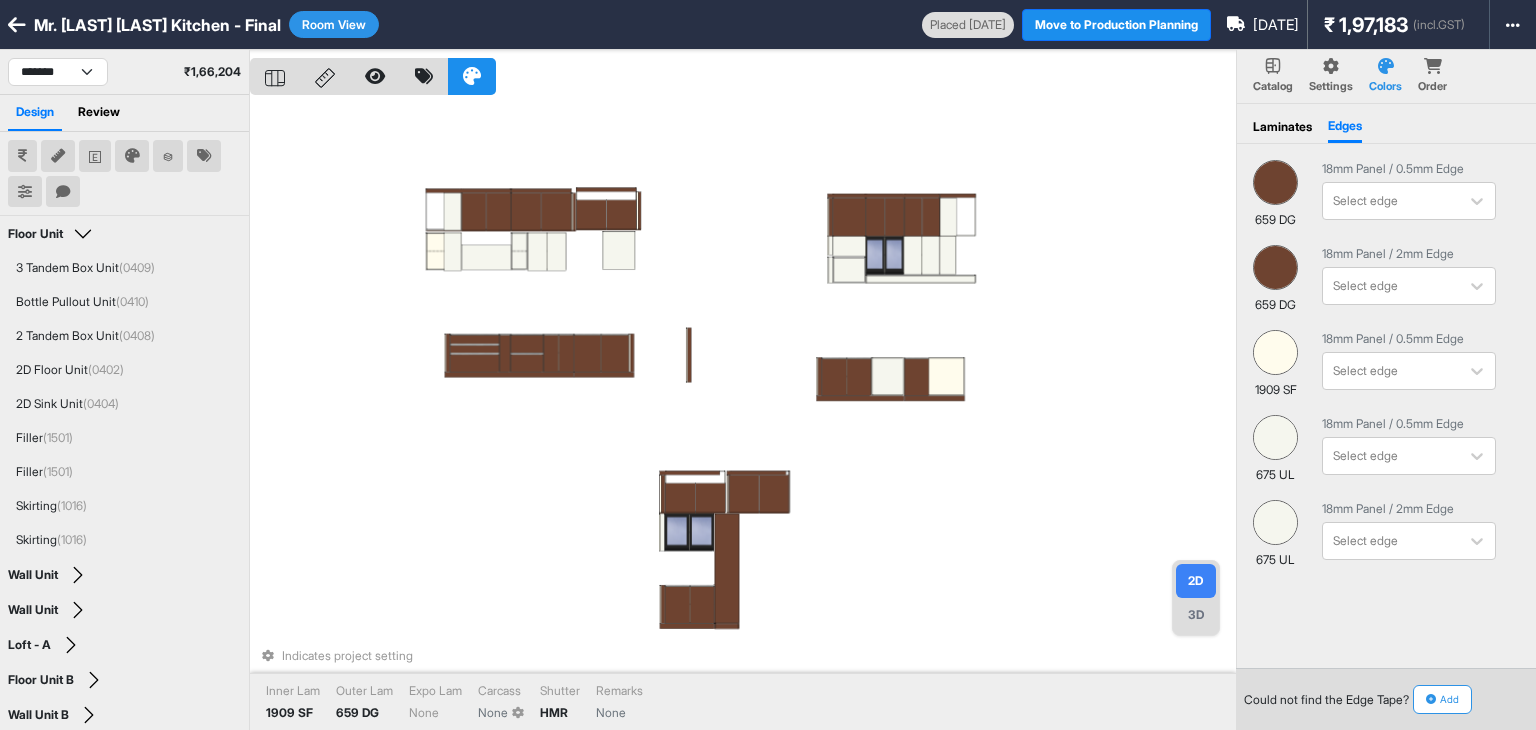 scroll, scrollTop: 0, scrollLeft: 0, axis: both 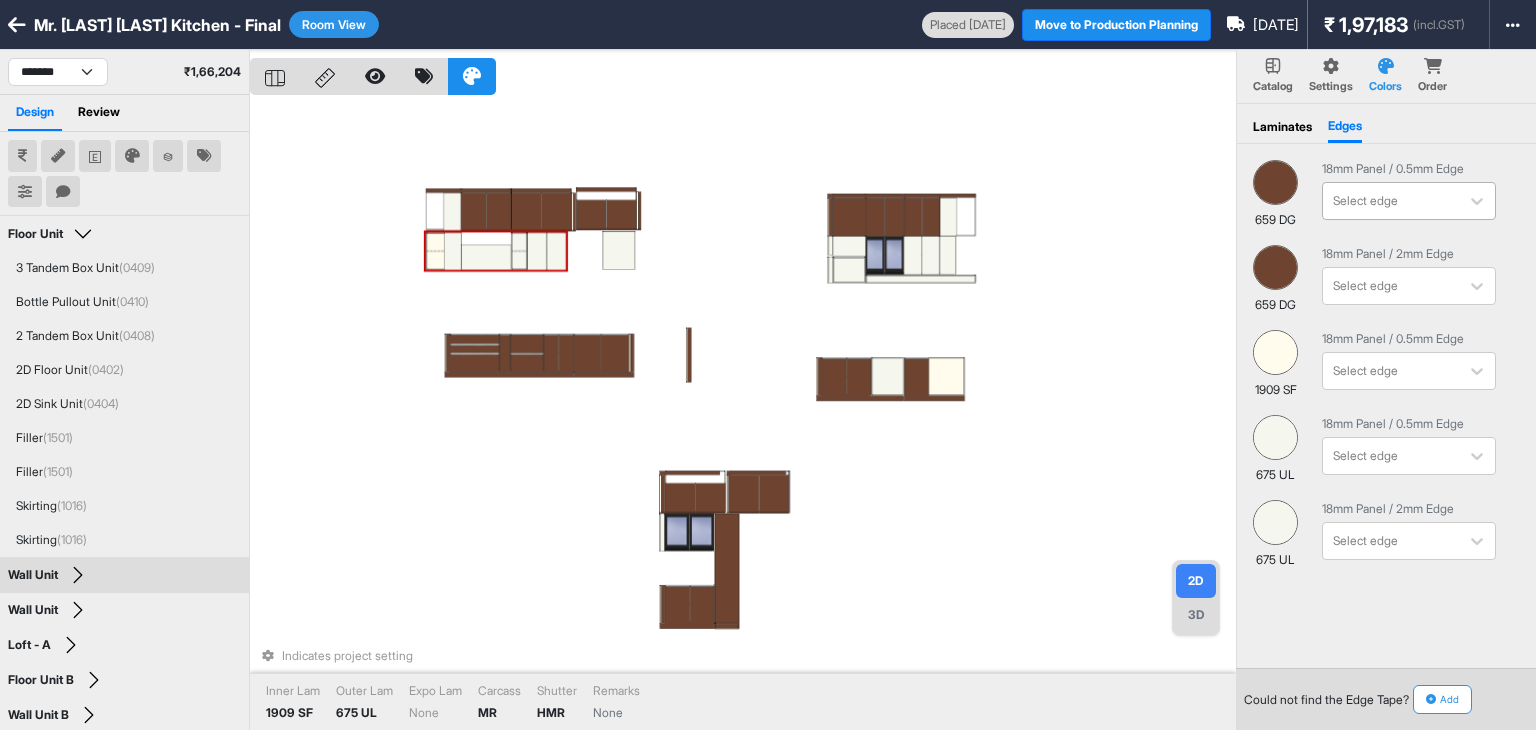 click on "Select edge" at bounding box center (1409, 201) 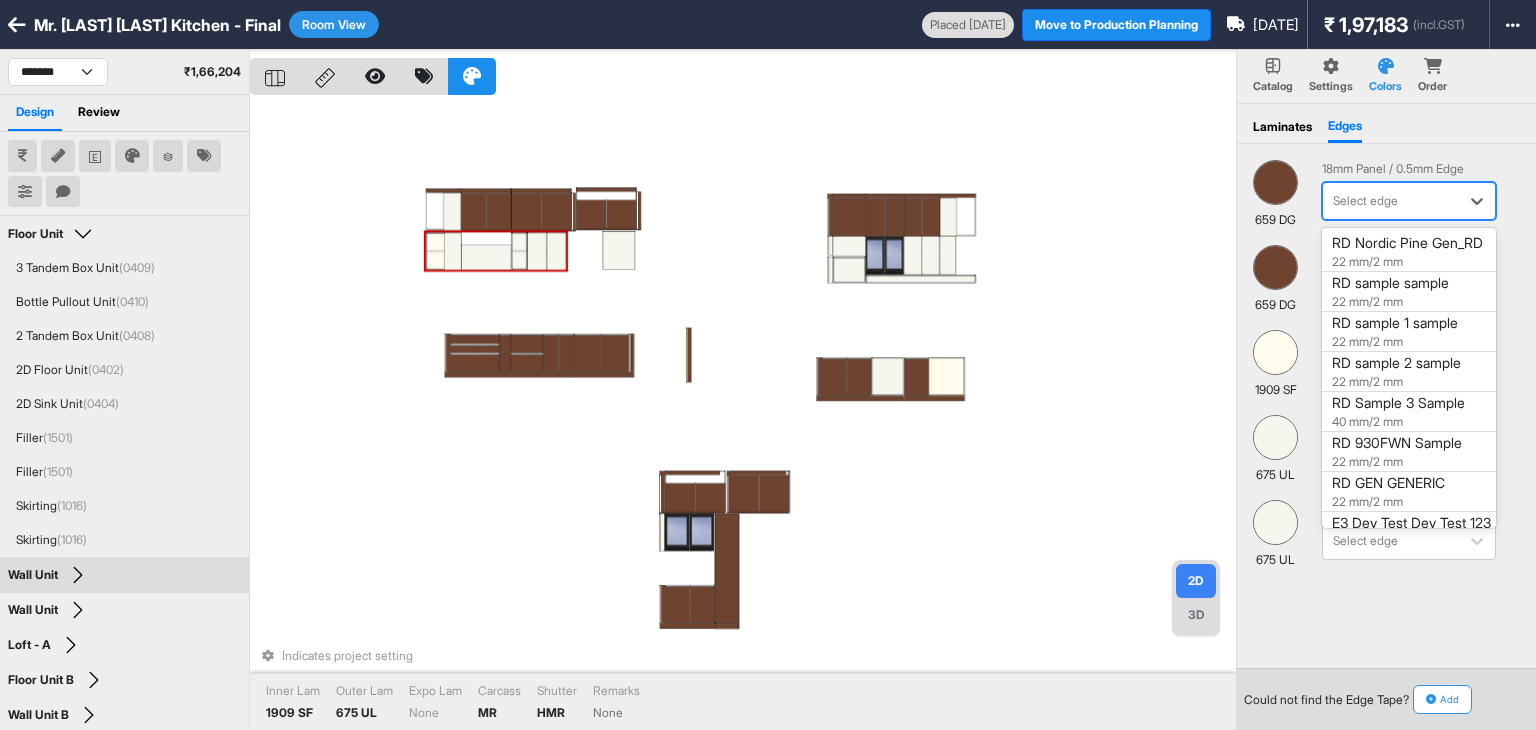 click on "Laminates Edges" at bounding box center (1386, 124) 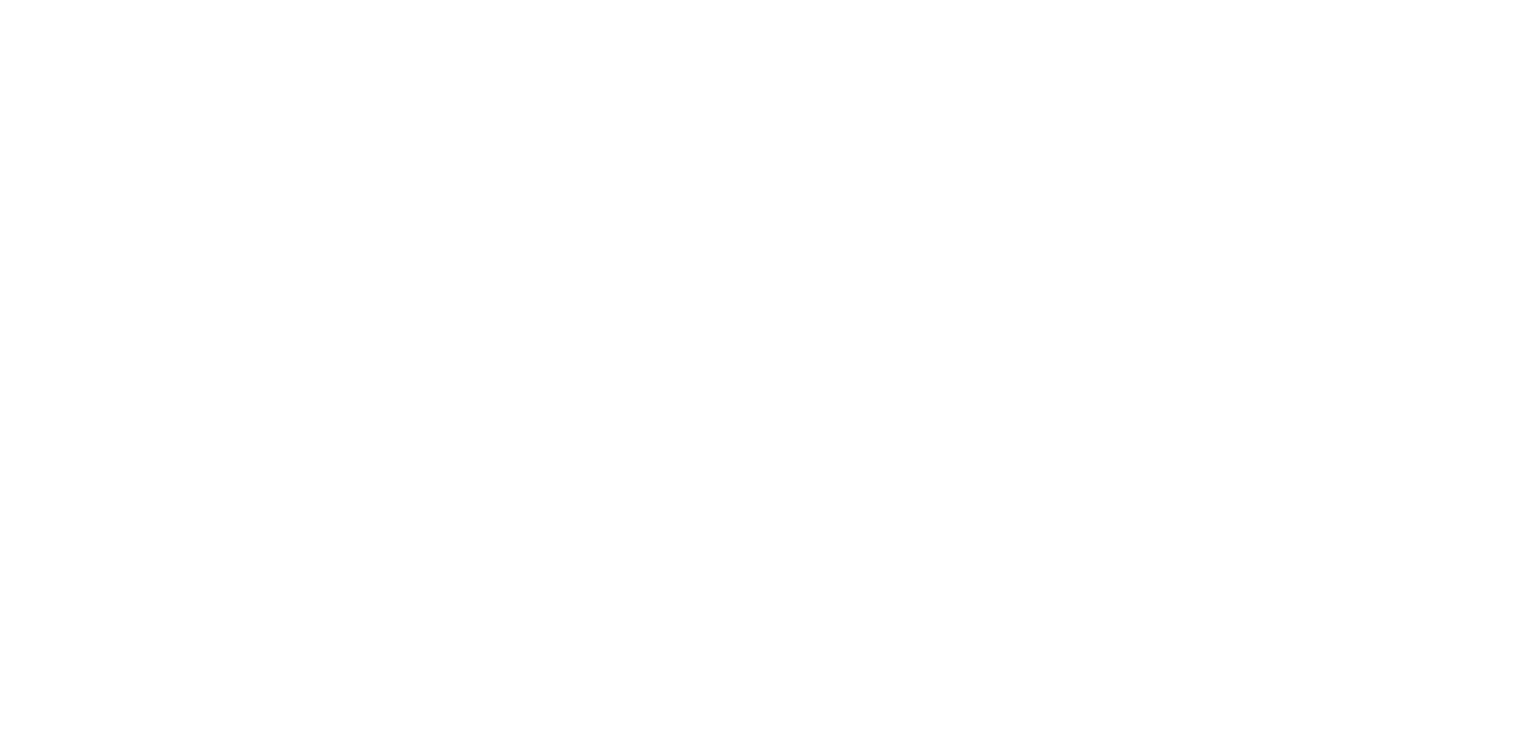 scroll, scrollTop: 0, scrollLeft: 0, axis: both 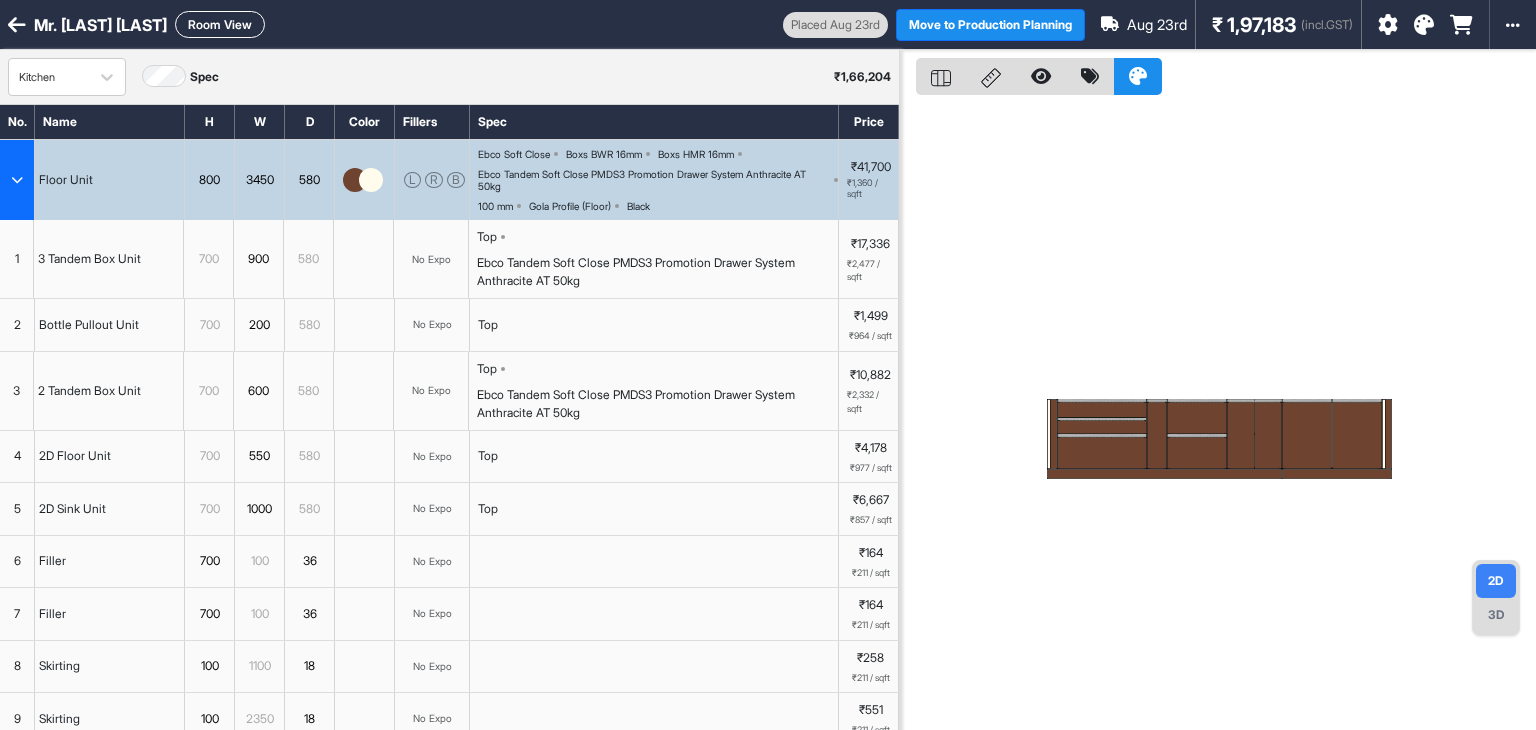 click at bounding box center (1424, 25) 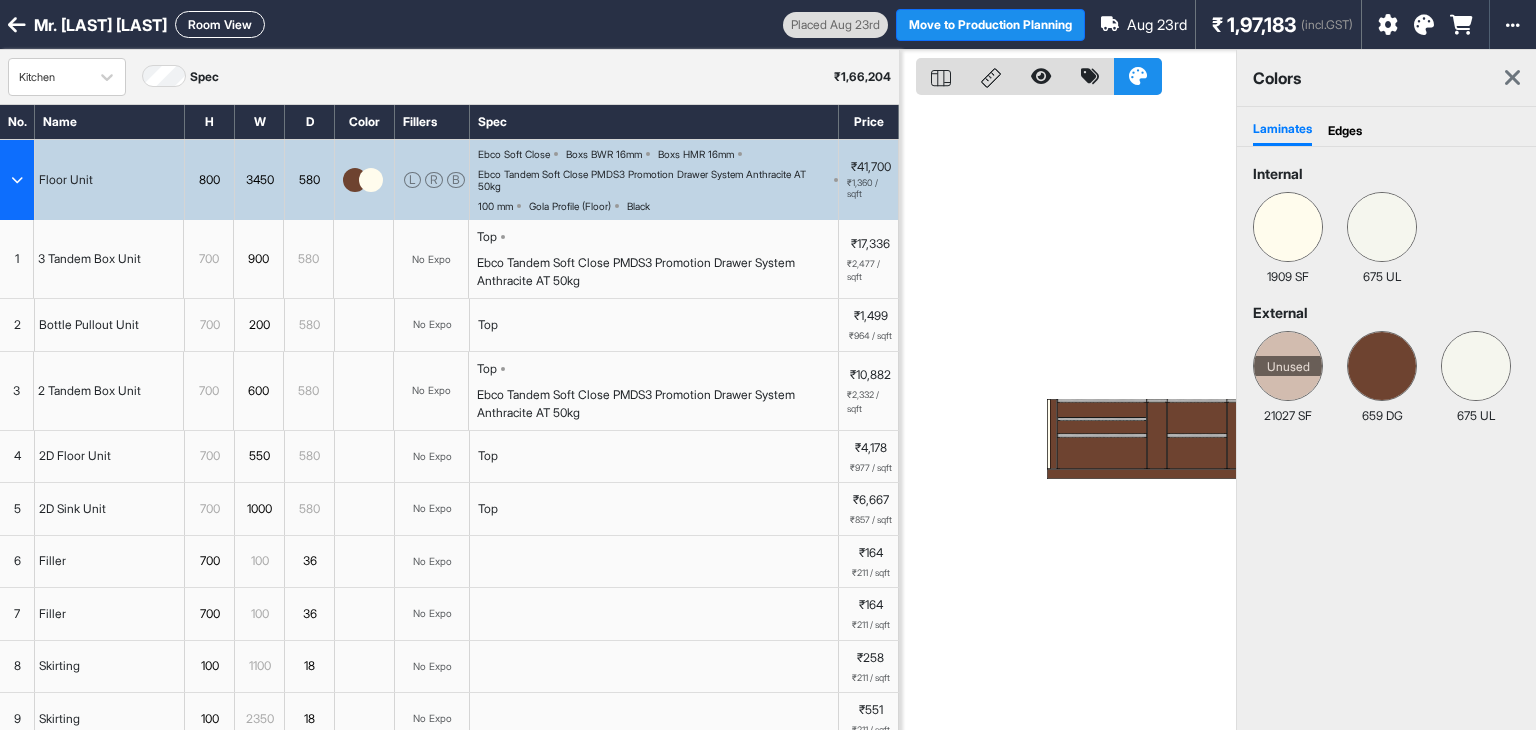 click on "Edges" at bounding box center [1345, 131] 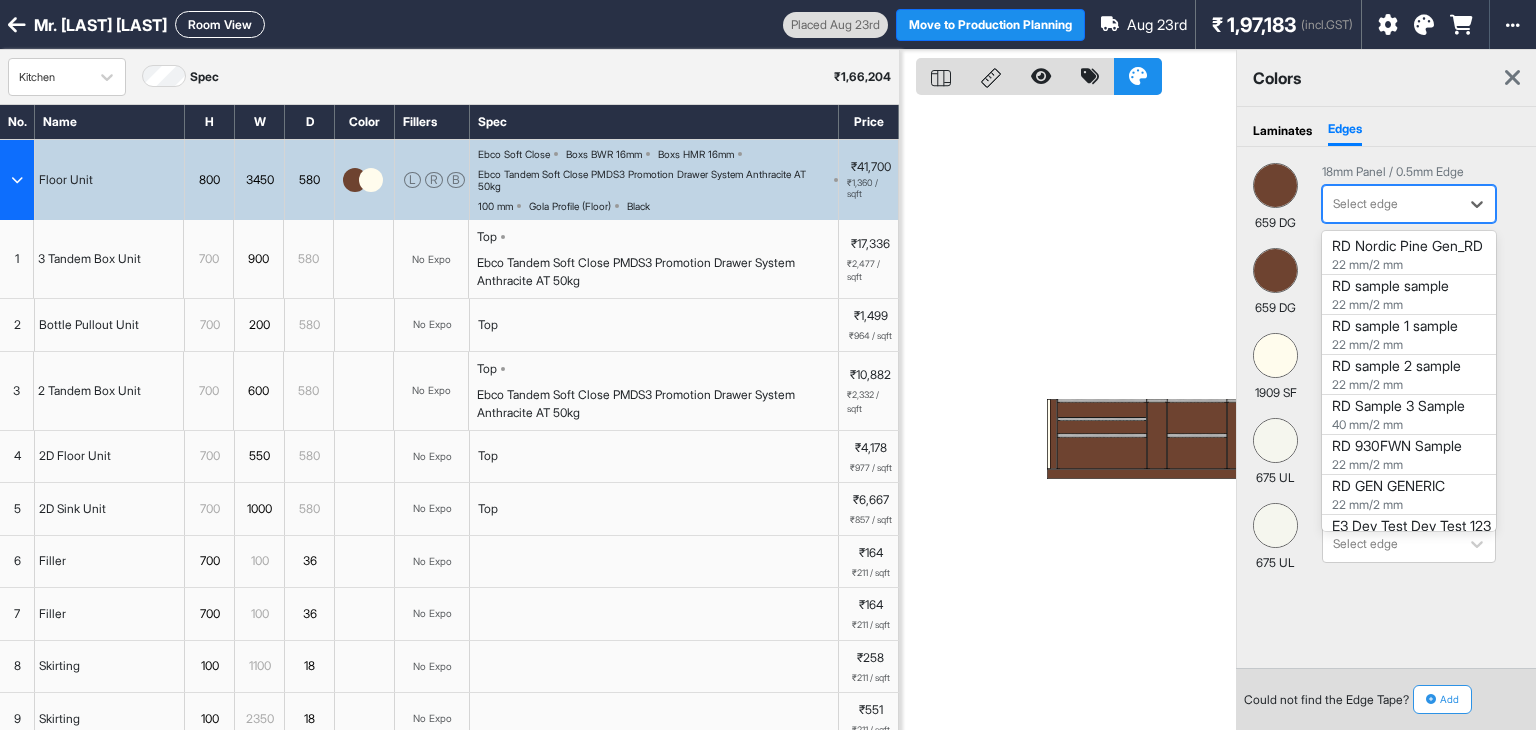 click at bounding box center (1391, 204) 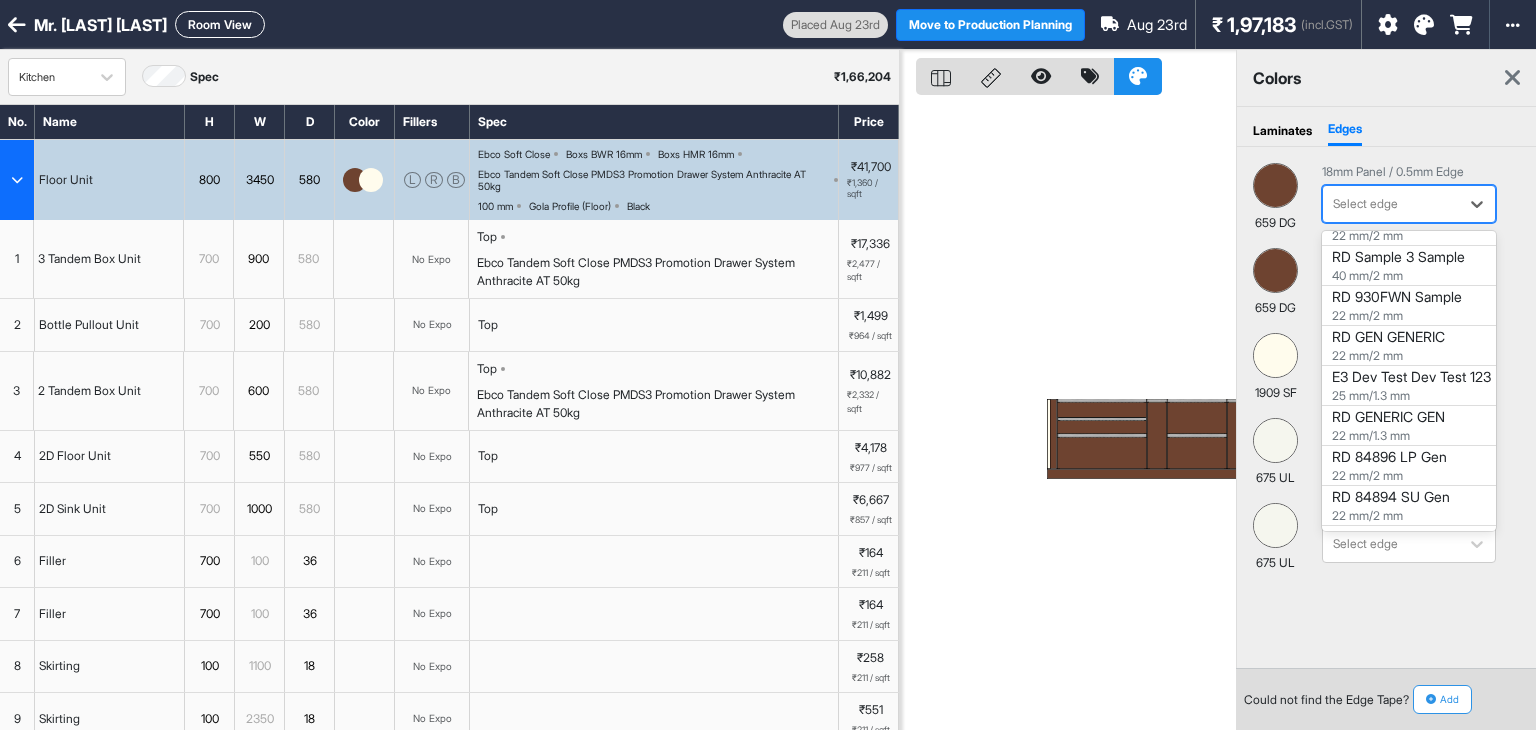scroll, scrollTop: 200, scrollLeft: 0, axis: vertical 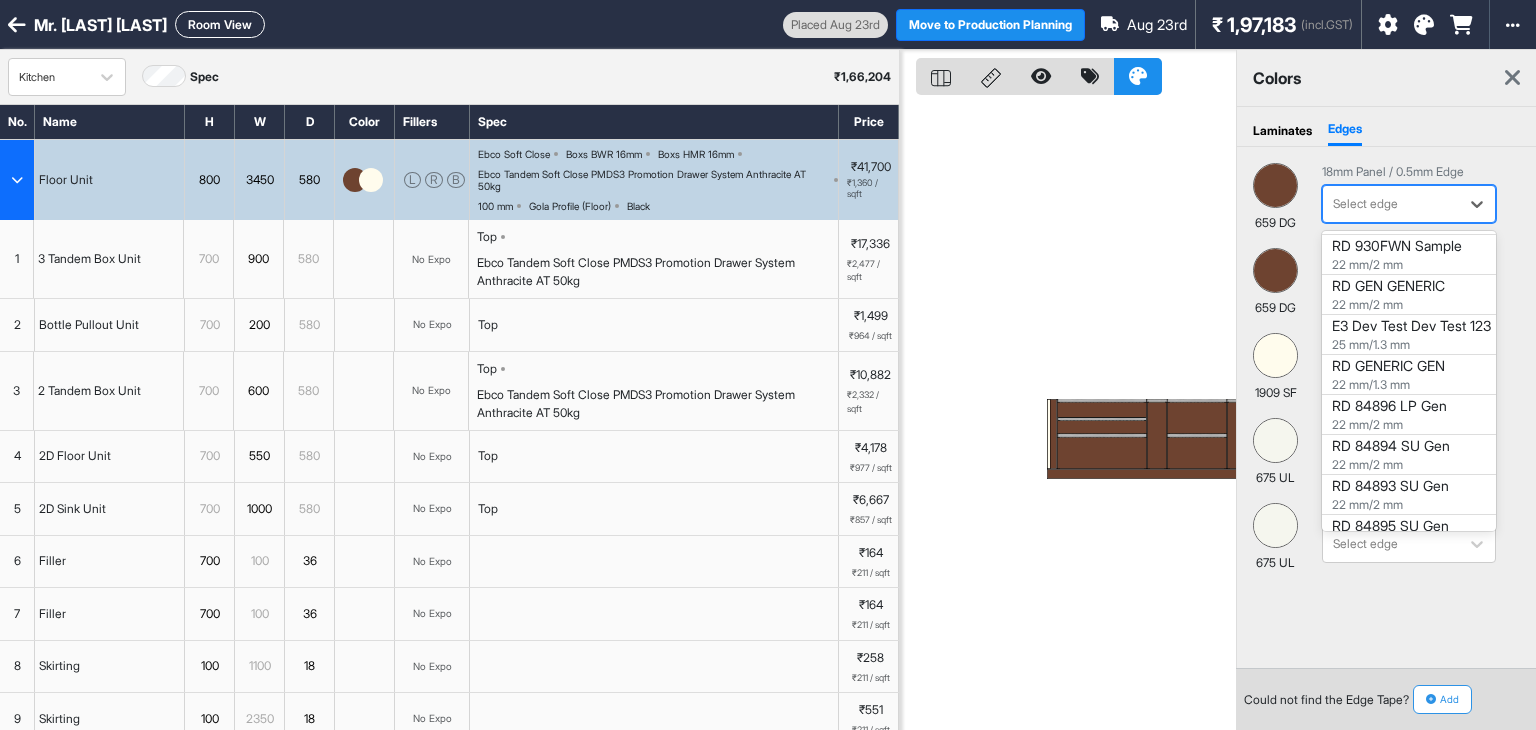 click on "E3 Dev Test Dev Test 123" at bounding box center (1409, 335) 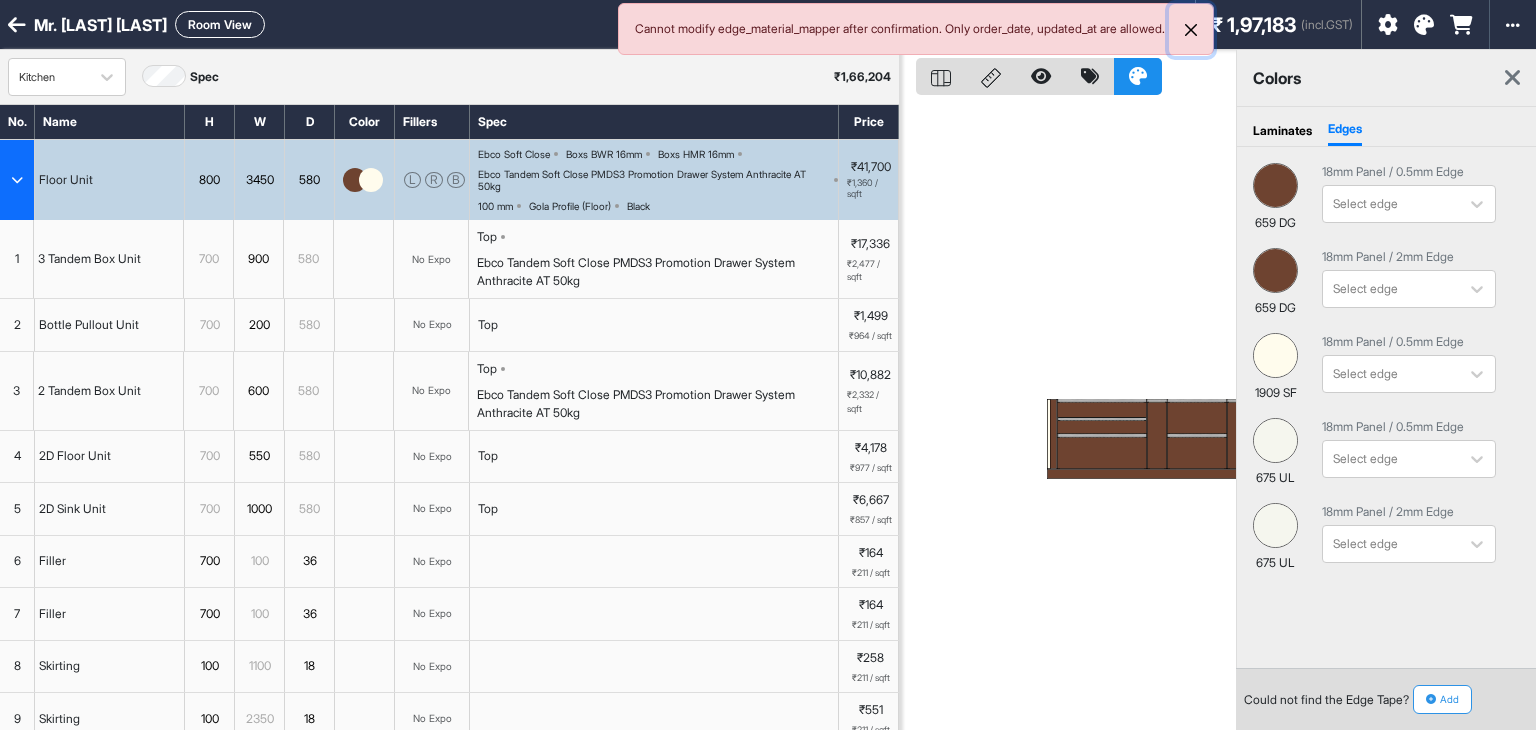 click at bounding box center (1191, 30) 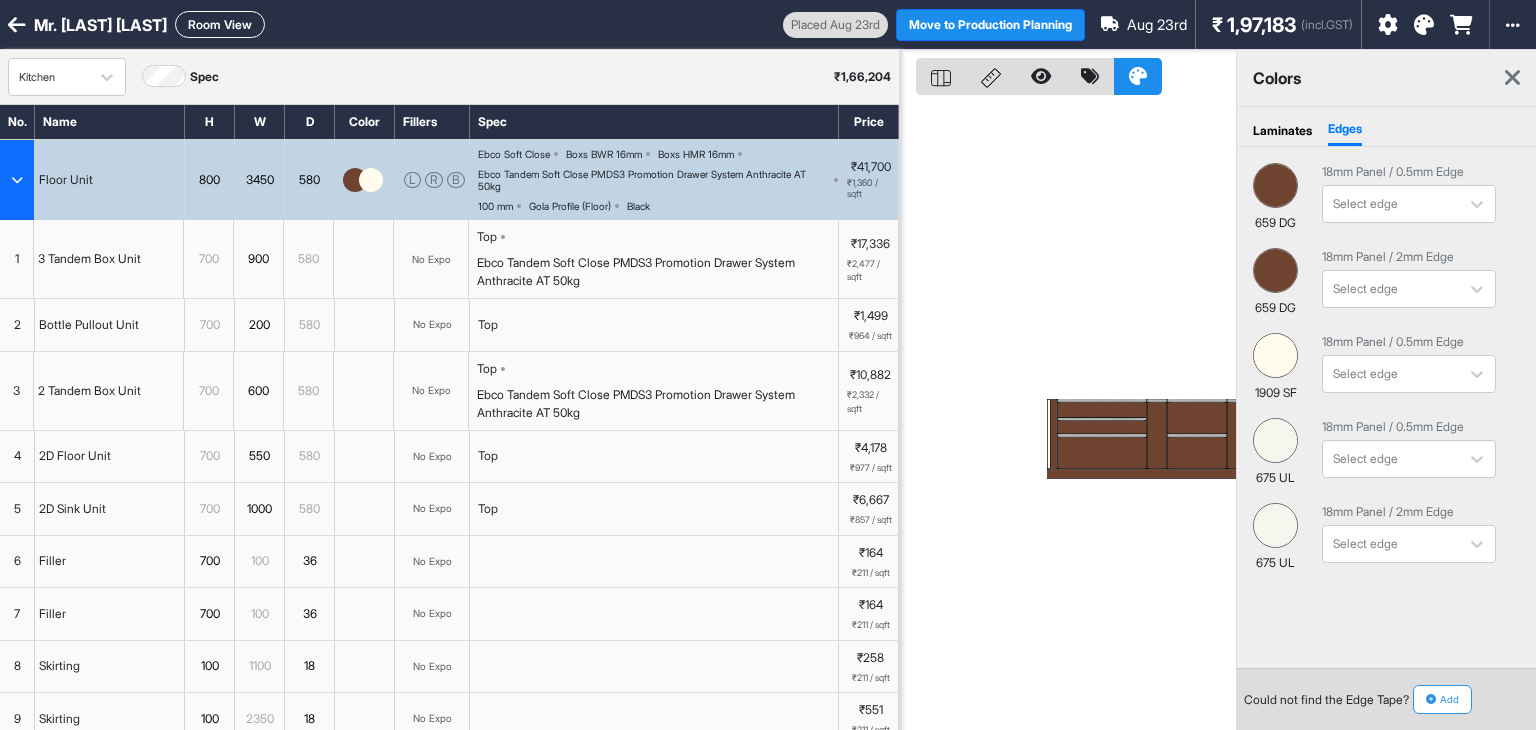 click at bounding box center (1512, 78) 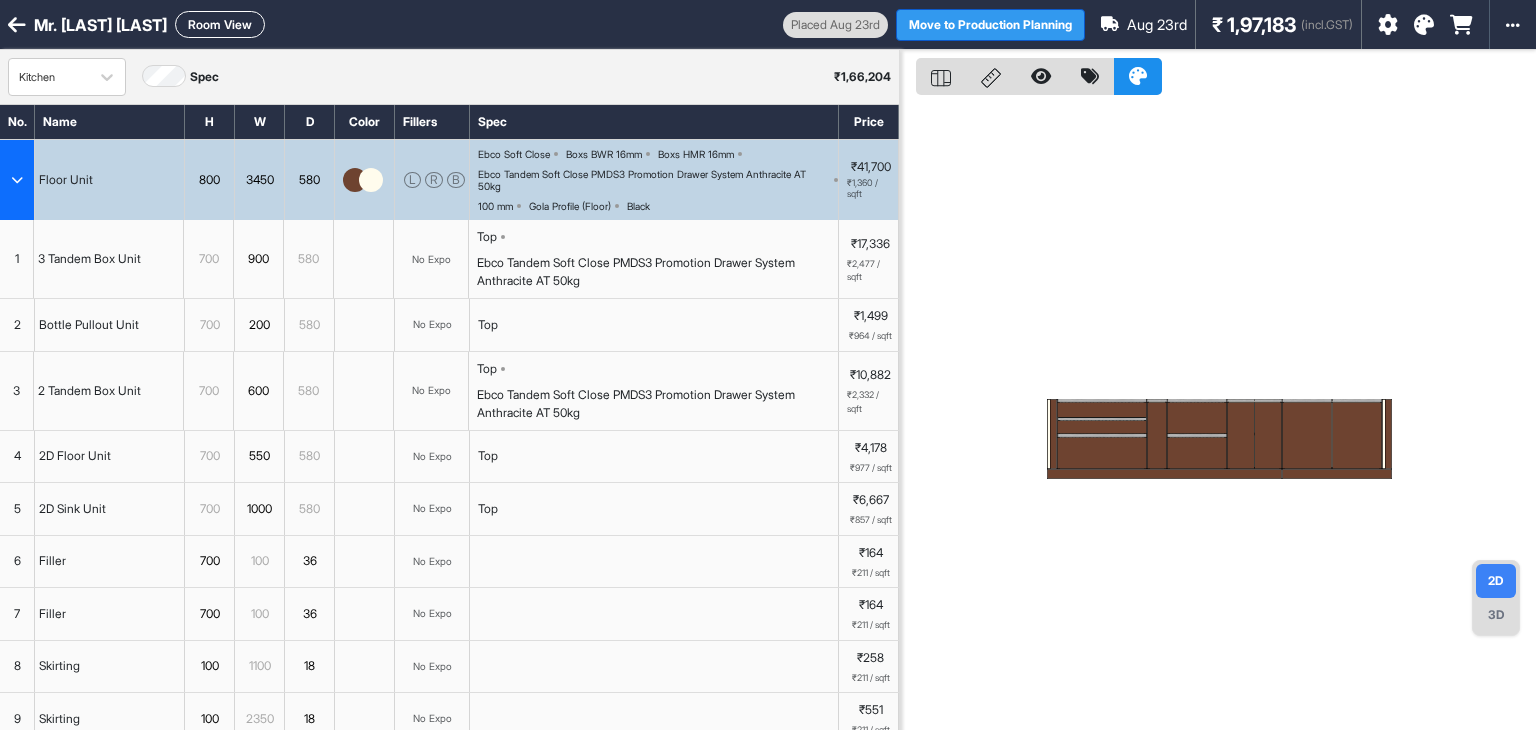 click on "Move to Production Planning" at bounding box center [990, 25] 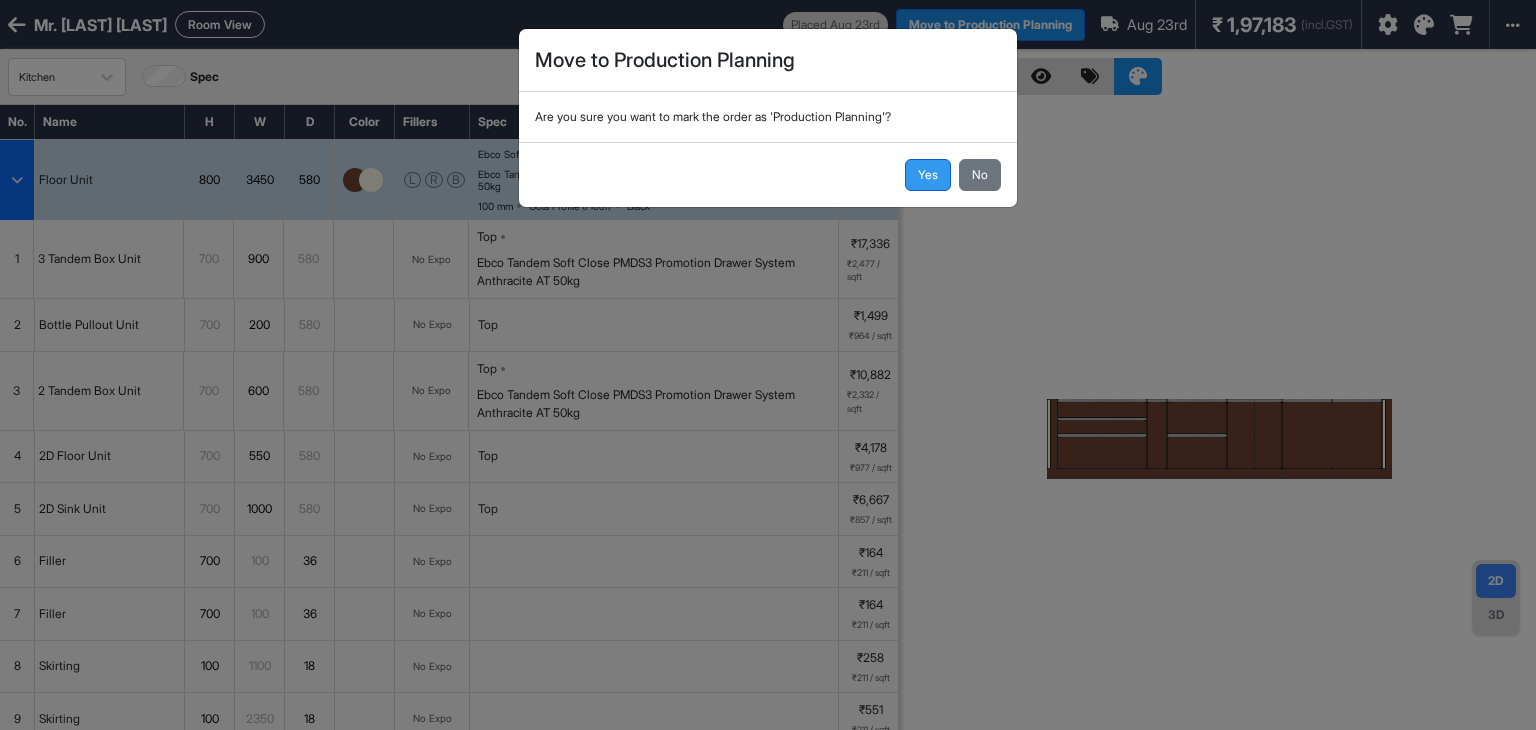 click on "Yes" at bounding box center (928, 175) 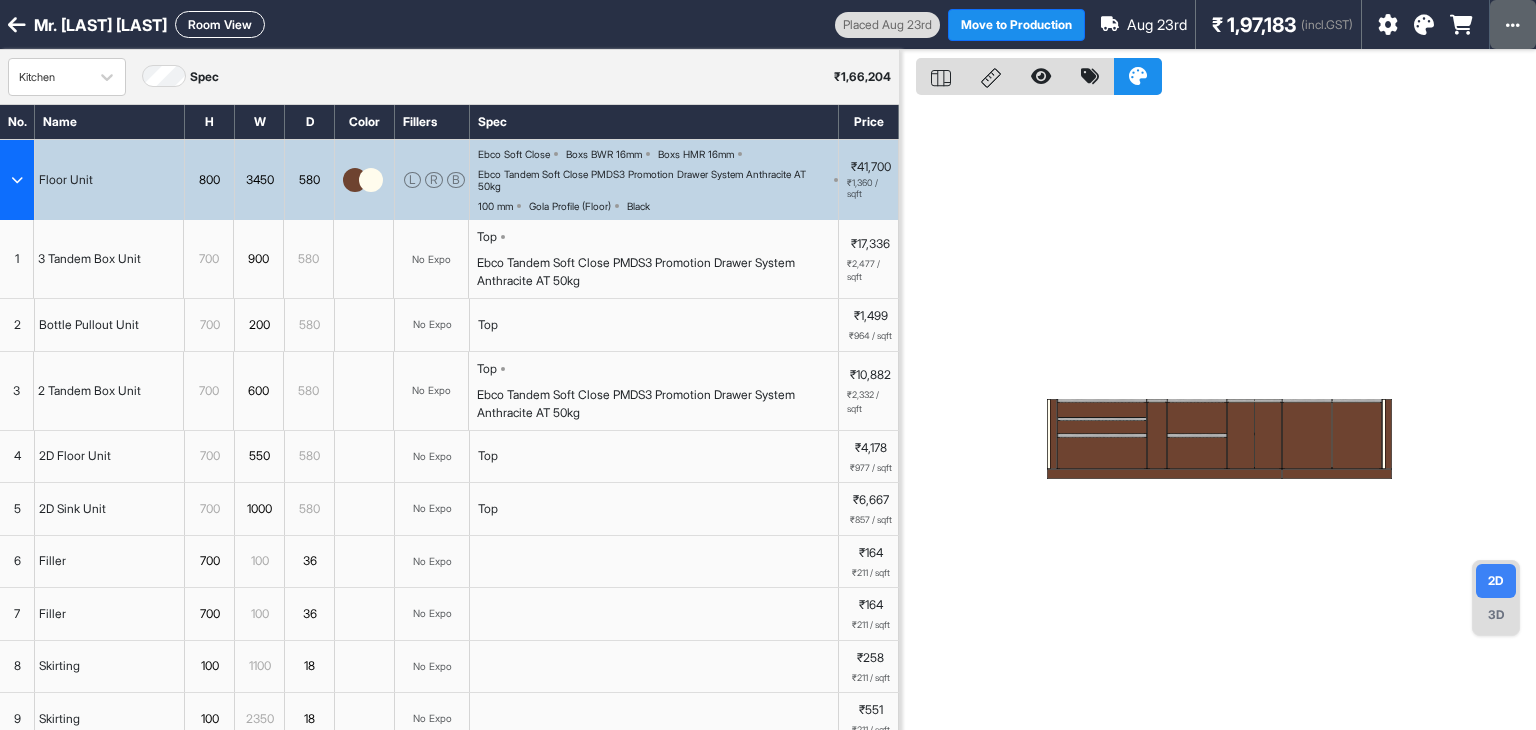 click at bounding box center (1513, 24) 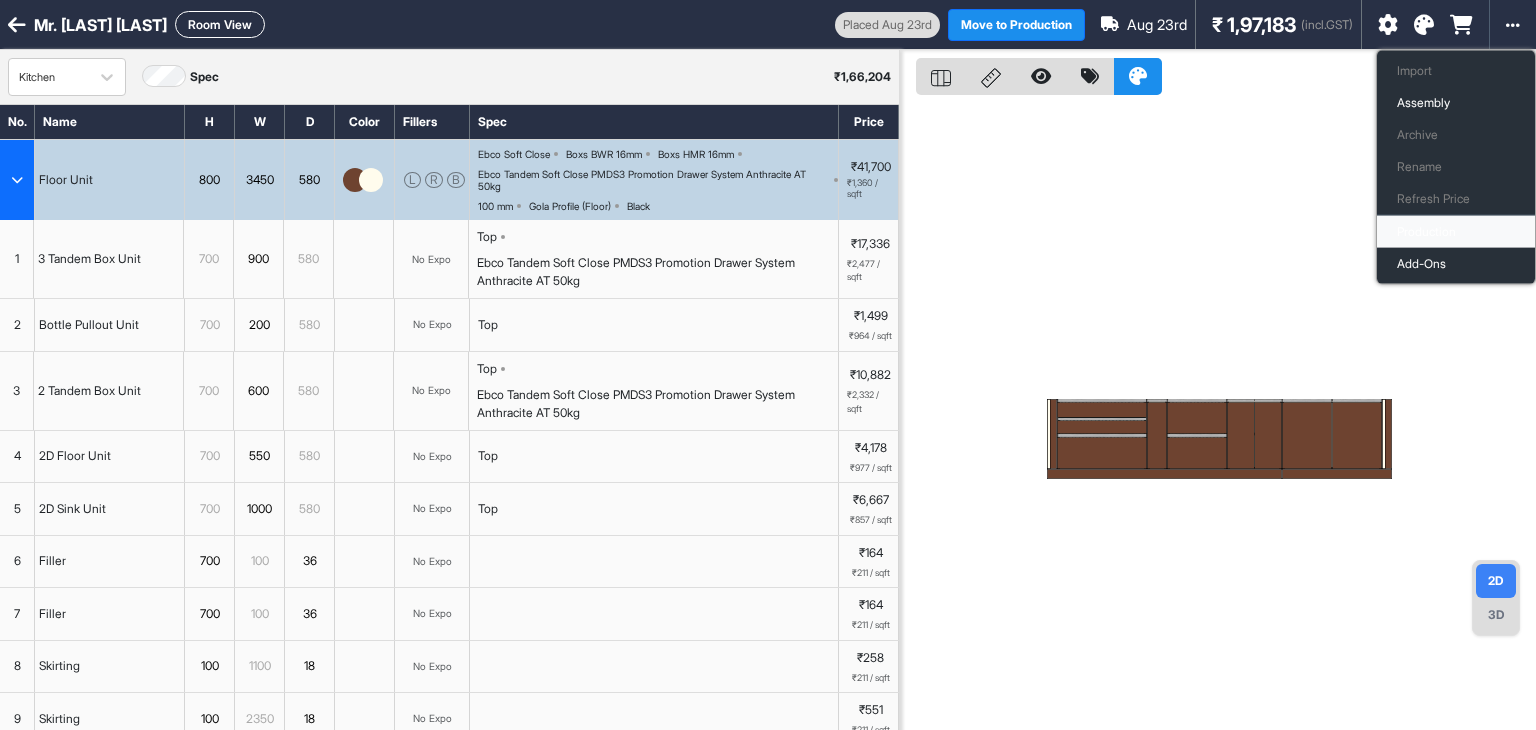 click on "Production" at bounding box center [1456, 232] 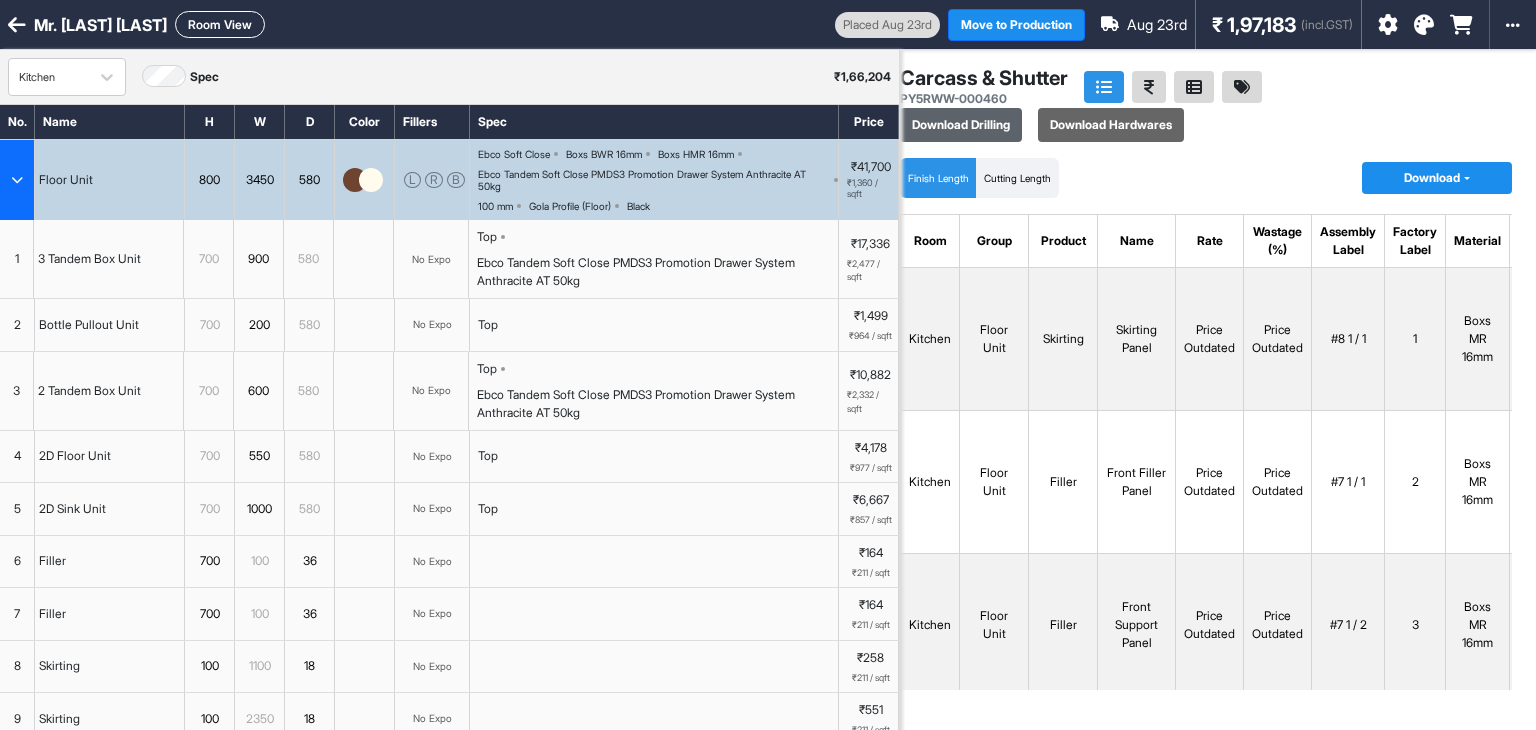 click on "Download Drilling" at bounding box center (961, 125) 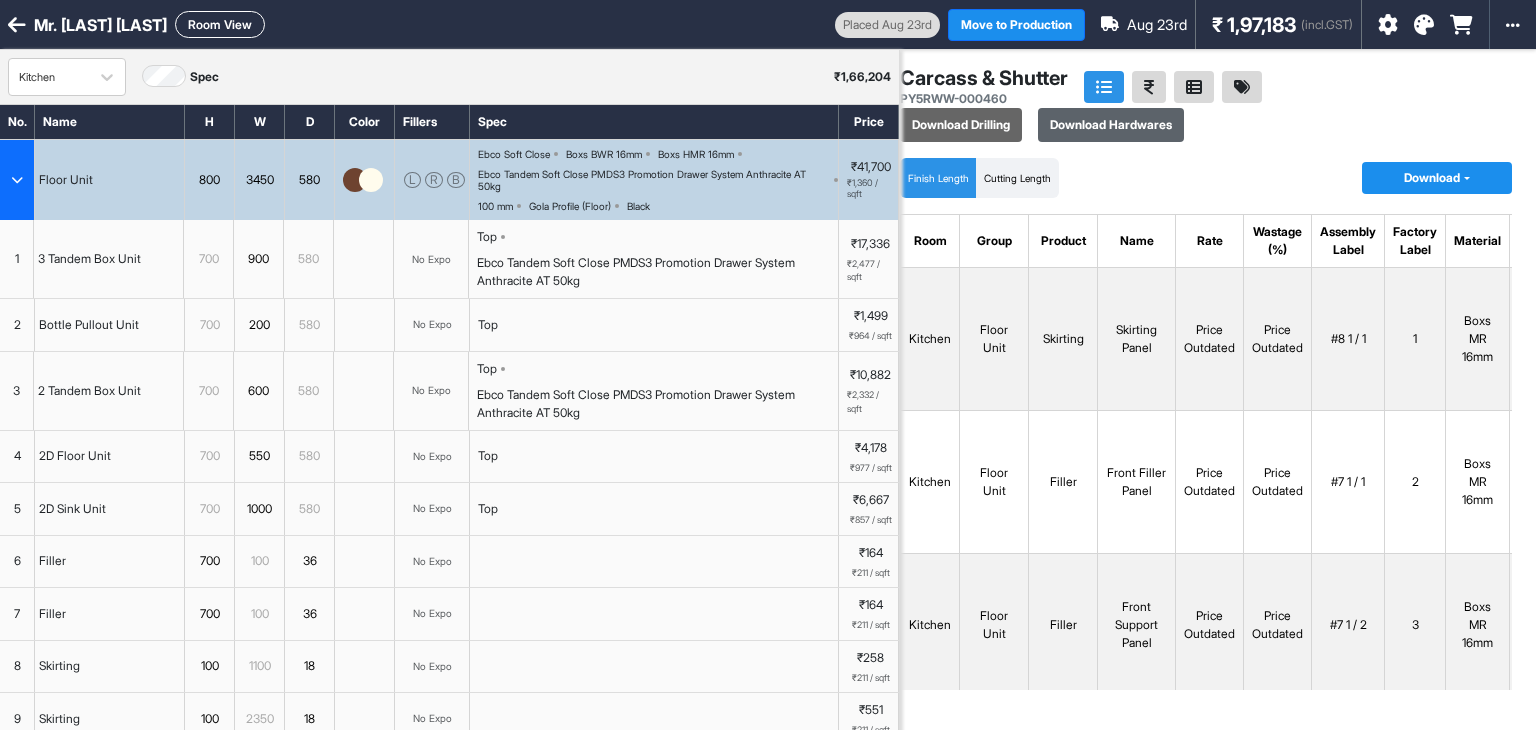 click on "Download Hardwares" at bounding box center (1111, 125) 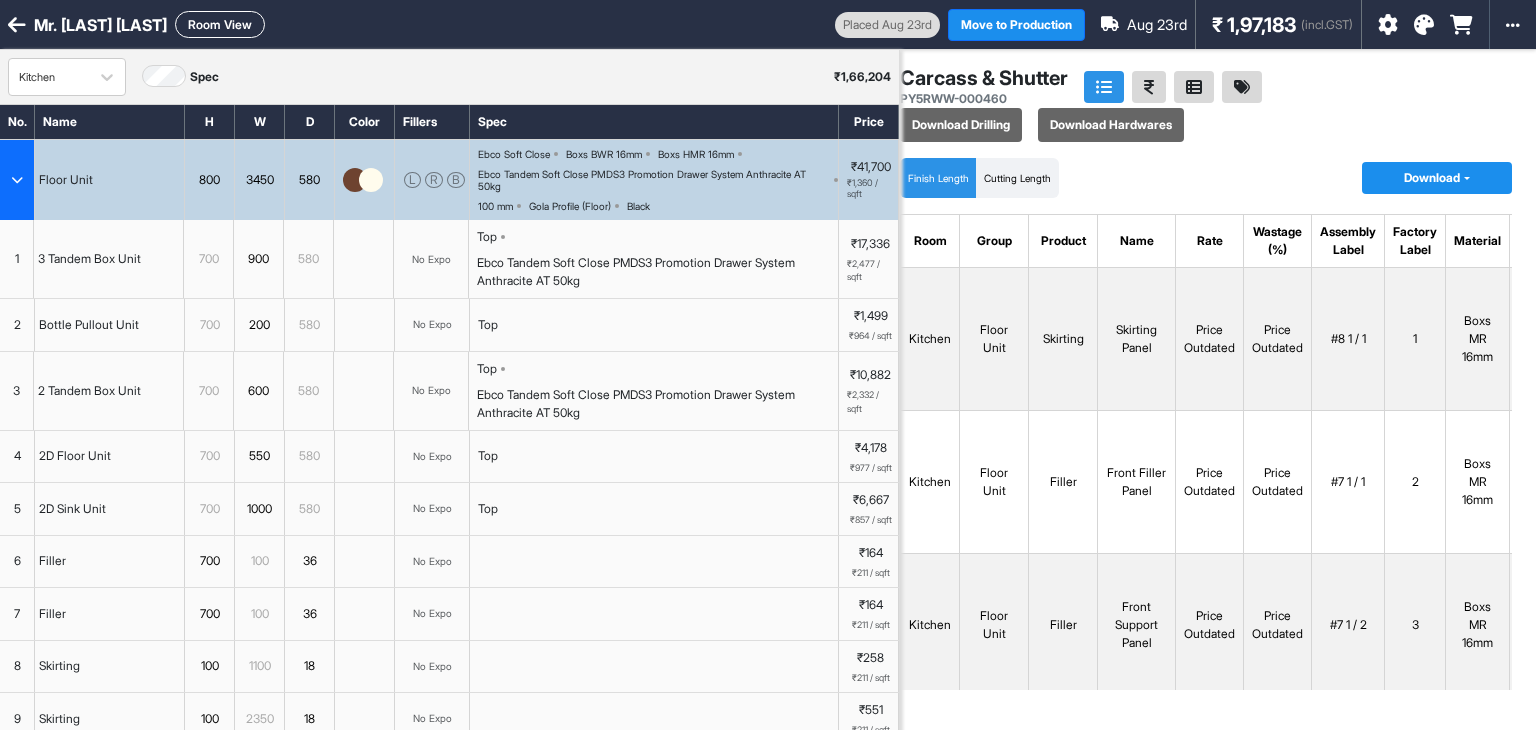 click on "Download" at bounding box center (1437, 178) 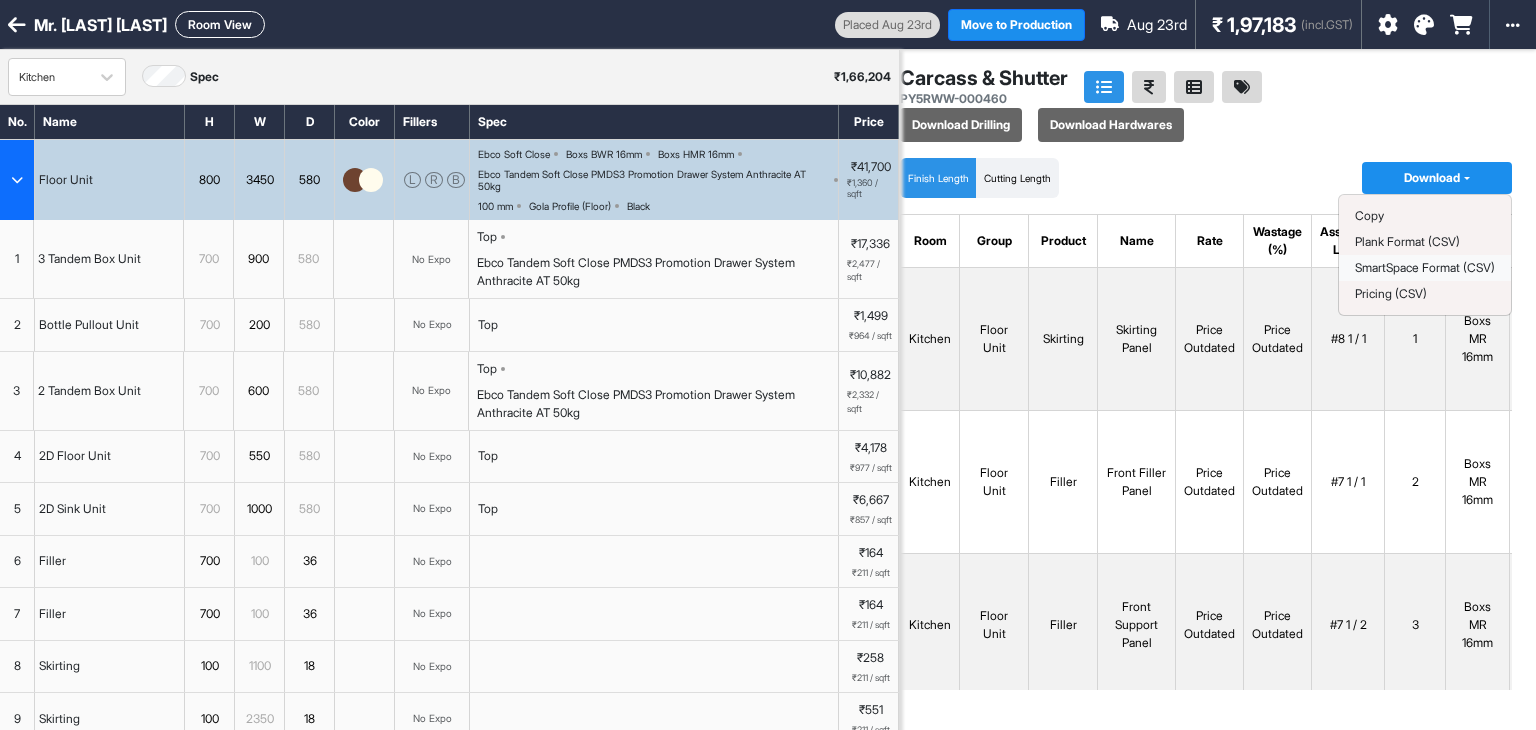 click on "SmartSpace Format (CSV)" at bounding box center [1425, 267] 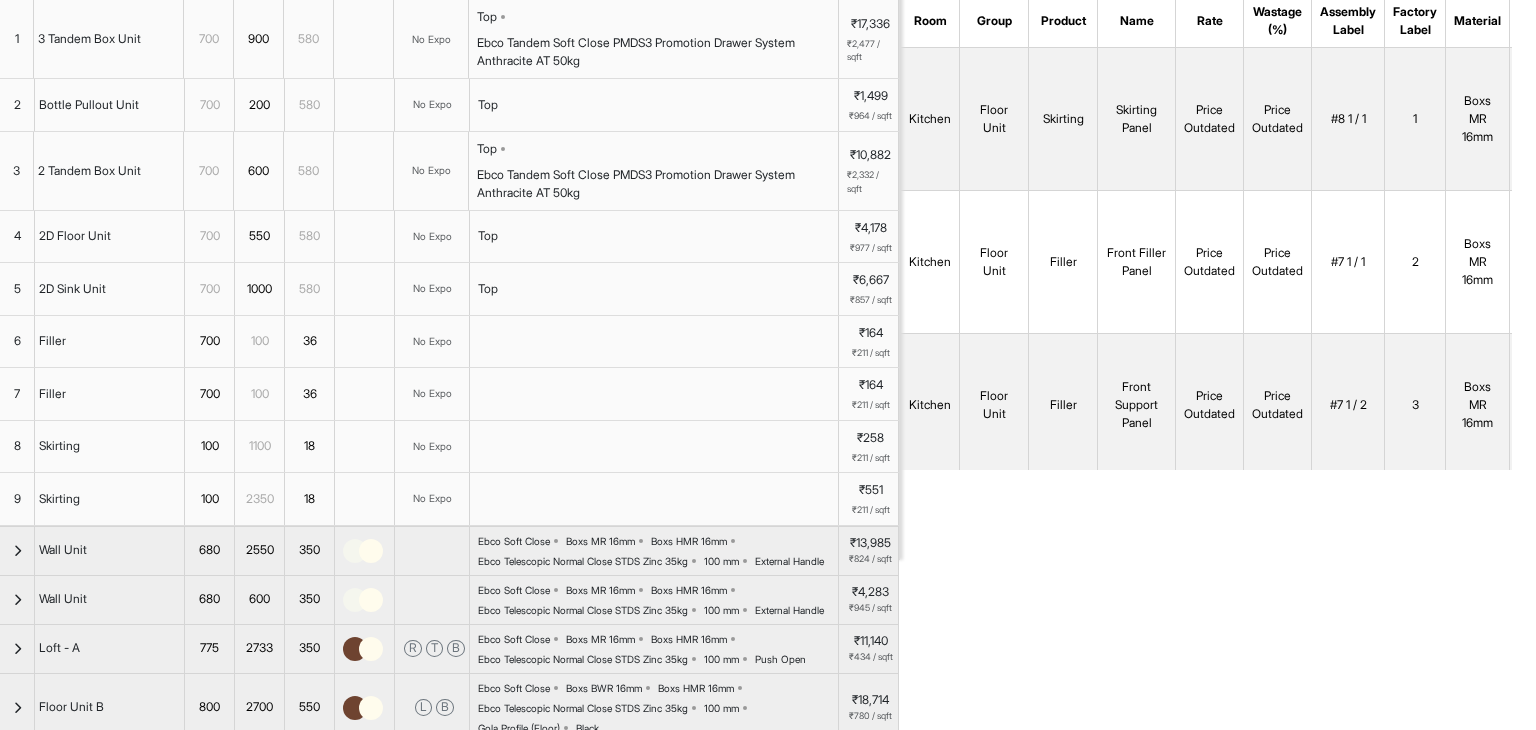 scroll, scrollTop: 0, scrollLeft: 0, axis: both 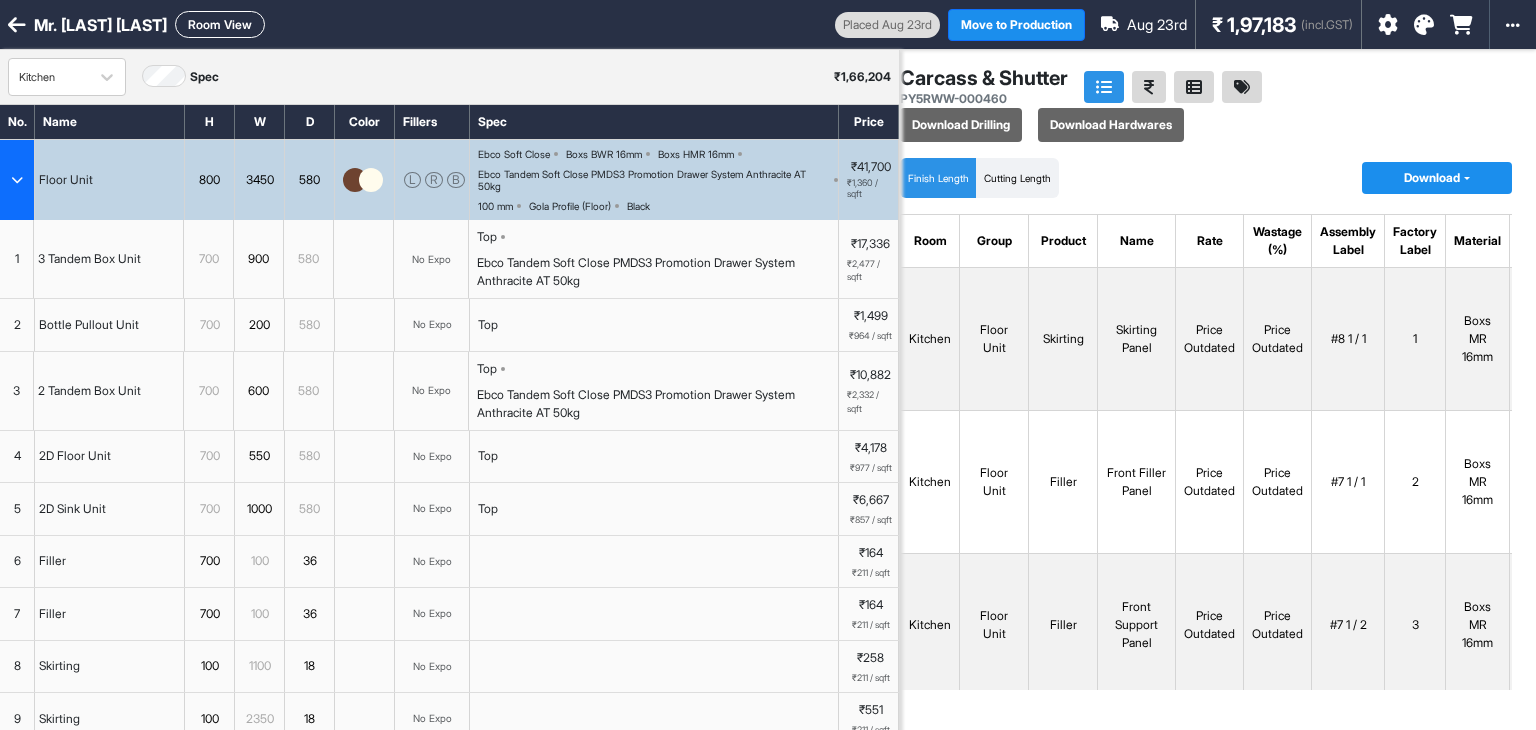 click at bounding box center (17, 180) 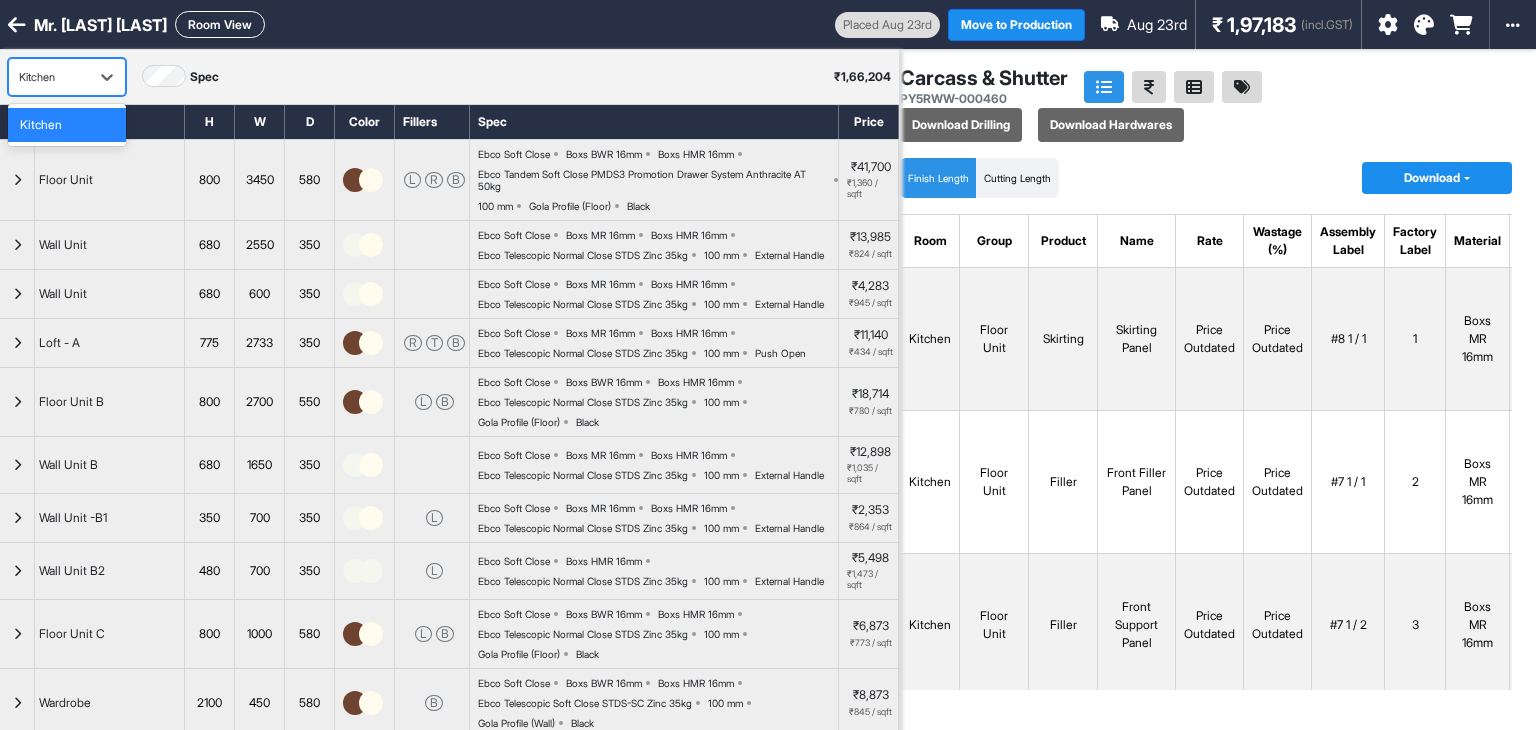 click on "Kitchen" at bounding box center [49, 77] 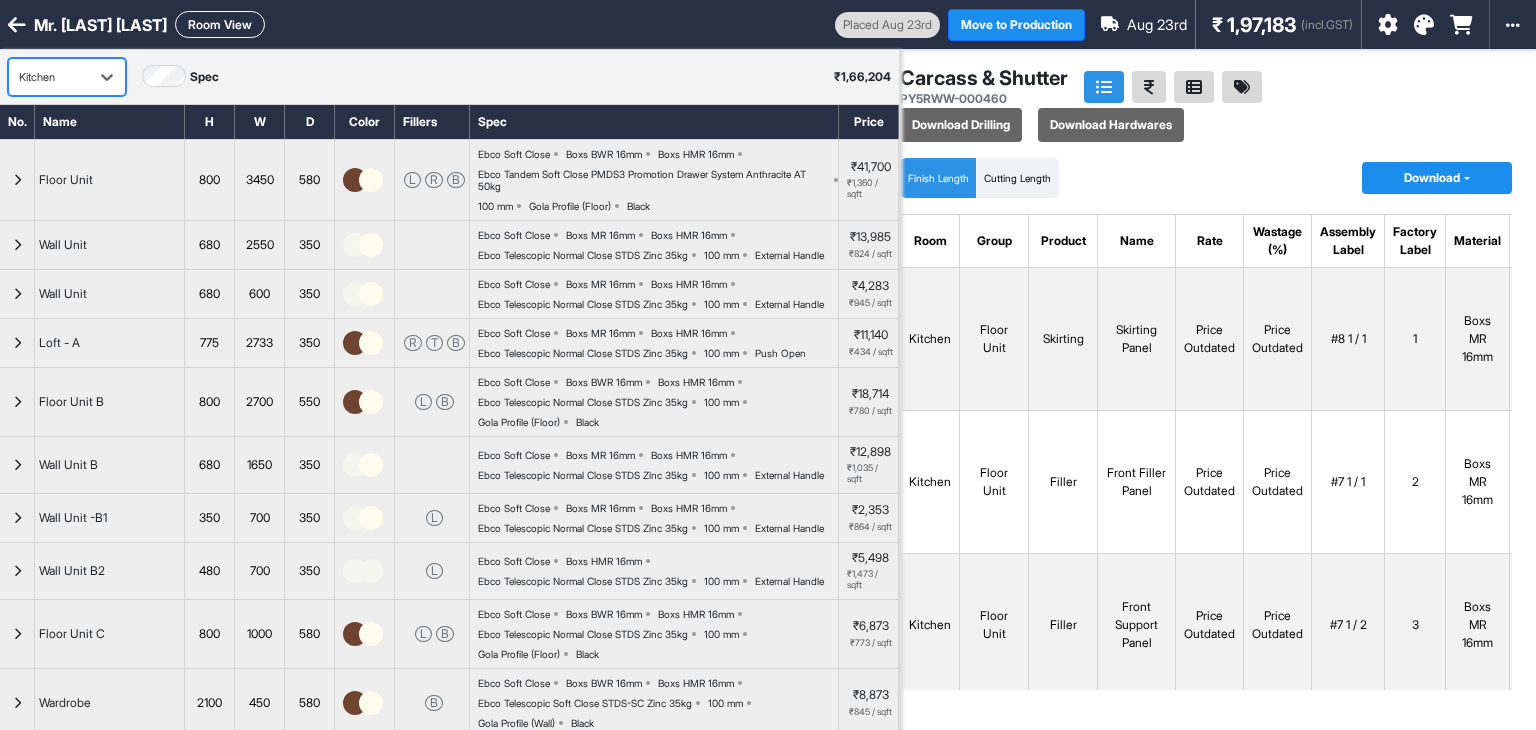click on "Room View" at bounding box center (220, 24) 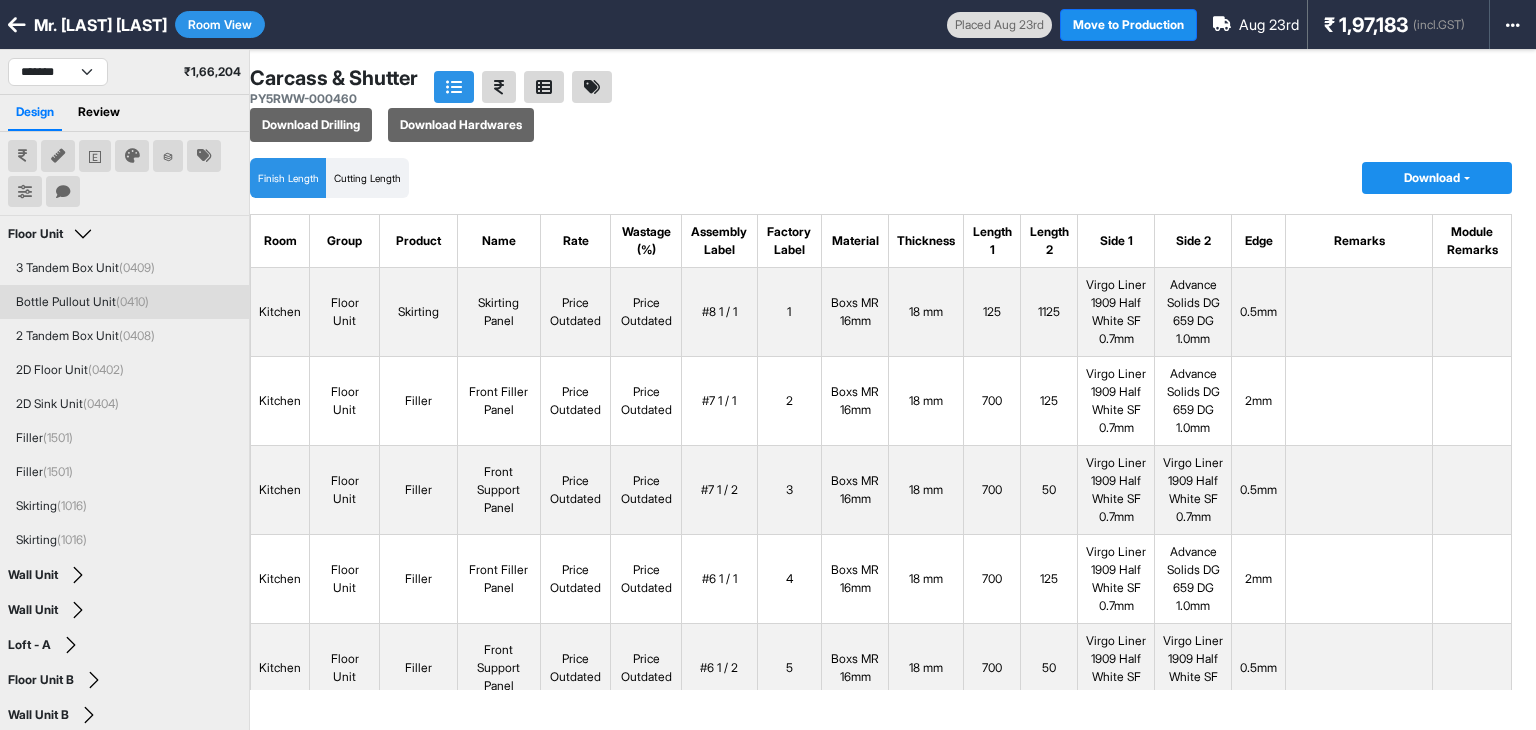 click on "Bottle Pullout Unit  (0410)" at bounding box center (124, 302) 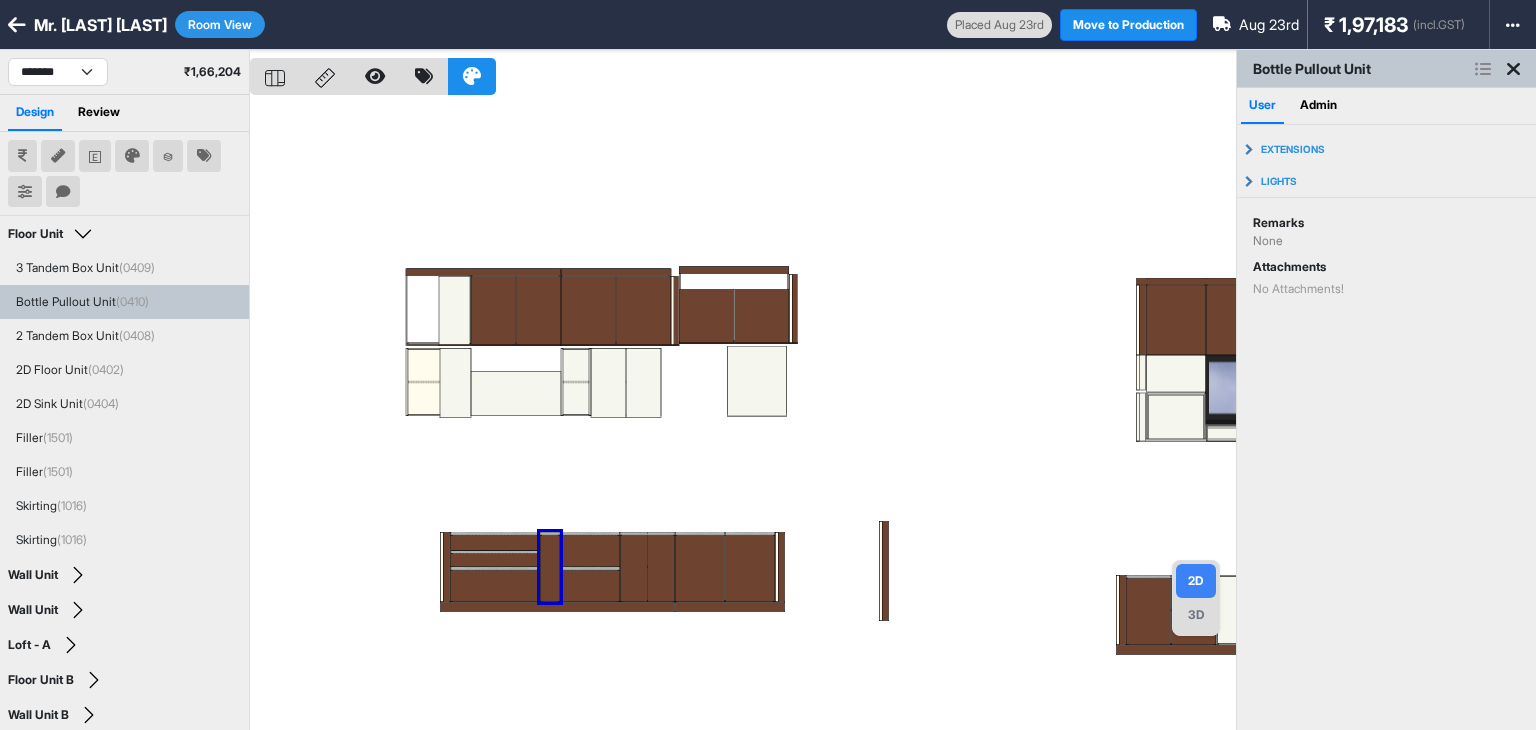 click at bounding box center [743, 415] 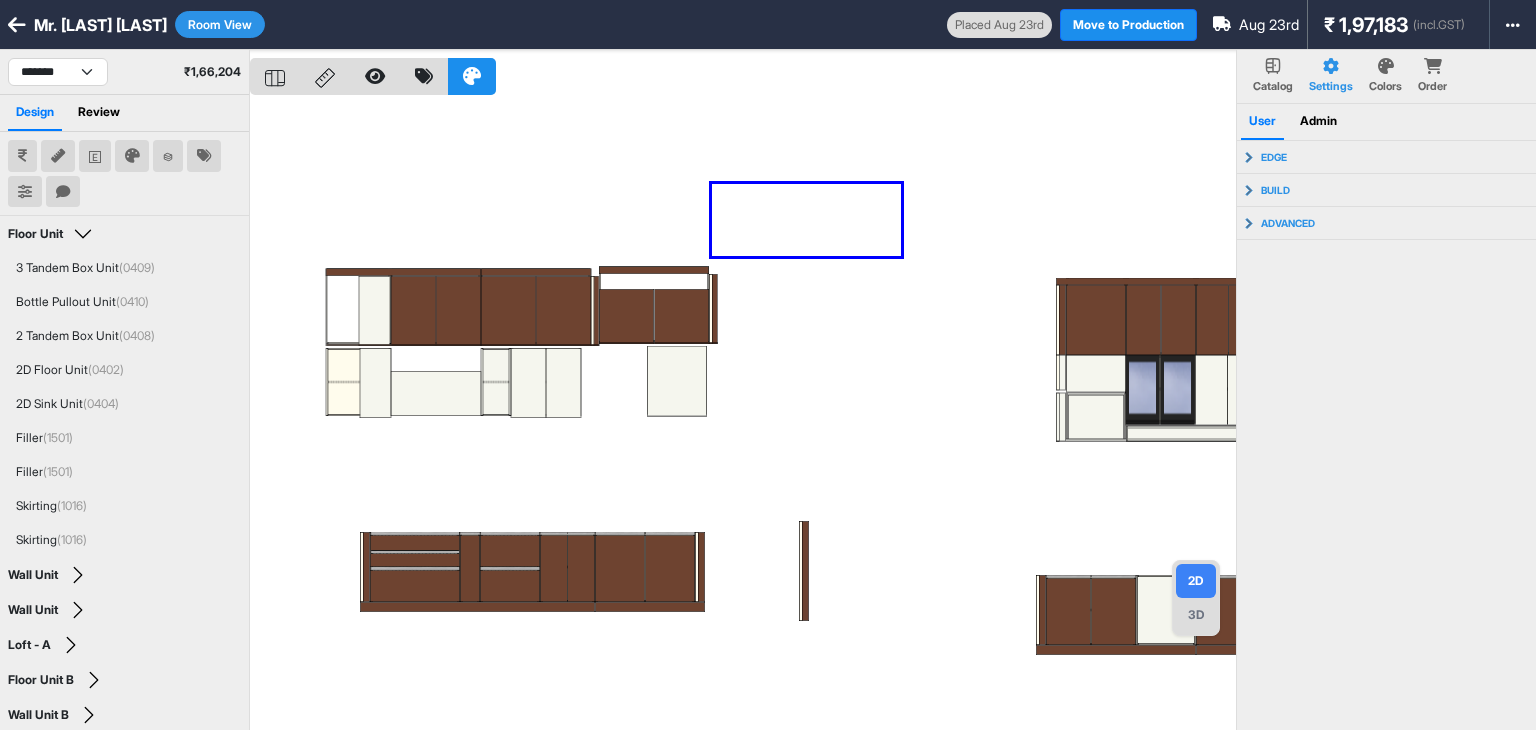 click at bounding box center (743, 415) 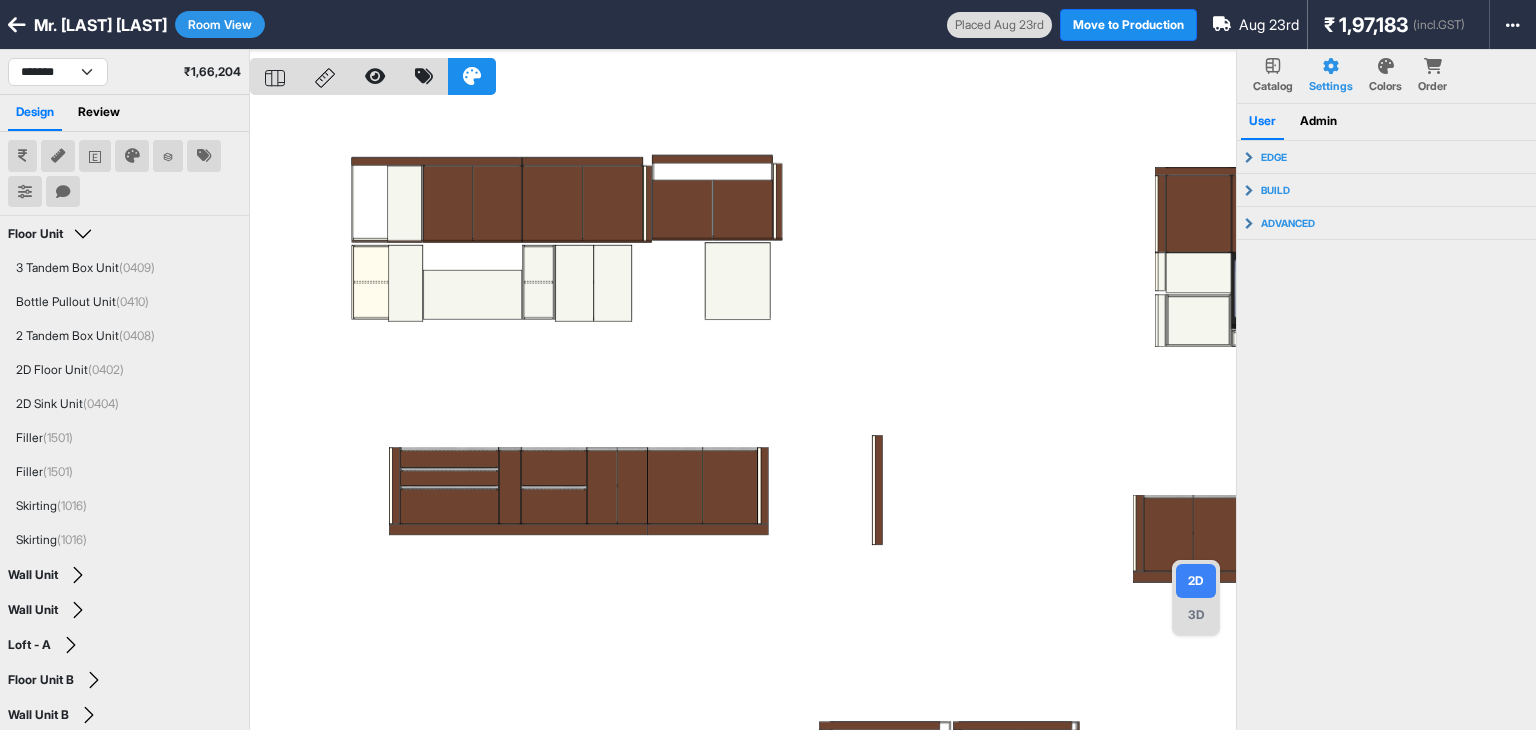 click at bounding box center [743, 415] 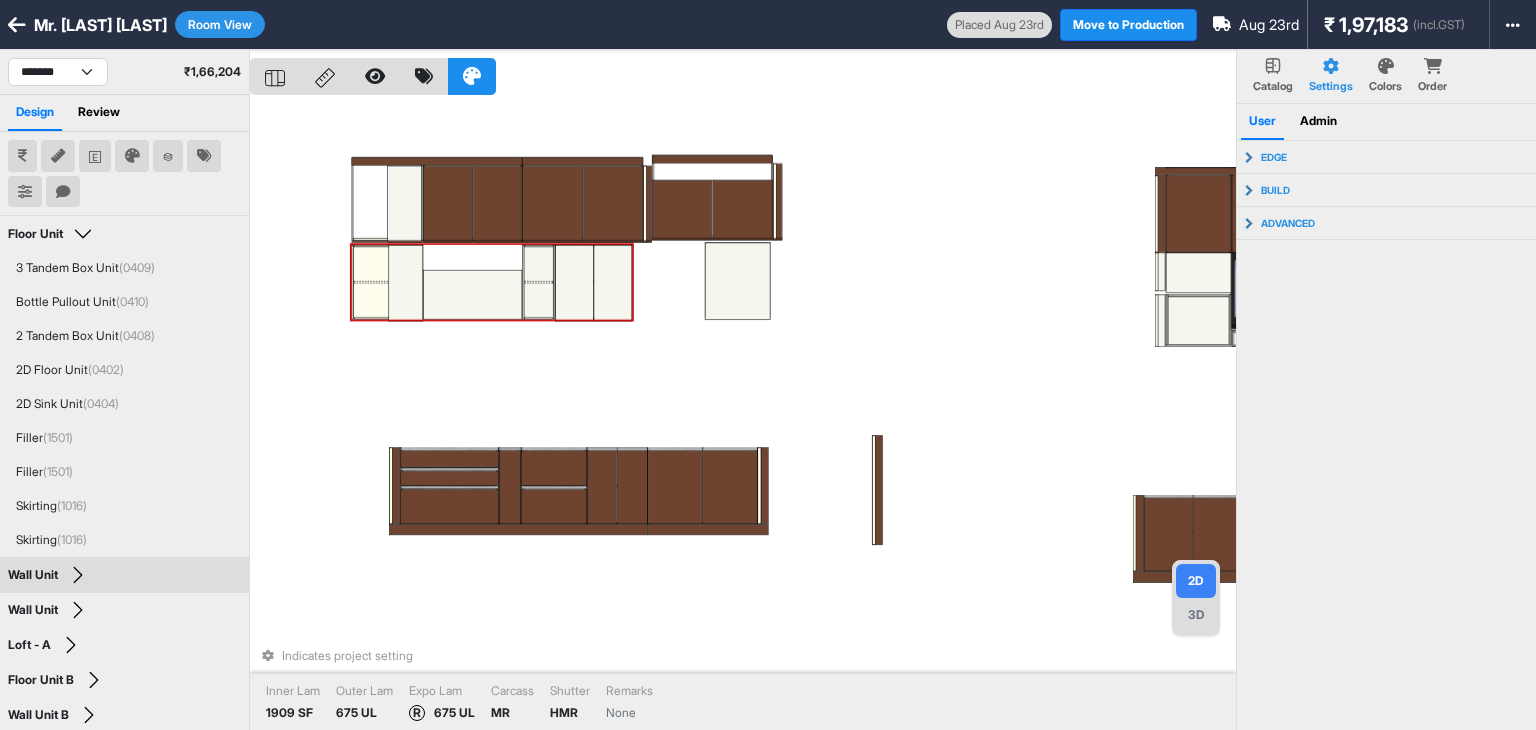 click at bounding box center (424, 76) 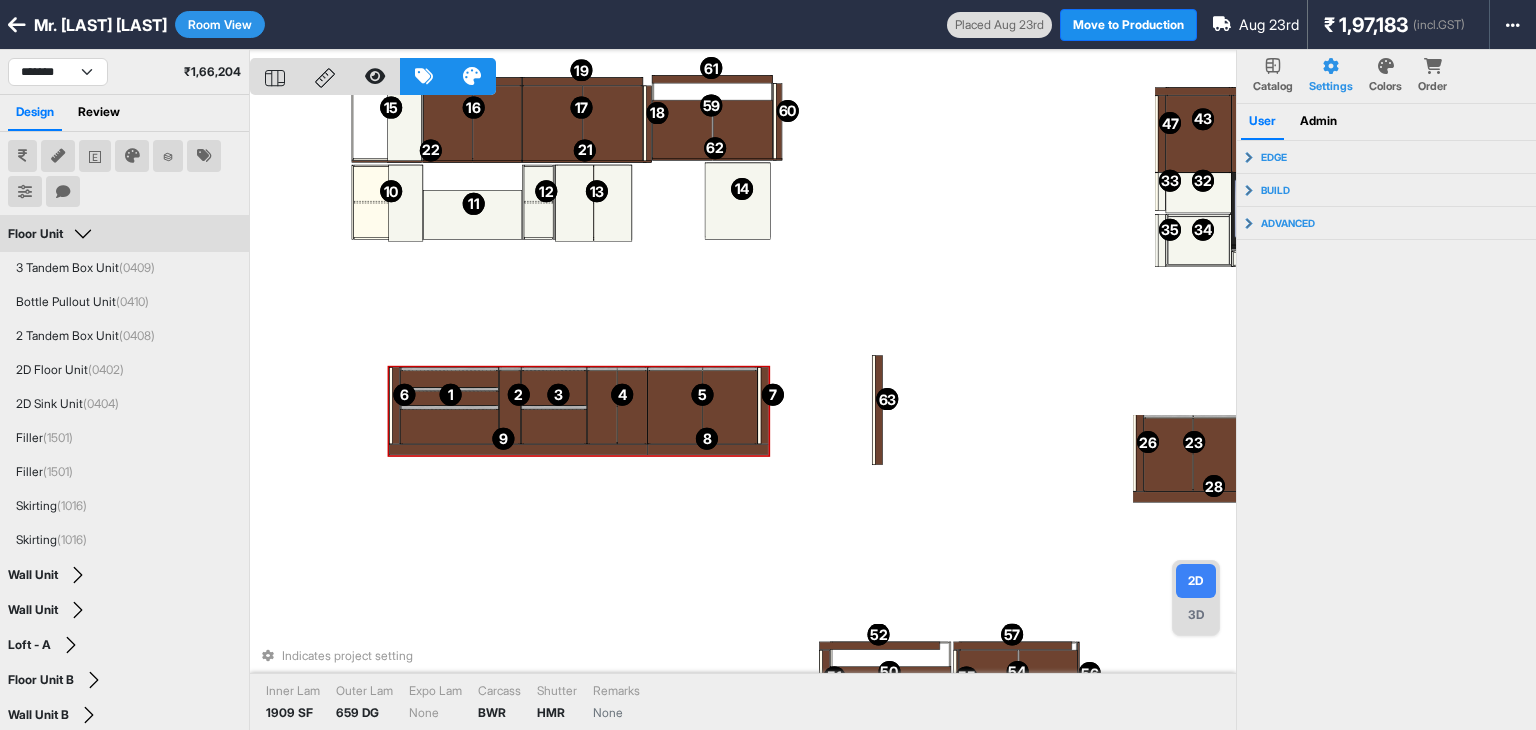 click on "1 1 2 2 3 3 4 4 5 5 6 6 7 7 8 8 9 9 10 10 11 11 12 12 13 13 14 14 15 15 16 16 17 17 18 18 19 19 20 20 21 21 22 22 23 23 24 24 25 25 26 26 27 27 28 28 29 29 30 30 31 31 32 32 33 33 34 34 35 35 36 36 37 37 38 38 39 39 40 40 41 41 42 42 43 43 44 44 45 45 46 46 47 47 48 48 49 49 50 50 51 51 52 52 53 53 54 54 55 55 56 56 57 57 58 58 59 59 60 60 61 61 62 62 63 63 64 64 Indicates project setting Inner Lam 1909 SF Outer Lam 659 DG Expo Lam None Carcass BWR Shutter HMR Remarks None" at bounding box center (743, 415) 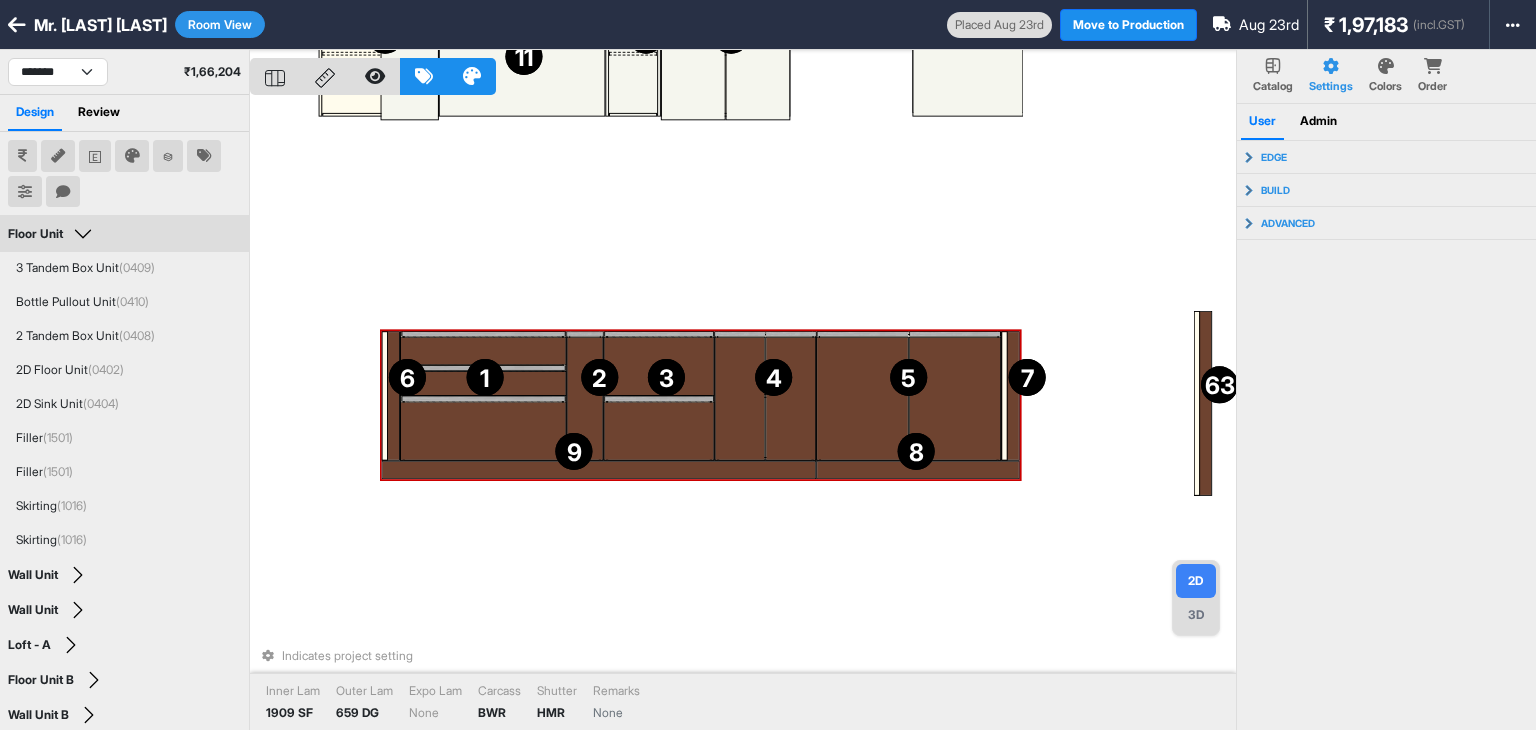 click at bounding box center (483, 399) 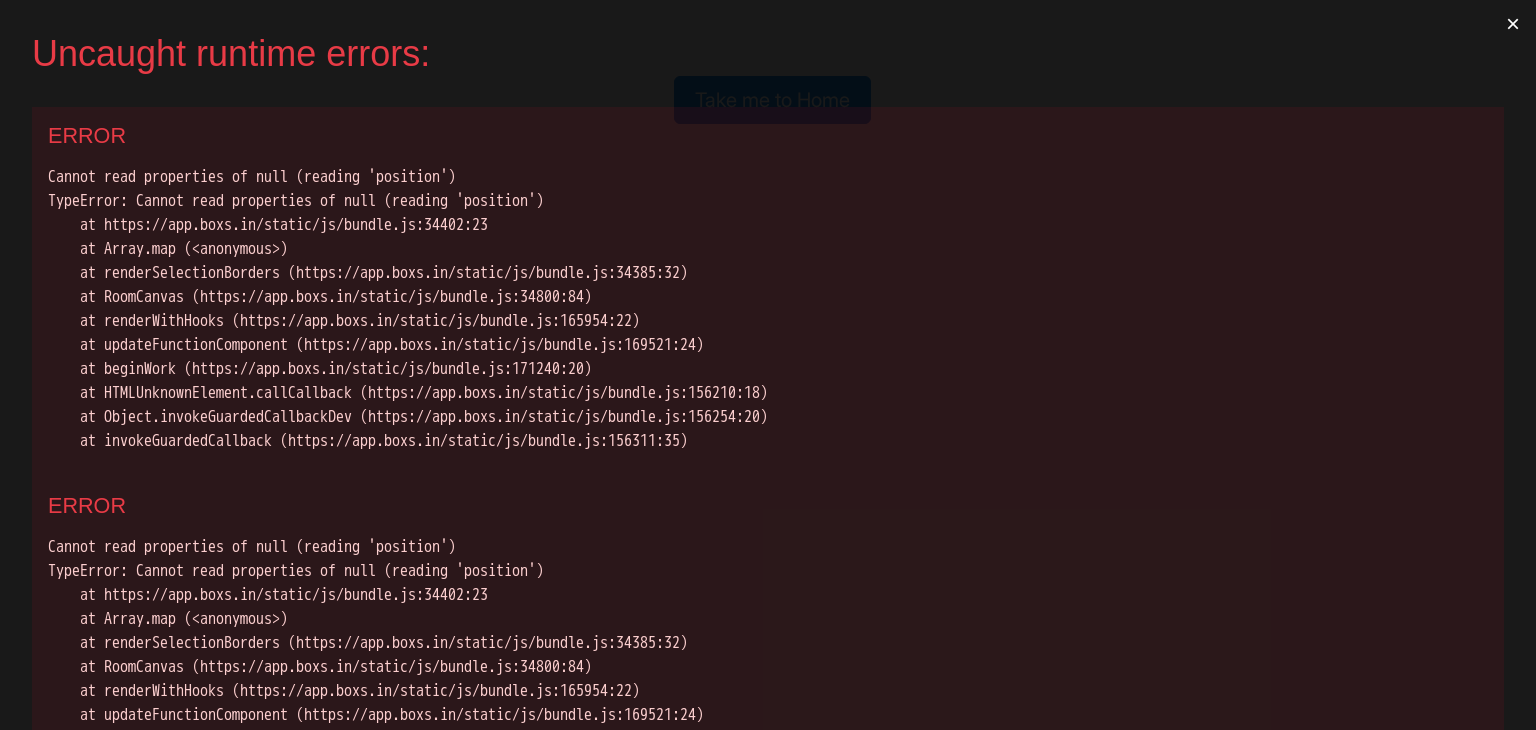scroll, scrollTop: 0, scrollLeft: 0, axis: both 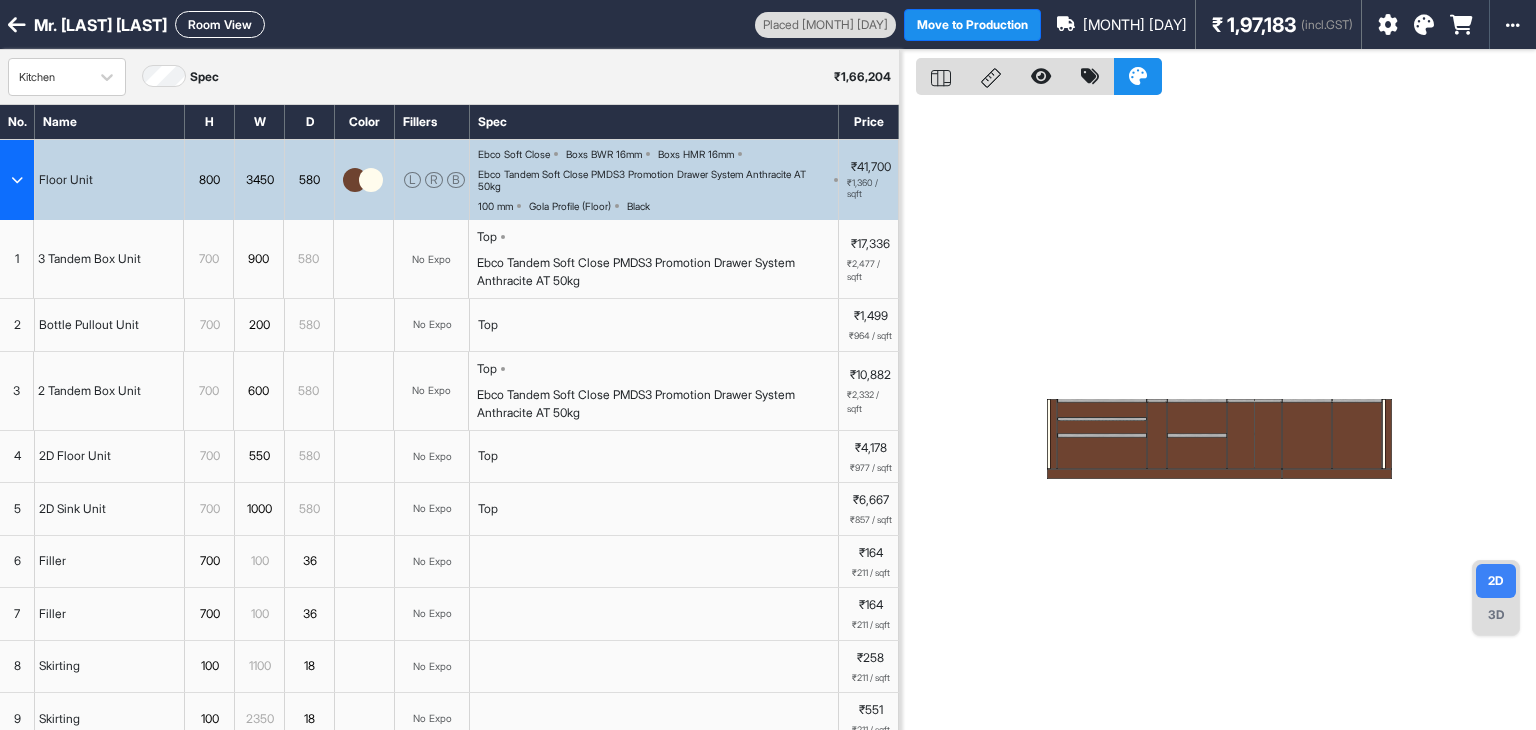 click at bounding box center [1102, 453] 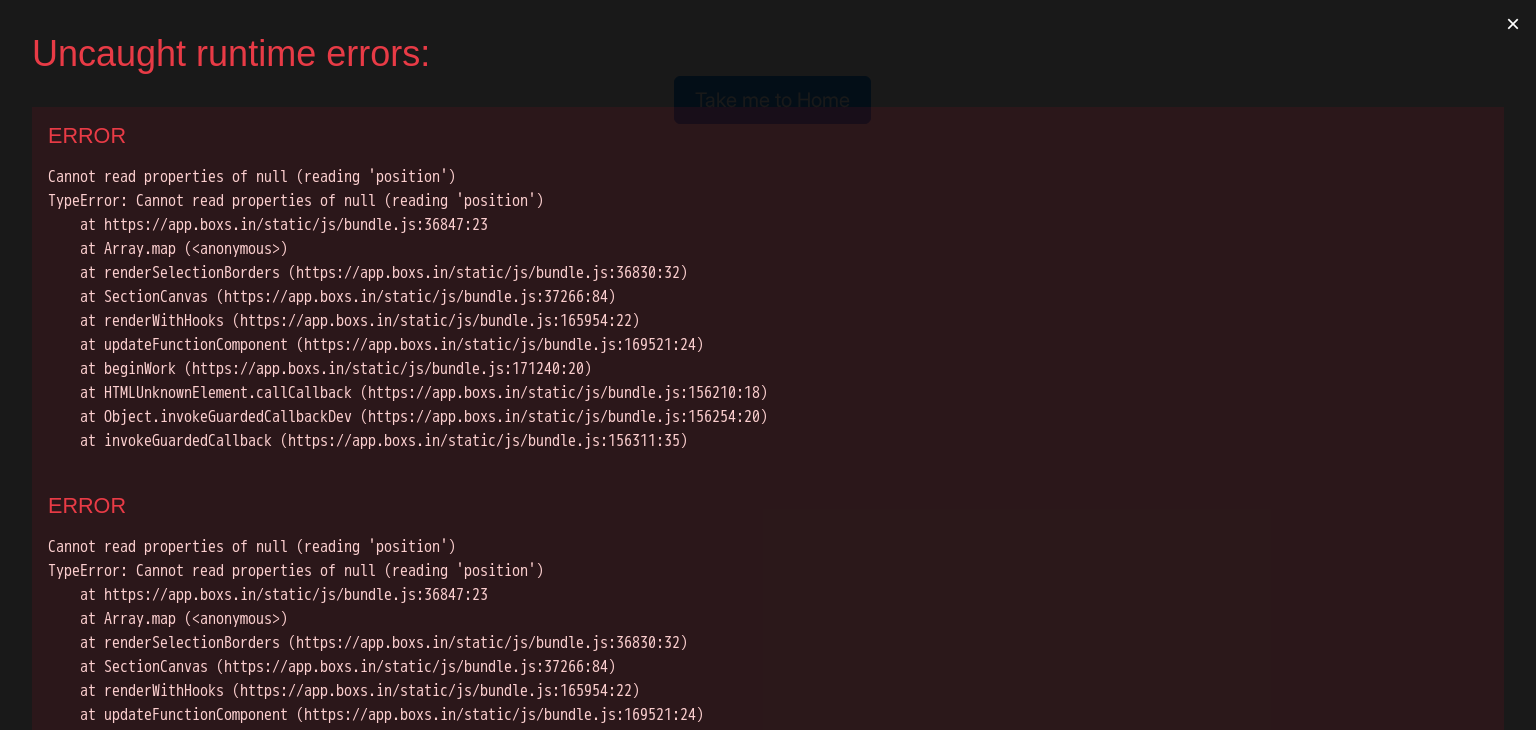 scroll, scrollTop: 0, scrollLeft: 0, axis: both 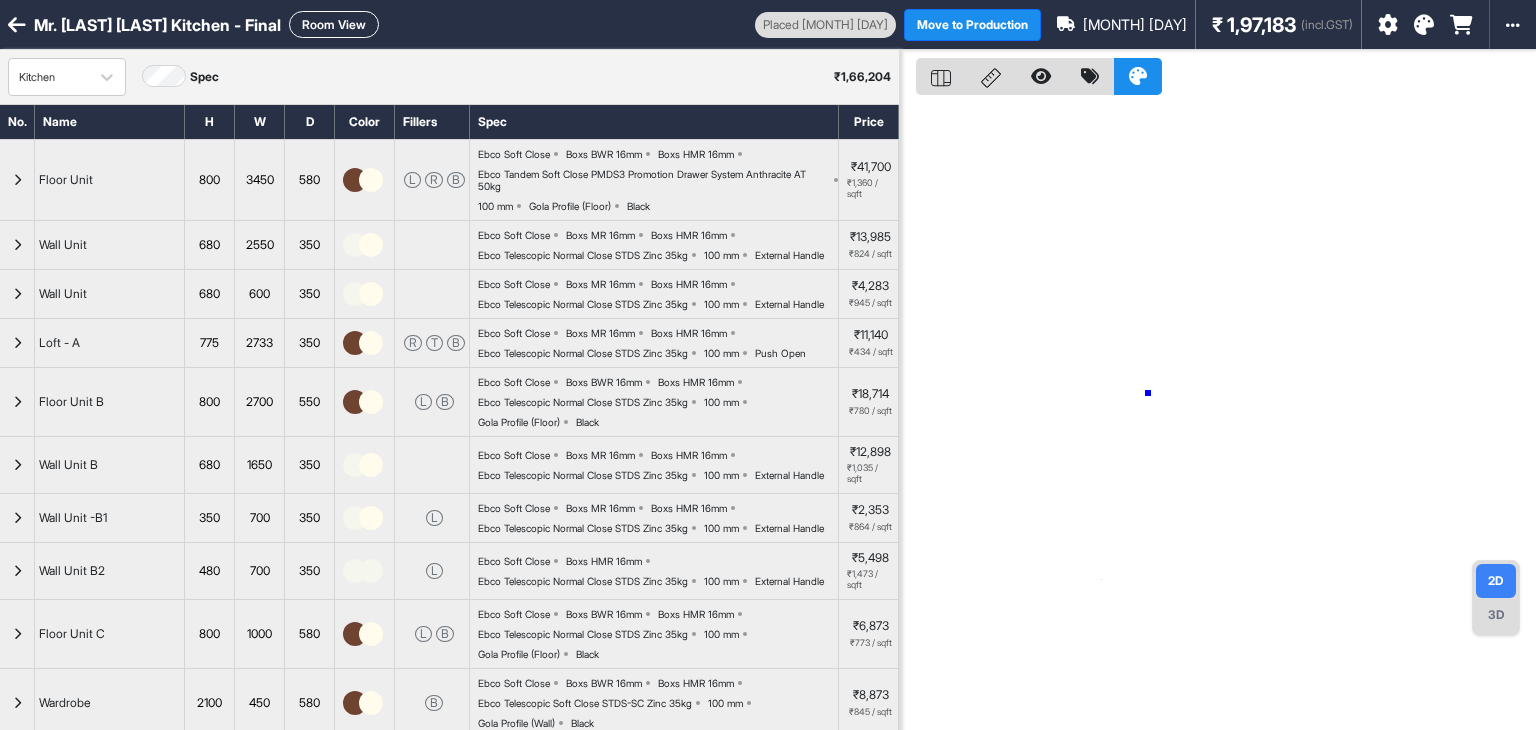 click at bounding box center (1218, 415) 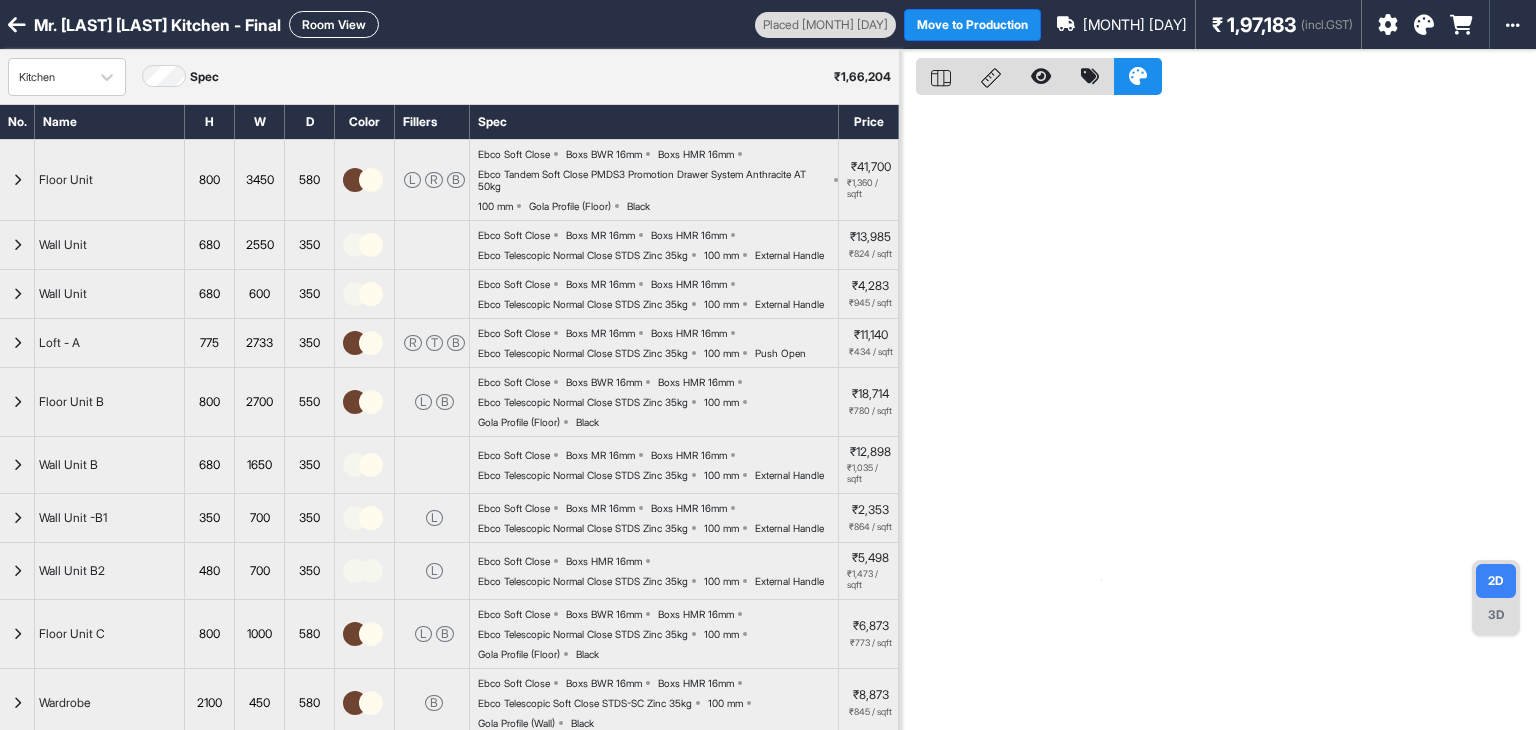 click at bounding box center [17, 180] 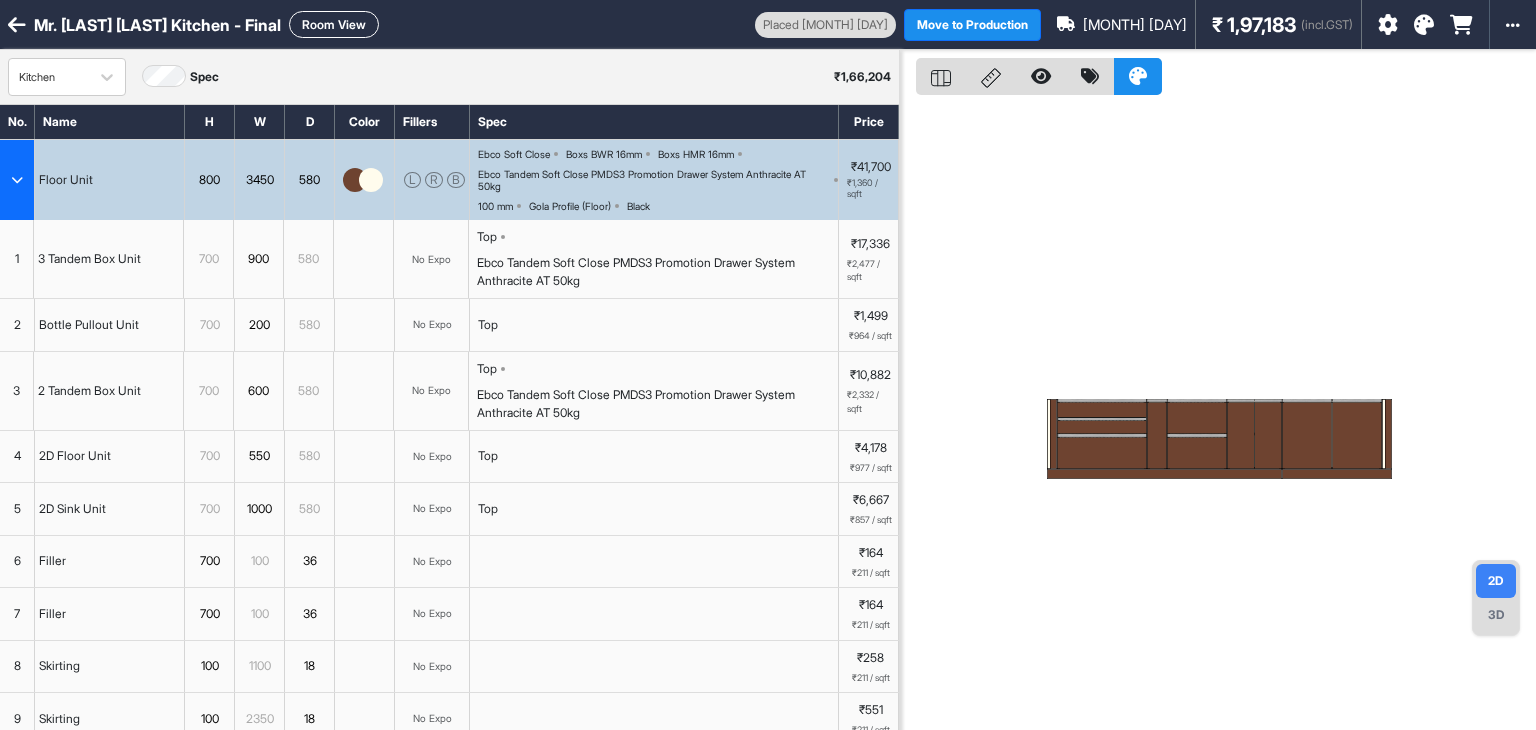 click at bounding box center [1102, 453] 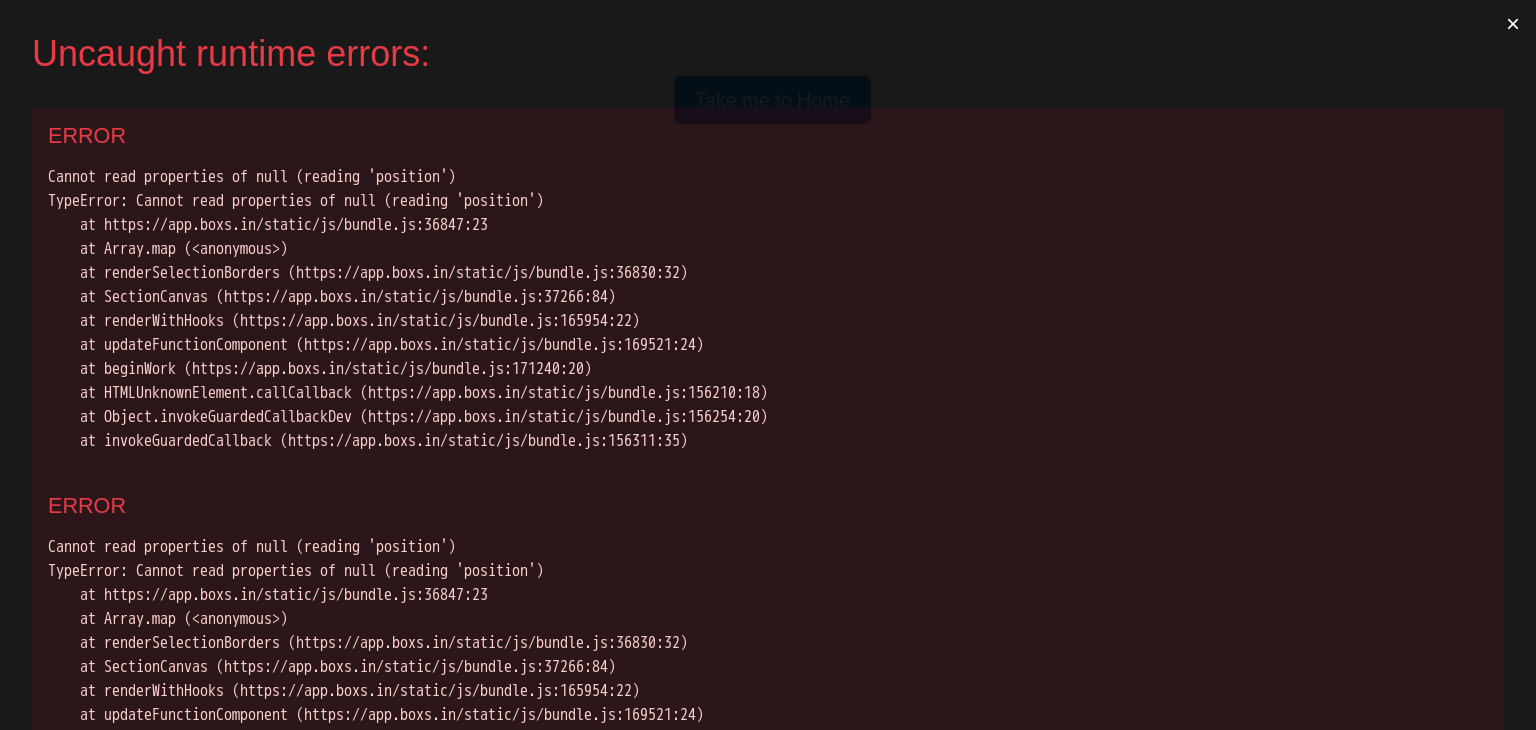 scroll, scrollTop: 0, scrollLeft: 0, axis: both 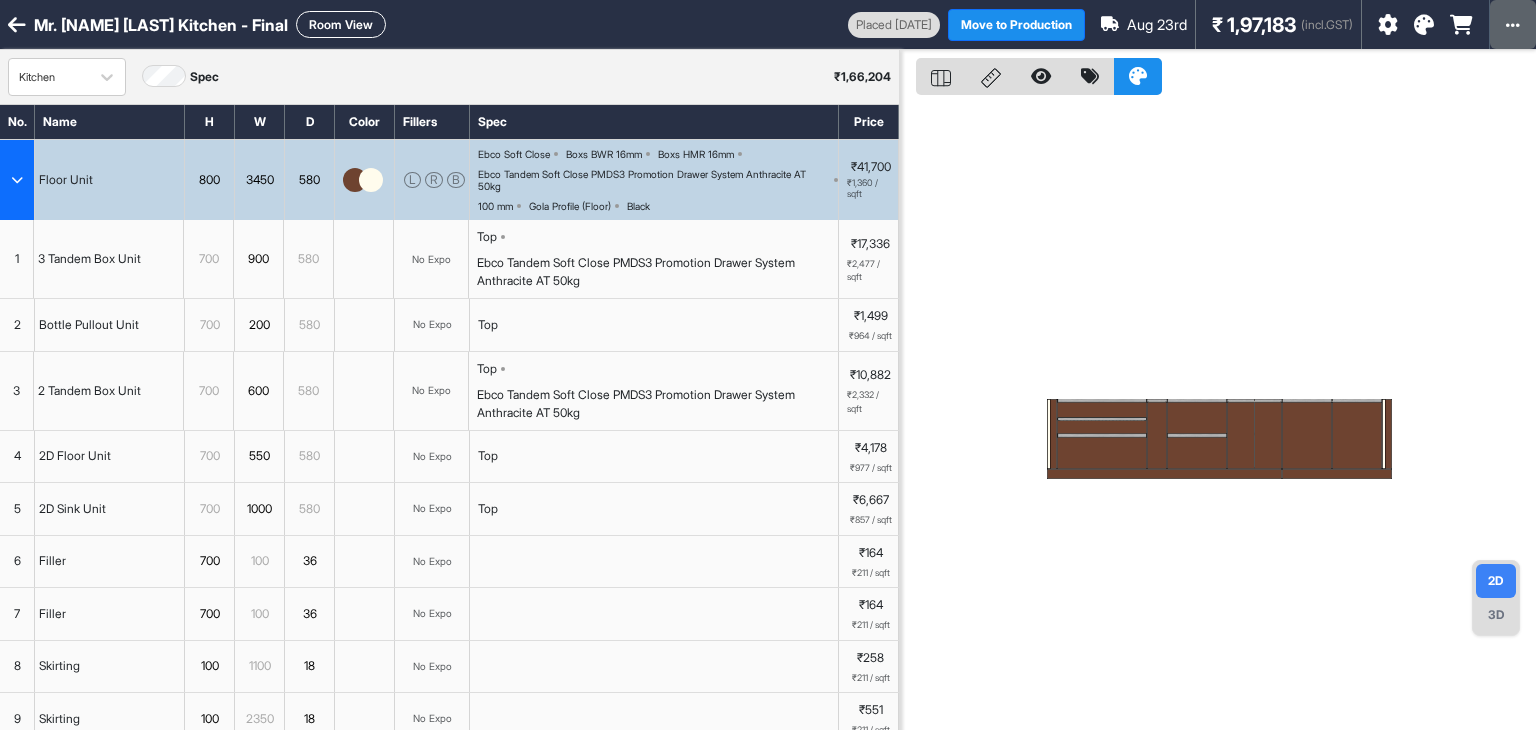 click at bounding box center [1513, 25] 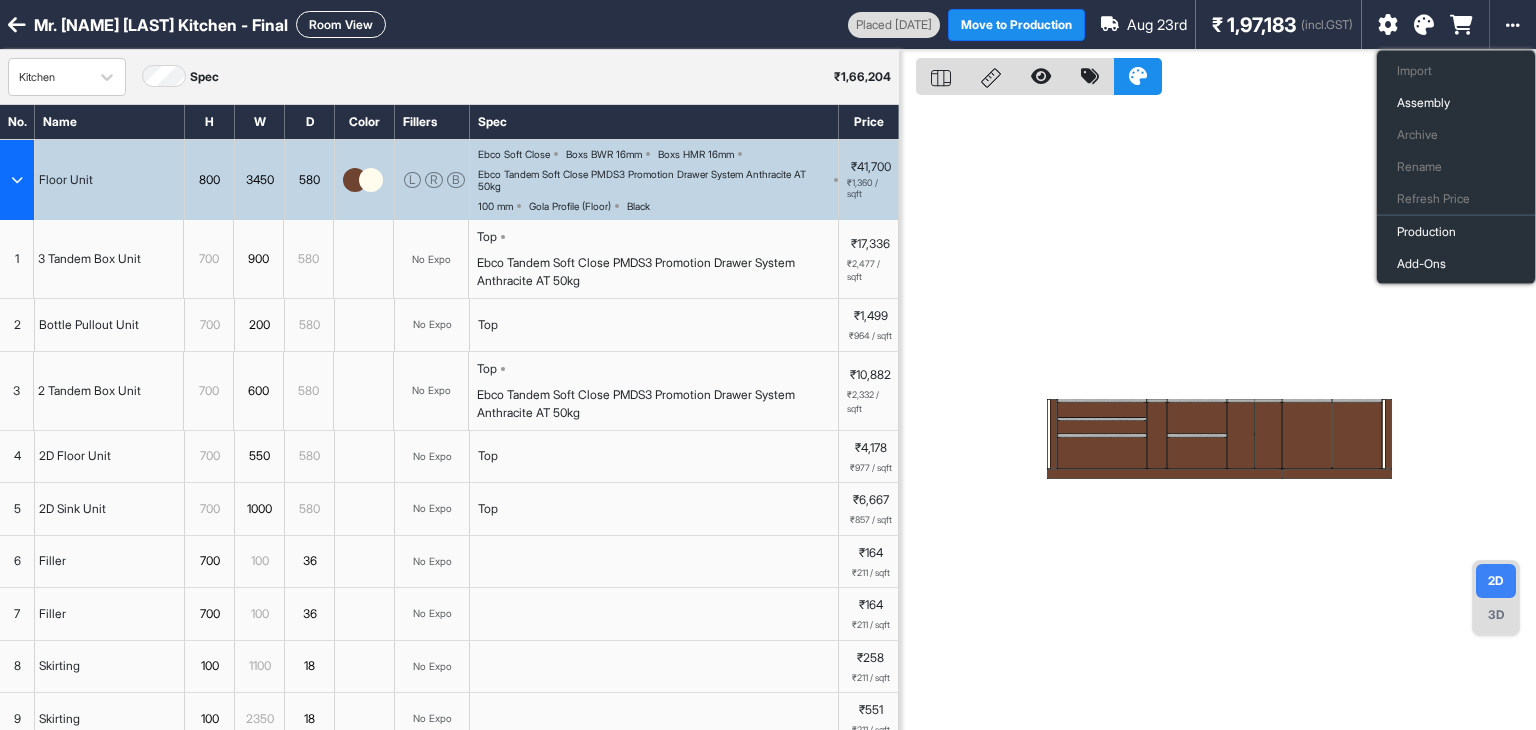 click on "Mr. Ritu Vijay Kitchen - Final Room View" at bounding box center [424, 24] 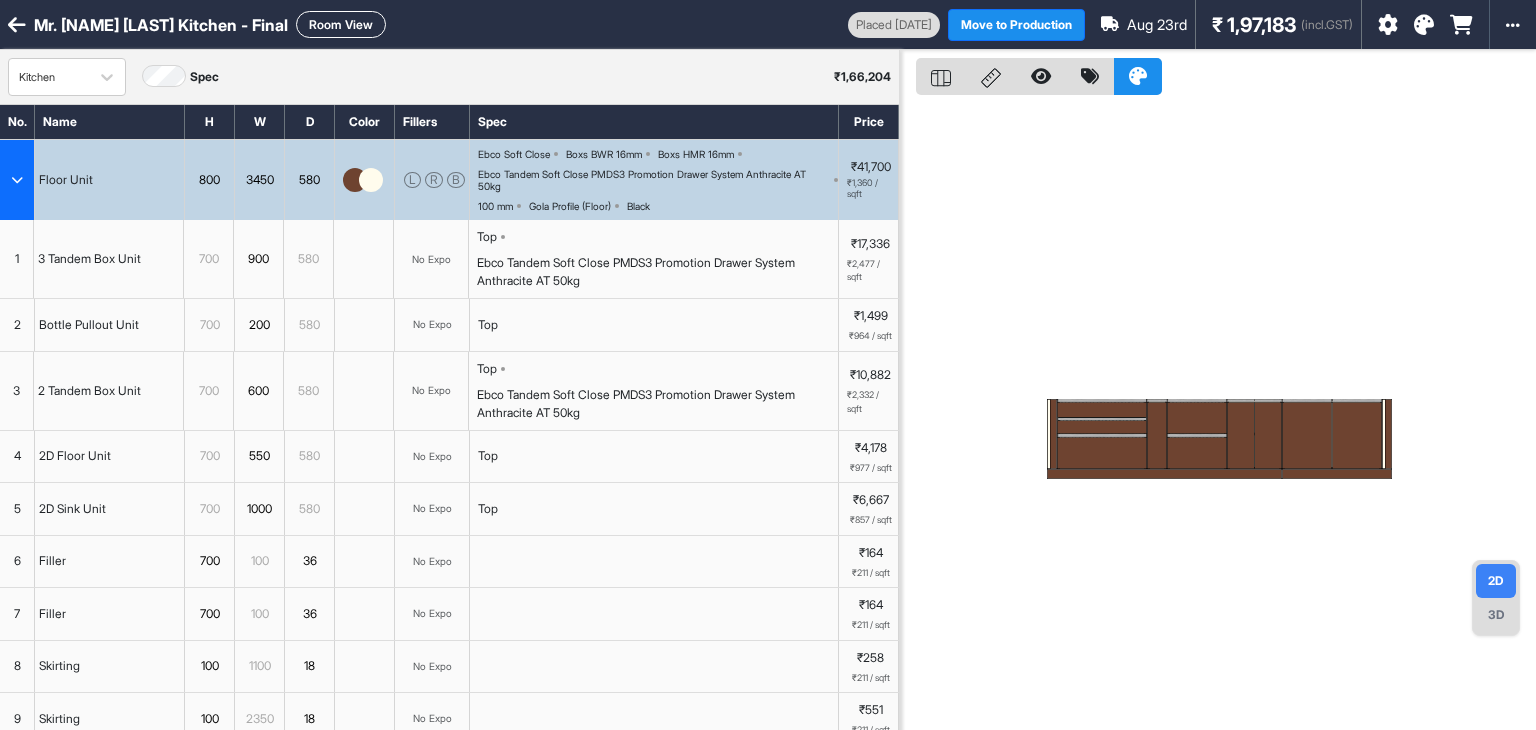 click on "Mr. Ritu Vijay Kitchen - Final Room View" at bounding box center [424, 24] 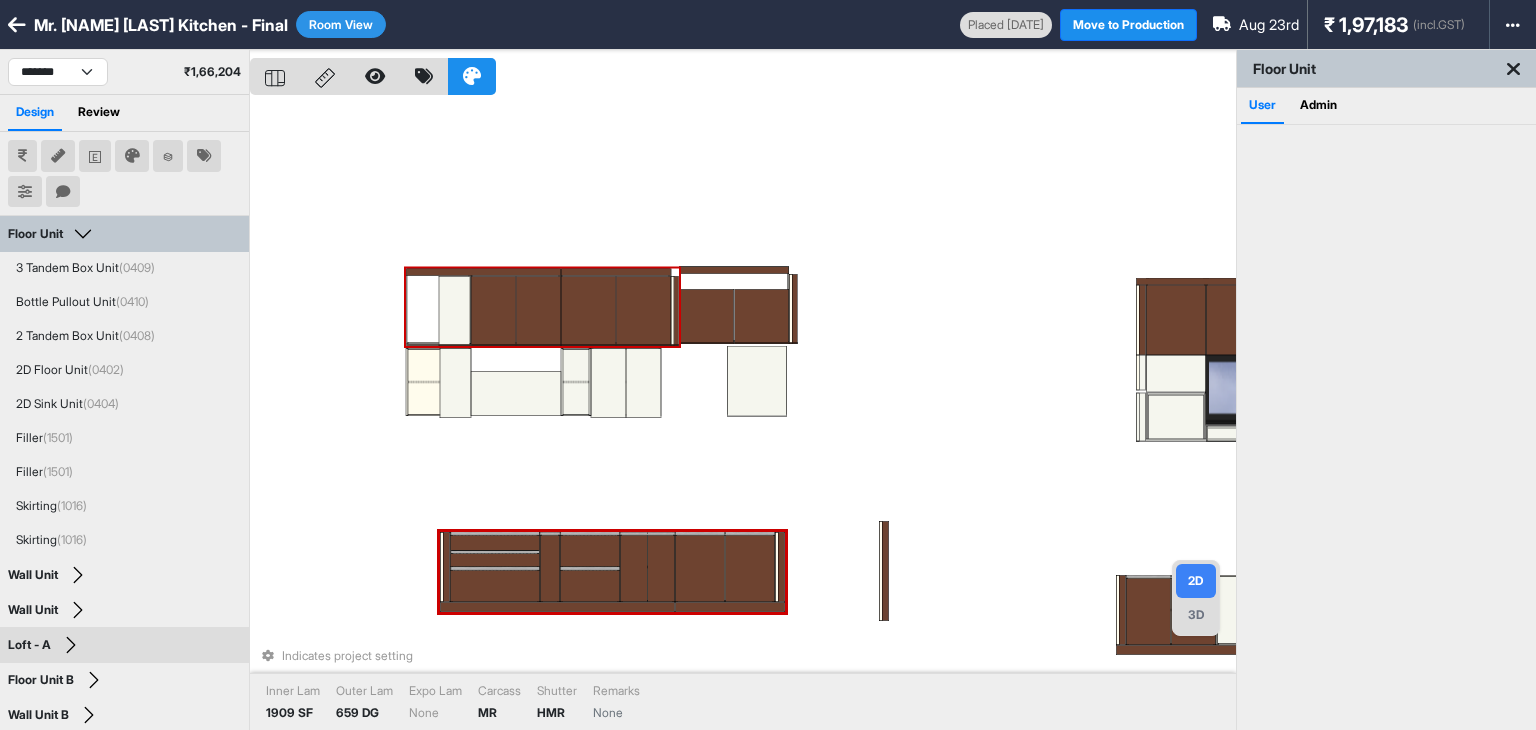 click at bounding box center (538, 311) 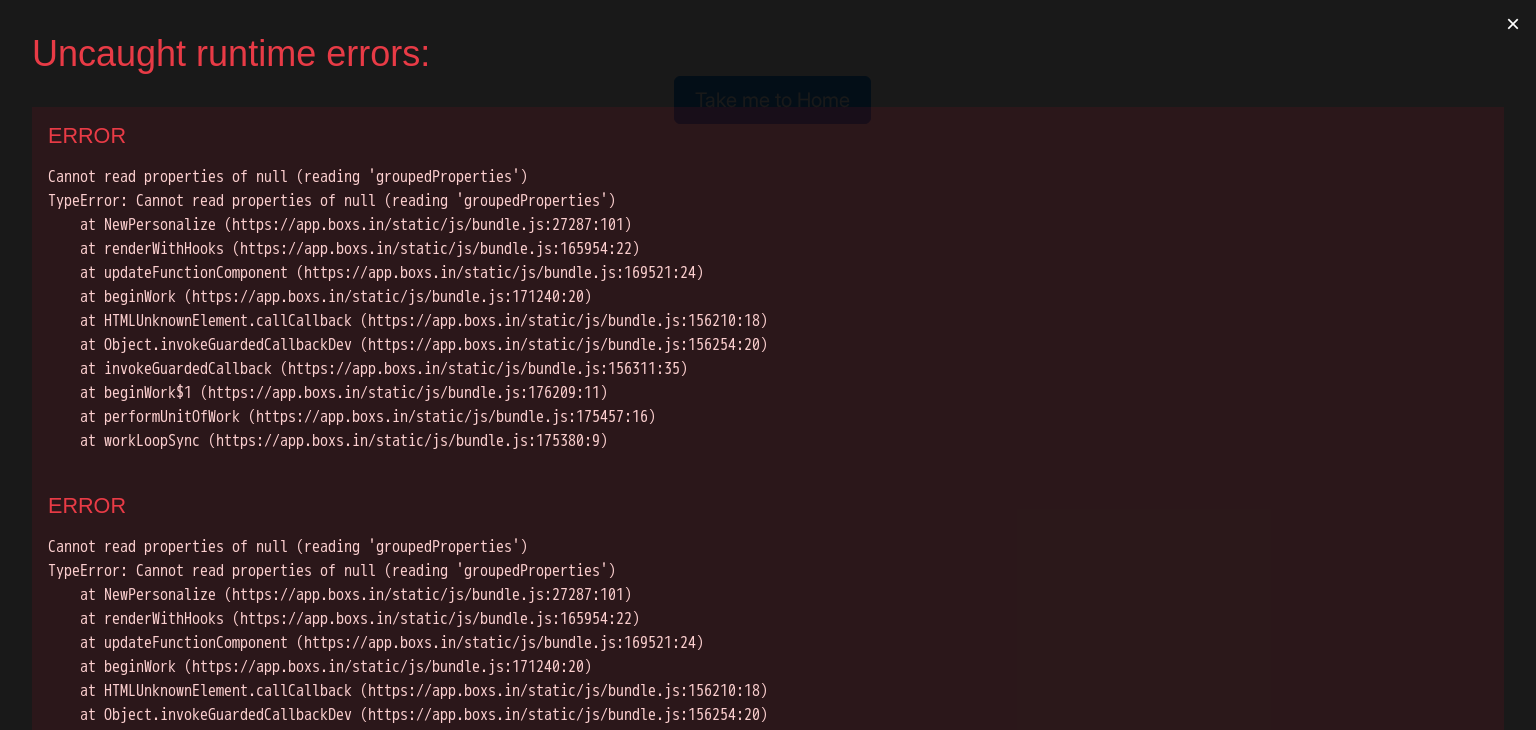 scroll, scrollTop: 0, scrollLeft: 0, axis: both 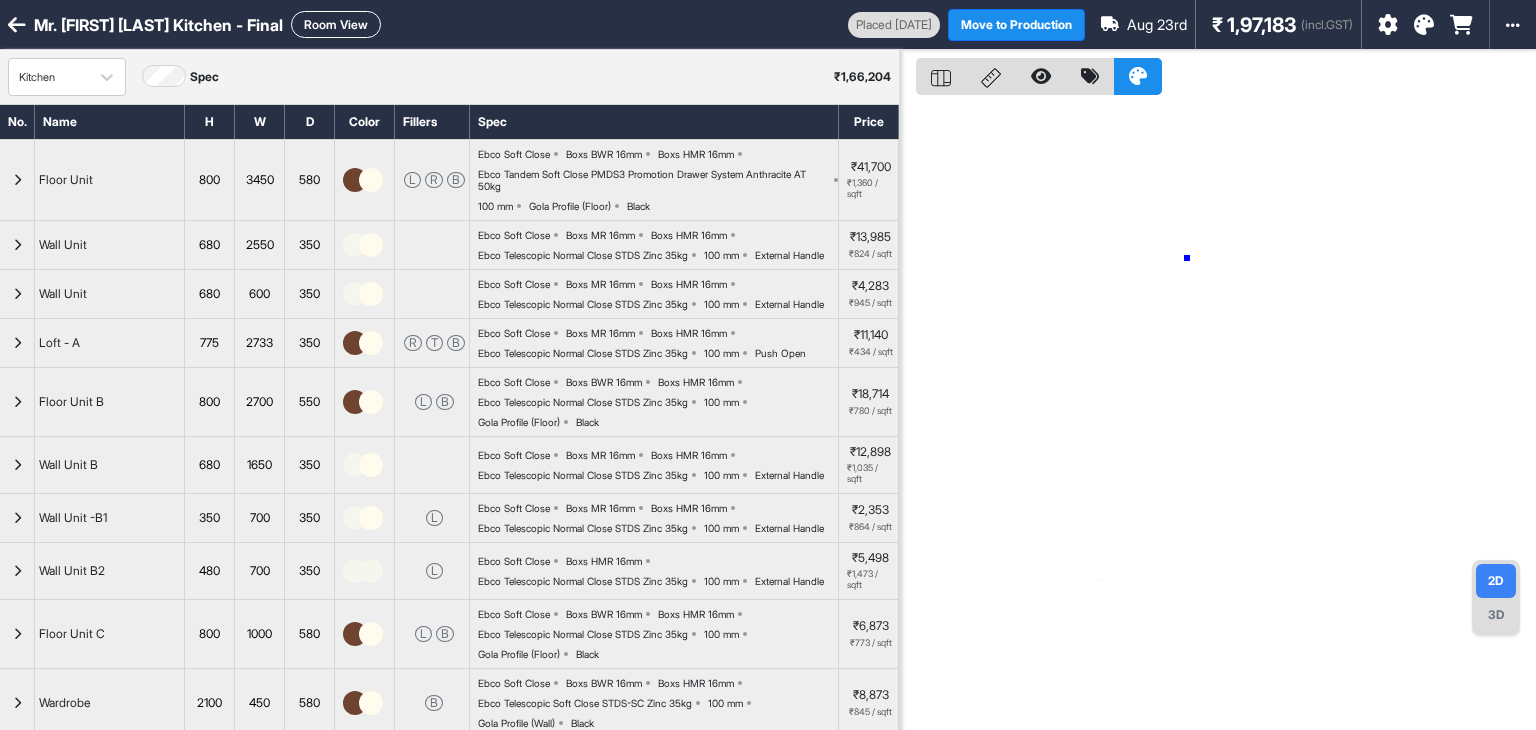 drag, startPoint x: 1187, startPoint y: 258, endPoint x: 1200, endPoint y: 665, distance: 407.20755 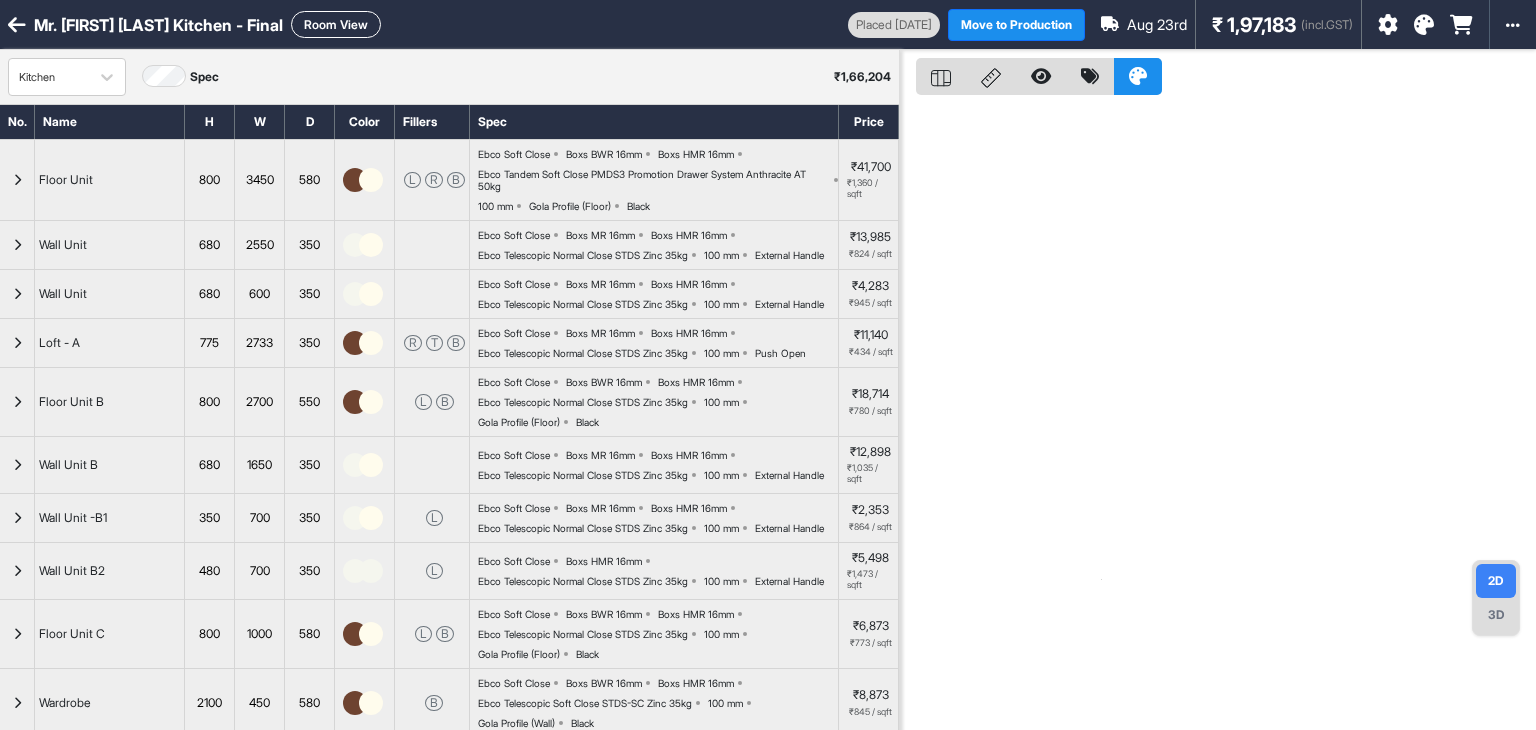click at bounding box center (17, 180) 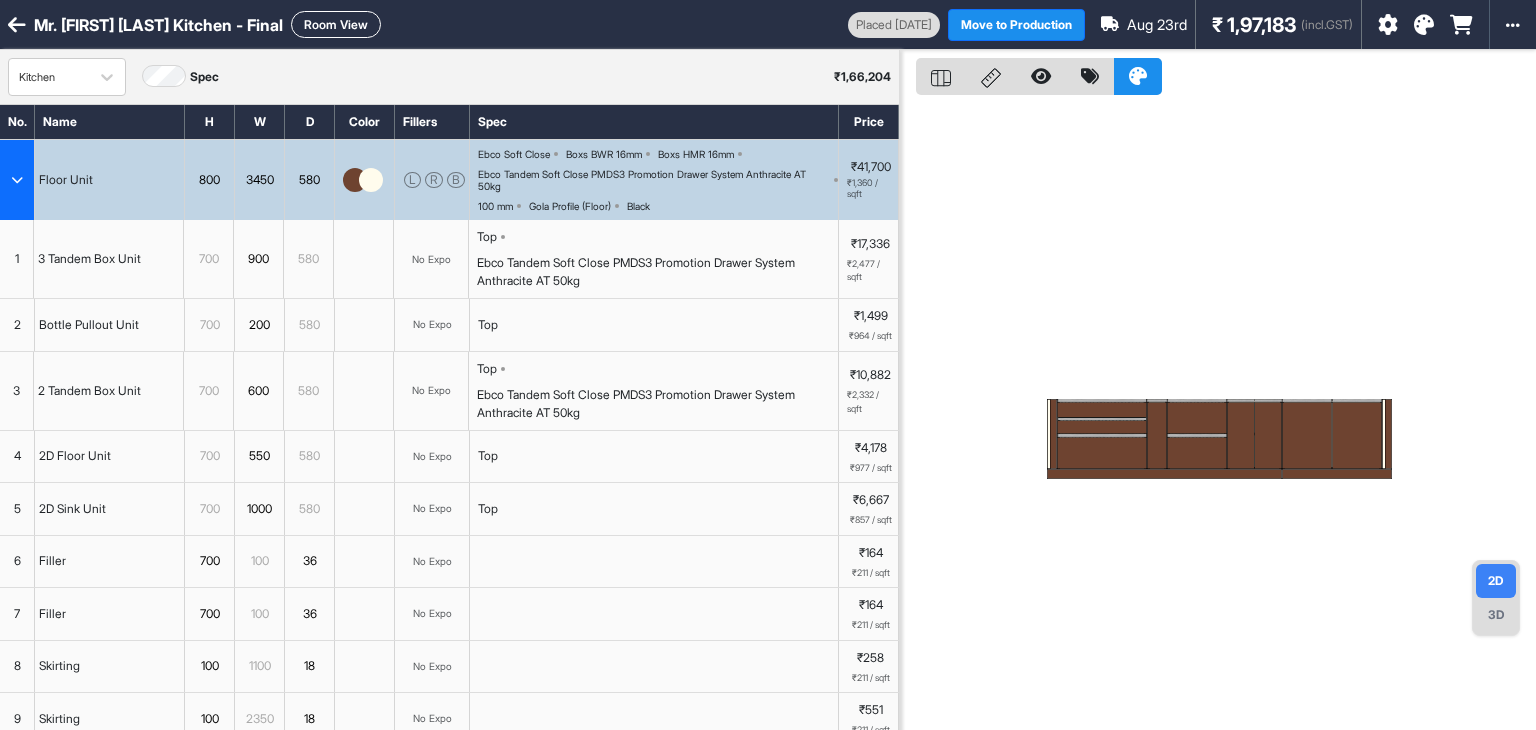 click on "1" at bounding box center [17, 259] 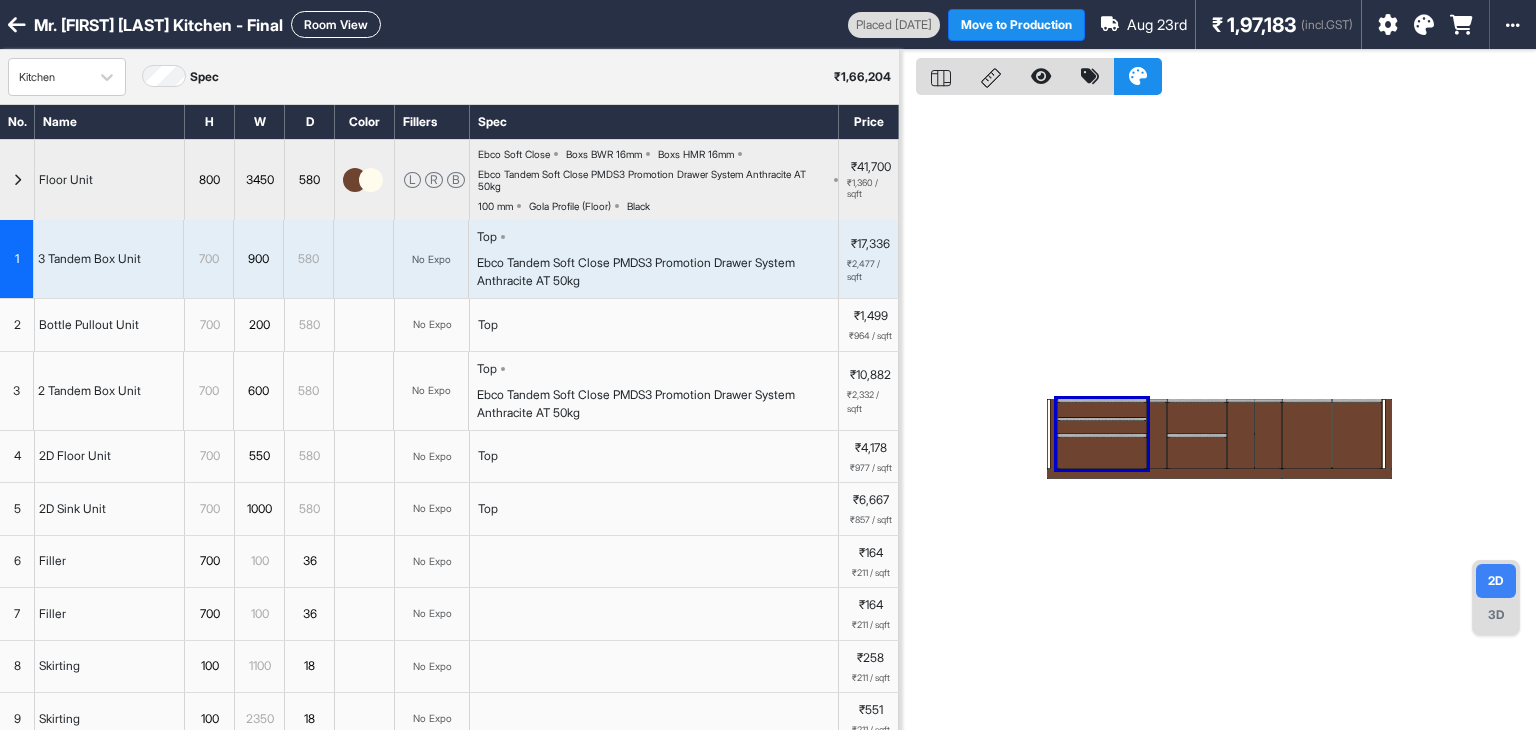 click on "Room View" at bounding box center (336, 24) 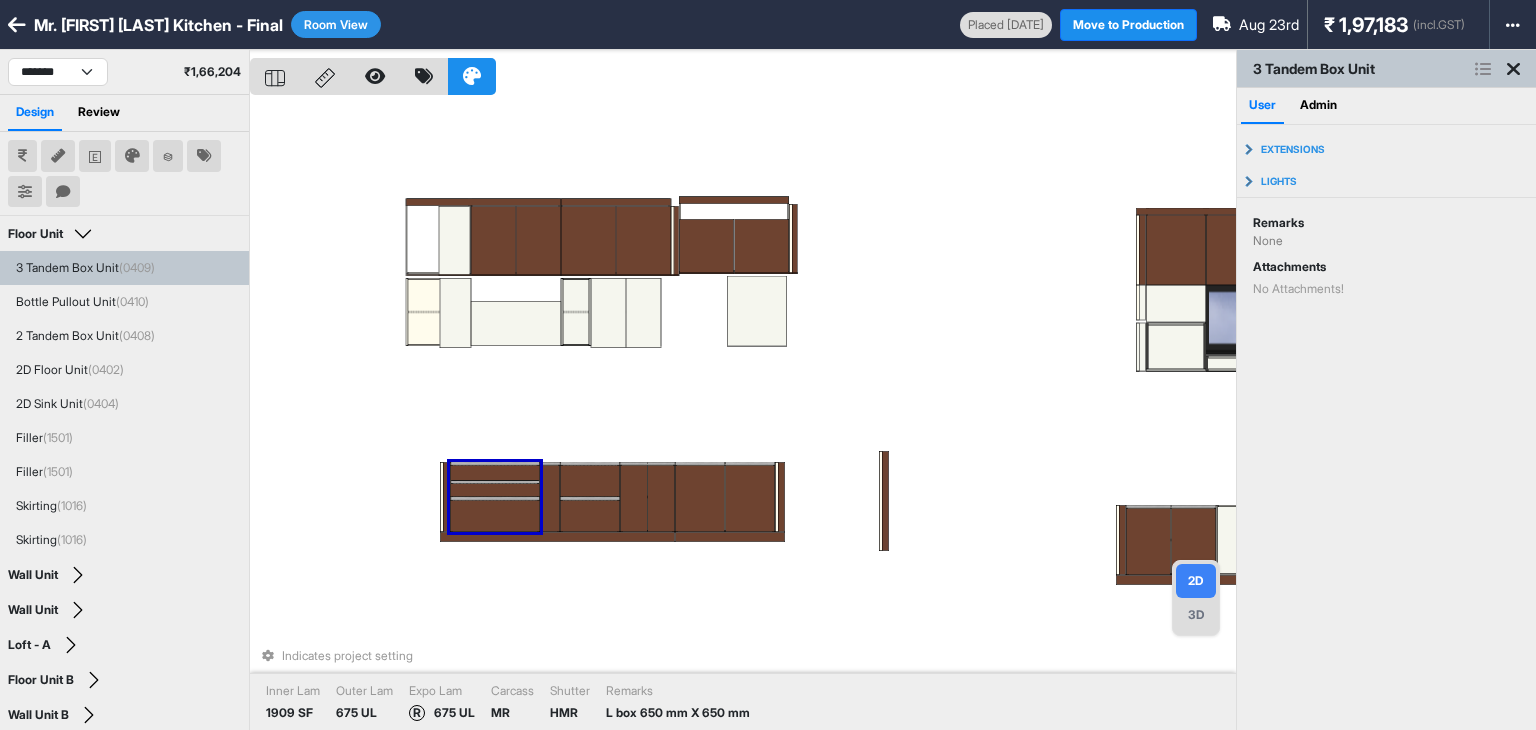 click on "3 Tandem Box Unit  (0409)" at bounding box center (85, 268) 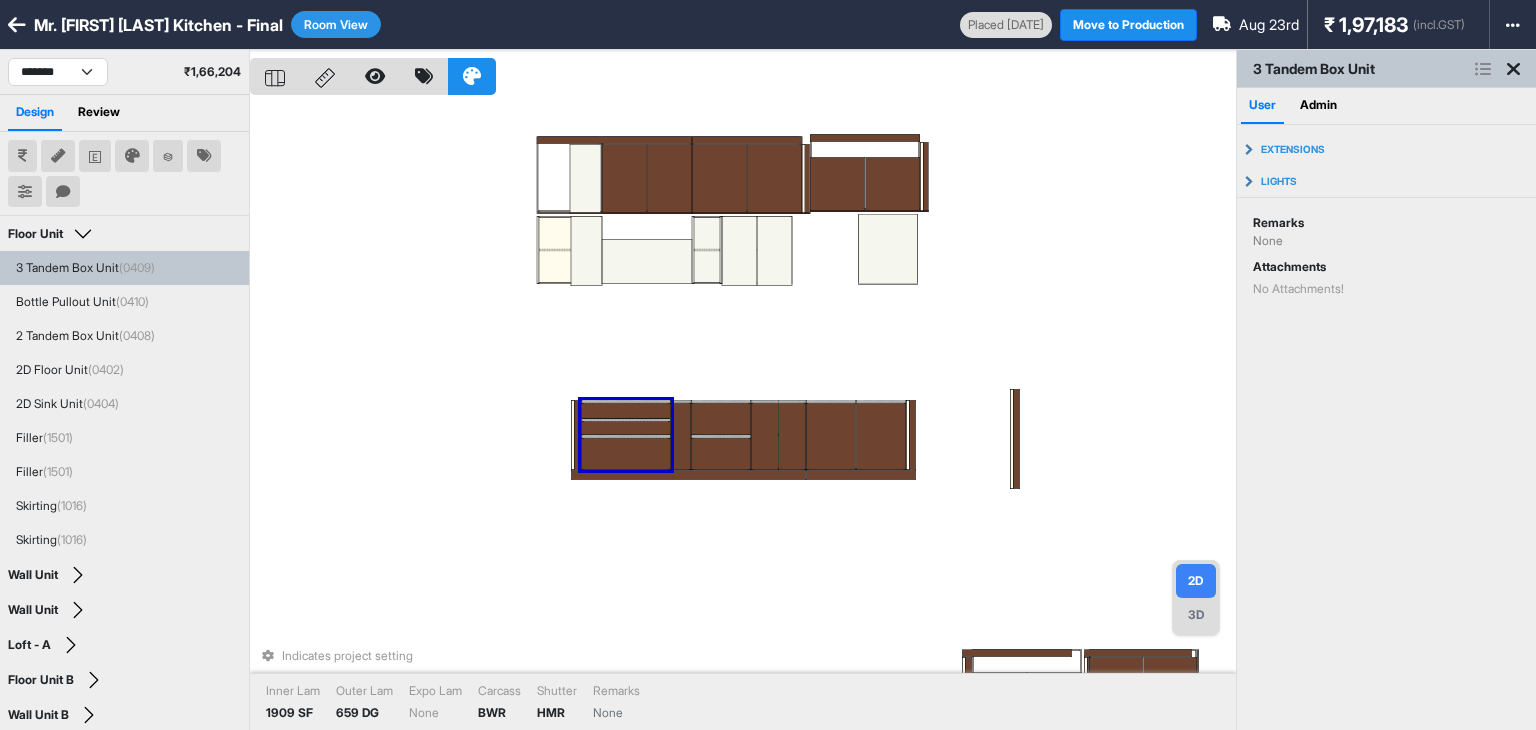 click at bounding box center [626, 454] 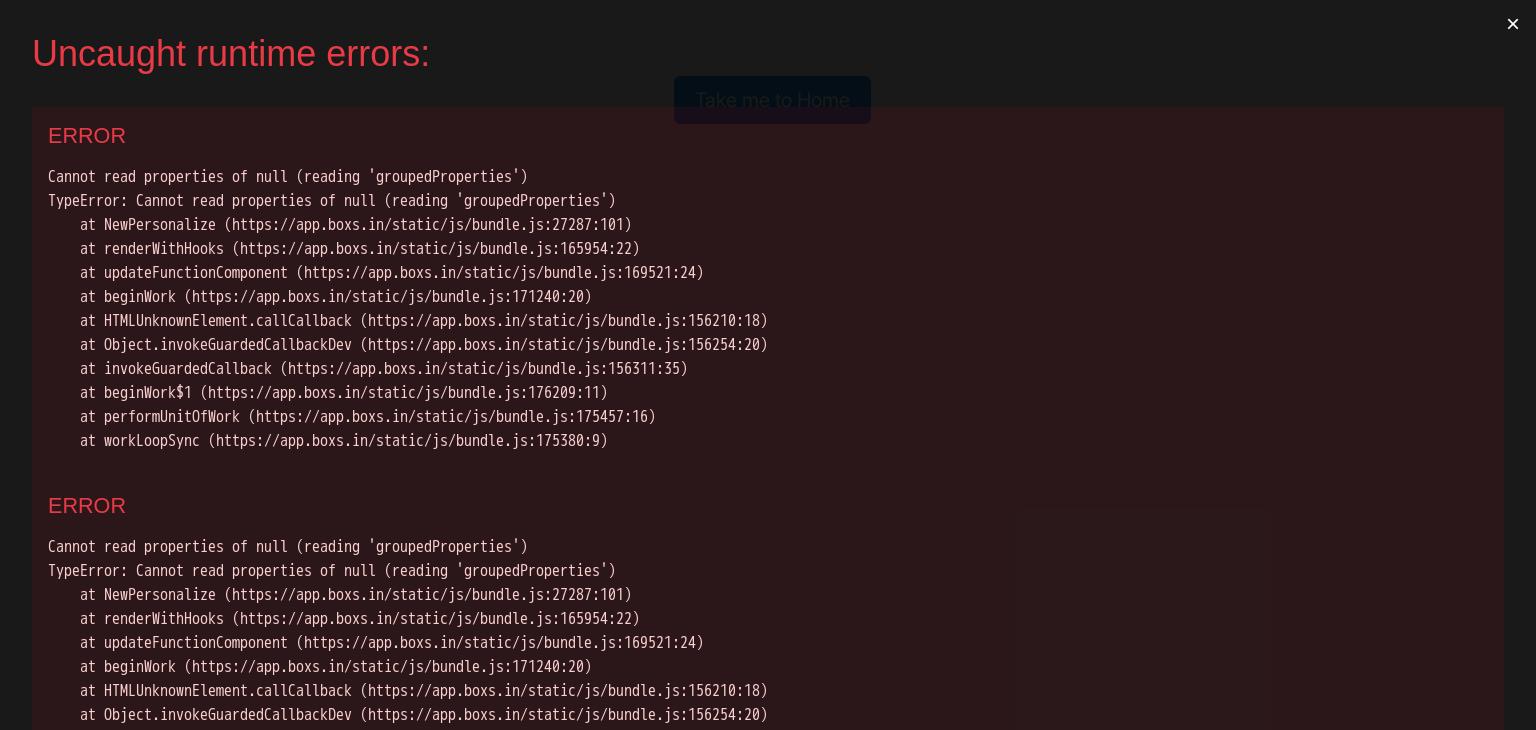 scroll, scrollTop: 0, scrollLeft: 0, axis: both 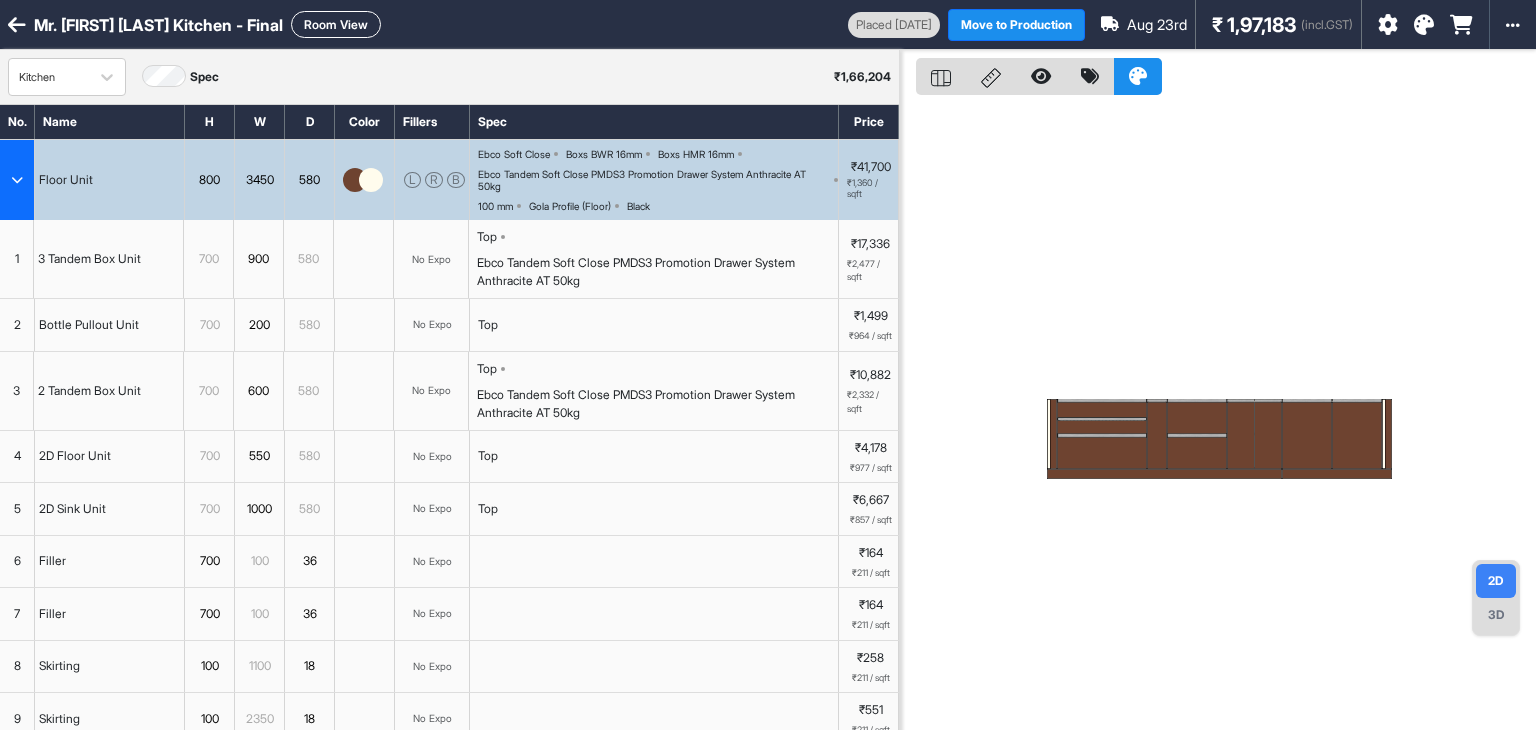 click on "Room View" at bounding box center [336, 24] 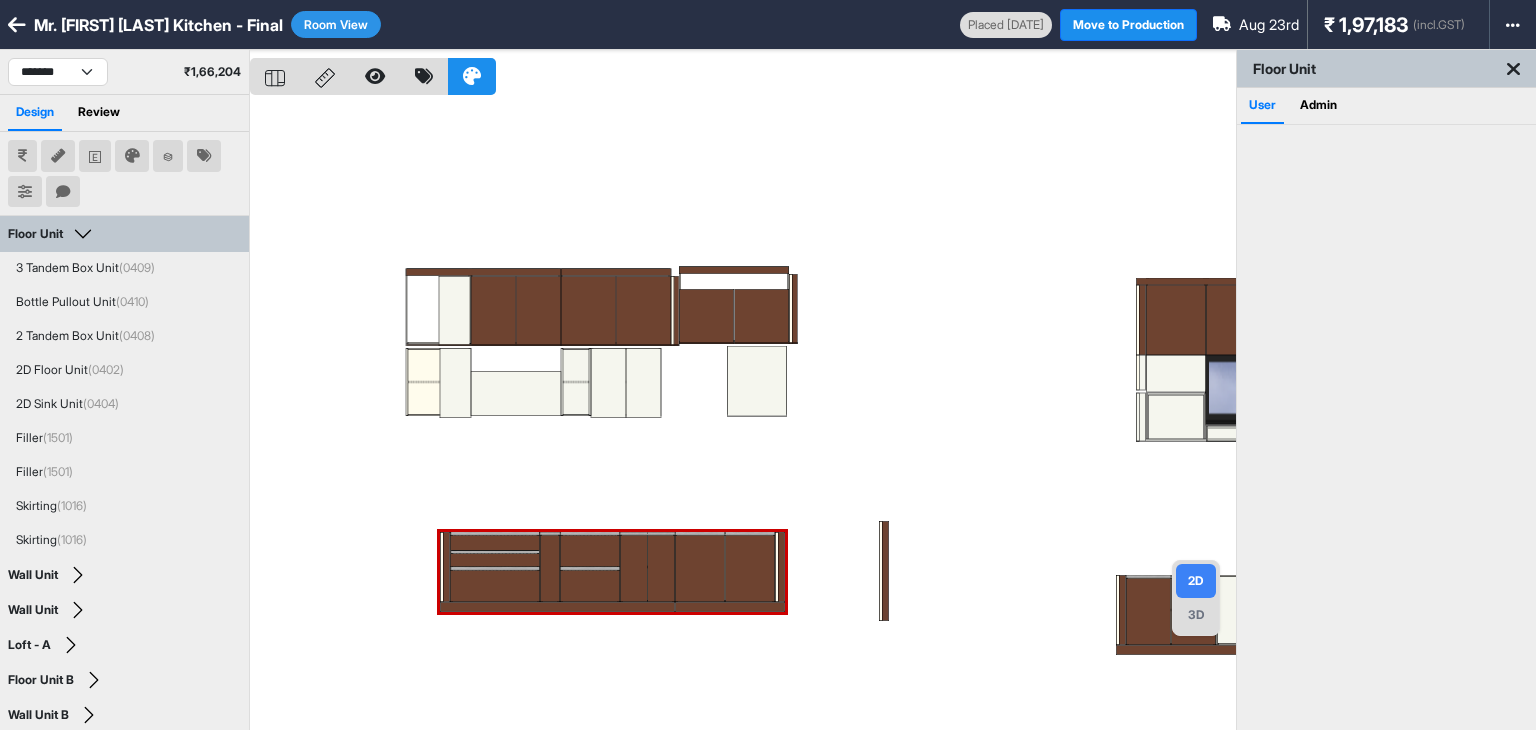 type 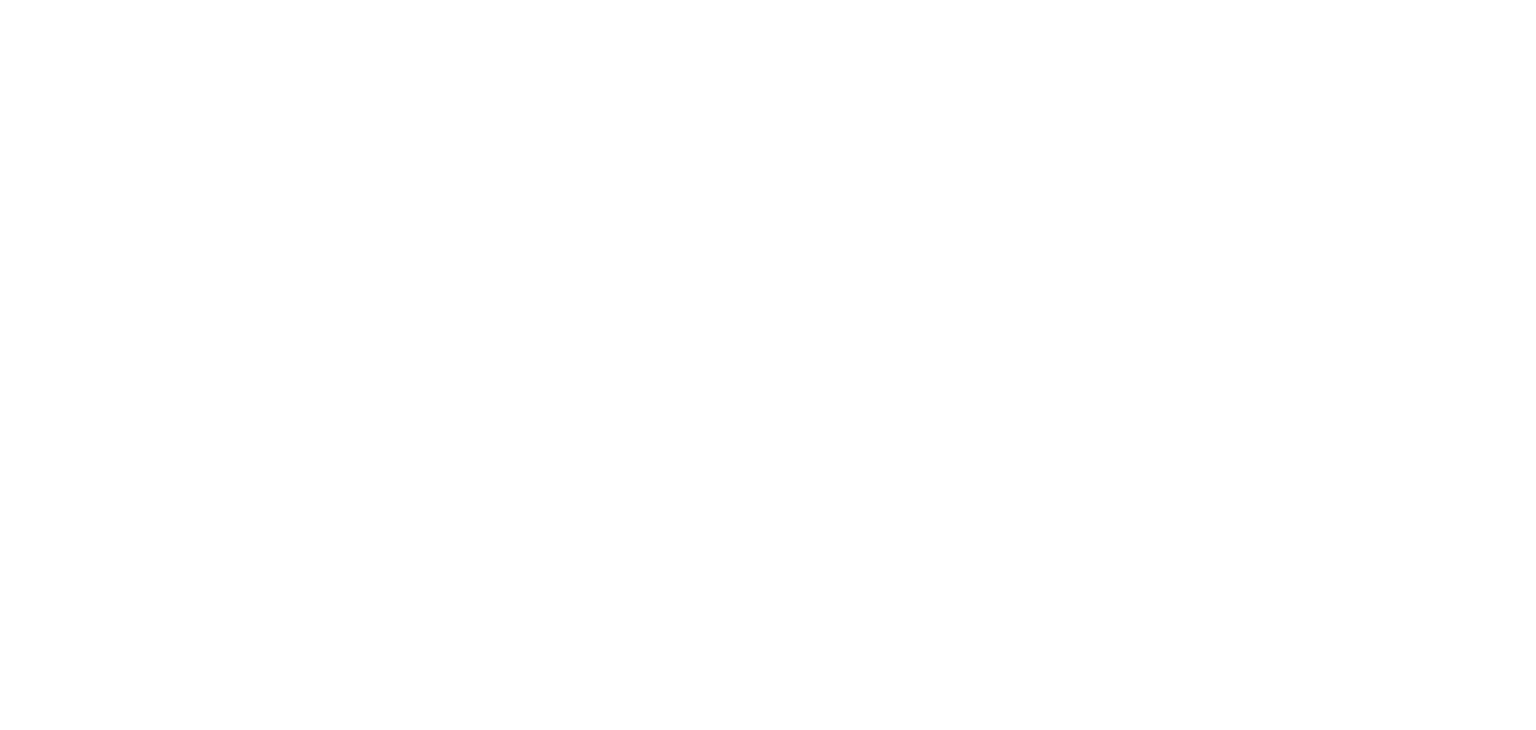 scroll, scrollTop: 0, scrollLeft: 0, axis: both 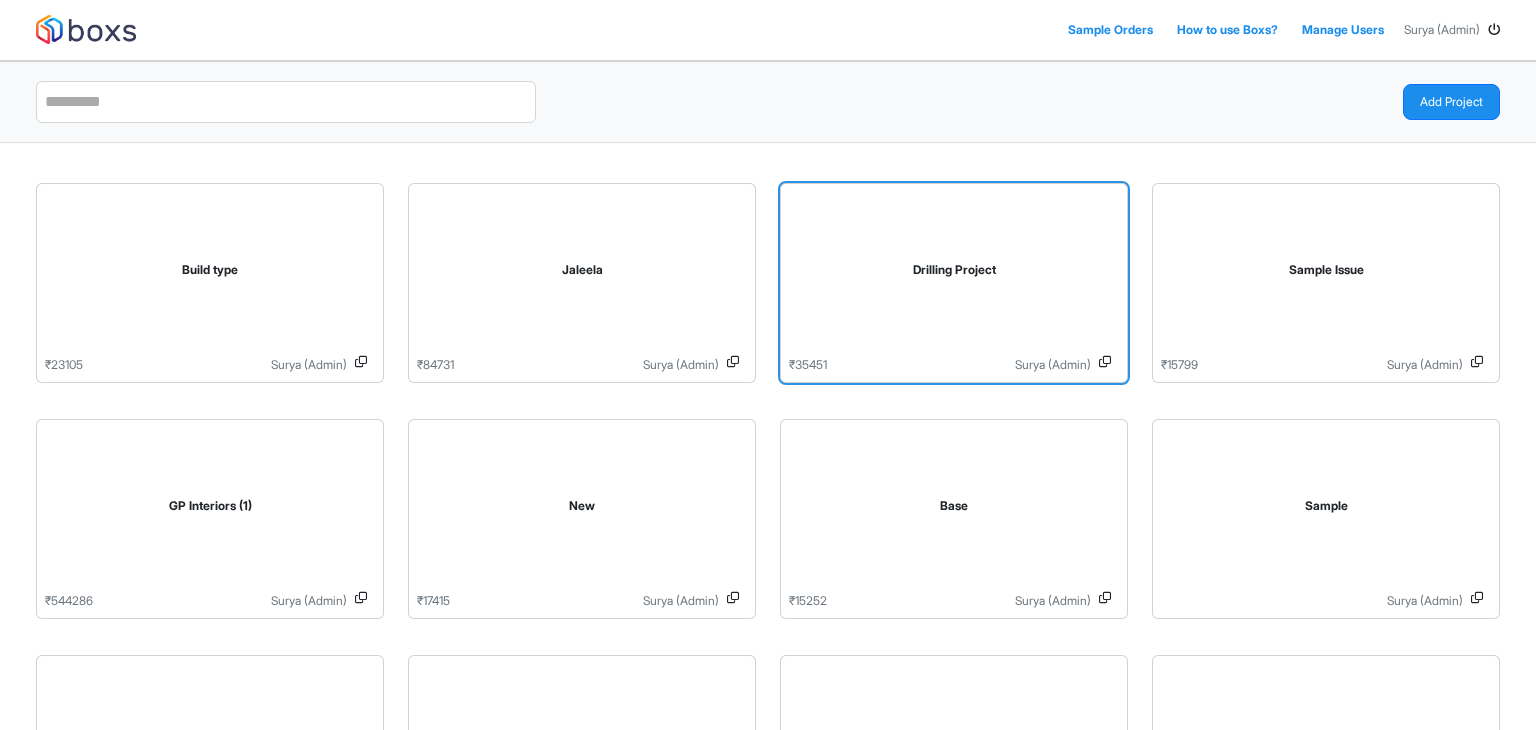click on "Drilling Project ₹ 35451 Surya (Admin)" at bounding box center (954, 283) 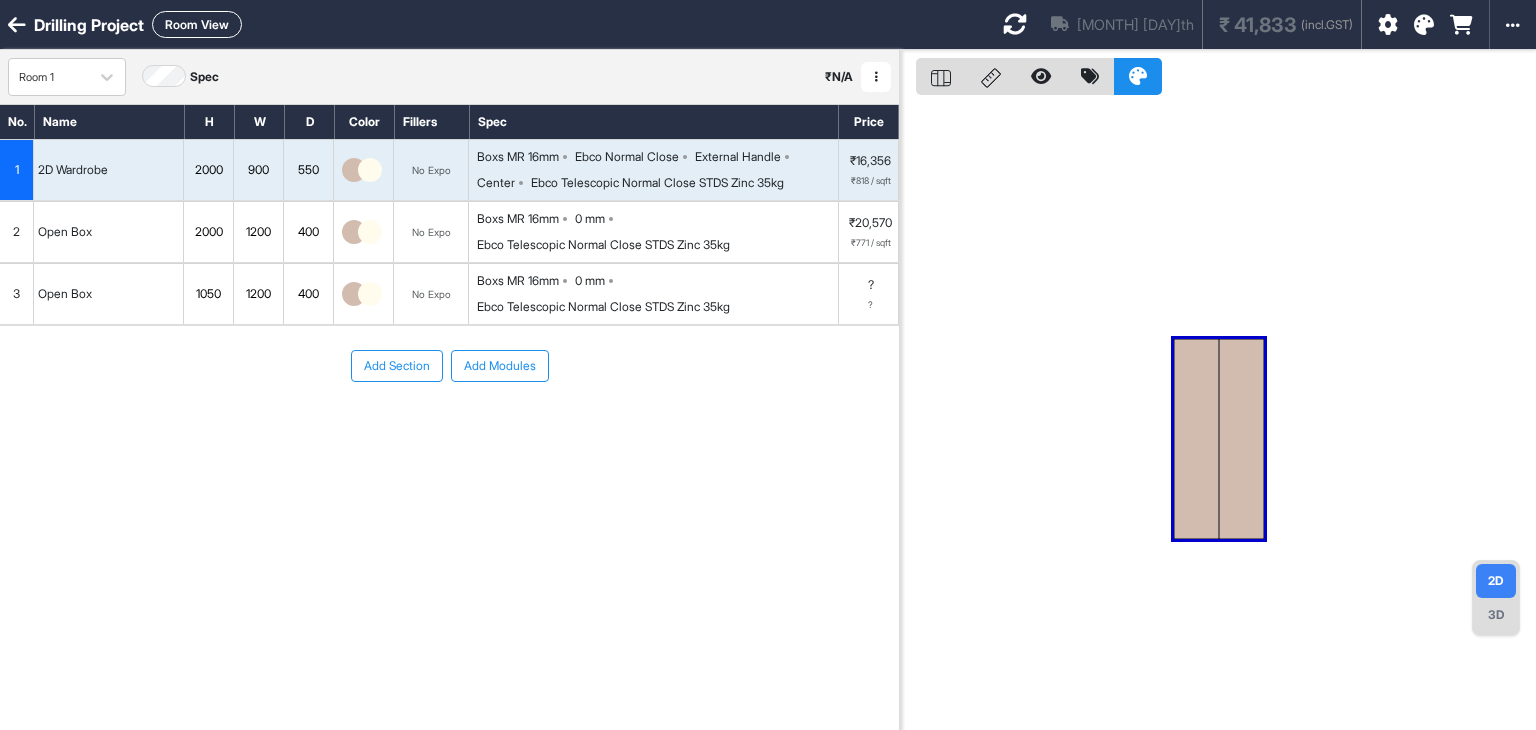 click on "Ebco Telescopic Normal Close STDS Zinc 35kg" at bounding box center (657, 183) 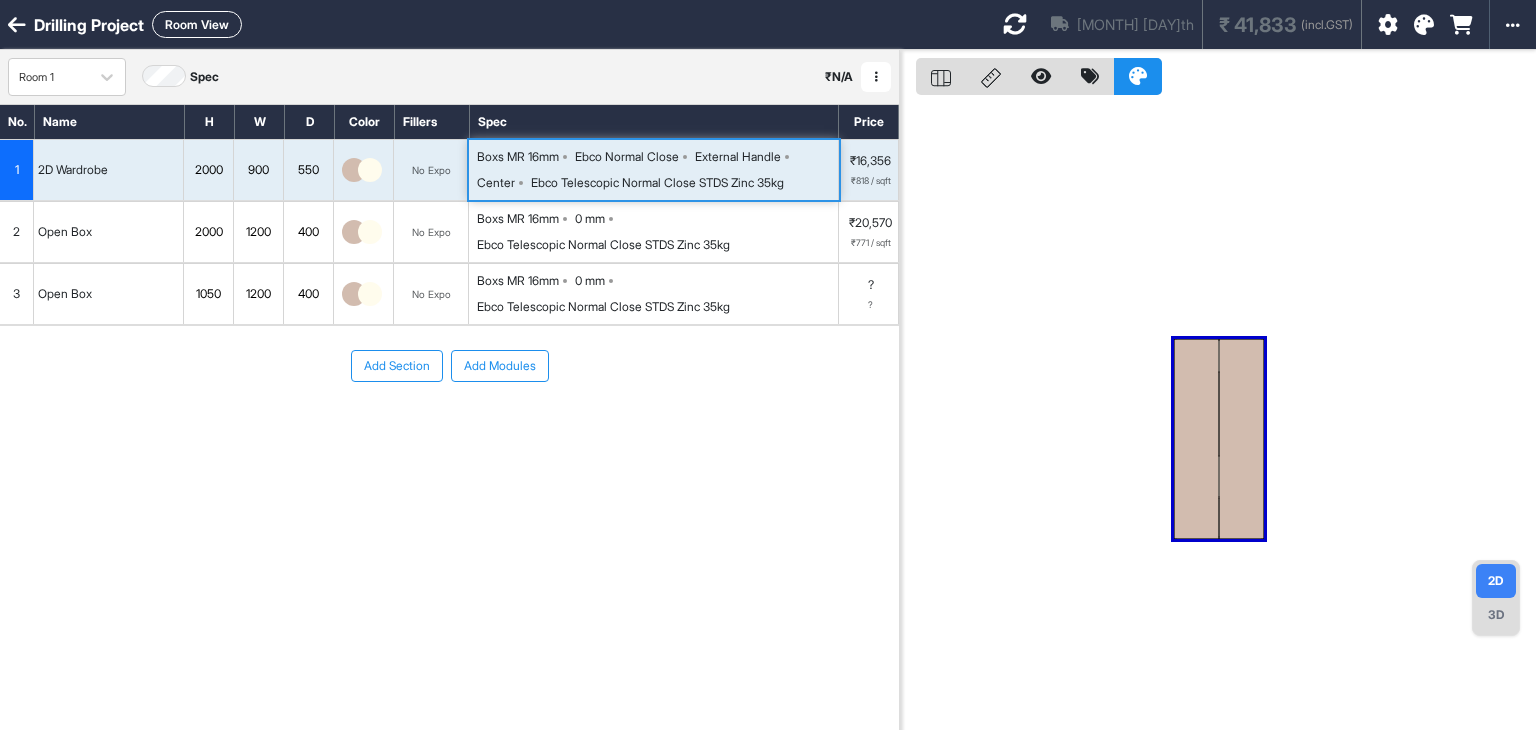 click on "Ebco Telescopic Normal Close STDS Zinc 35kg" at bounding box center (657, 183) 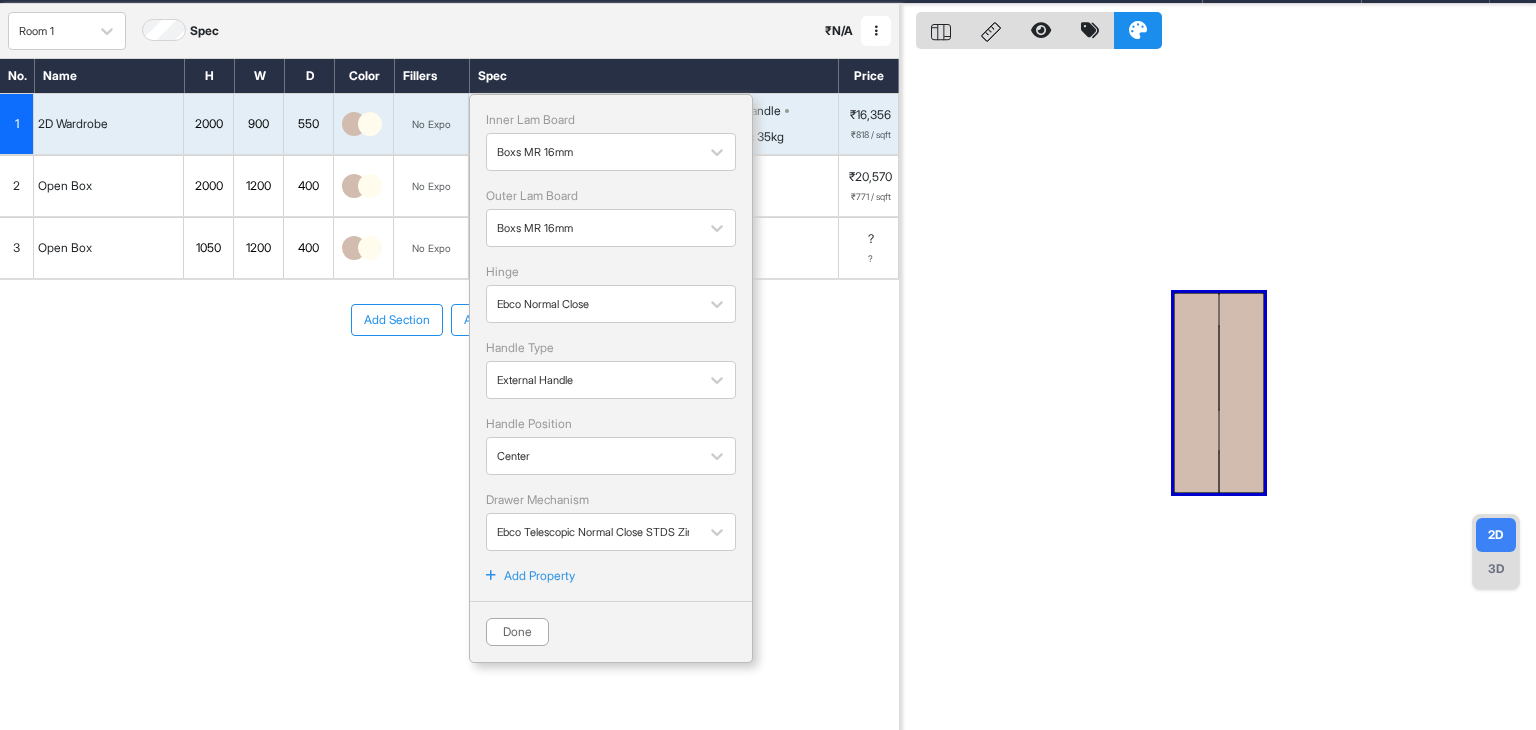 scroll, scrollTop: 50, scrollLeft: 0, axis: vertical 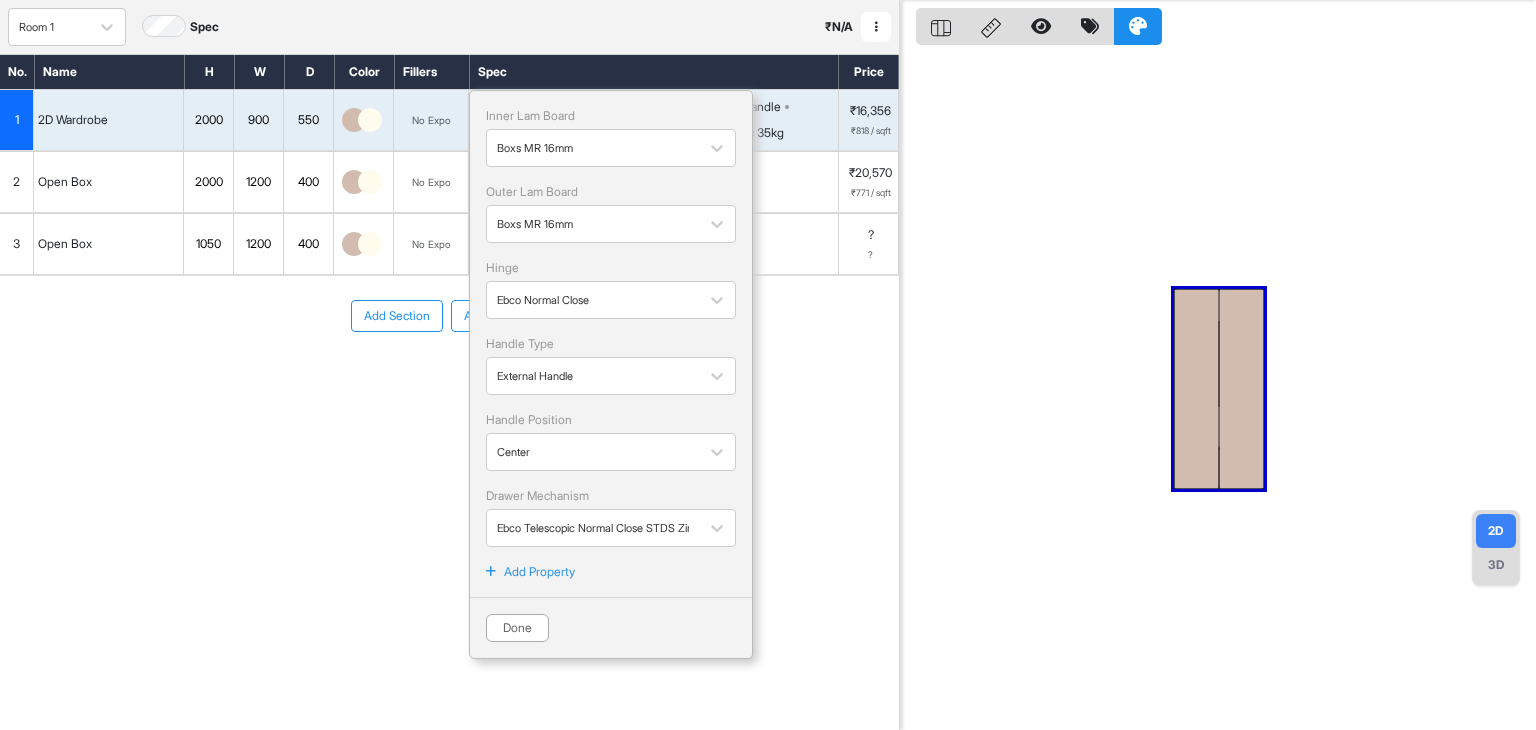 click on "Add Property" at bounding box center (539, 572) 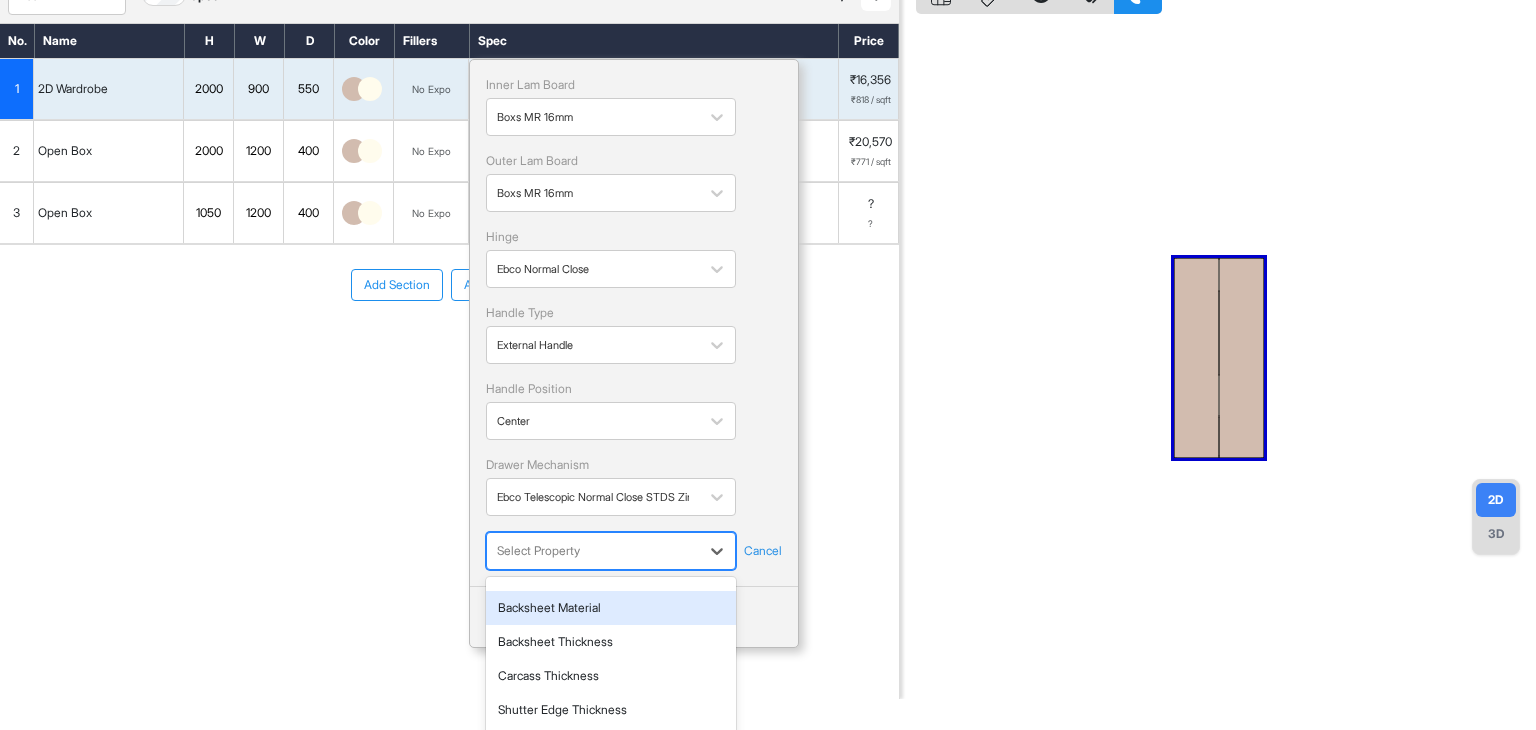 click on "Inner Lam Board Boxs MR 16mm Outer Lam Board Boxs MR 16mm Hinge Ebco Normal Close Handle Type External Handle Handle Position Center Drawer Mechanism Ebco Telescopic Normal Close STDS Zinc 35kg 5 results available. Use Up and Down to choose options, press Enter to select the currently focused option, press Escape to exit the menu, press Tab to select the option and exit the menu. Select Property Cancel Done" at bounding box center [634, 353] 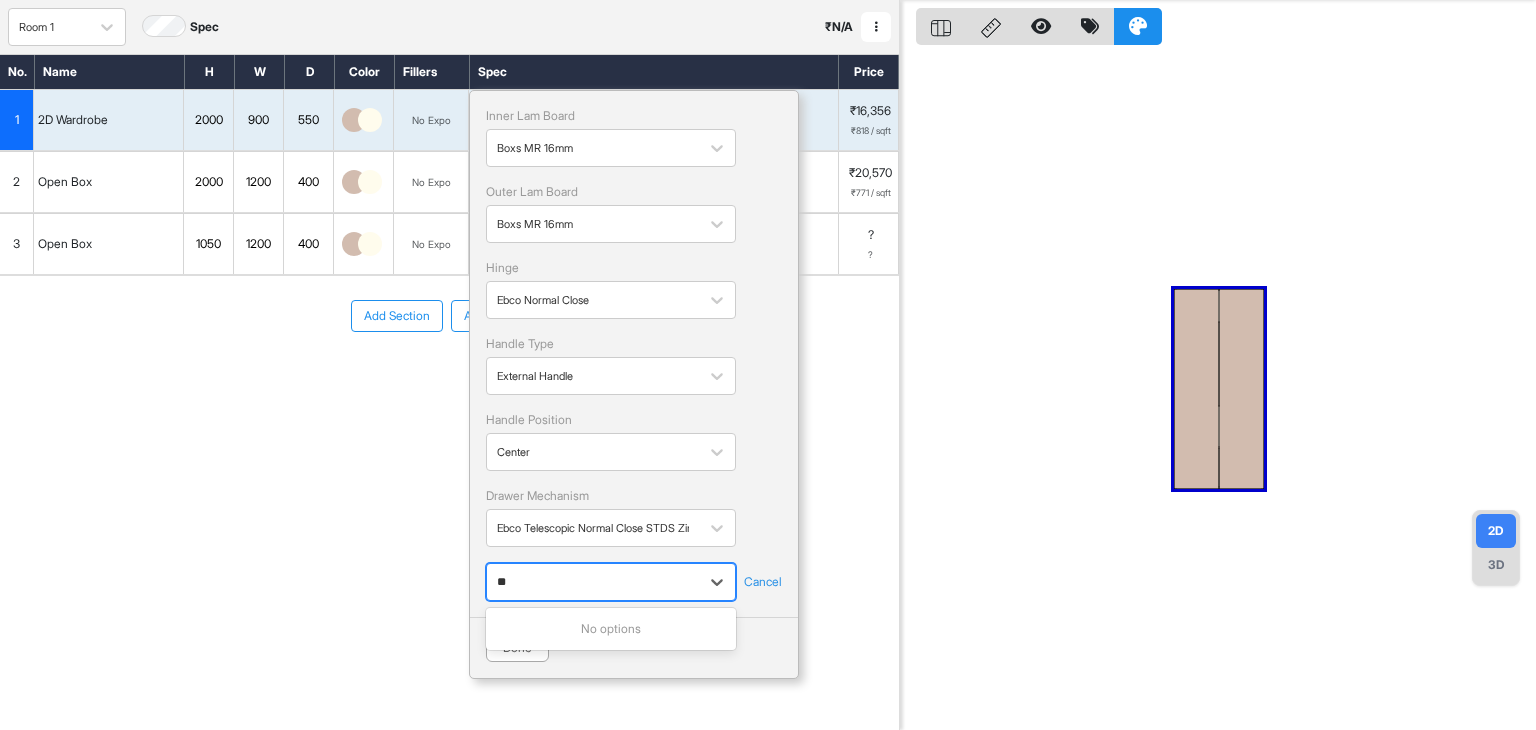 scroll, scrollTop: 0, scrollLeft: 0, axis: both 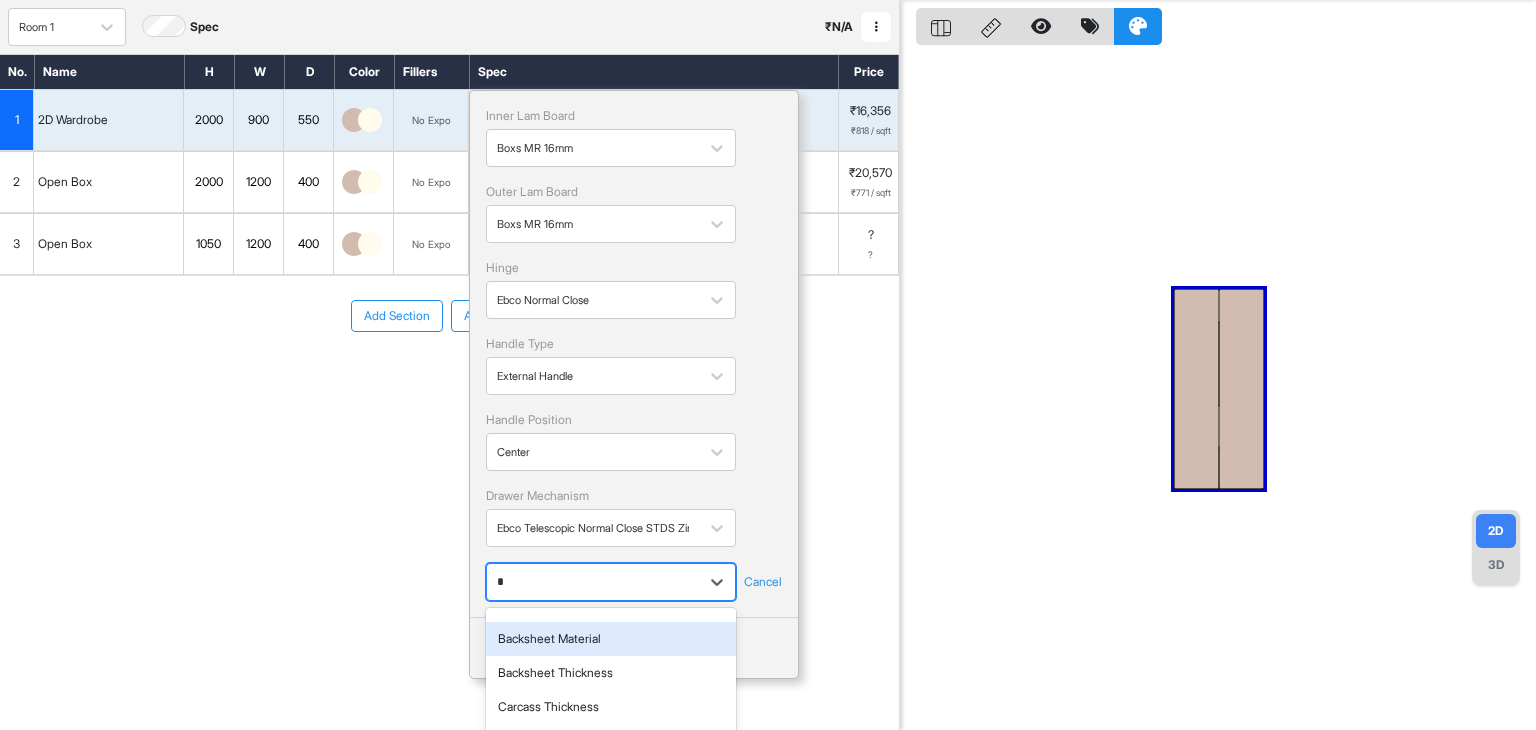 type on "**" 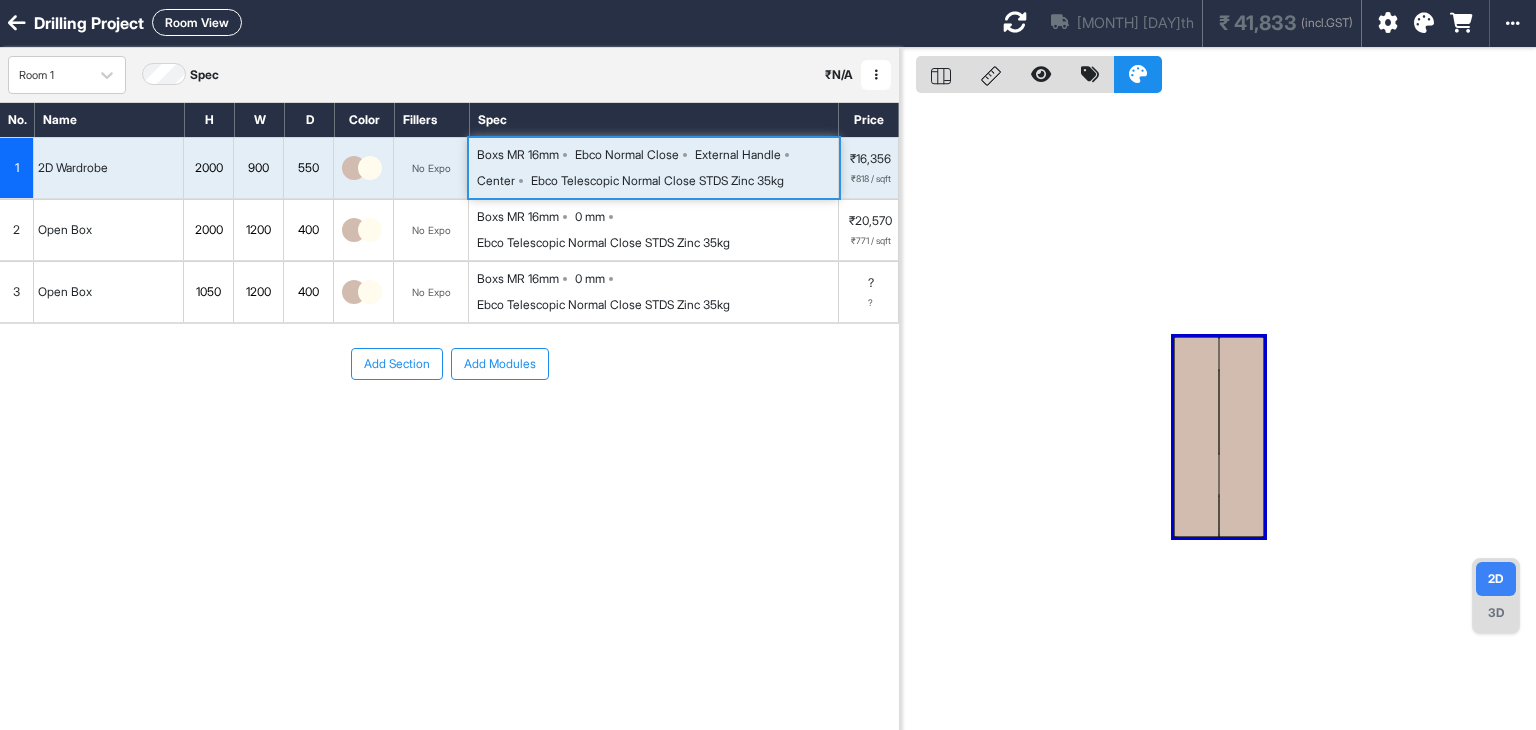 scroll, scrollTop: 0, scrollLeft: 0, axis: both 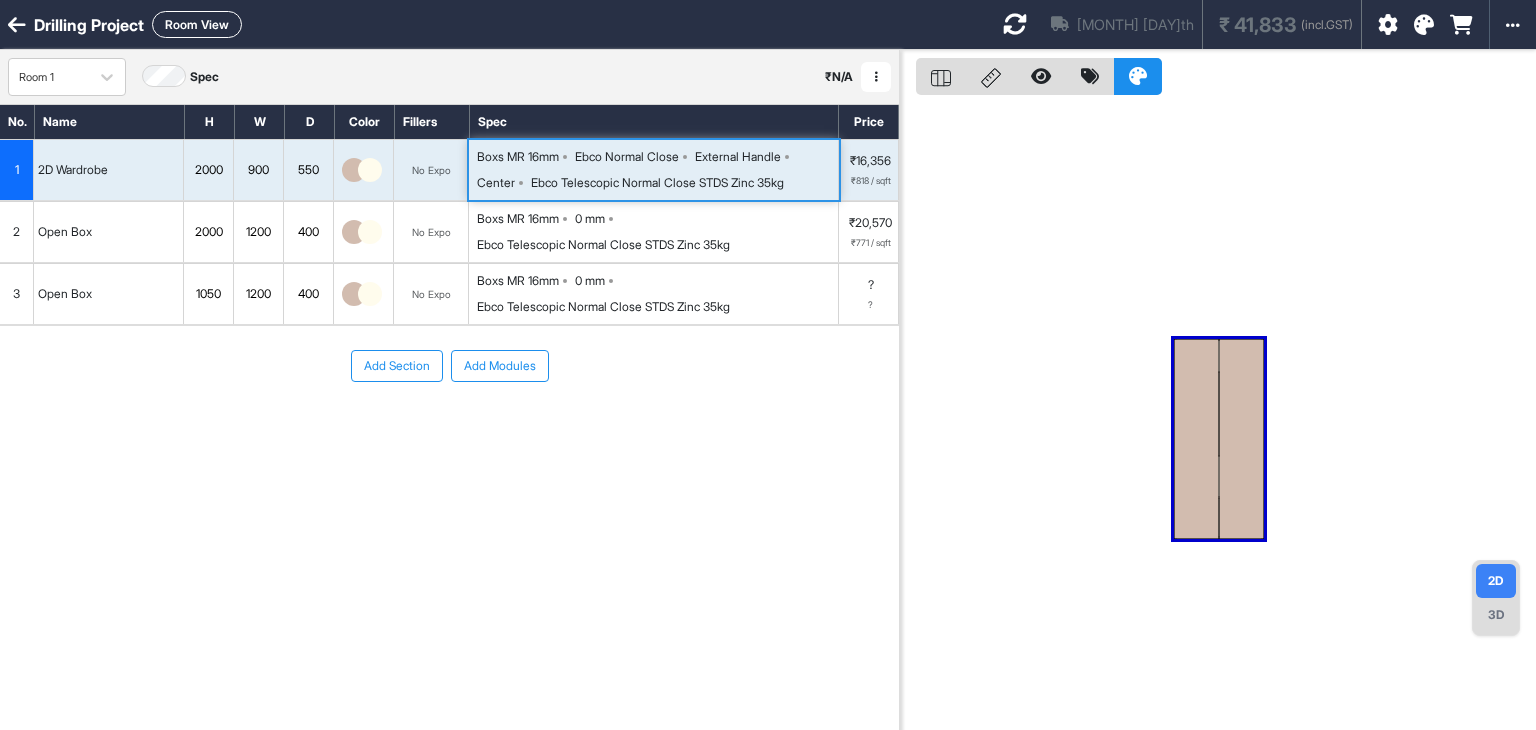click at bounding box center (1424, 25) 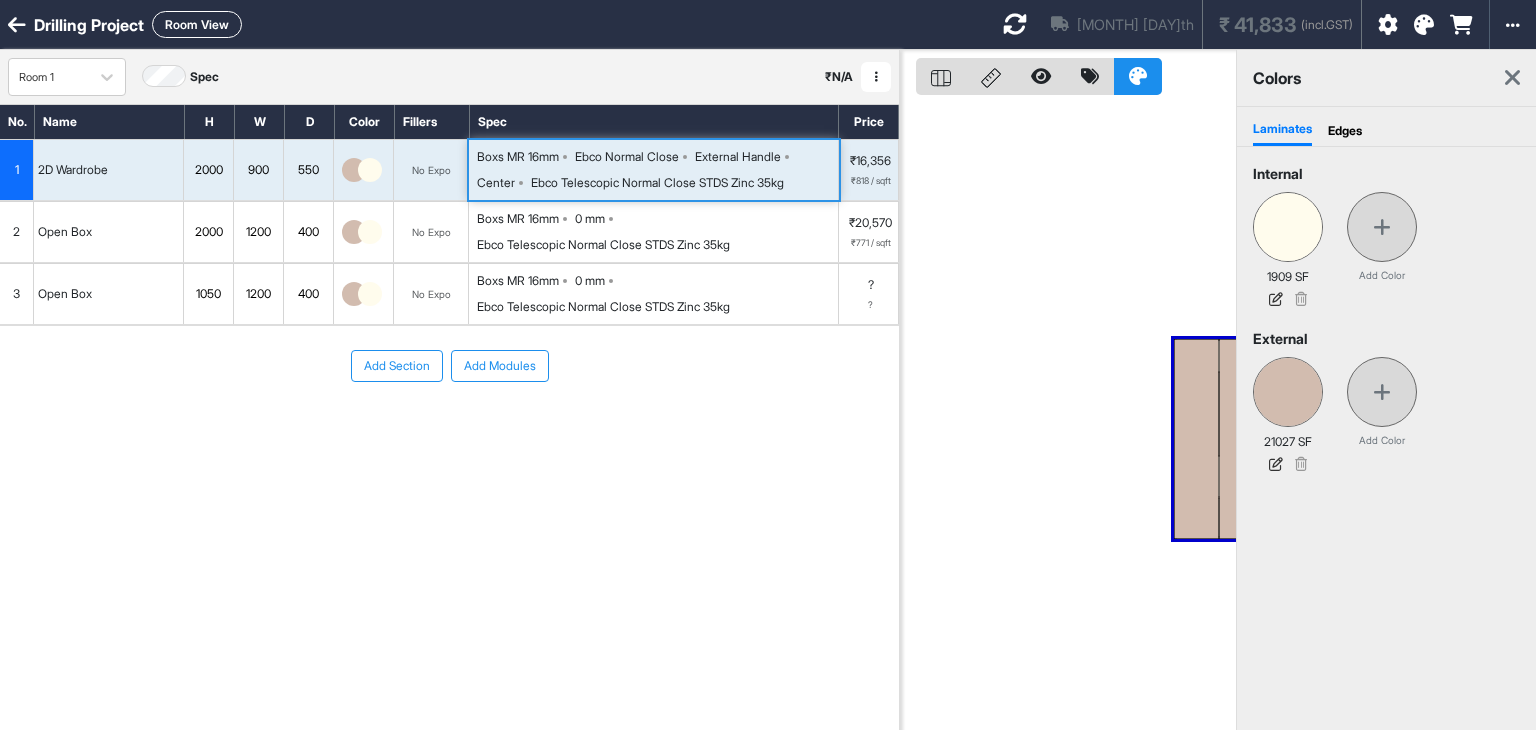 click on "Edges" at bounding box center [1345, 131] 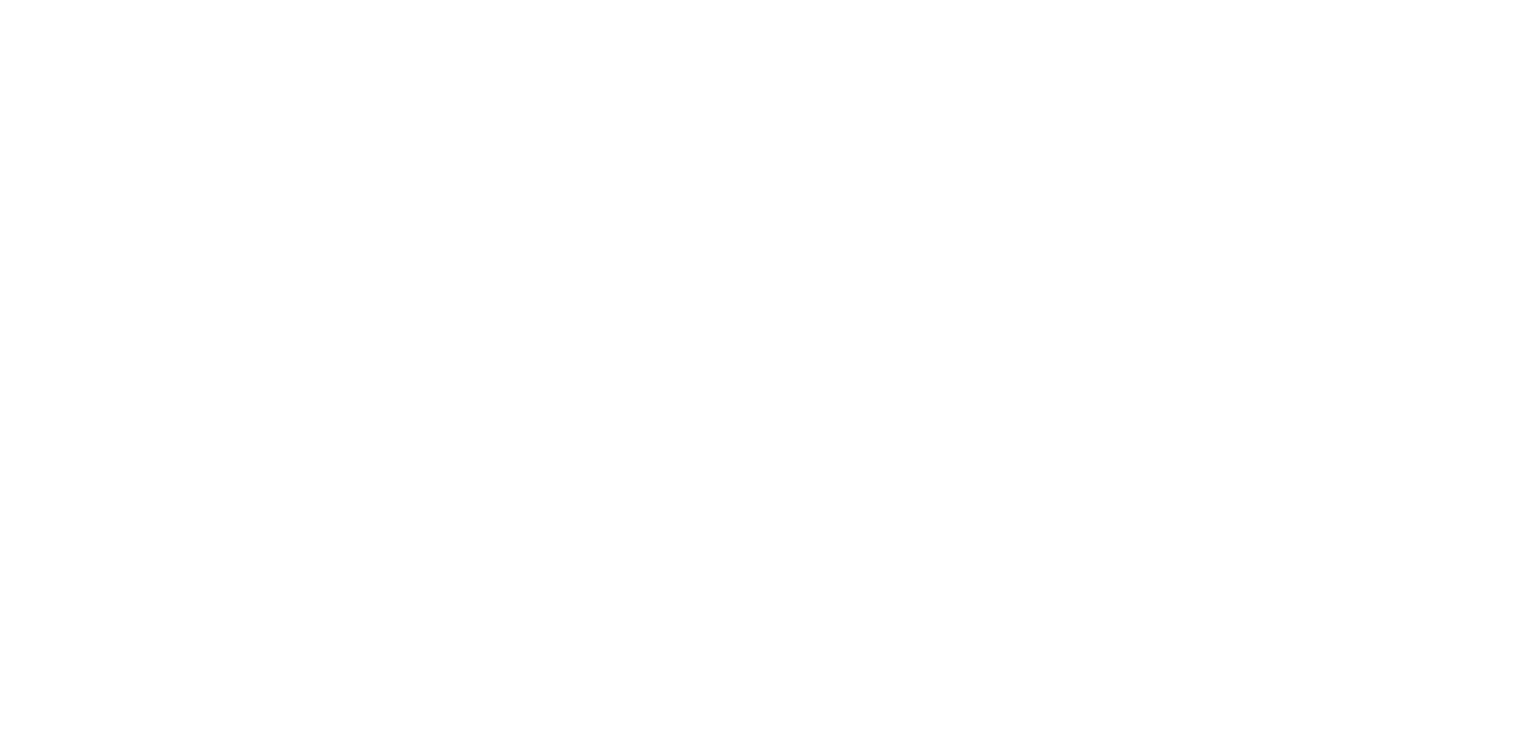 scroll, scrollTop: 0, scrollLeft: 0, axis: both 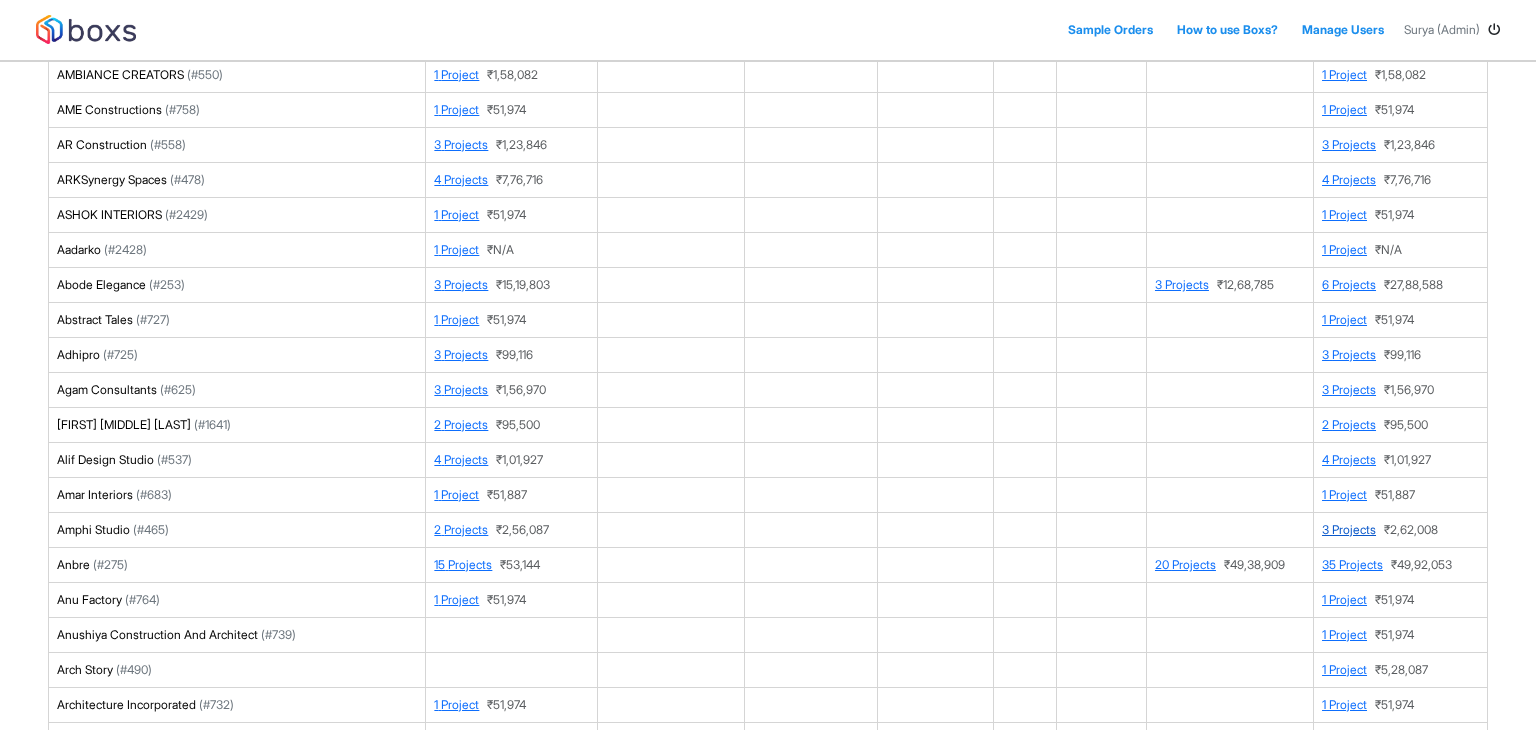 click on "3   Projects" at bounding box center (1349, 529) 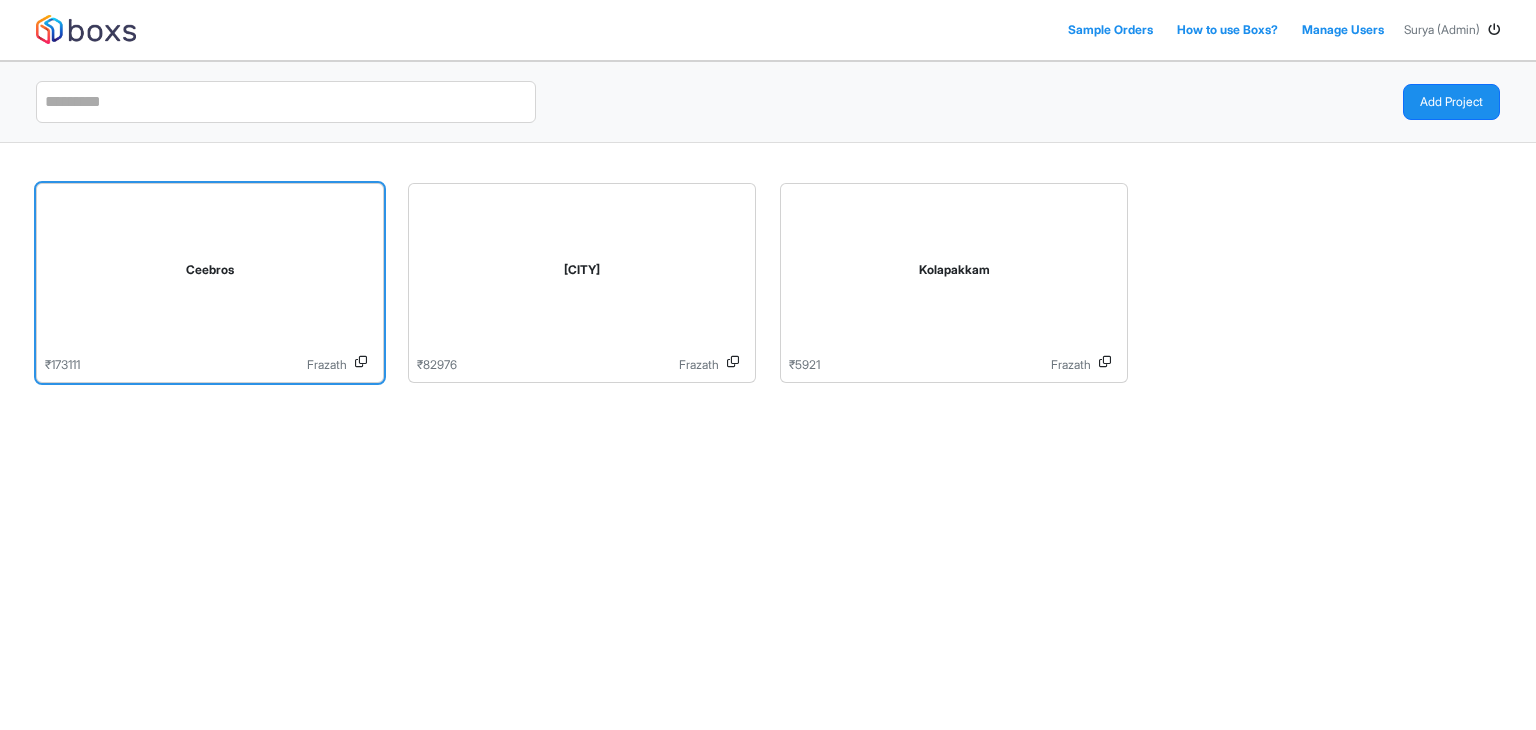 click on "Ceebros" at bounding box center [210, 274] 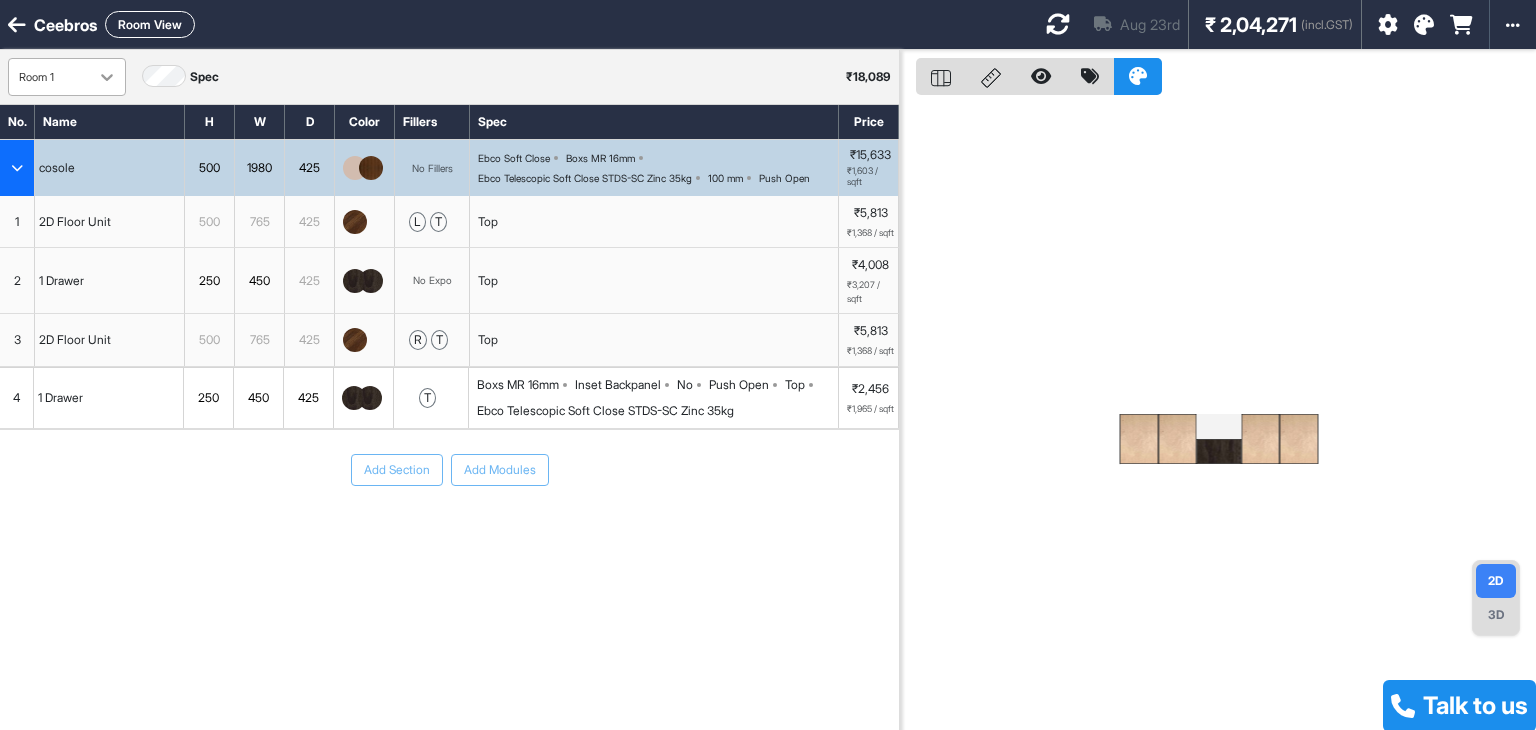 click at bounding box center [107, 77] 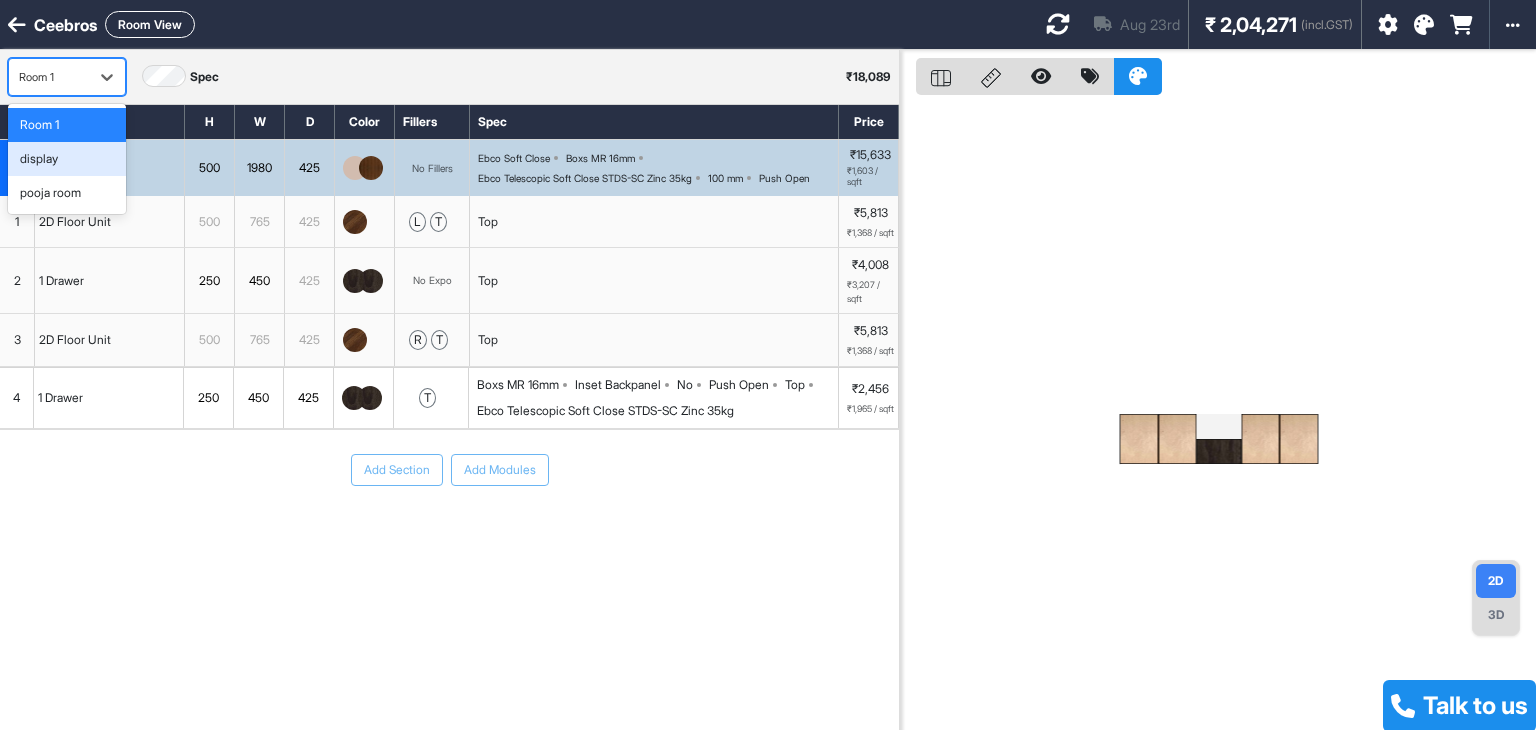click on "display" at bounding box center (67, 159) 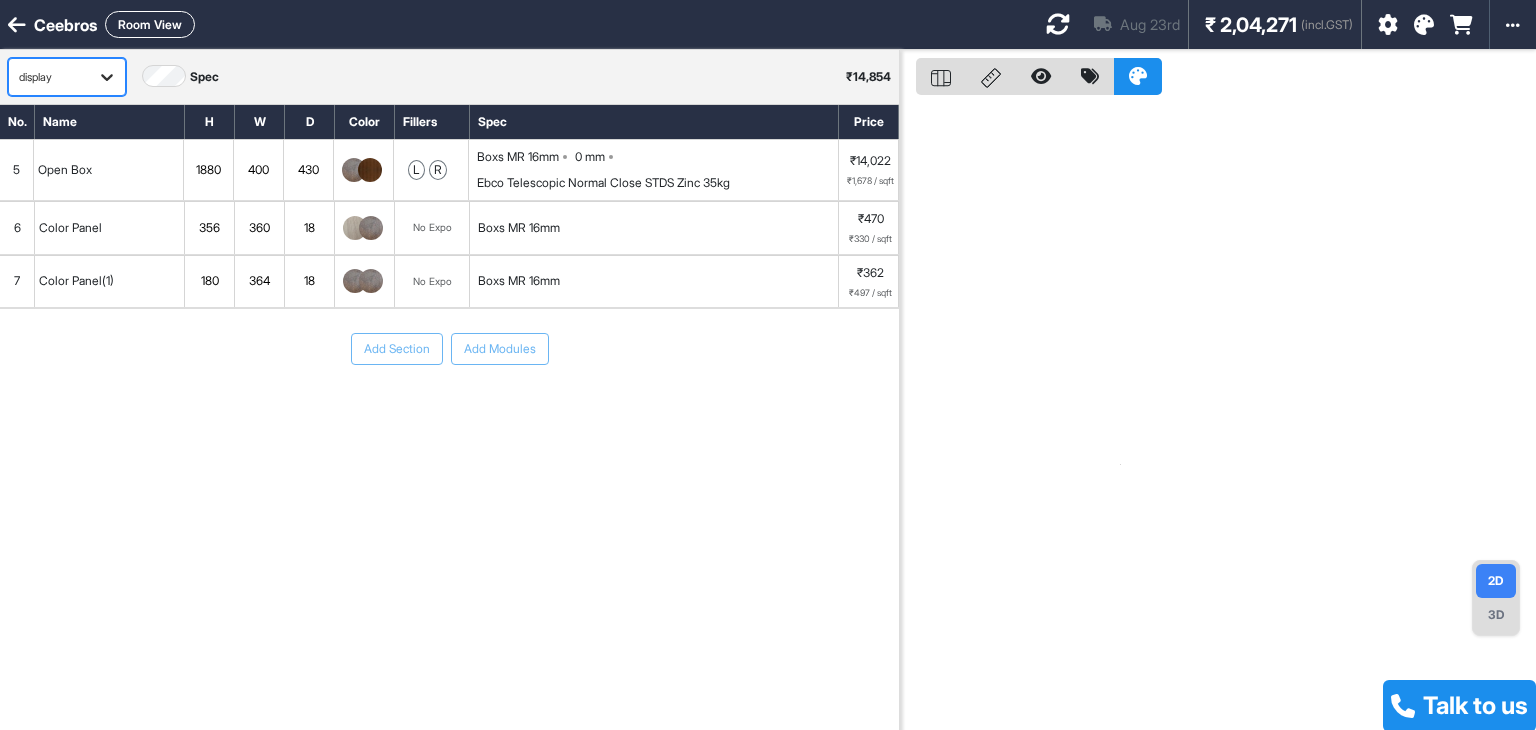 click at bounding box center (107, 77) 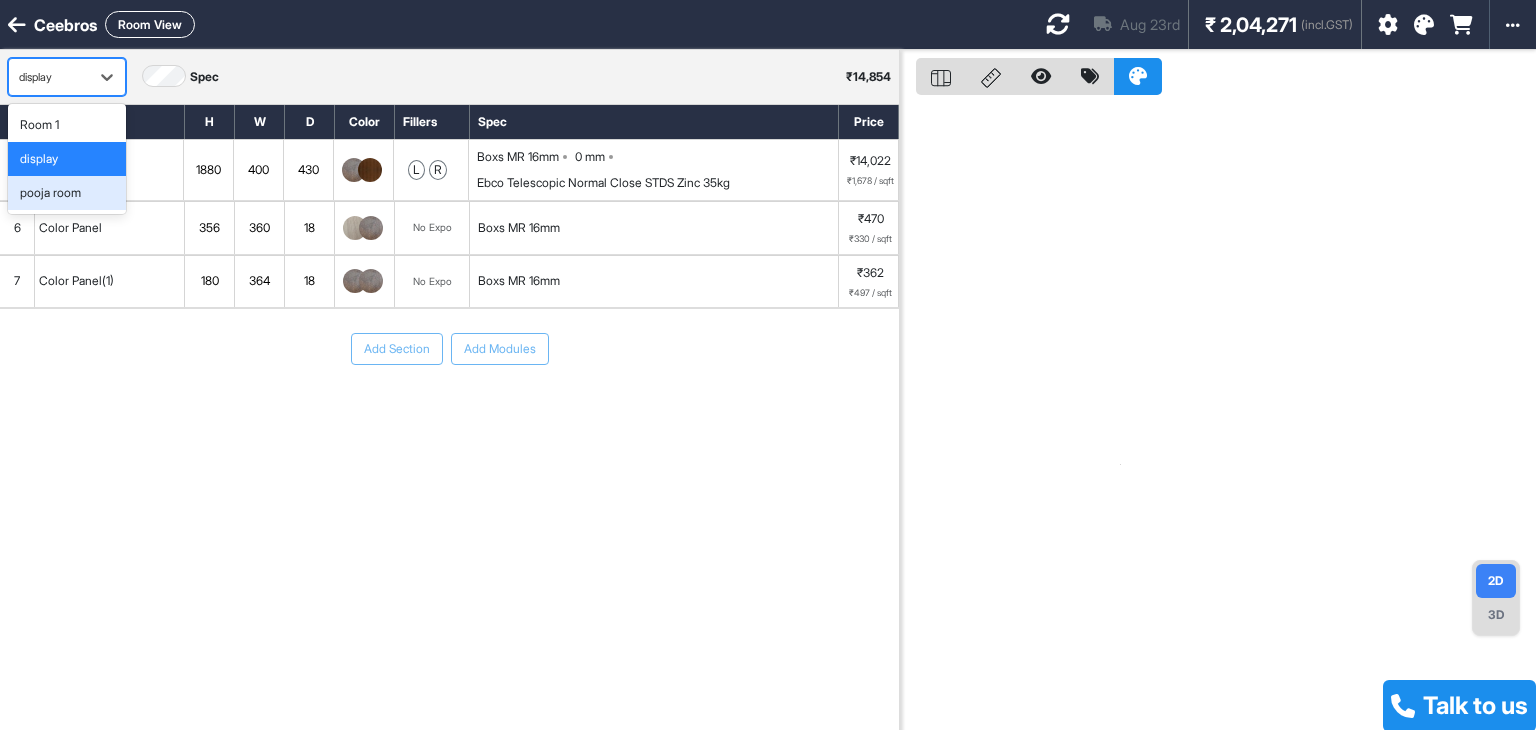 click on "pooja room" at bounding box center [50, 193] 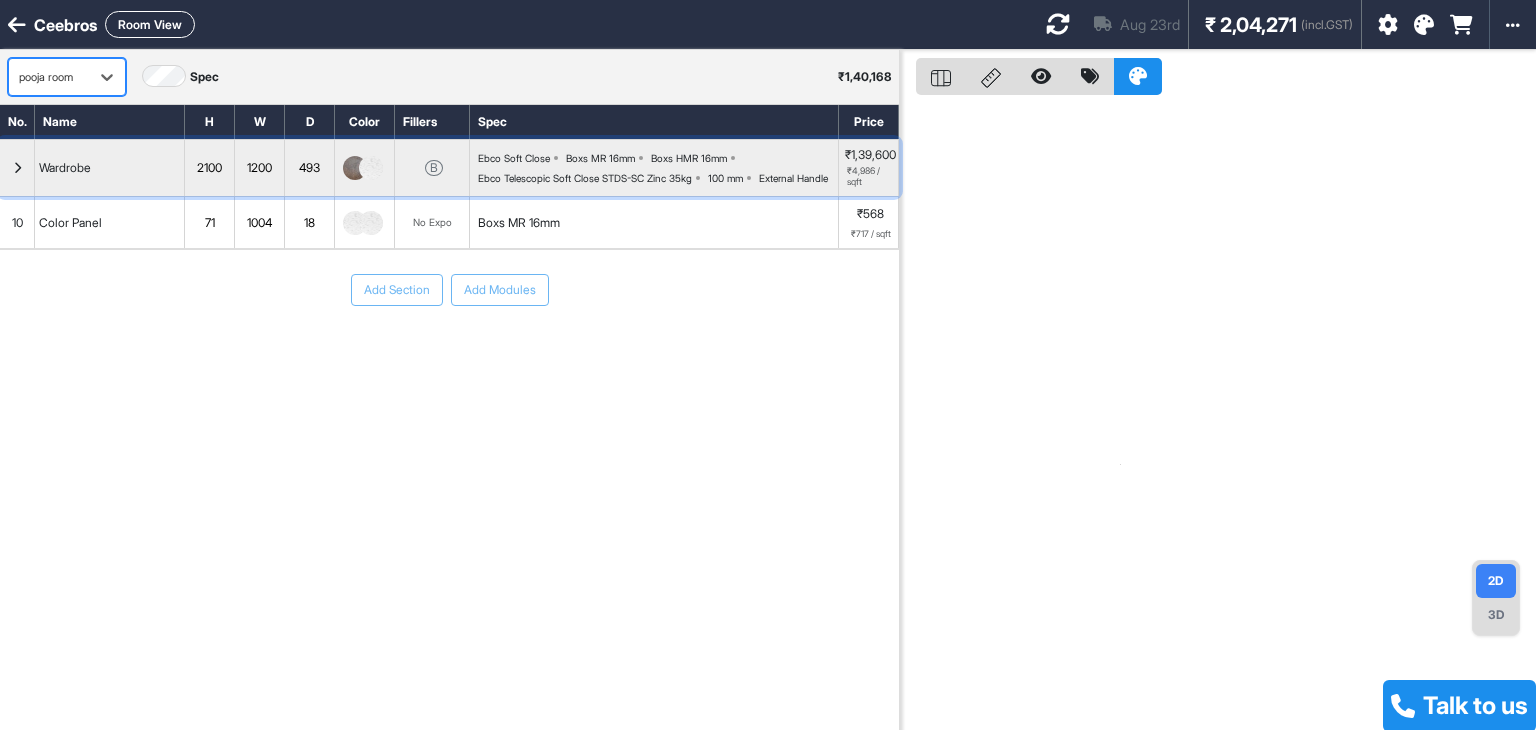 click at bounding box center (17, 168) 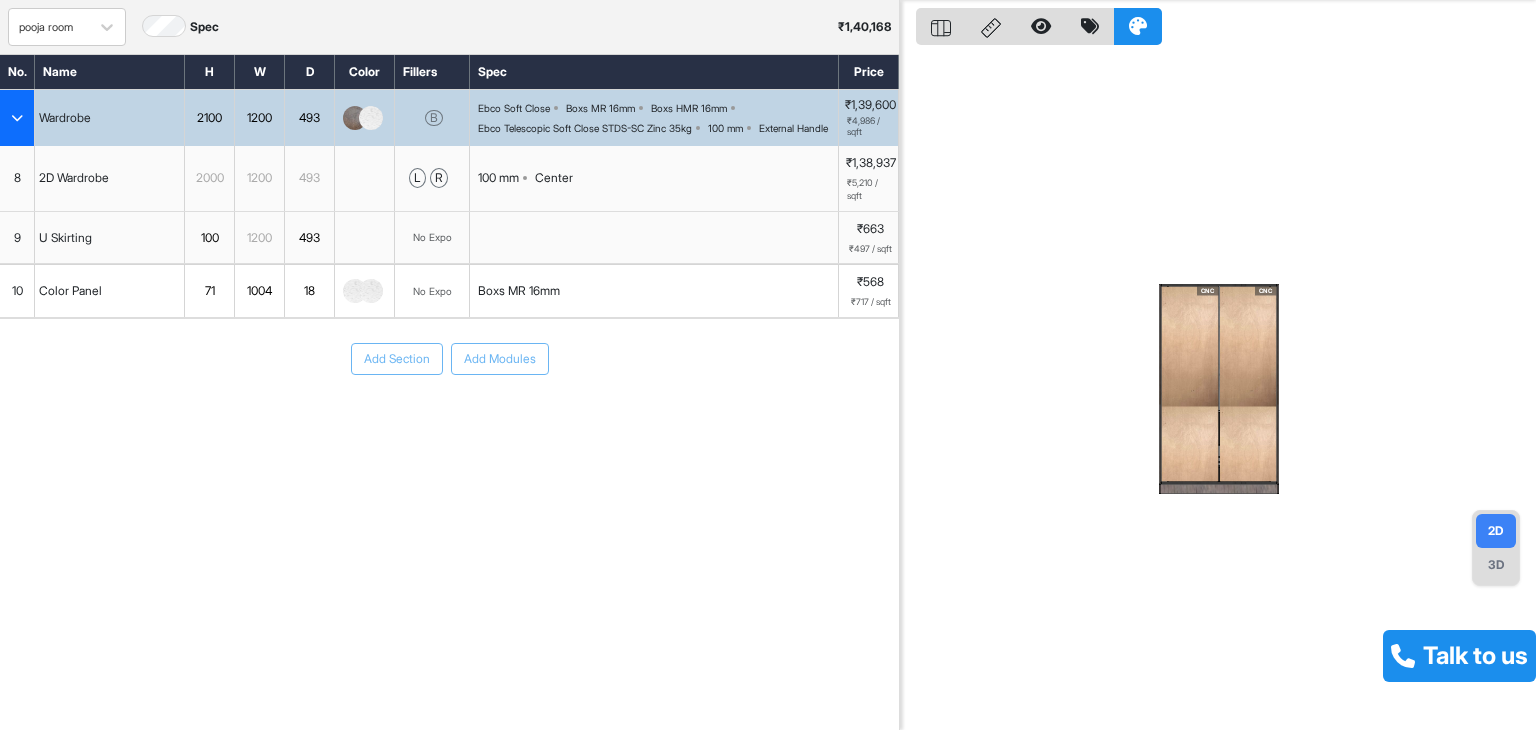scroll, scrollTop: 0, scrollLeft: 0, axis: both 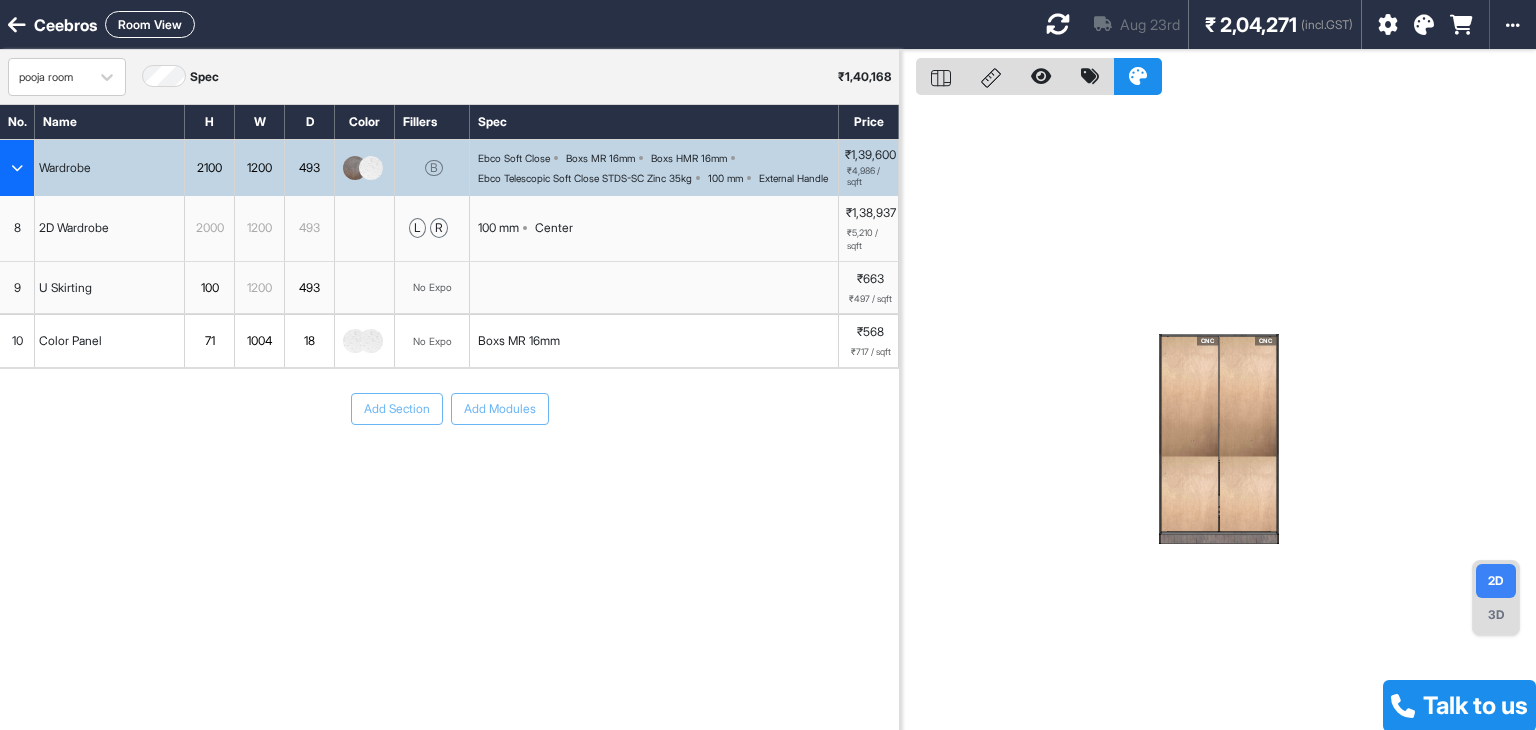 type 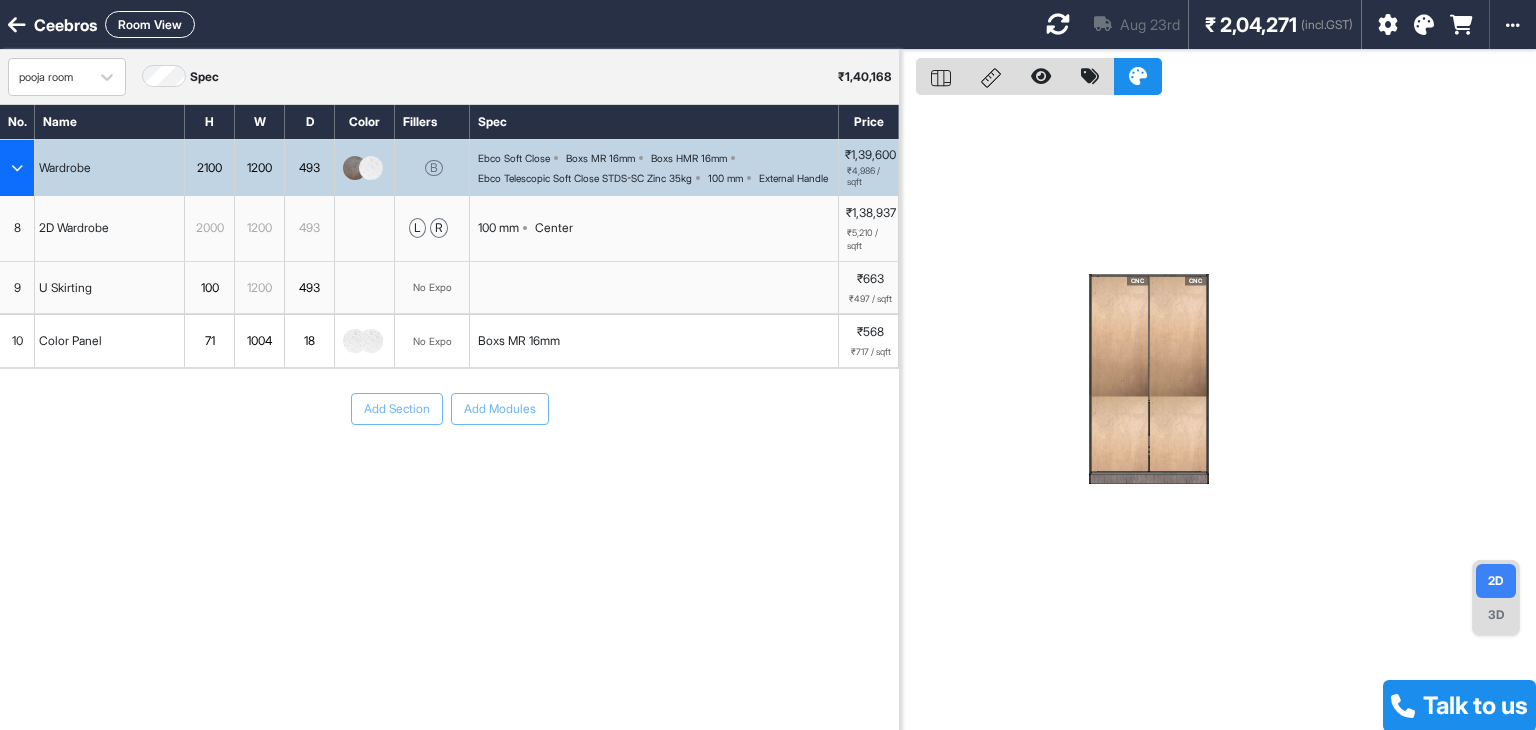 click on "CNC CNC" at bounding box center [1218, 415] 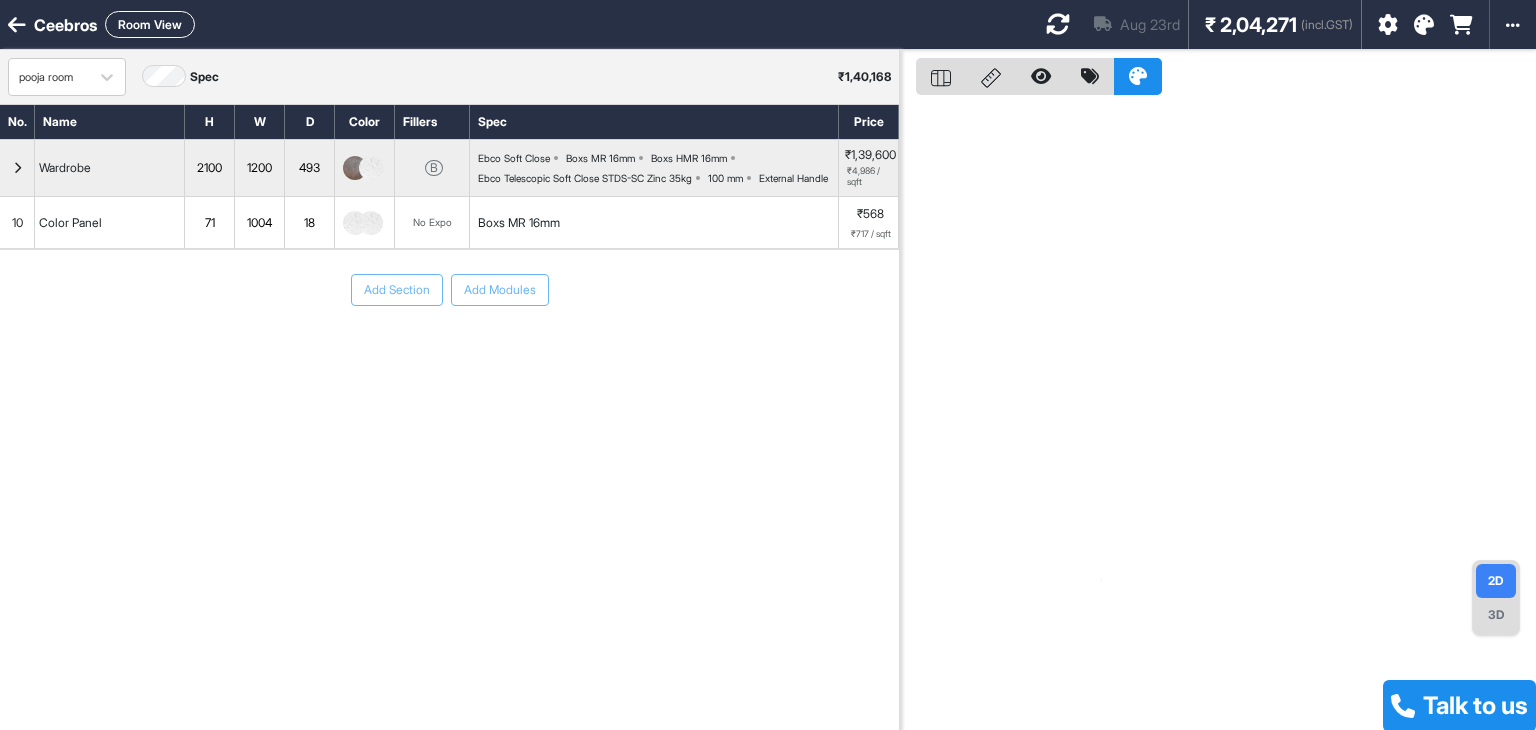 click at bounding box center [17, 168] 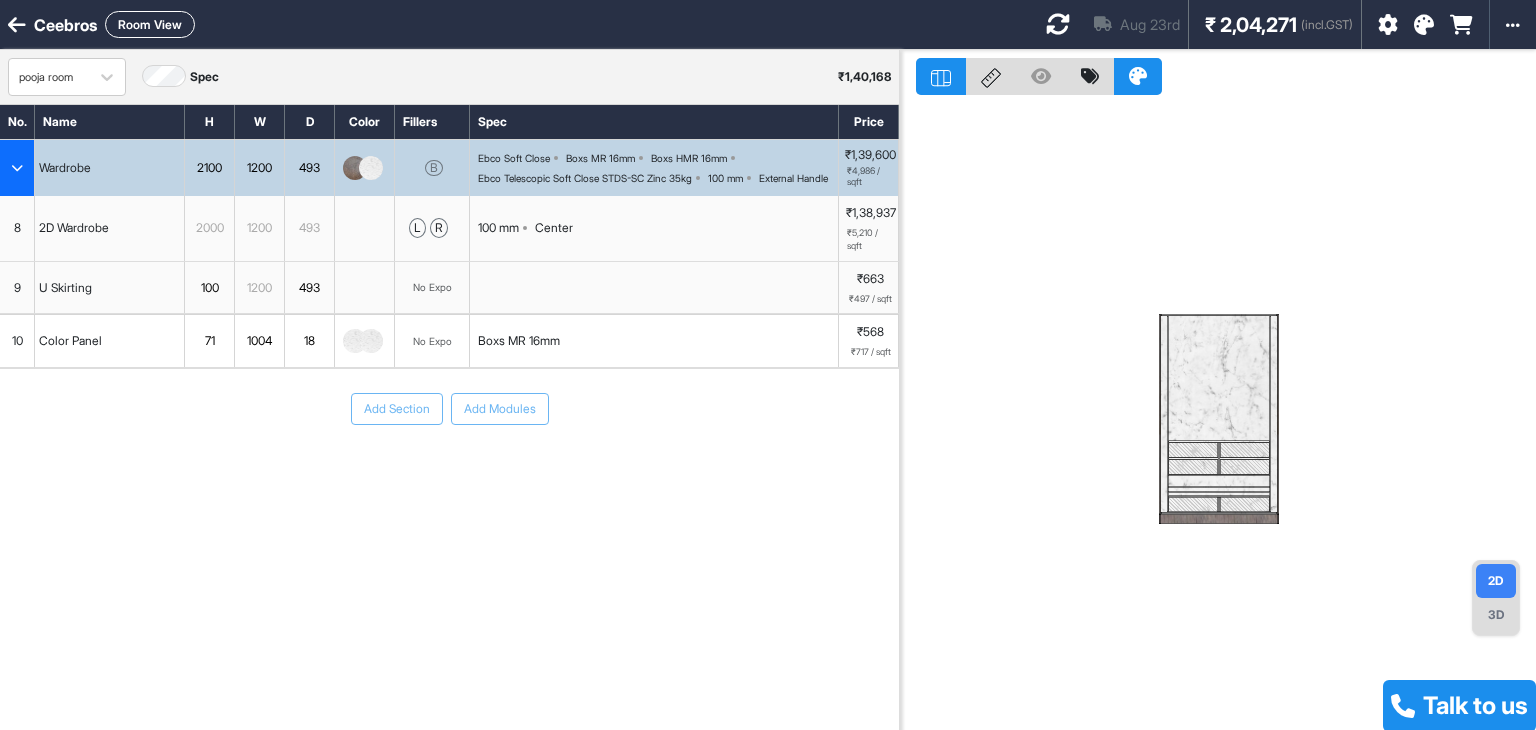 click at bounding box center [1058, 24] 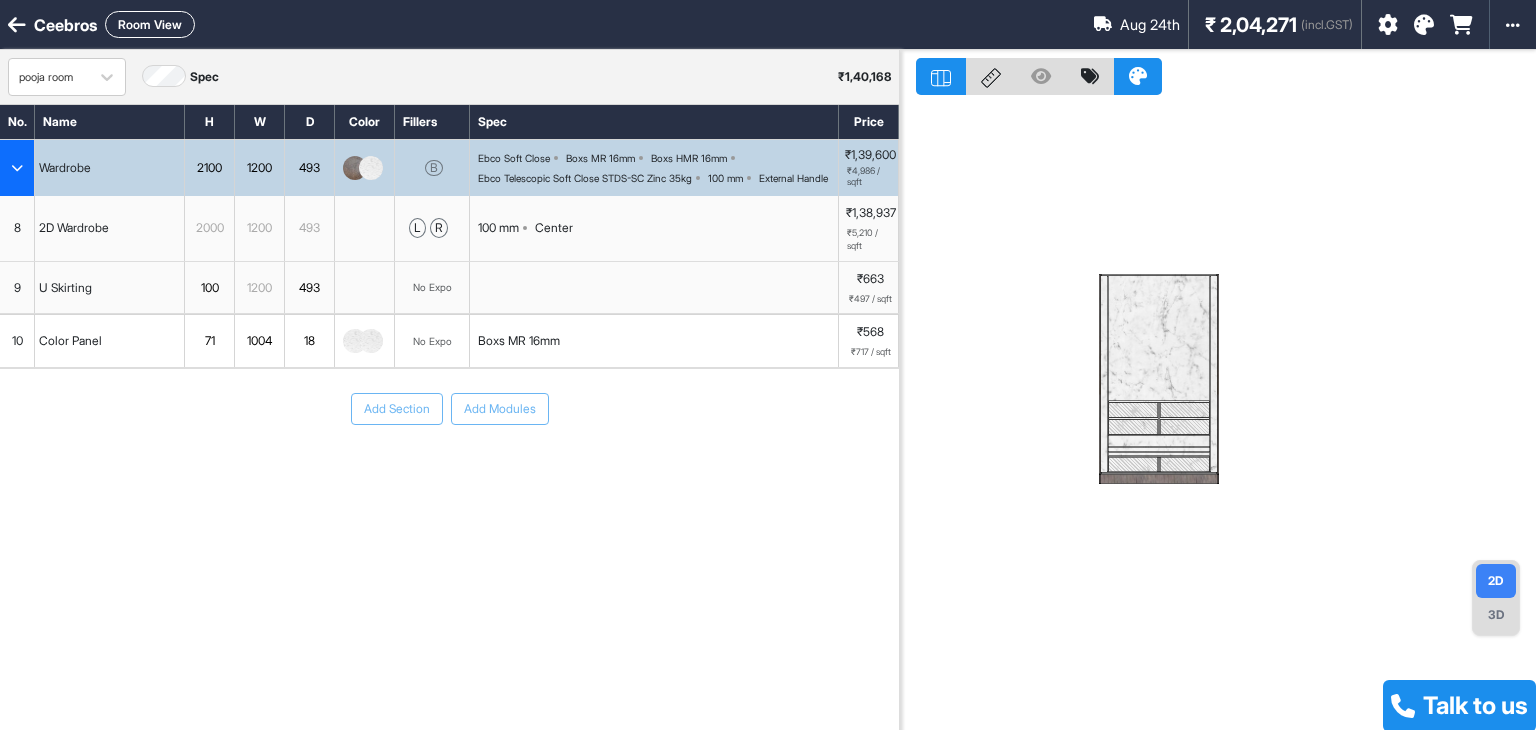 click on "3D" at bounding box center (1496, 615) 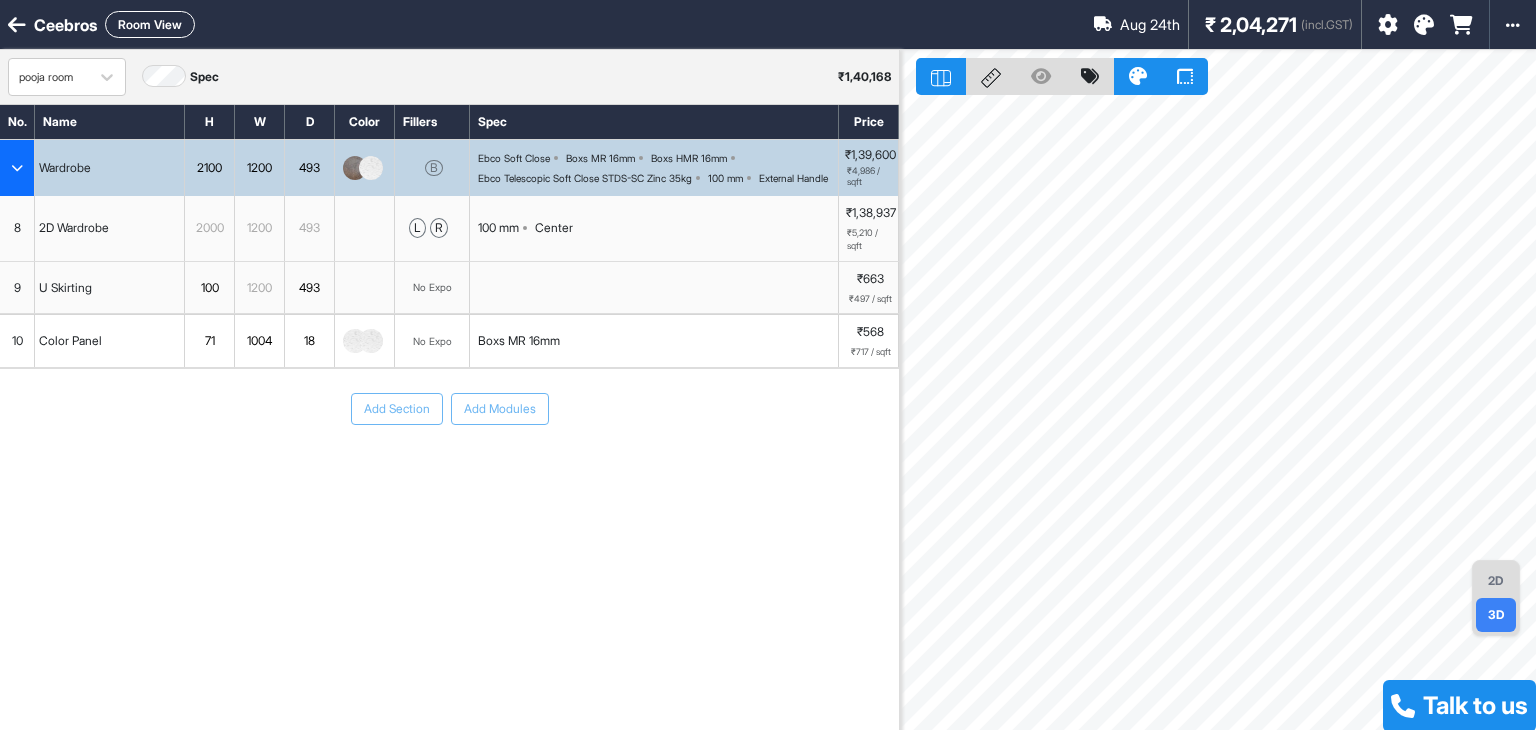 click on "2D" at bounding box center [1496, 581] 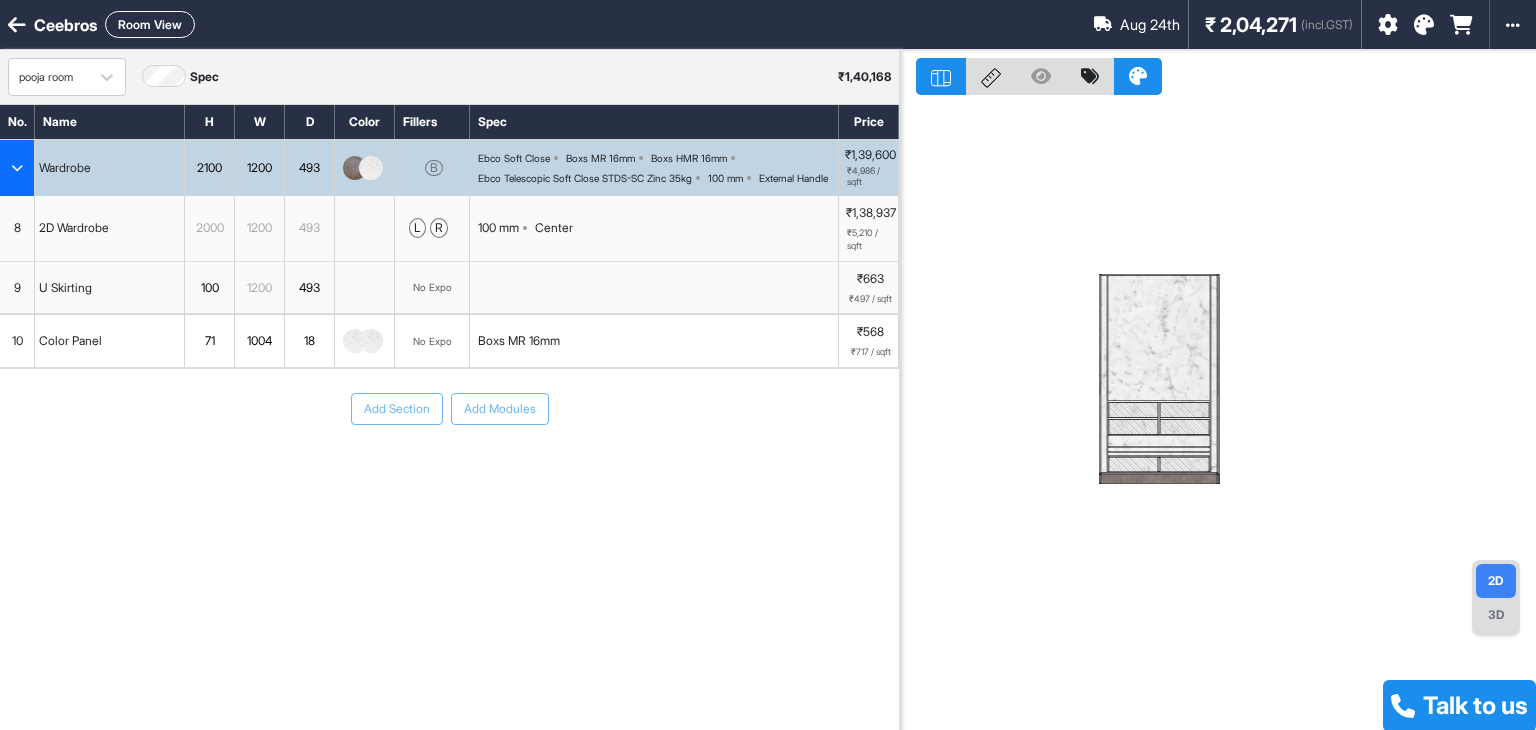 click on "Room View" at bounding box center (150, 24) 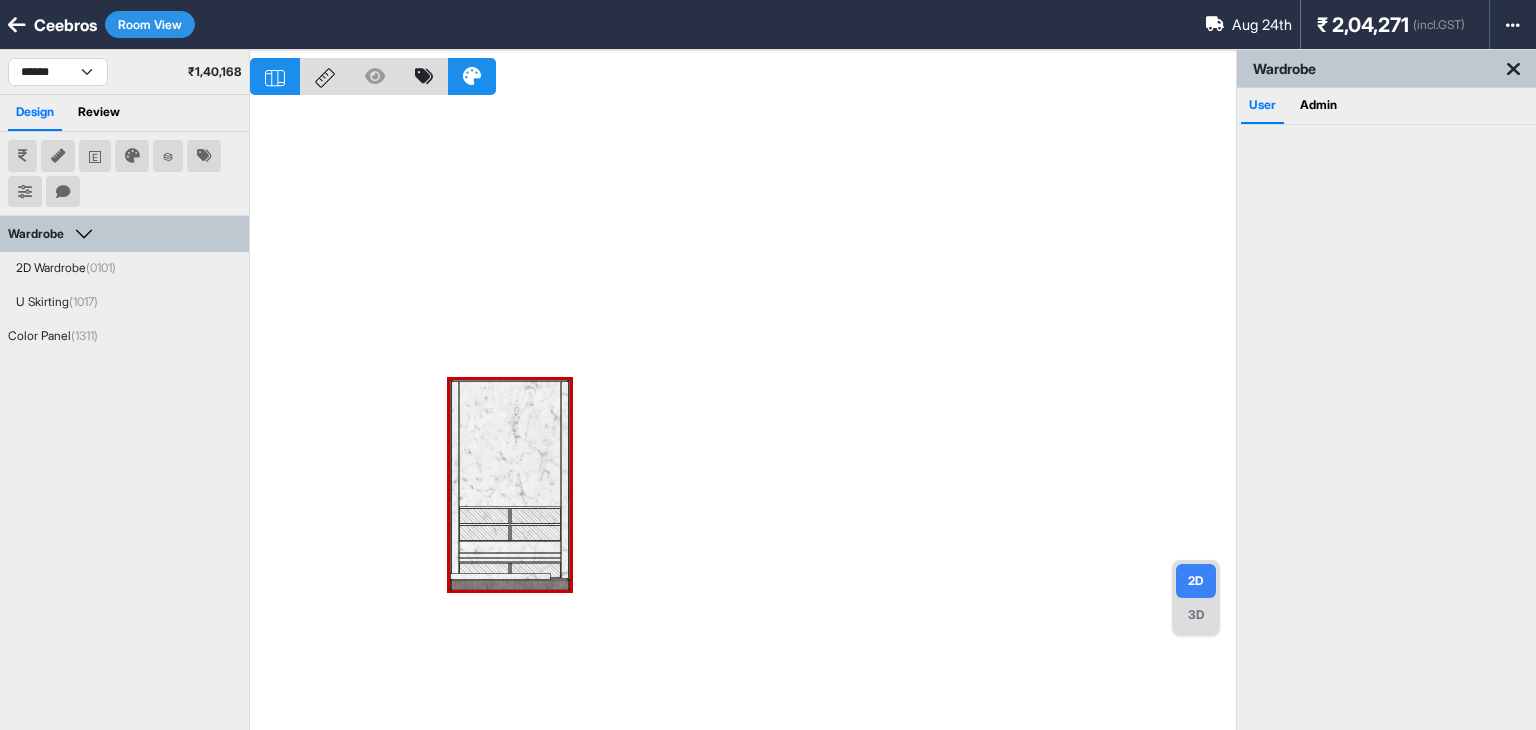 click on "Room View" at bounding box center [150, 24] 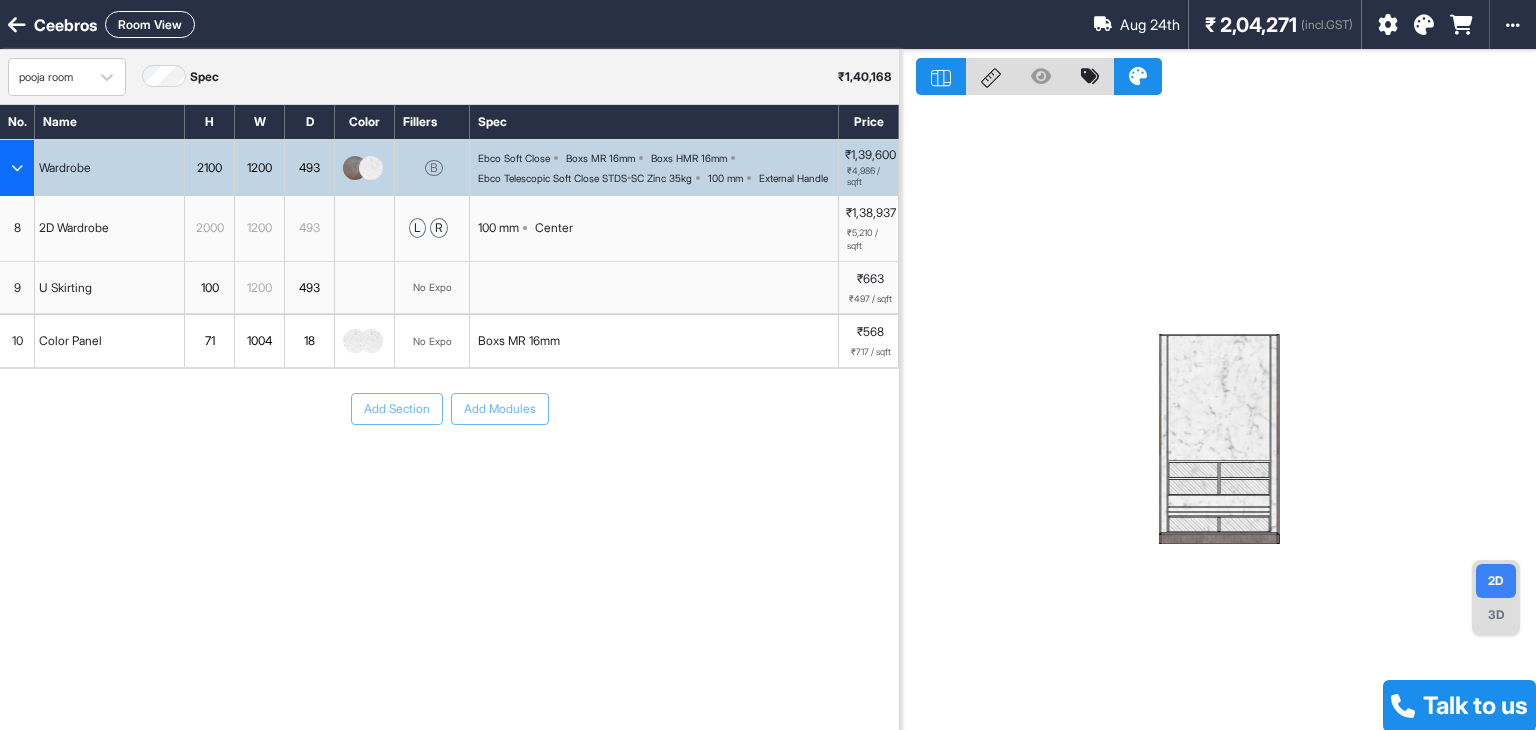 click on "Room View" at bounding box center (150, 24) 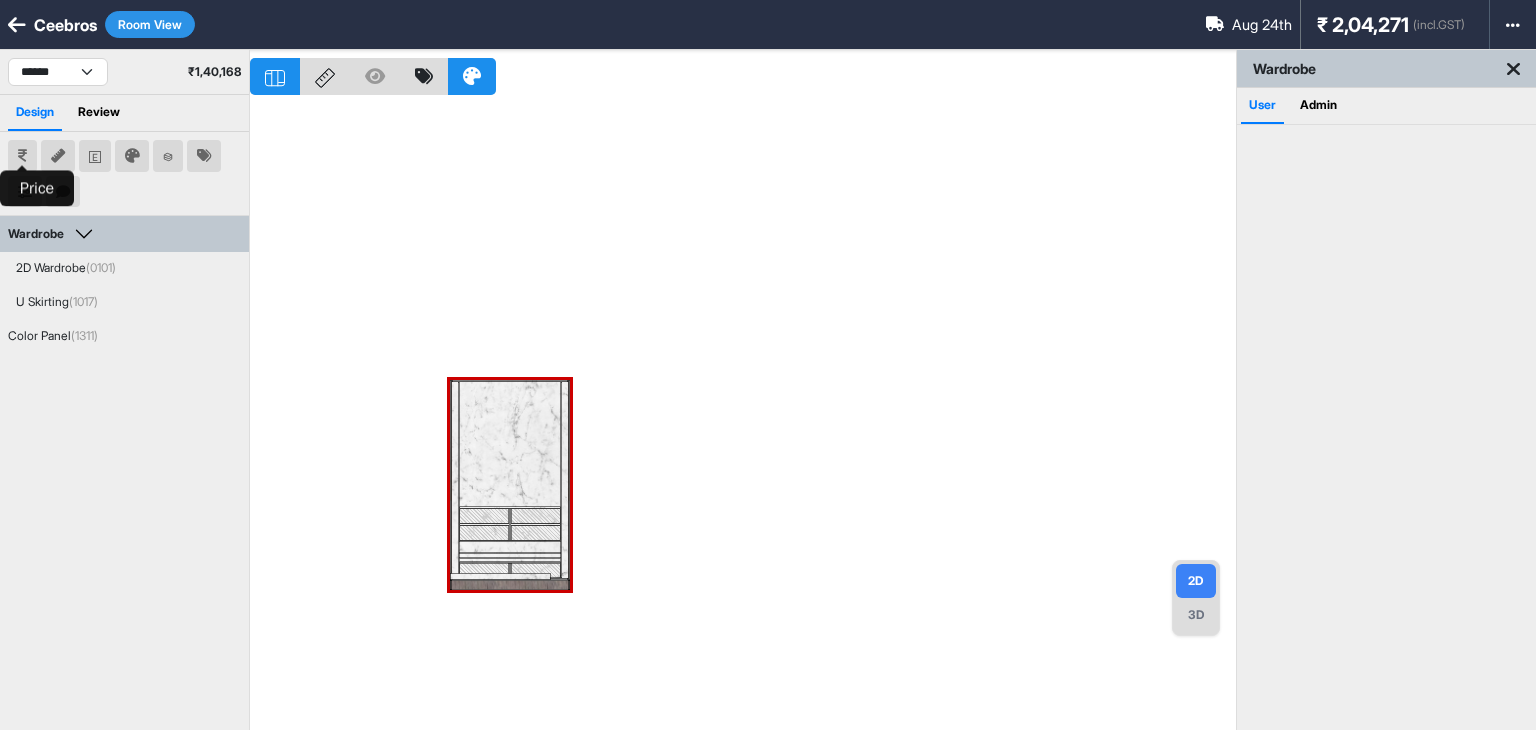 click at bounding box center (22, 156) 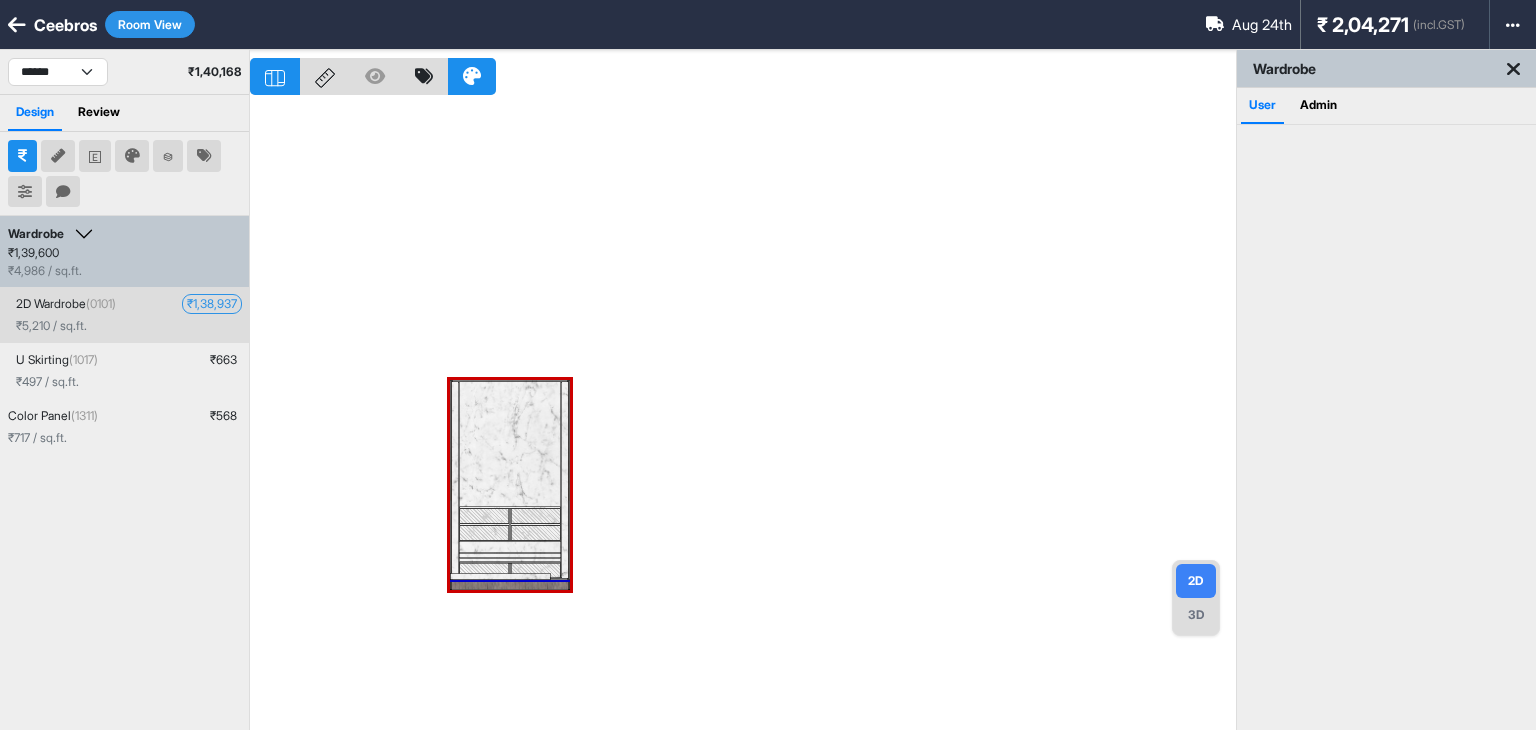 click on "₹ 1,38,937" at bounding box center [212, 304] 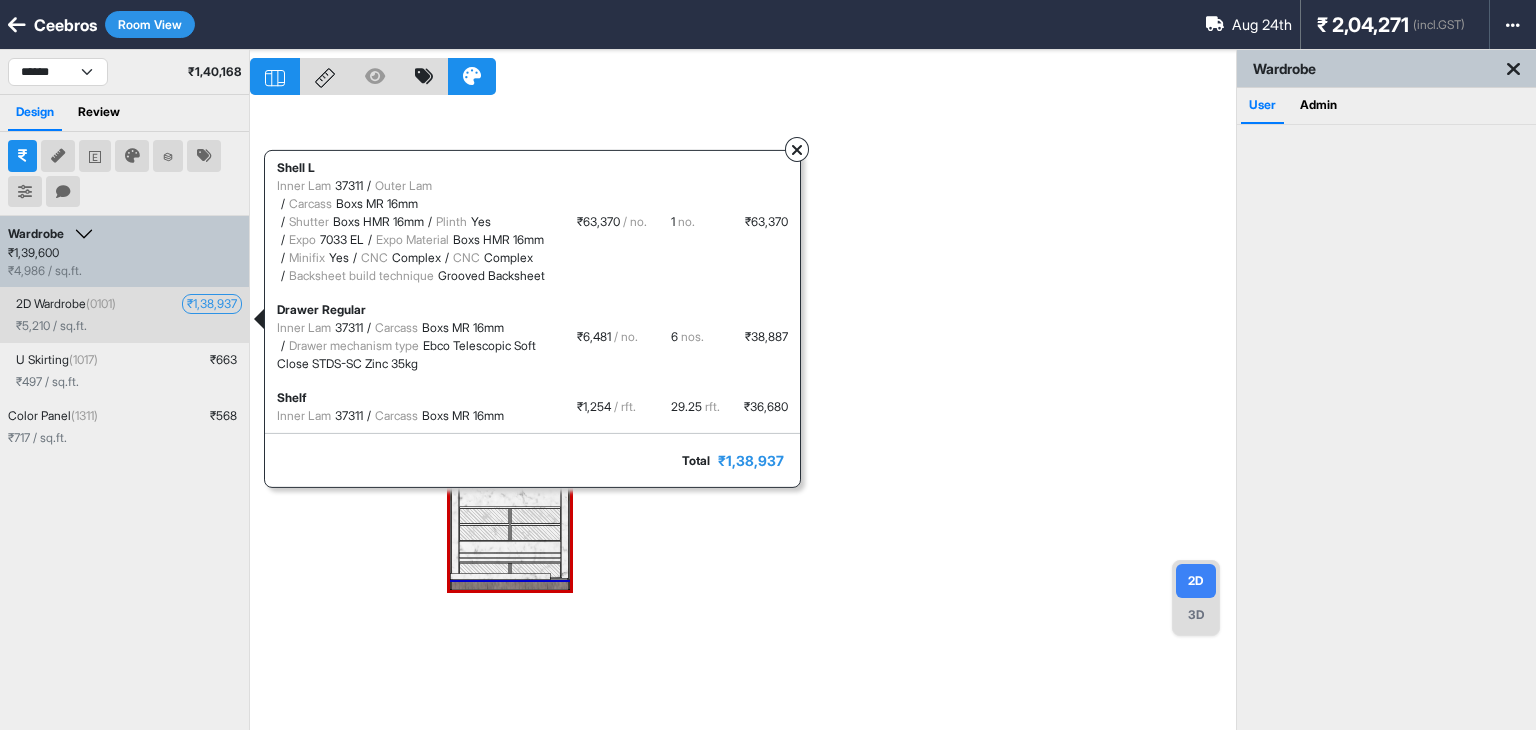 click at bounding box center [797, 150] 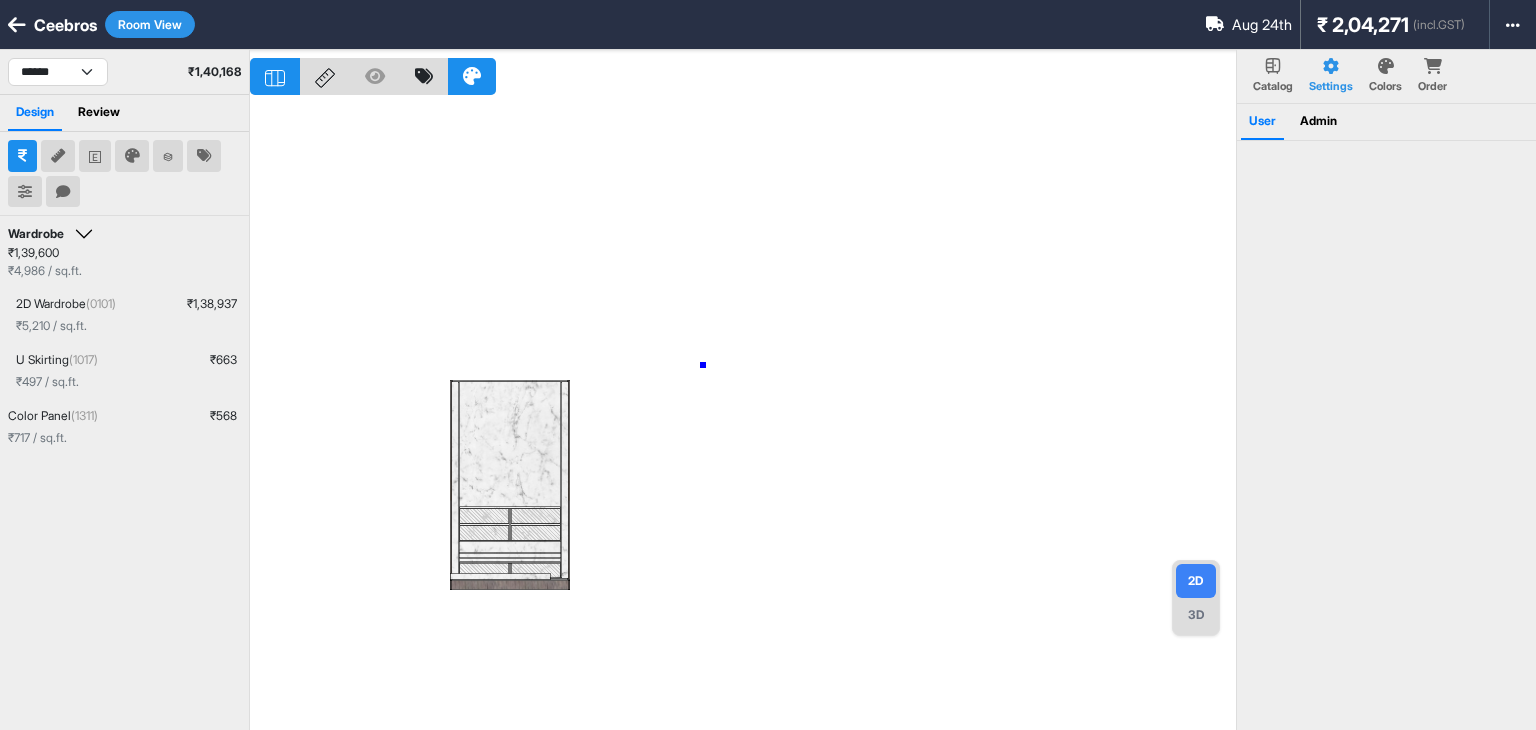 click at bounding box center [743, 415] 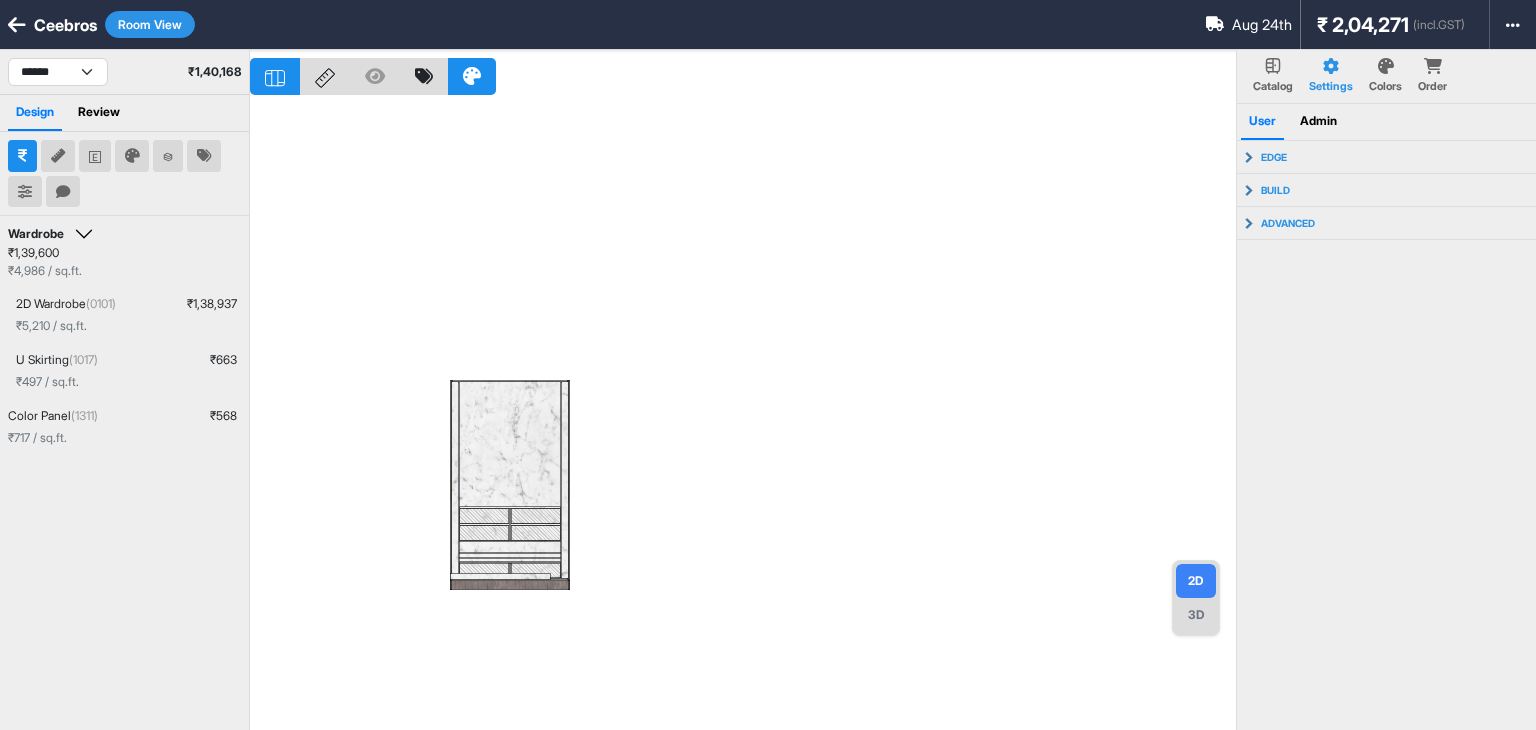 click on "3D" at bounding box center [1196, 615] 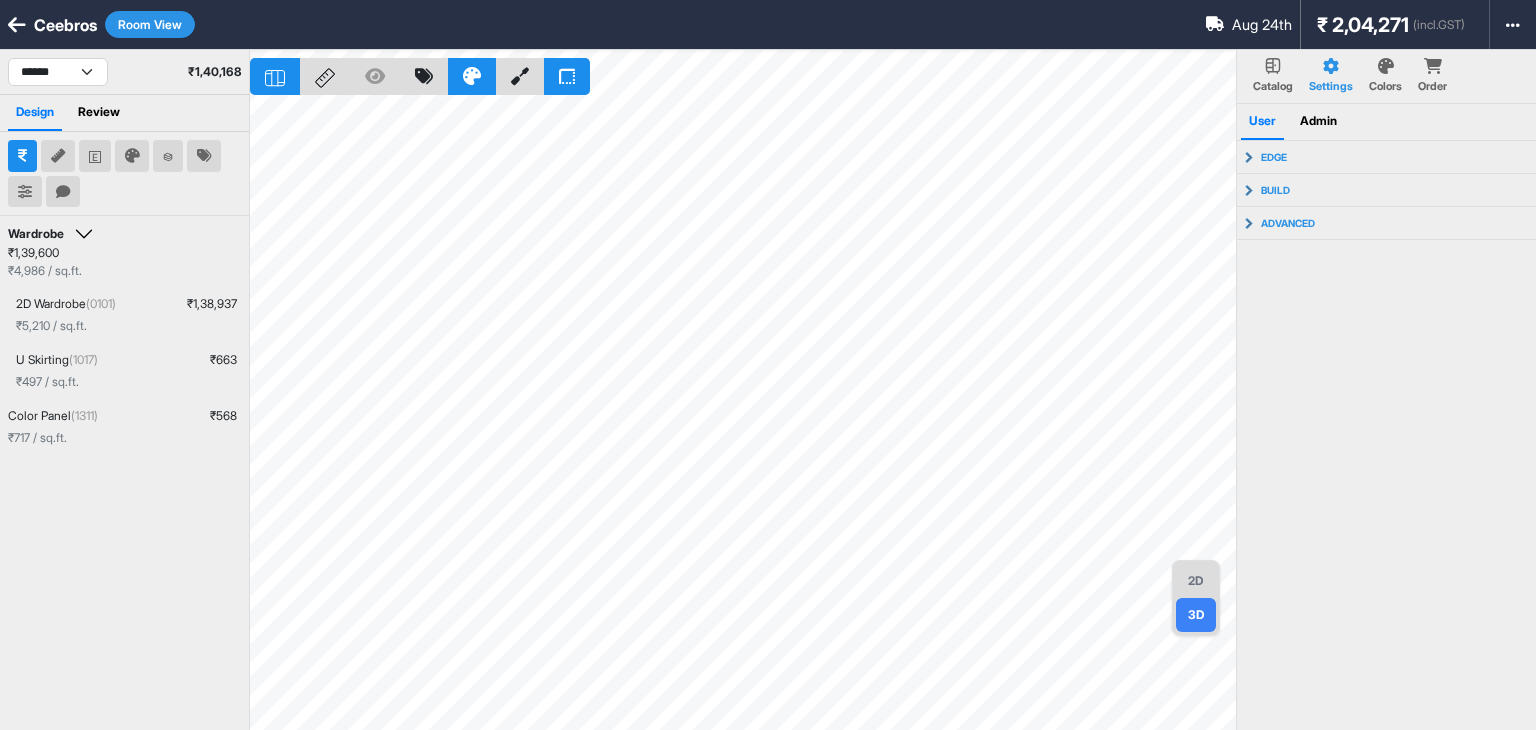 click on "2D" at bounding box center [1196, 581] 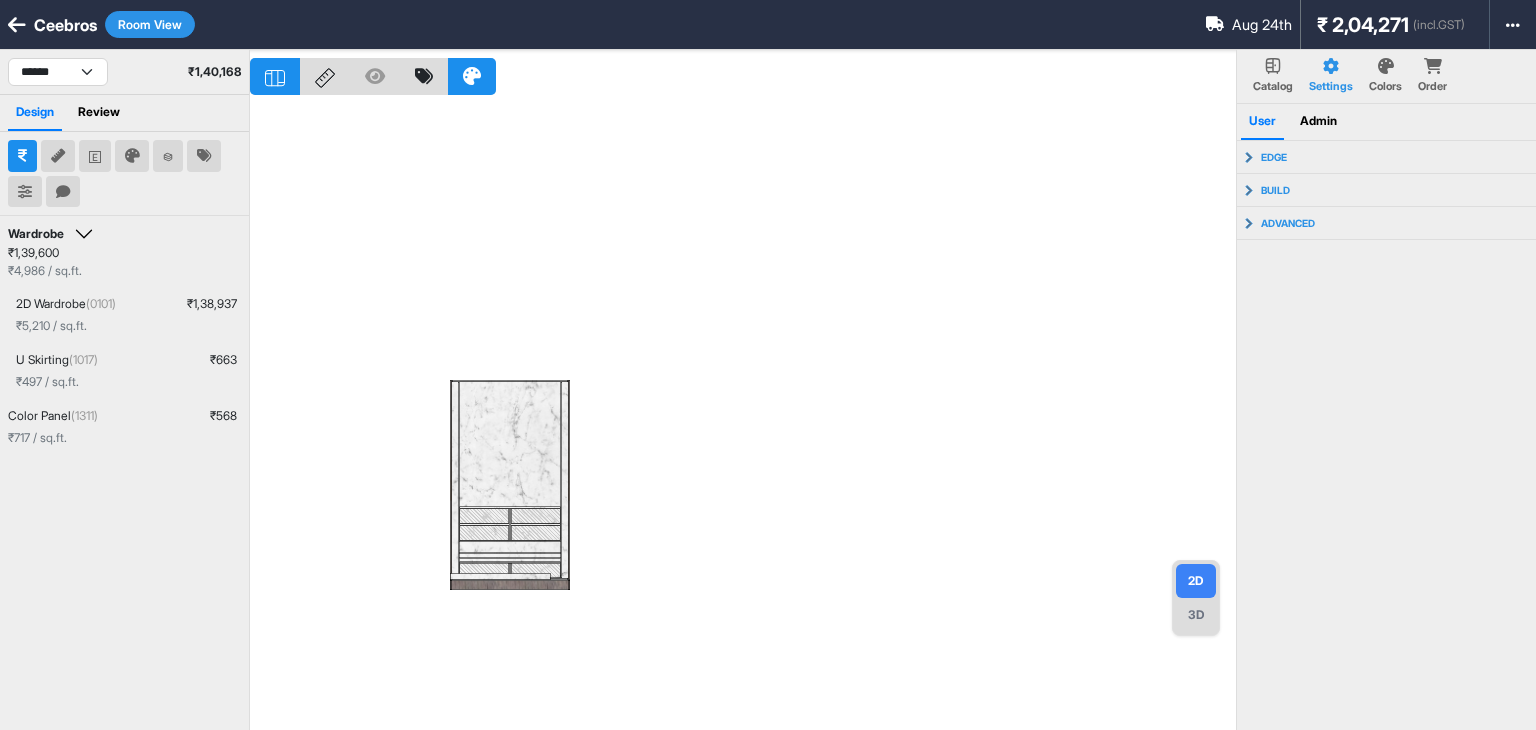 click at bounding box center (743, 415) 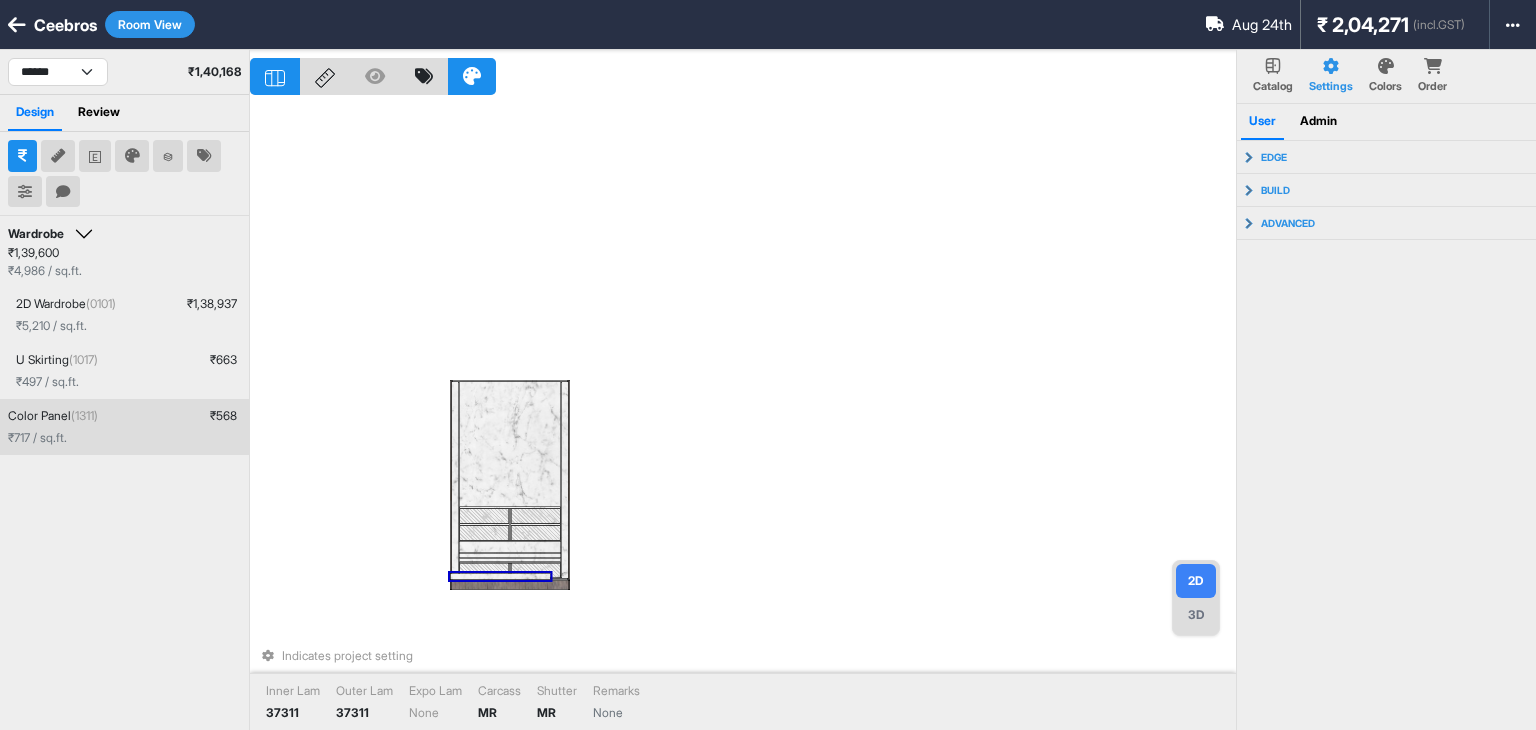click at bounding box center [500, 576] 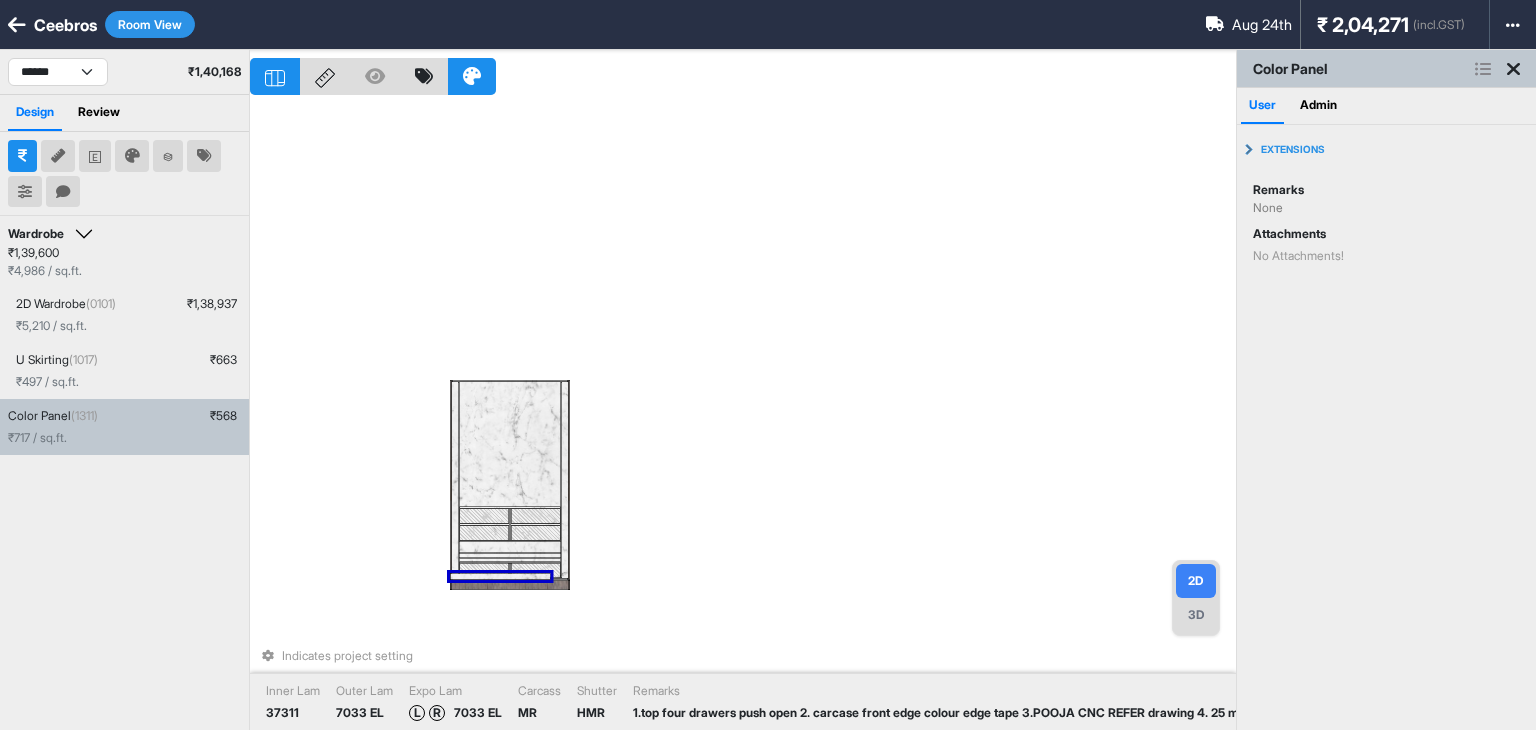 click on "Indicates project setting Inner Lam 37311 Outer Lam 7033 EL Expo Lam L R 7033 EL Carcass MR Shutter HMR Remarks 1.top four drawers push open
2. carcase front edge colour edge tape
3.POOJA CNC REFER drawing
4. 25 mm hdhmr board" at bounding box center [743, 415] 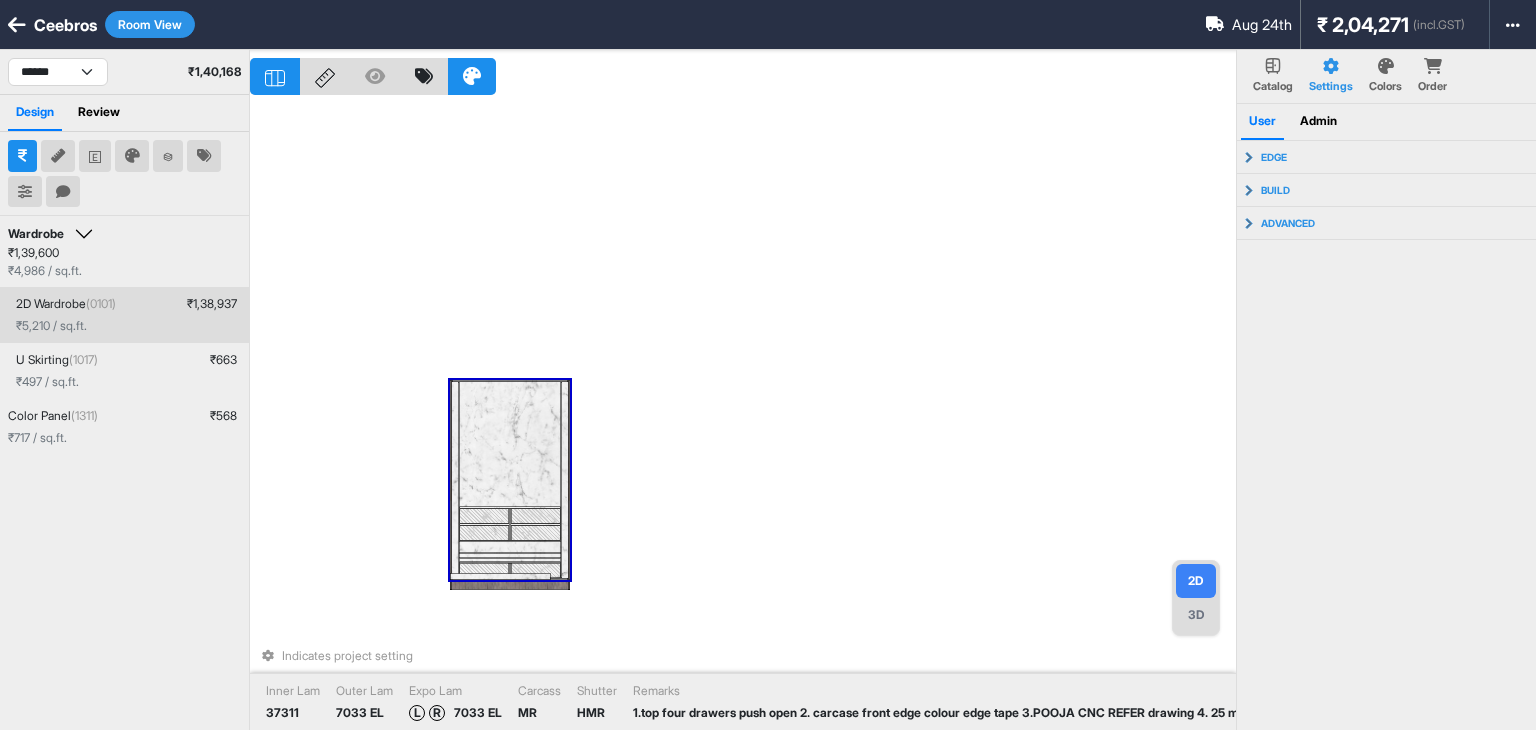 click on "2D Wardrobe  (0101) ₹ 1,38,937 ₹ 5,210   / sq.ft." at bounding box center [124, 315] 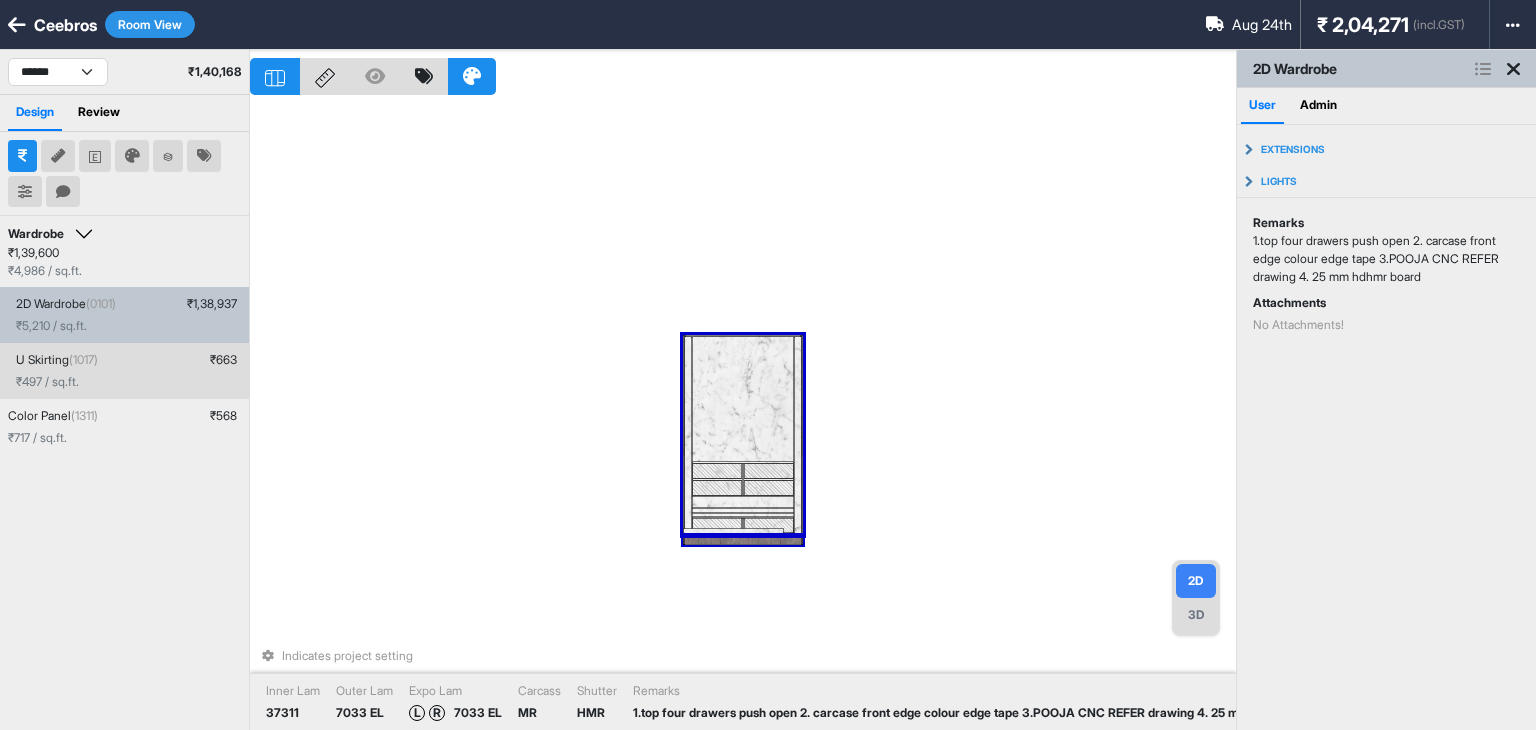 click on "U Skirting  (1017) ₹ 663 ₹ 497   / sq.ft." at bounding box center [124, 371] 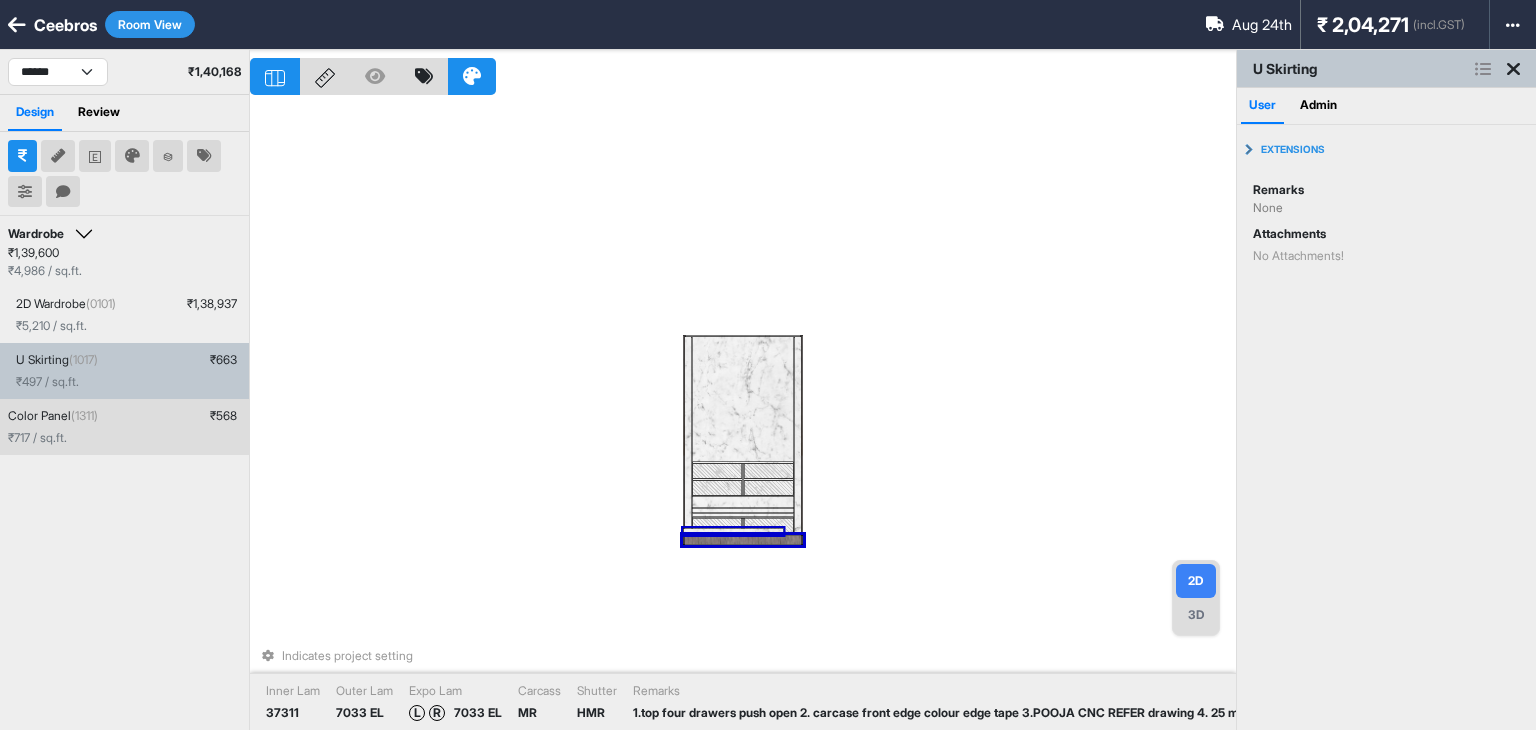 click on "Color Panel  (1311) ₹ 568" at bounding box center [124, 416] 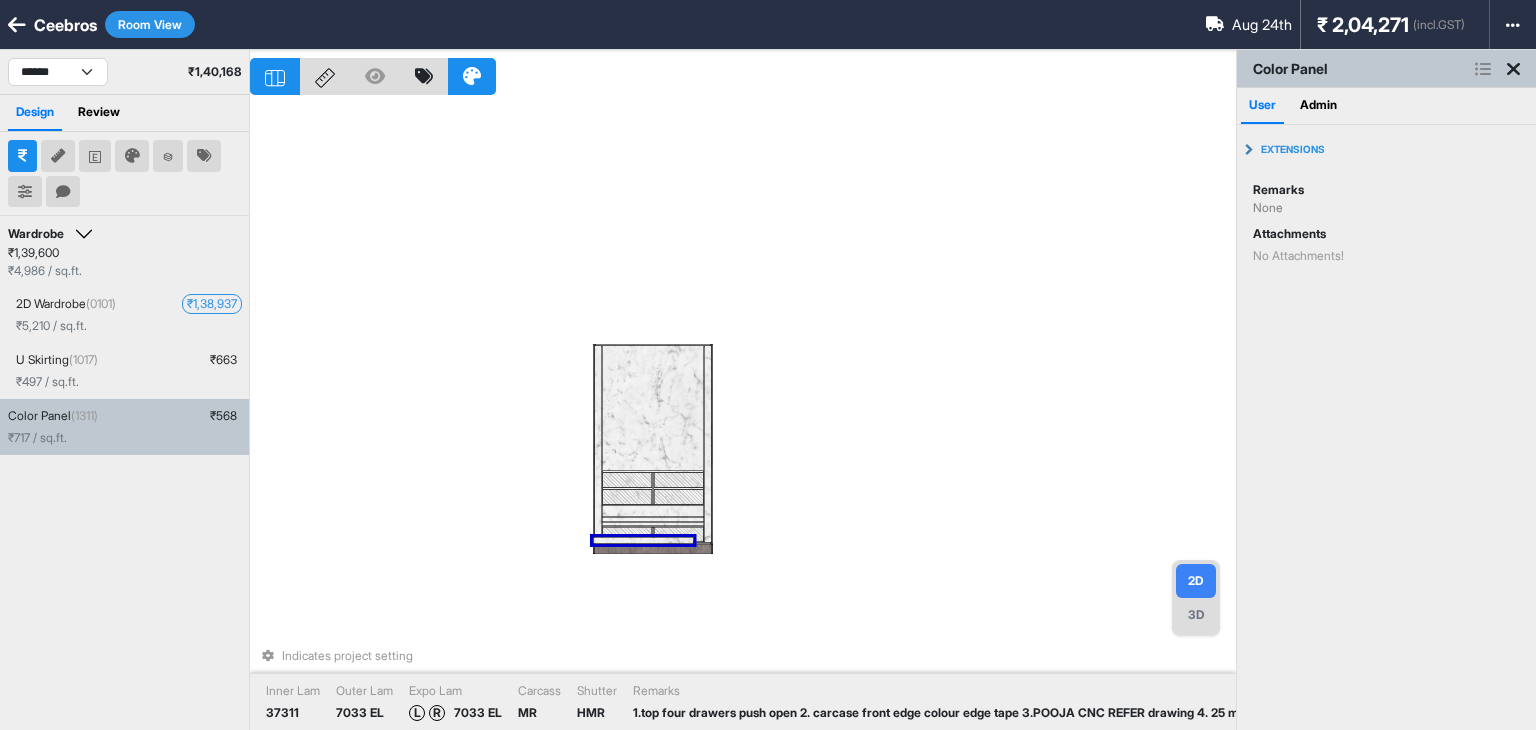 click on "Indicates project setting Inner Lam 37311 Outer Lam 7033 EL Expo Lam L R 7033 EL Carcass MR Shutter HMR Remarks 1.top four drawers push open
2. carcase front edge colour edge tape
3.POOJA CNC REFER drawing
4. 25 mm hdhmr board" at bounding box center (743, 415) 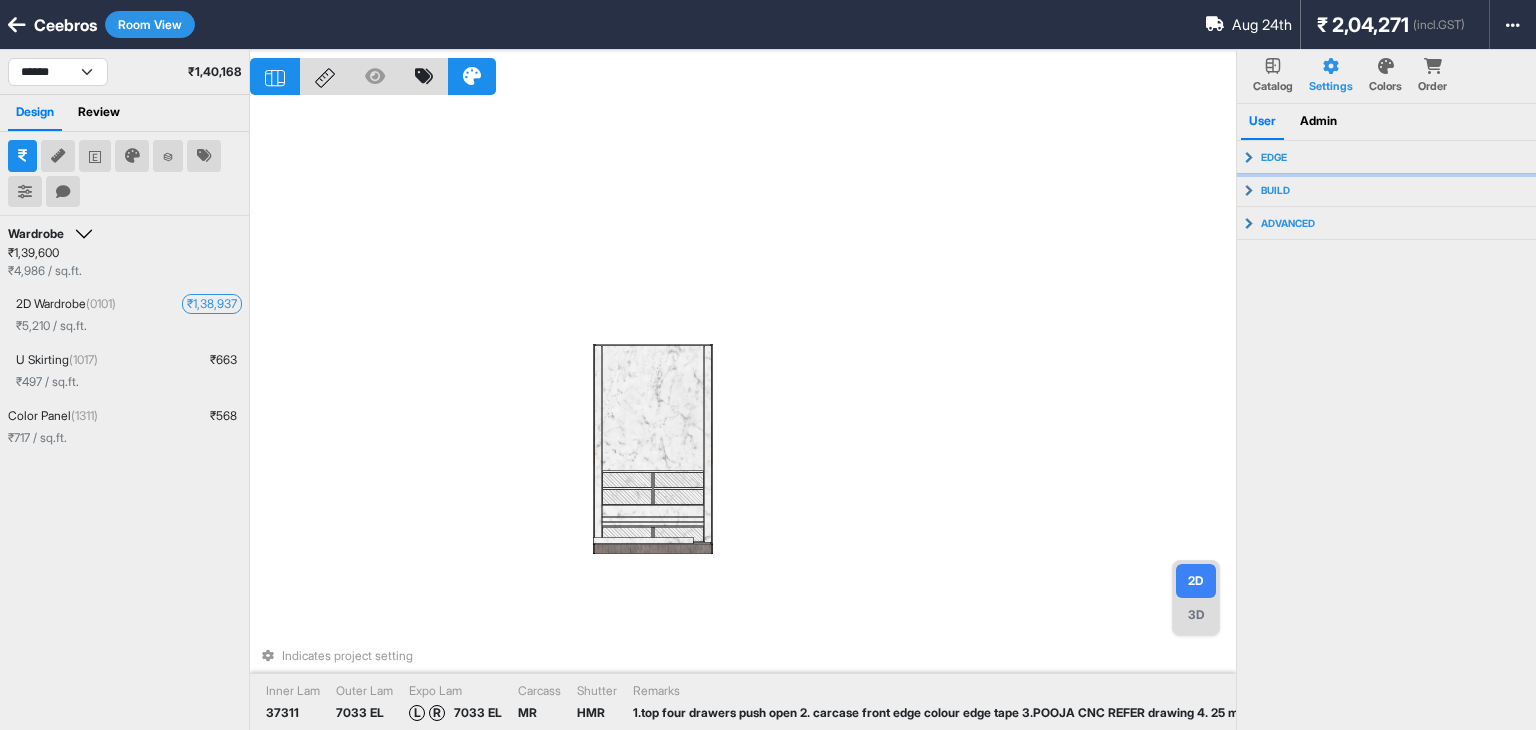 click on "edge" at bounding box center (1387, 157) 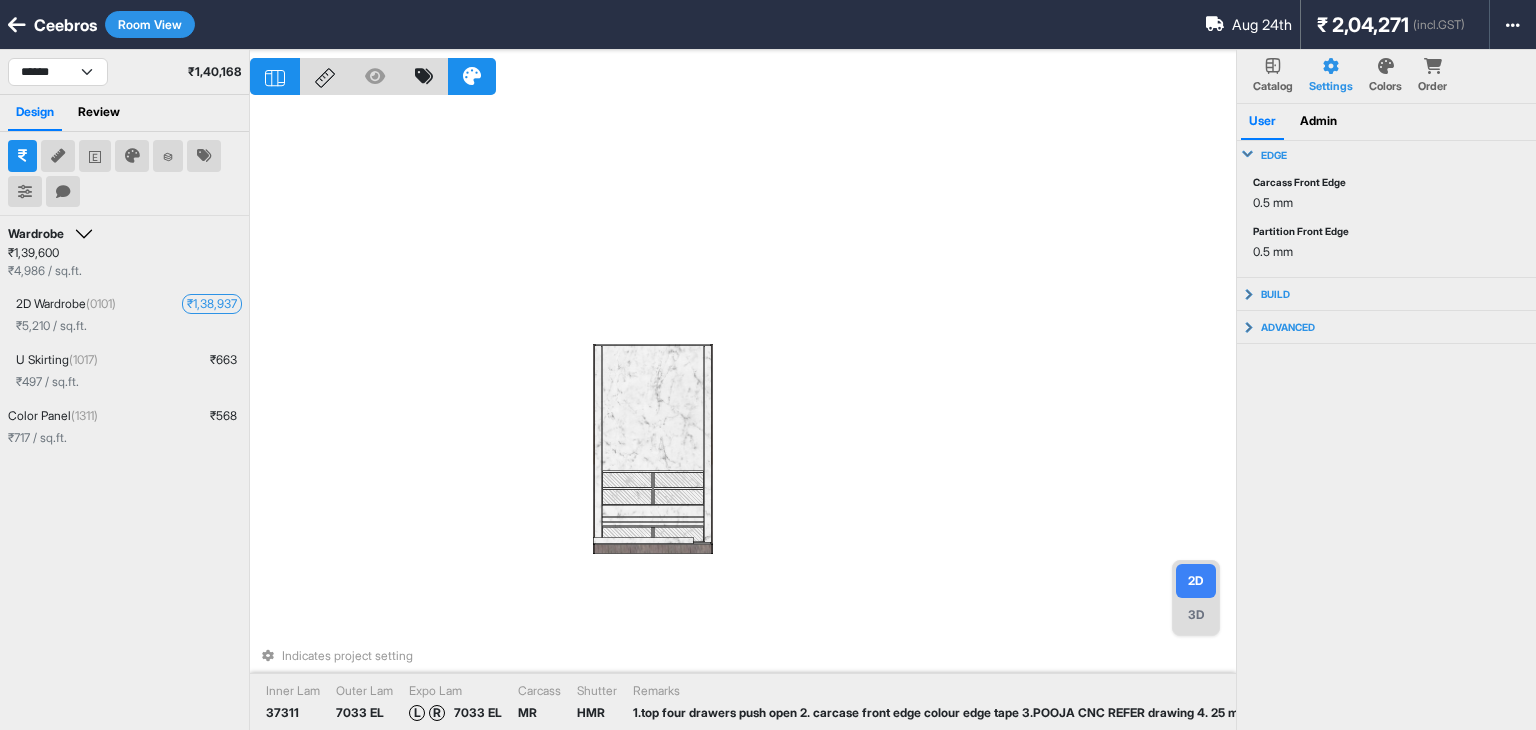 click on "edge" at bounding box center [1387, 155] 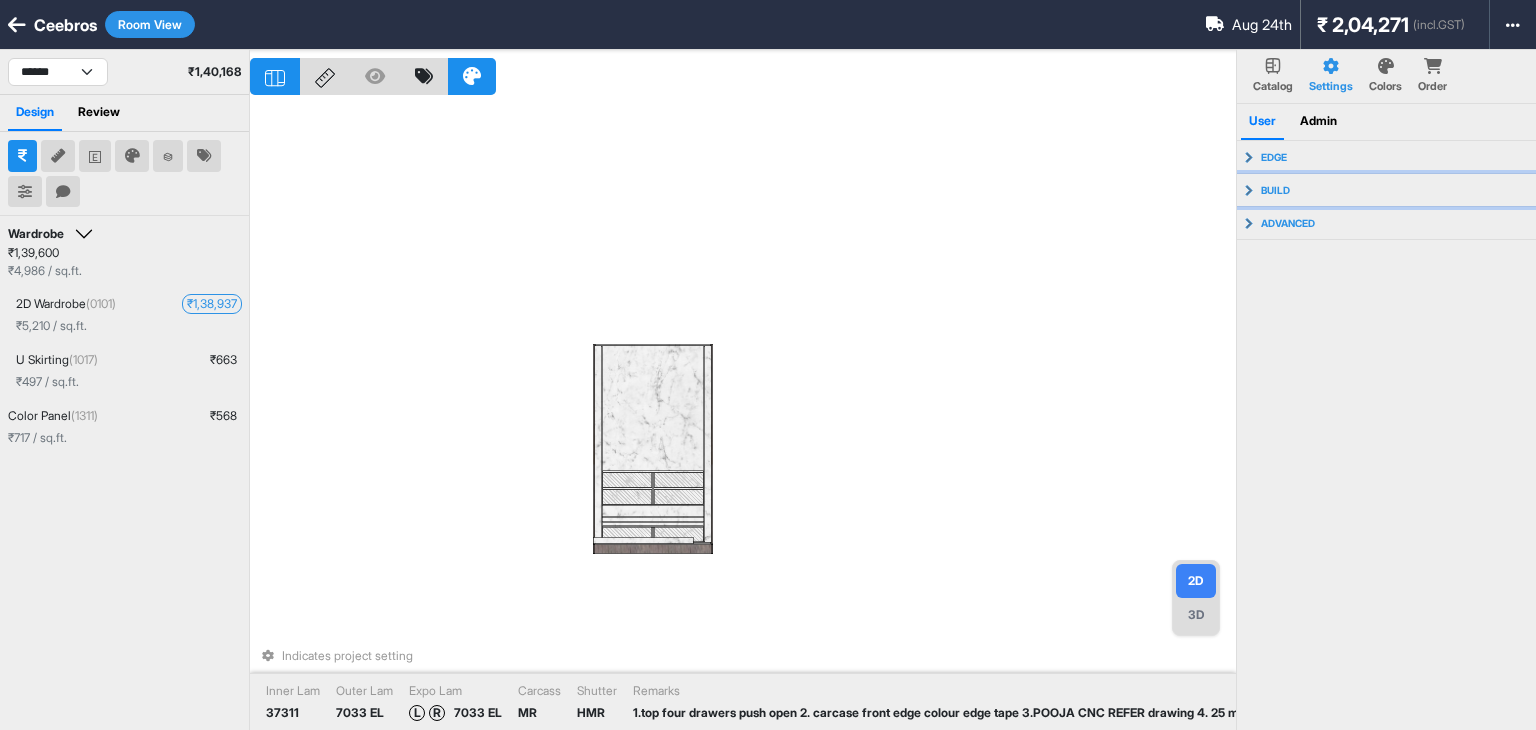 click on "build" at bounding box center (1387, 190) 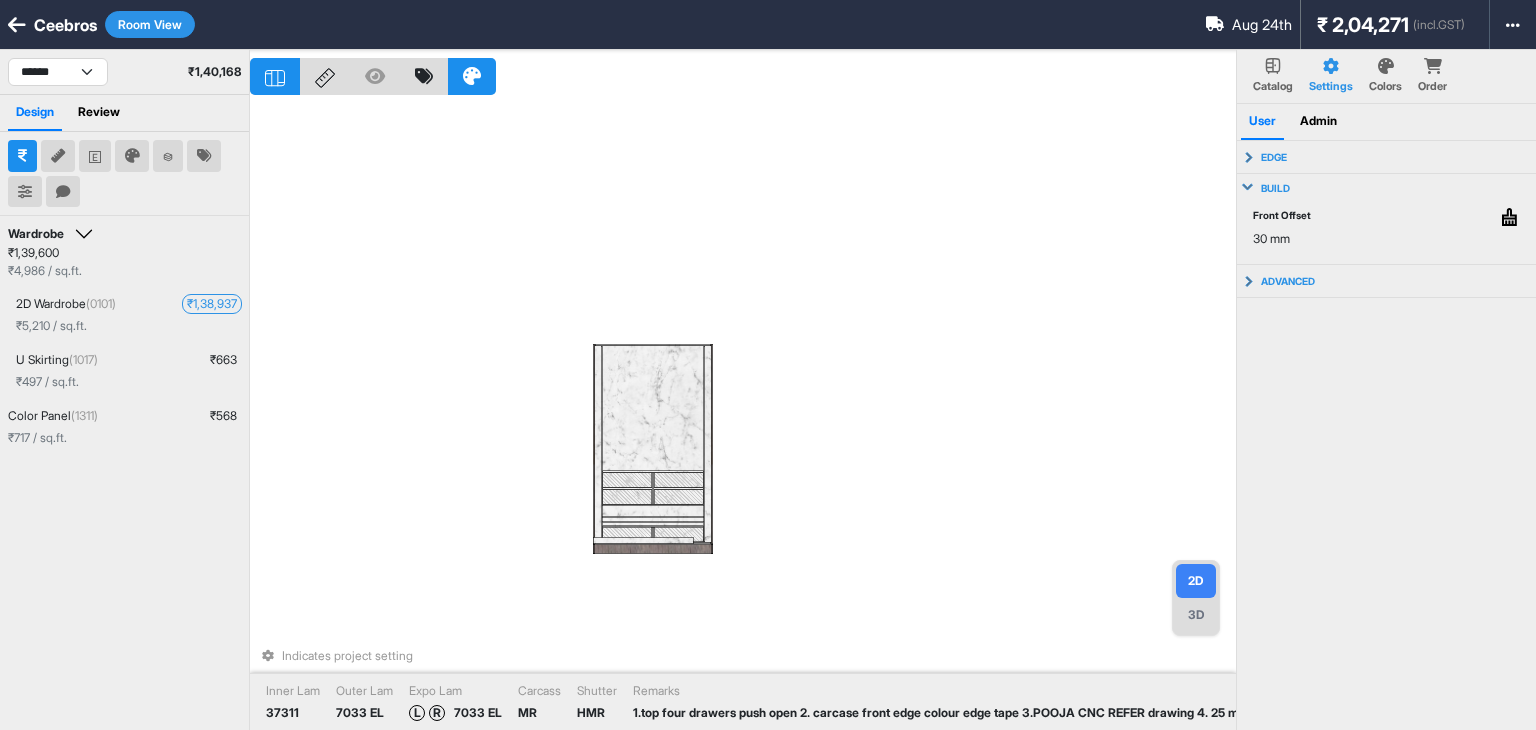 click on "build" at bounding box center [1387, 188] 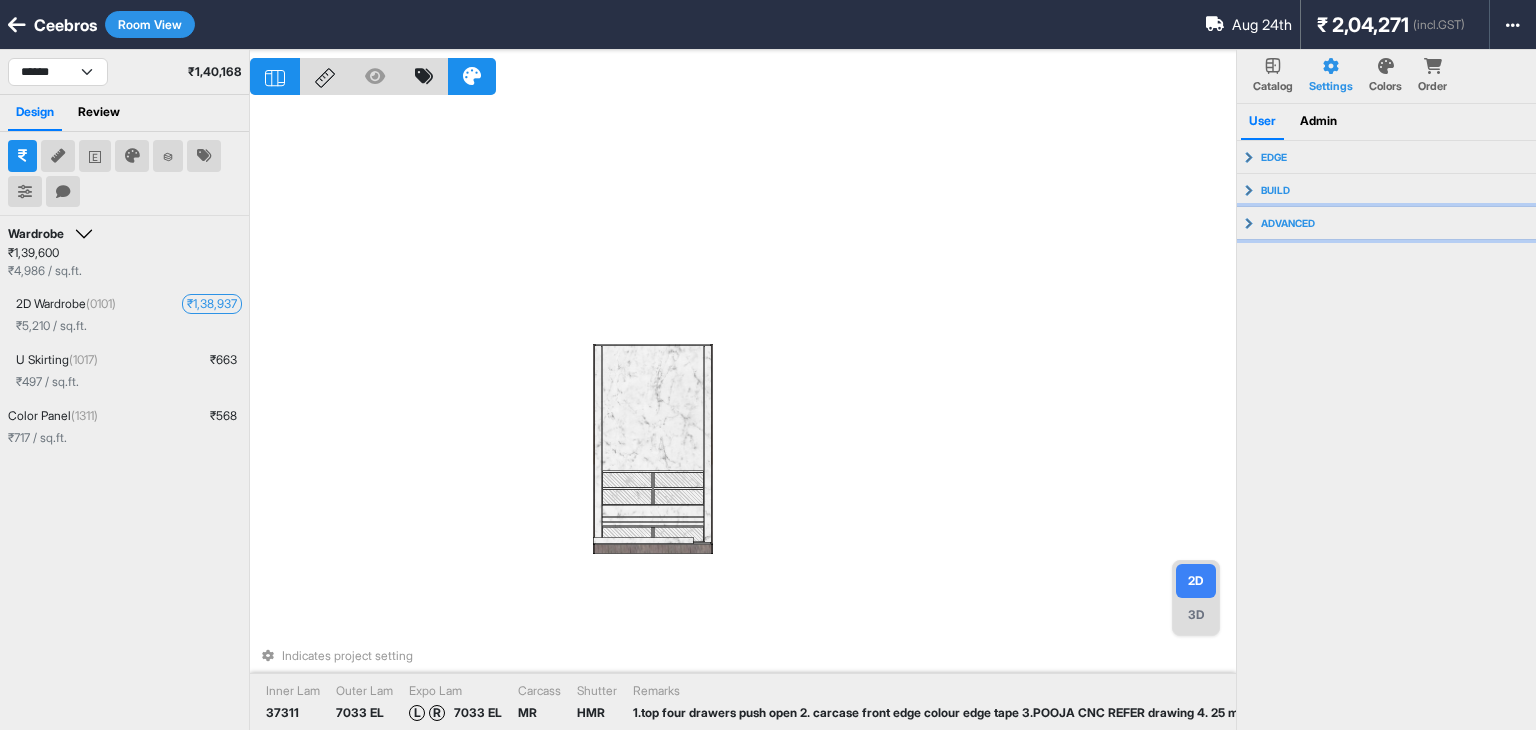 click on "advanced" at bounding box center (1387, 223) 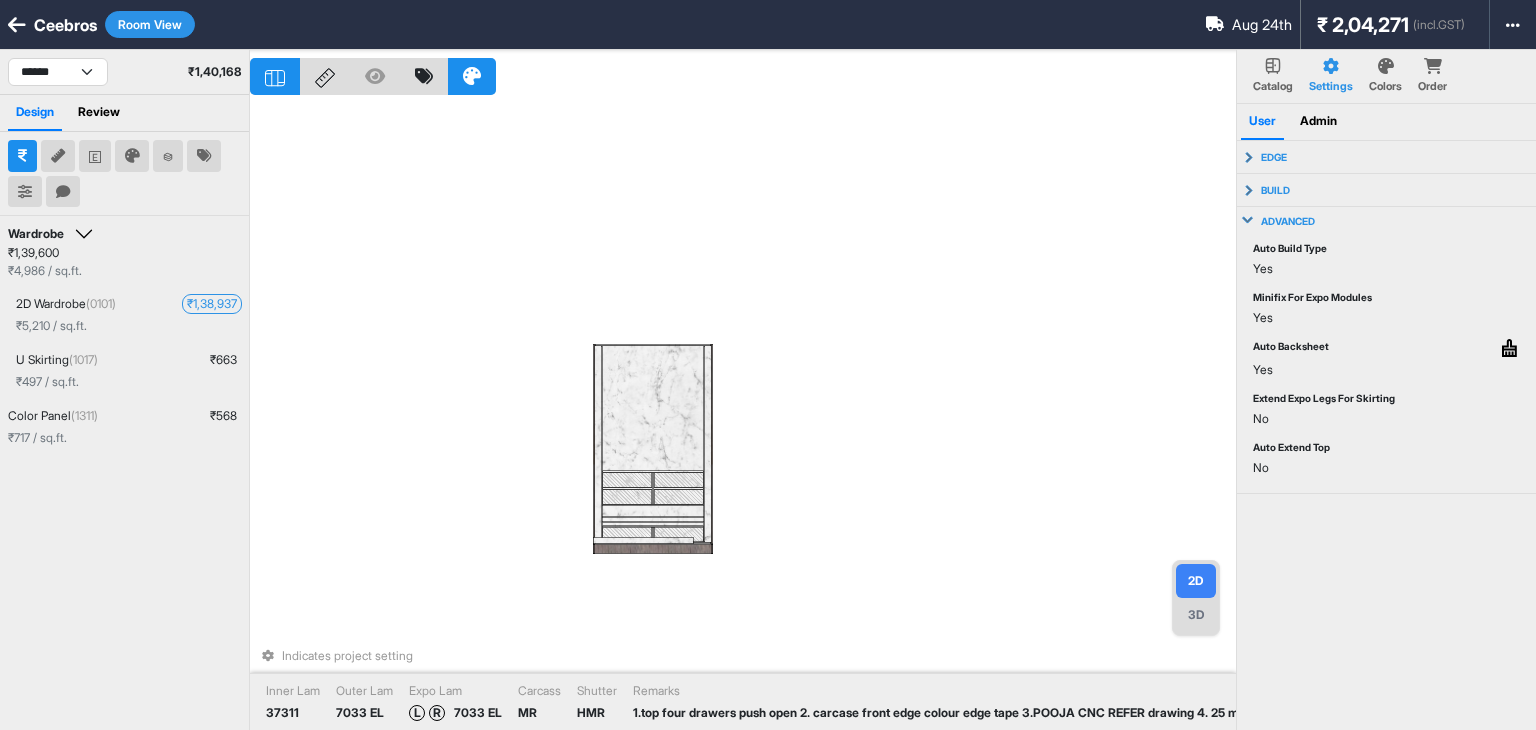 click on "advanced" at bounding box center [1387, 221] 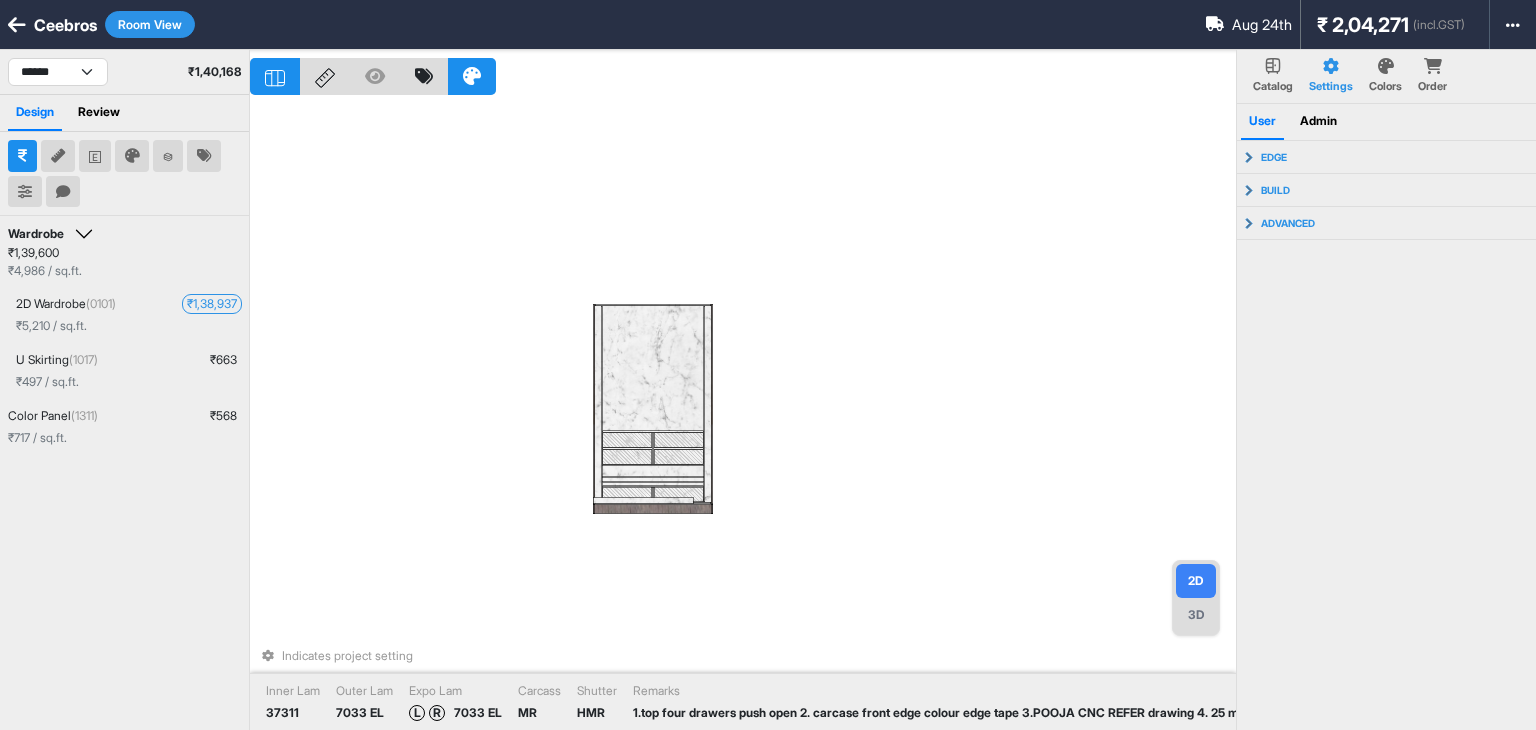 click on "Indicates project setting Inner Lam 37311 Outer Lam 7033 EL Expo Lam L R 7033 EL Carcass MR Shutter HMR Remarks 1.top four drawers push open
2. carcase front edge colour edge tape
3.POOJA CNC REFER drawing
4. 25 mm hdhmr board" at bounding box center [743, 415] 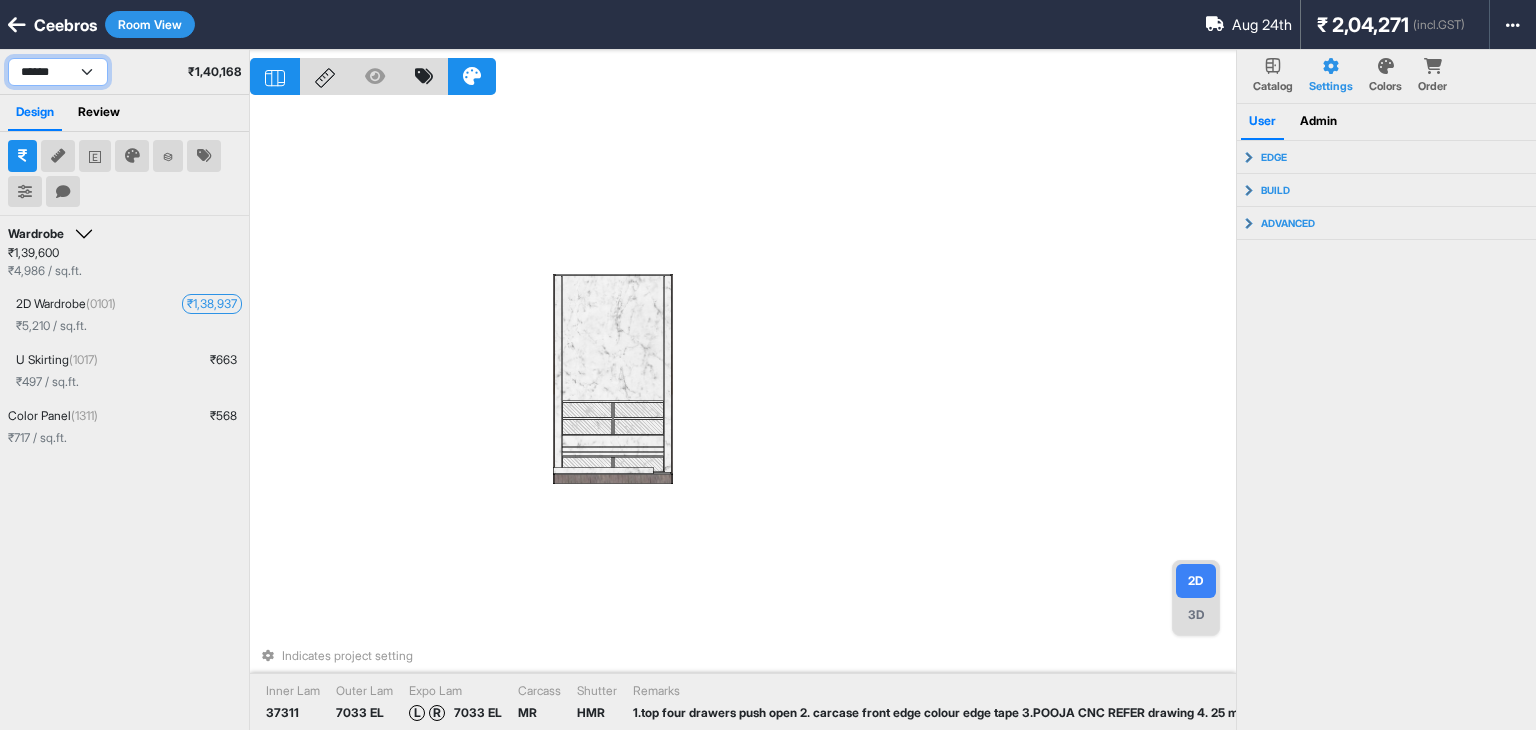 click on "**********" at bounding box center [58, 72] 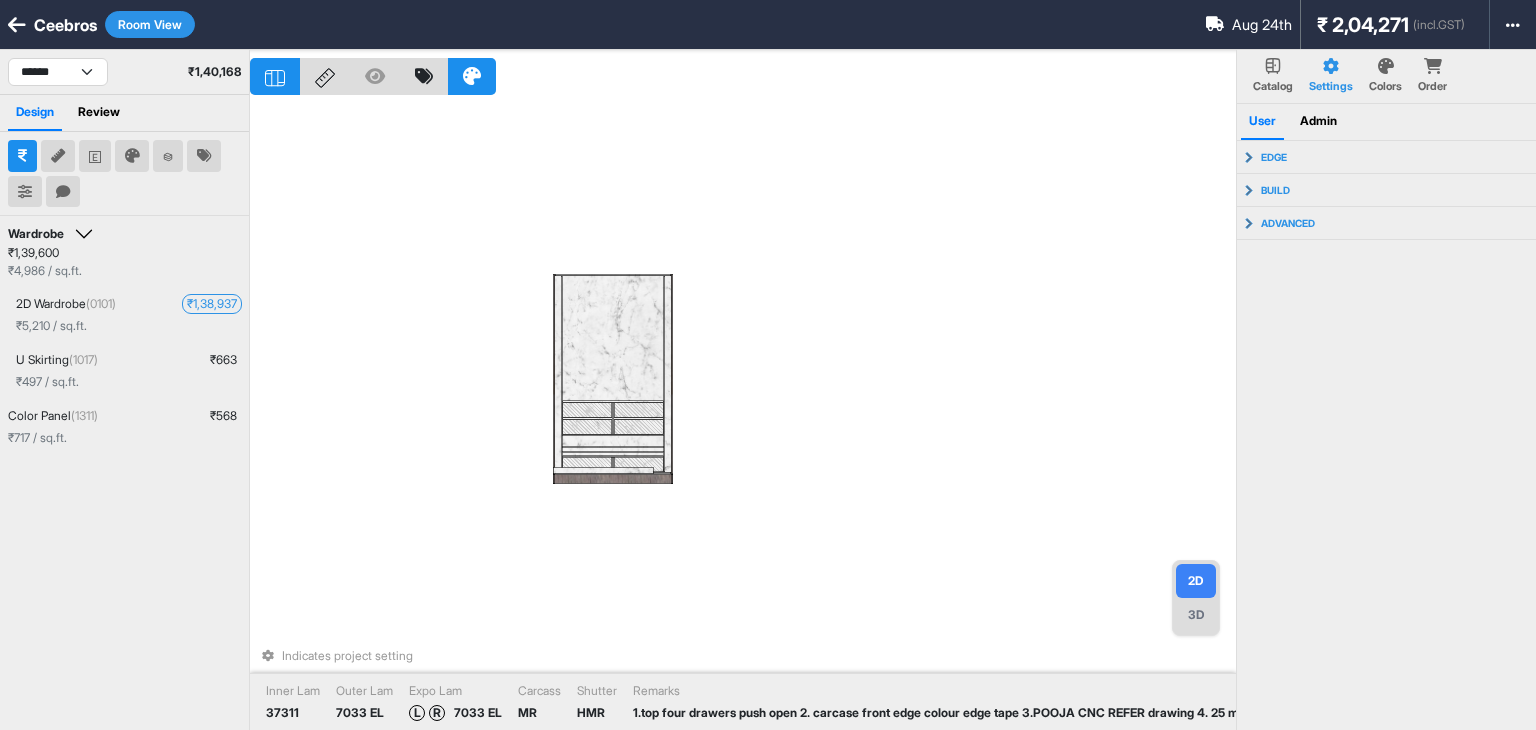 click on "Indicates project setting Inner Lam 37311 Outer Lam 7033 EL Expo Lam L R 7033 EL Carcass MR Shutter HMR Remarks 1.top four drawers push open
2. carcase front edge colour edge tape
3.POOJA CNC REFER drawing
4. 25 mm hdhmr board" at bounding box center (743, 415) 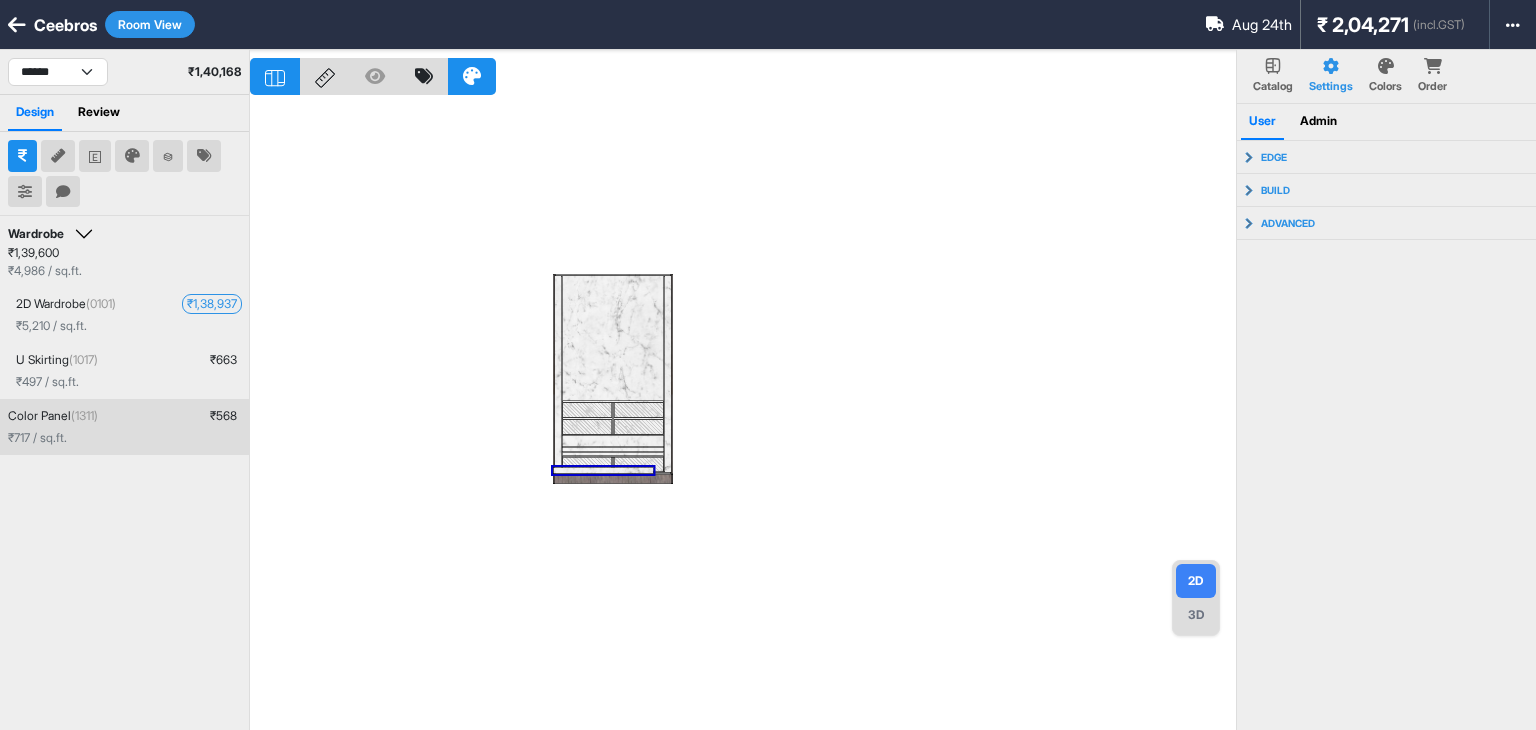 click at bounding box center [743, 415] 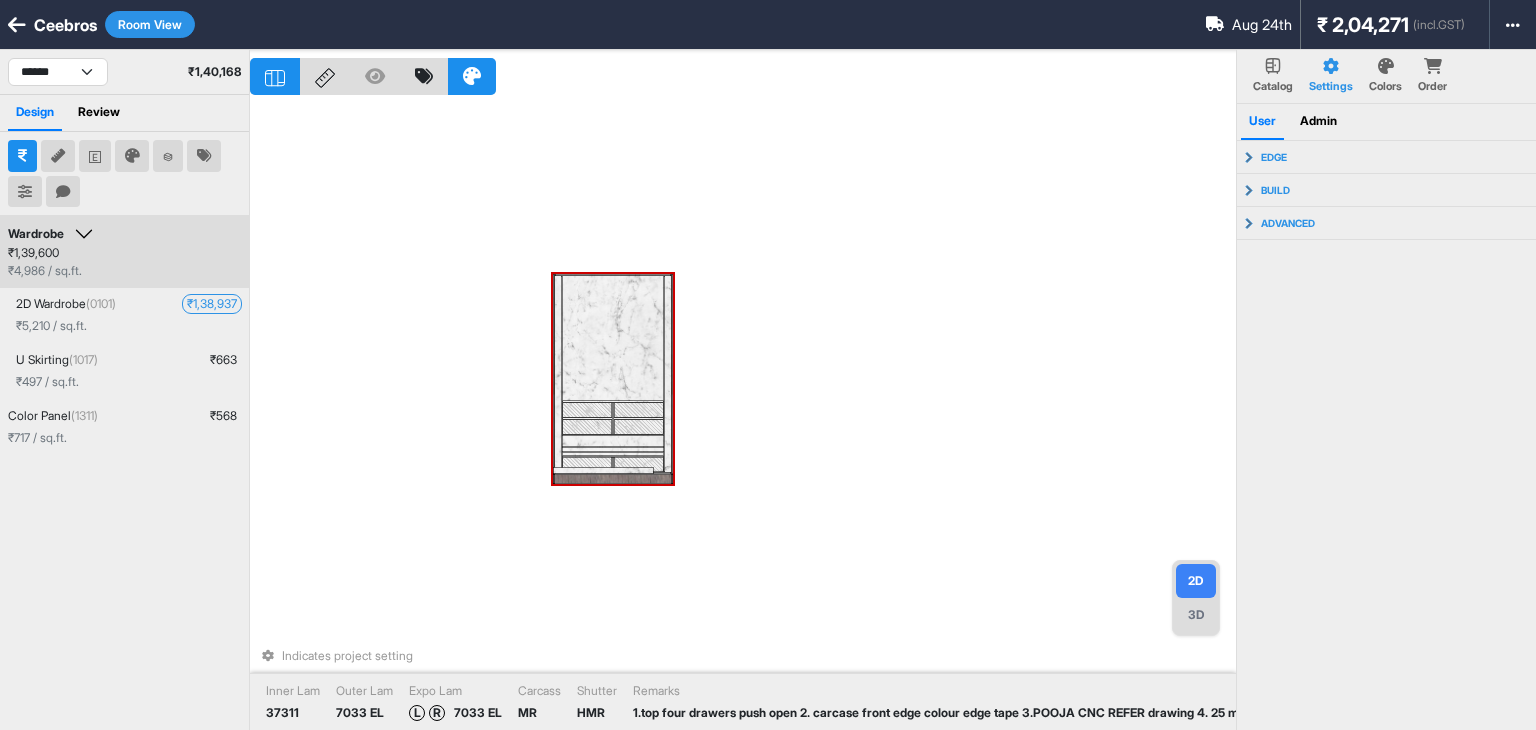 click at bounding box center (639, 464) 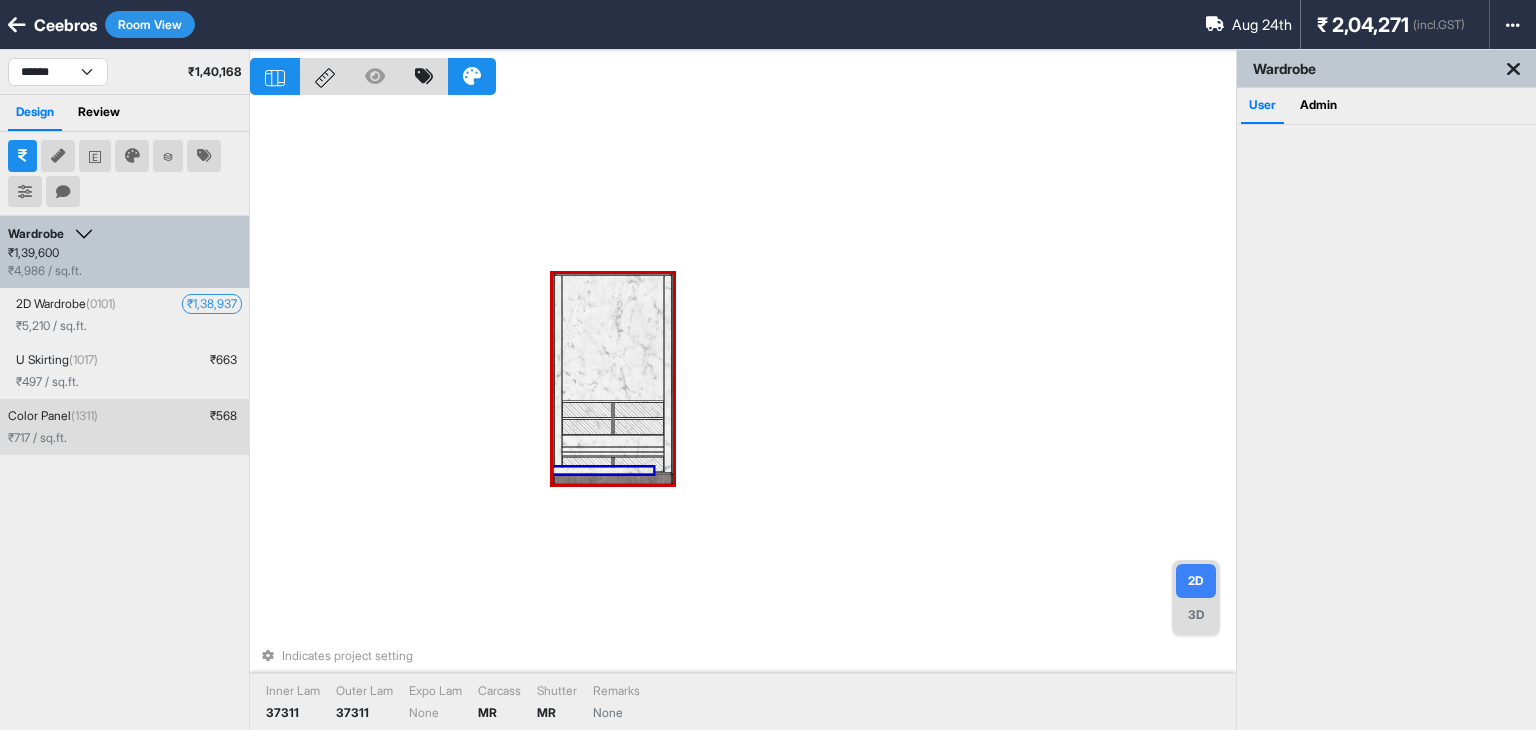 click at bounding box center [603, 469] 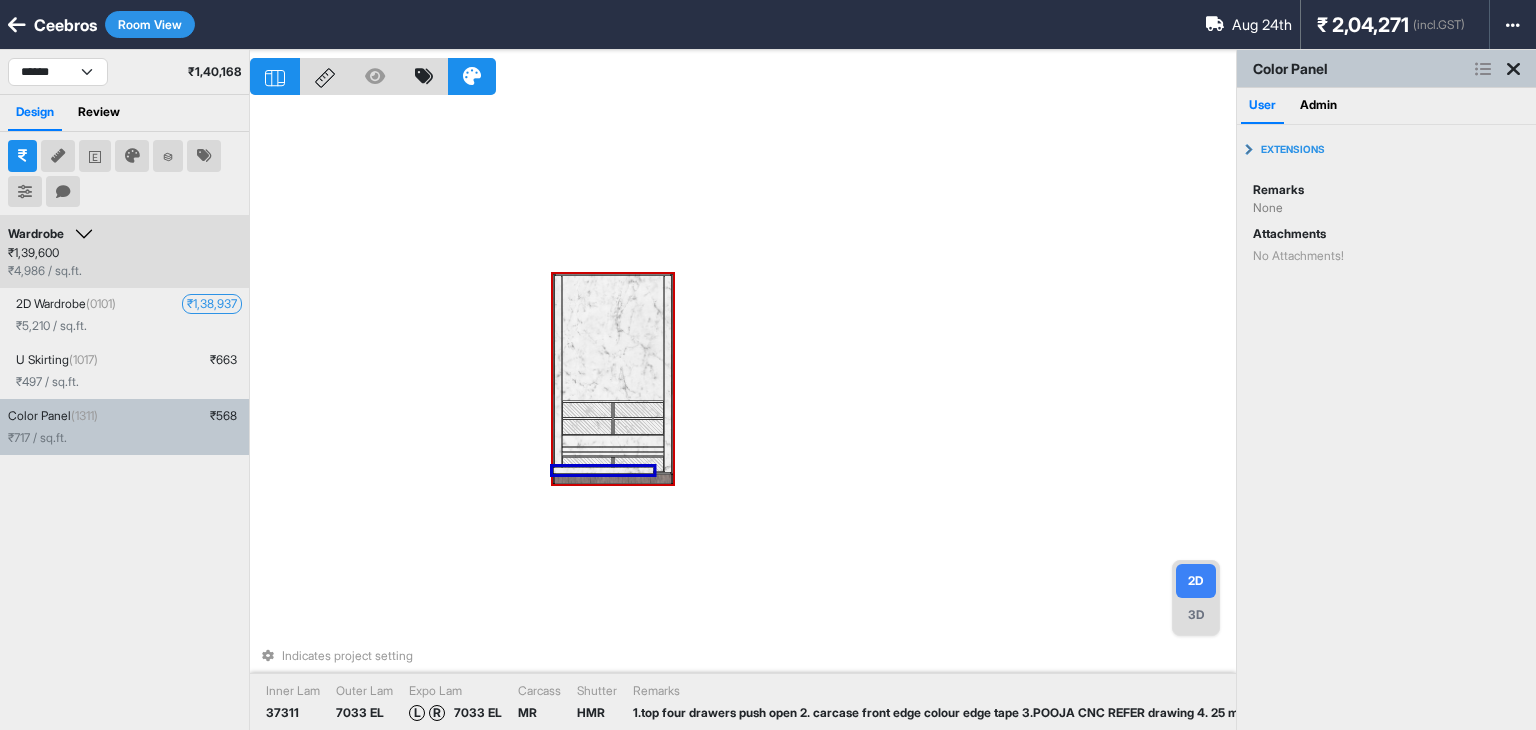 click on "Indicates project setting Inner Lam 37311 Outer Lam 7033 EL Expo Lam L R 7033 EL Carcass MR Shutter HMR Remarks 1.top four drawers push open
2. carcase front edge colour edge tape
3.POOJA CNC REFER drawing
4. 25 mm hdhmr board" at bounding box center [743, 415] 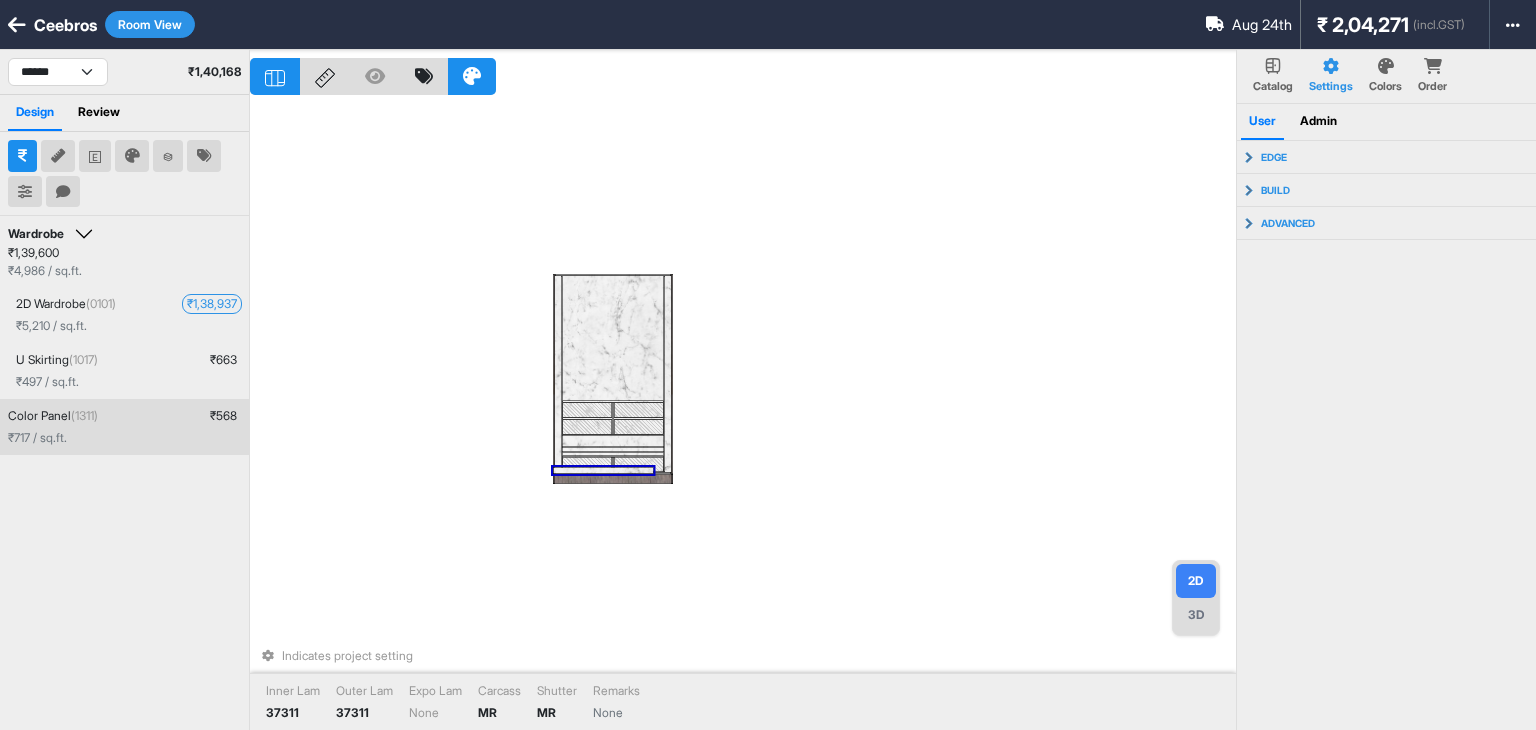 click at bounding box center (603, 469) 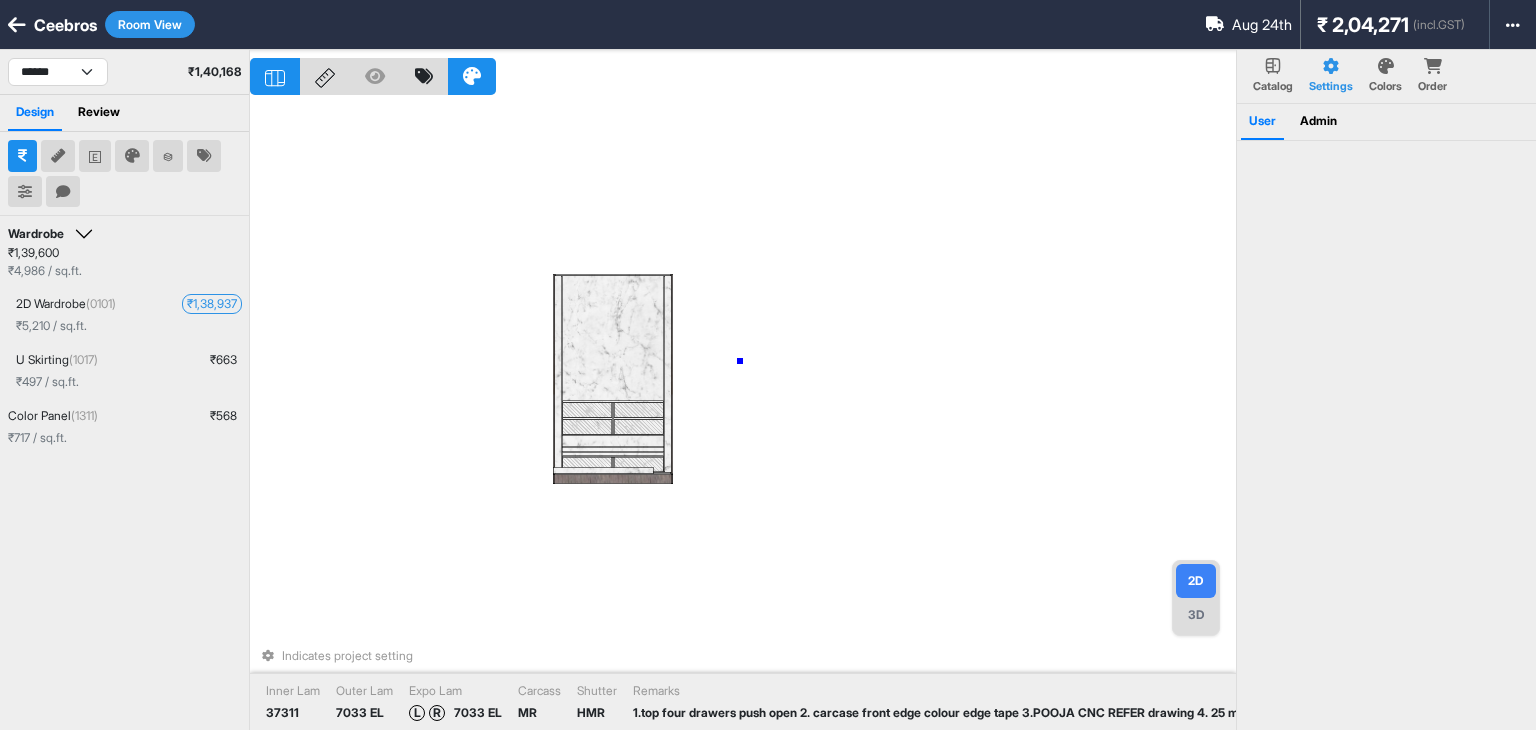 click on "Indicates project setting Inner Lam 37311 Outer Lam 7033 EL Expo Lam L R 7033 EL Carcass MR Shutter HMR Remarks 1.top four drawers push open
2. carcase front edge colour edge tape
3.POOJA CNC REFER drawing
4. 25 mm hdhmr board" at bounding box center (743, 415) 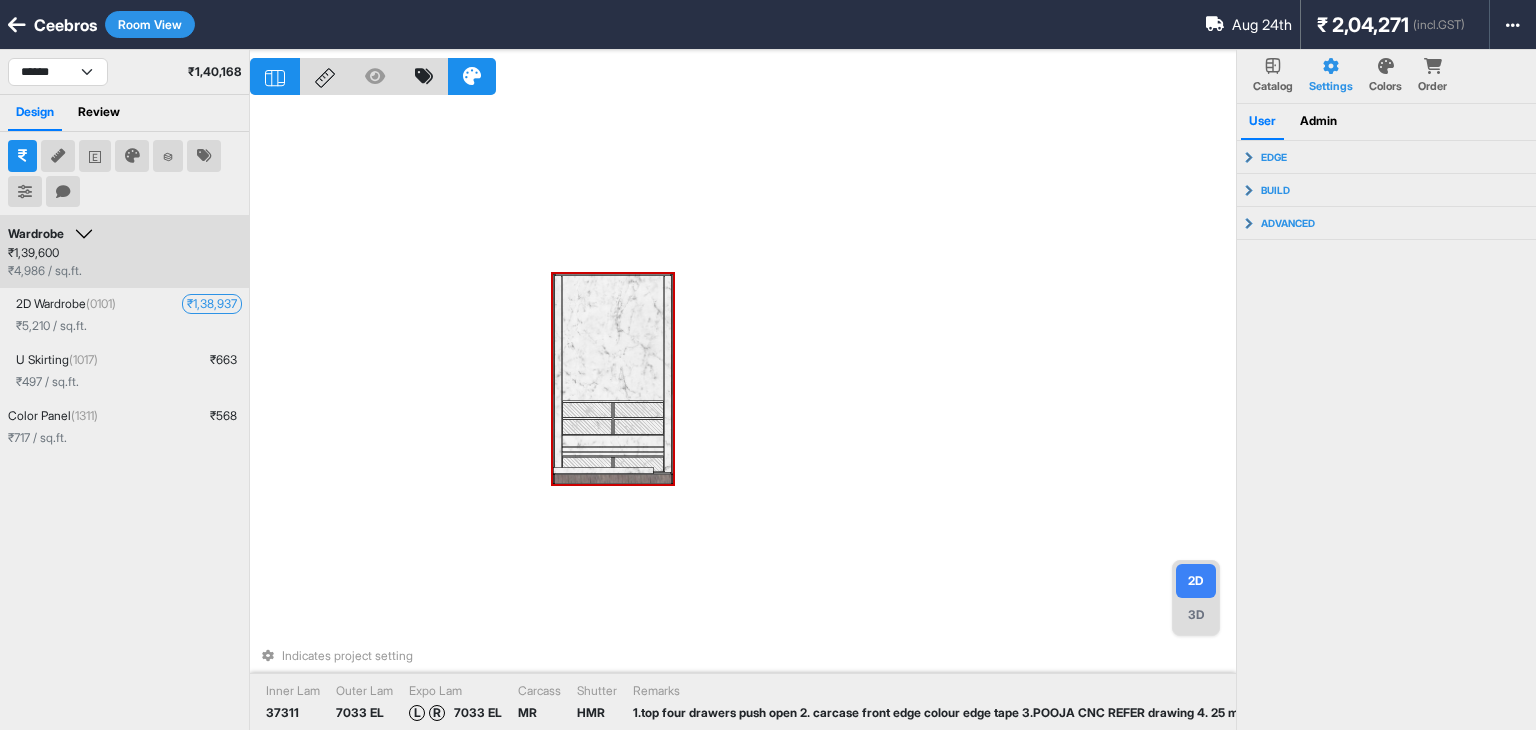 click at bounding box center [612, 337] 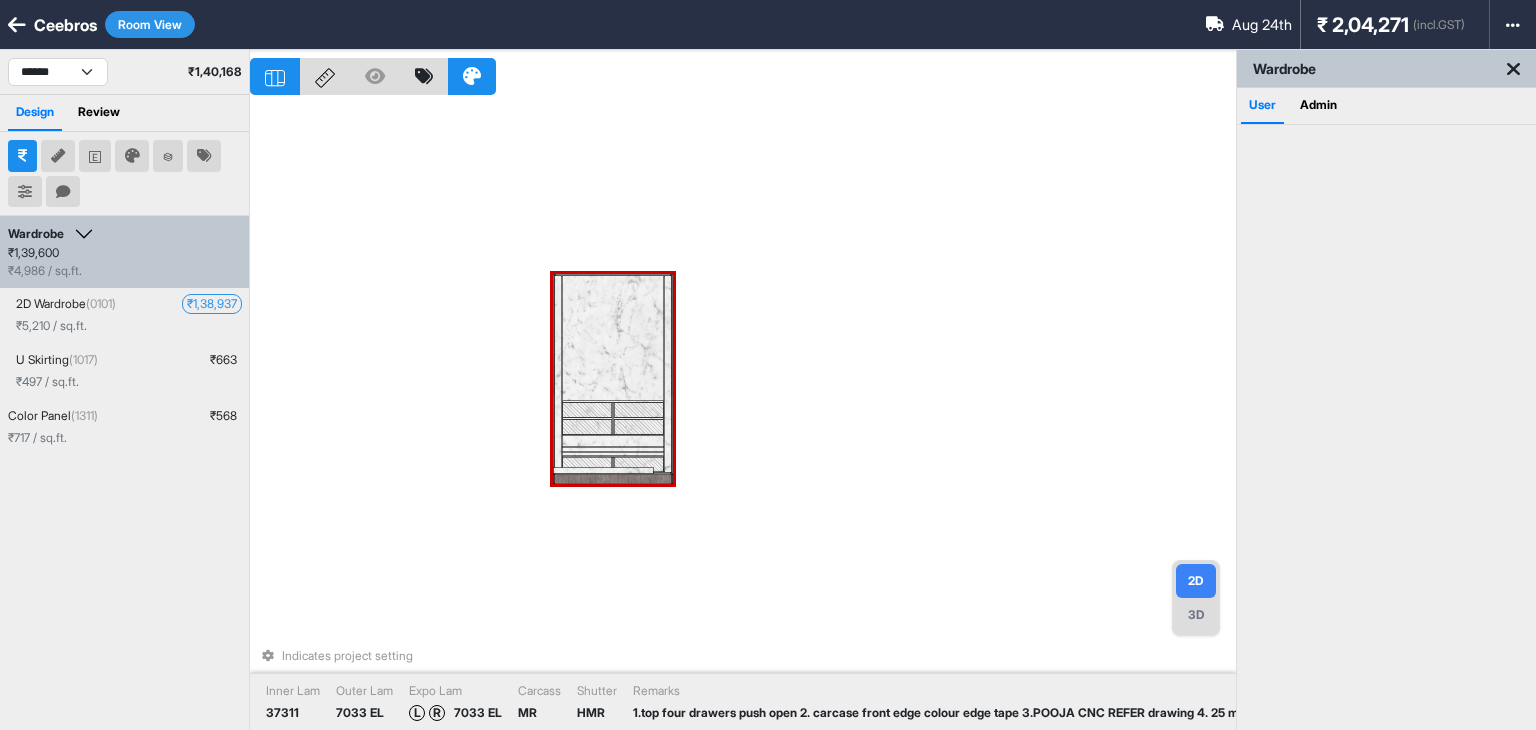 drag, startPoint x: 620, startPoint y: 325, endPoint x: 743, endPoint y: 326, distance: 123.00407 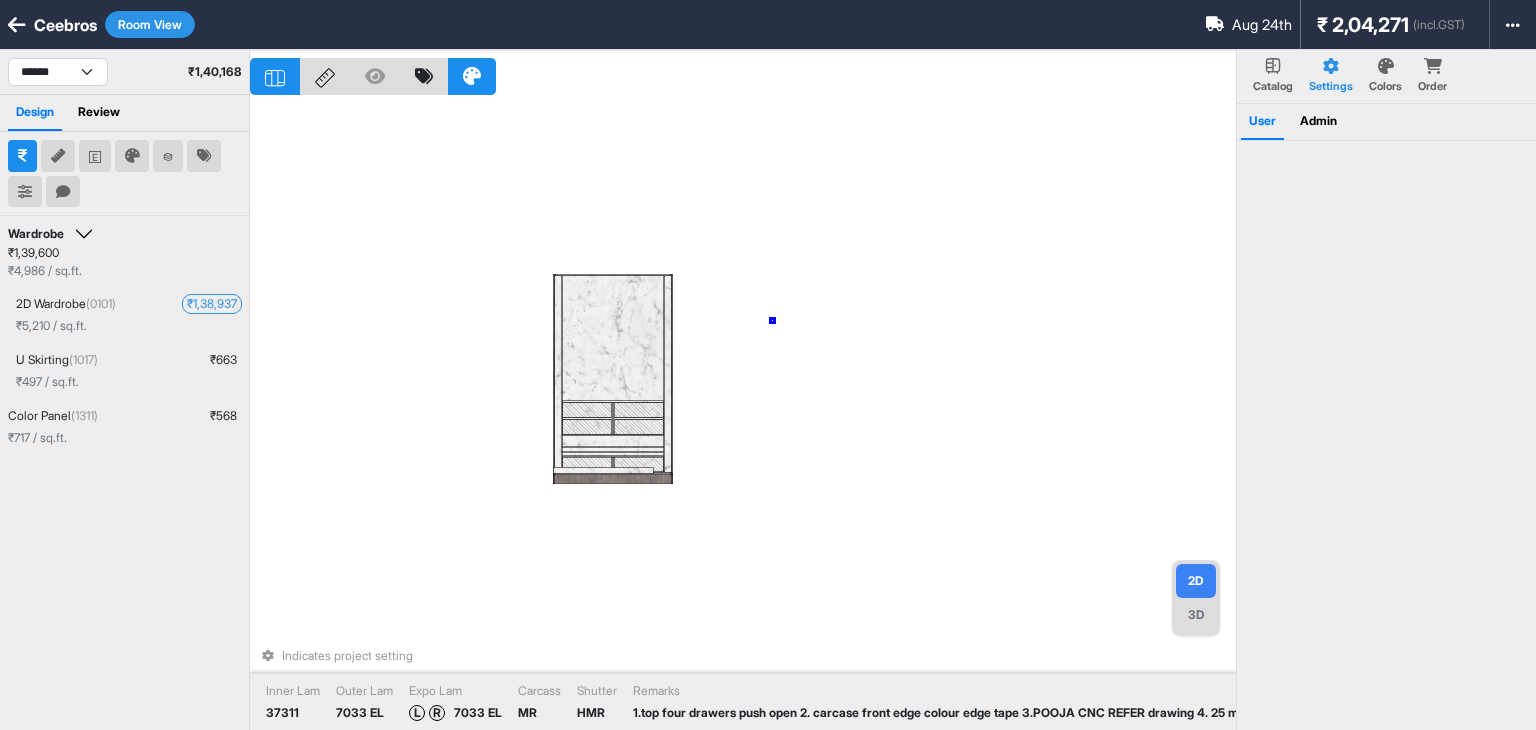 click on "Indicates project setting Inner Lam 37311 Outer Lam 7033 EL Expo Lam L R 7033 EL Carcass MR Shutter HMR Remarks 1.top four drawers push open
2. carcase front edge colour edge tape
3.POOJA CNC REFER drawing
4. 25 mm hdhmr board" at bounding box center (743, 415) 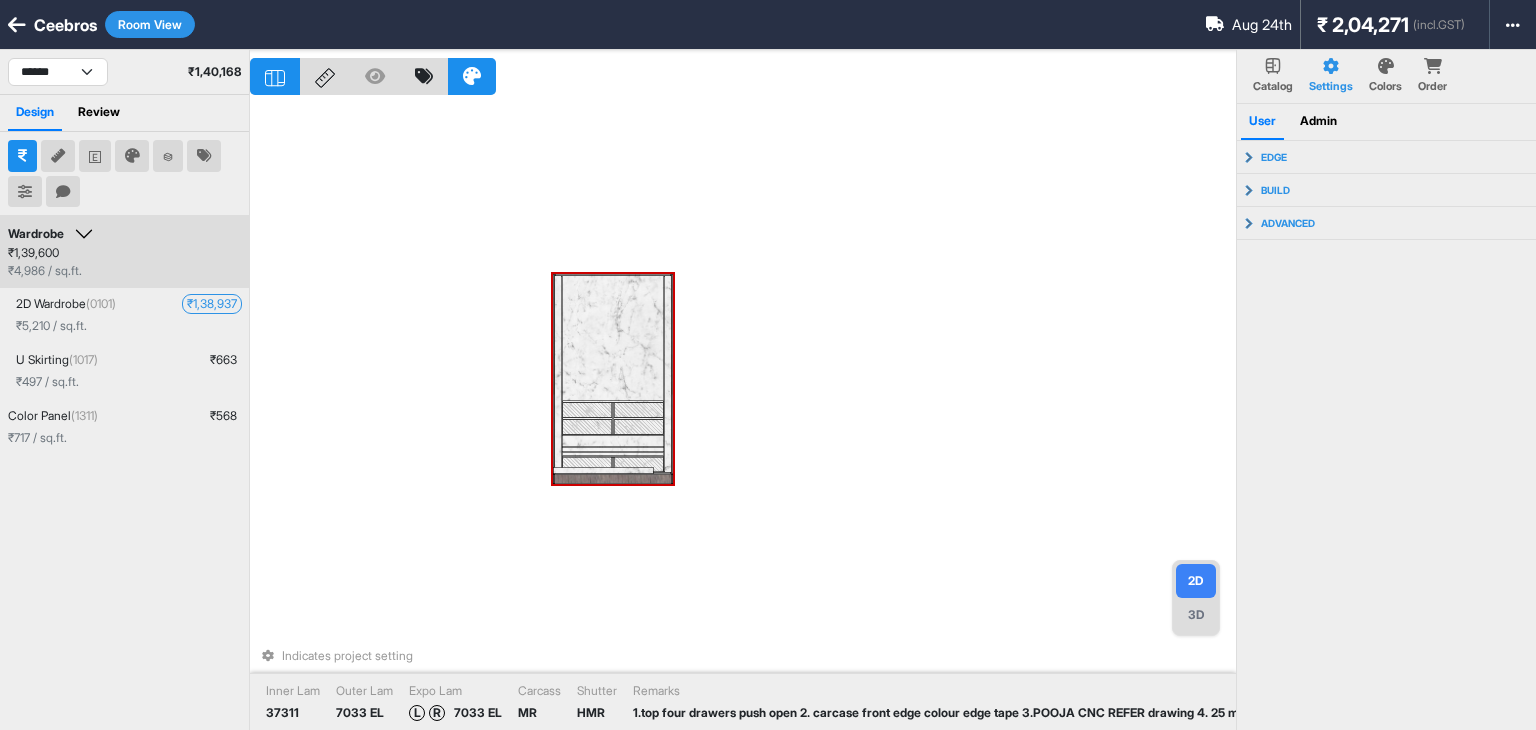 click at bounding box center (612, 337) 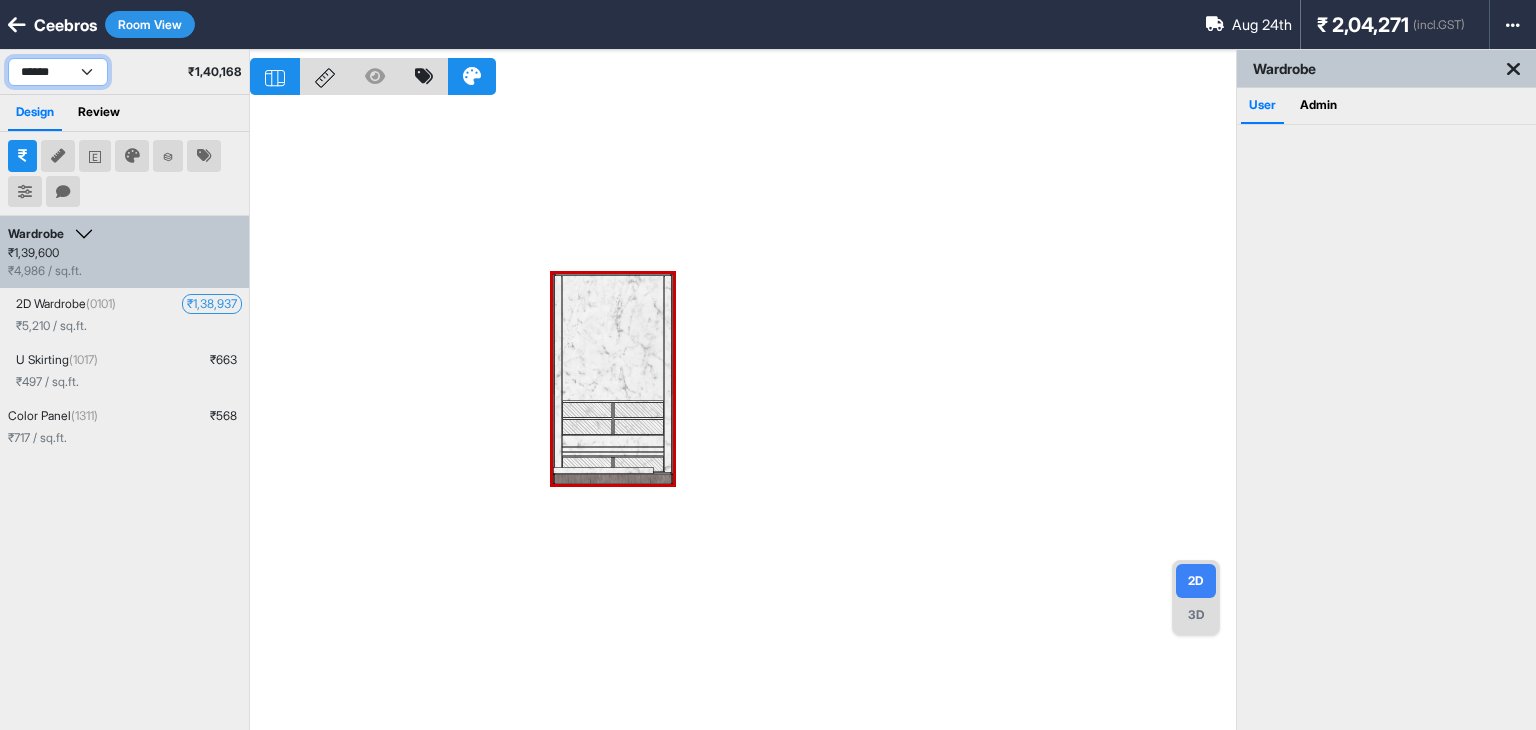 click on "**********" at bounding box center [58, 72] 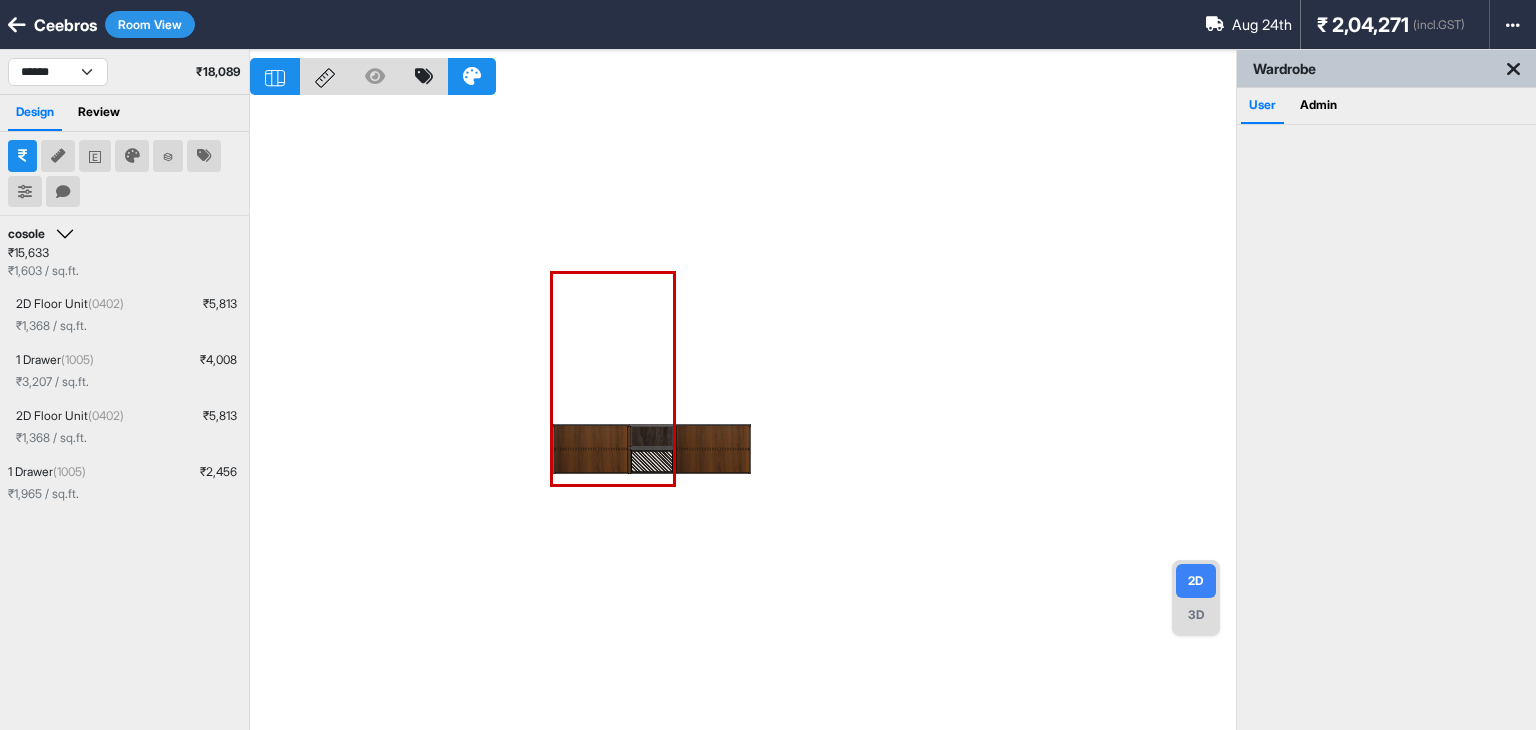 click at bounding box center (743, 415) 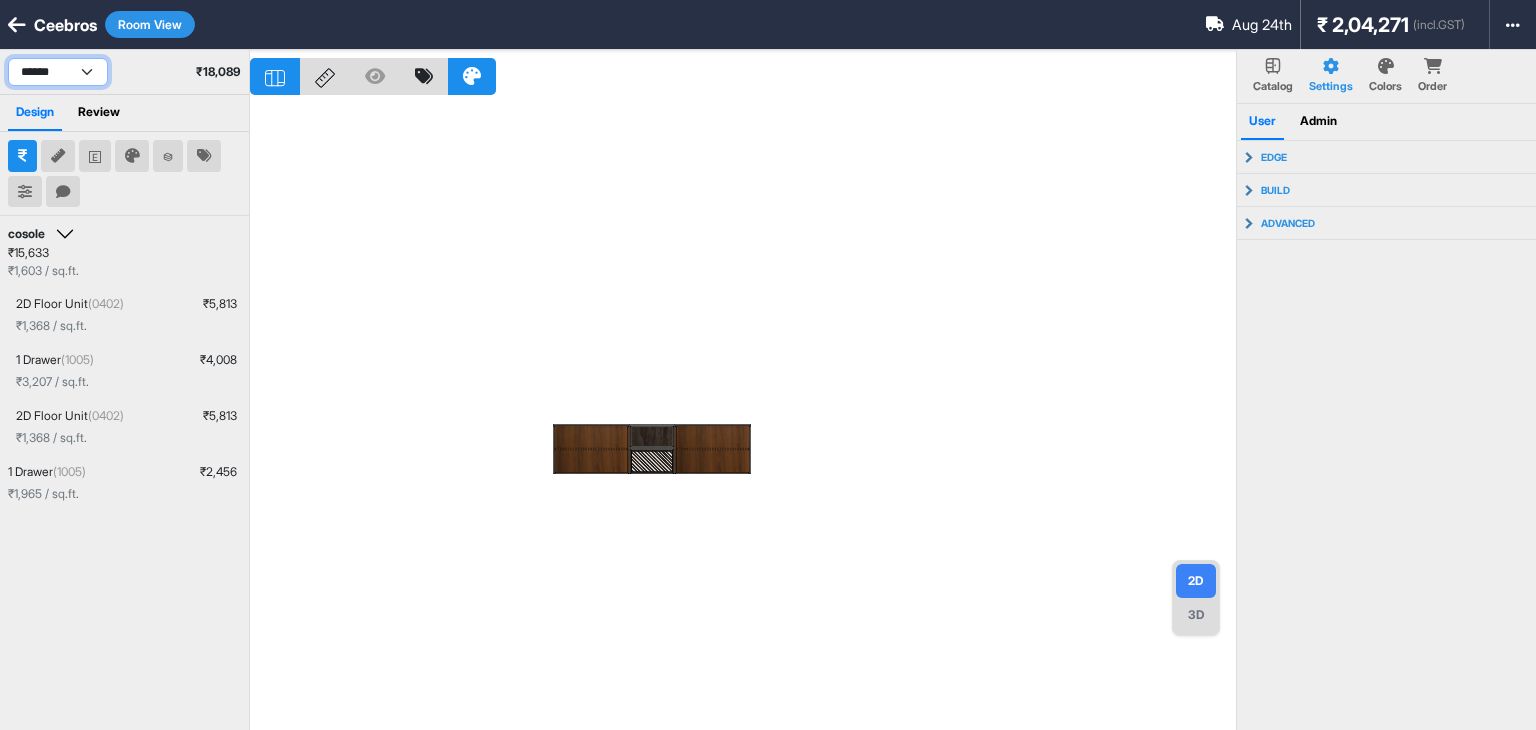 click on "**********" at bounding box center [58, 72] 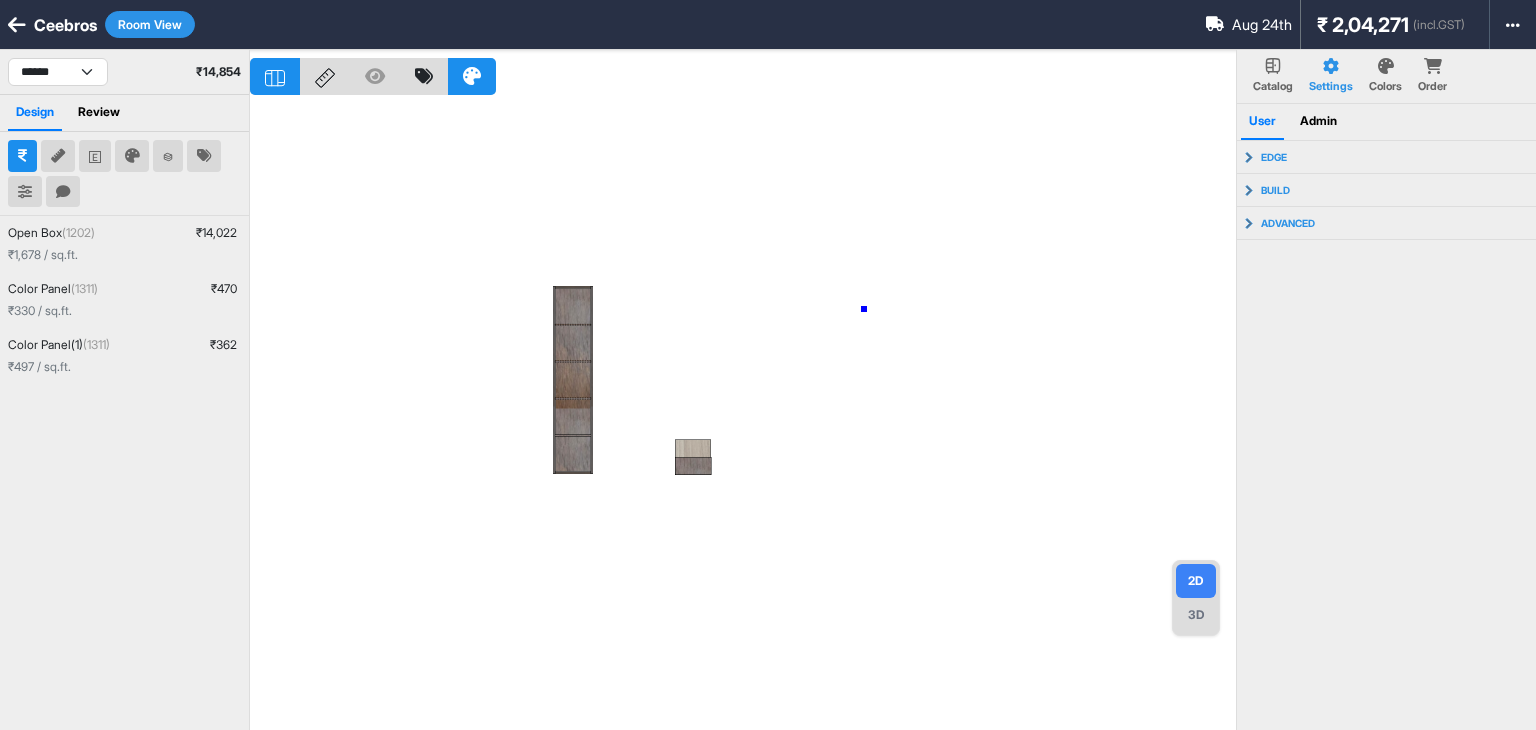 click at bounding box center [743, 415] 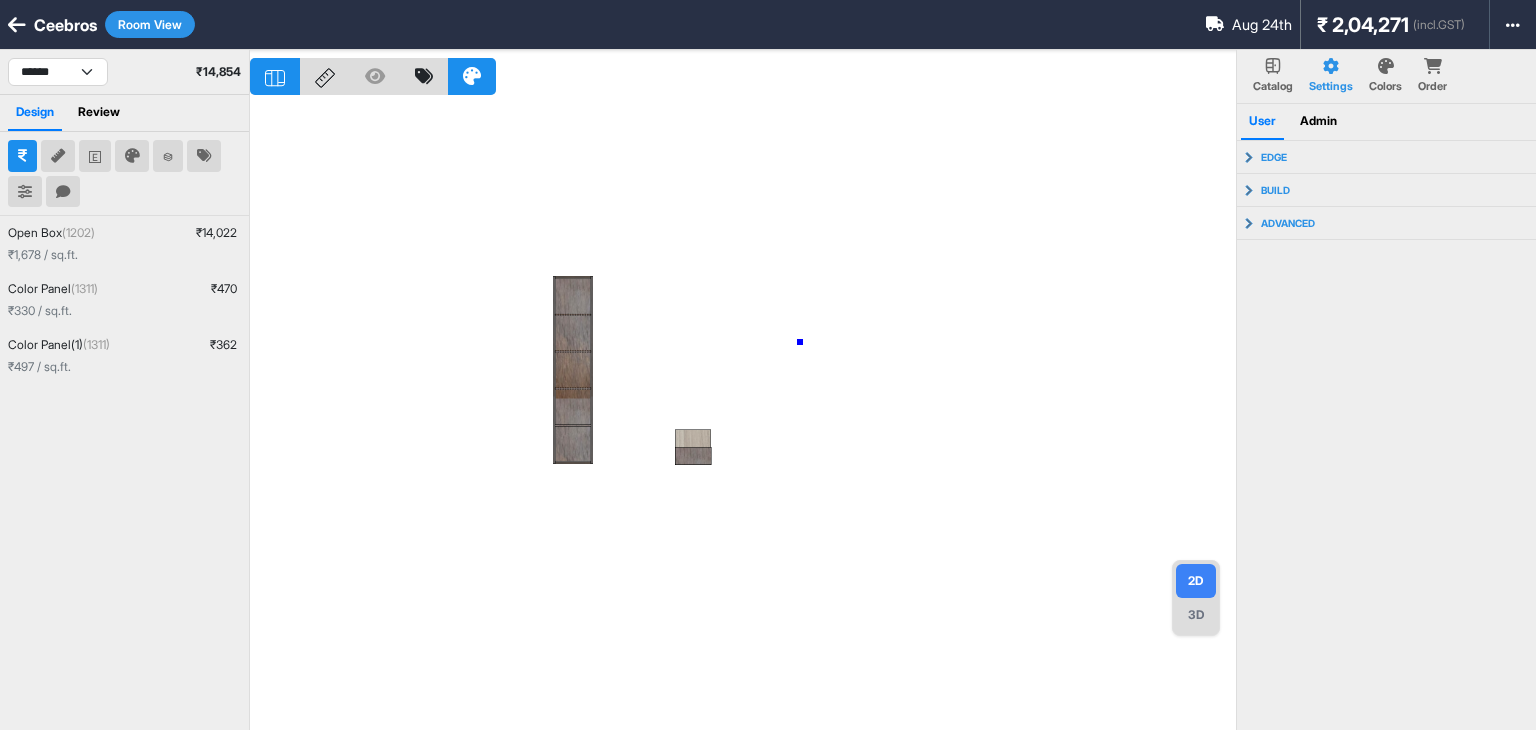 click at bounding box center [743, 415] 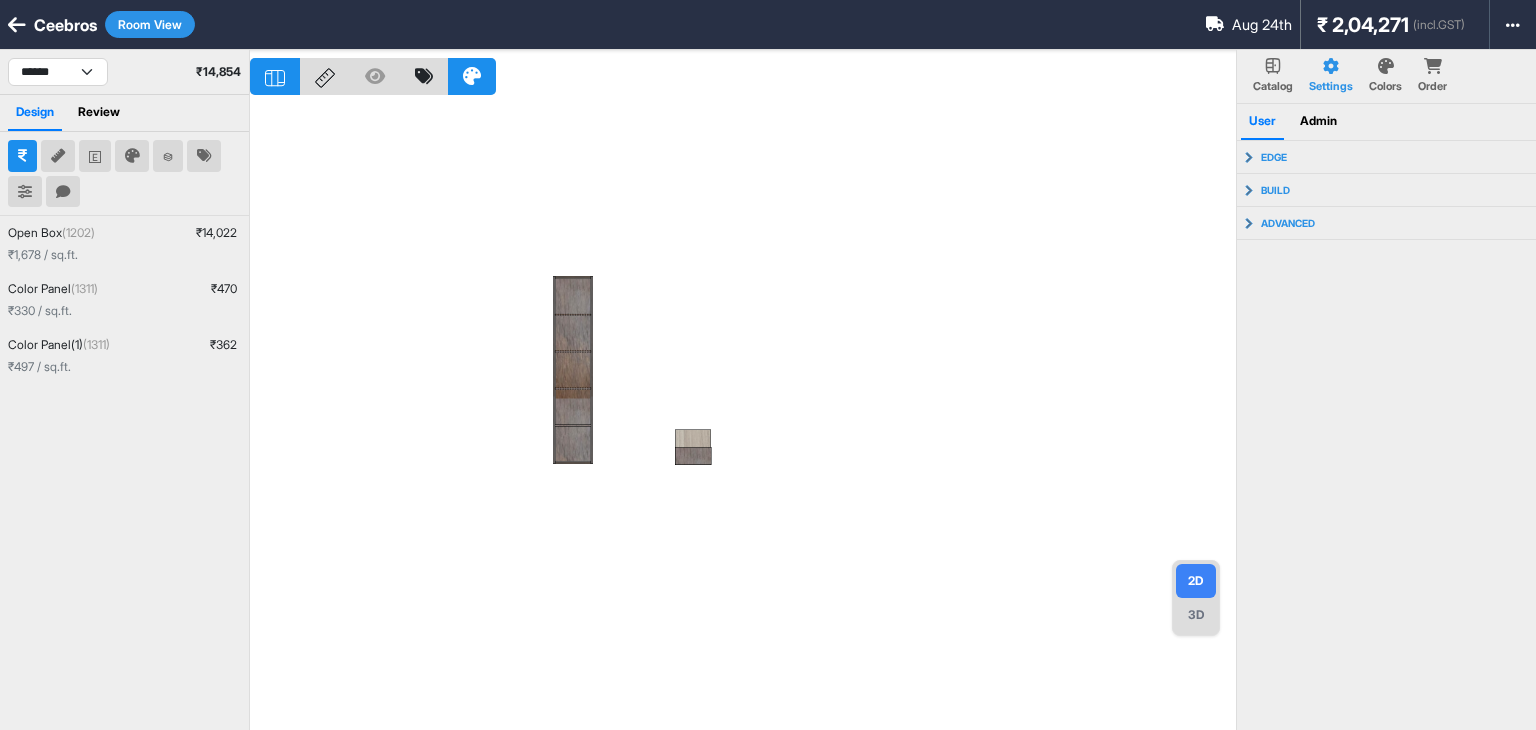 click on "3D" at bounding box center [1196, 615] 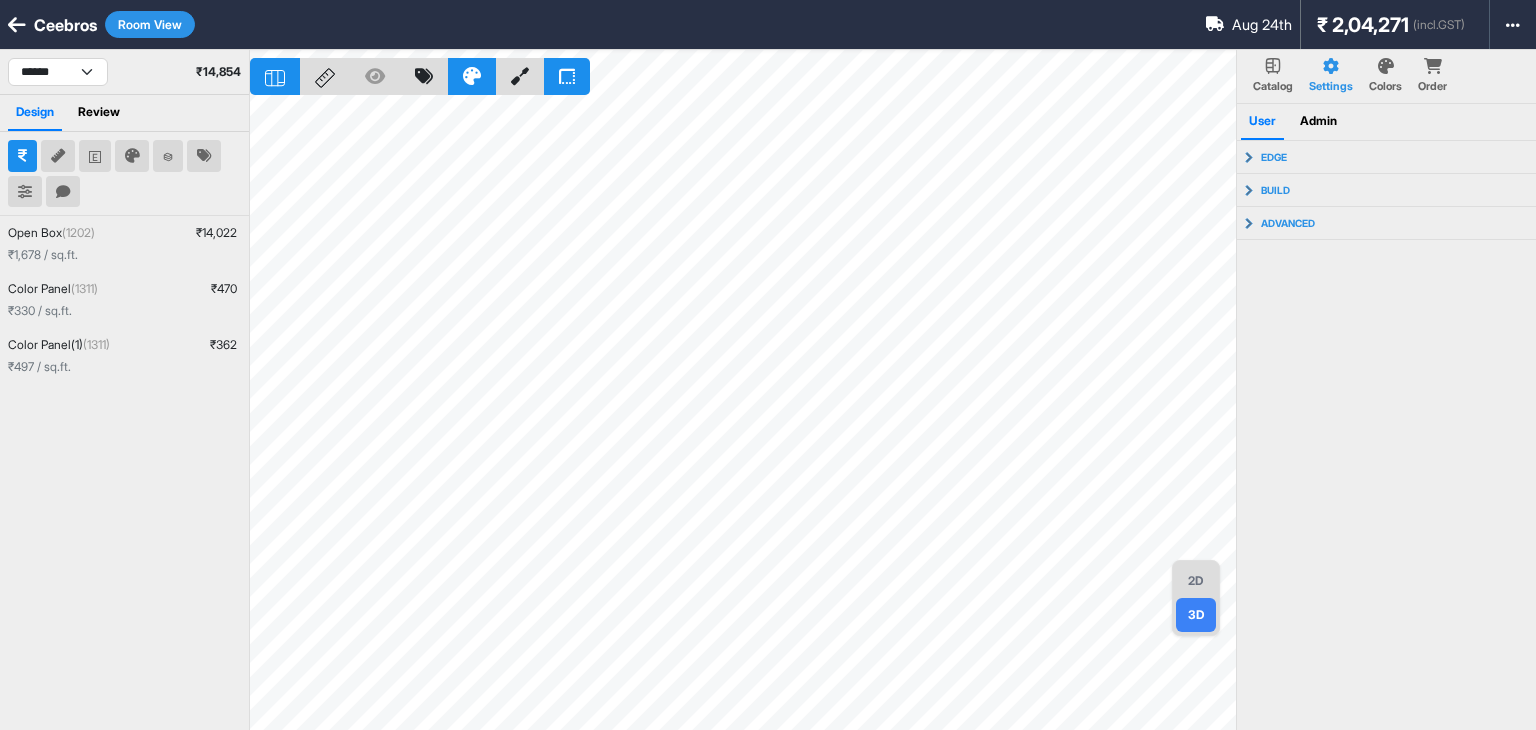 click on "2D" at bounding box center (1196, 581) 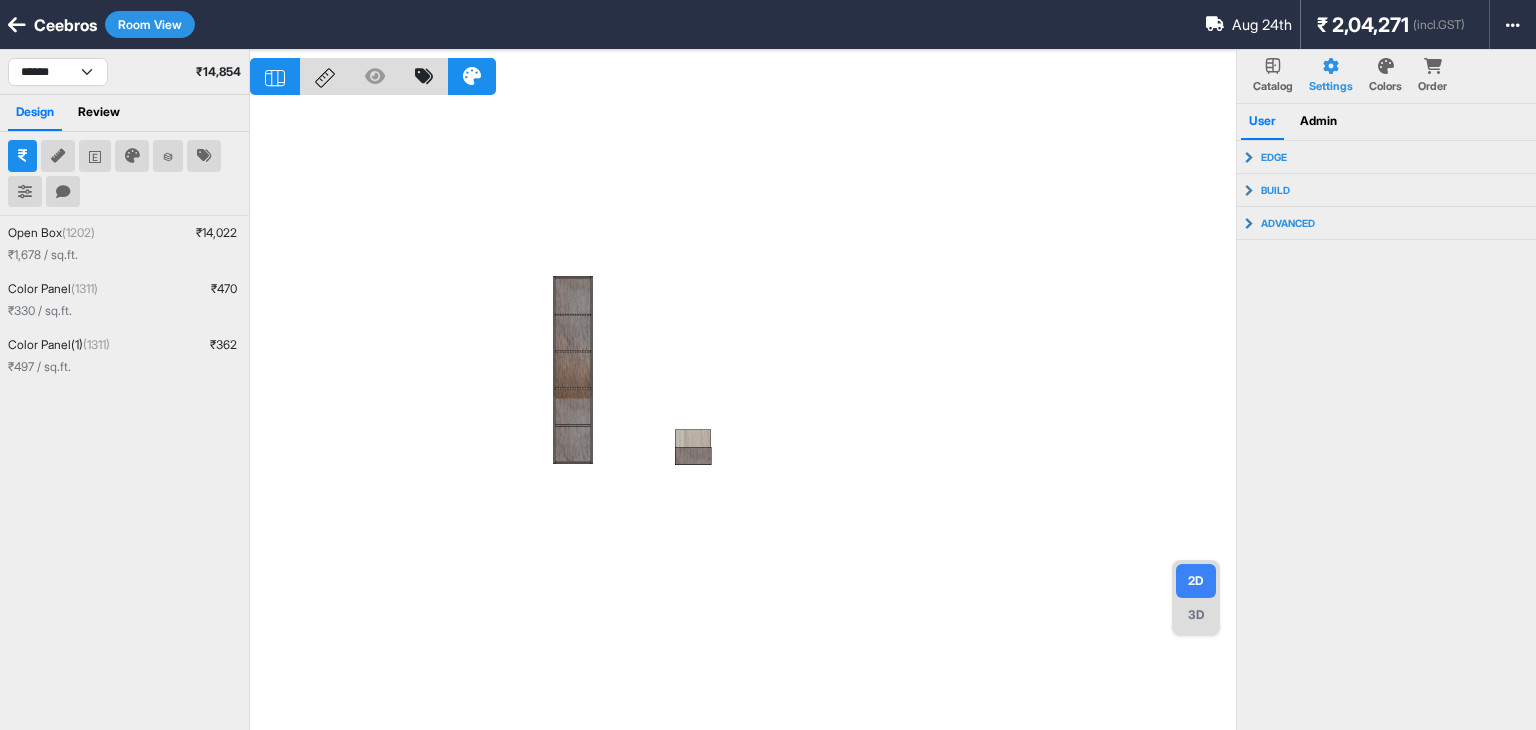 click at bounding box center [743, 415] 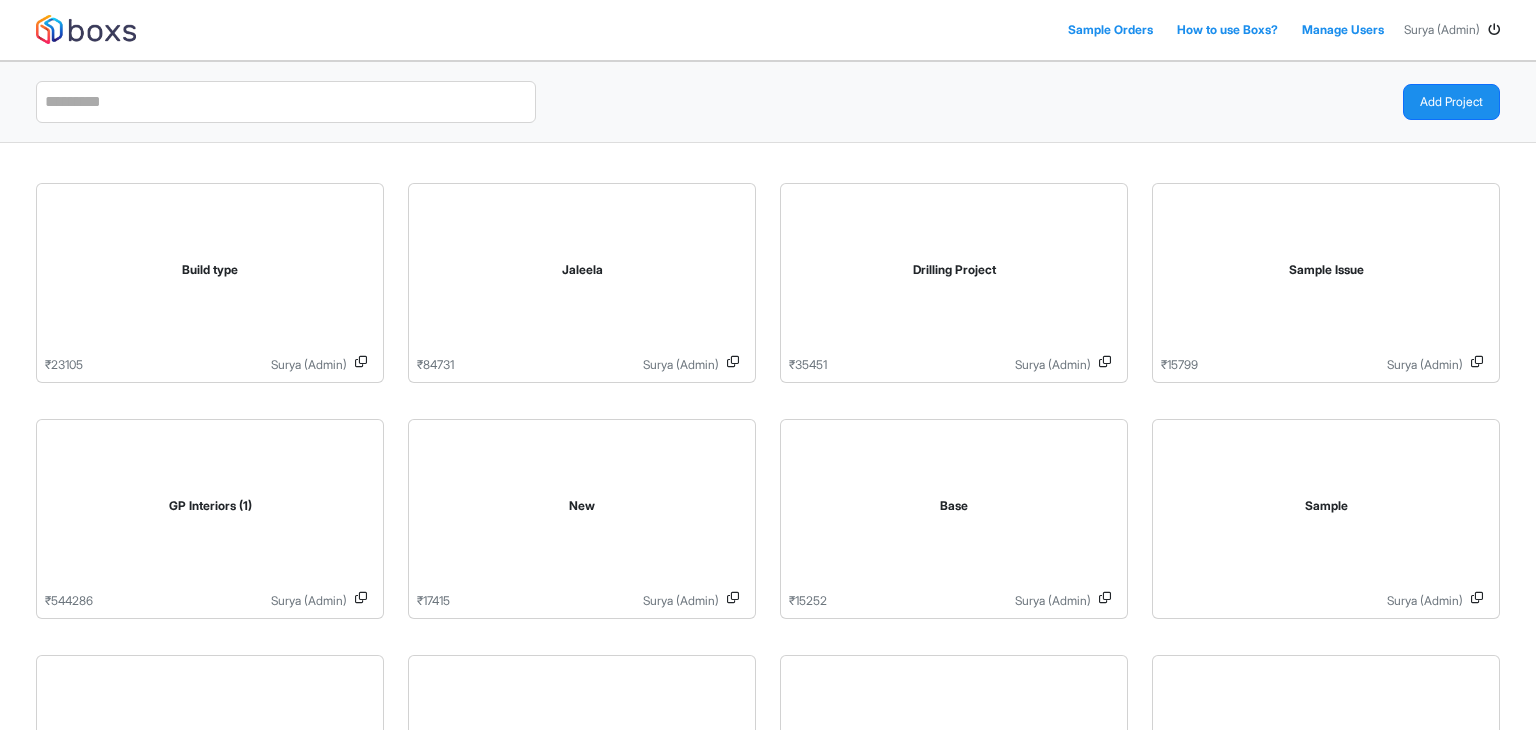 click at bounding box center (396, 102) 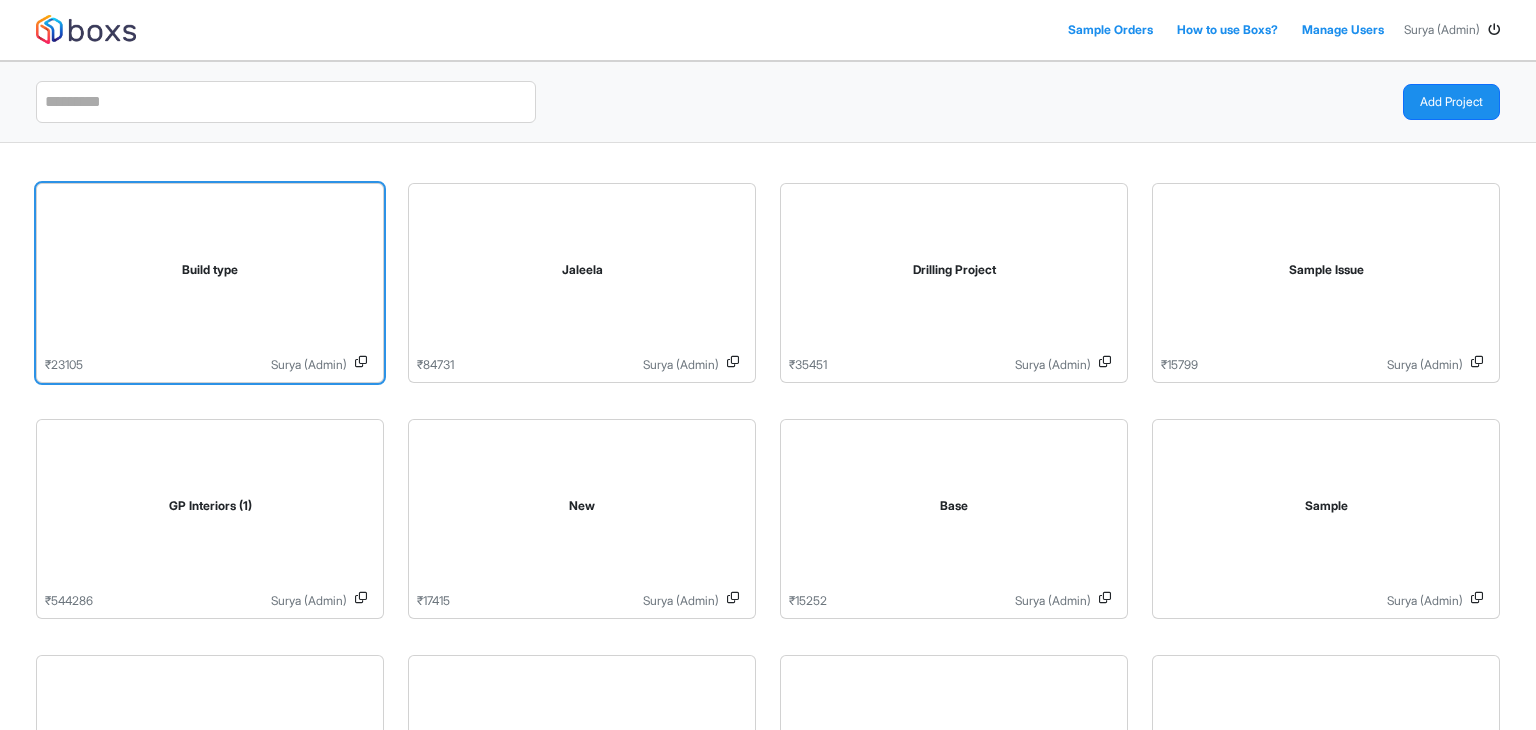 click at bounding box center [361, 365] 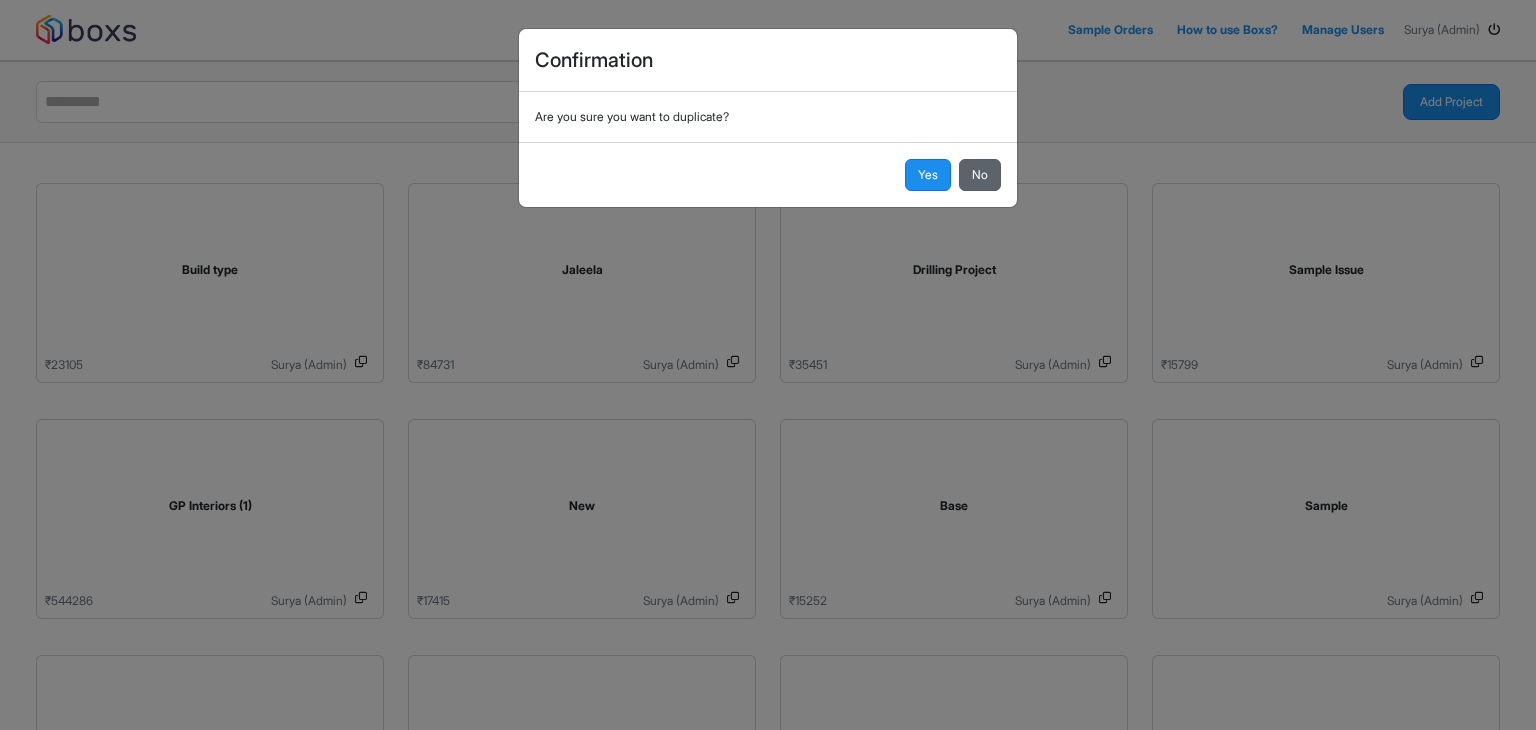 click on "No" at bounding box center [980, 175] 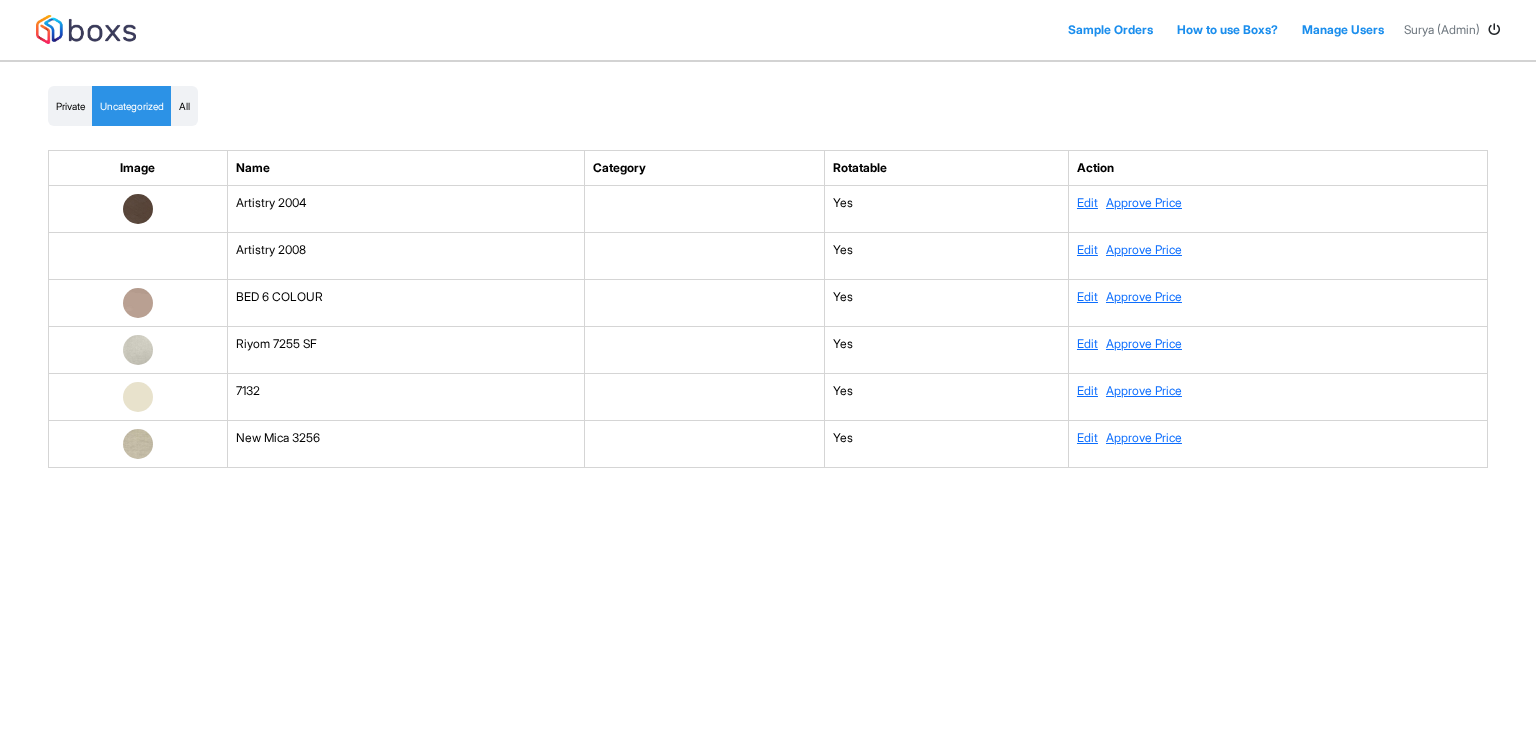 scroll, scrollTop: 0, scrollLeft: 0, axis: both 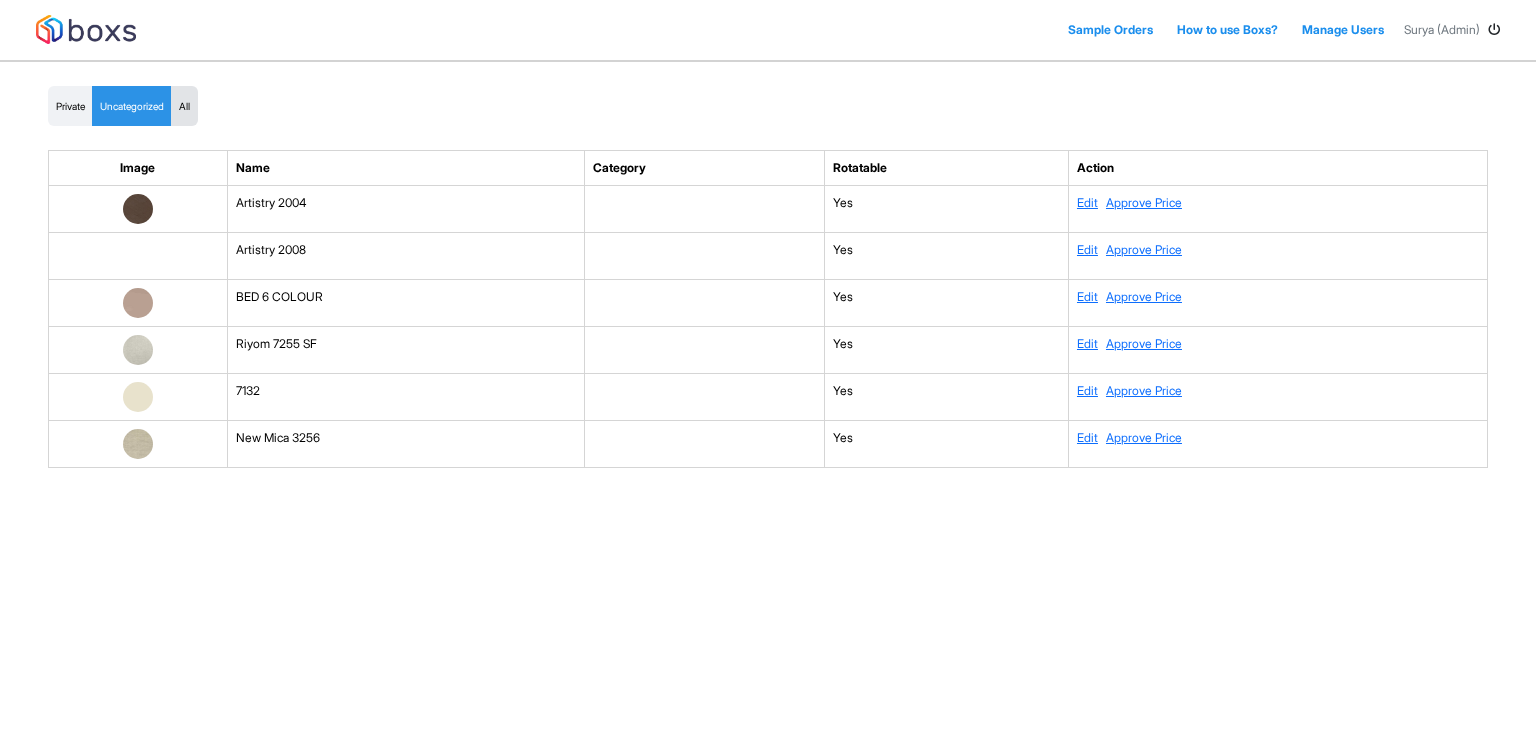 click on "All" at bounding box center (184, 106) 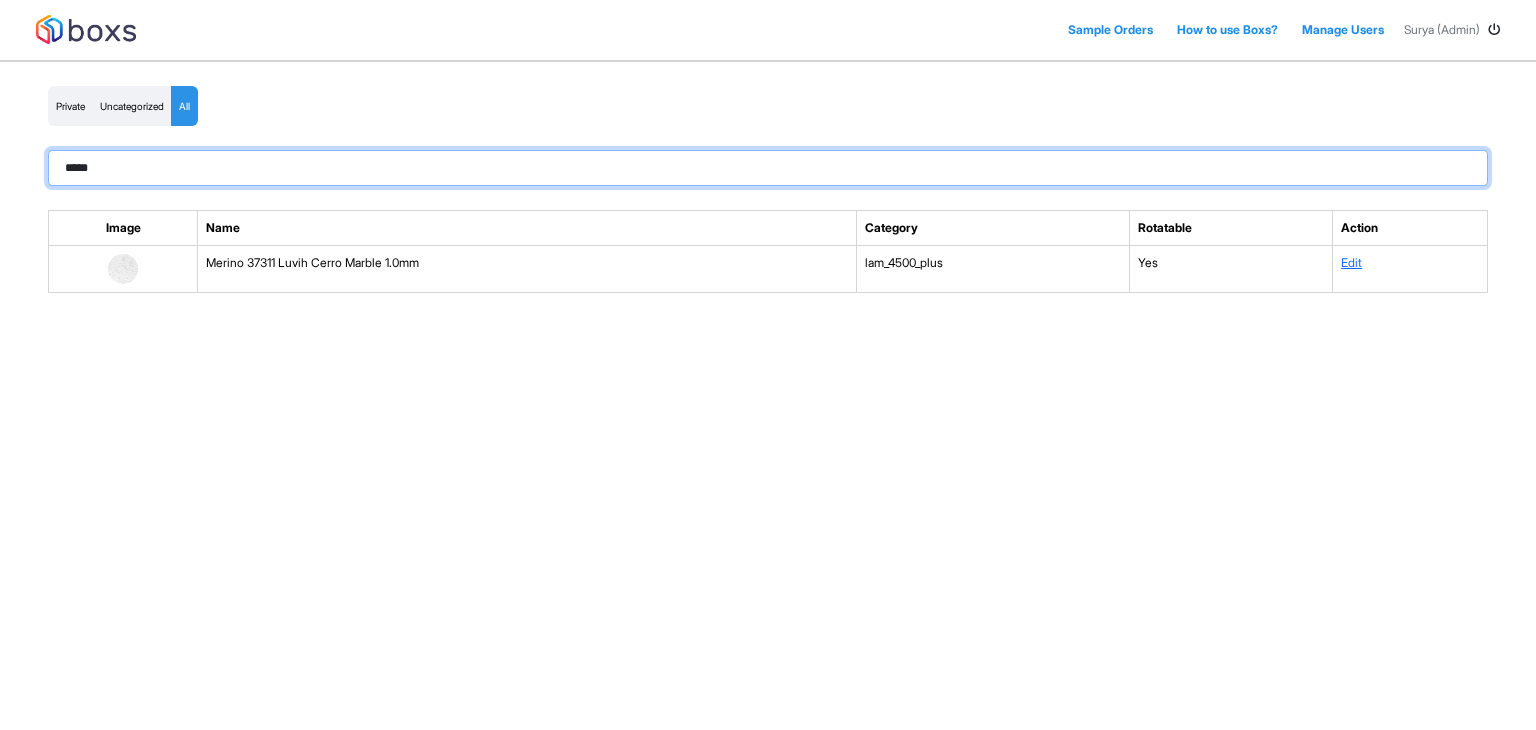 type on "*****" 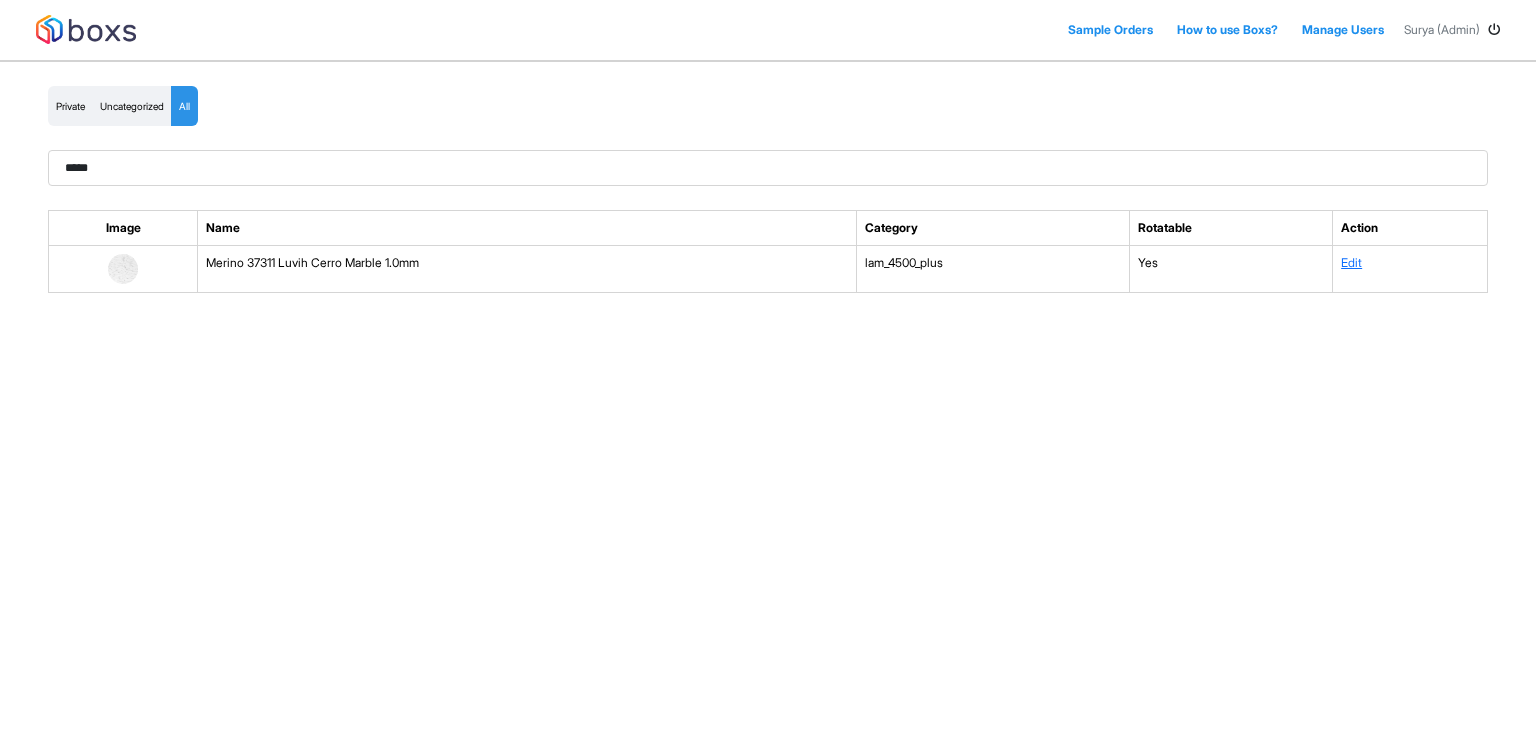 click on "Private Uncategorized All ***** Image Name Category Rotatable Action Merino 37311 Luvih Cerro Marble 1.0mm lam_4500_plus Yes Edit" at bounding box center [768, 197] 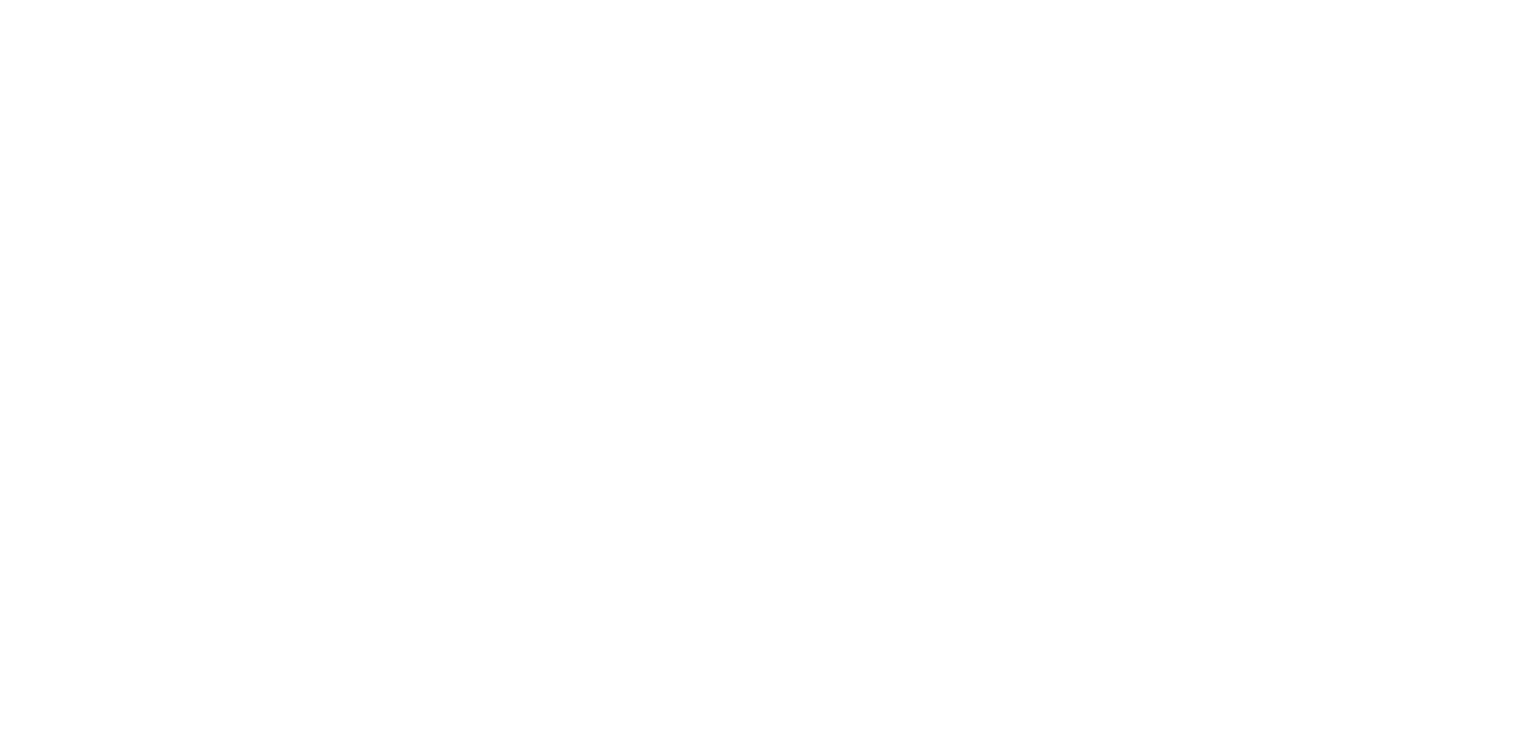 scroll, scrollTop: 0, scrollLeft: 0, axis: both 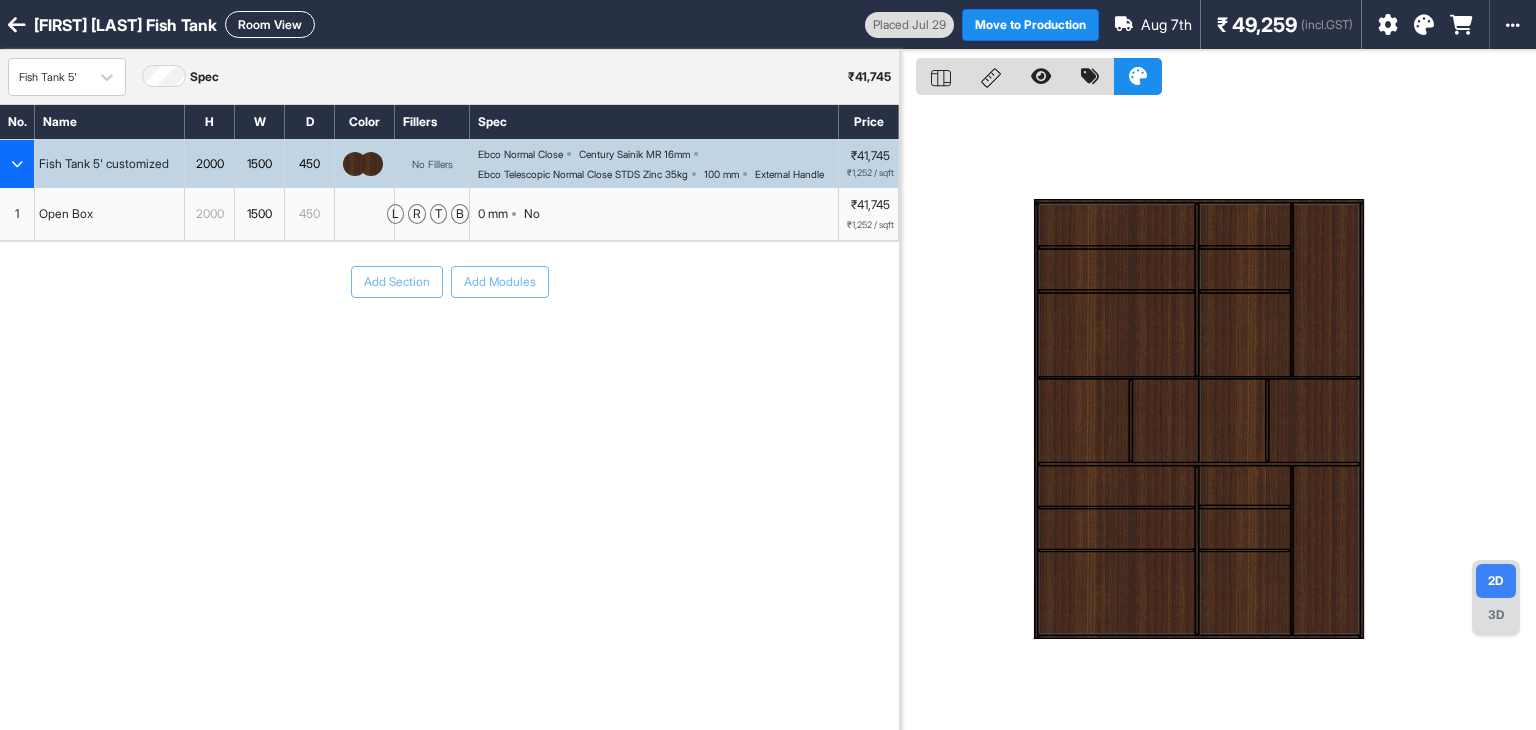 click on "3D" at bounding box center (1496, 615) 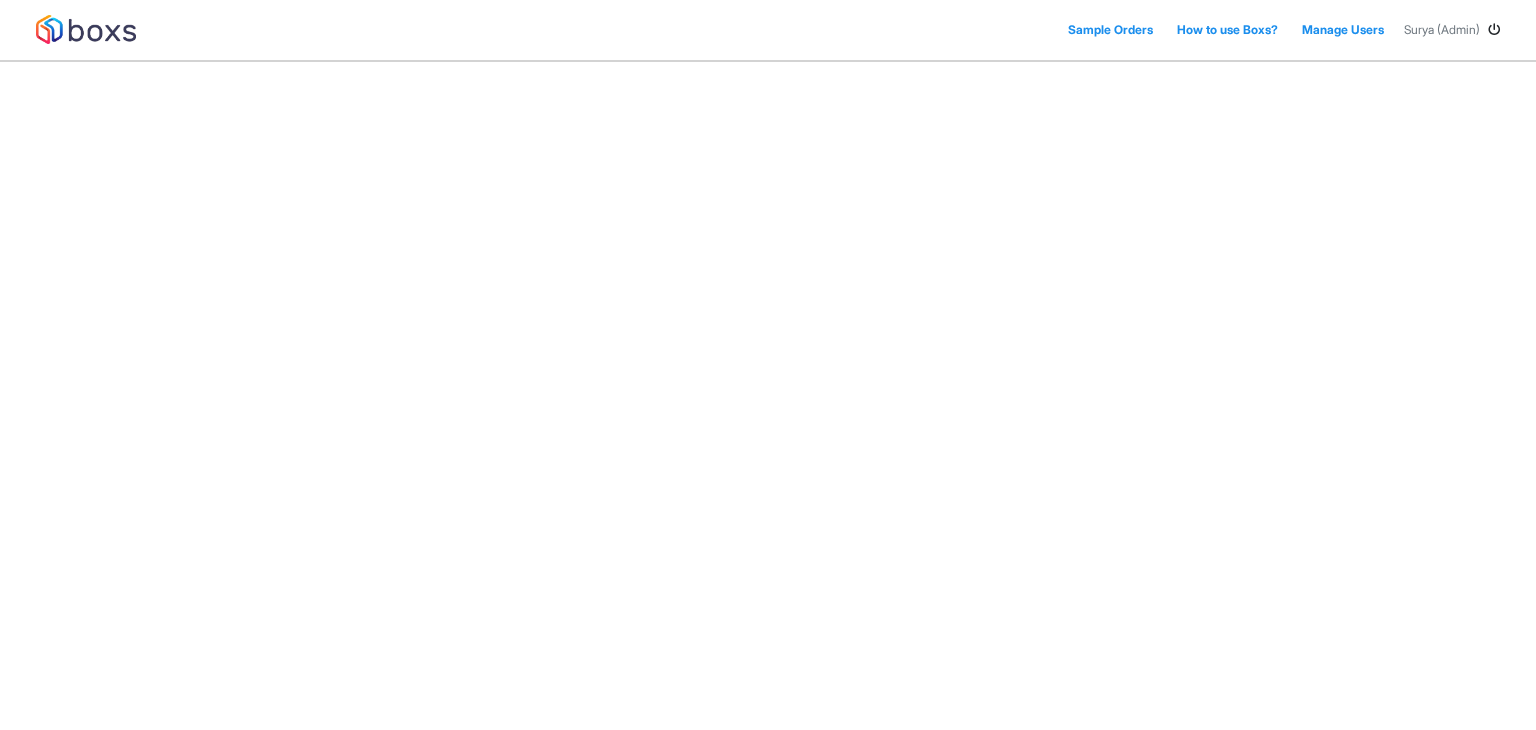 scroll, scrollTop: 0, scrollLeft: 0, axis: both 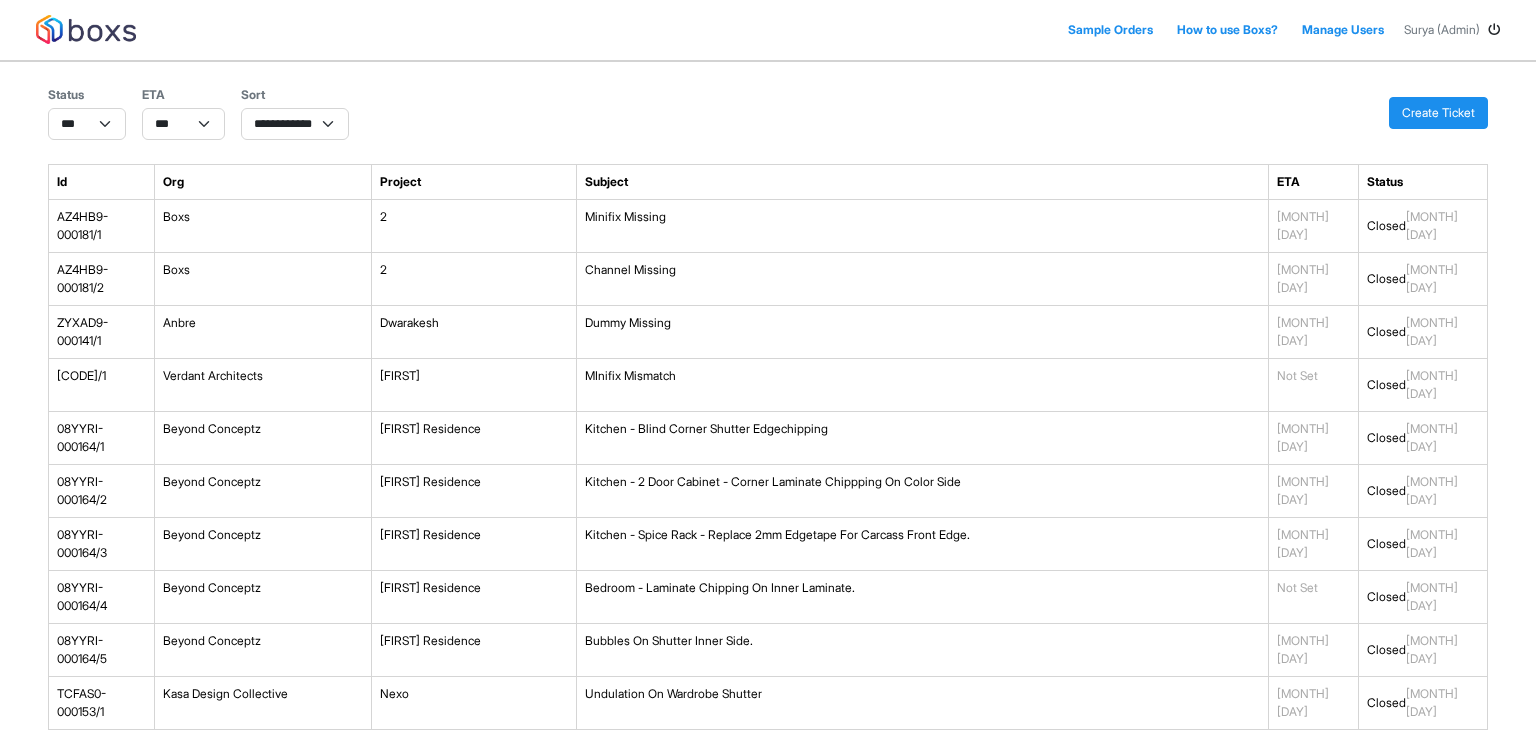 click on "Create Ticket" at bounding box center (1438, 113) 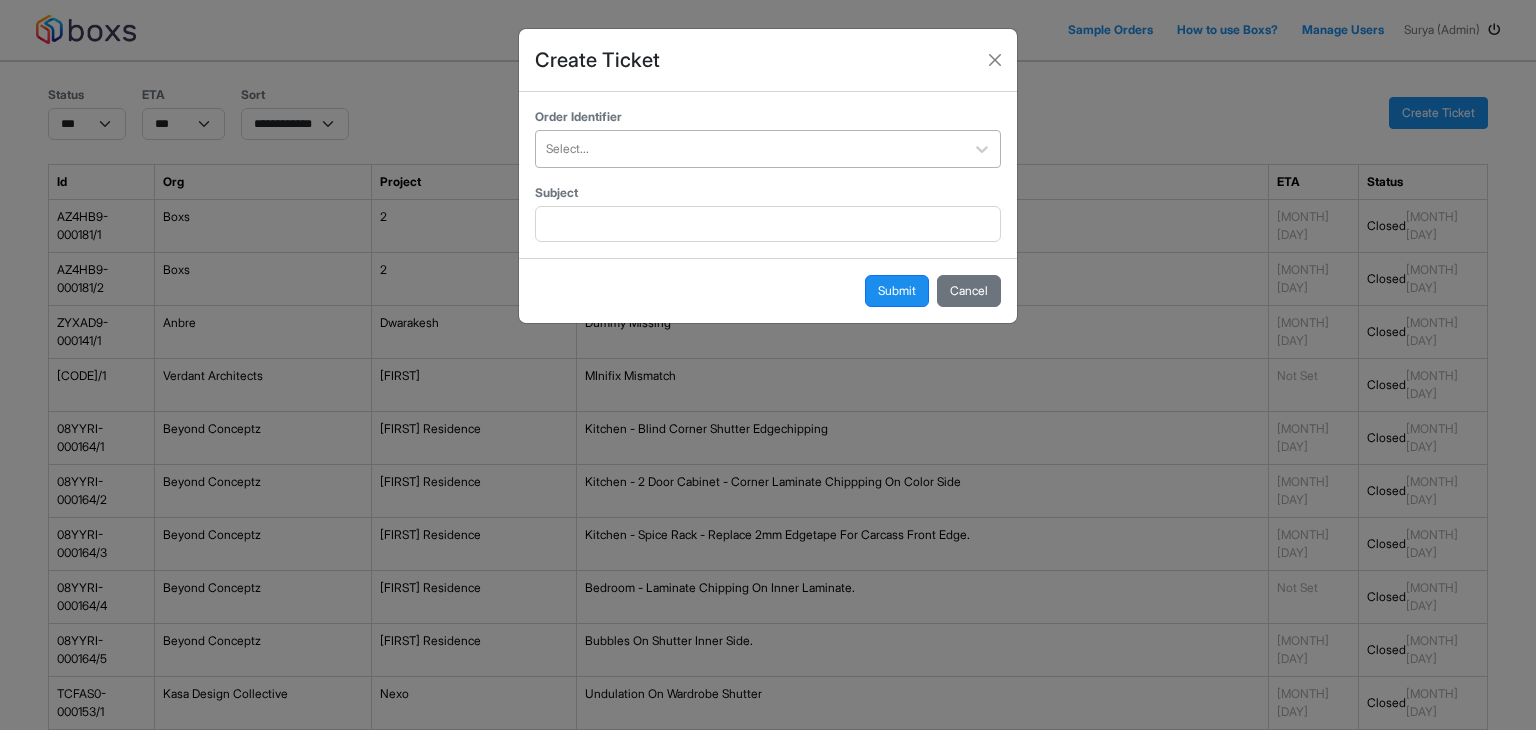 click at bounding box center (750, 149) 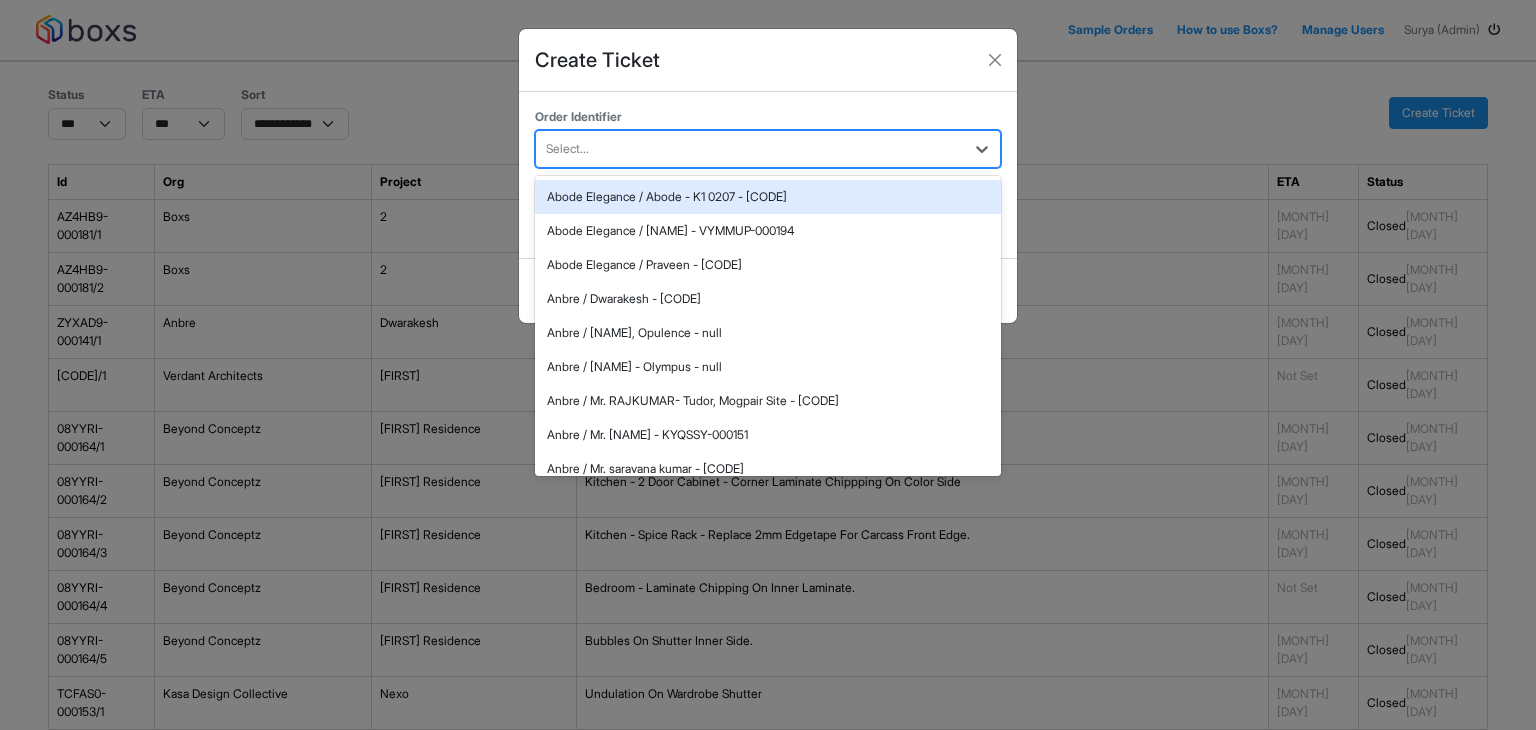 click at bounding box center [750, 149] 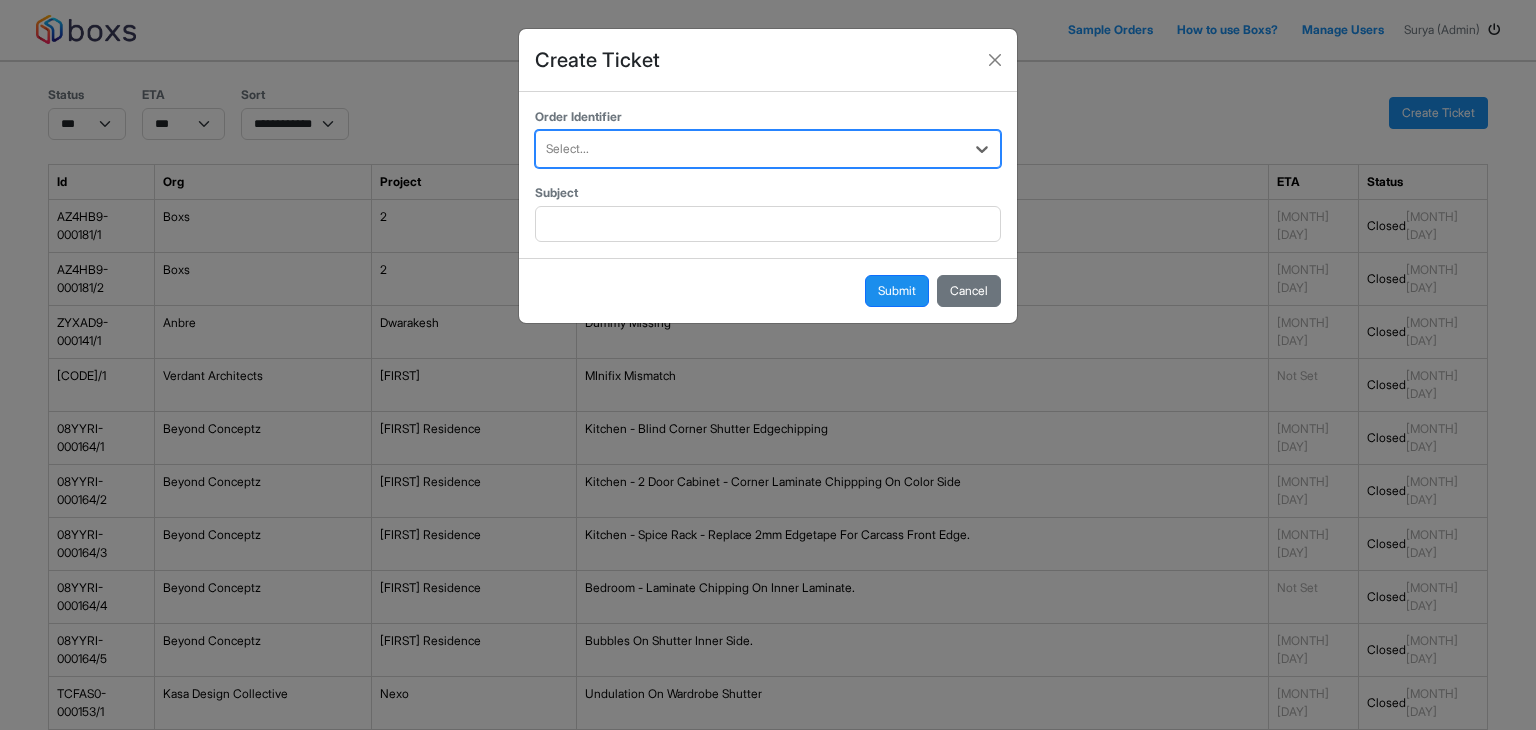 click on "Select..." at bounding box center [750, 149] 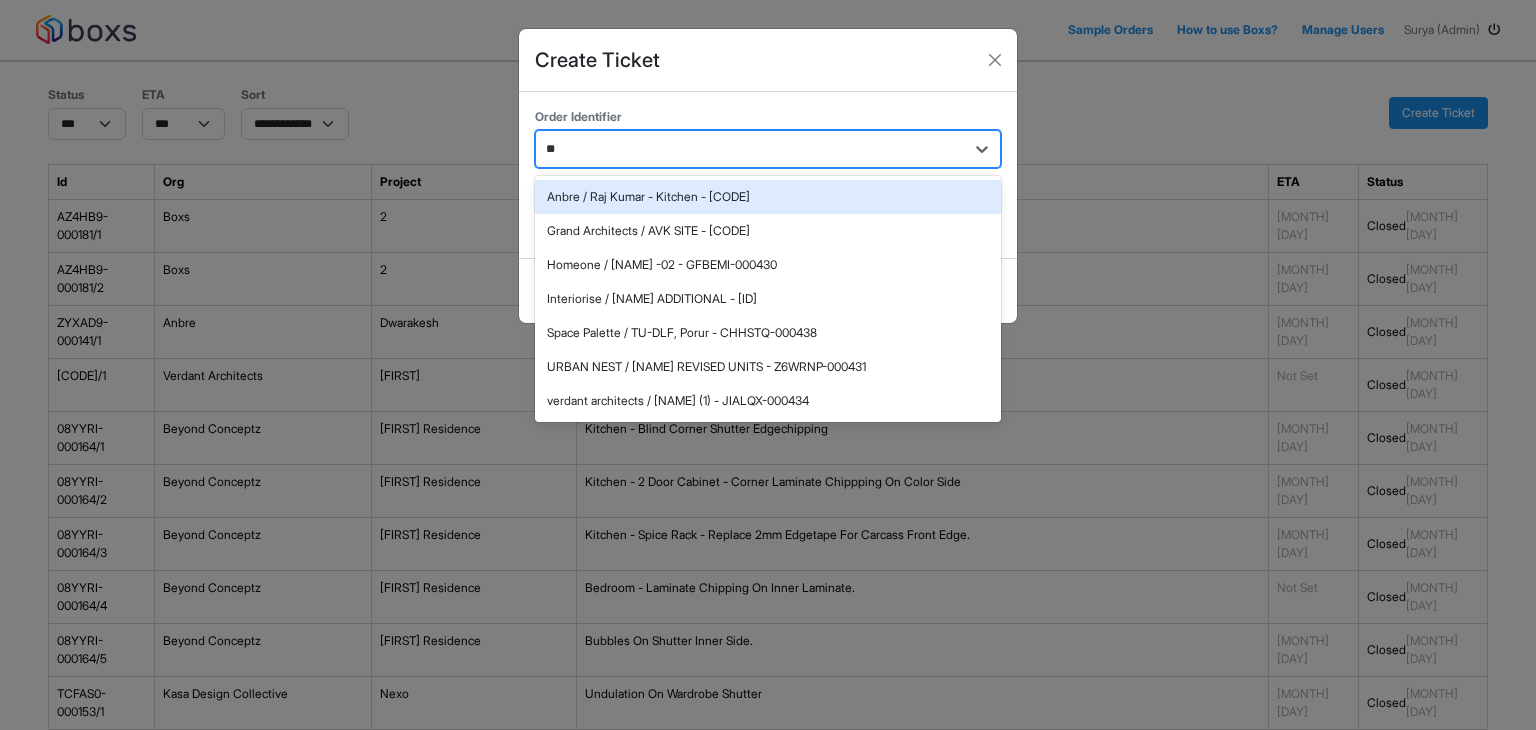 type on "*" 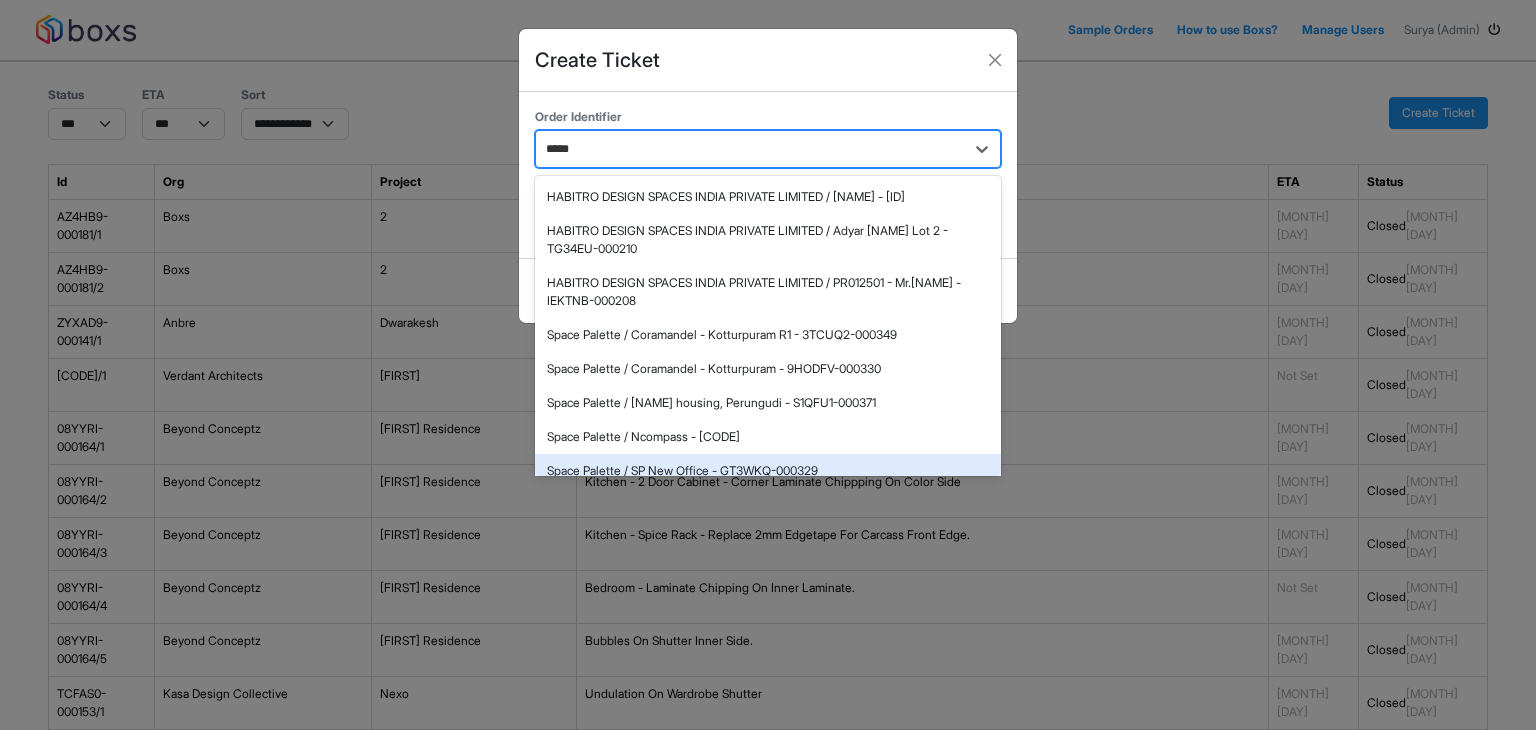 type on "*****" 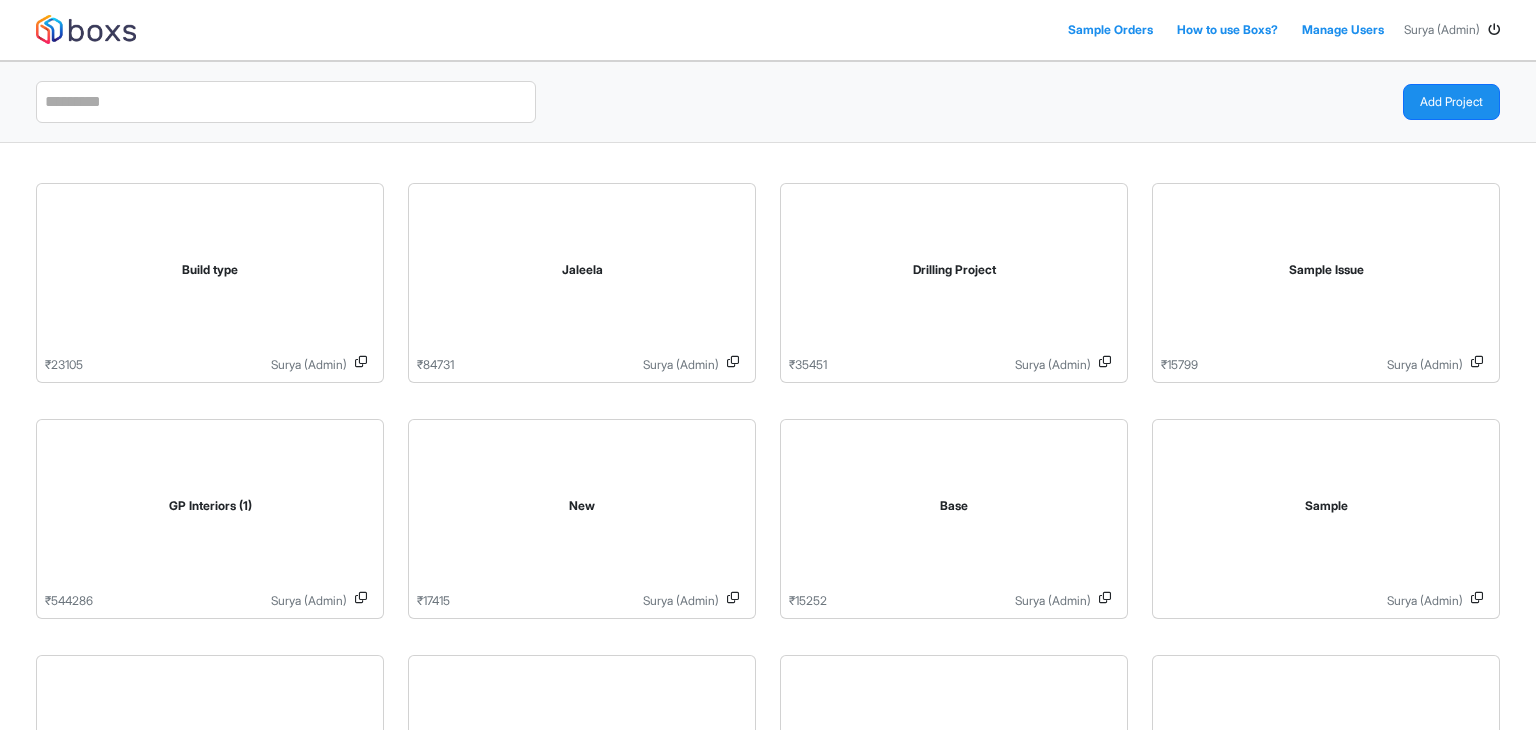 scroll, scrollTop: 0, scrollLeft: 0, axis: both 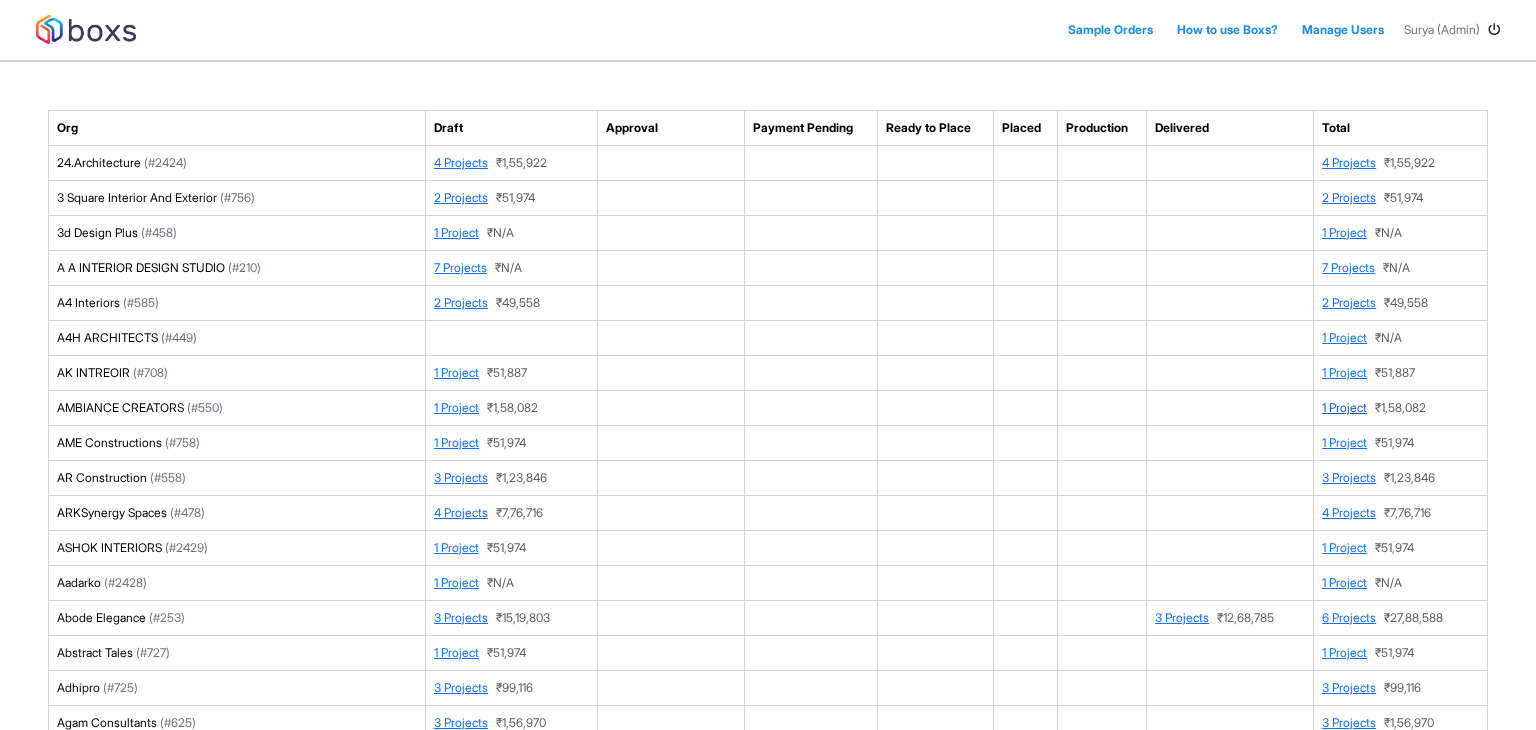 click on "1   Project" at bounding box center [1344, 407] 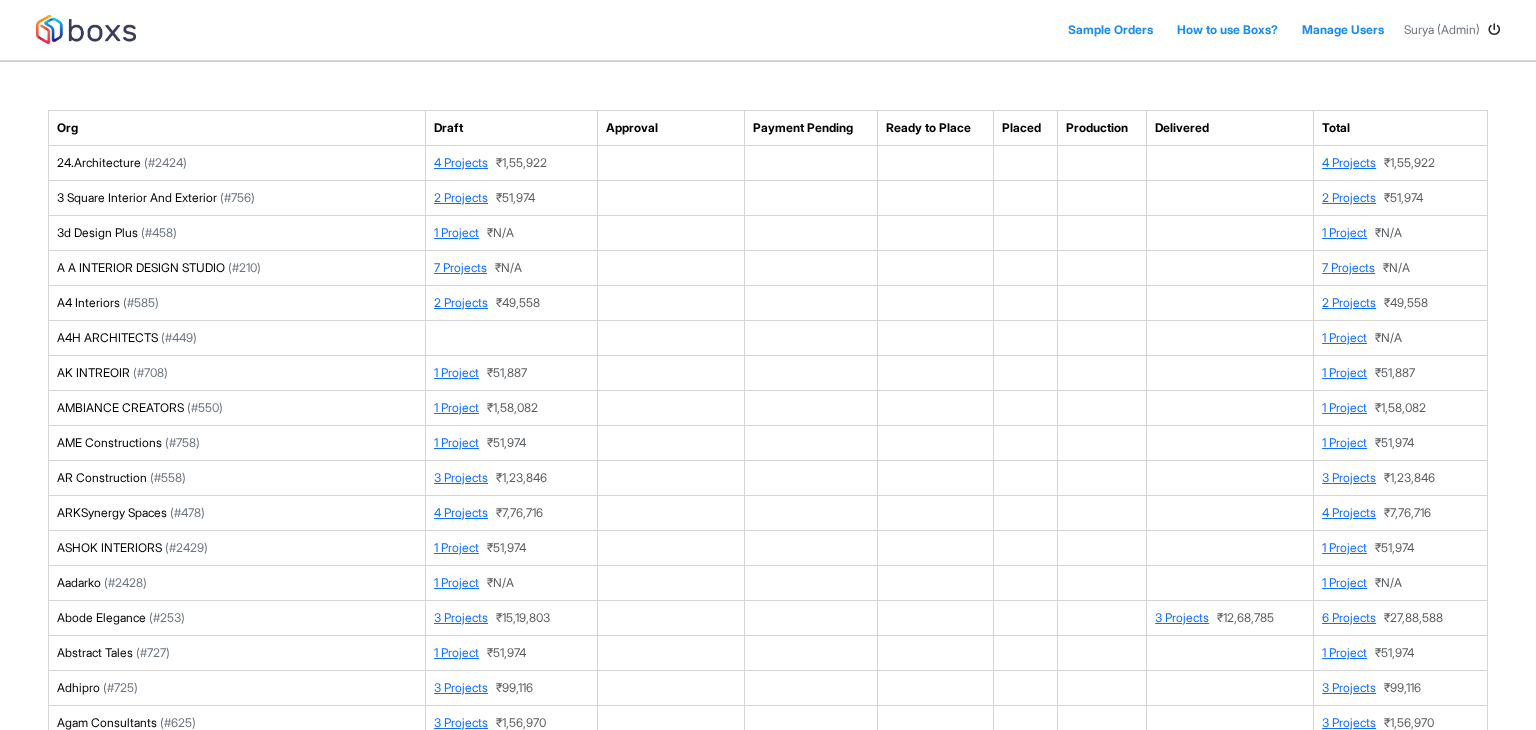 scroll, scrollTop: 492, scrollLeft: 0, axis: vertical 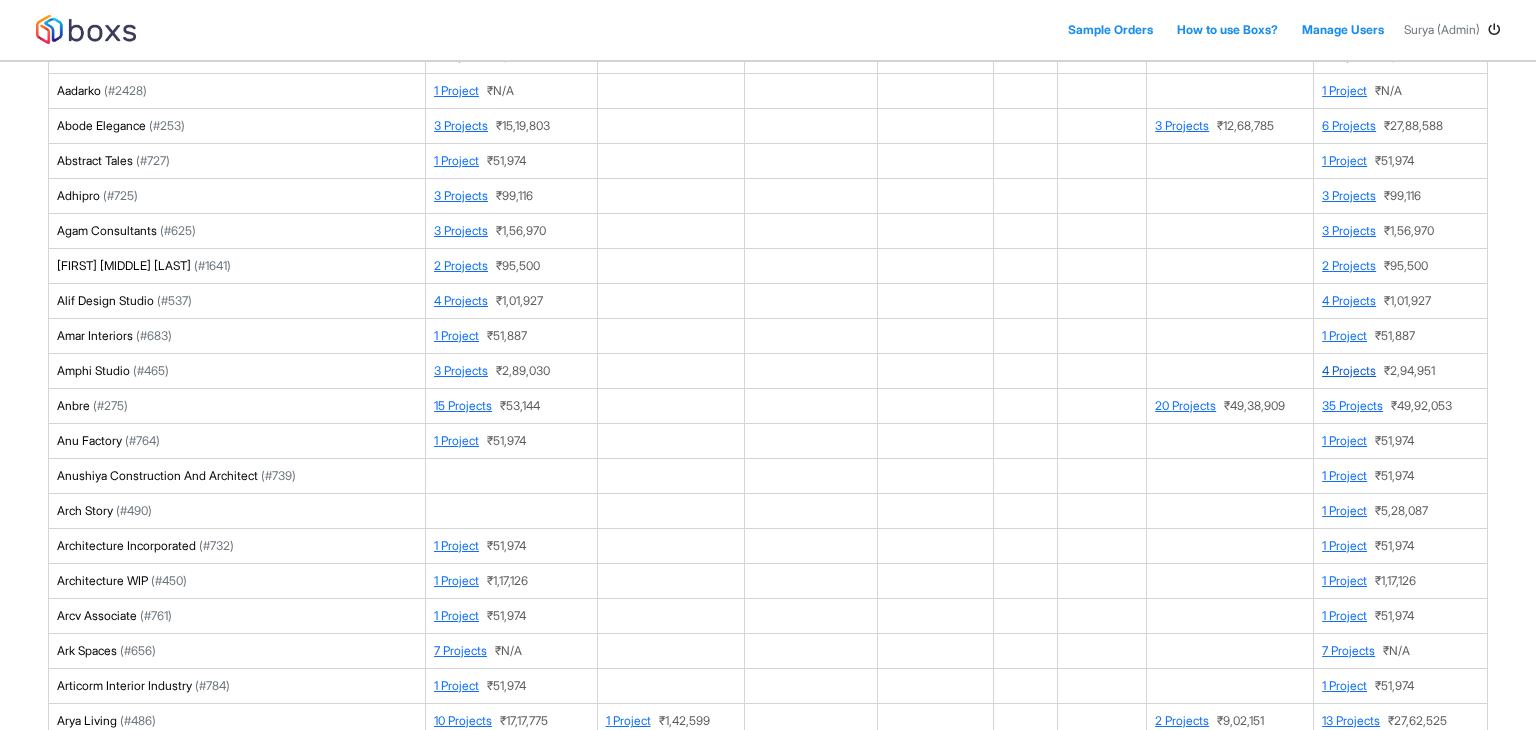 click on "4   Projects" at bounding box center [1349, 370] 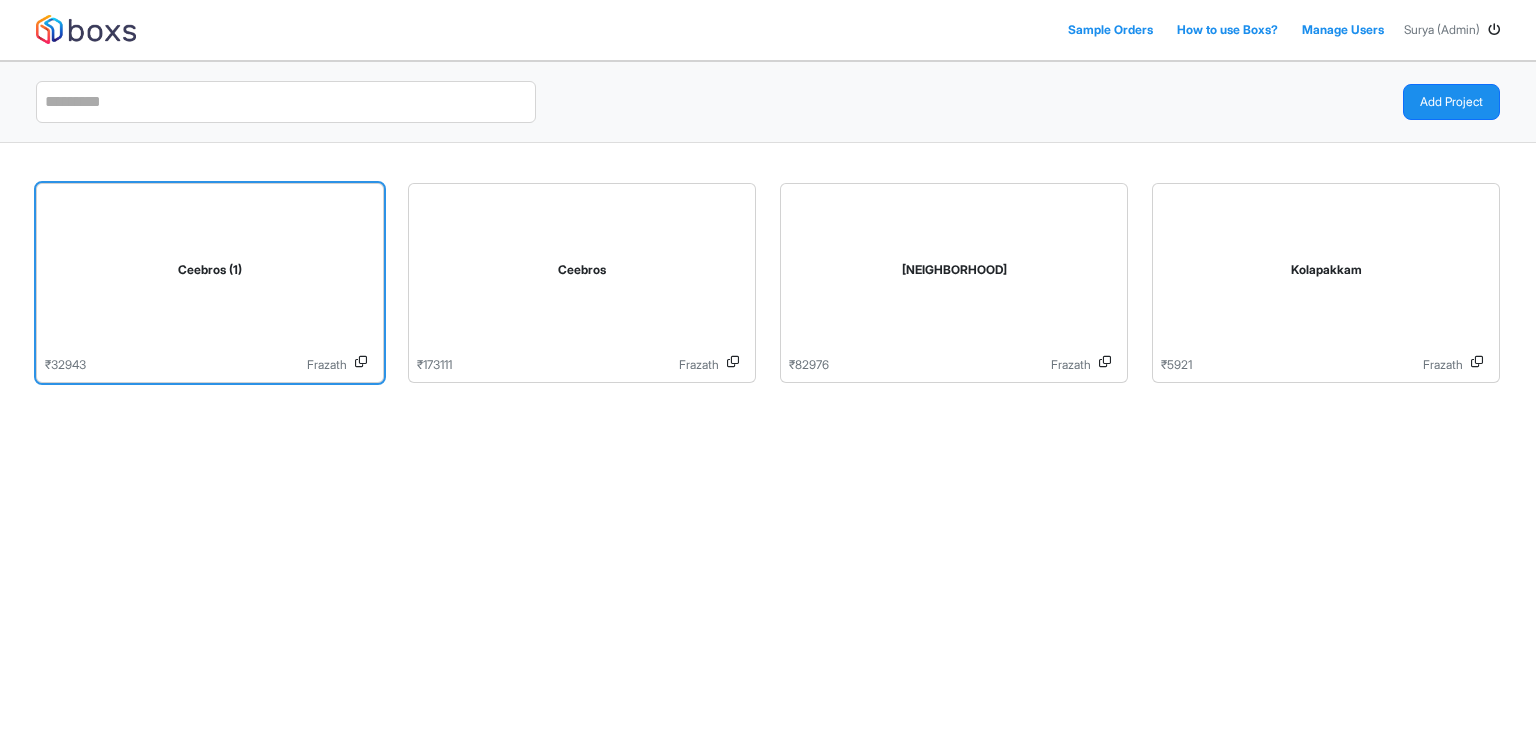 click on "Ceebros (1)" at bounding box center [210, 270] 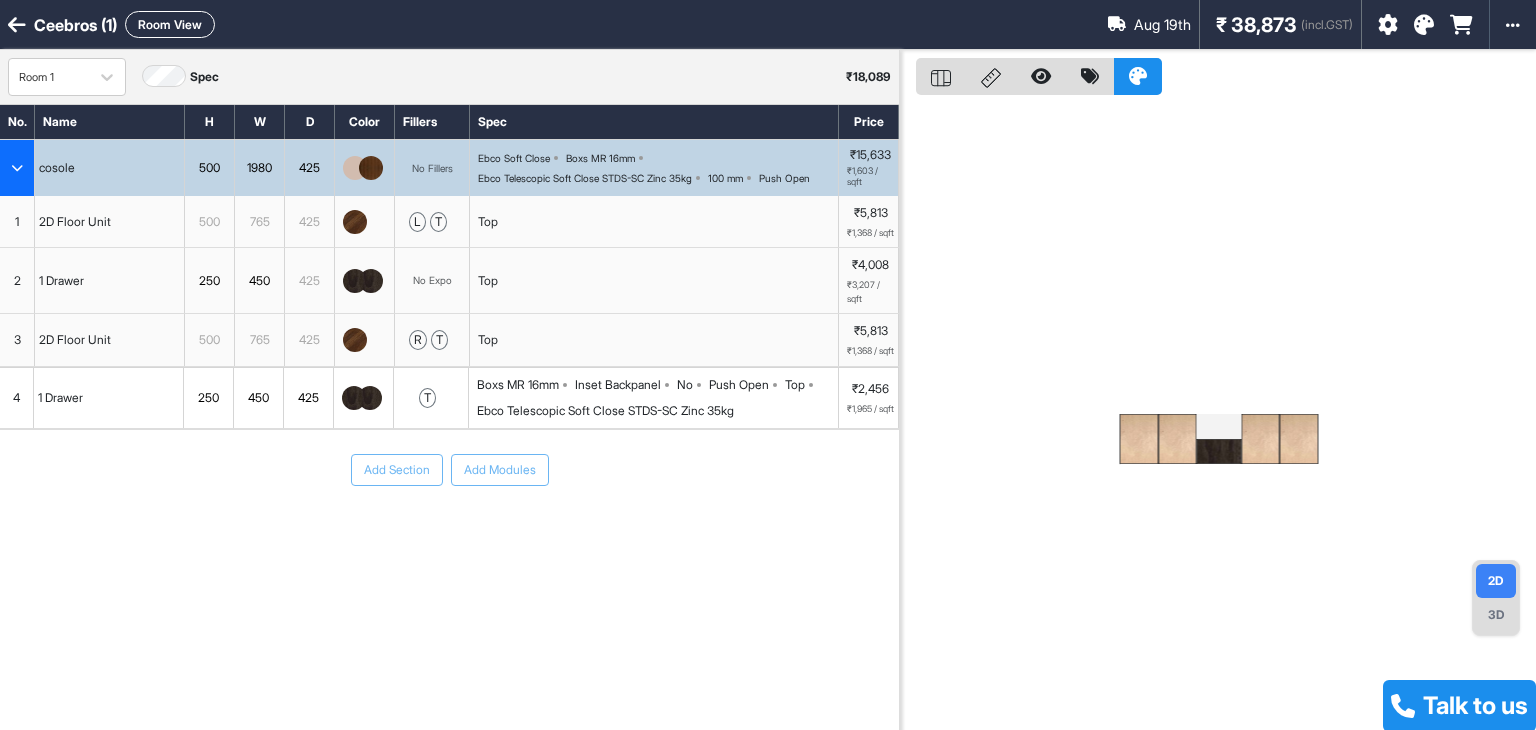click at bounding box center [17, 168] 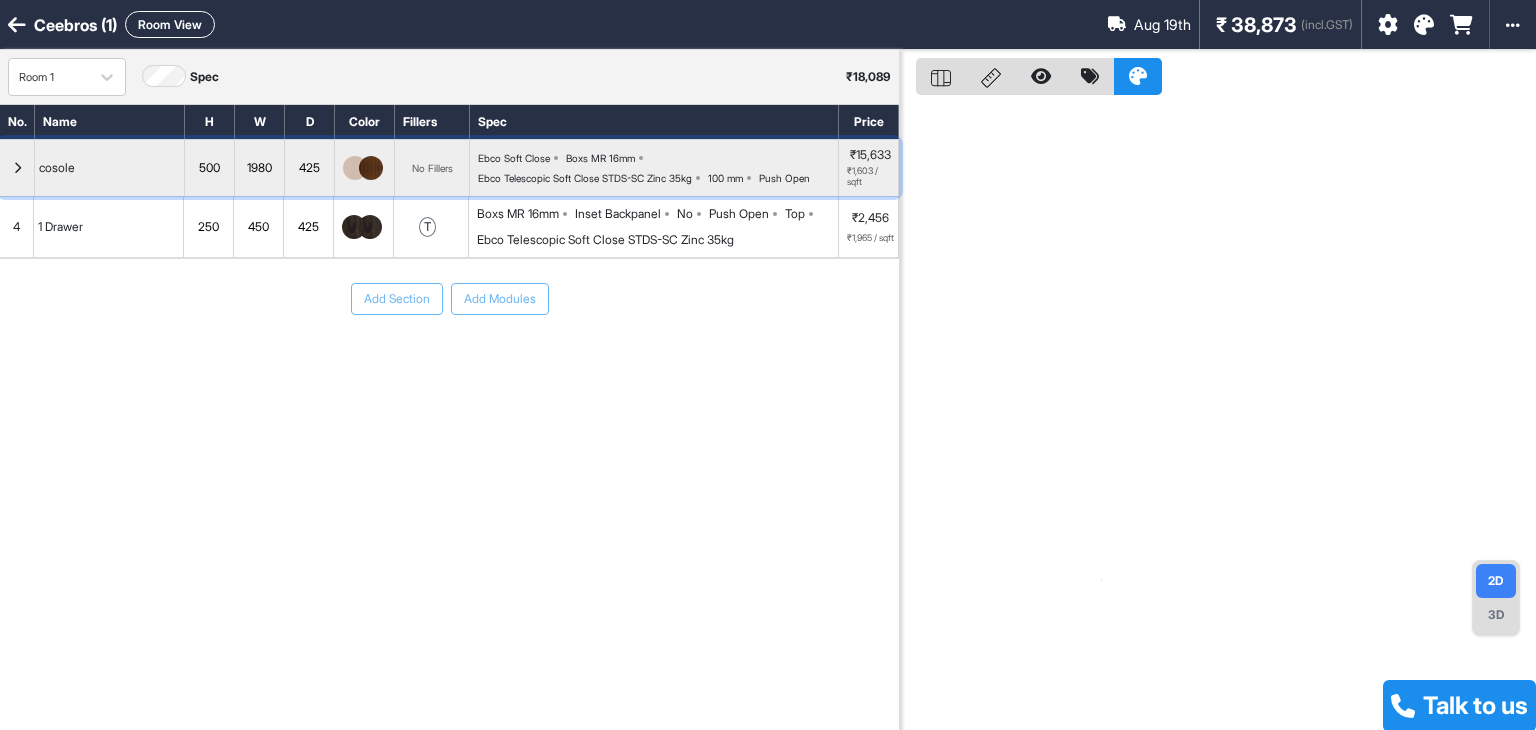 click at bounding box center [17, 168] 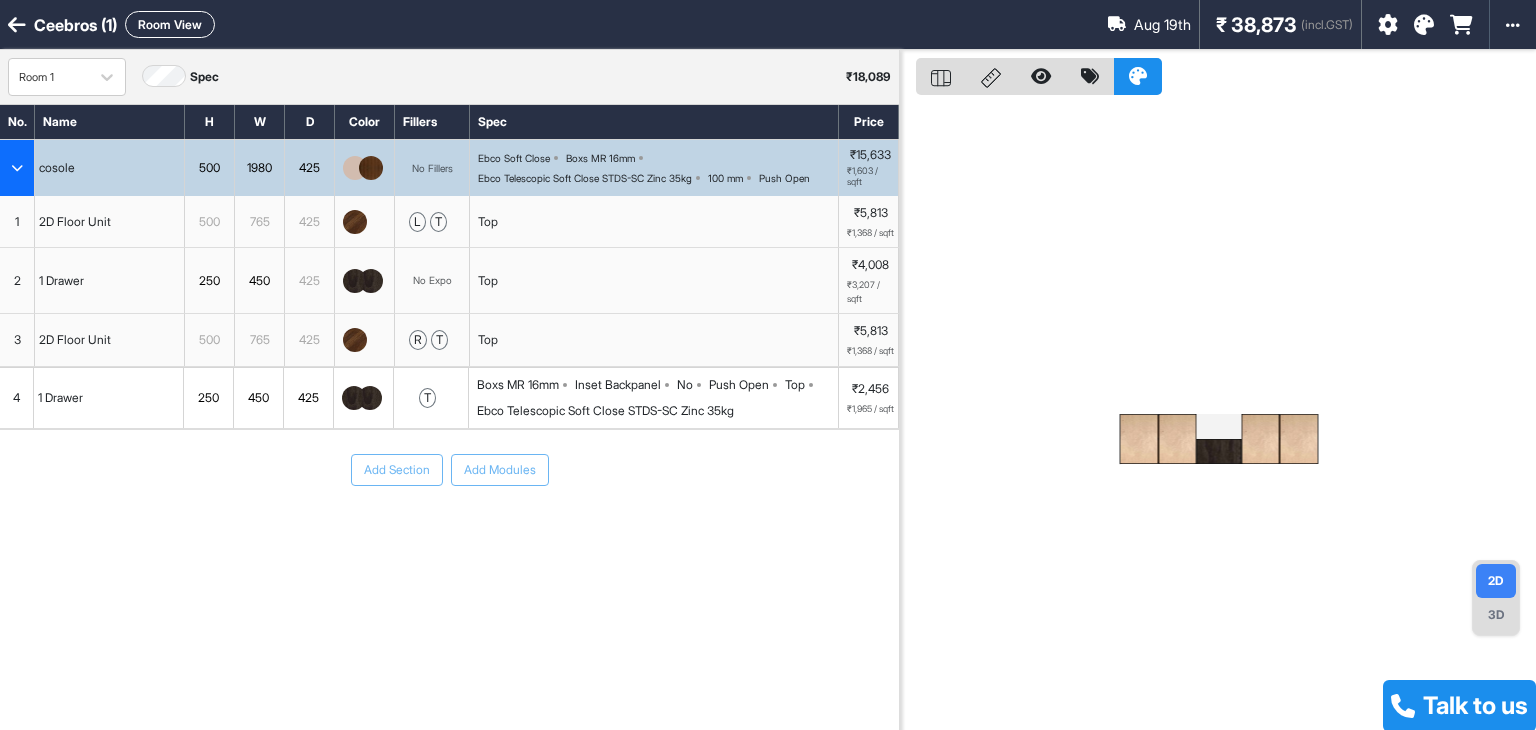 click on "1" at bounding box center (17, 222) 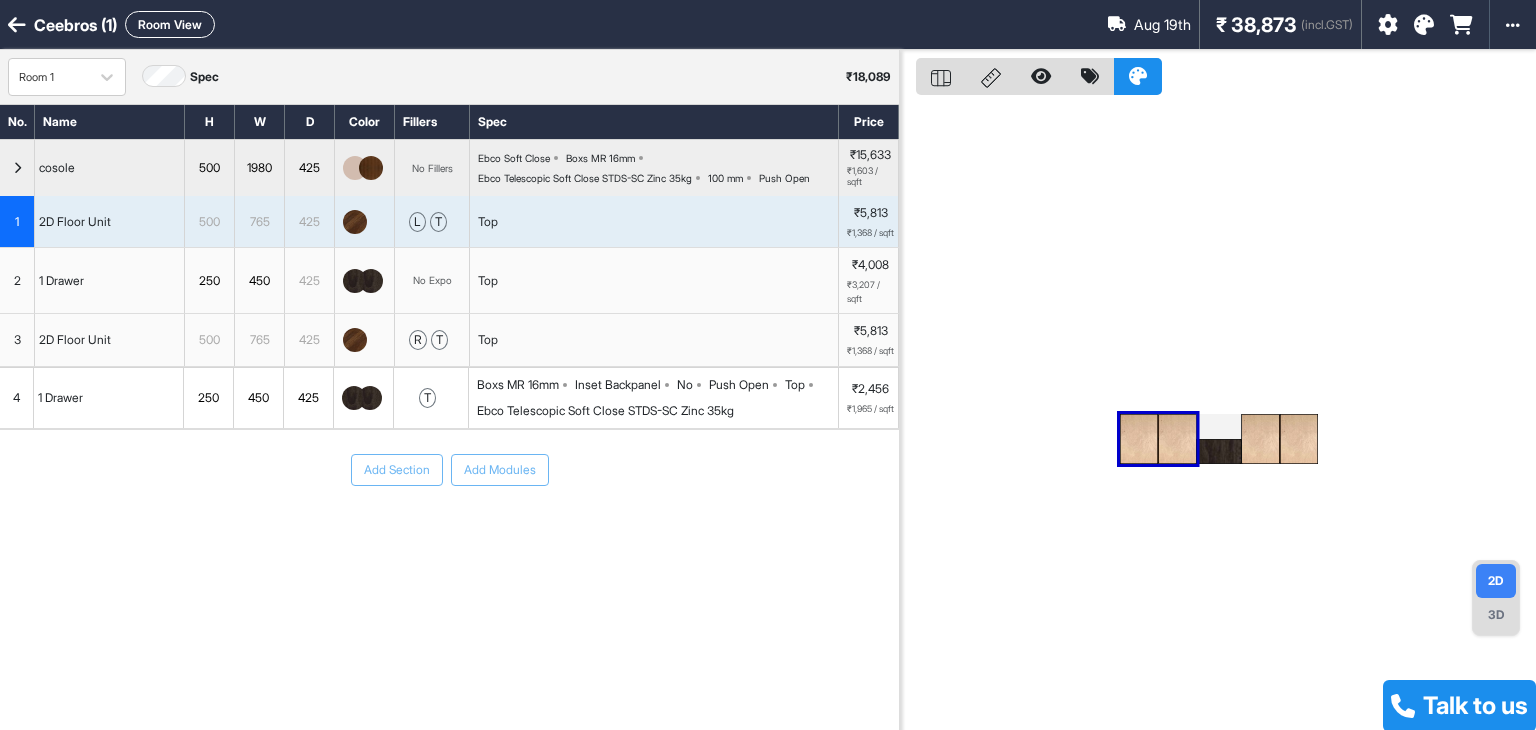 click at bounding box center (1424, 25) 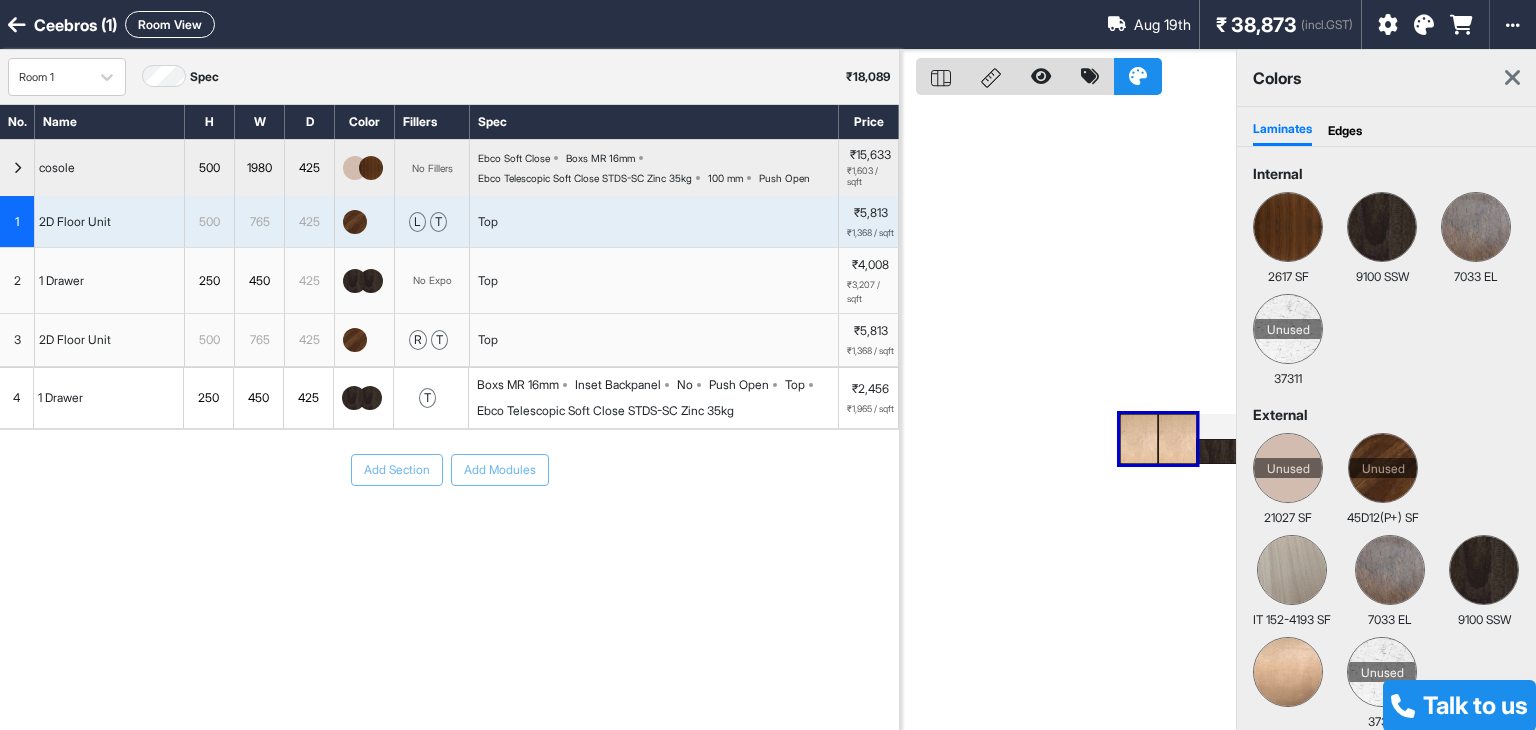 click at bounding box center [17, 168] 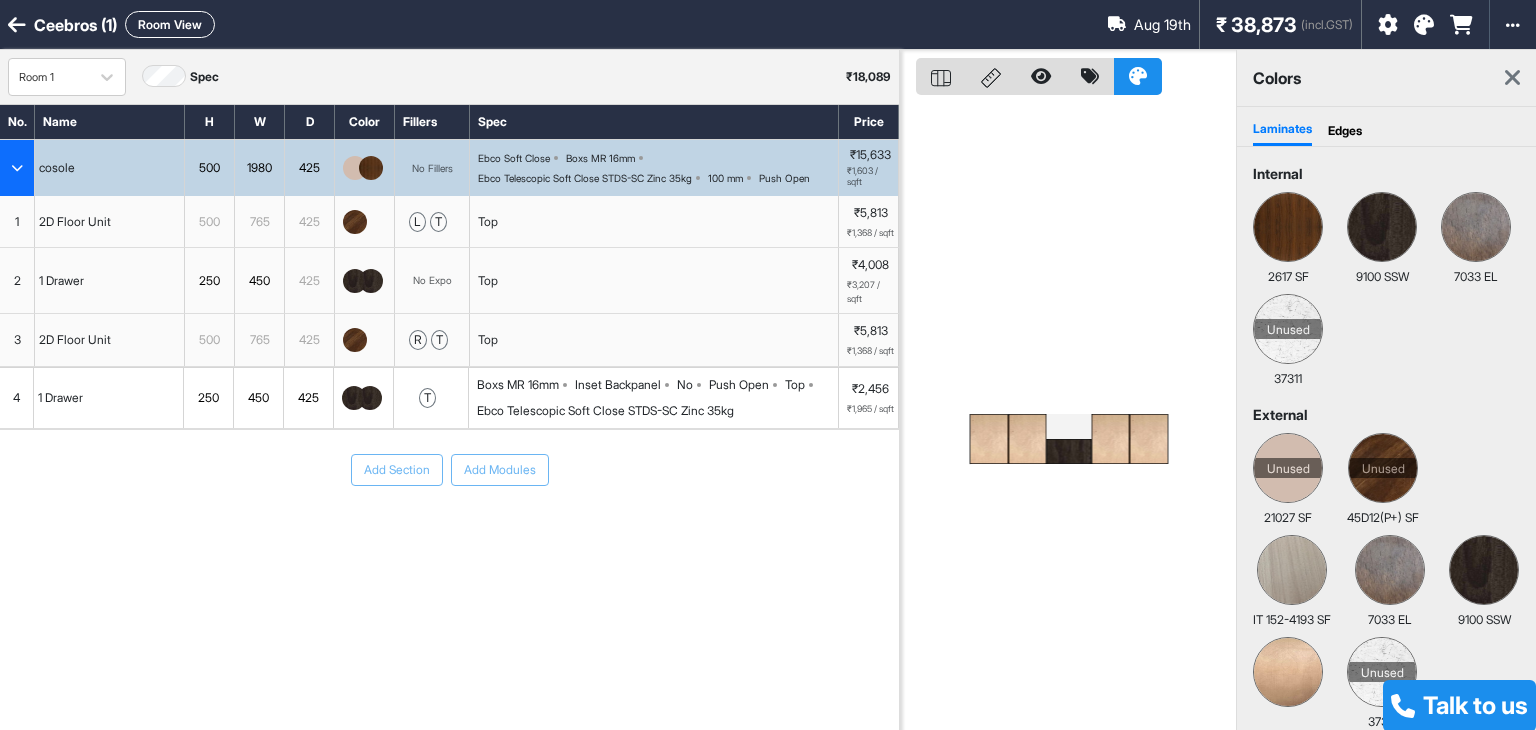 click at bounding box center [17, 168] 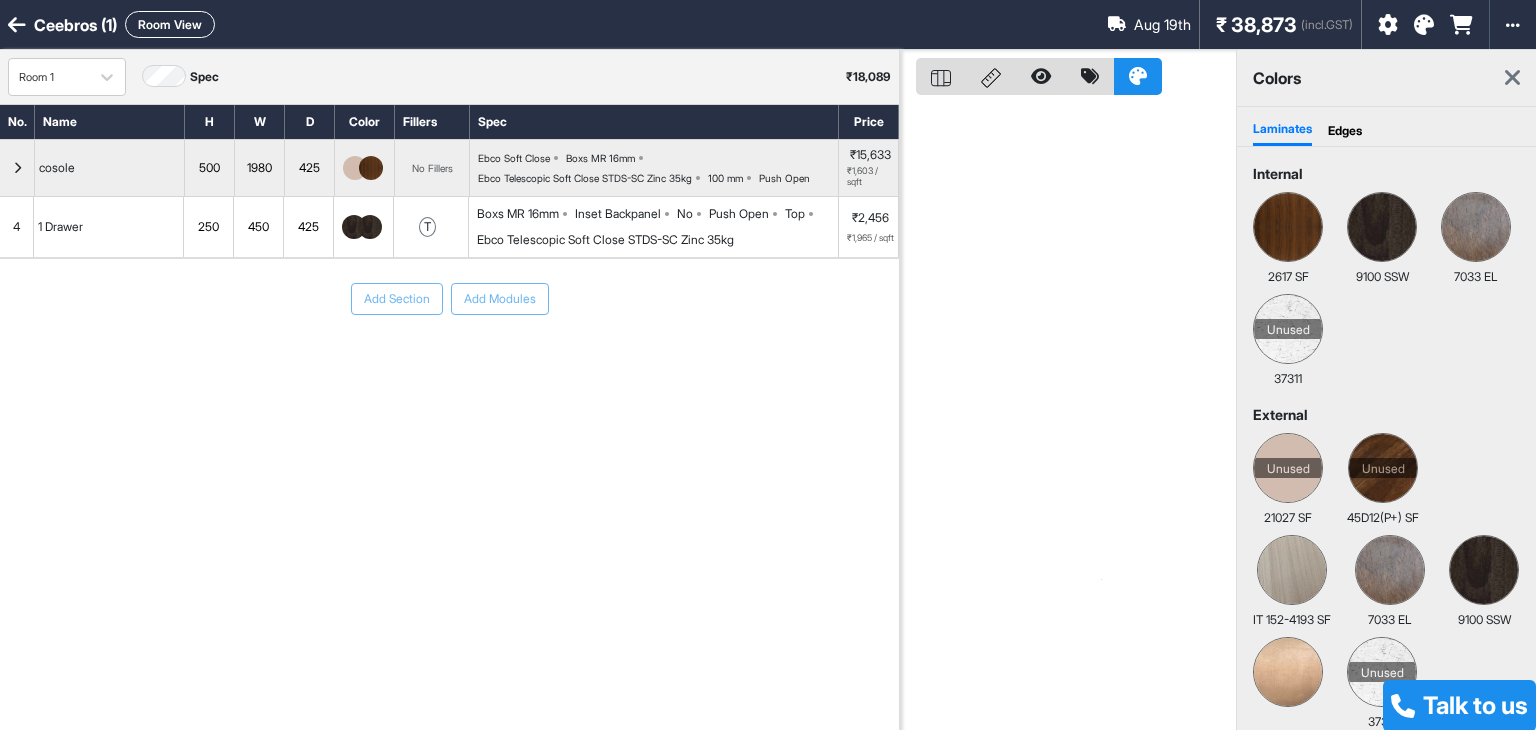click on "4" at bounding box center [17, 227] 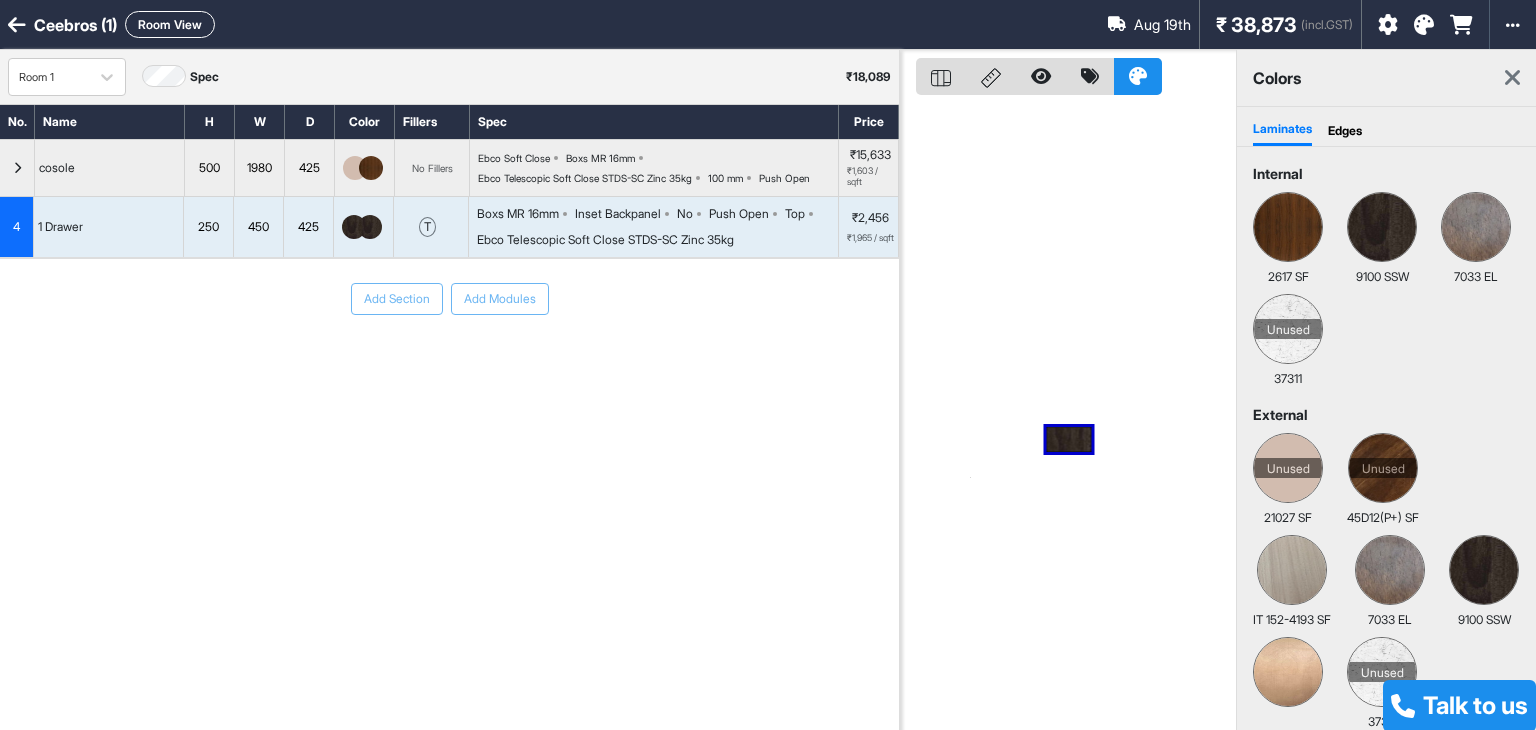 click at bounding box center [1068, 415] 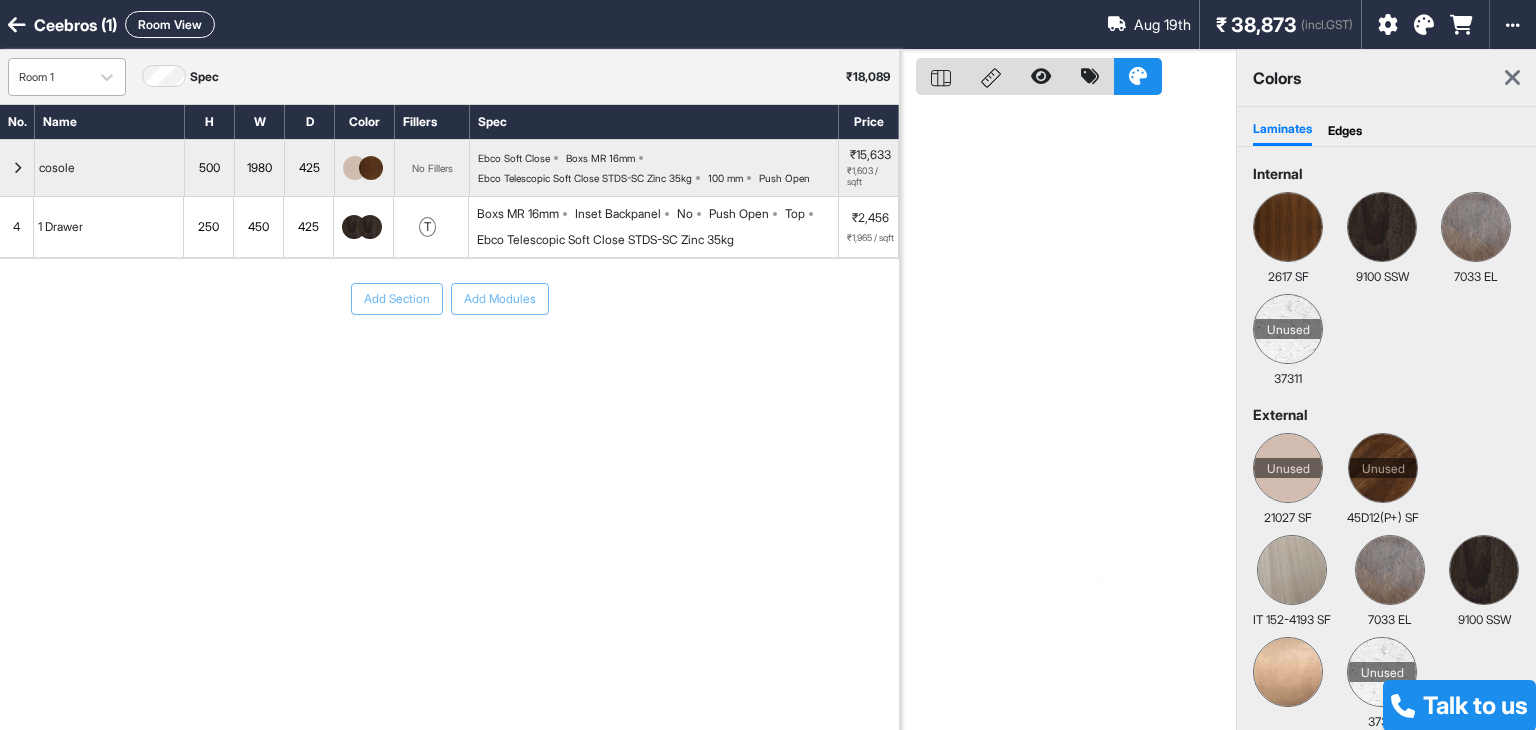 click on "Room 1" at bounding box center [49, 77] 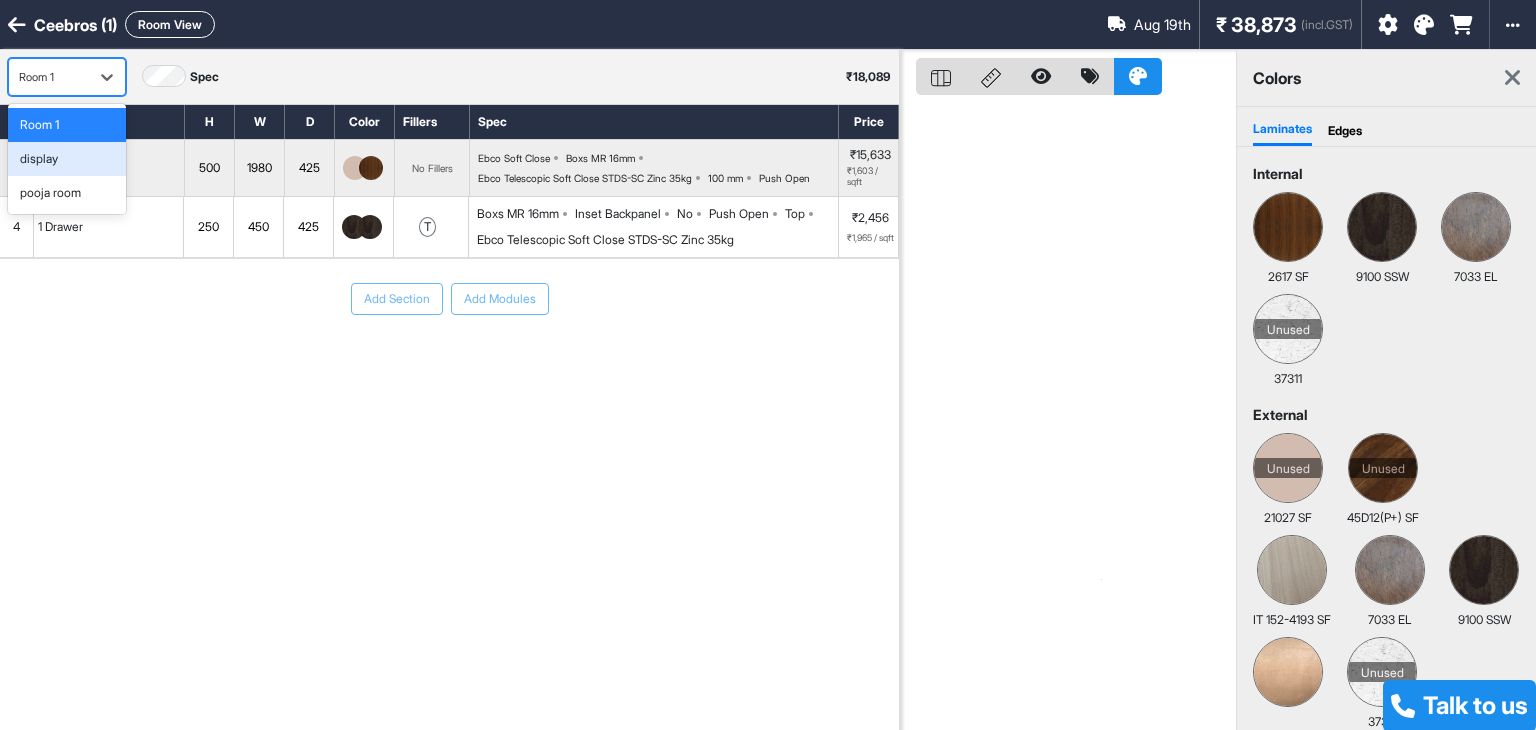 click on "display" at bounding box center [67, 159] 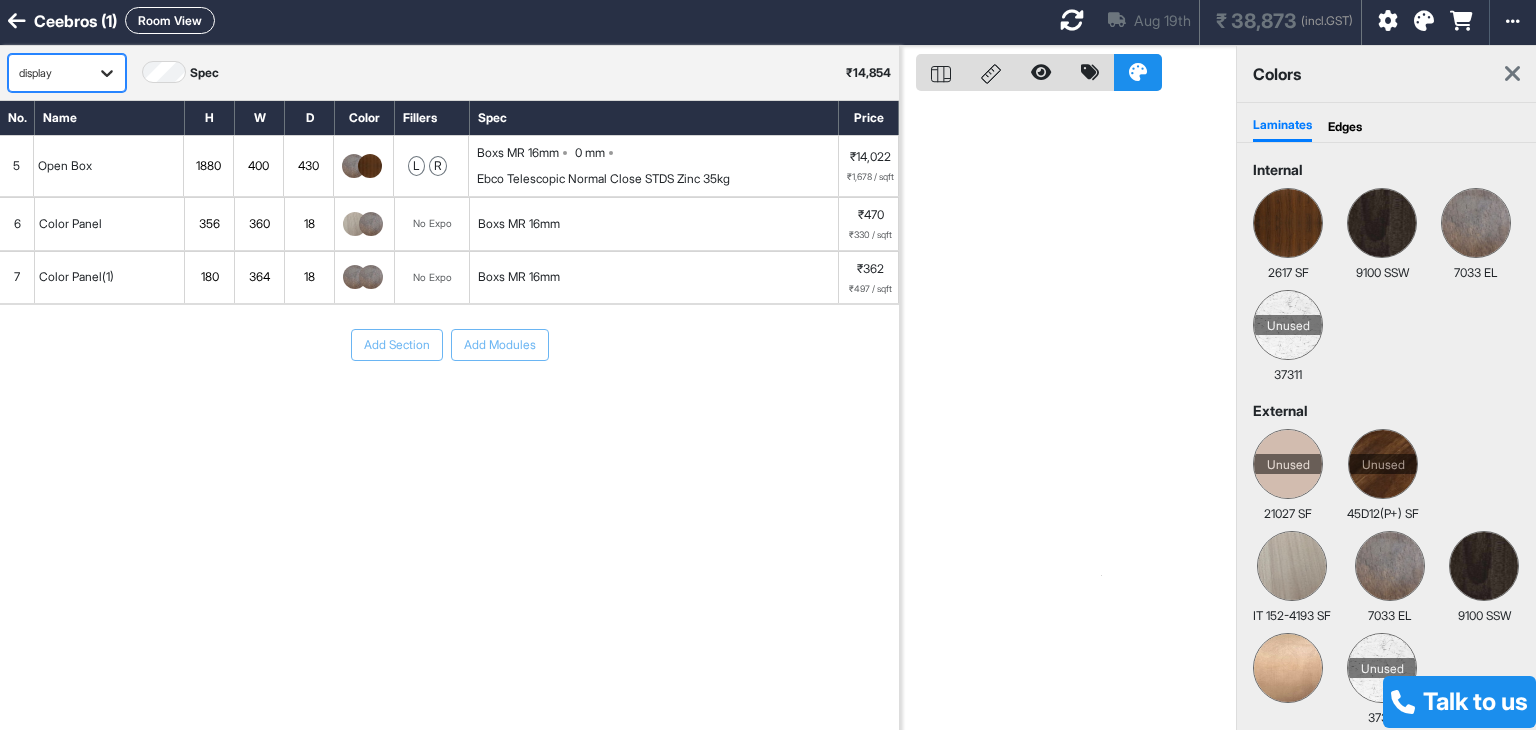 scroll, scrollTop: 0, scrollLeft: 0, axis: both 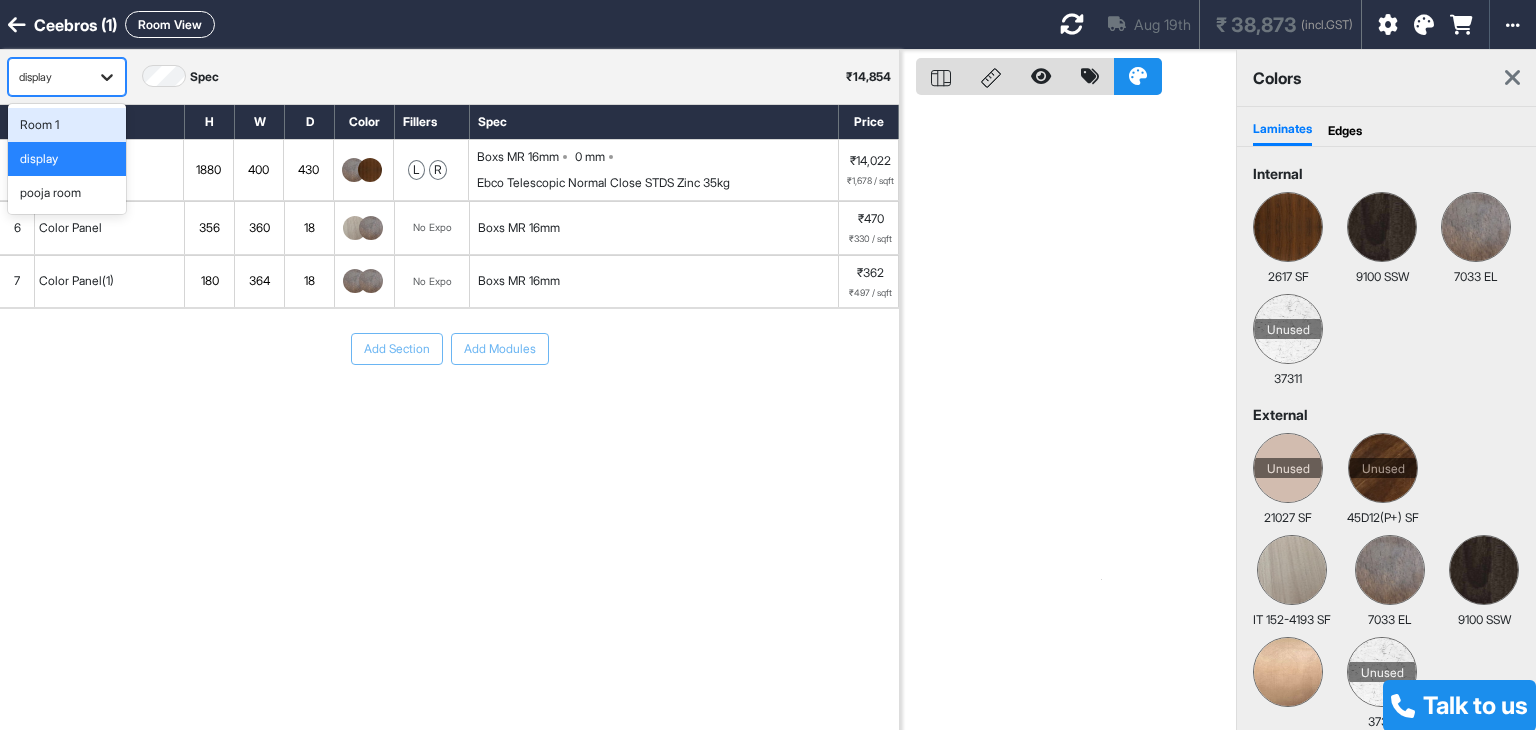 click 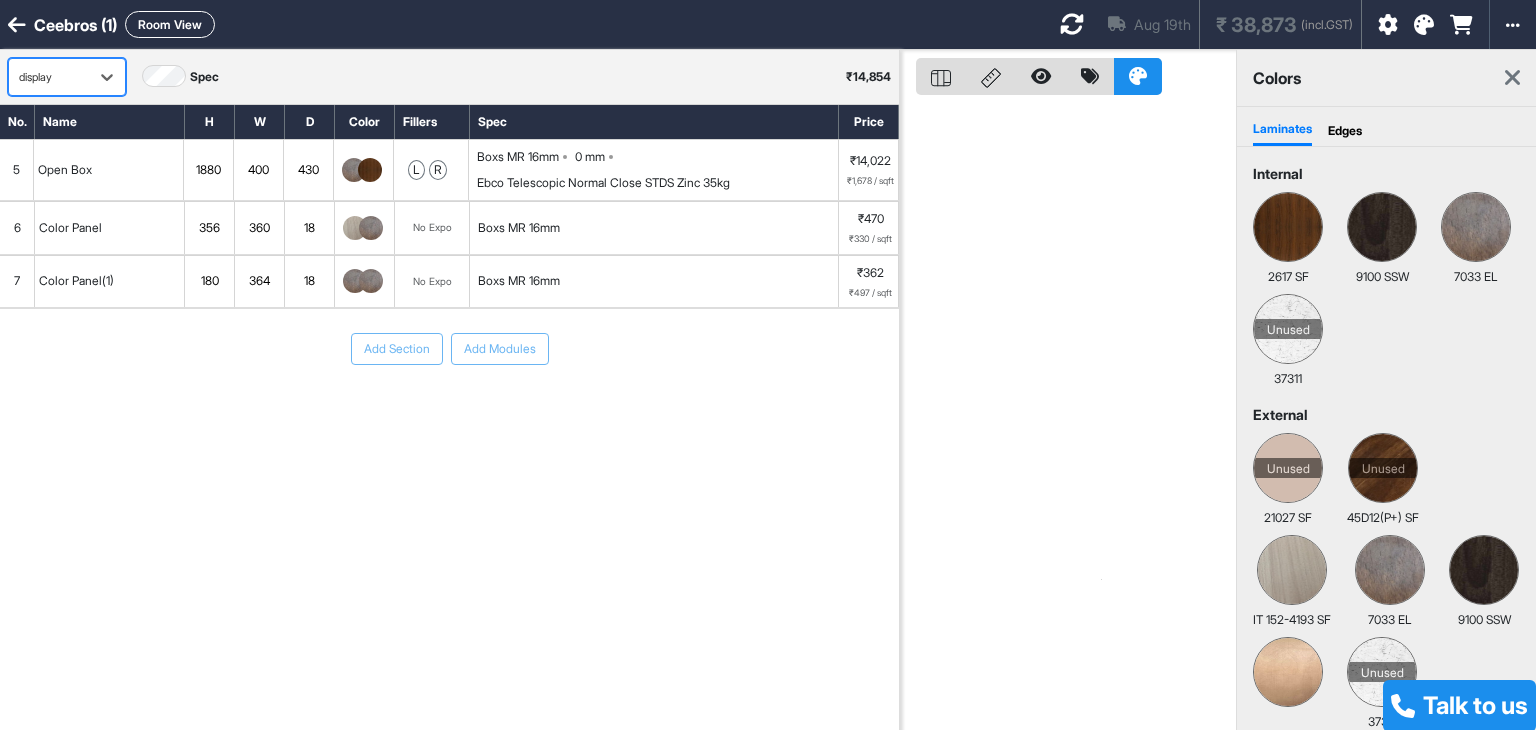 click on "display" at bounding box center (49, 77) 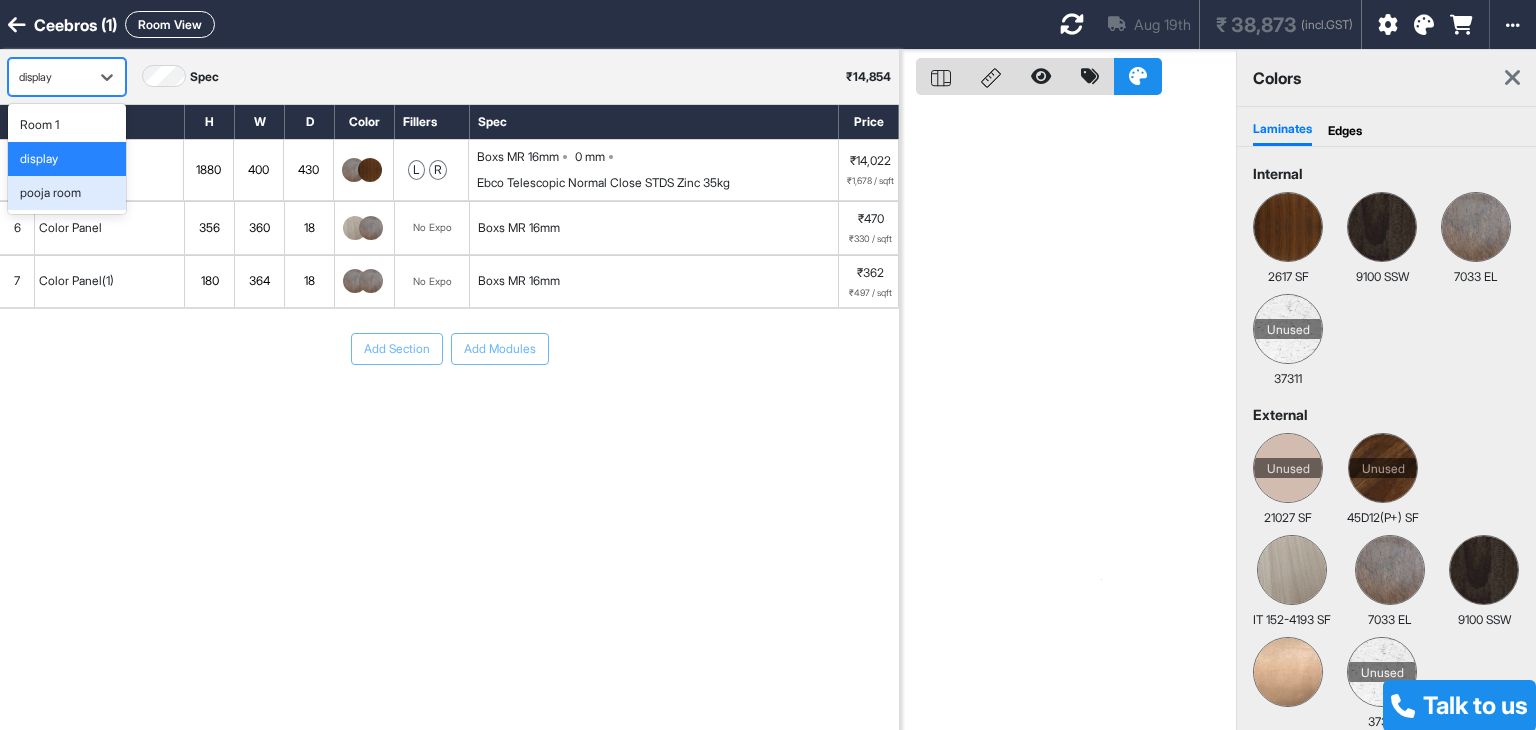 click on "pooja room" at bounding box center (50, 193) 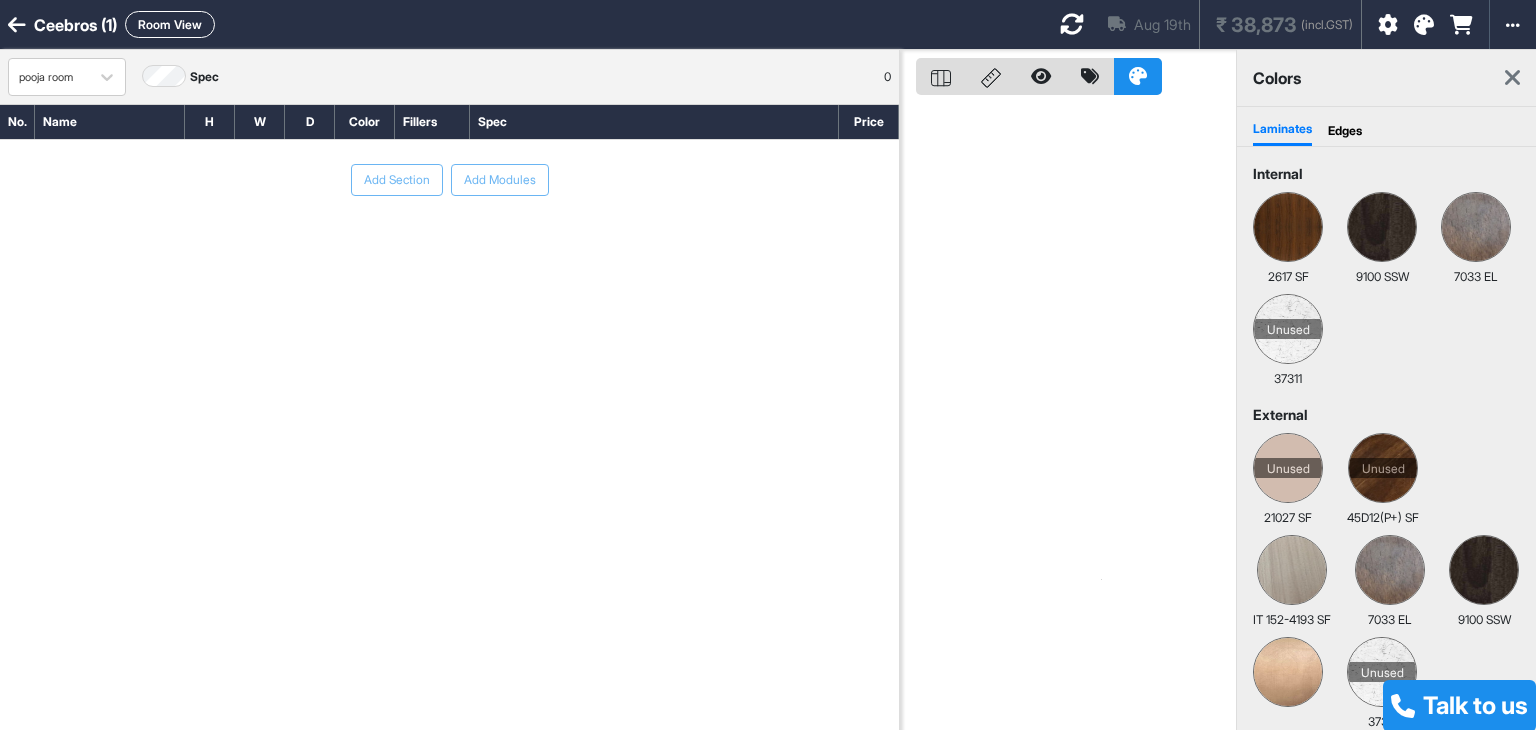 click on "Name" at bounding box center [110, 122] 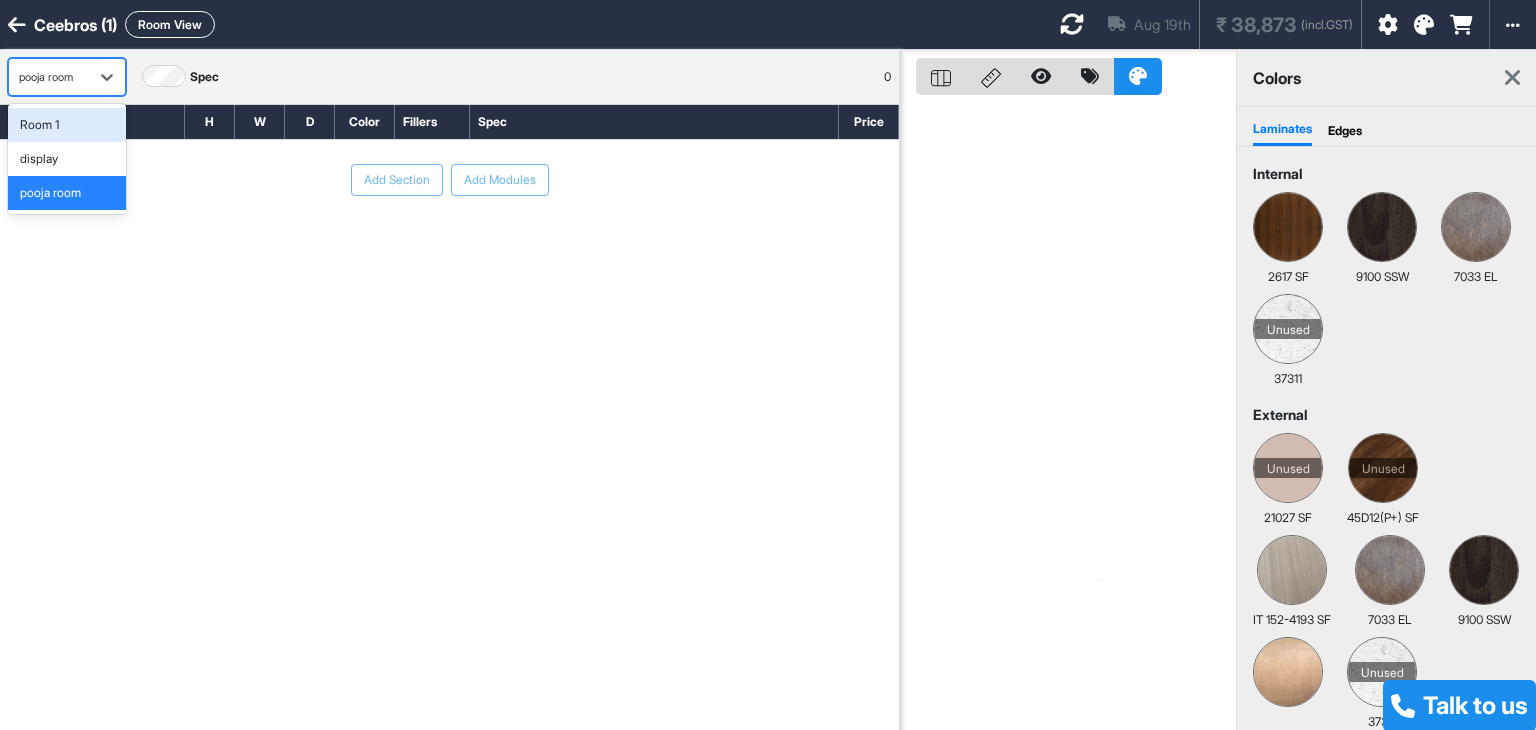 click at bounding box center [49, 77] 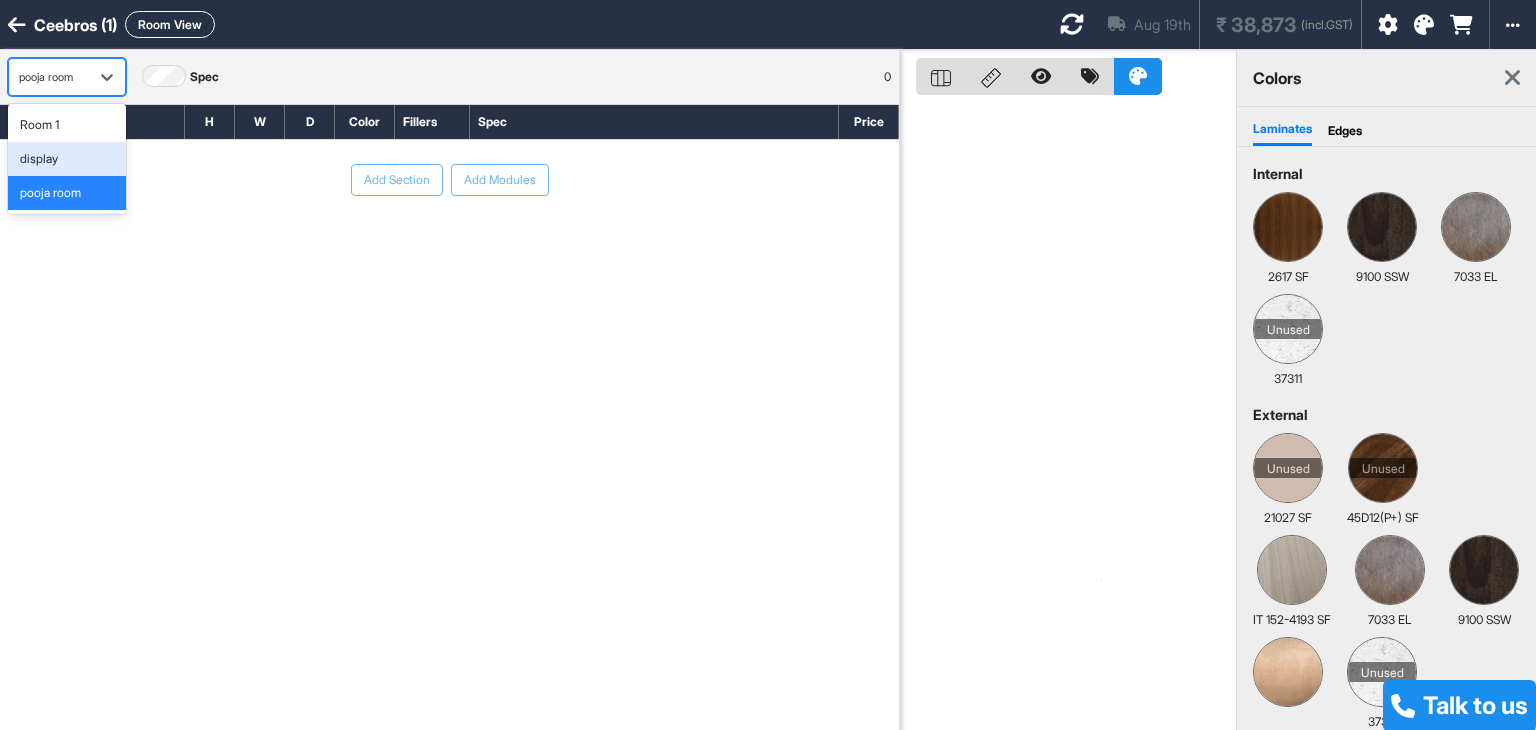 click on "display" at bounding box center [39, 159] 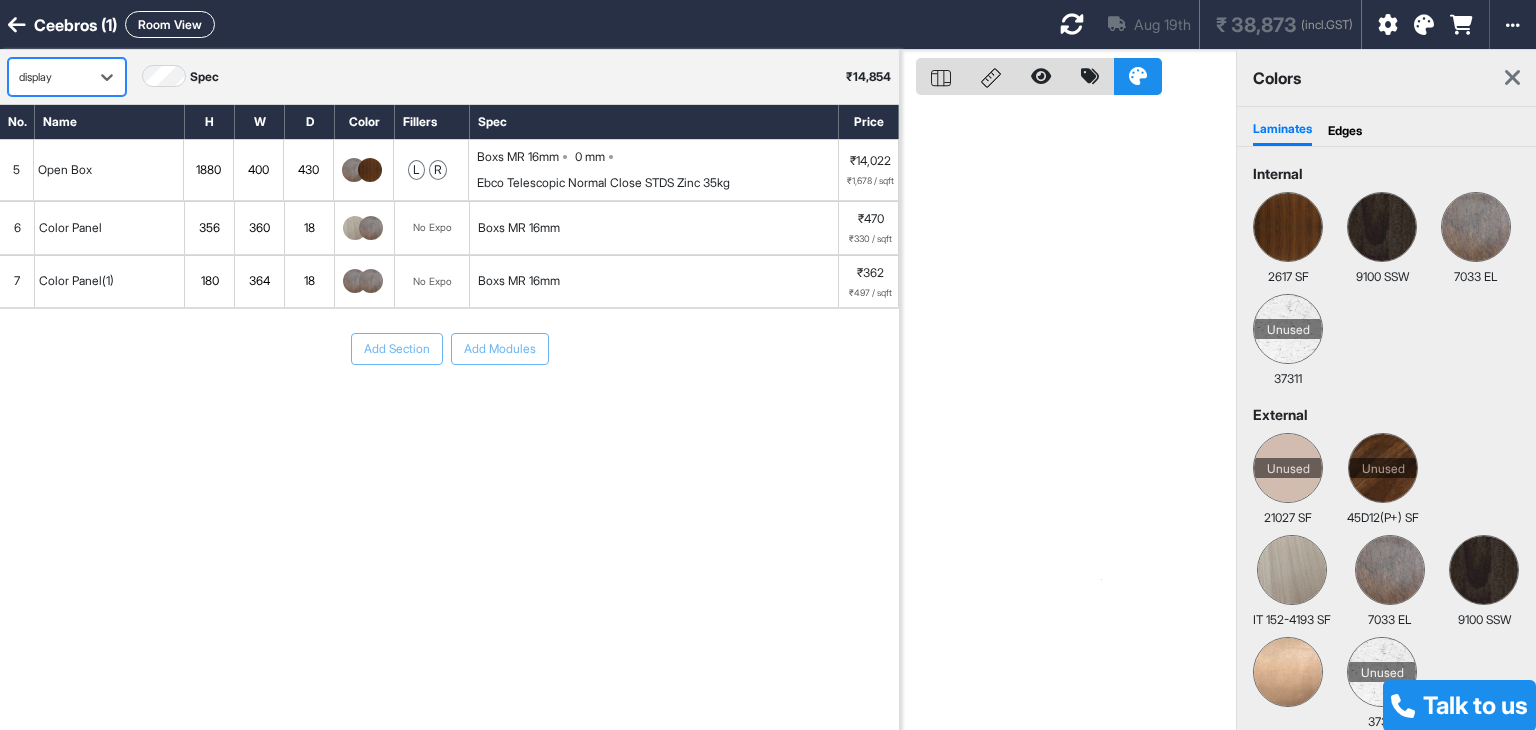 click on "display" at bounding box center (49, 77) 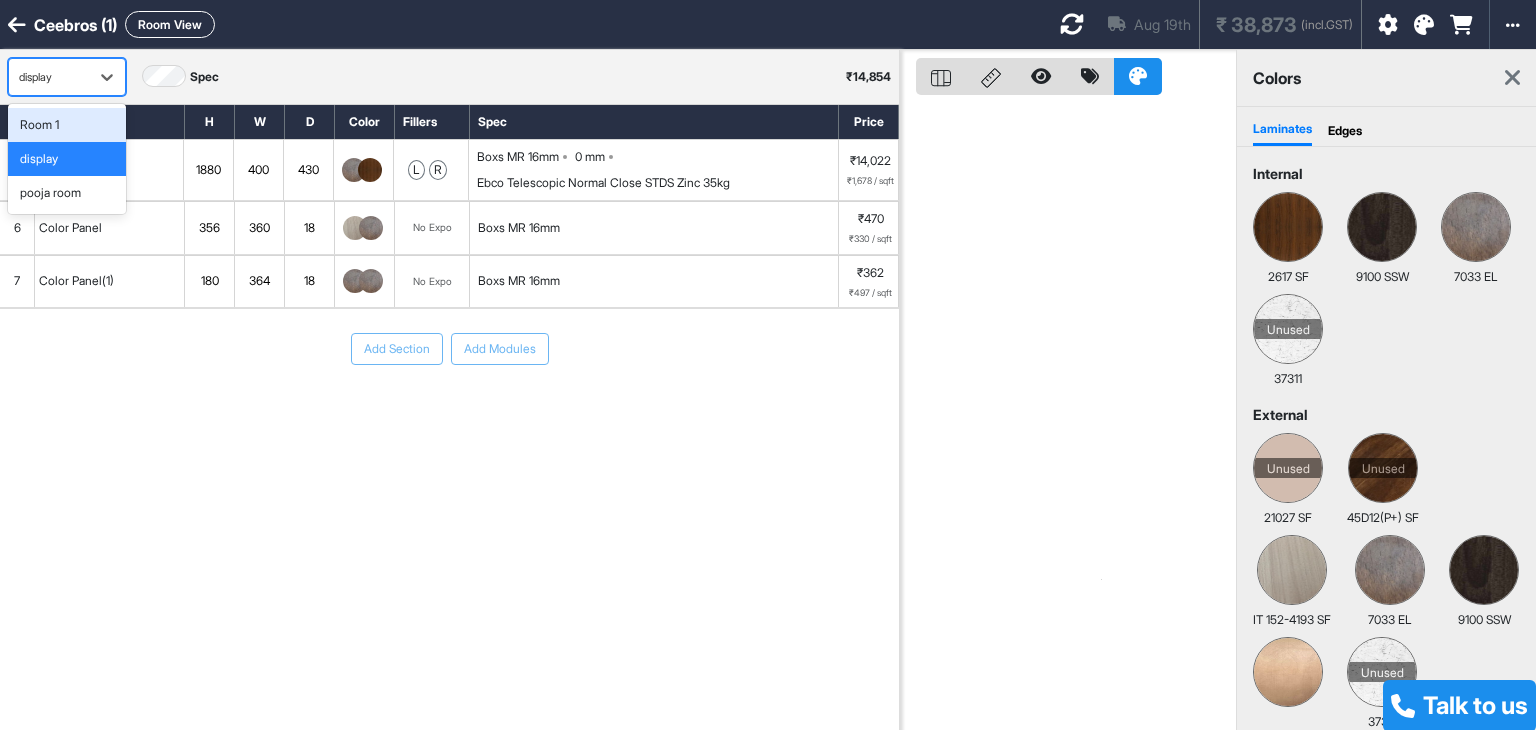 click on "Room 1" at bounding box center (39, 125) 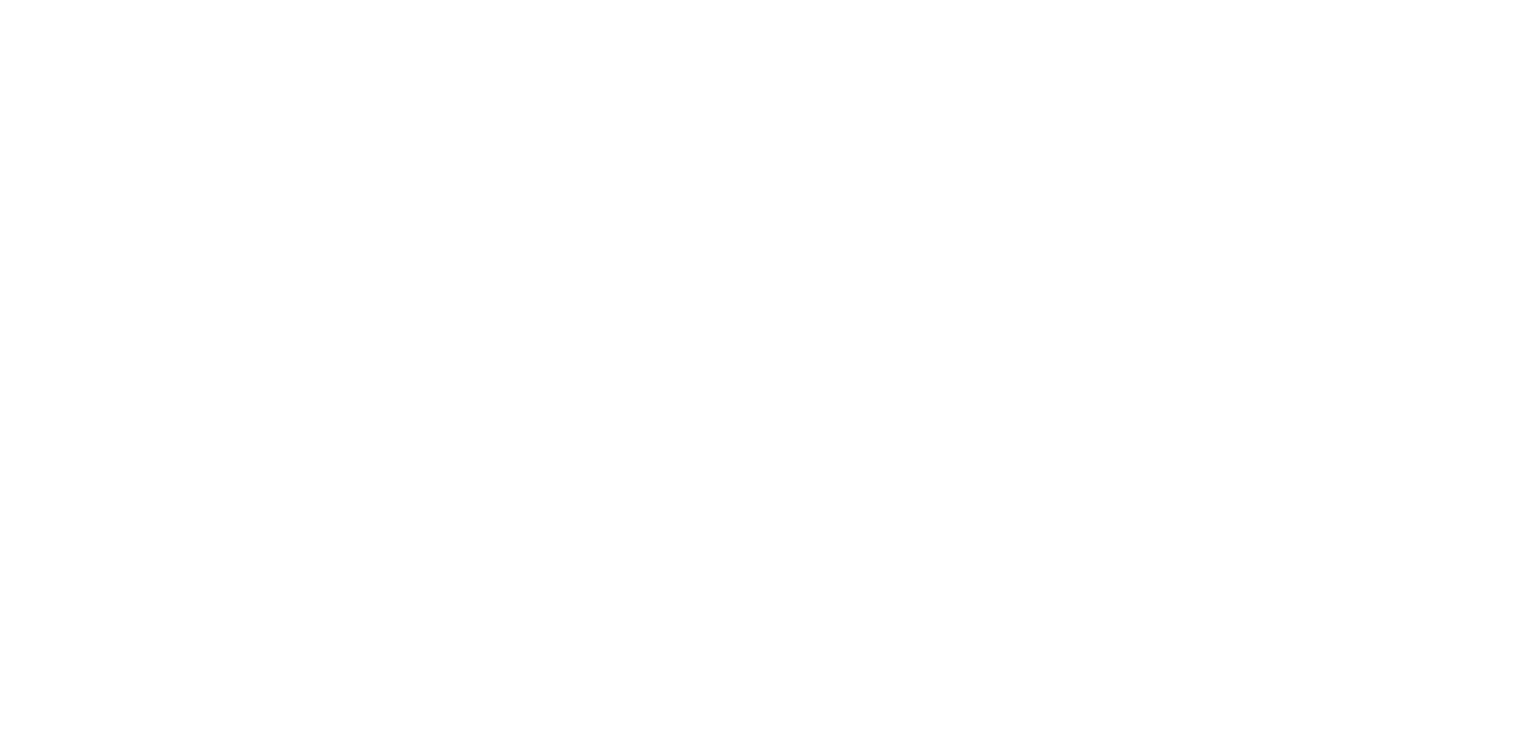 scroll, scrollTop: 0, scrollLeft: 0, axis: both 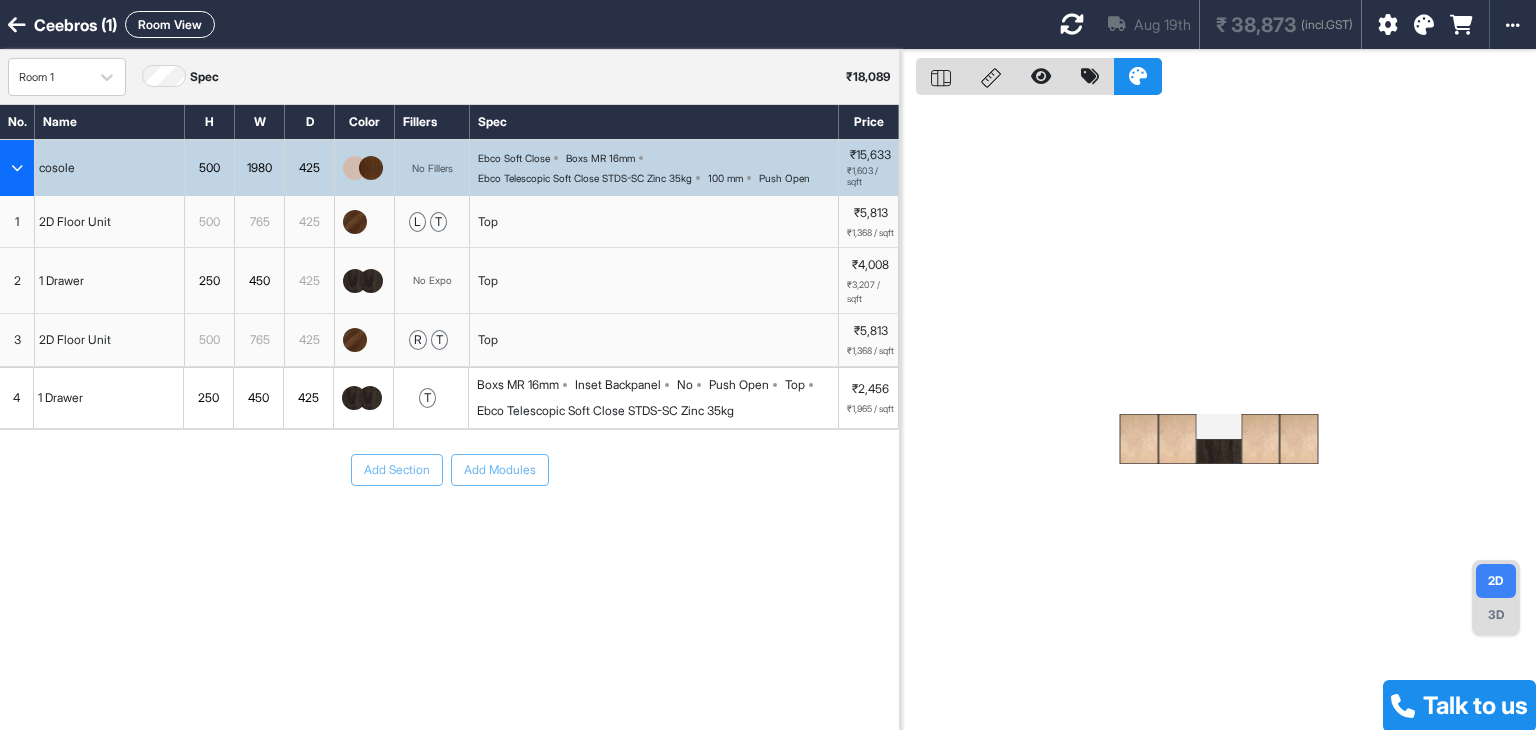 click at bounding box center (371, 281) 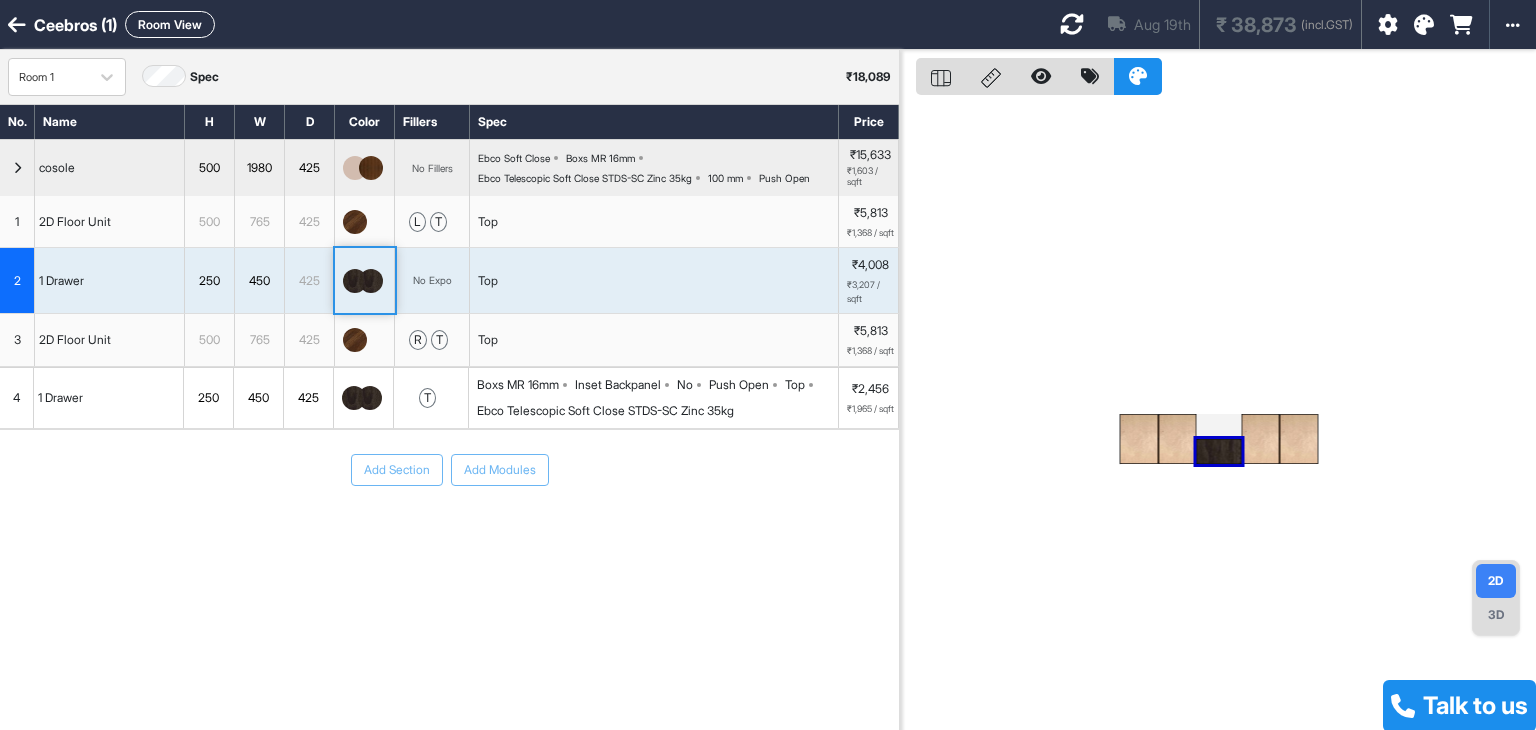 click at bounding box center (371, 281) 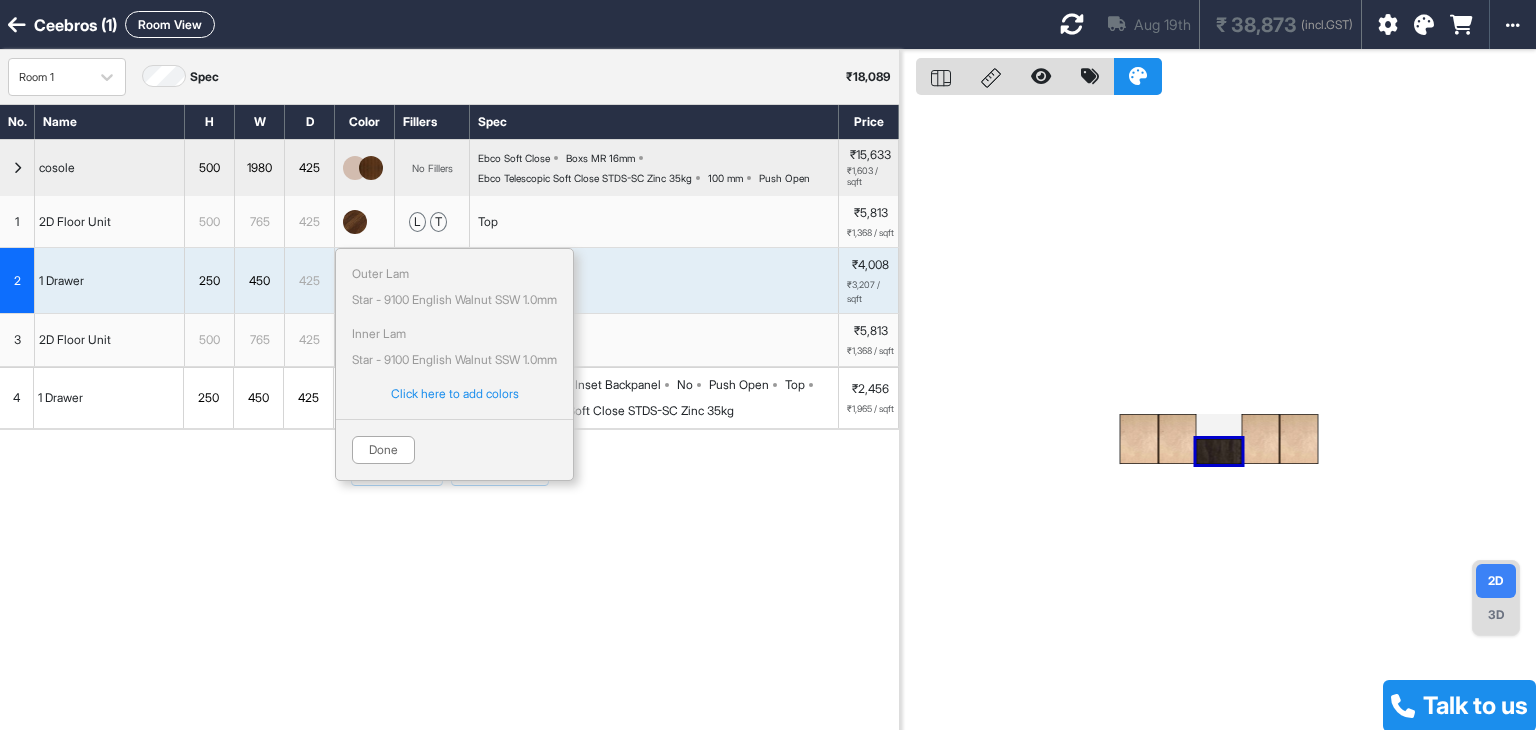 click on "Outer Lam Star - 9100 English Walnut SSW 1.0mm" at bounding box center (454, 287) 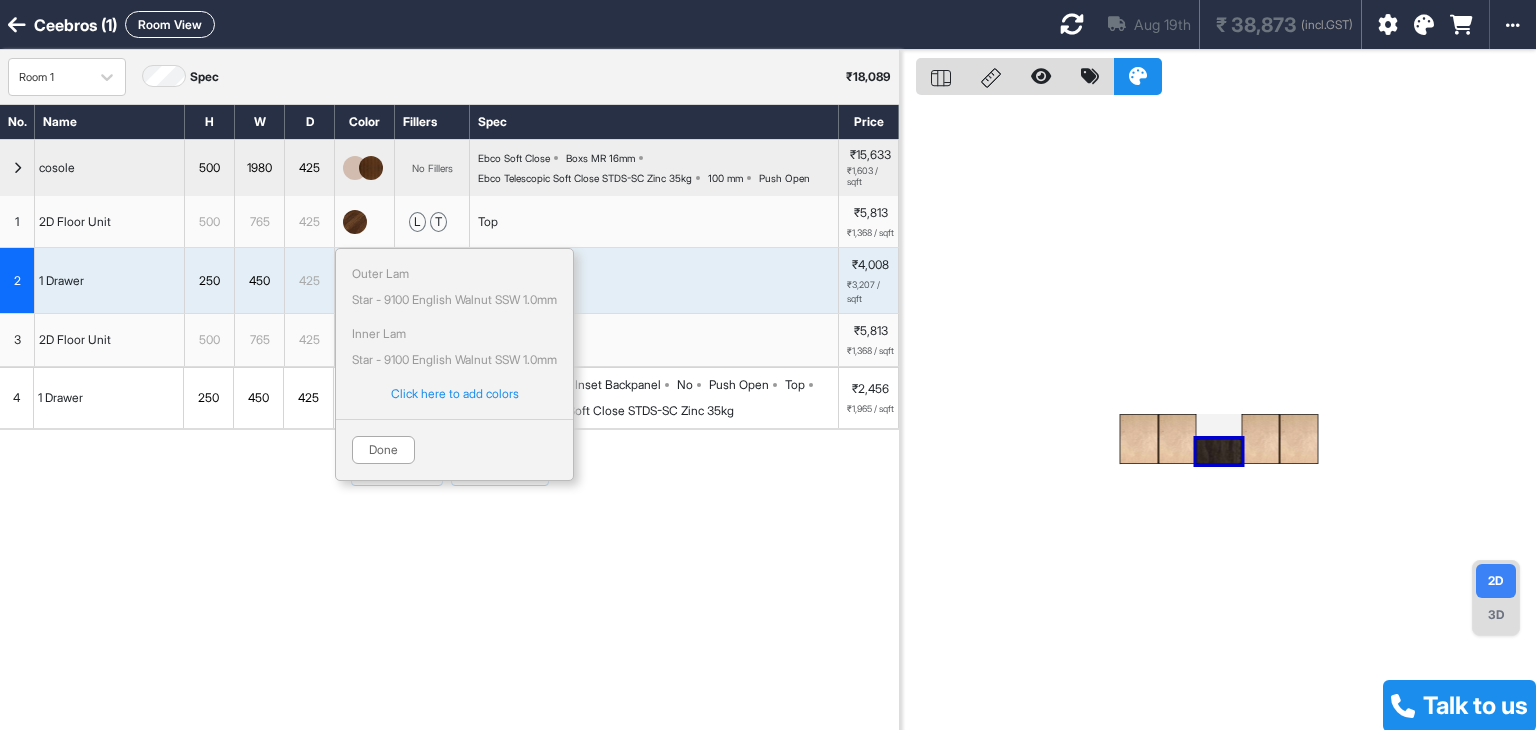 drag, startPoint x: 380, startPoint y: 464, endPoint x: 529, endPoint y: 452, distance: 149.48244 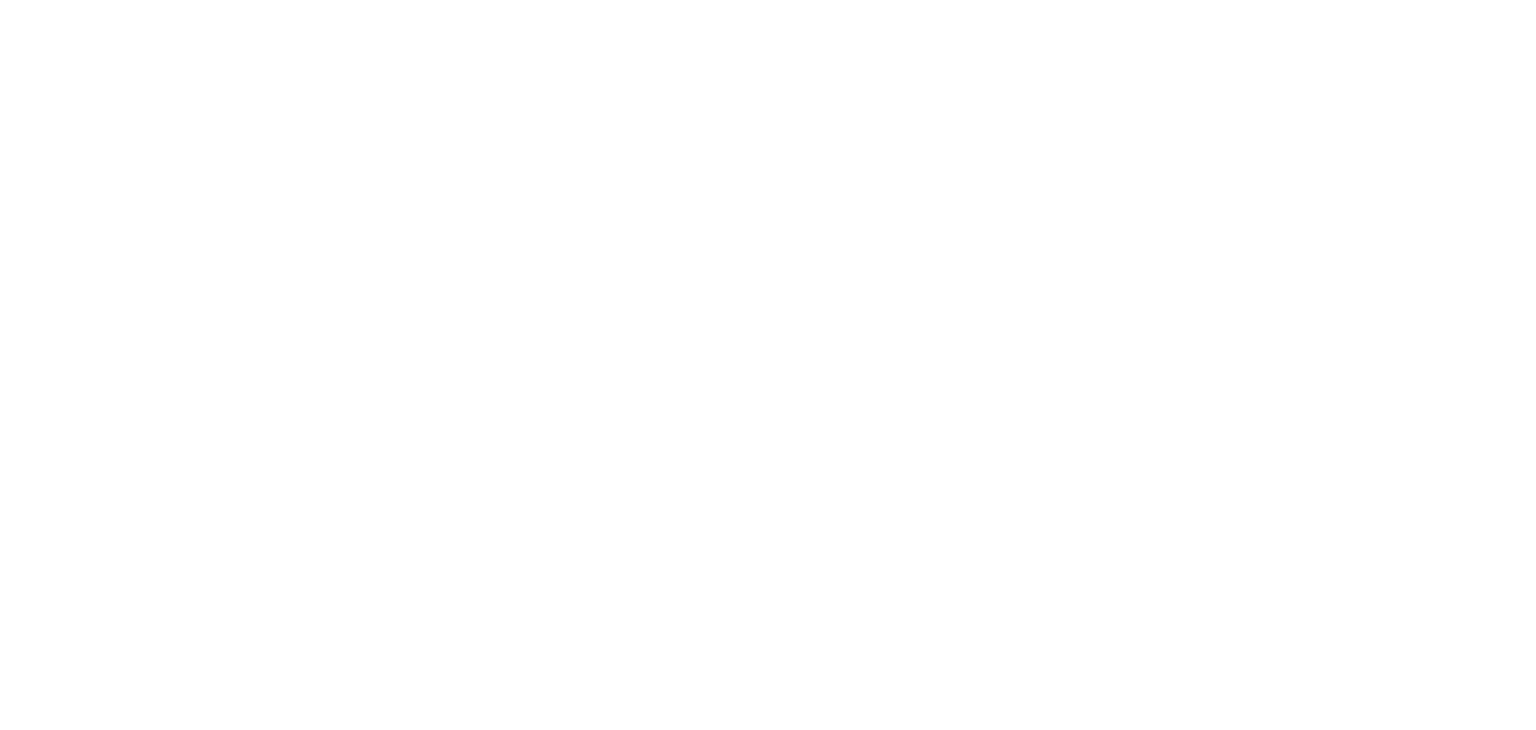 scroll, scrollTop: 0, scrollLeft: 0, axis: both 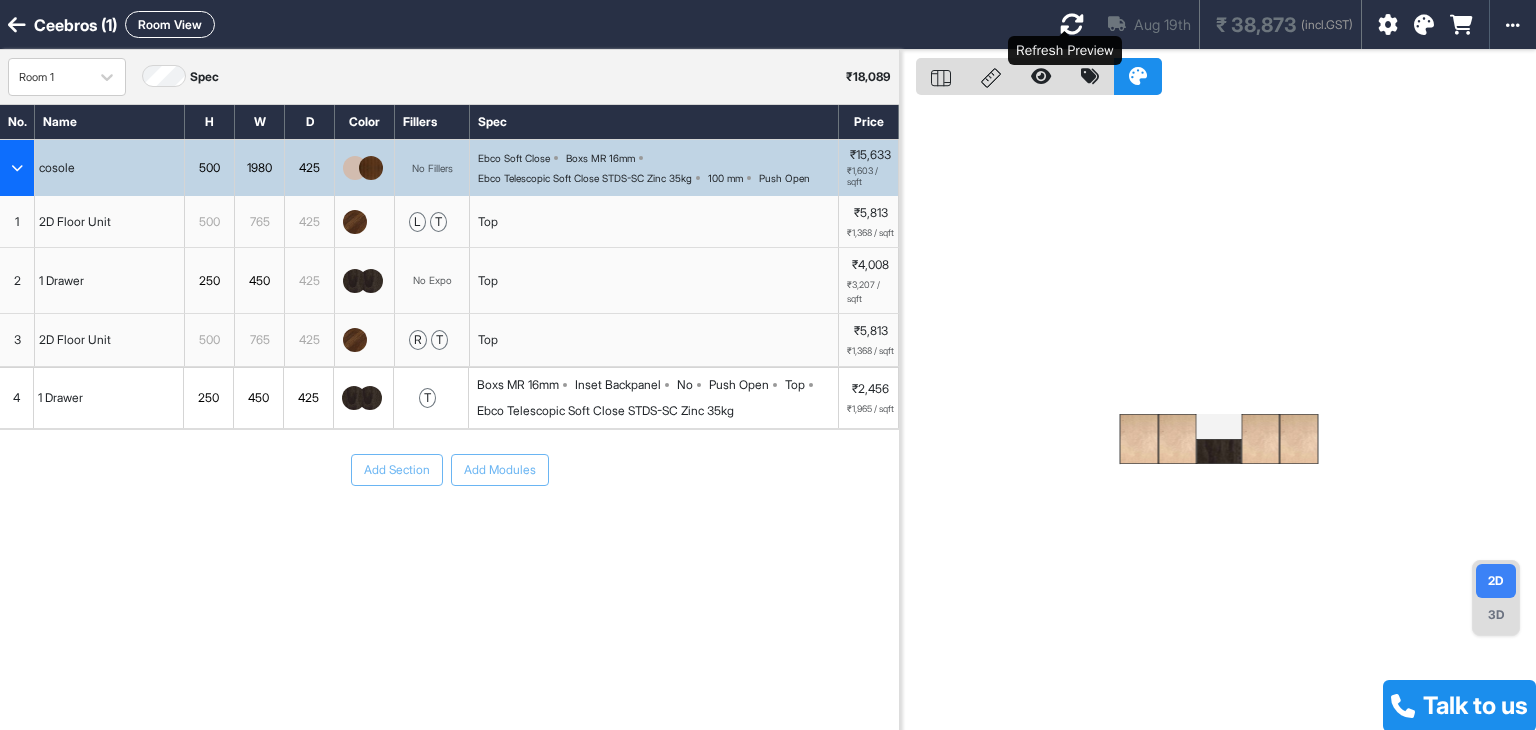click at bounding box center (1072, 24) 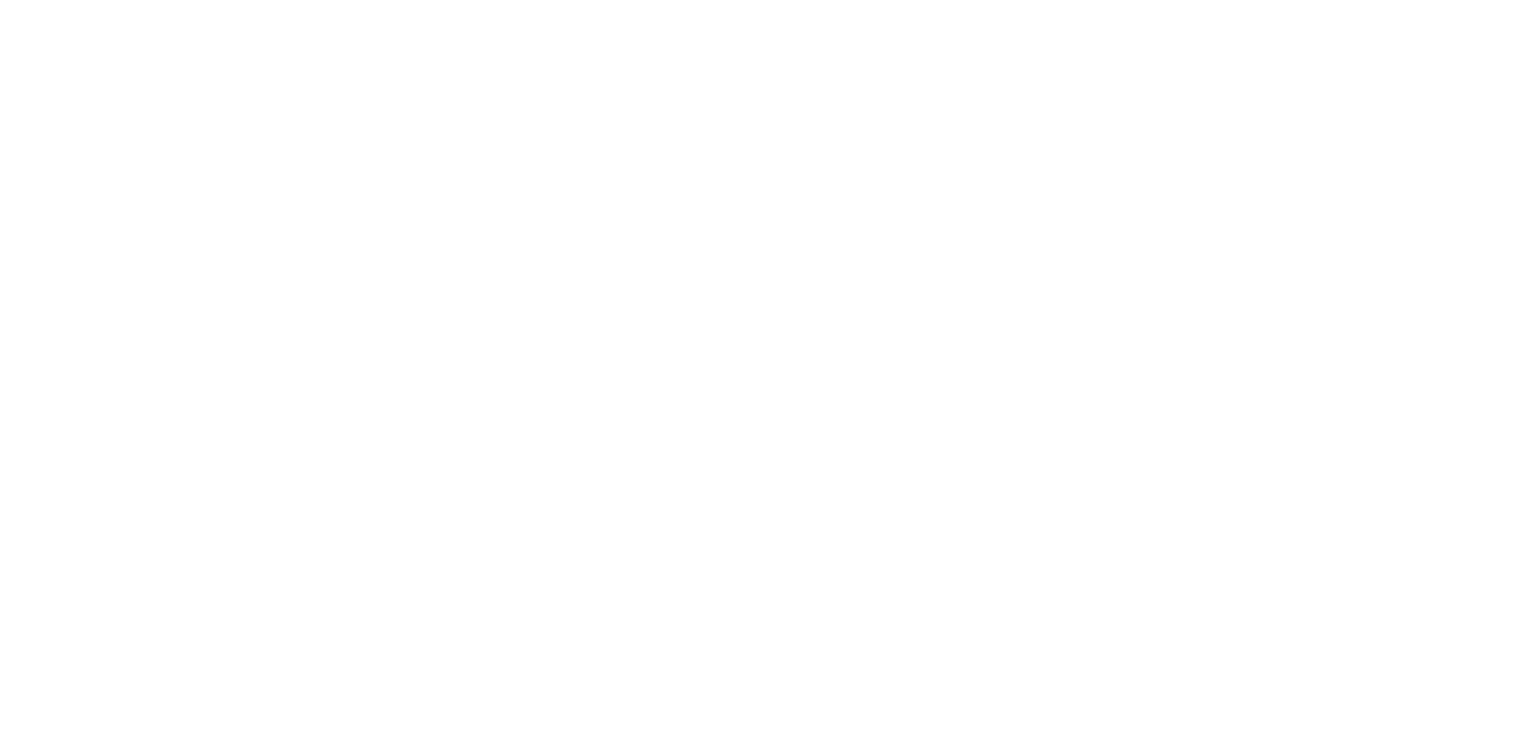 scroll, scrollTop: 0, scrollLeft: 0, axis: both 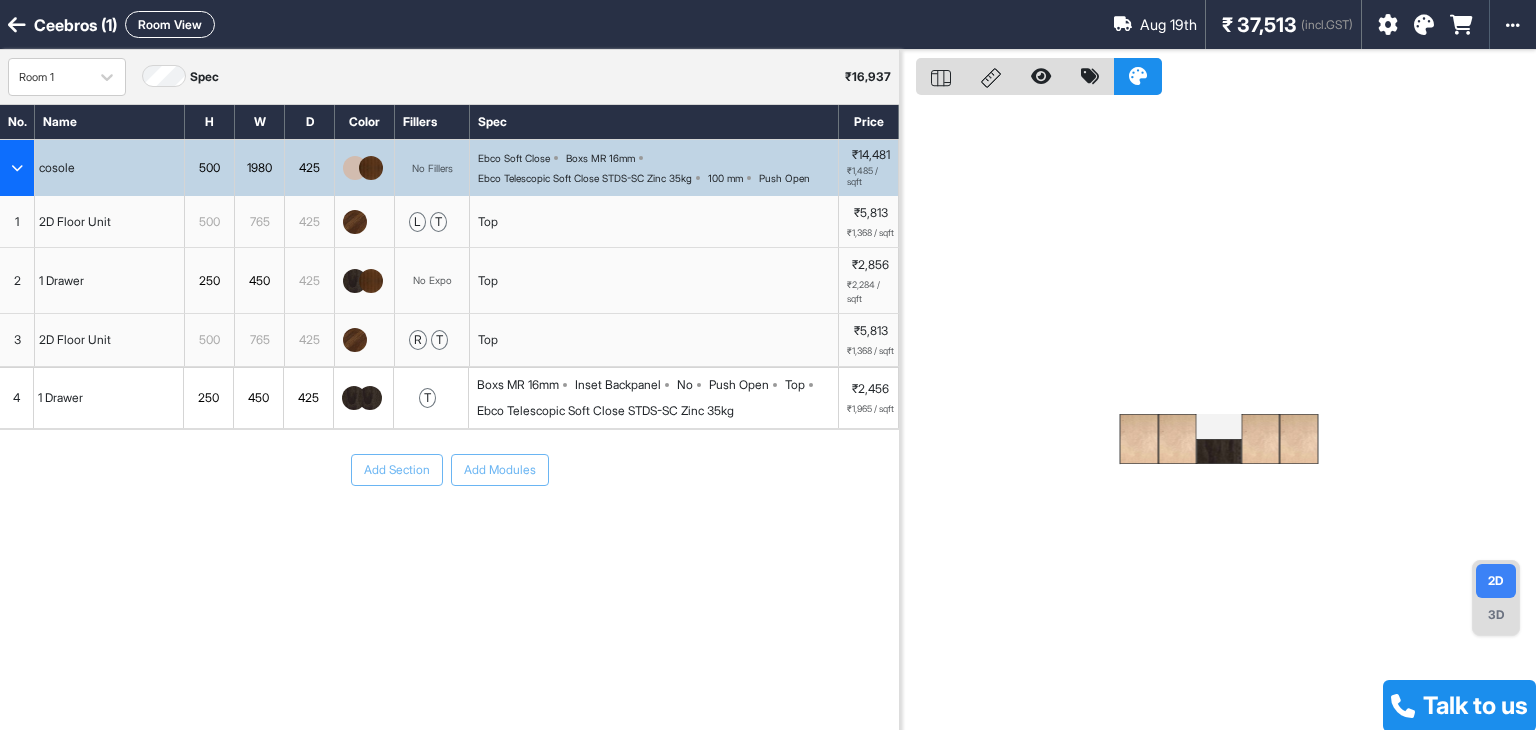 click at bounding box center [355, 340] 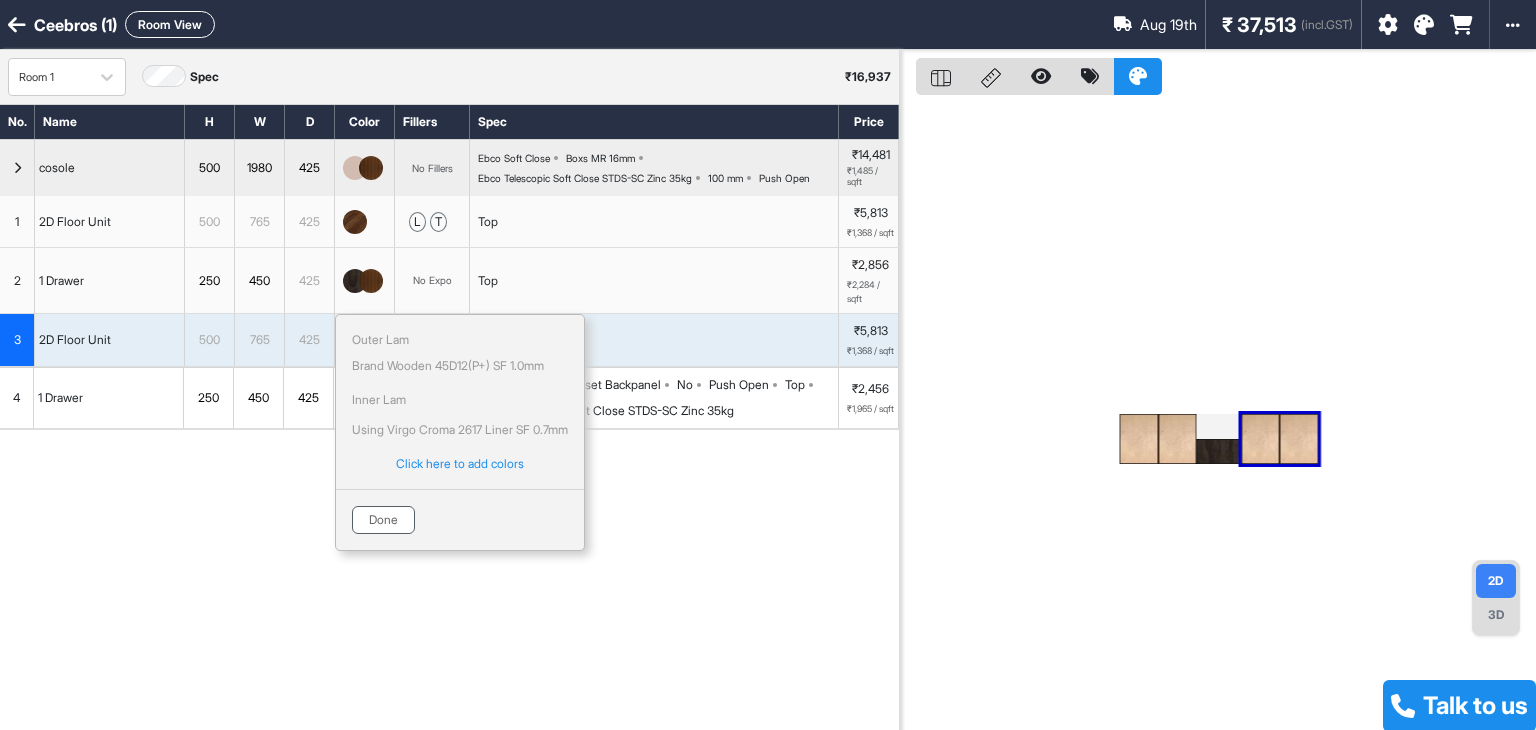 click on "Done" at bounding box center [383, 520] 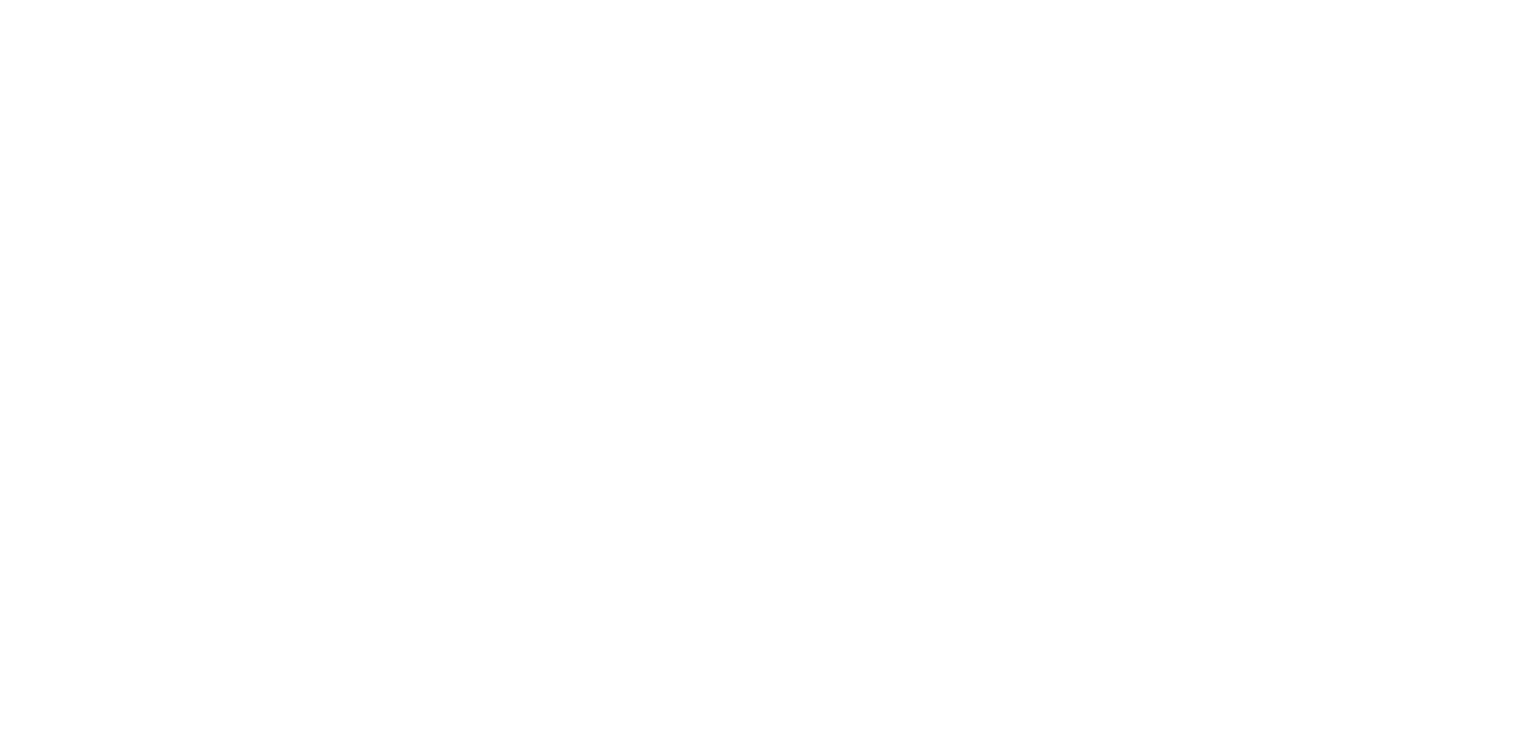 scroll, scrollTop: 0, scrollLeft: 0, axis: both 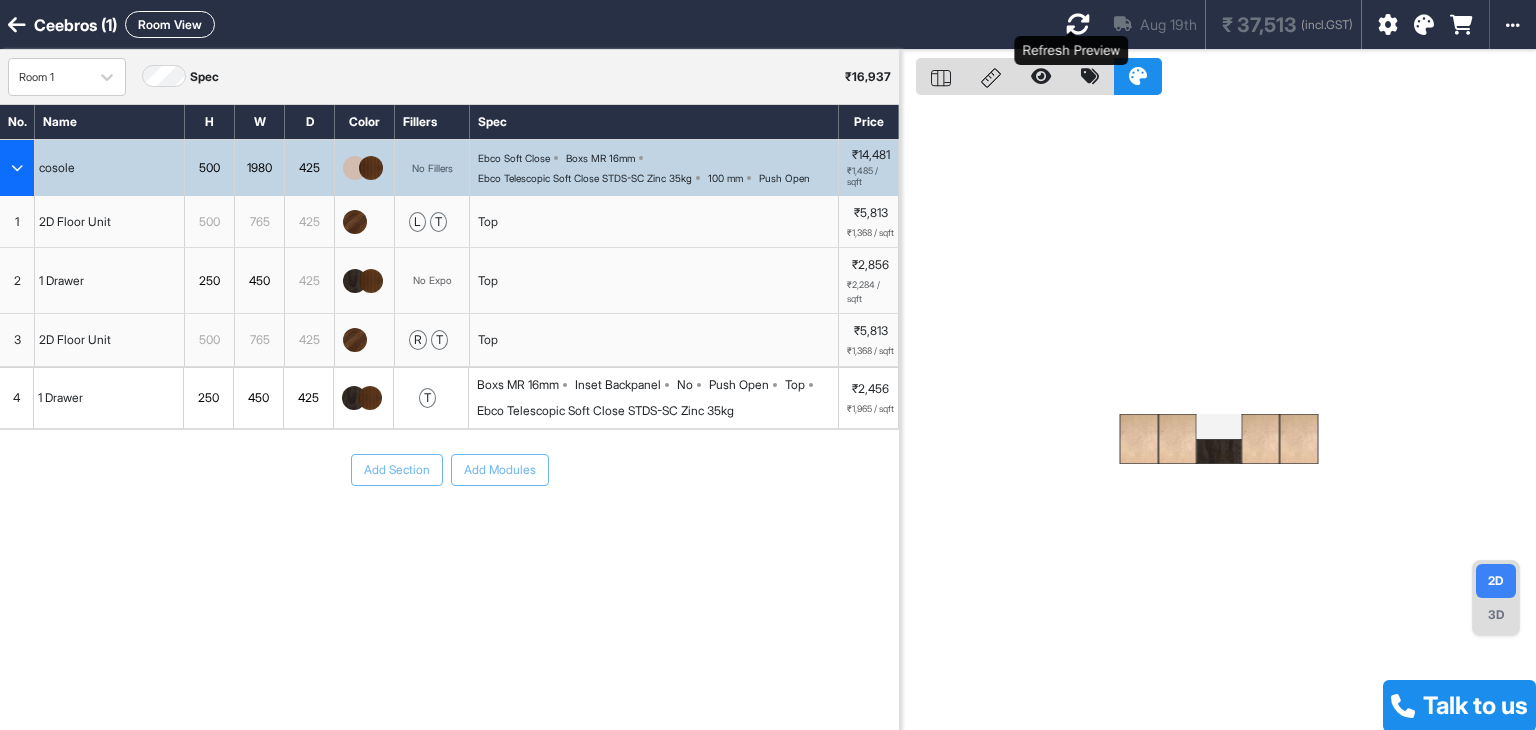 click at bounding box center [1078, 24] 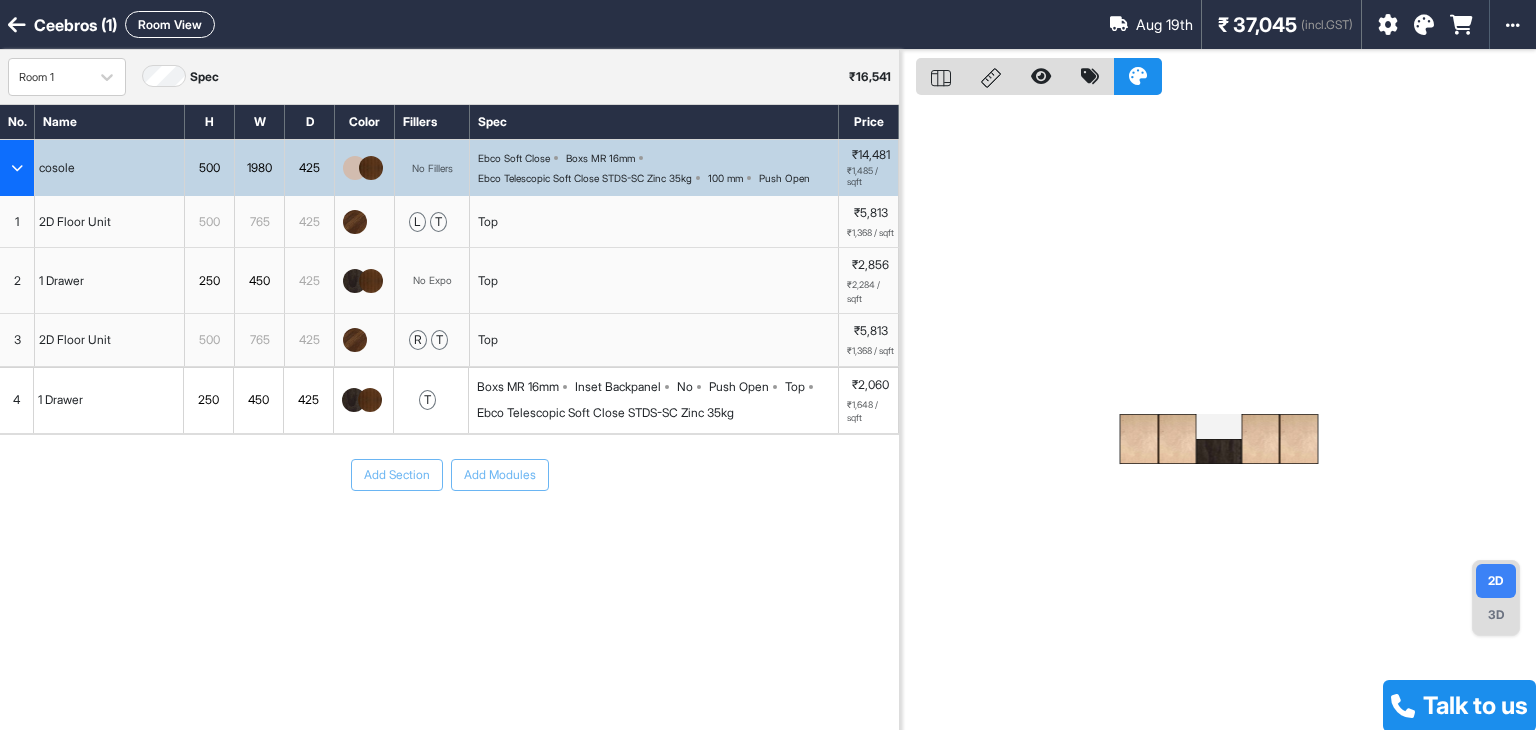 click on "Room View" at bounding box center [170, 24] 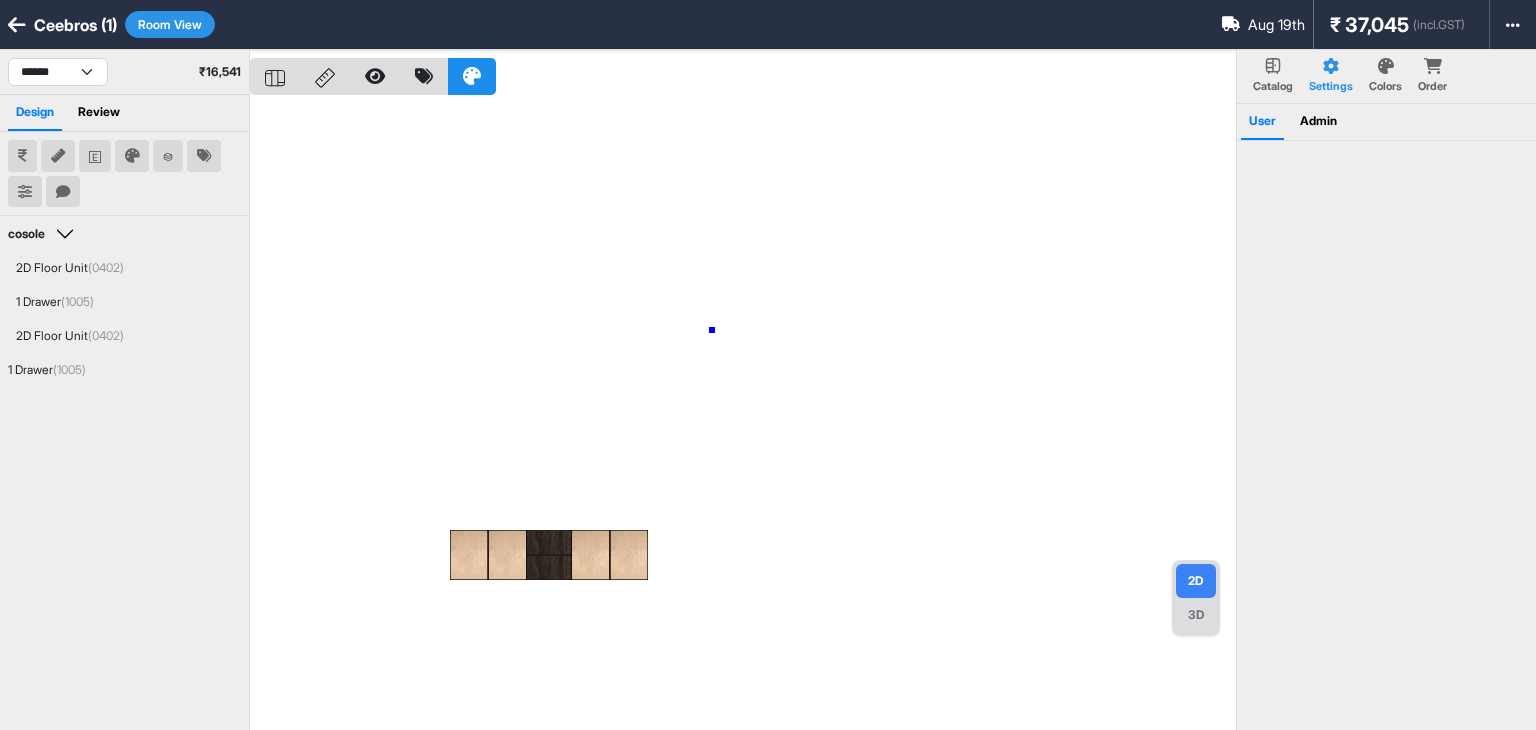 click at bounding box center (743, 415) 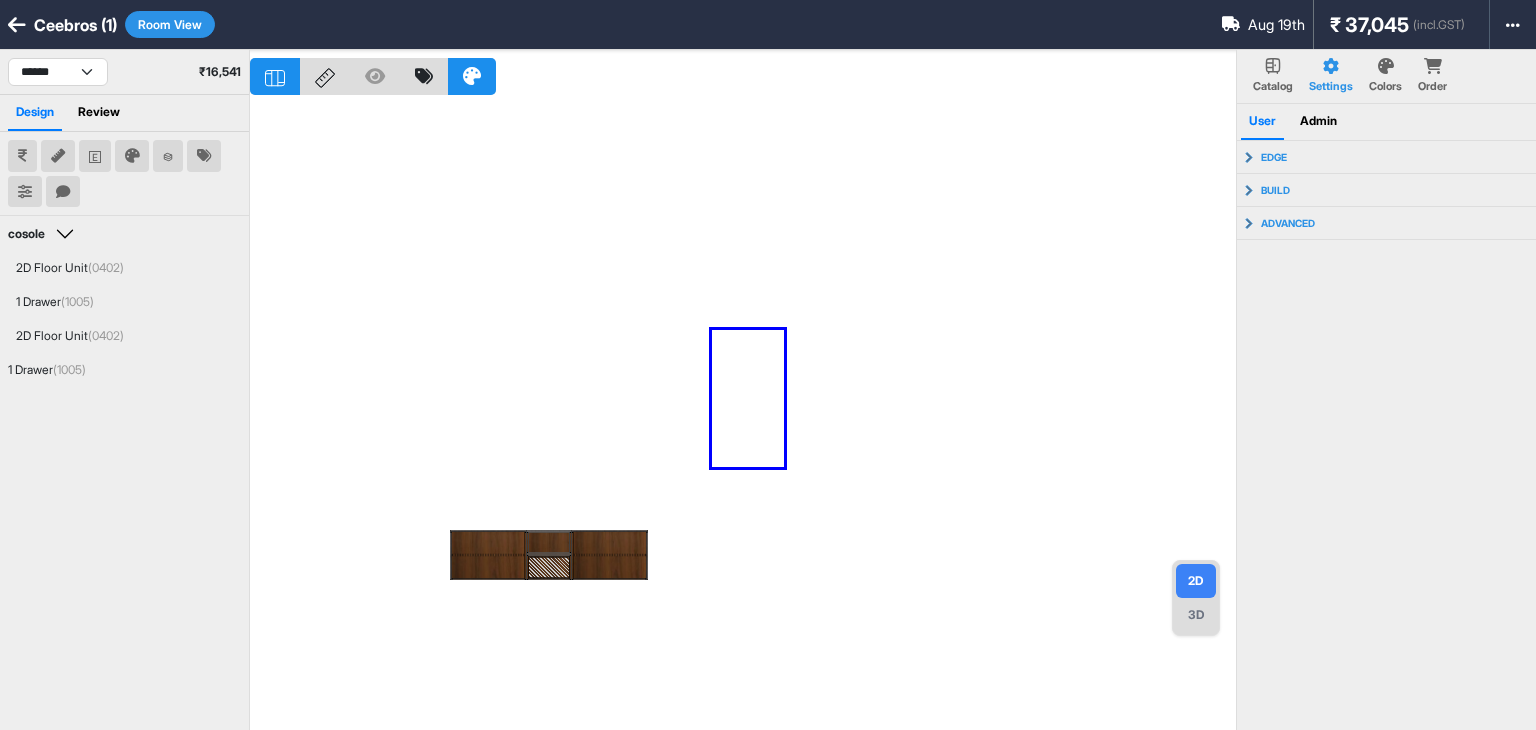 click at bounding box center (743, 415) 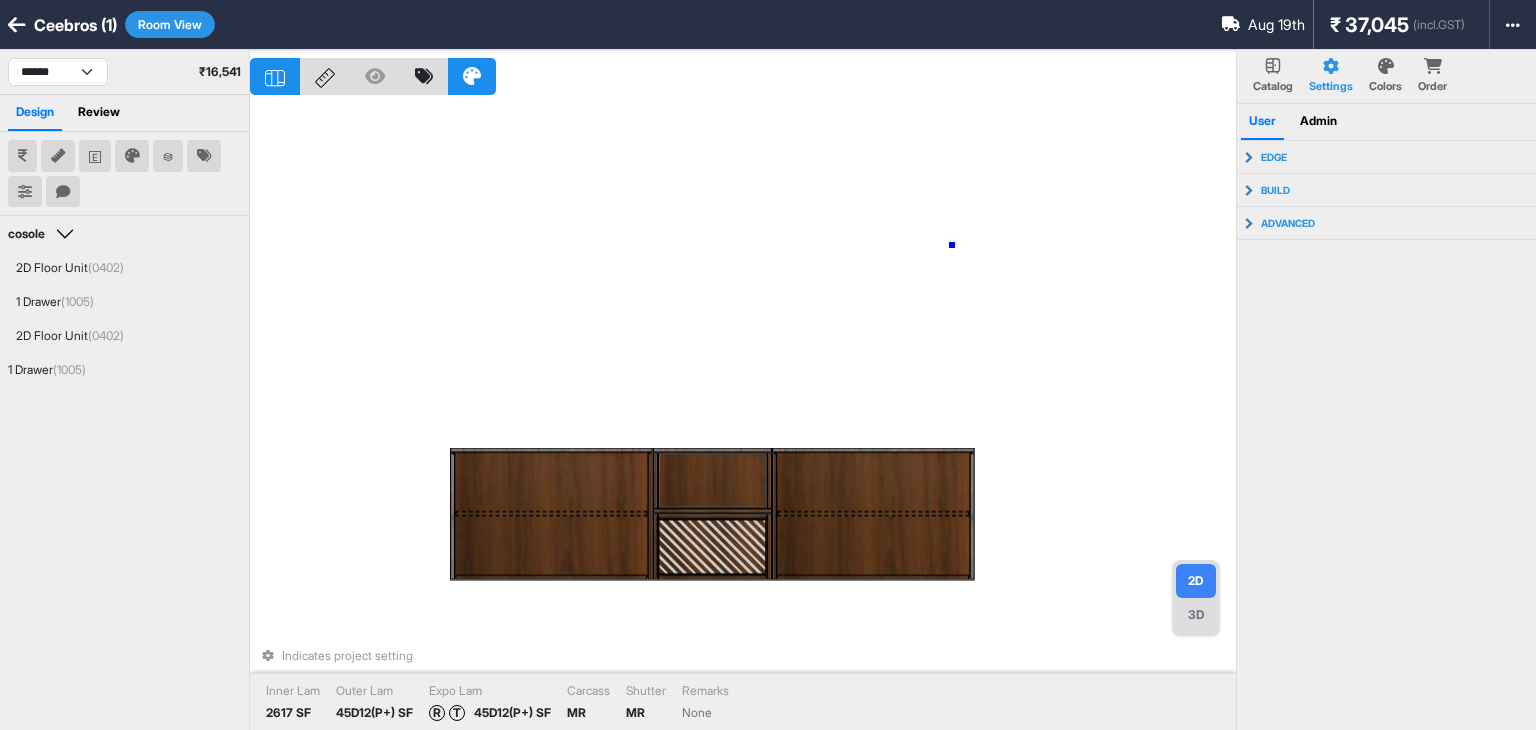 click on "Indicates project setting Inner Lam 2617 SF Outer Lam 45D12(P+) SF Expo Lam R T 45D12(P+) SF Carcass MR Shutter MR Remarks None" at bounding box center [743, 415] 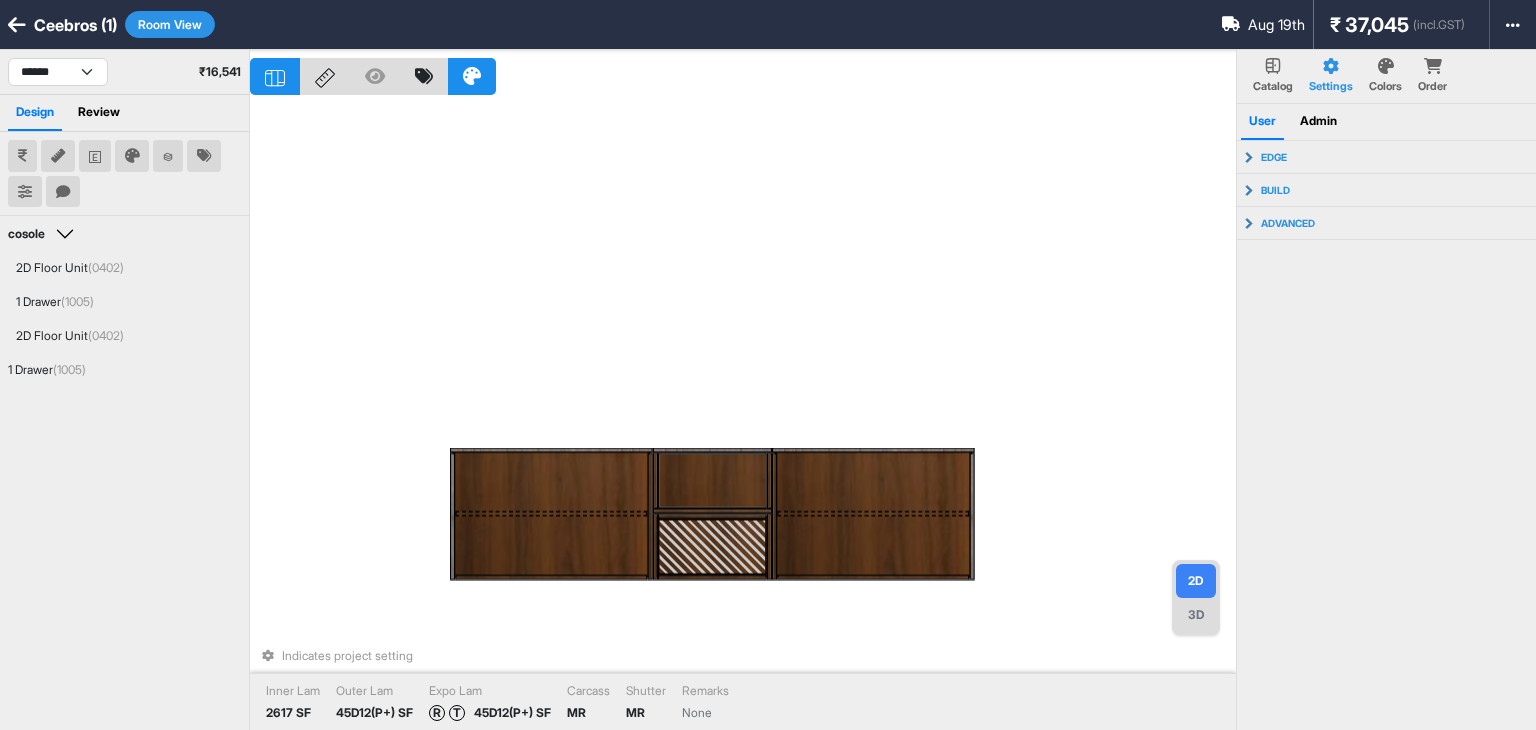 click on "3D" at bounding box center [1196, 615] 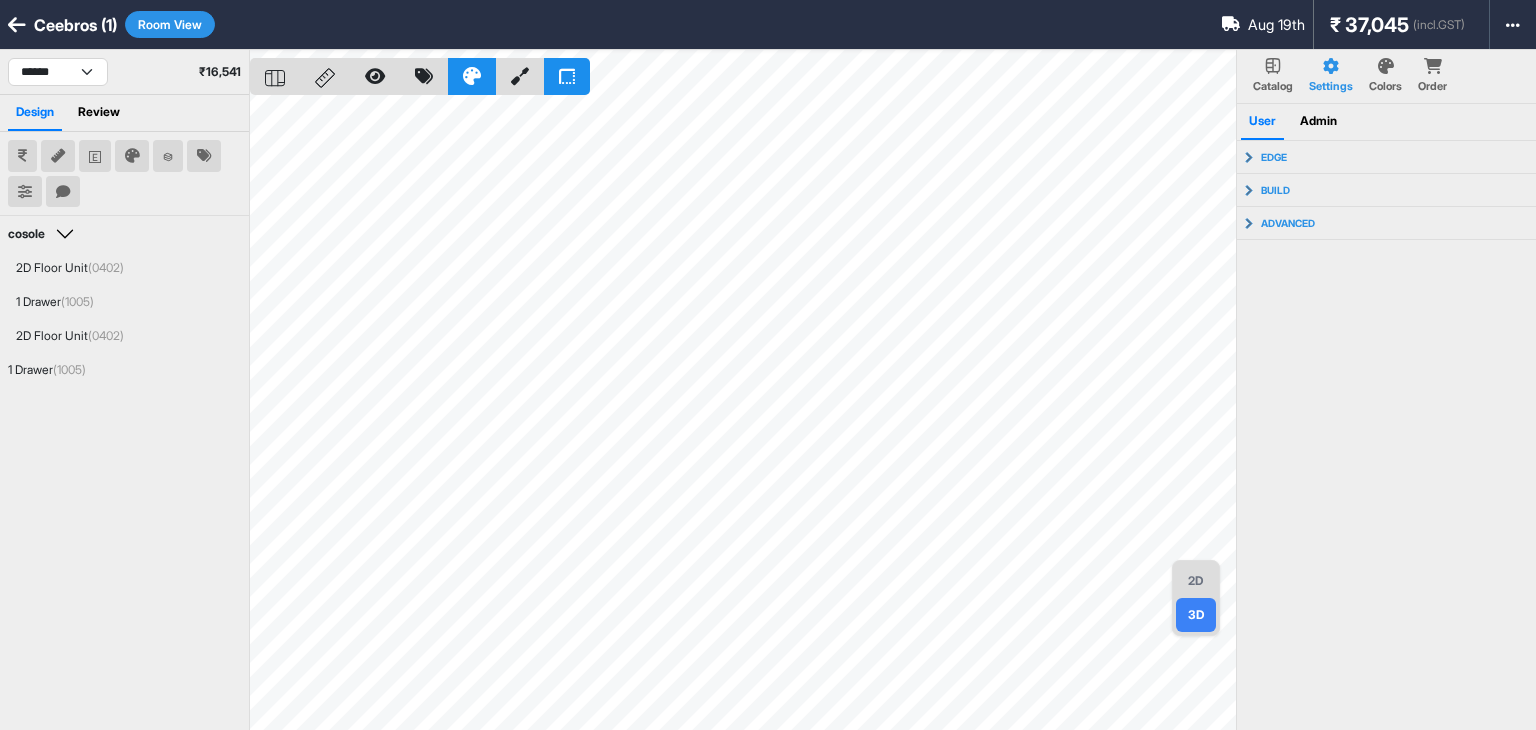 click on "2D" at bounding box center (1196, 581) 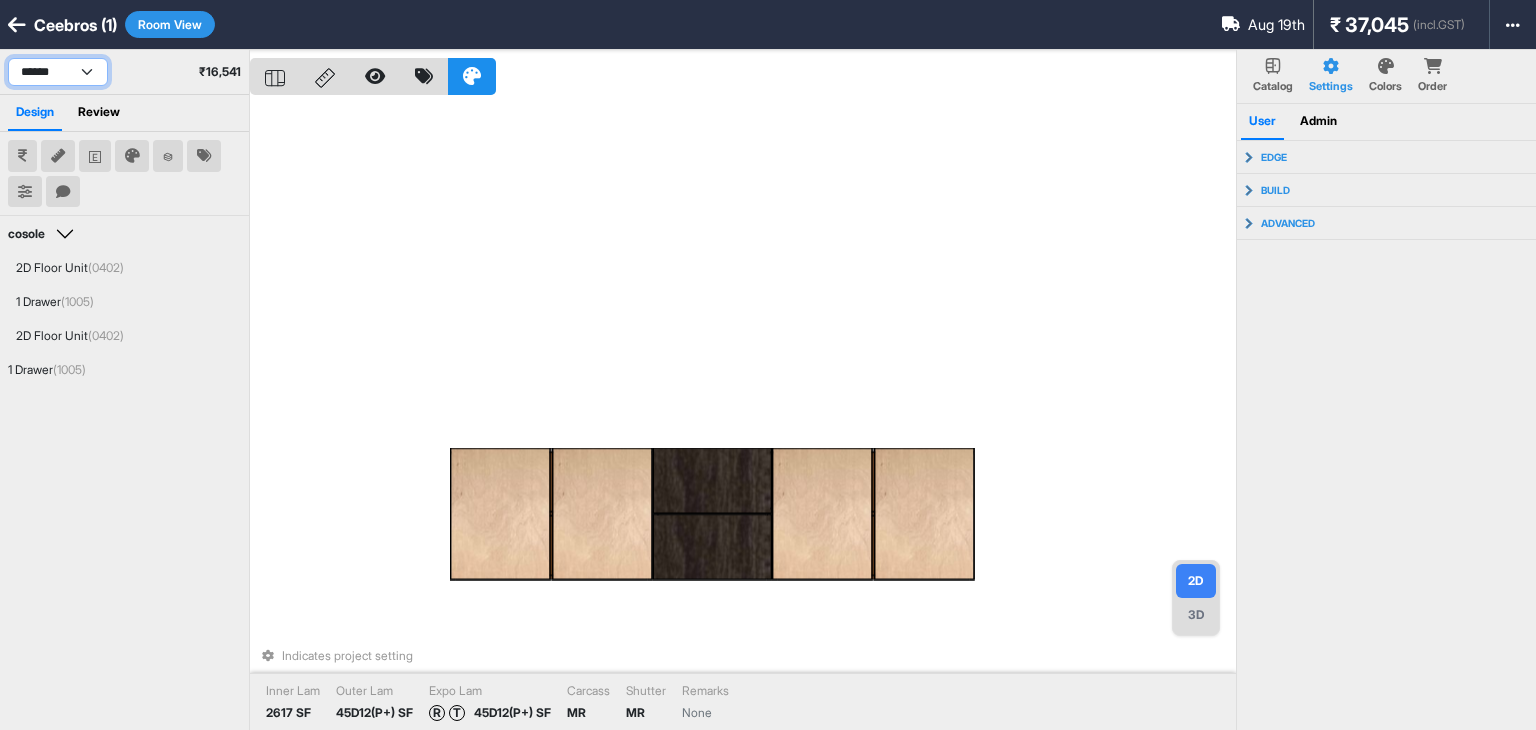 click on "**********" at bounding box center (58, 72) 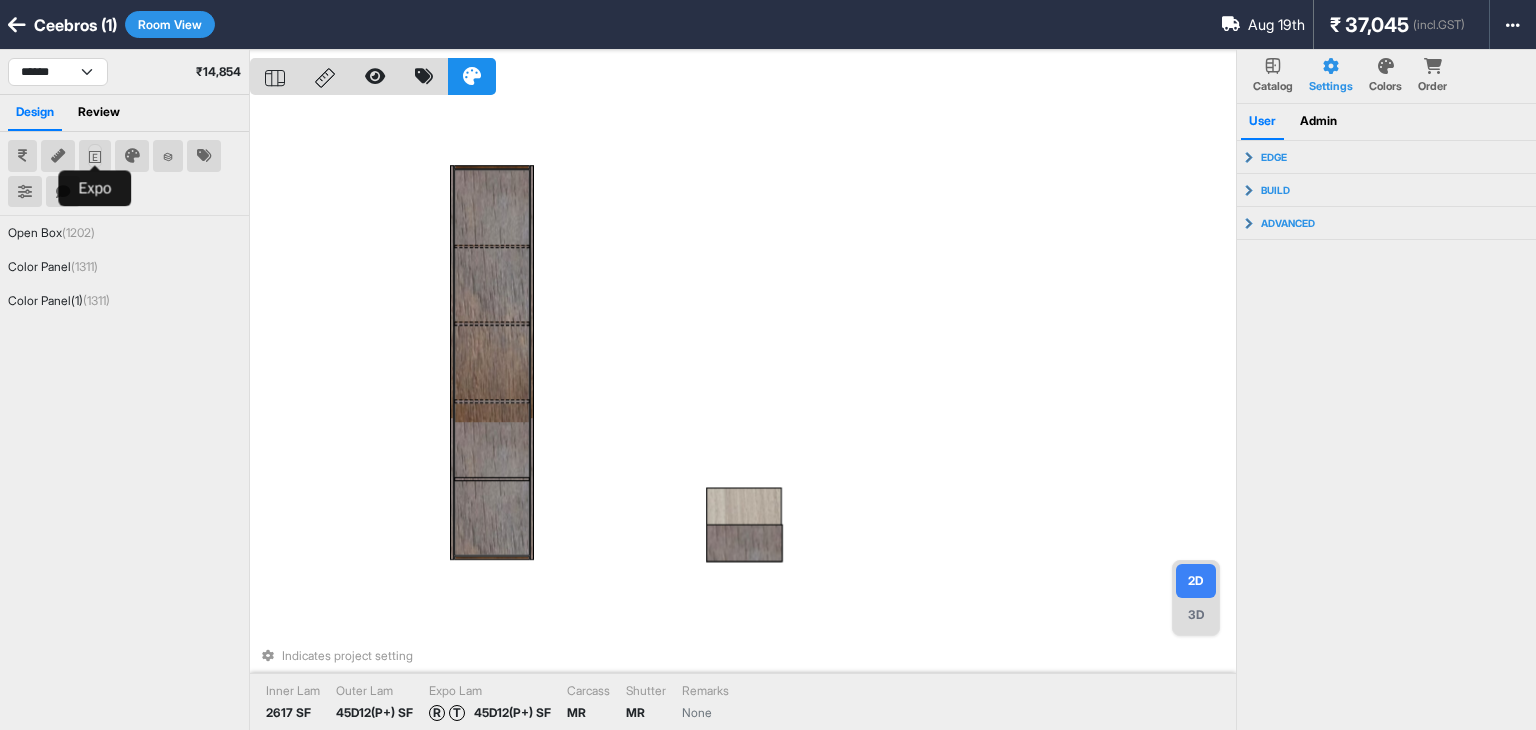click 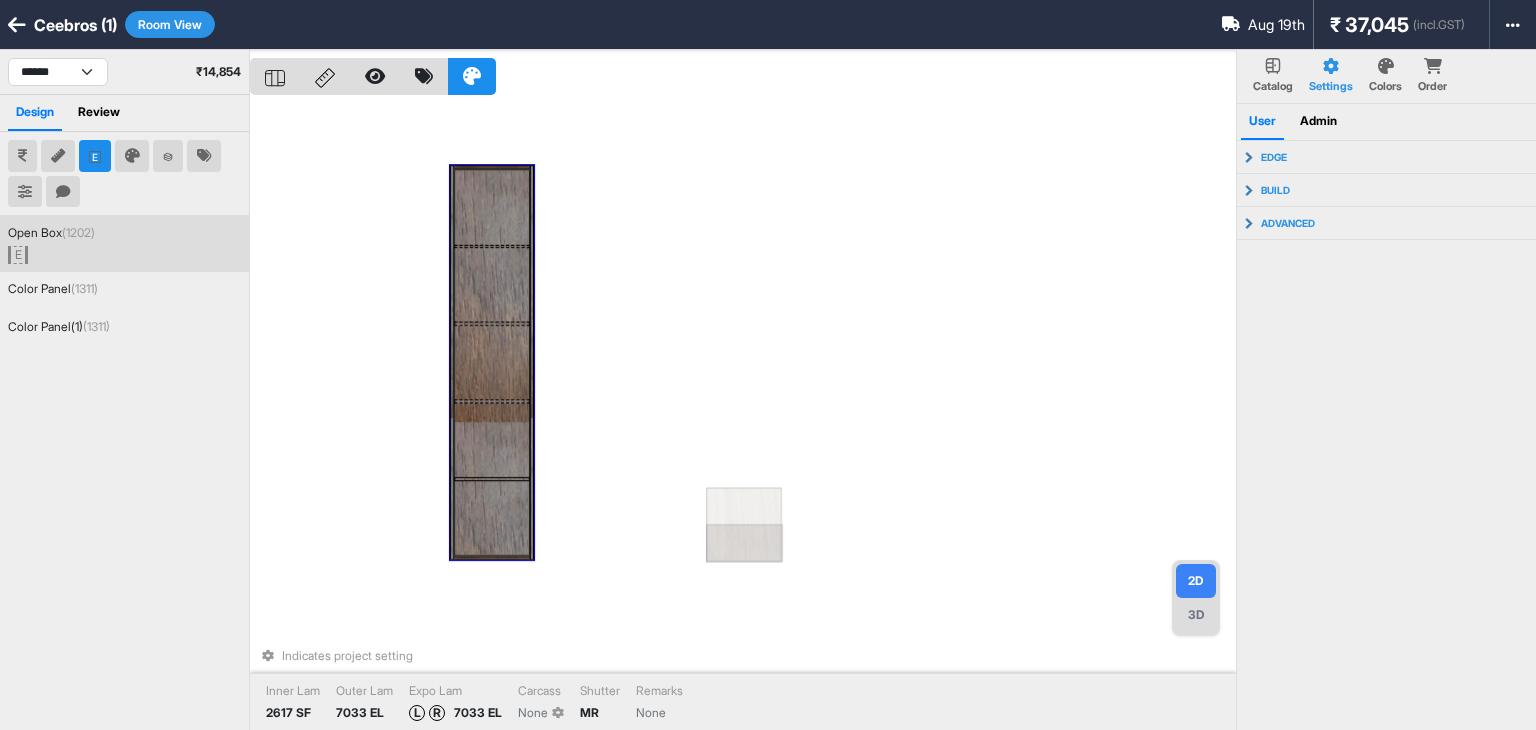click at bounding box center (492, 207) 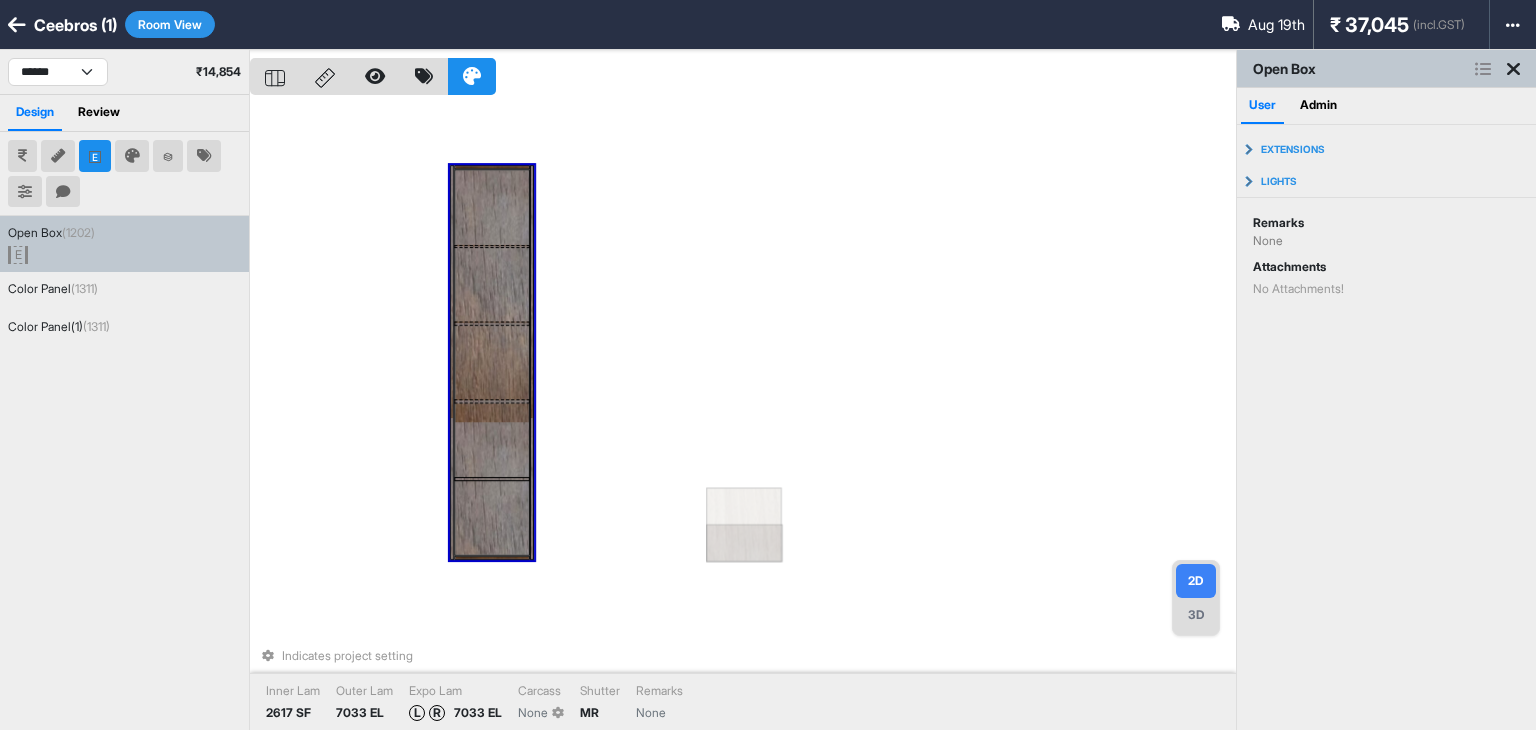 click on "3D" at bounding box center [1196, 615] 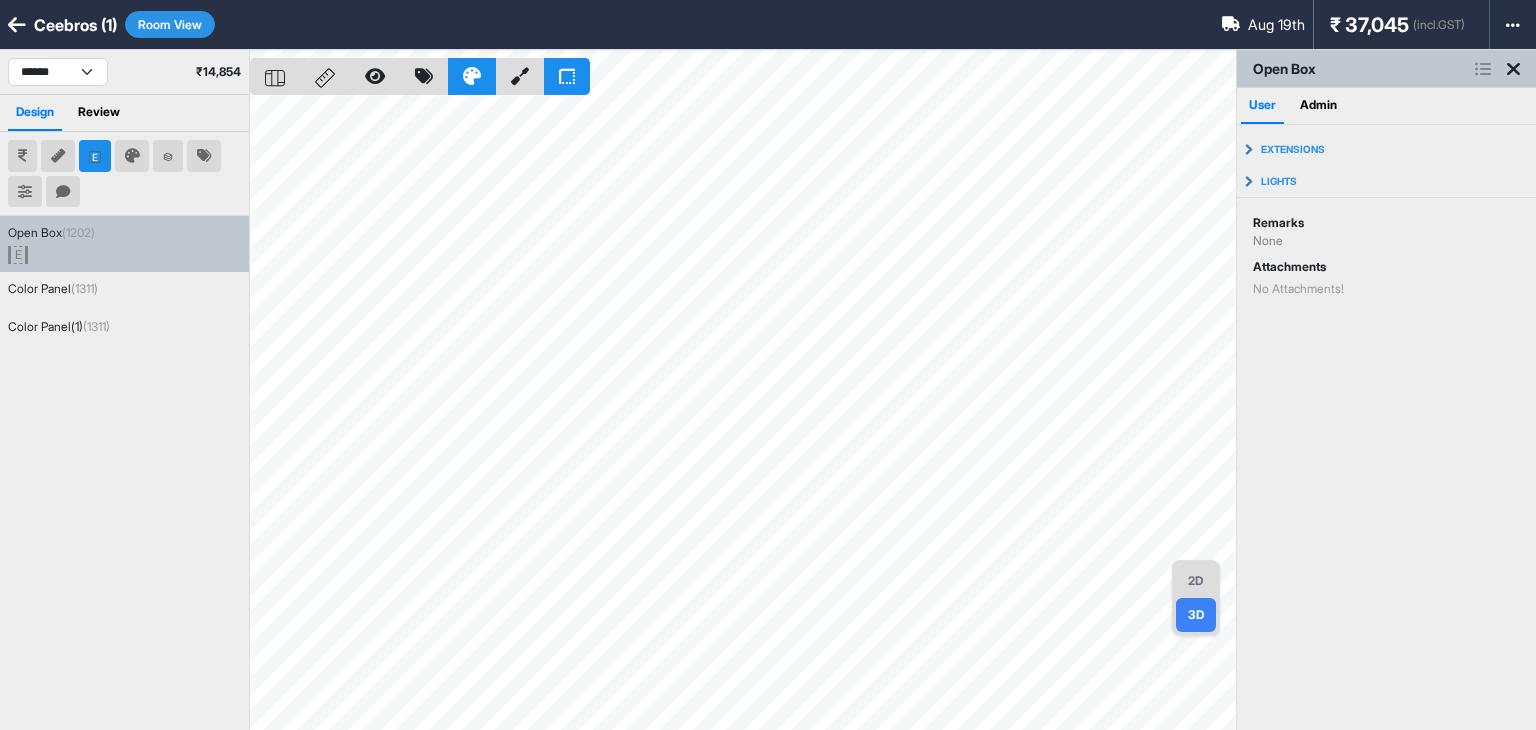click on "2D" at bounding box center [1196, 581] 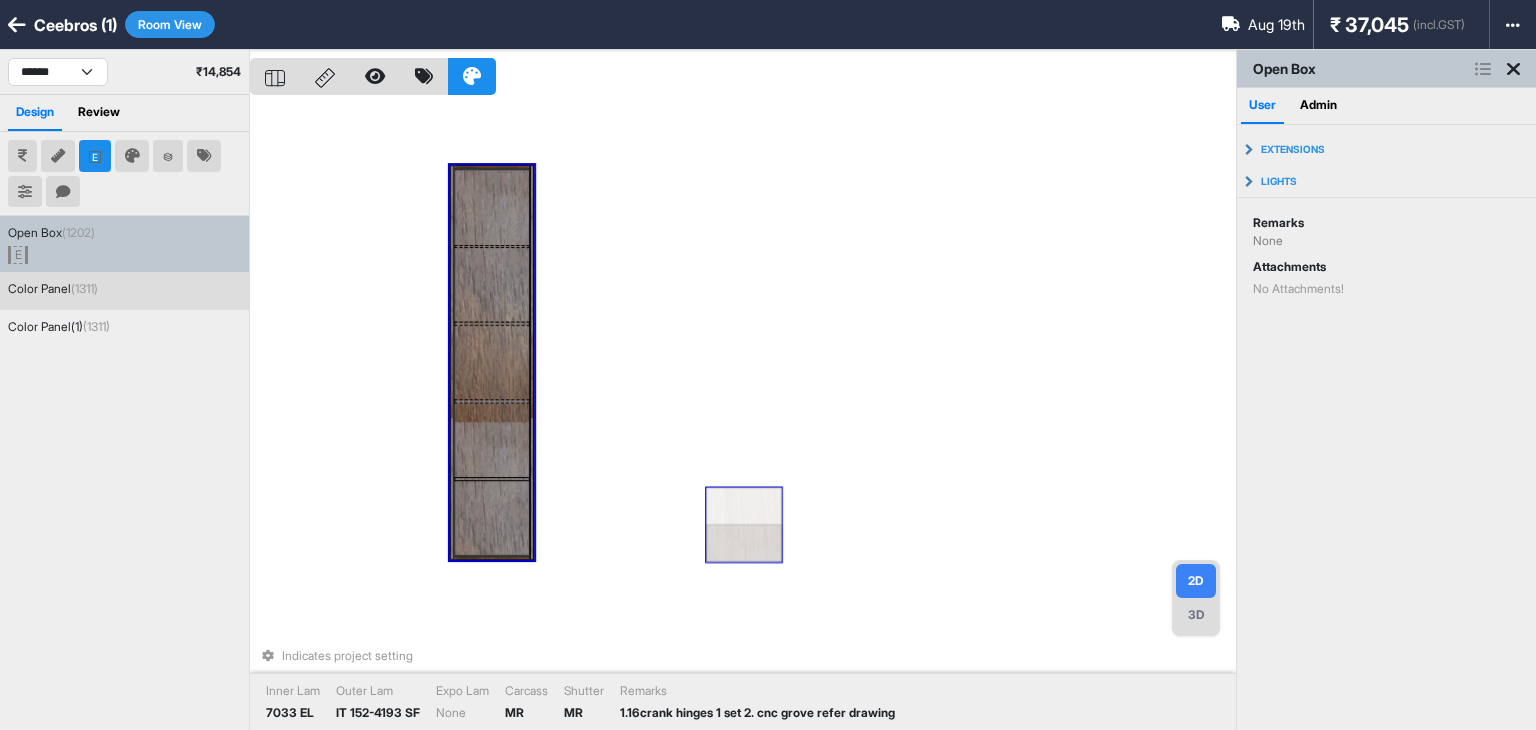click at bounding box center [744, 524] 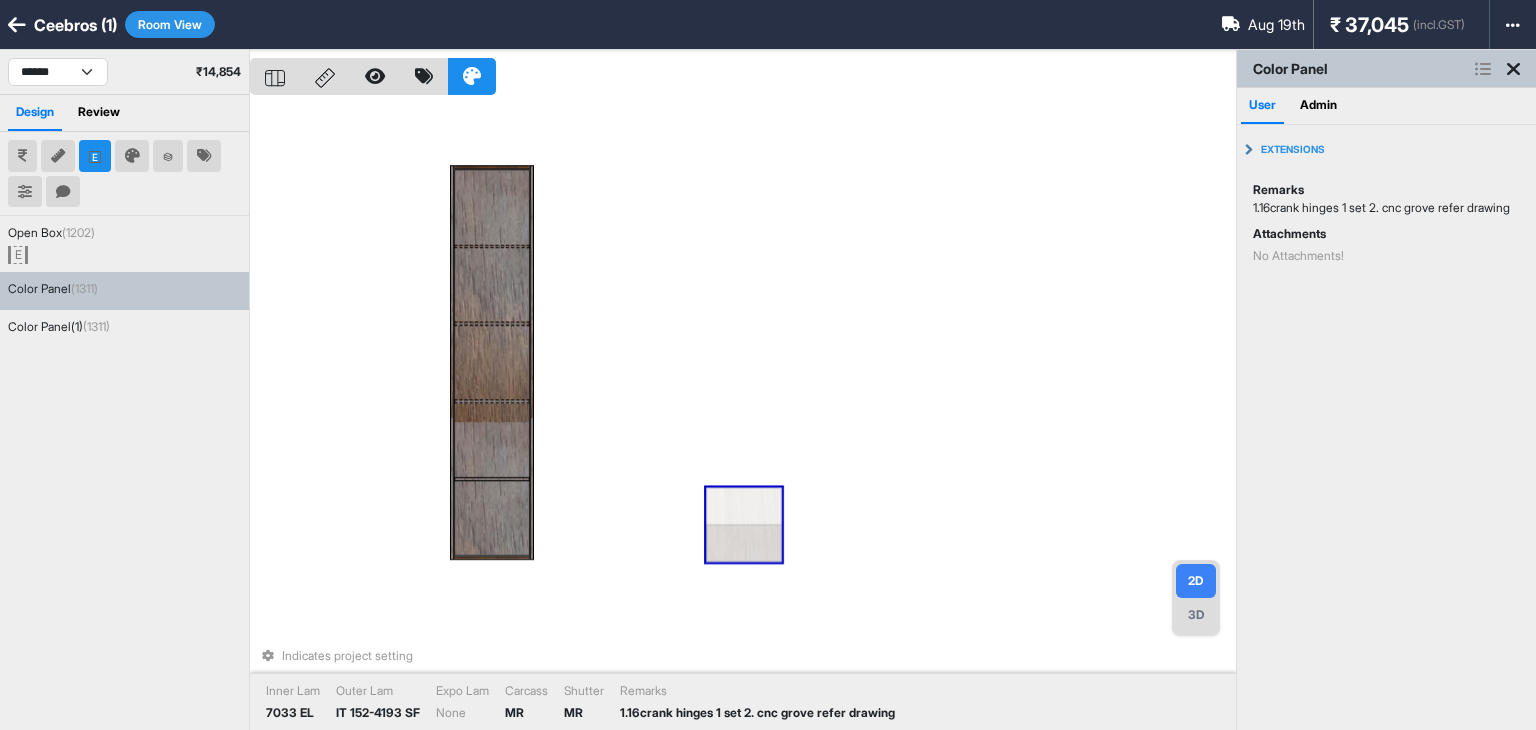 click at bounding box center (744, 524) 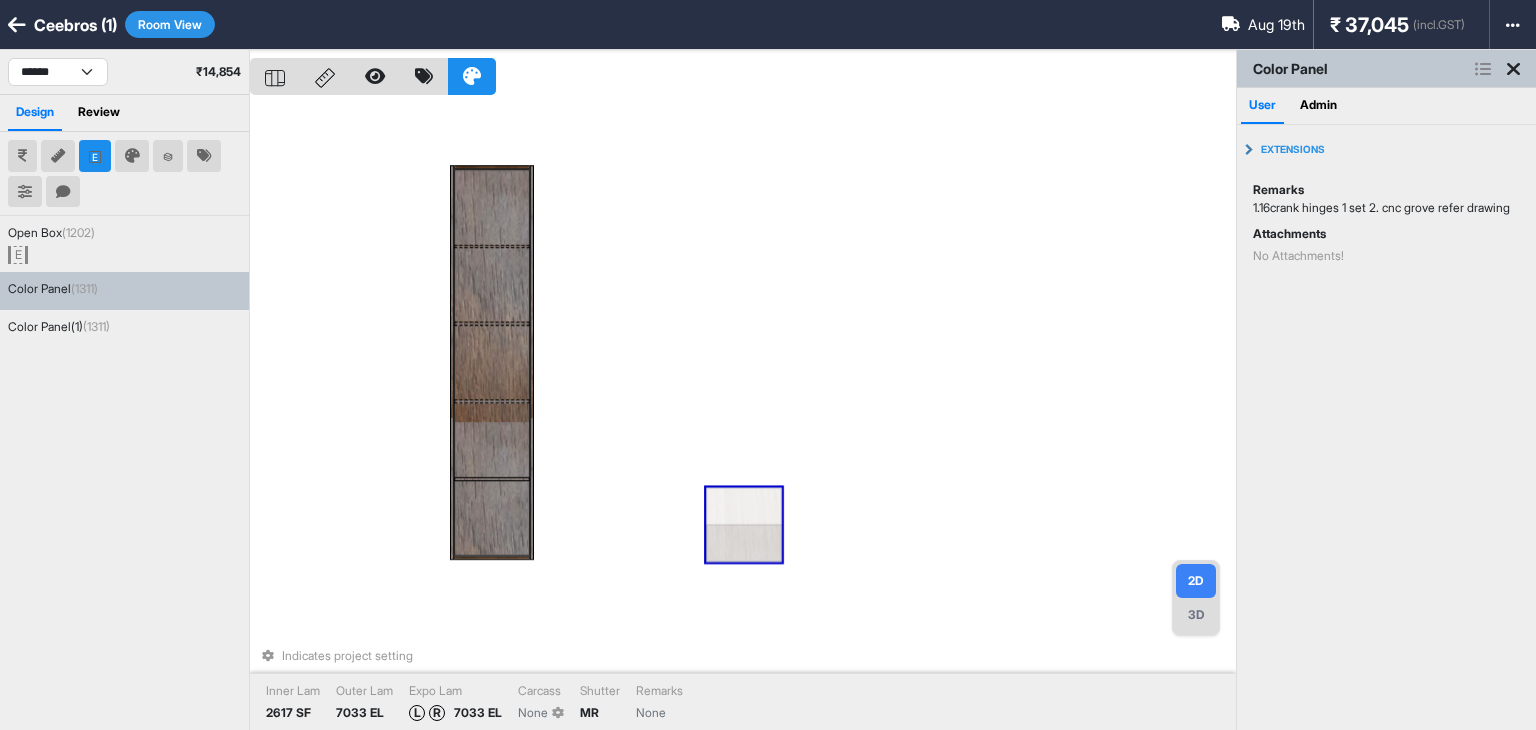 click at bounding box center [95, 156] 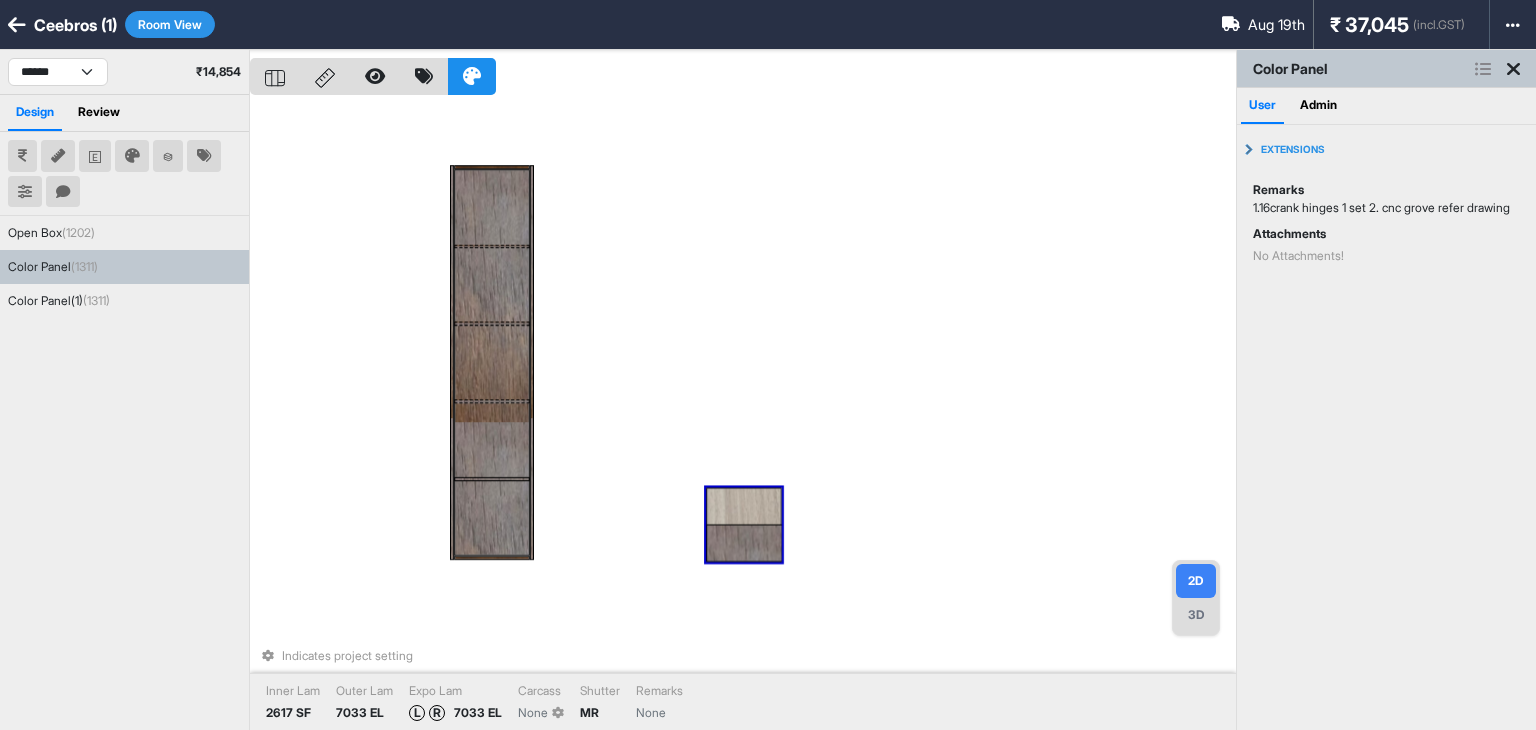 click on "(1311)" at bounding box center (84, 266) 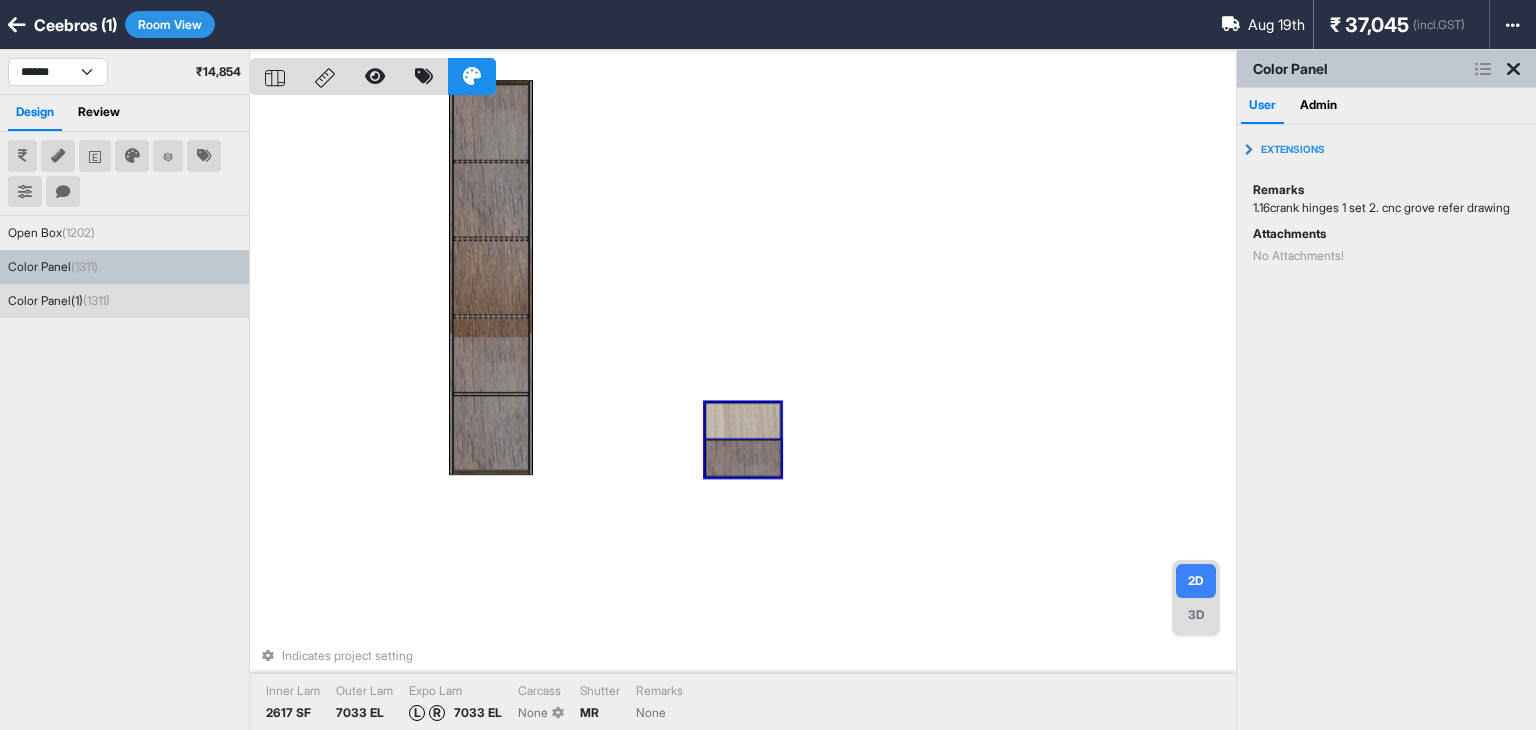 click on "Color Panel(1)  (1311)" at bounding box center [124, 301] 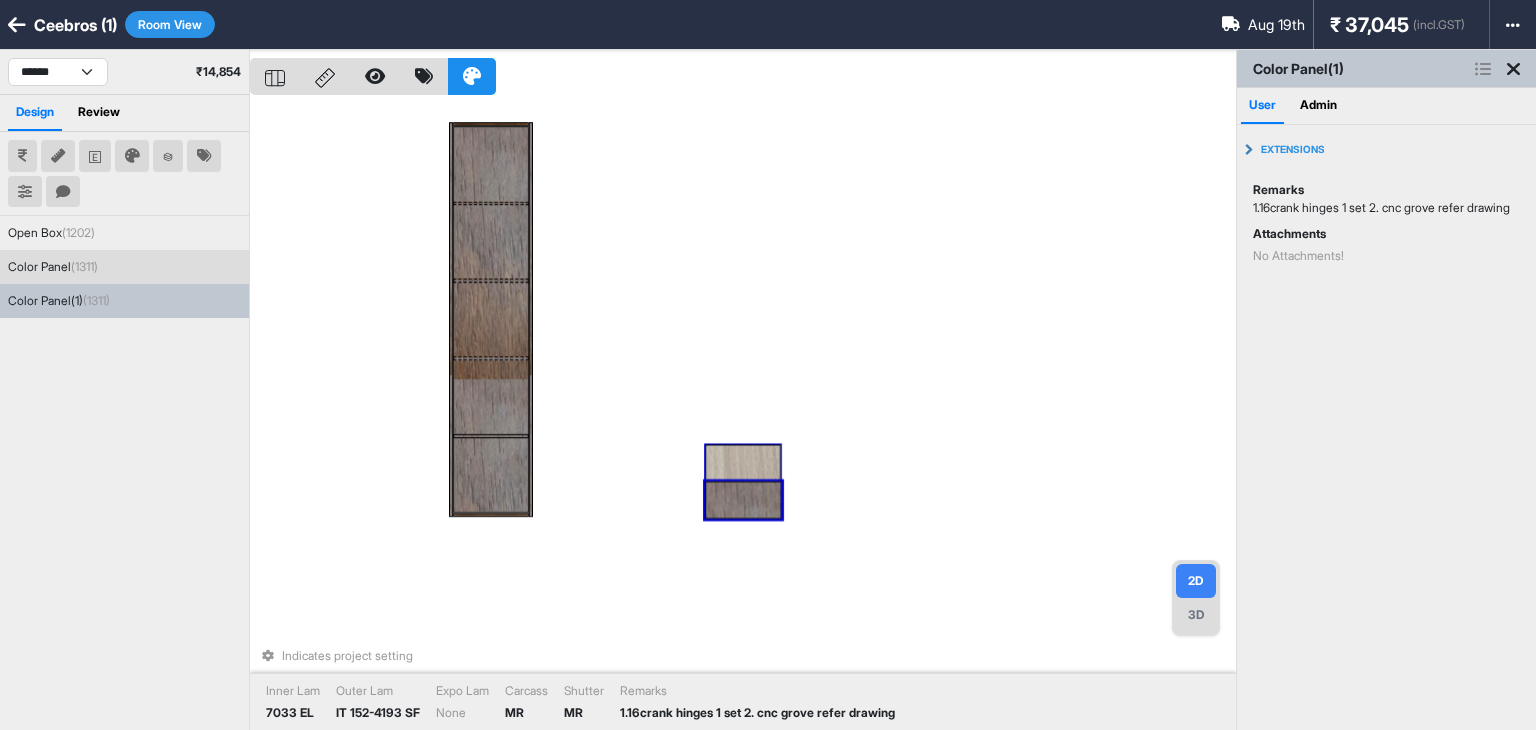 click at bounding box center [743, 481] 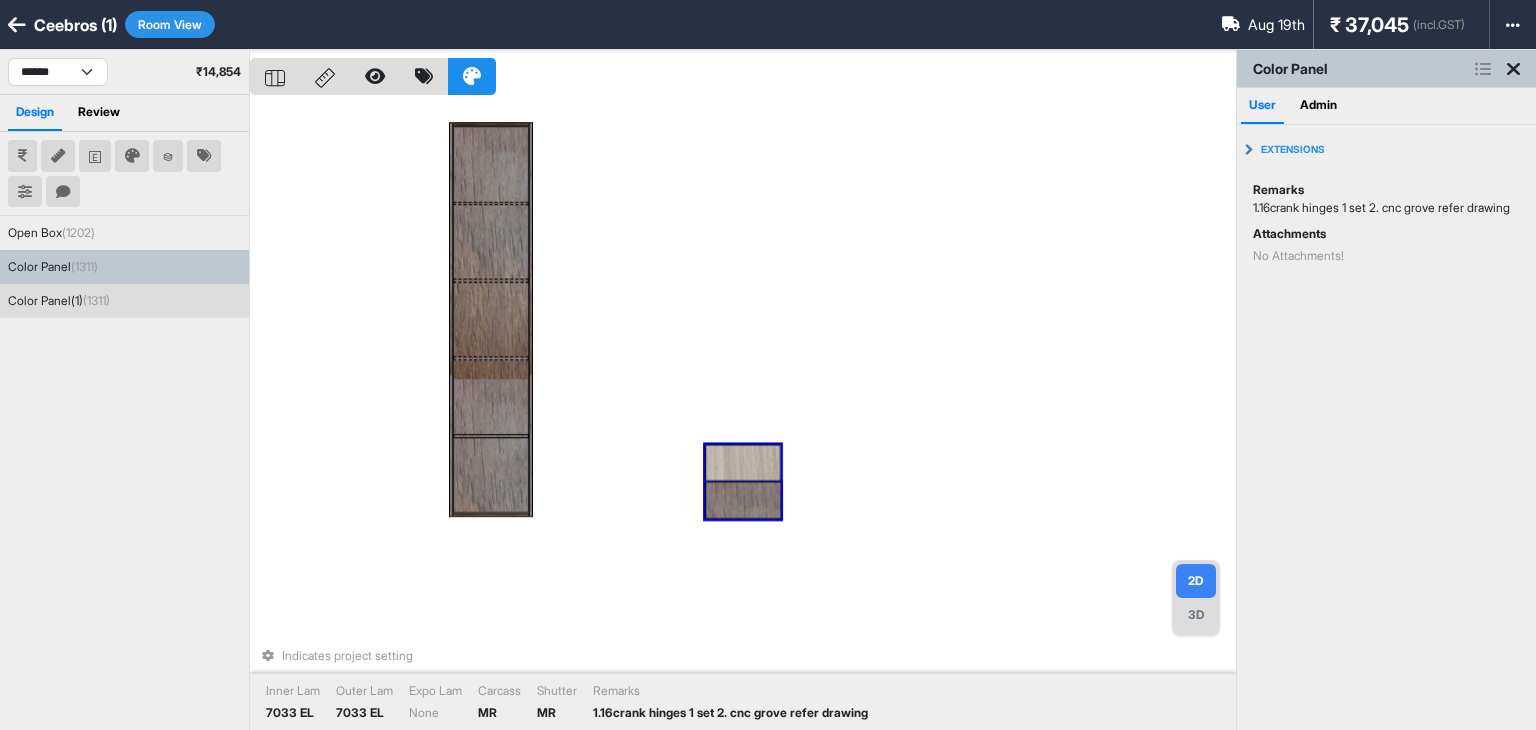 click at bounding box center (743, 500) 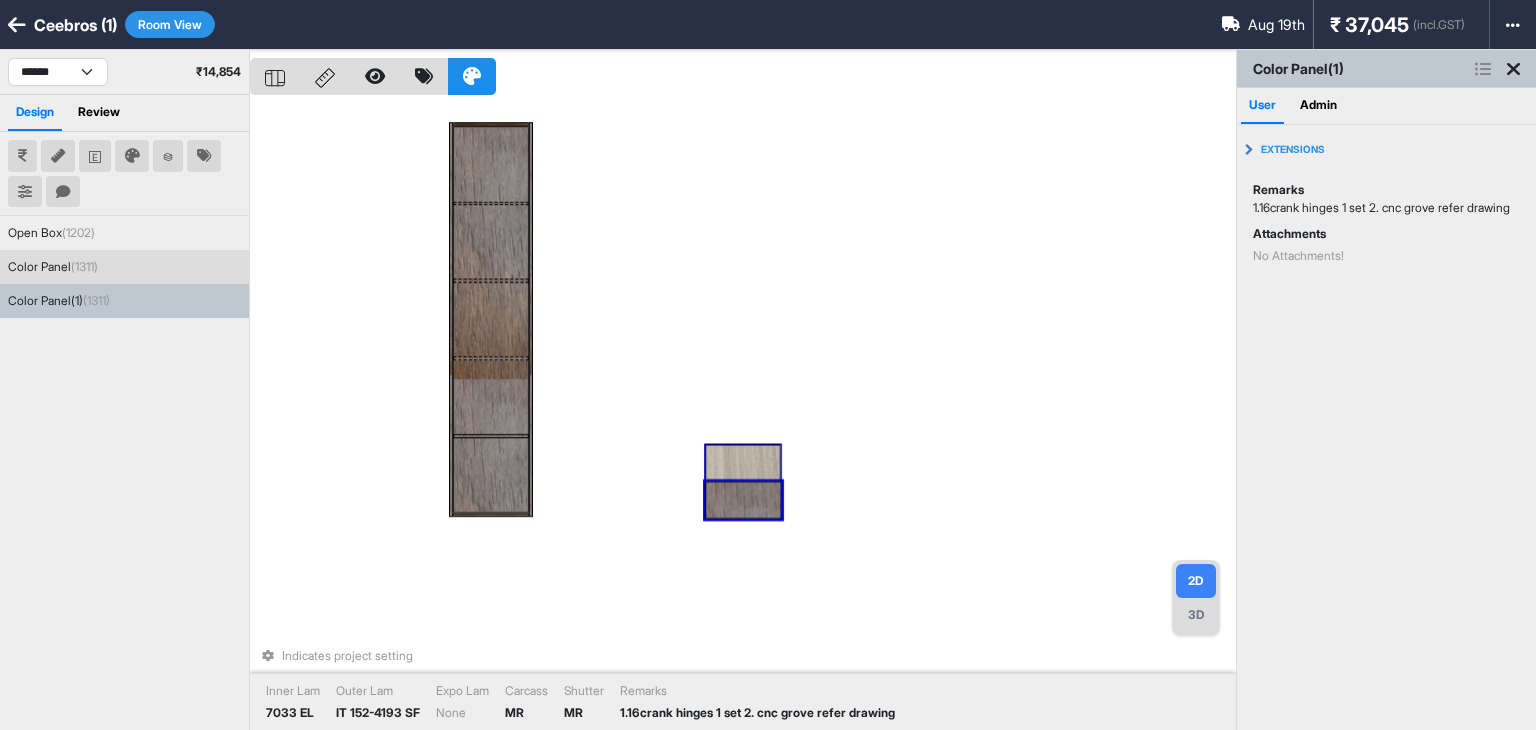 click at bounding box center [743, 481] 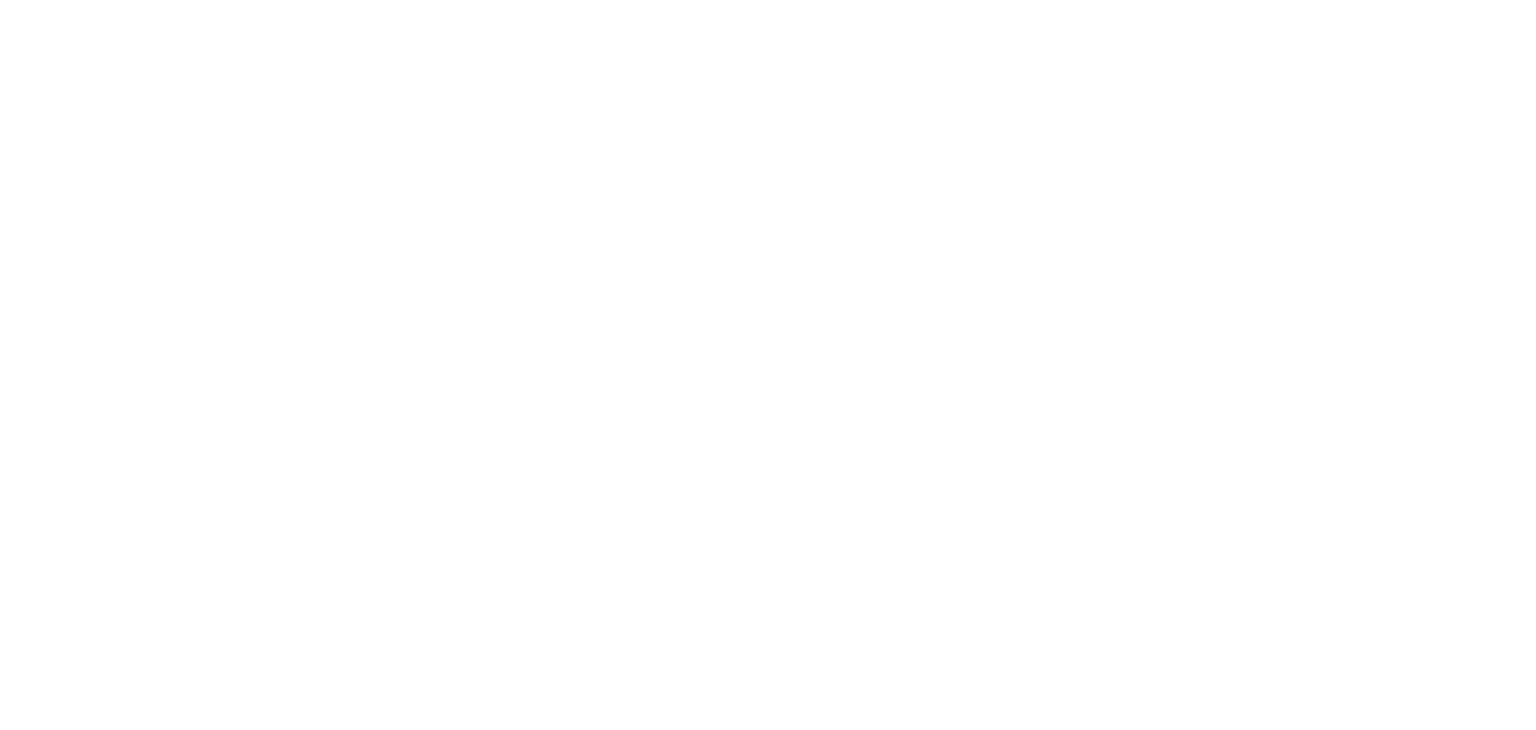 scroll, scrollTop: 0, scrollLeft: 0, axis: both 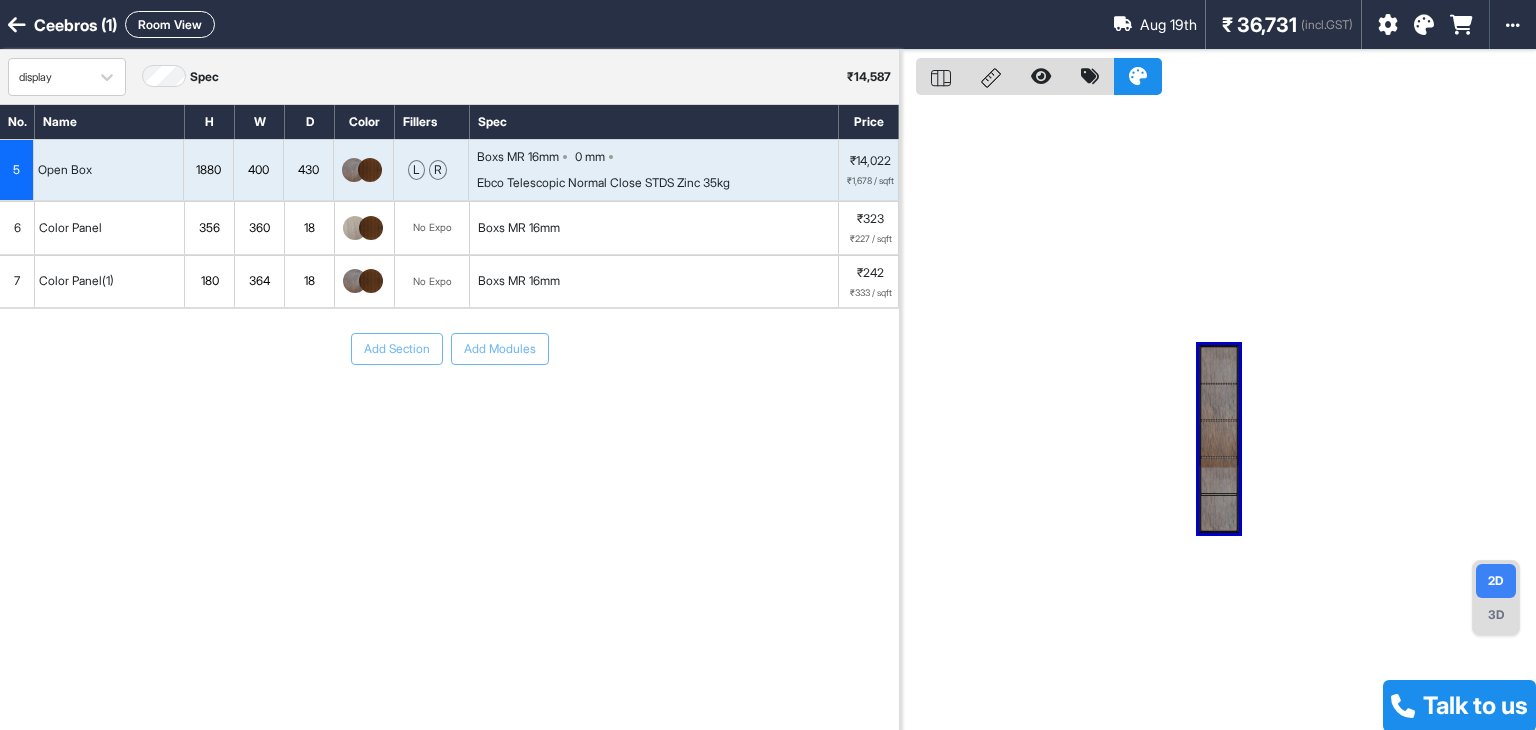 drag, startPoint x: 1500, startPoint y: 602, endPoint x: 1479, endPoint y: 601, distance: 21.023796 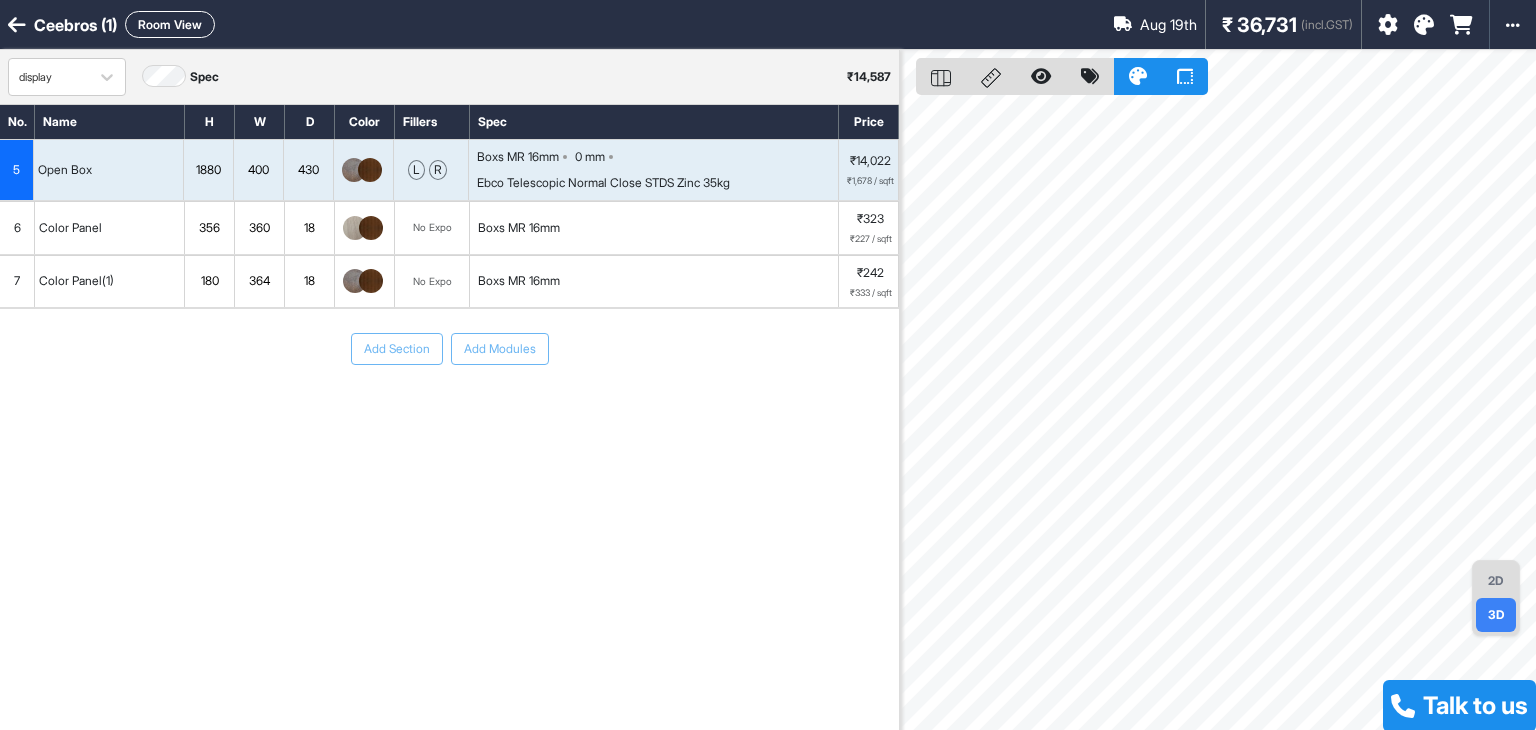 click on "2D" at bounding box center (1496, 581) 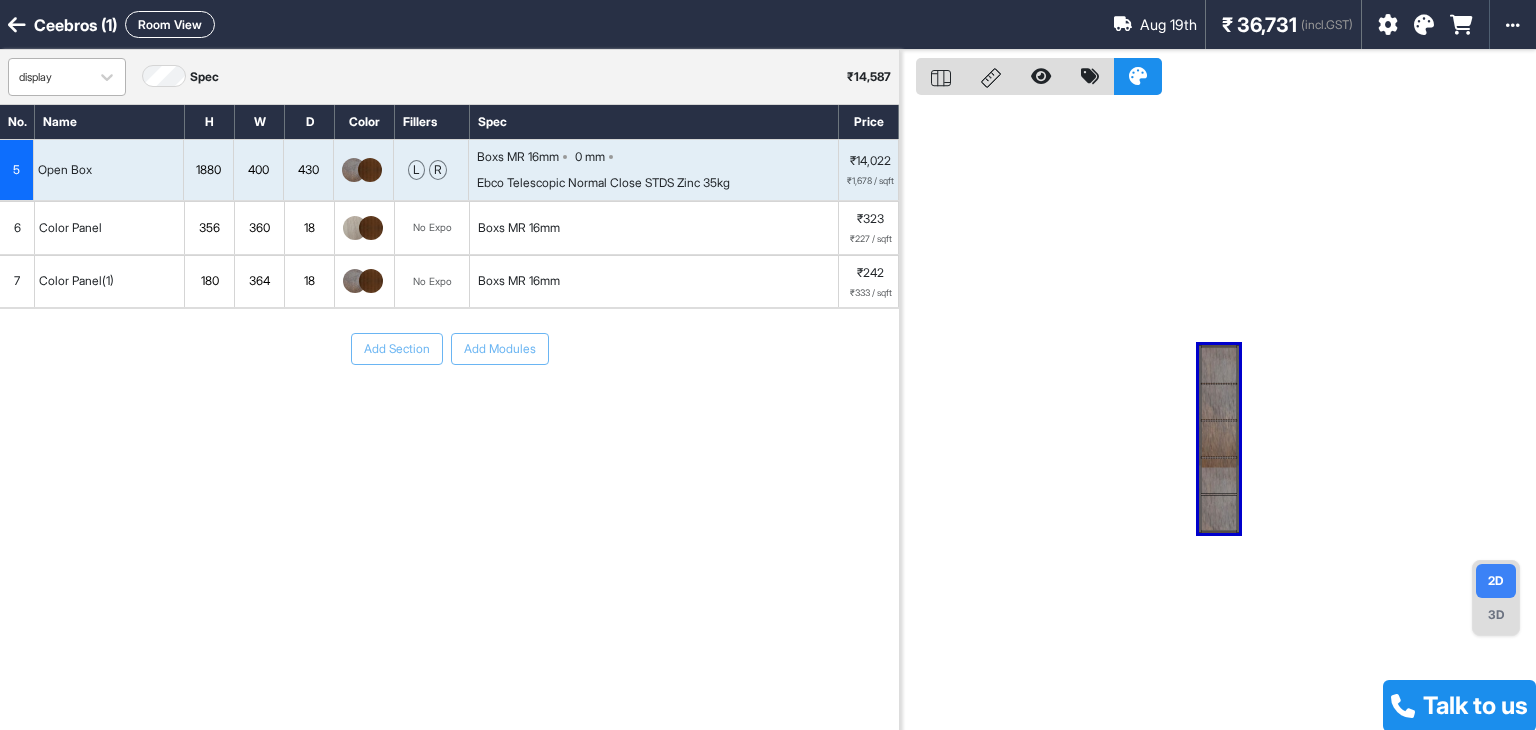 click on "display" at bounding box center (49, 77) 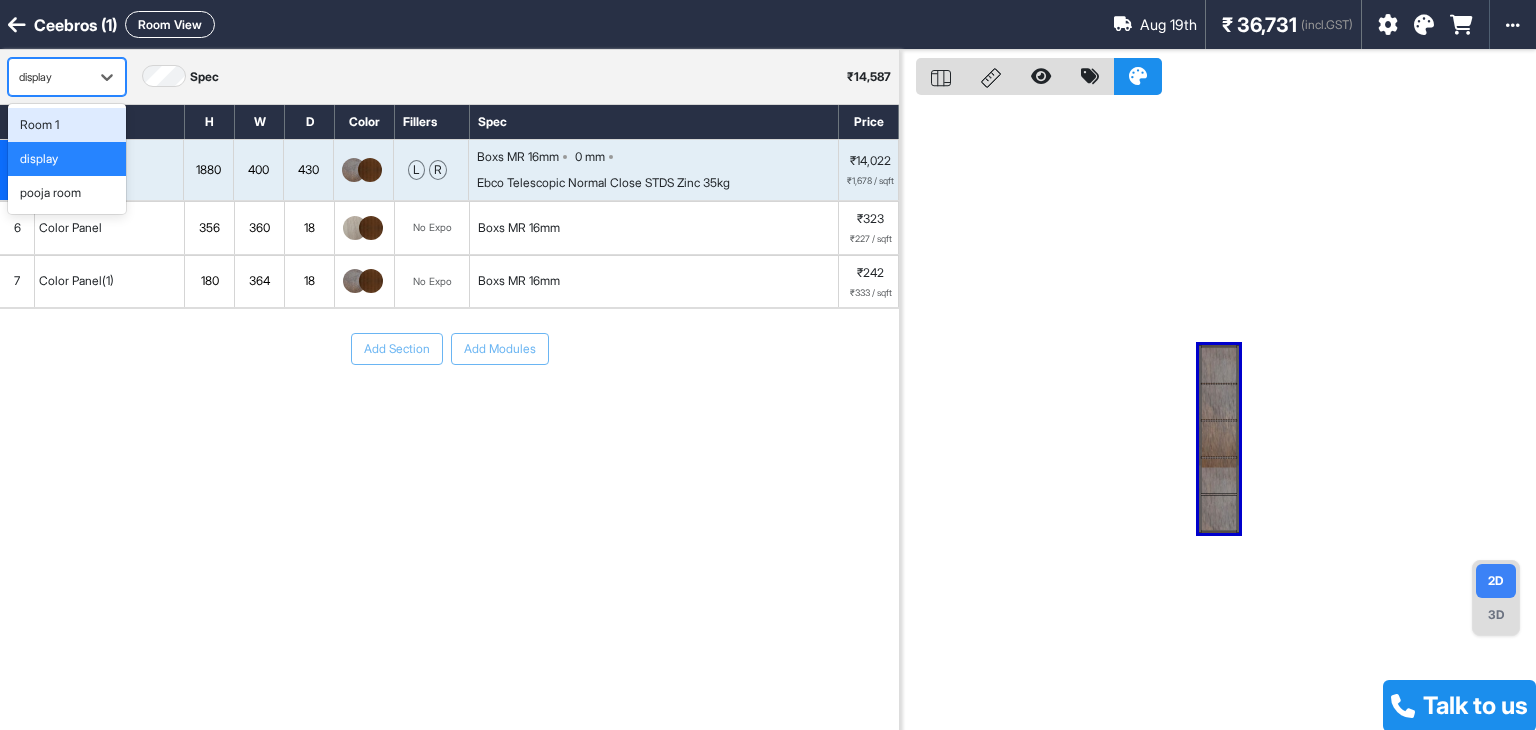click on "3 results available. Use Up and Down to choose options, press Enter to select the currently focused option, press Escape to exit the menu, press Tab to select the option and exit the menu. display Room 1 display pooja room Spec ₹ 14,587" at bounding box center [449, 77] 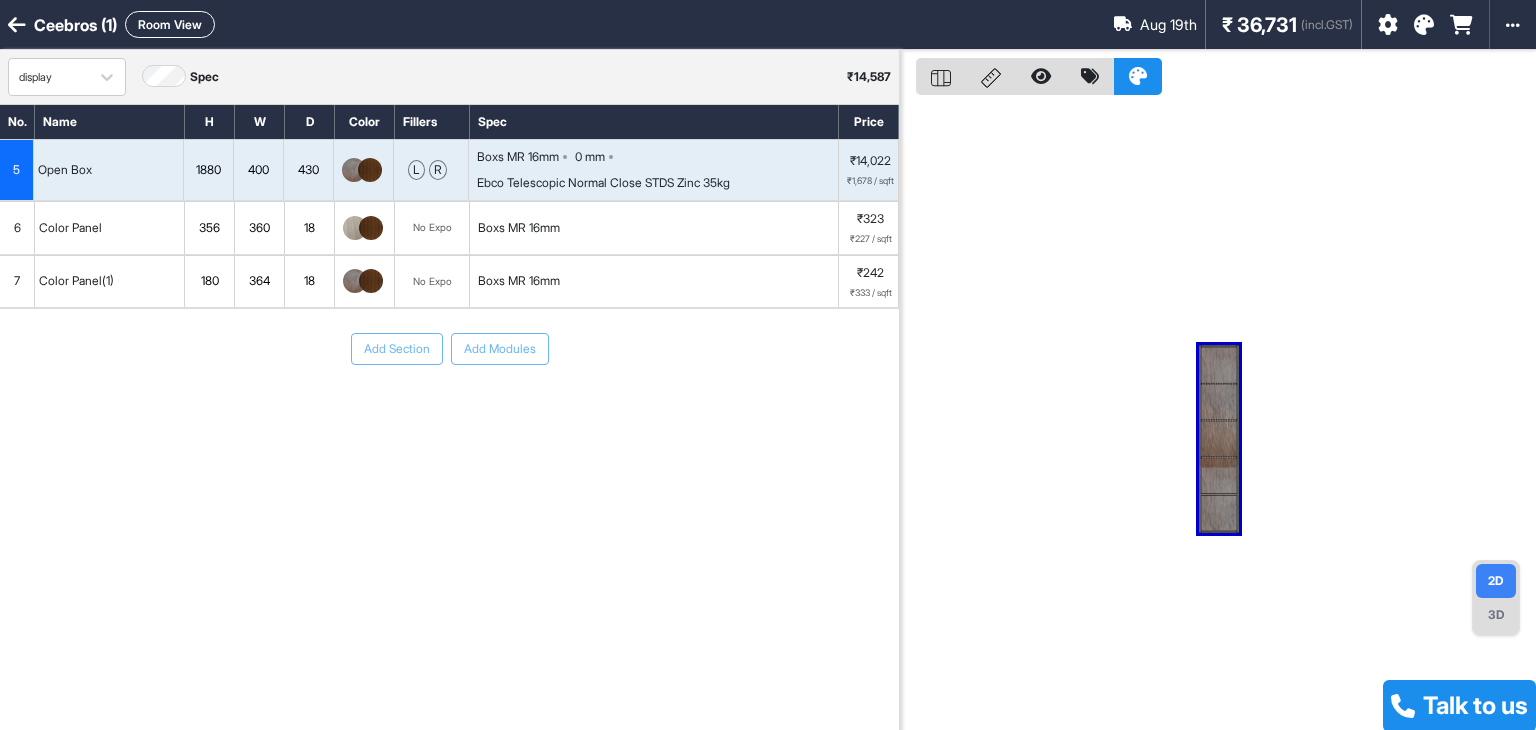 click on "display Spec ₹ 14,587" at bounding box center (449, 77) 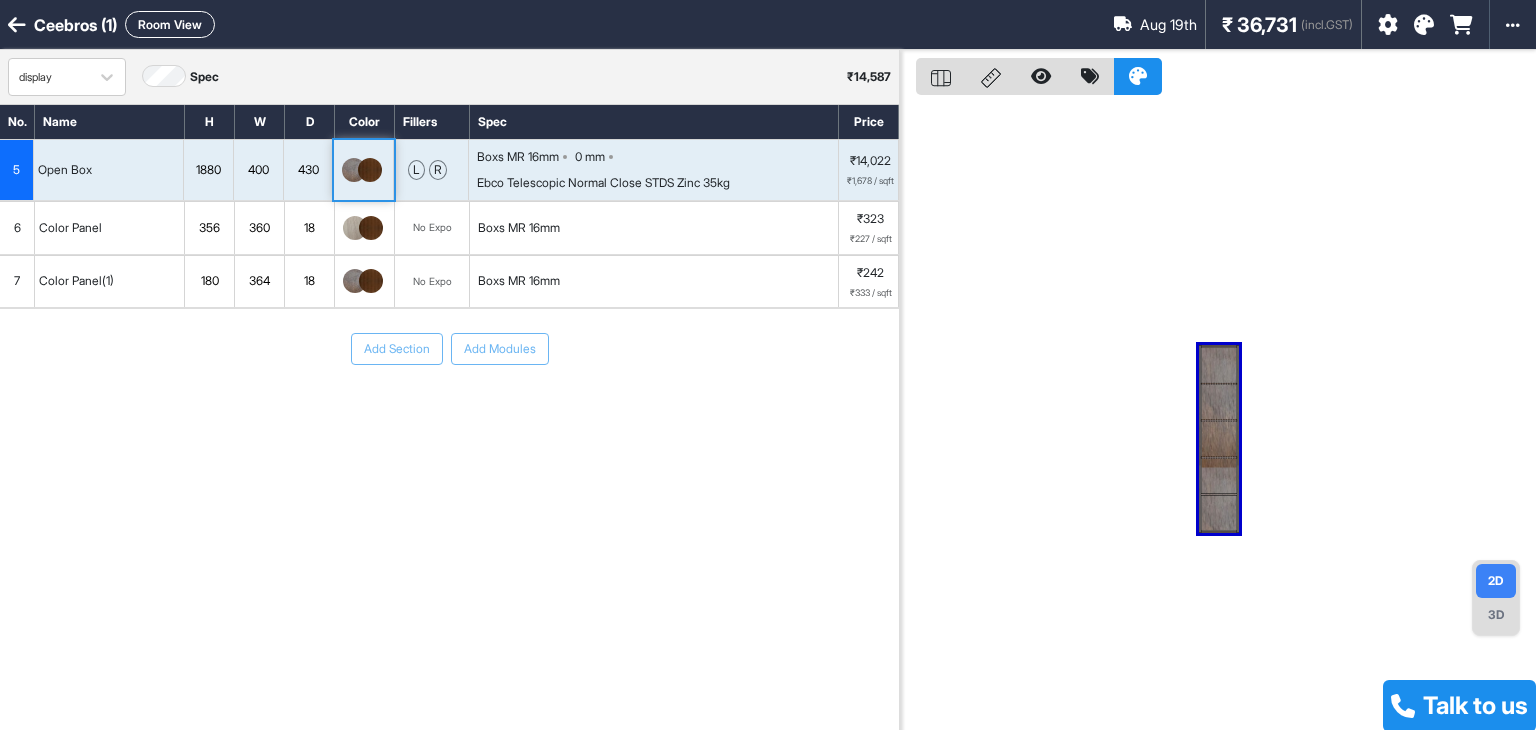click at bounding box center (354, 170) 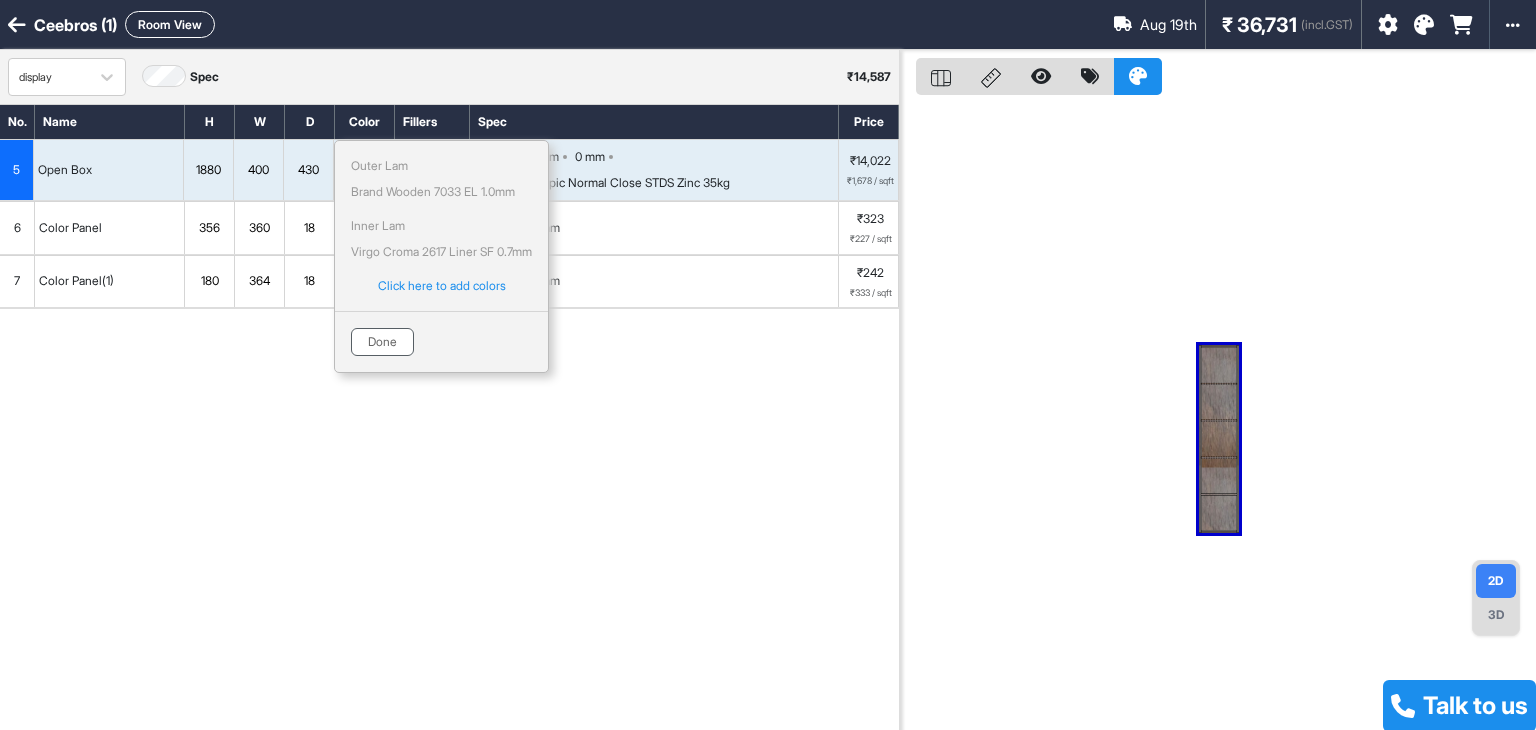 click on "Done" at bounding box center [382, 342] 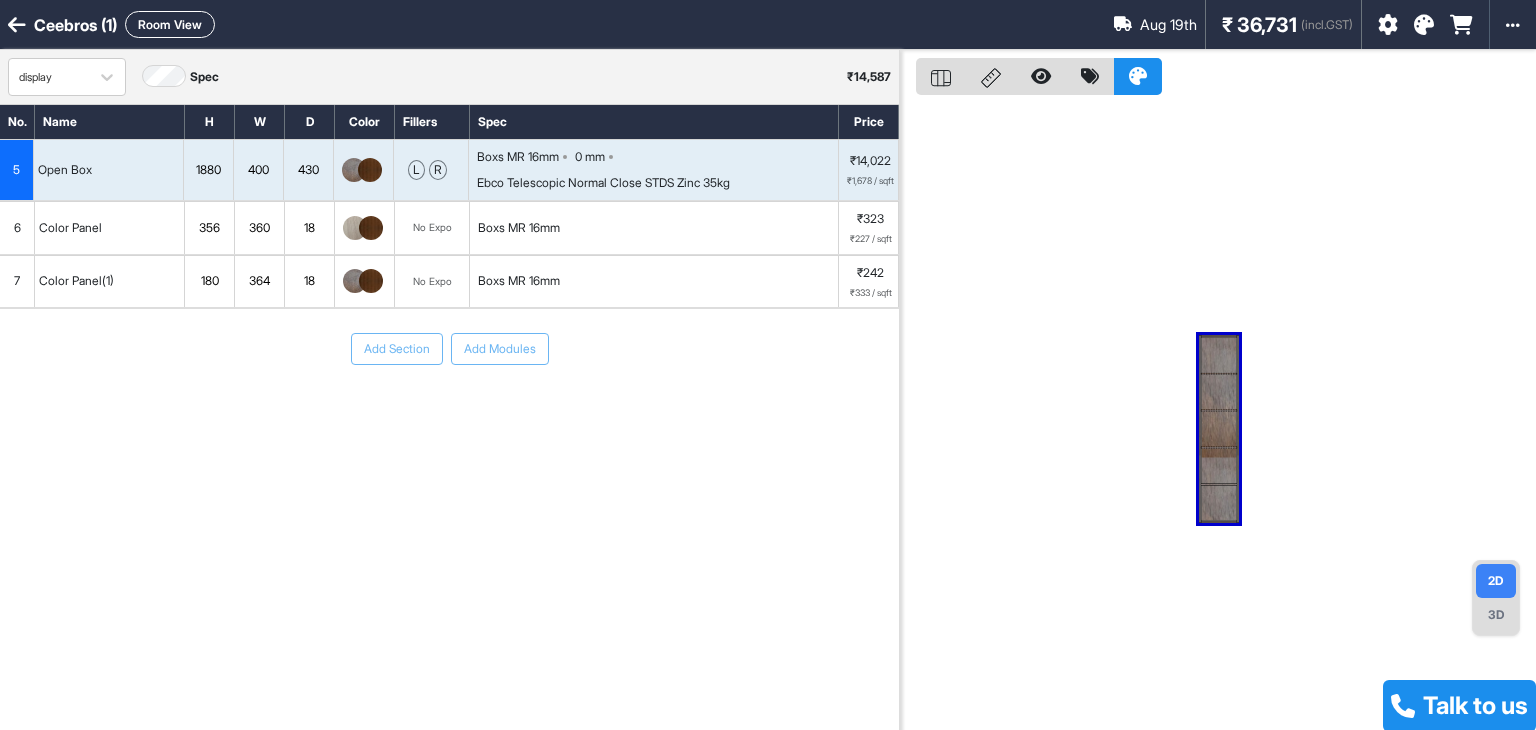 click on "3D" at bounding box center [1496, 615] 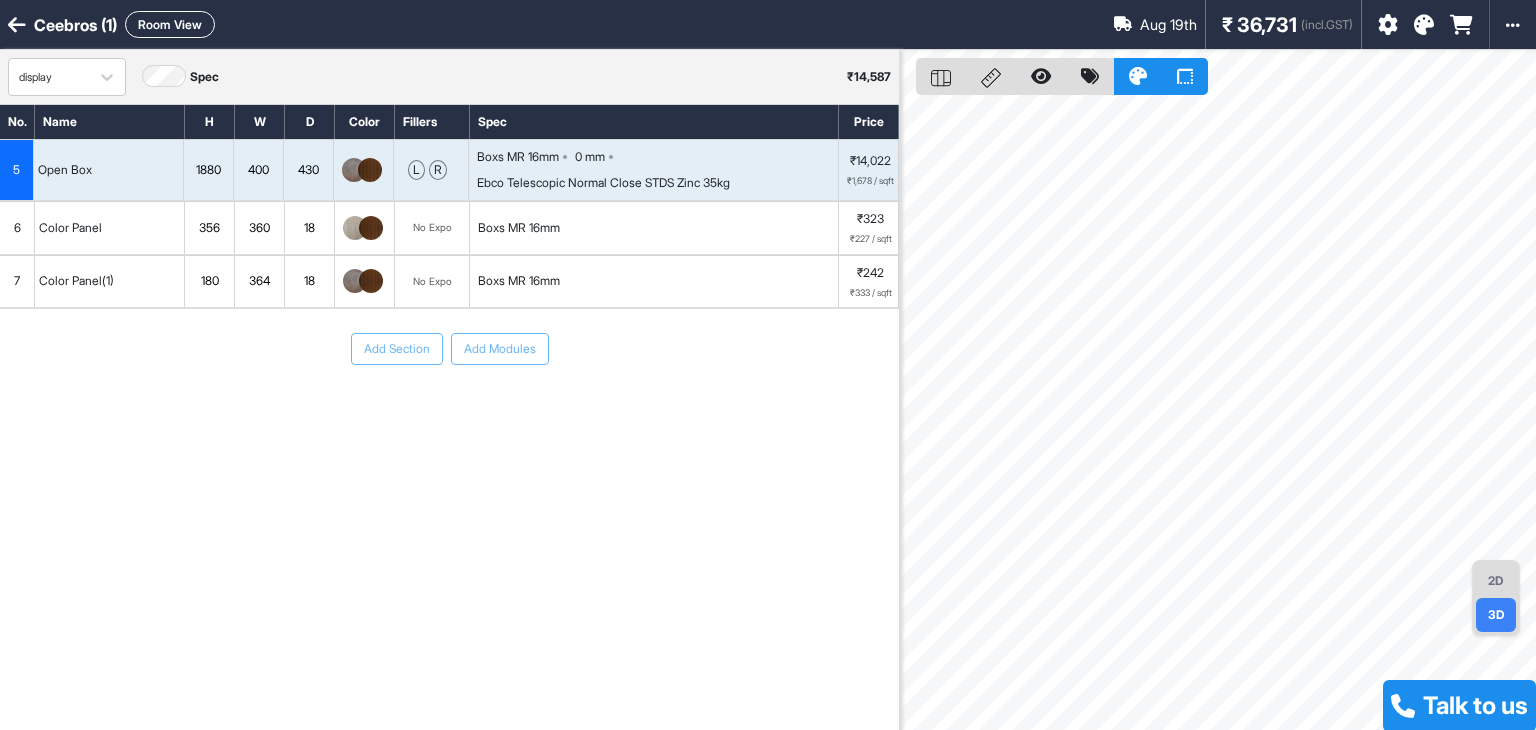 click on "2D" at bounding box center (1496, 581) 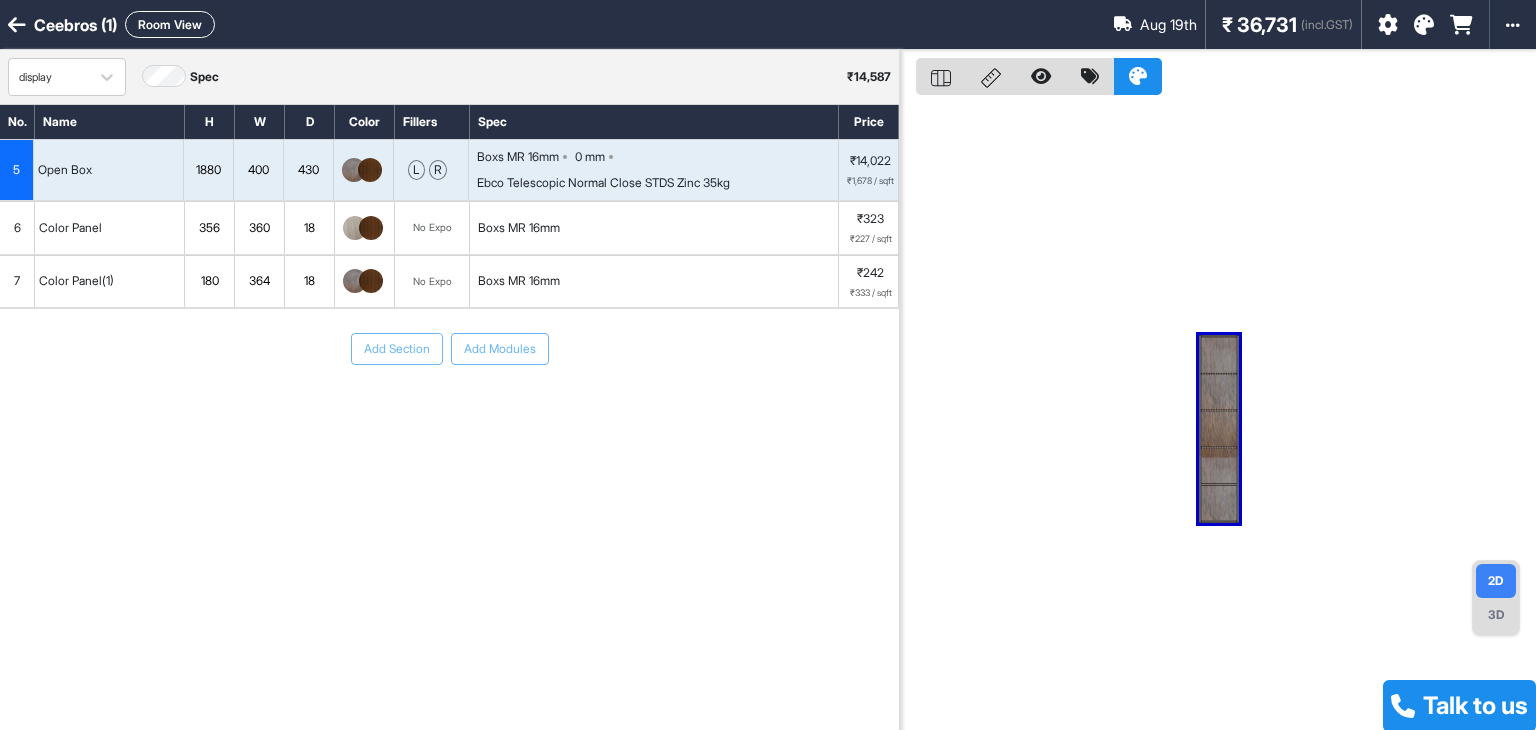 click on "6" at bounding box center [17, 228] 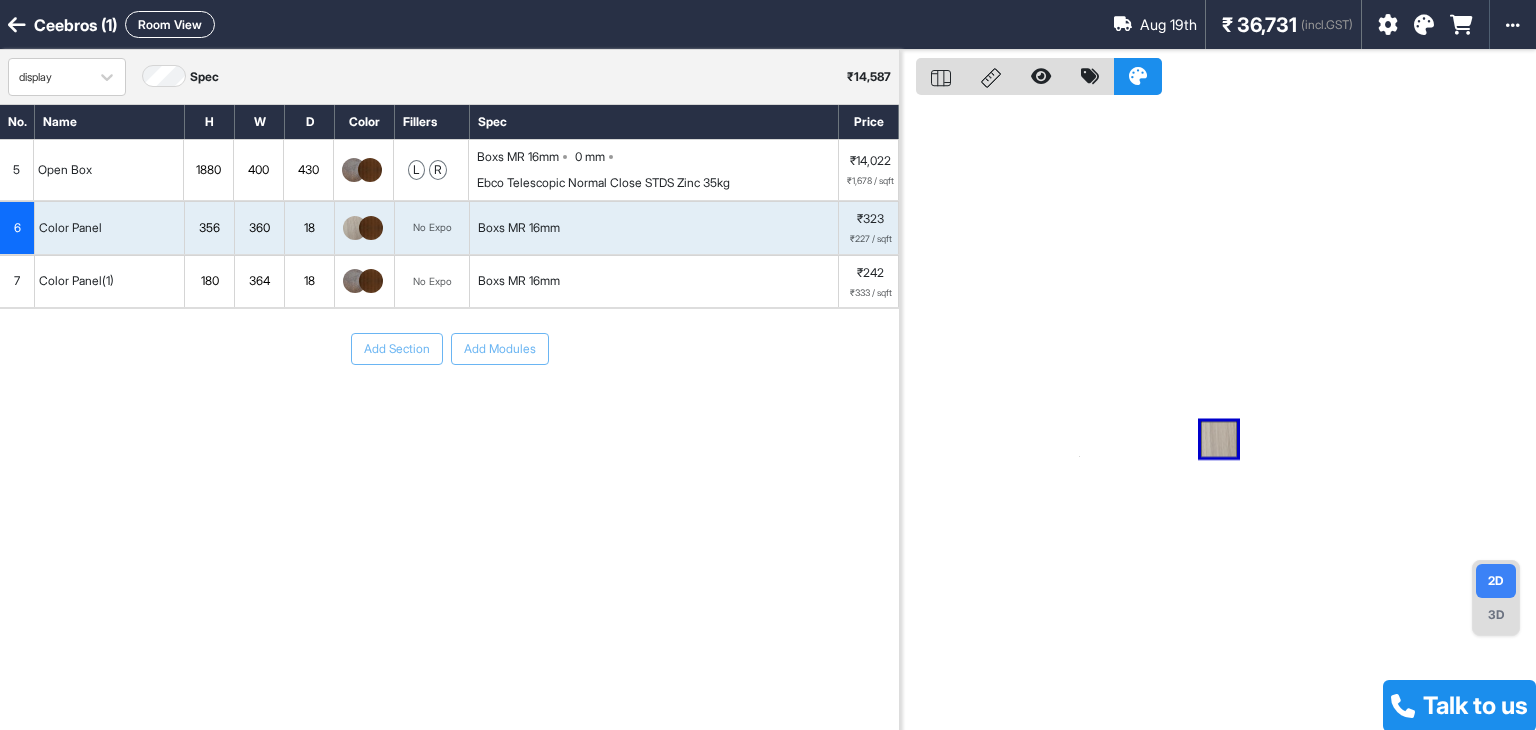 click at bounding box center (371, 228) 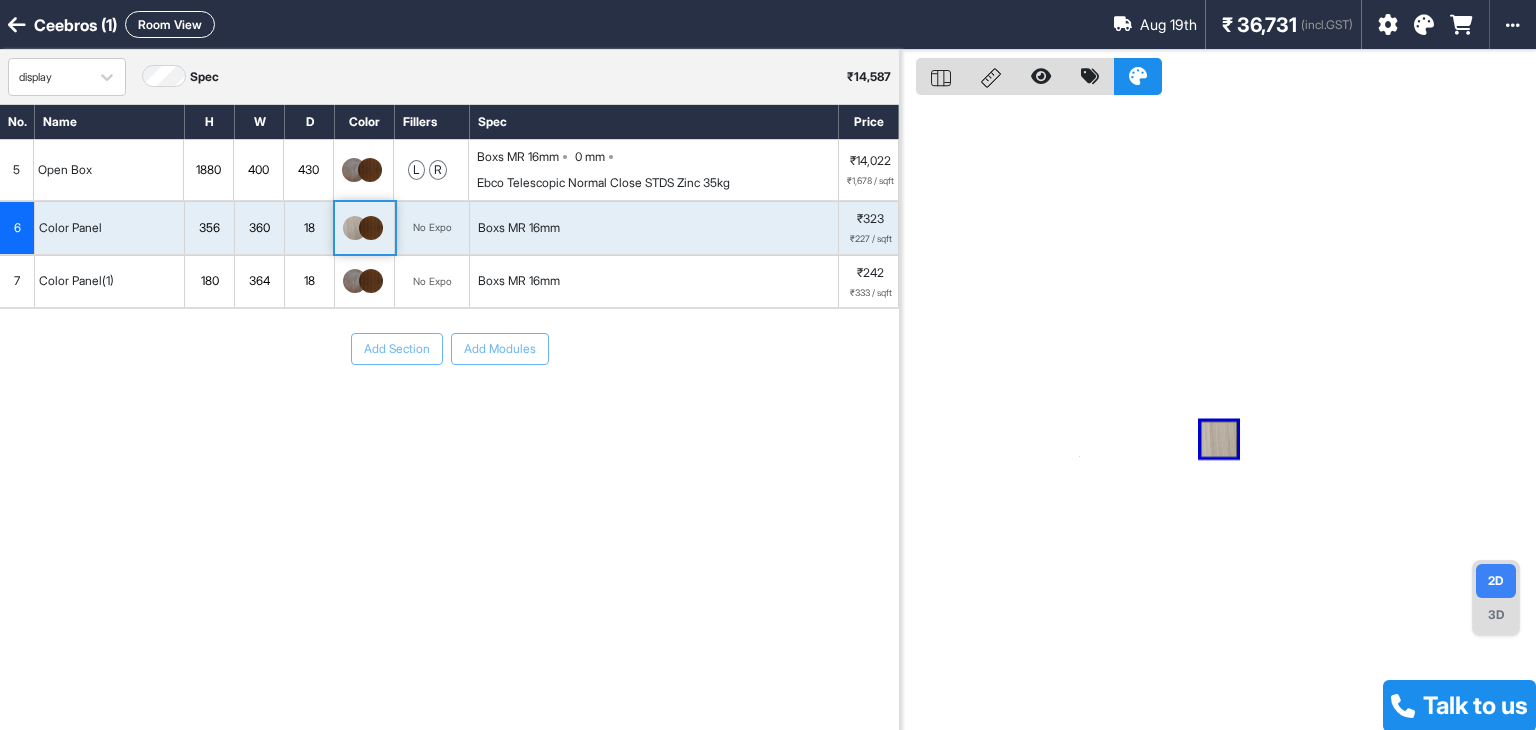 click at bounding box center (371, 228) 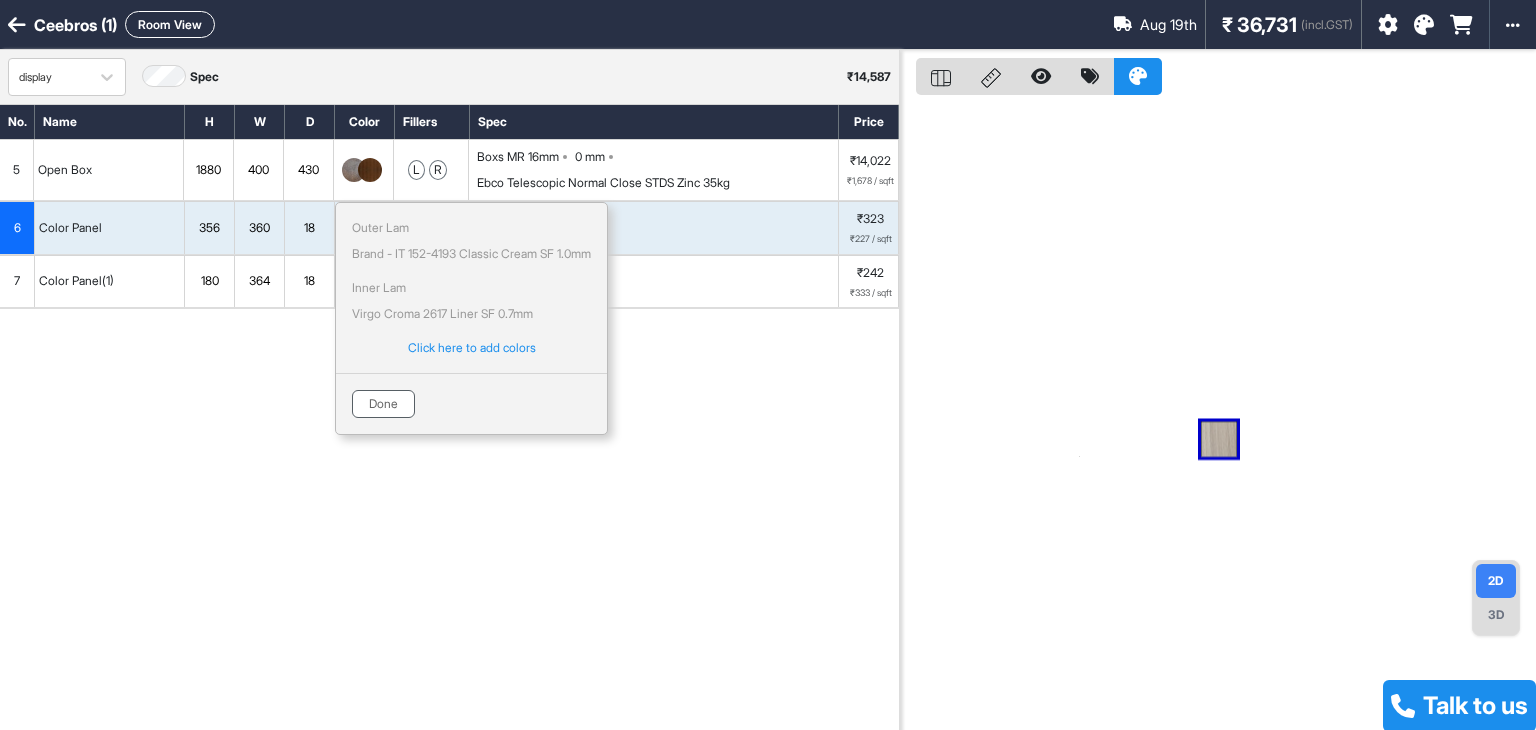 click on "Done" at bounding box center (383, 404) 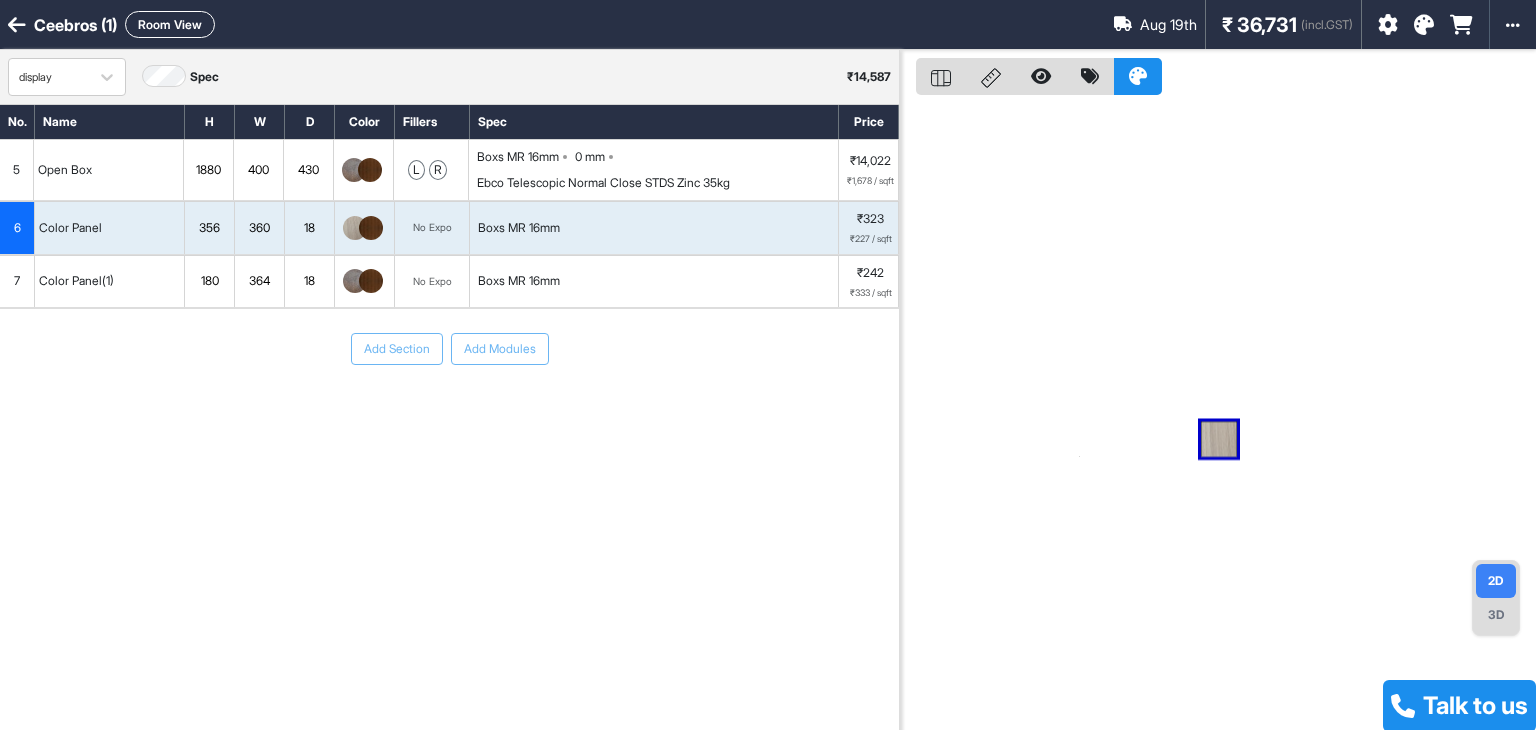 click on "364" at bounding box center (259, 281) 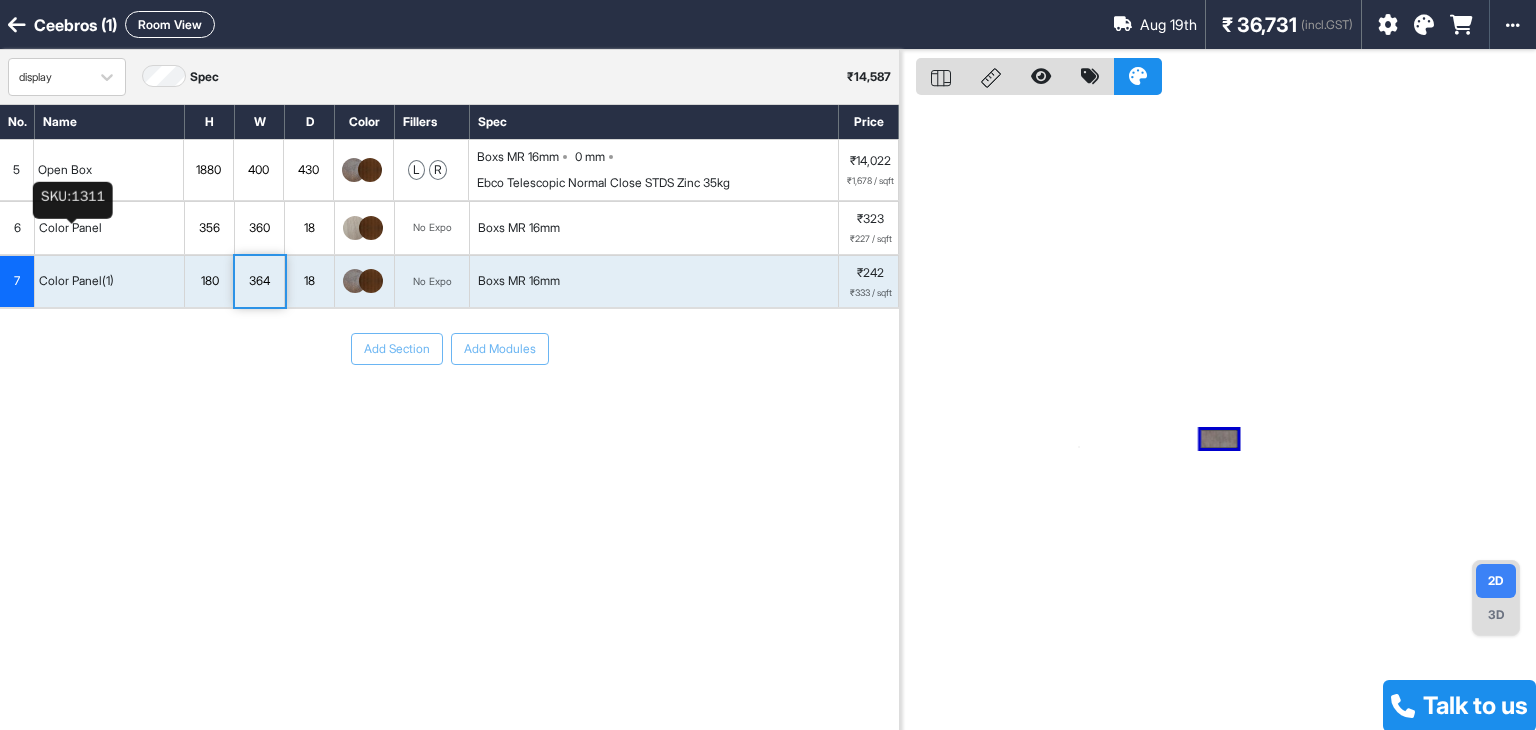 click on "Color Panel" at bounding box center [70, 228] 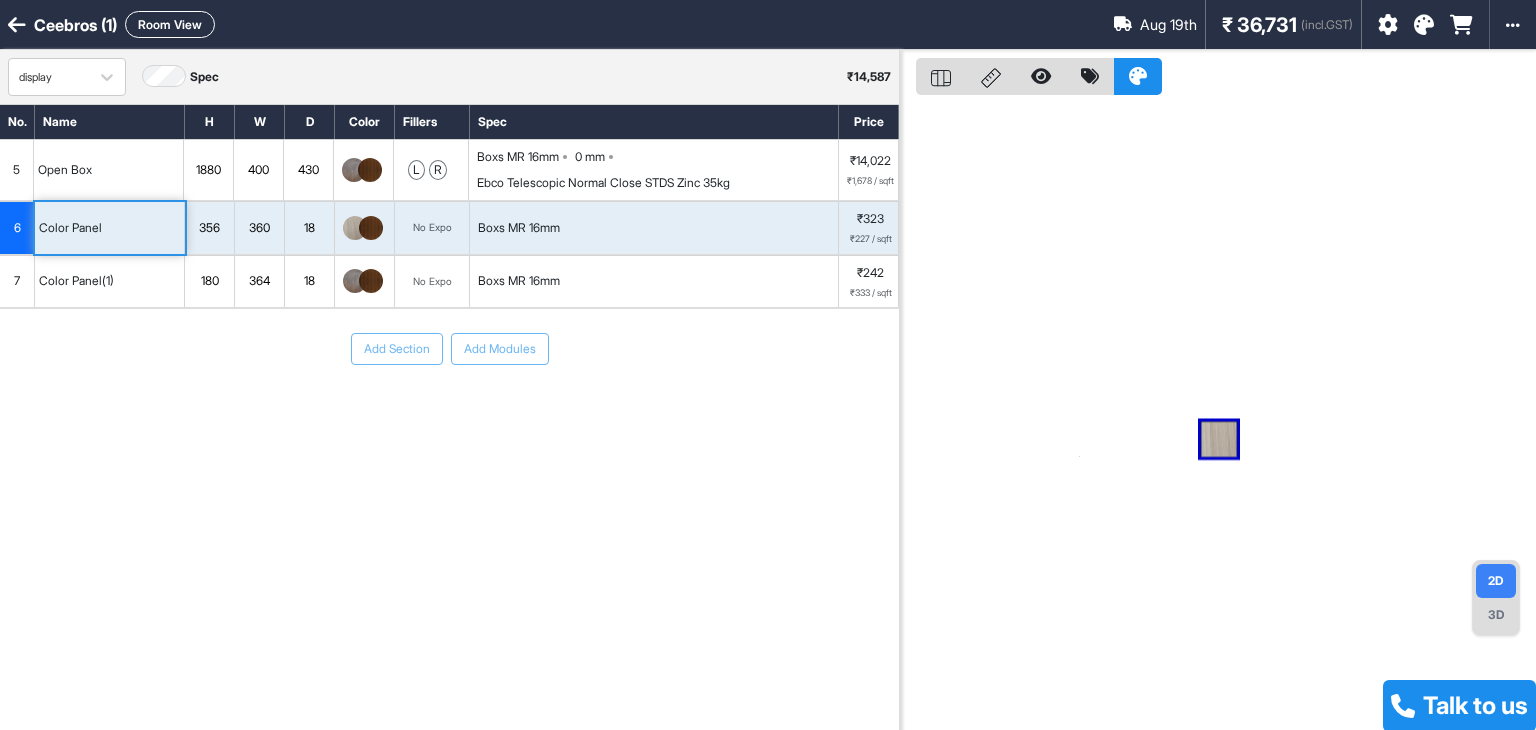 click at bounding box center [371, 228] 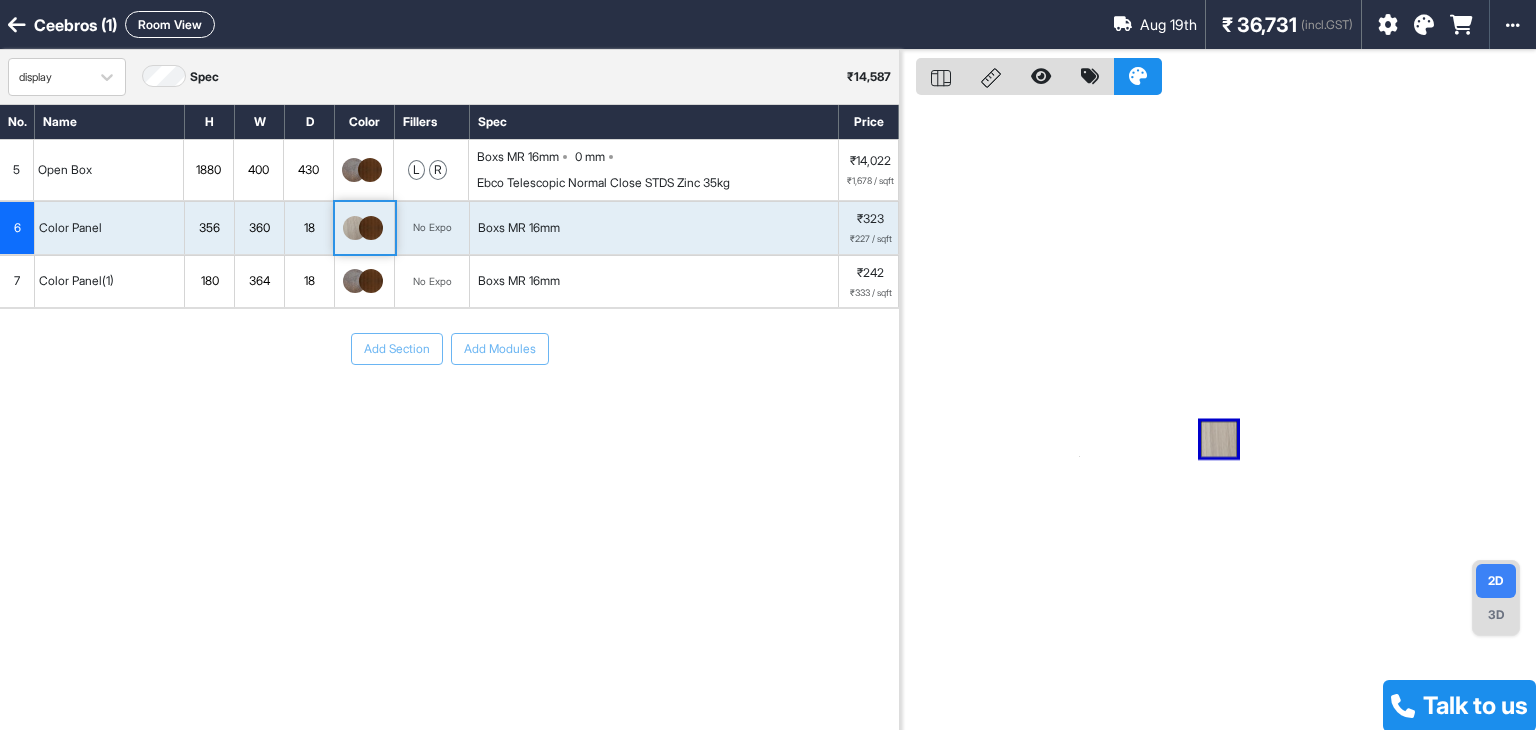 click at bounding box center (371, 228) 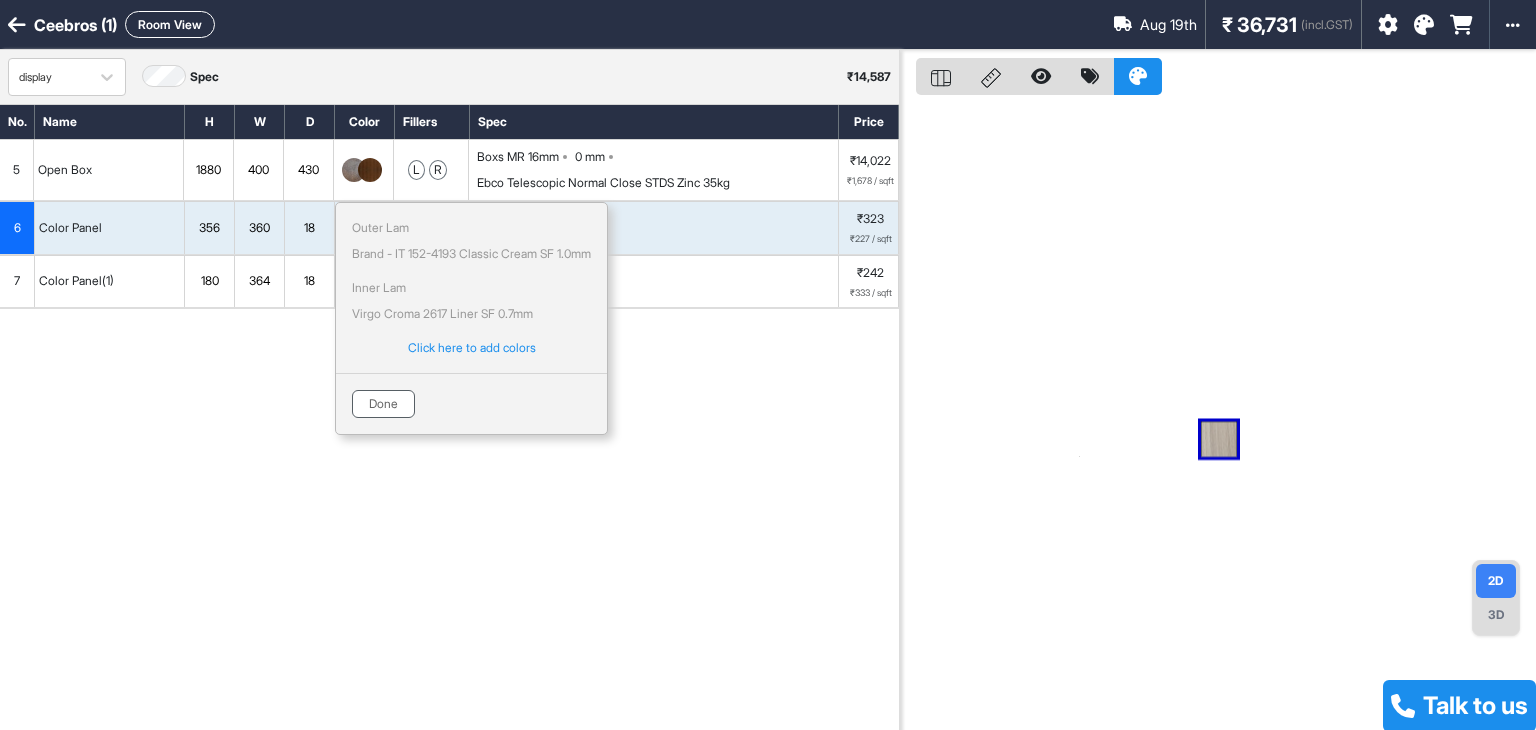 click on "Done" at bounding box center [383, 404] 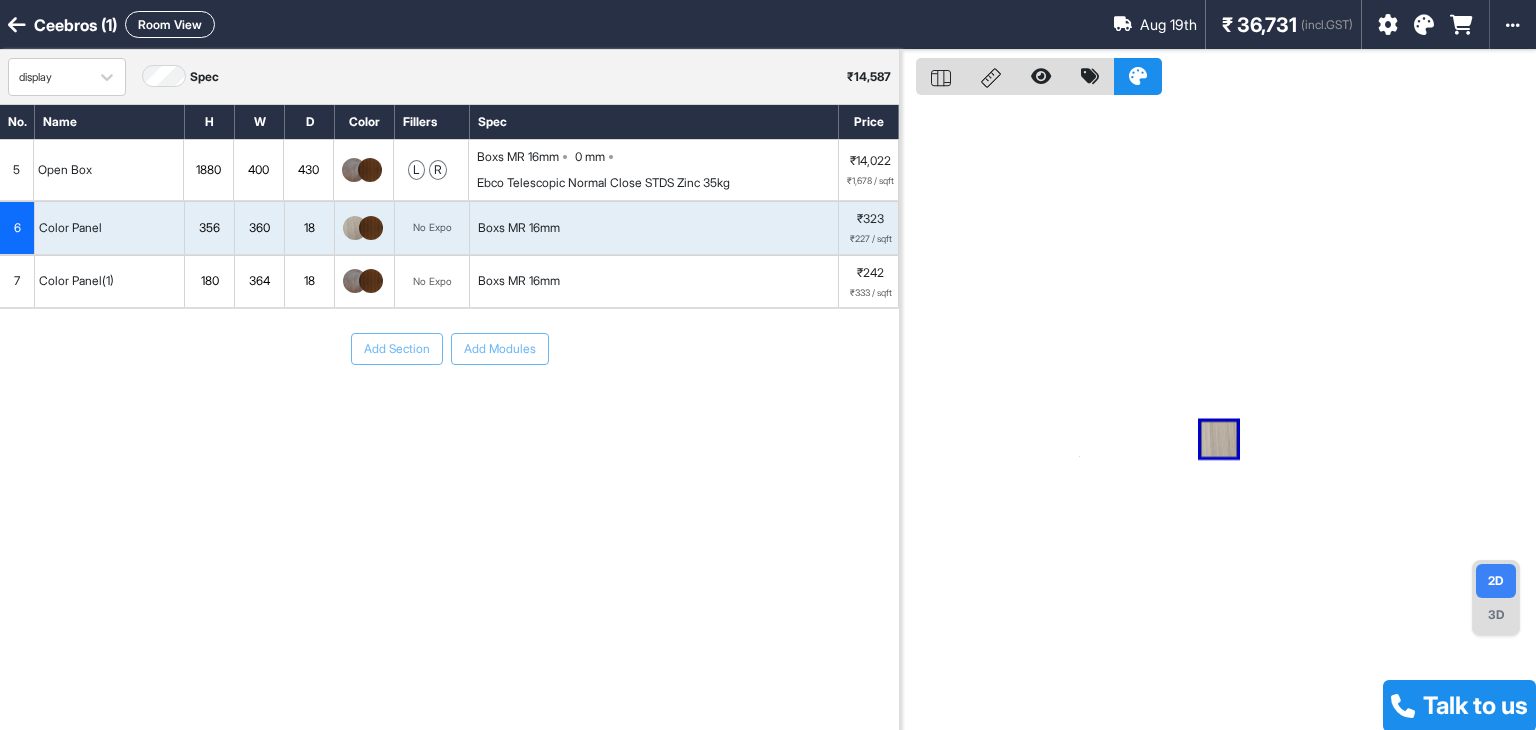 click at bounding box center [354, 170] 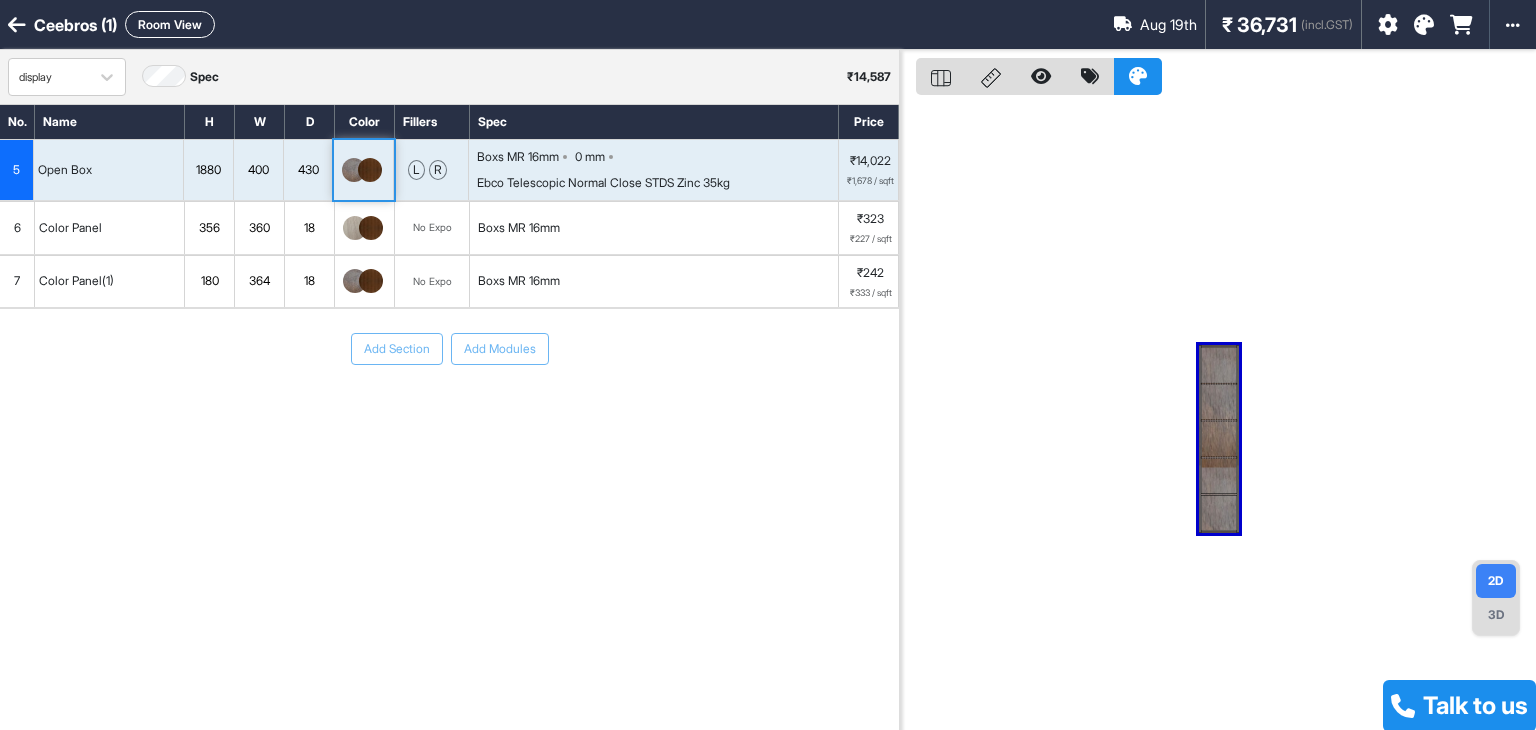 click at bounding box center [354, 170] 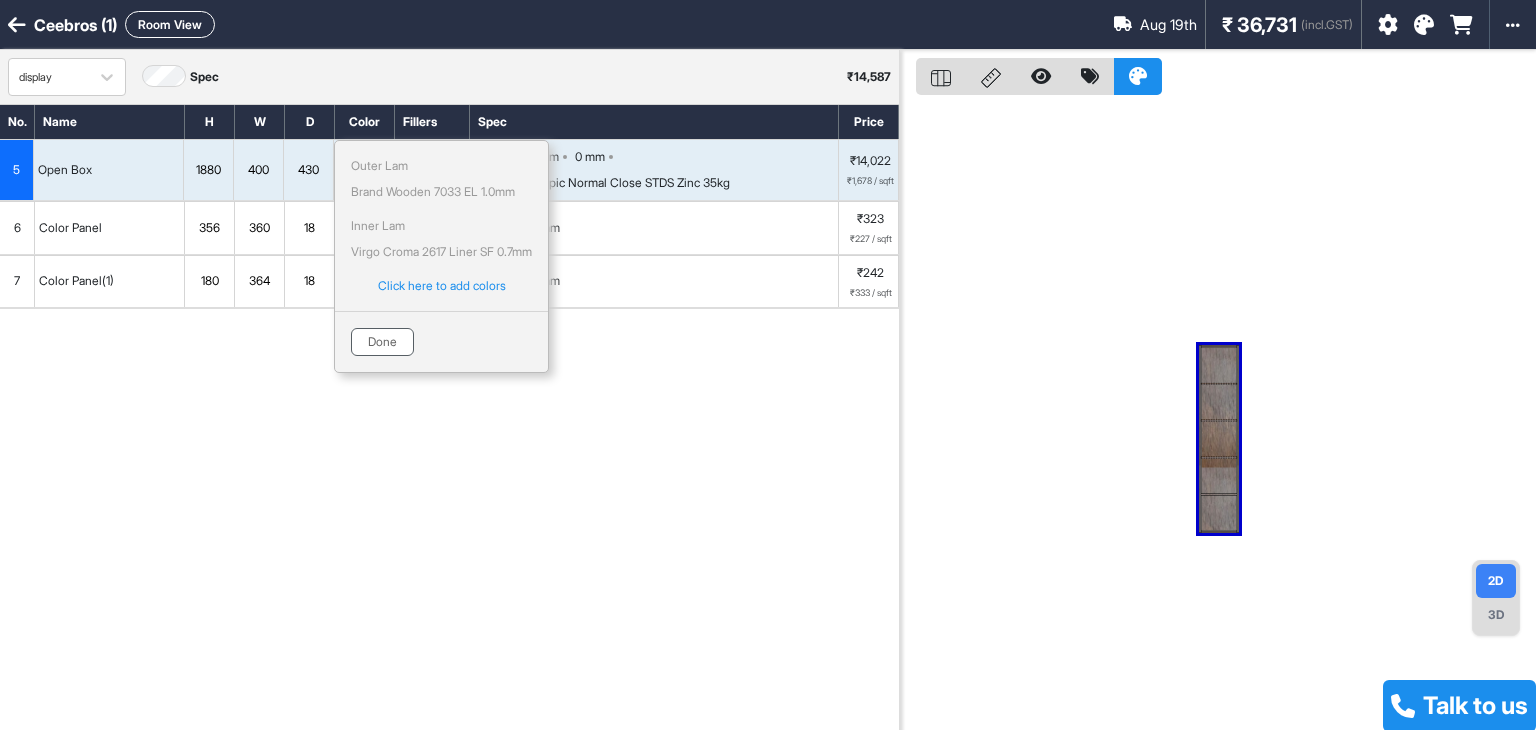 click on "Done" at bounding box center (382, 342) 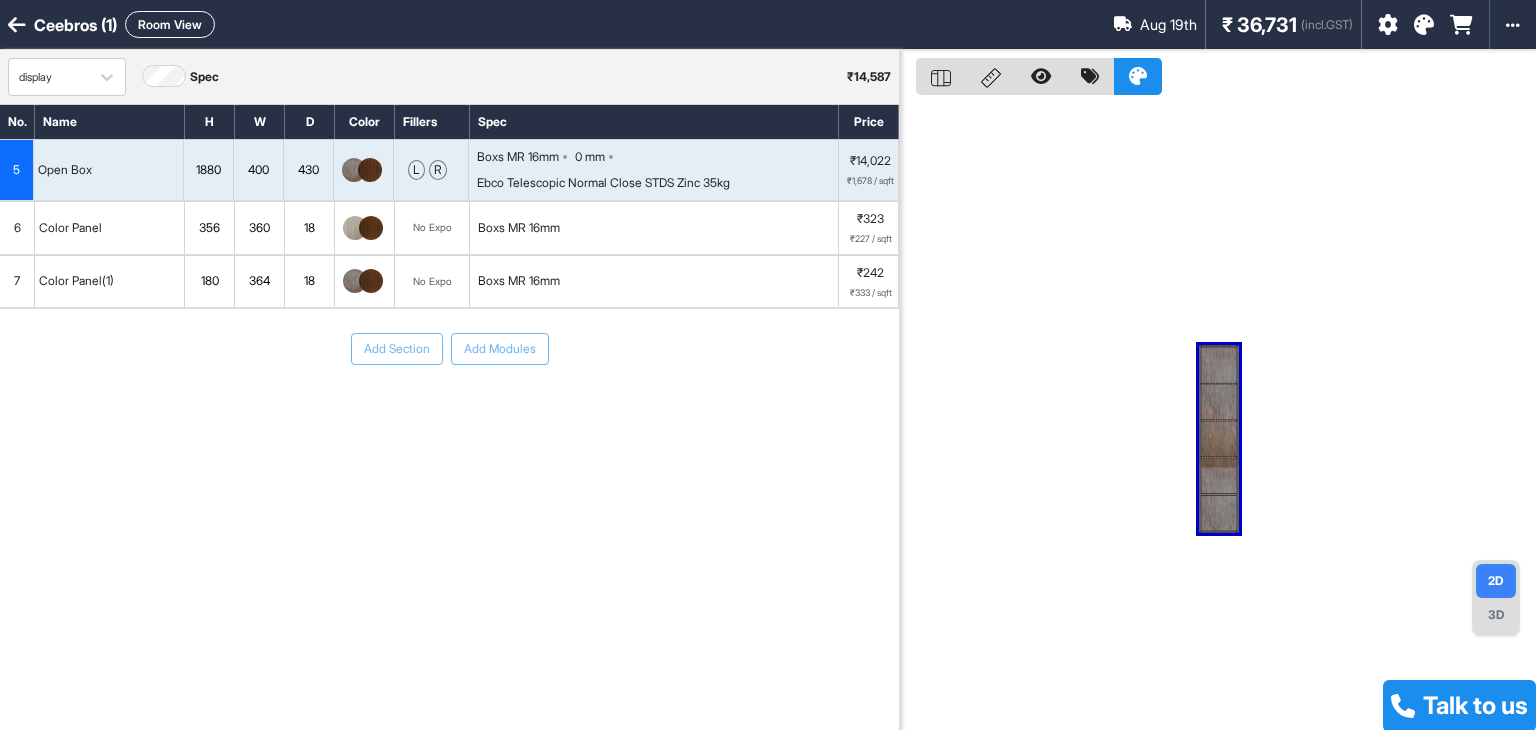 click at bounding box center [354, 170] 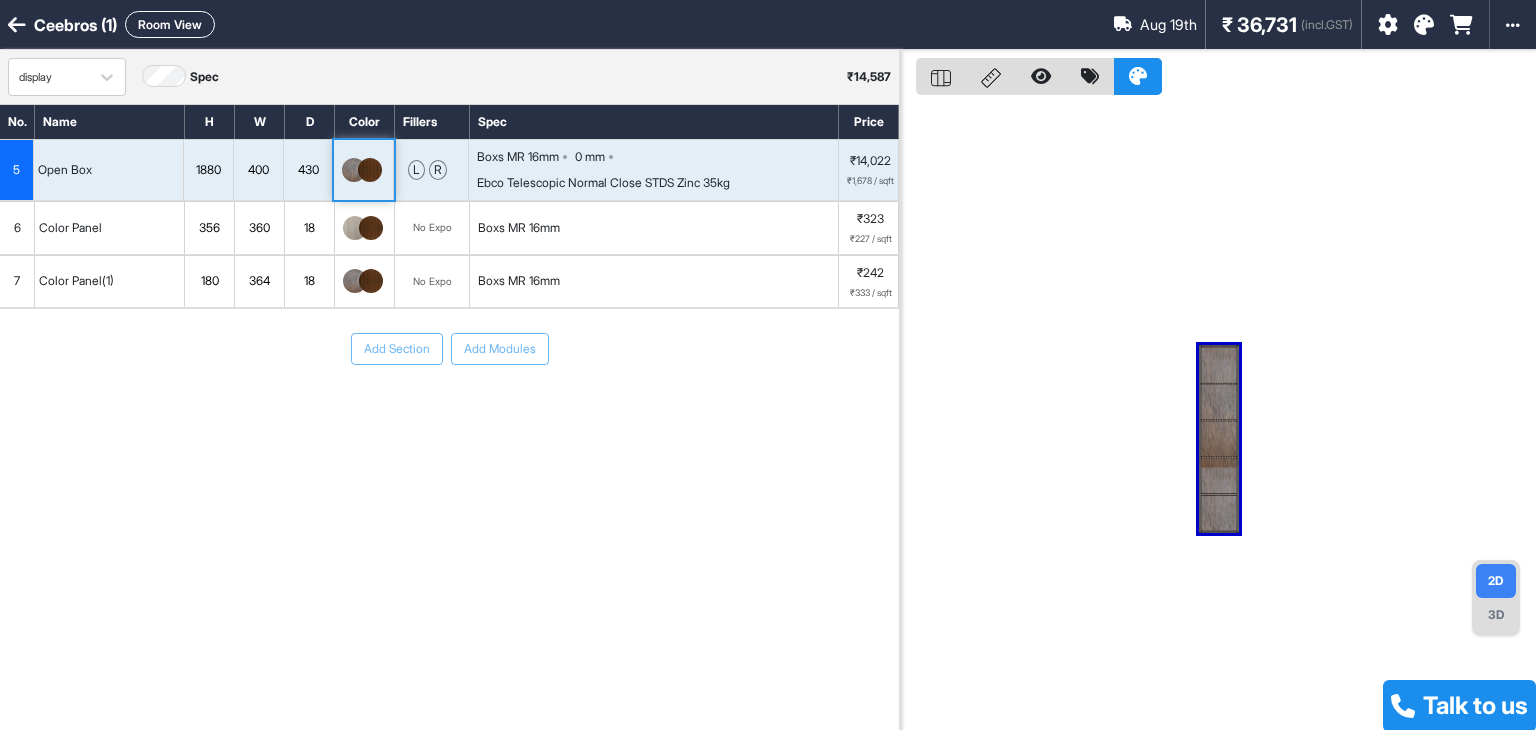 click at bounding box center [354, 170] 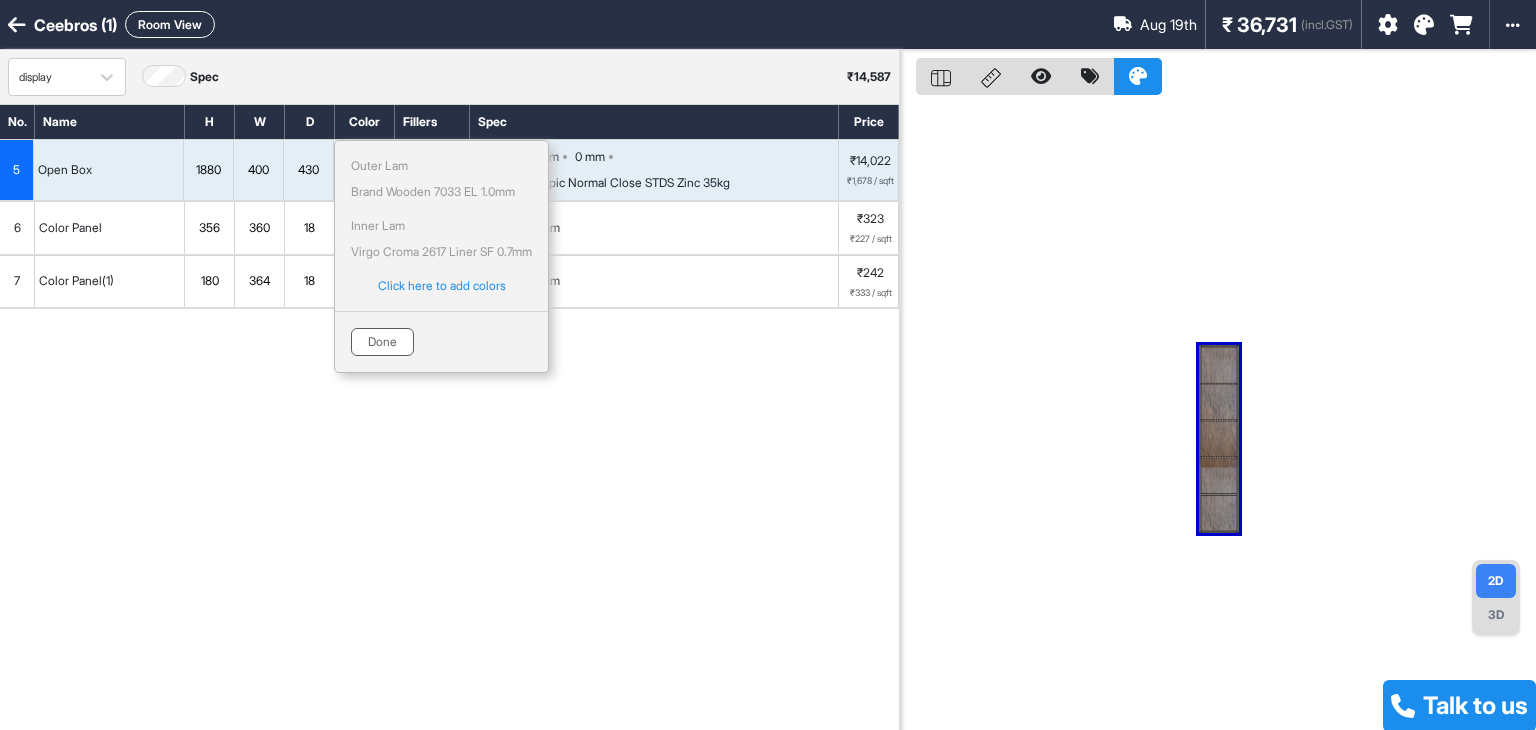 click on "Done" at bounding box center (382, 342) 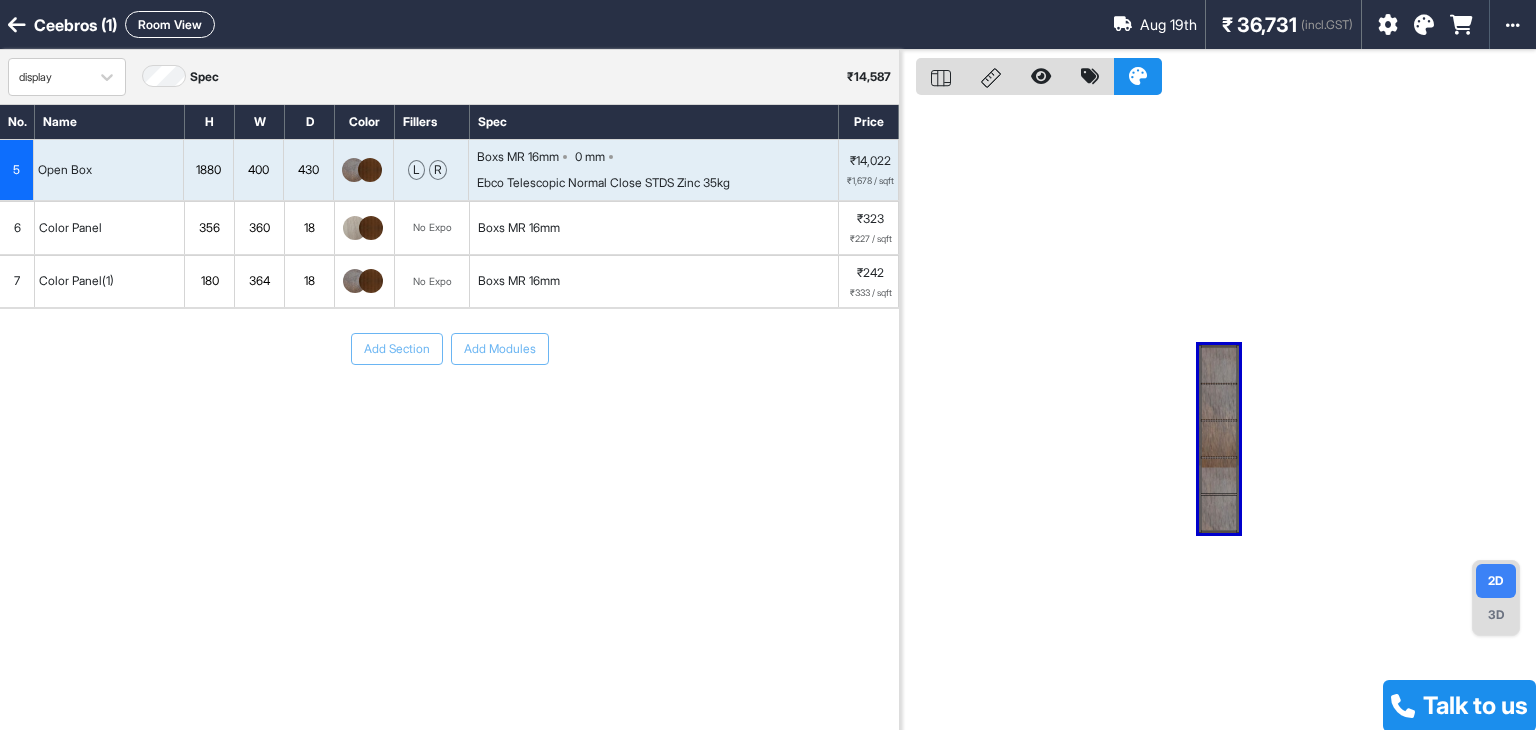 click on "6" at bounding box center (17, 228) 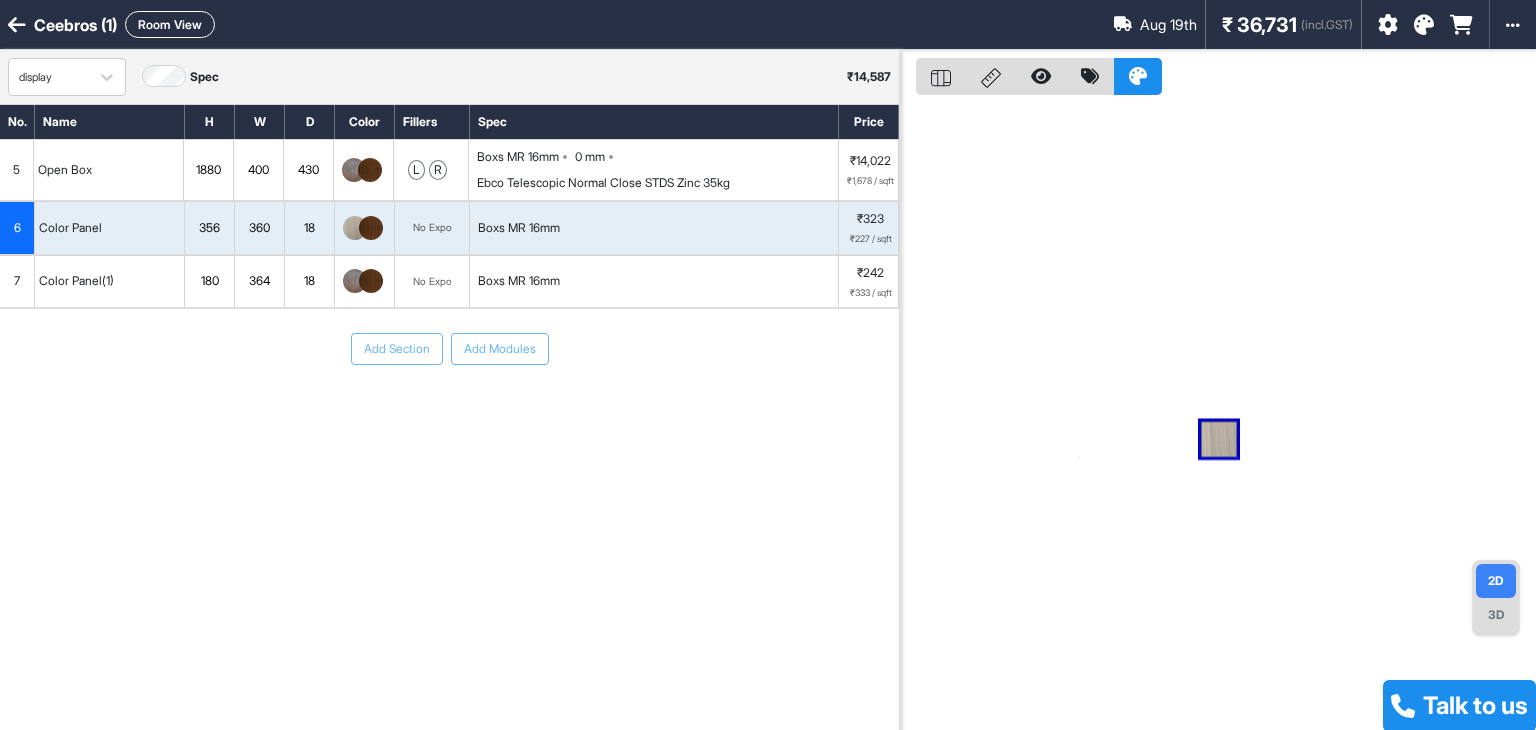 click on "7" at bounding box center [17, 282] 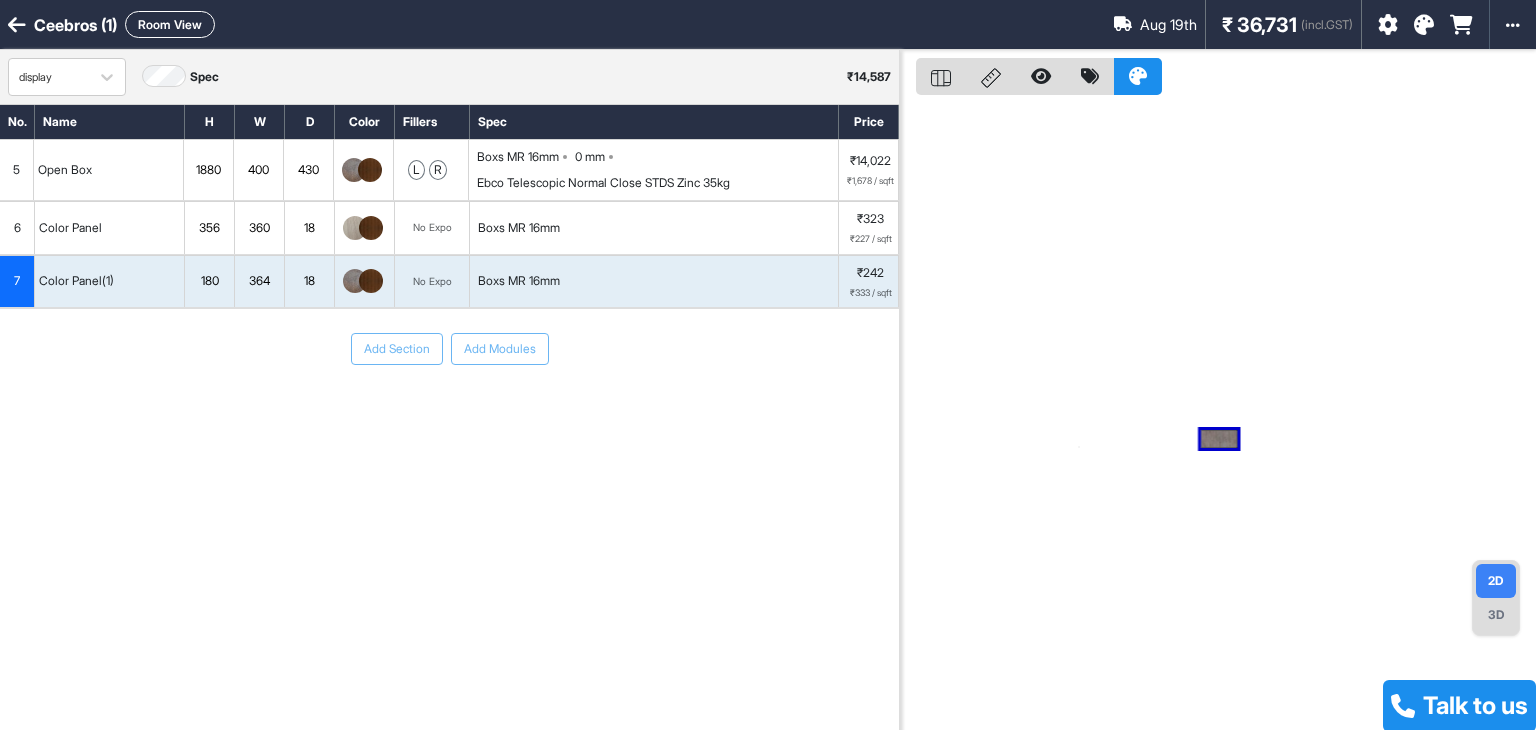 click on "6" at bounding box center [17, 228] 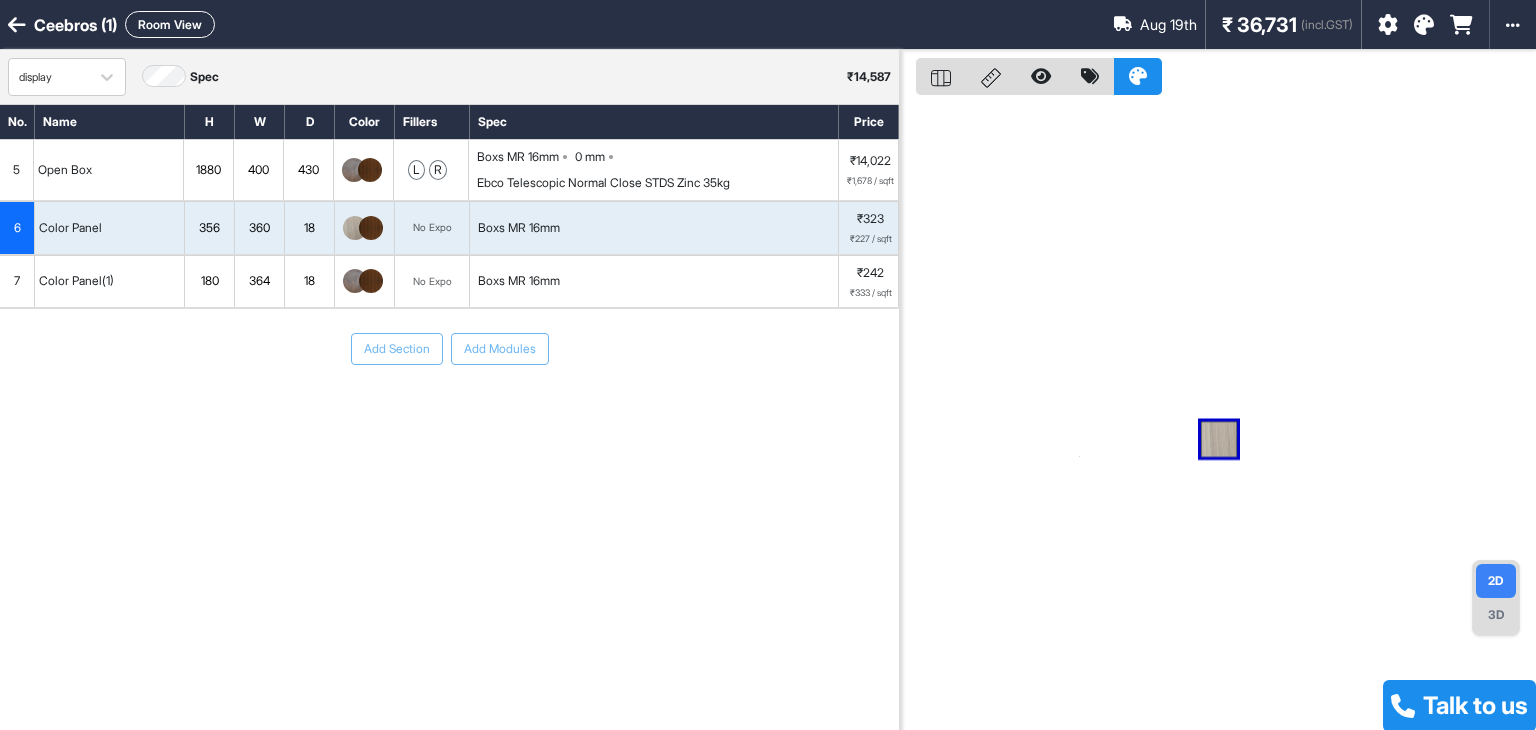 click on "7" at bounding box center [17, 282] 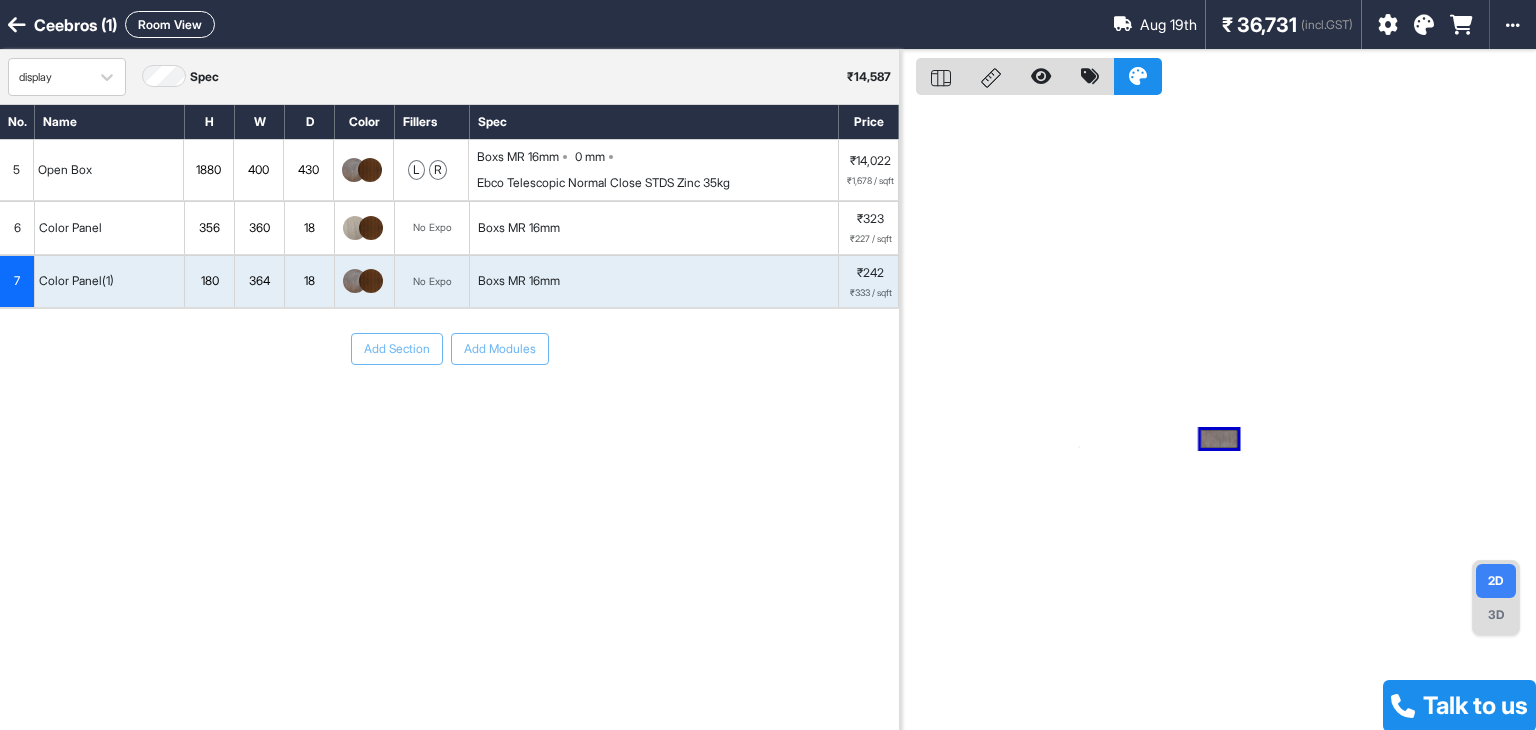 click on "6" at bounding box center (17, 228) 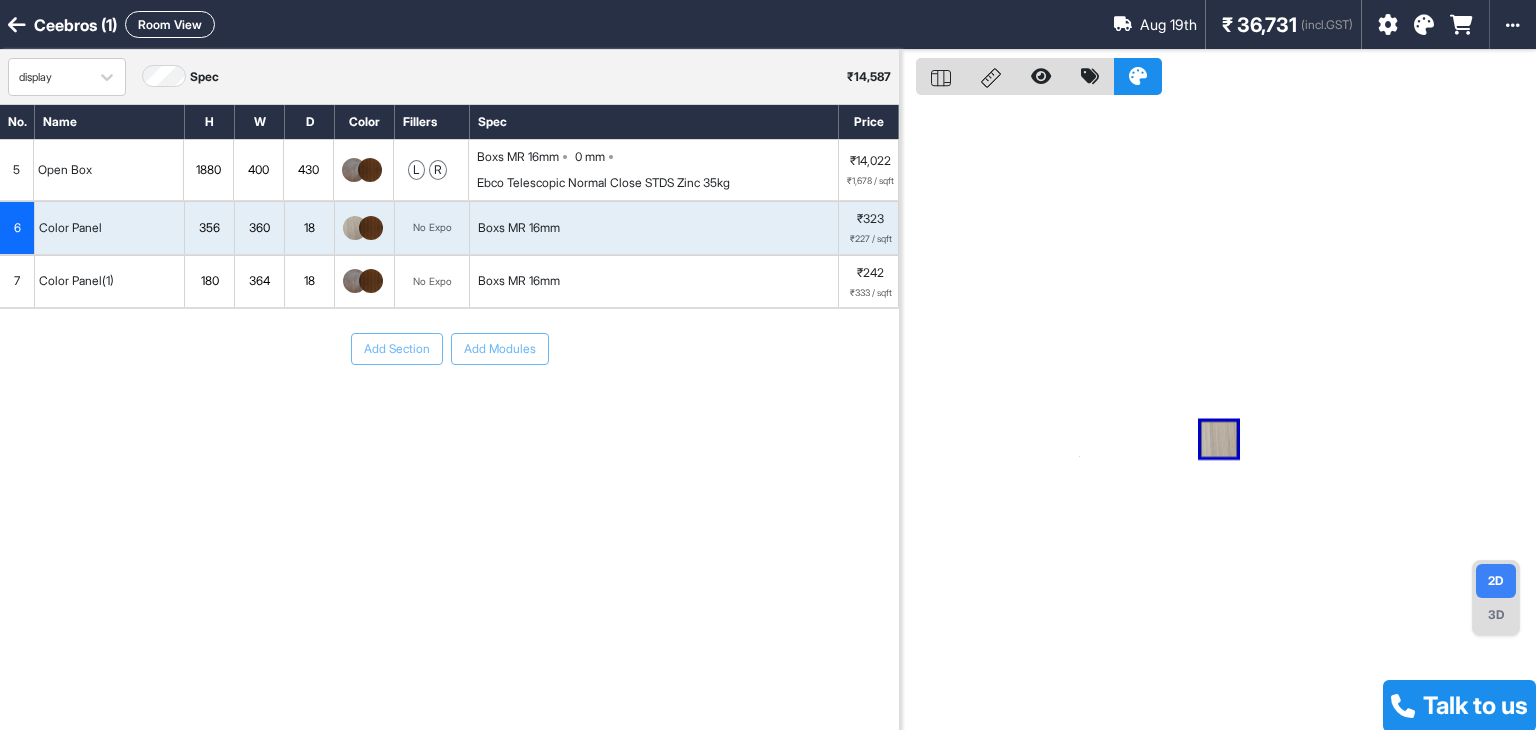 click on "5" at bounding box center [17, 170] 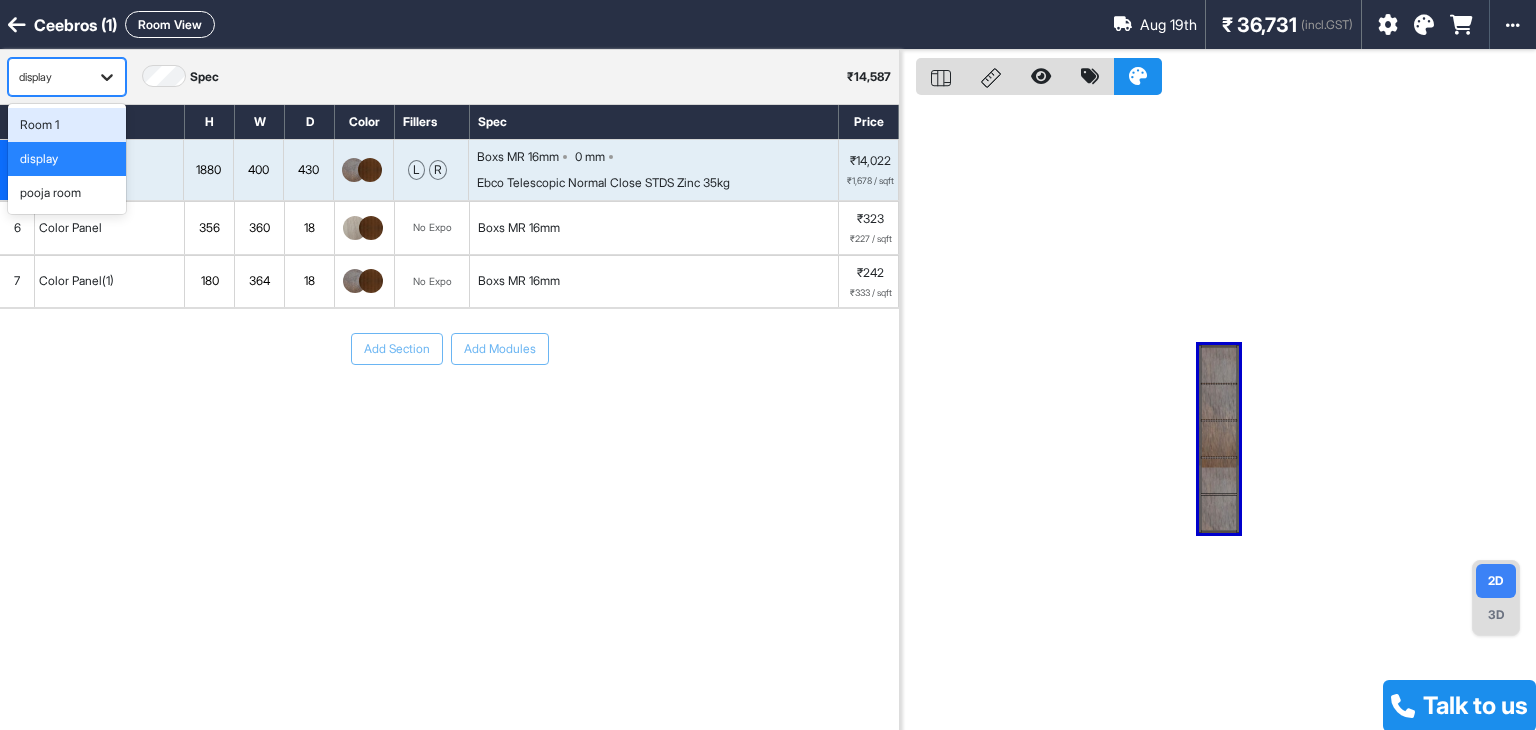click 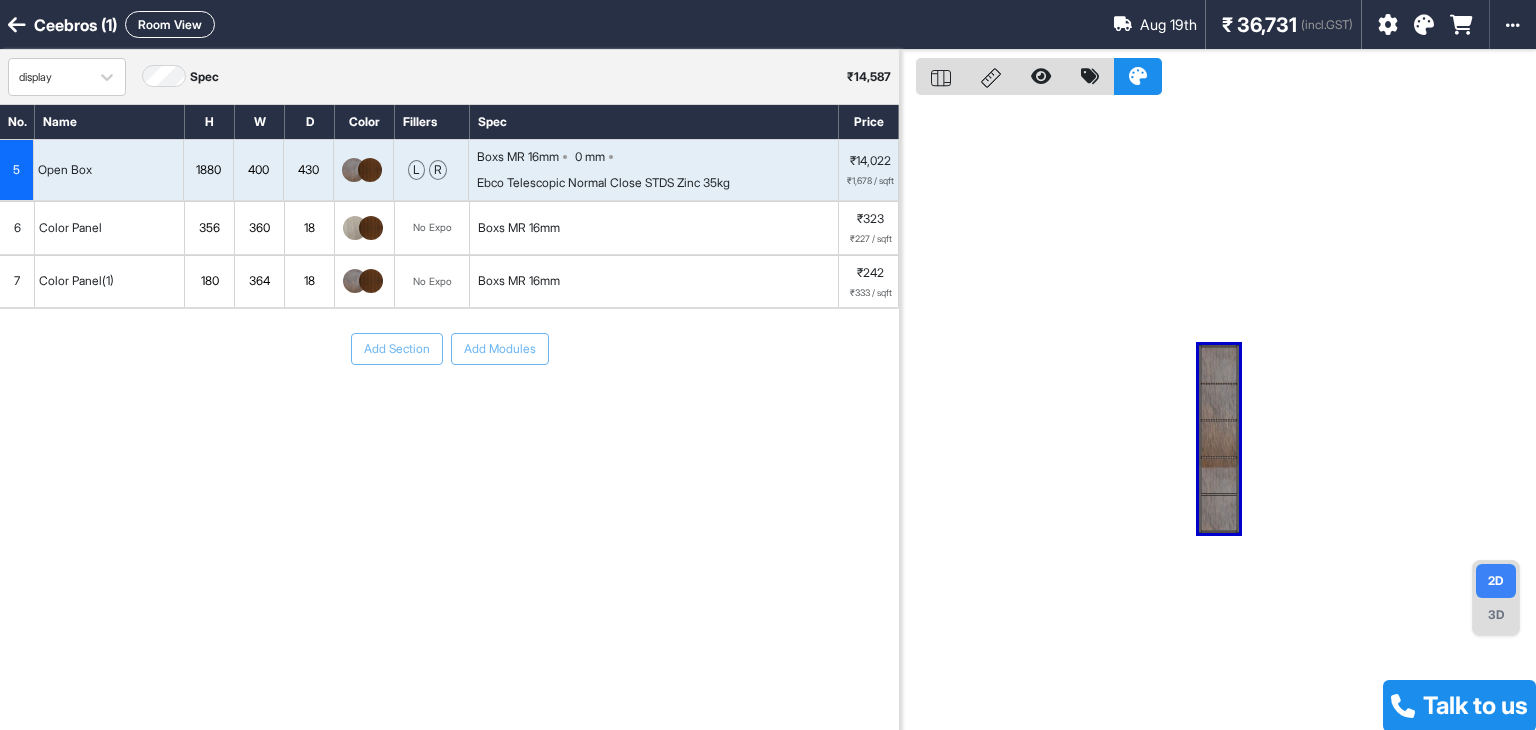 click on "5" at bounding box center (17, 170) 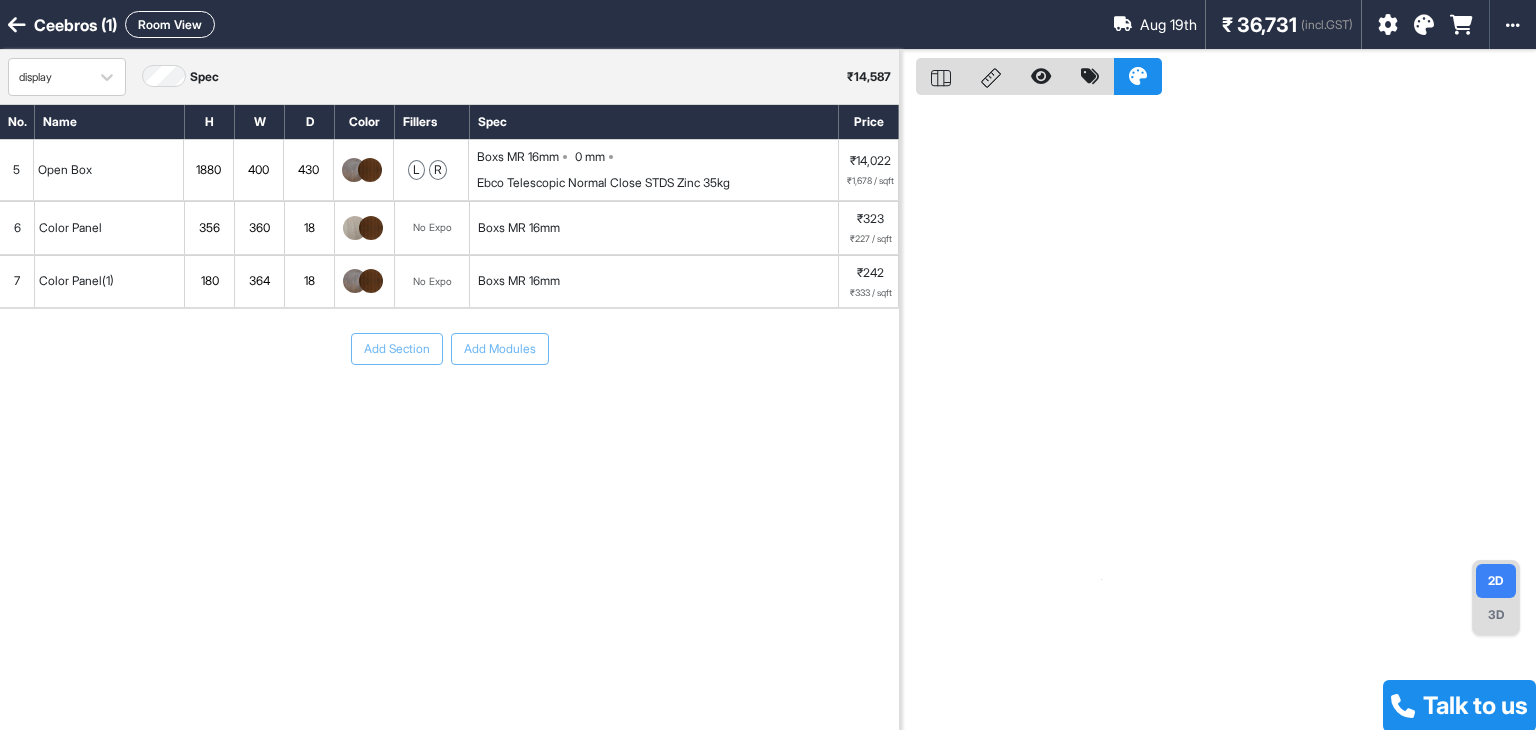 click on "5" at bounding box center [17, 170] 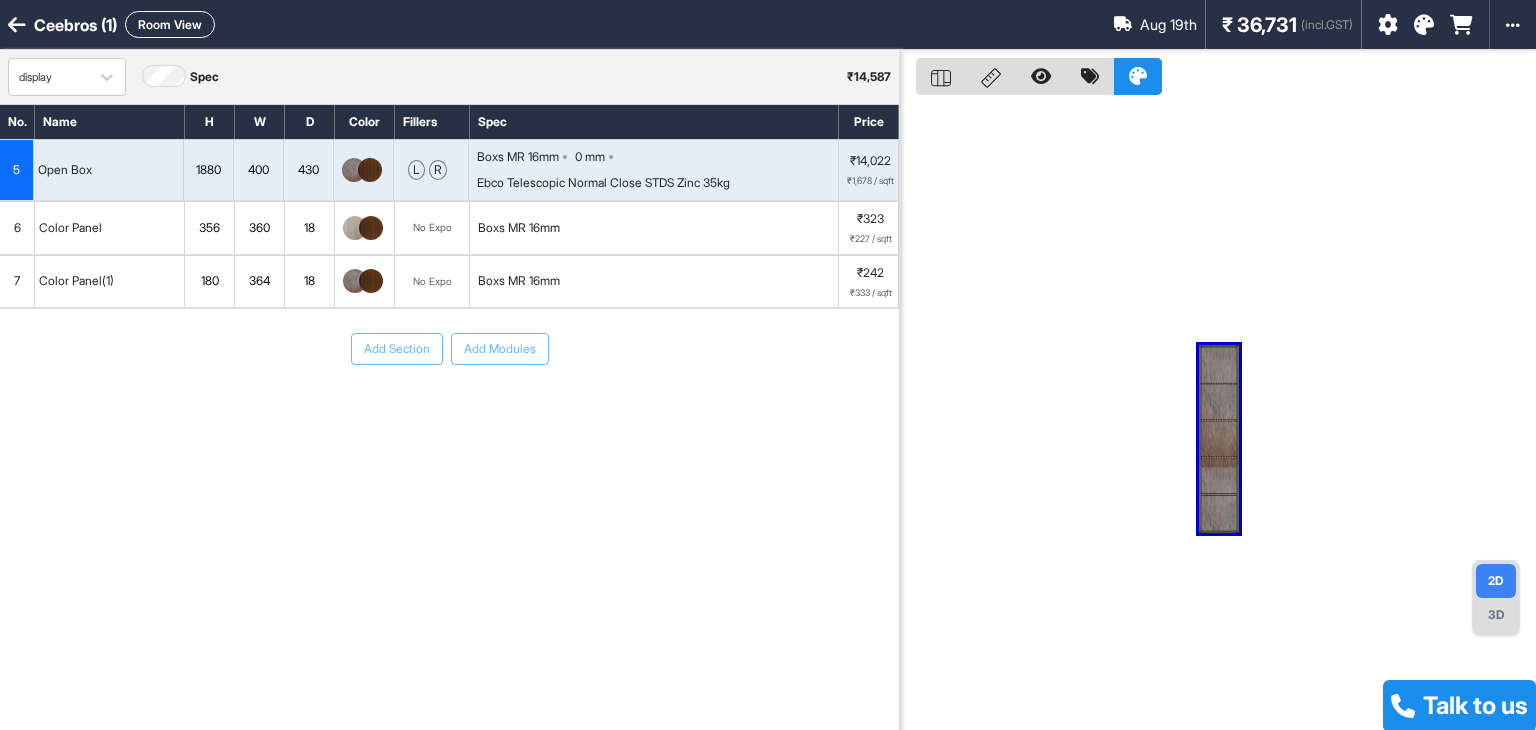 click at bounding box center (354, 170) 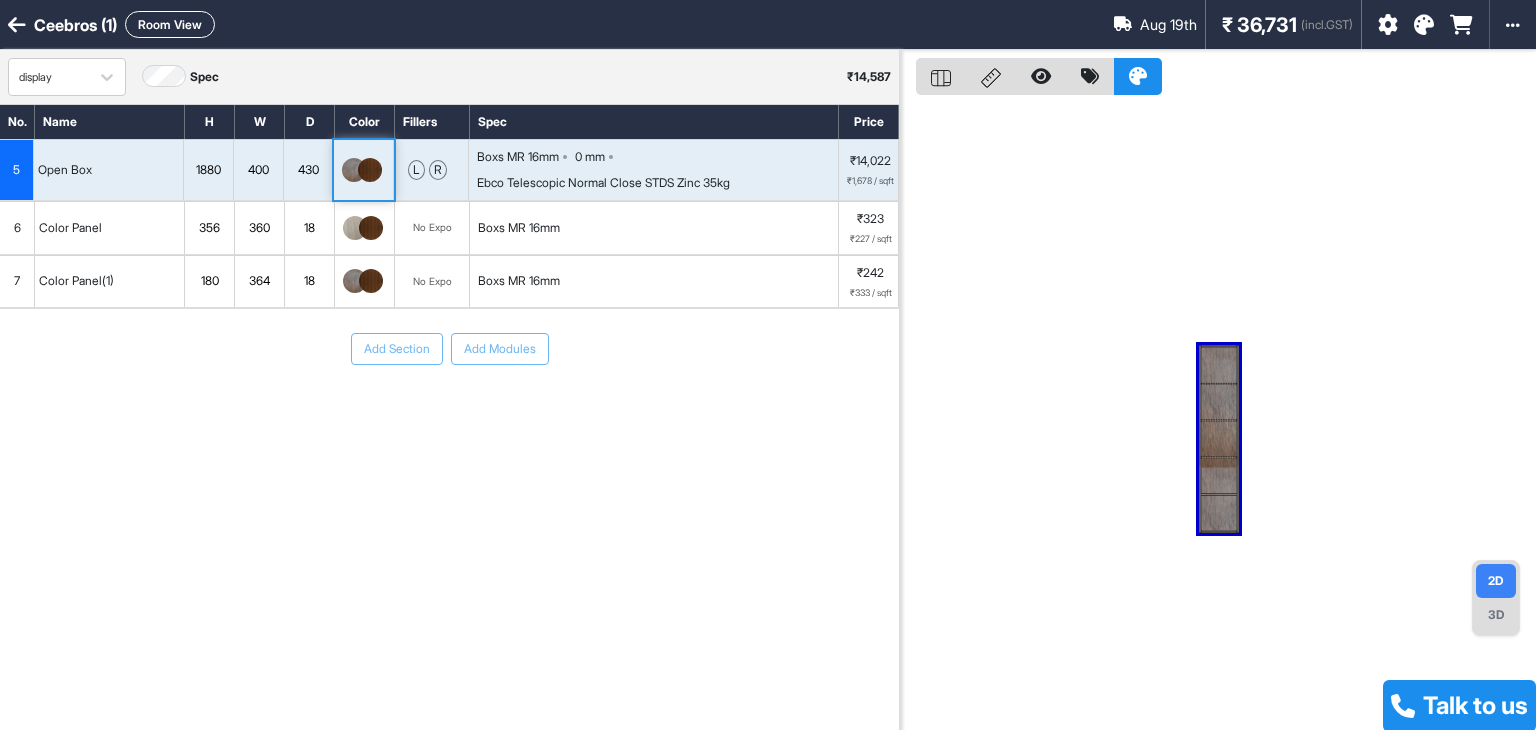 click at bounding box center (354, 170) 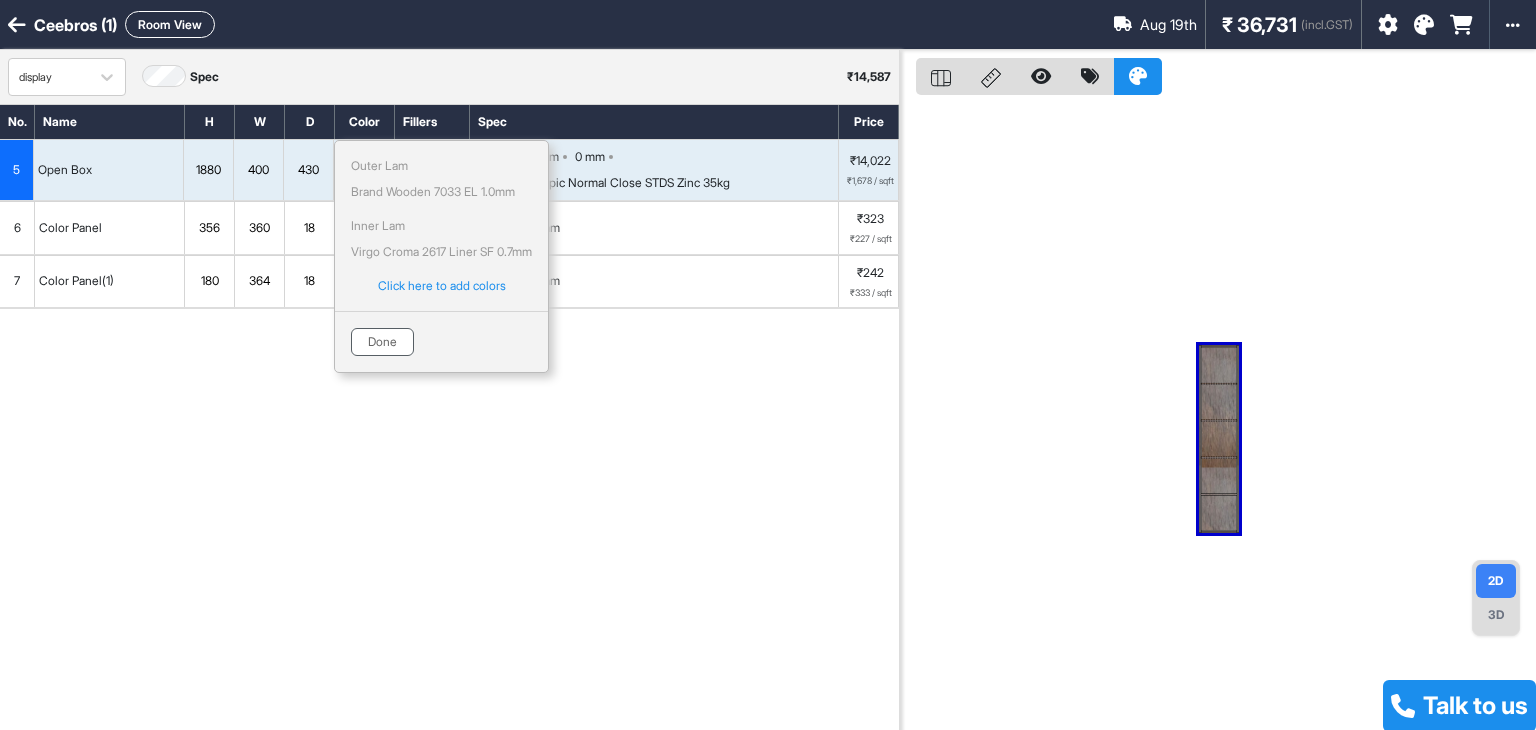 click on "Done" at bounding box center (382, 342) 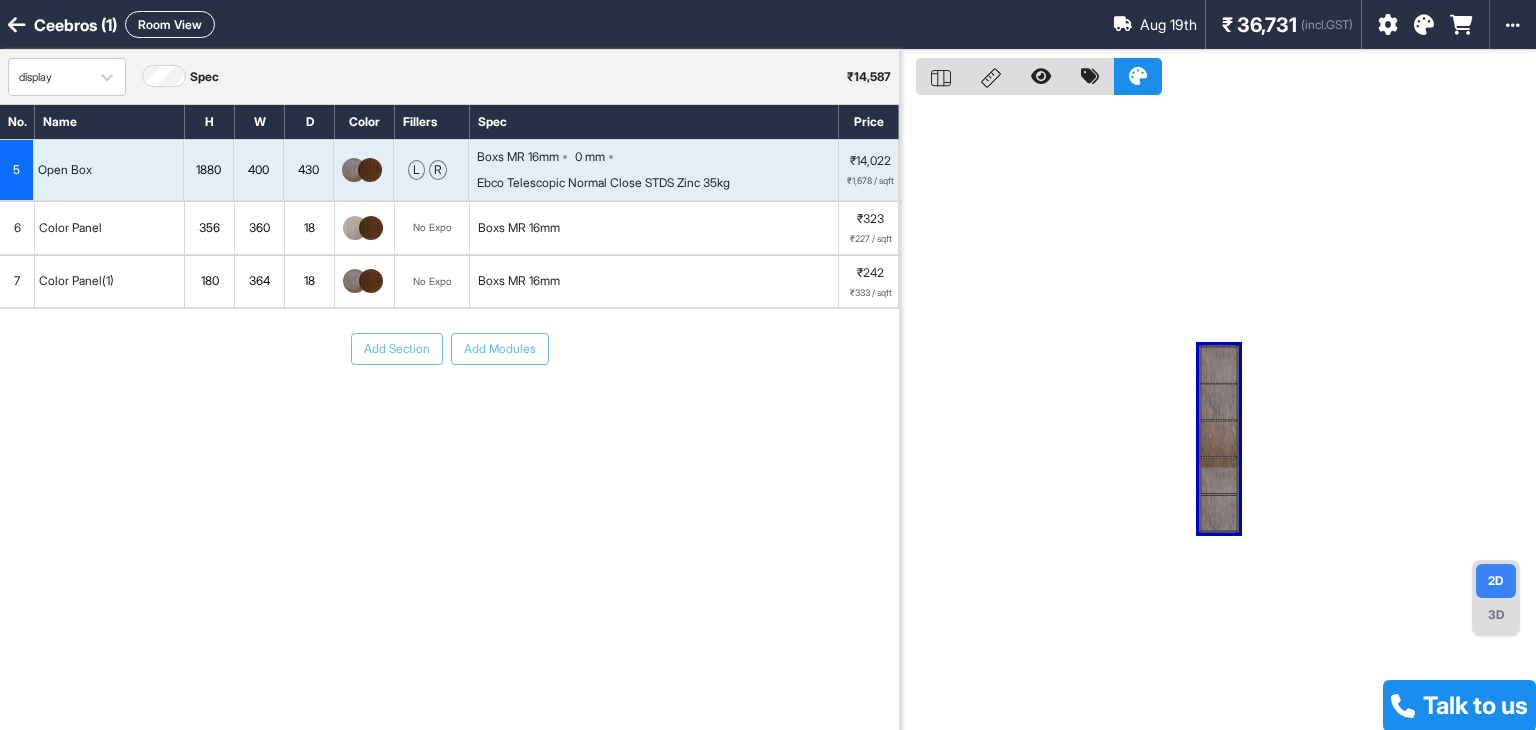 click on "6" at bounding box center (17, 228) 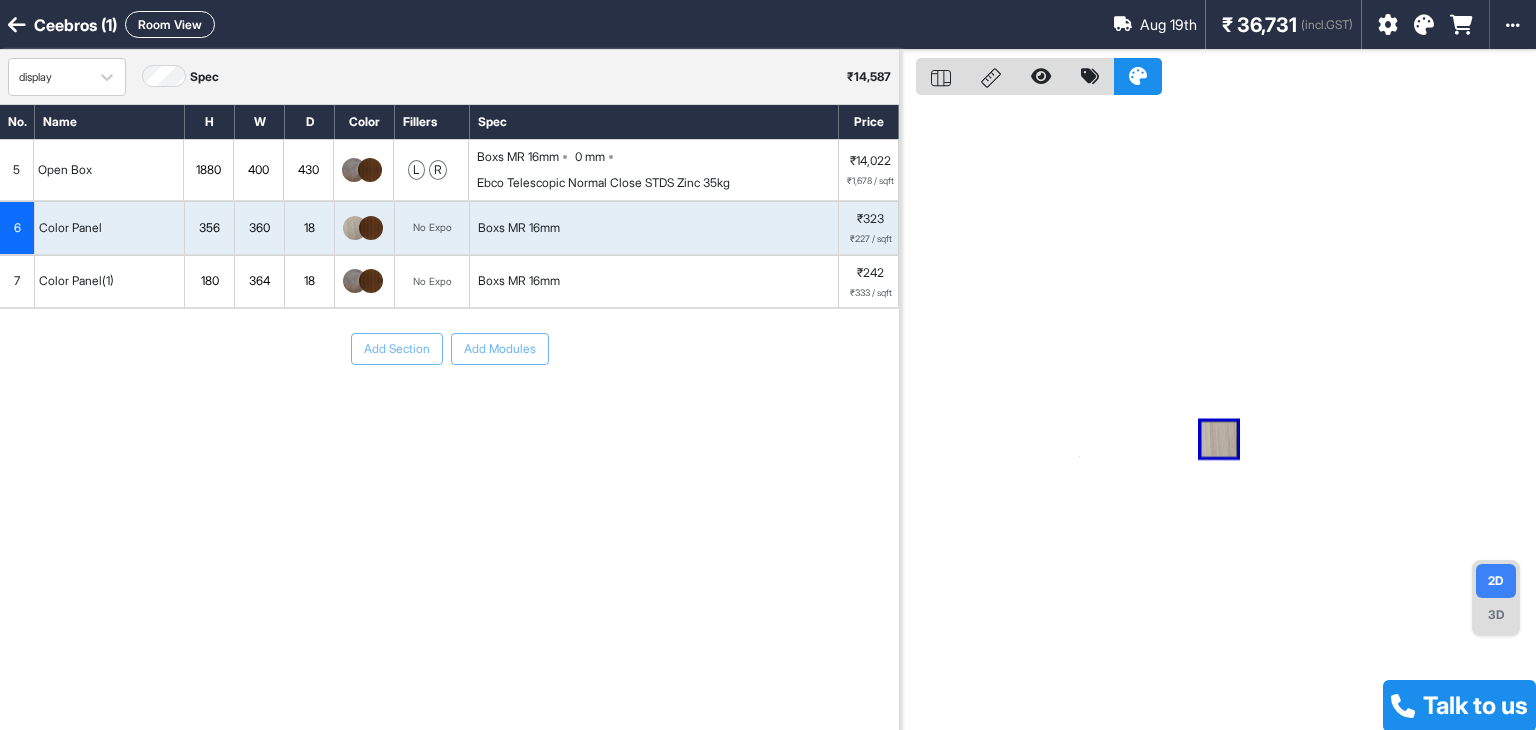 click at bounding box center [355, 228] 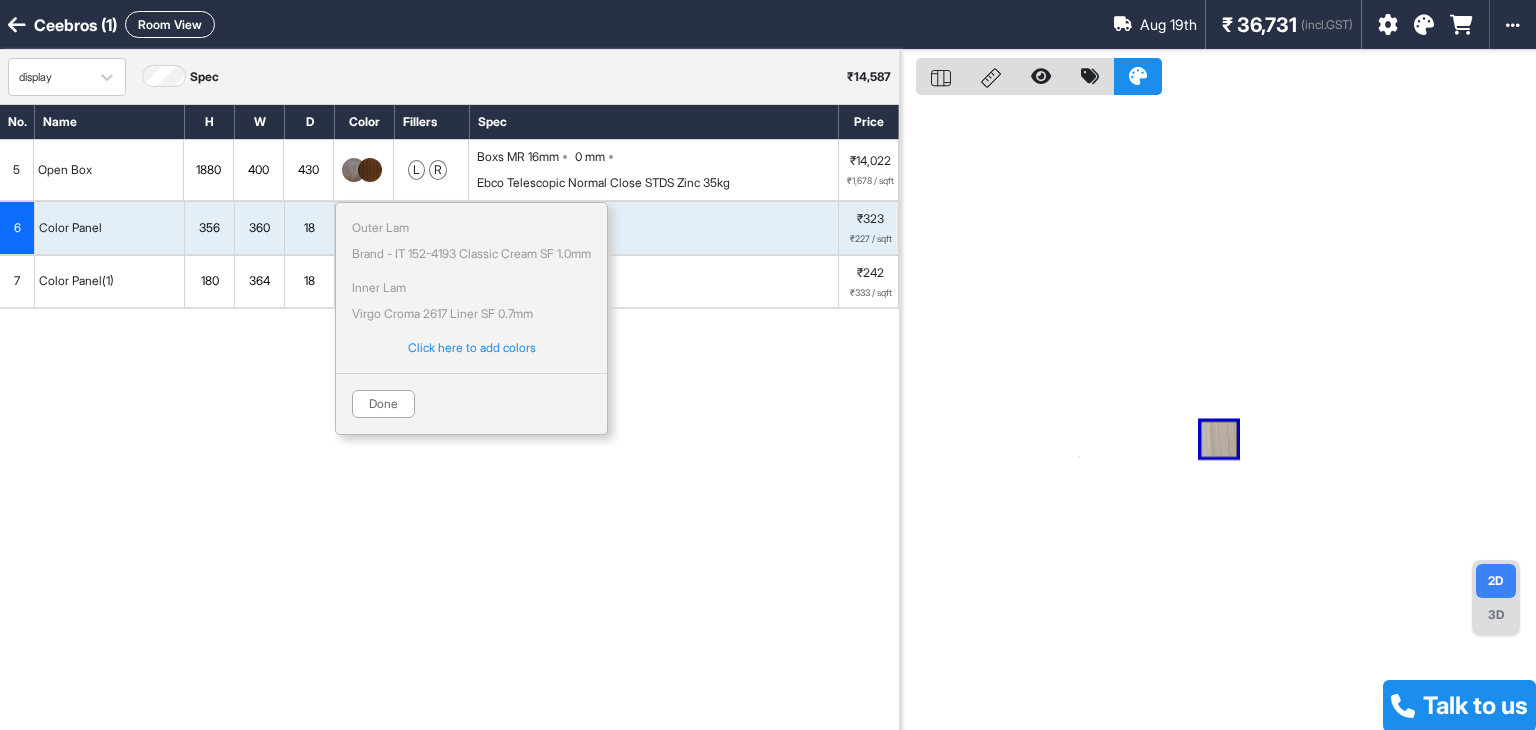 click on "Virgo Croma 2617 Liner SF 0.7mm" at bounding box center (442, 314) 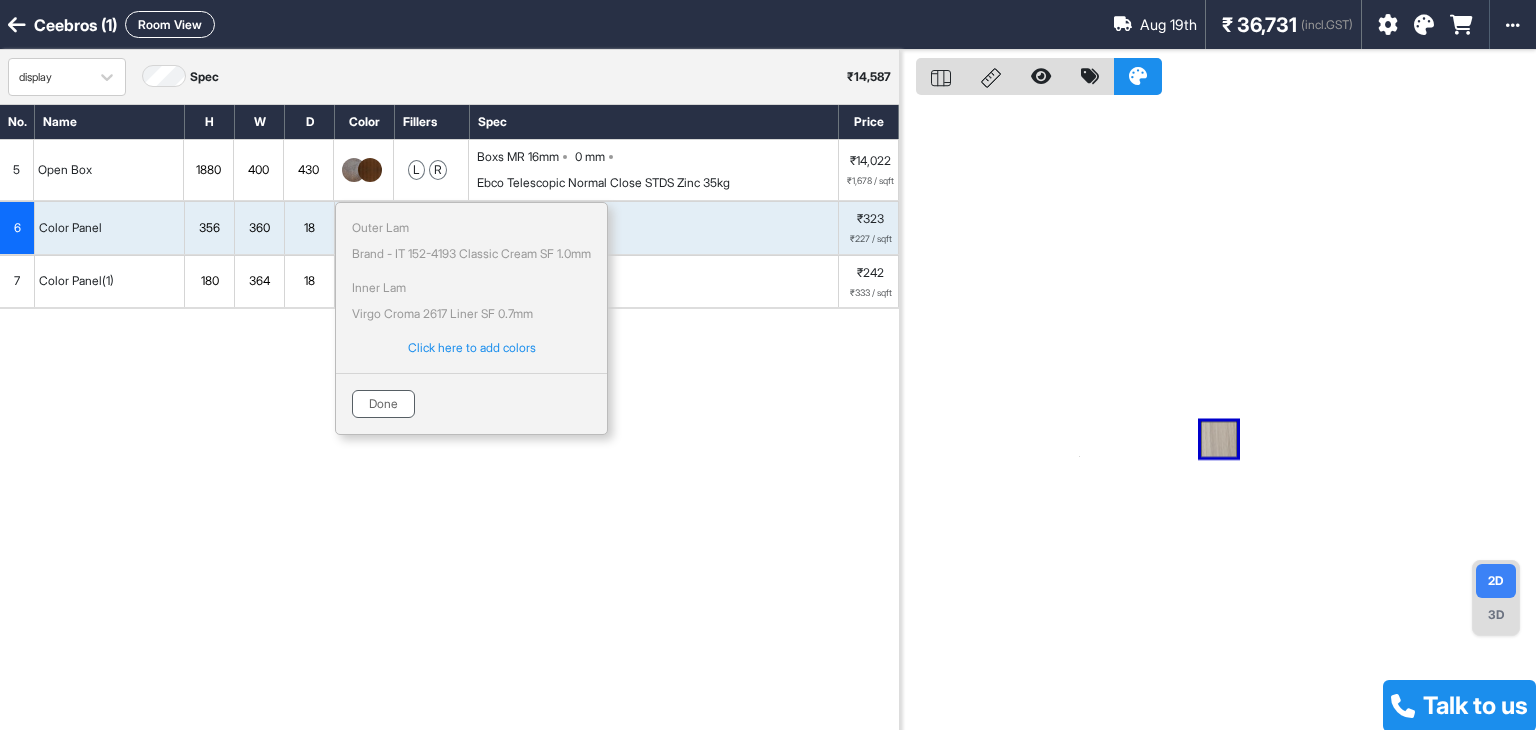 click on "Done" at bounding box center (383, 404) 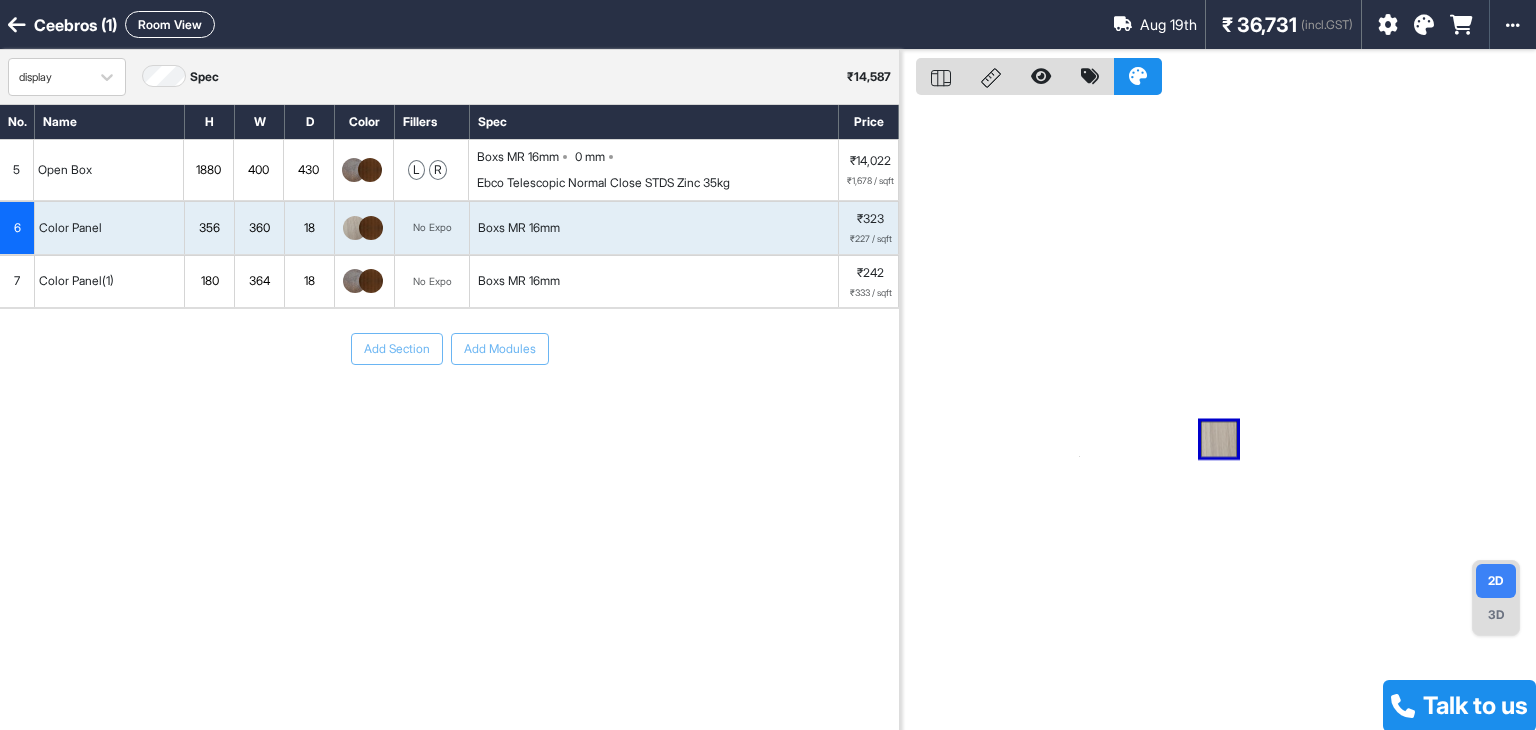 click at bounding box center [355, 228] 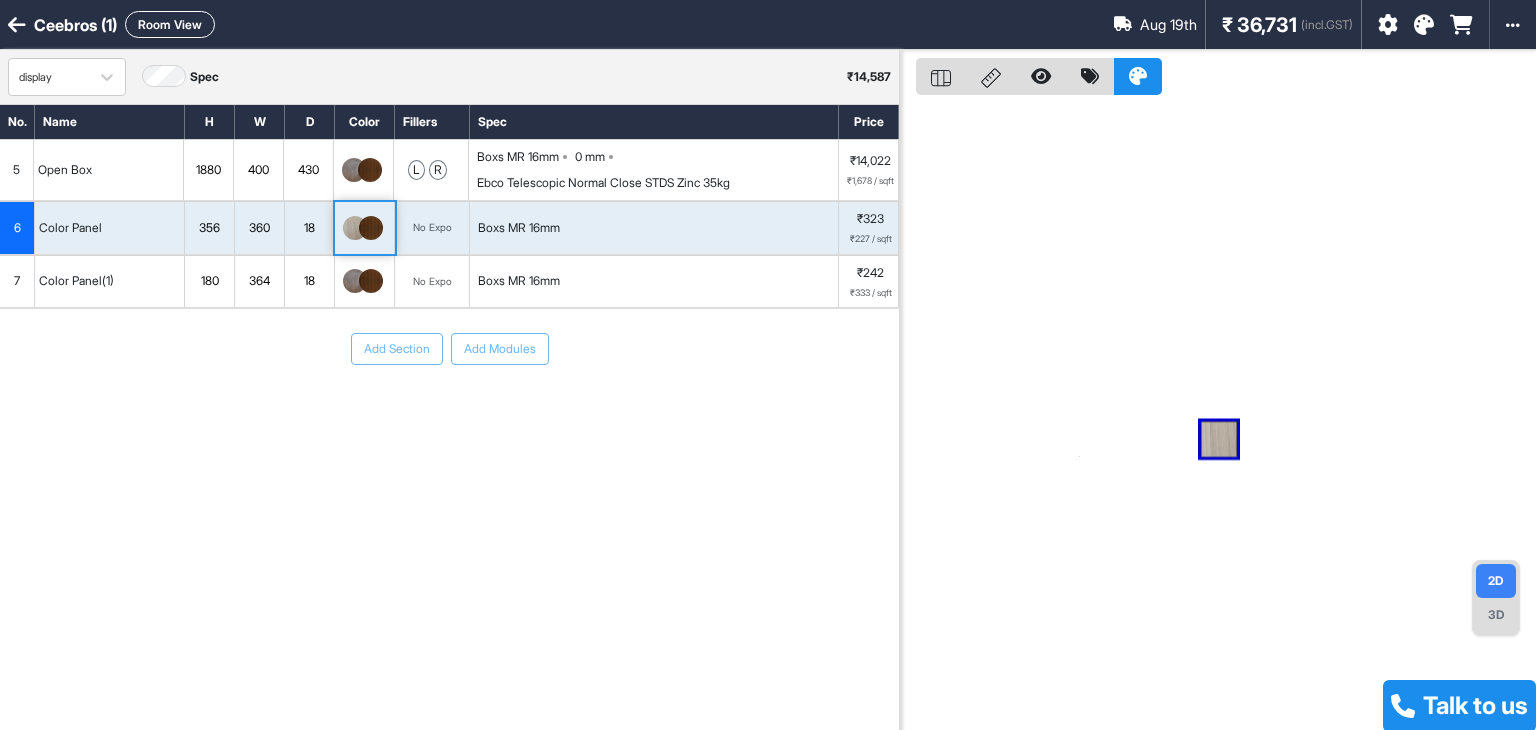 click at bounding box center (355, 228) 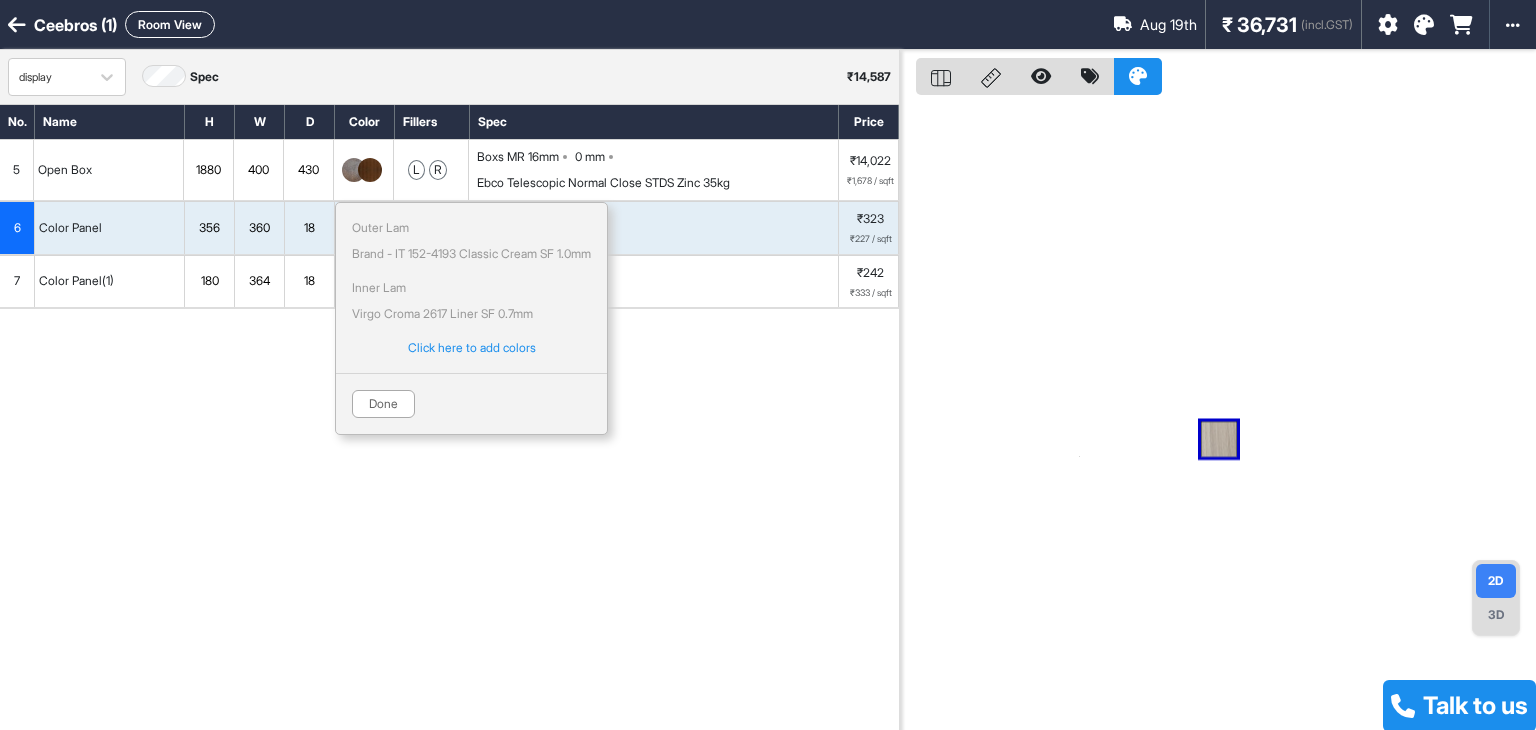 click at bounding box center [370, 170] 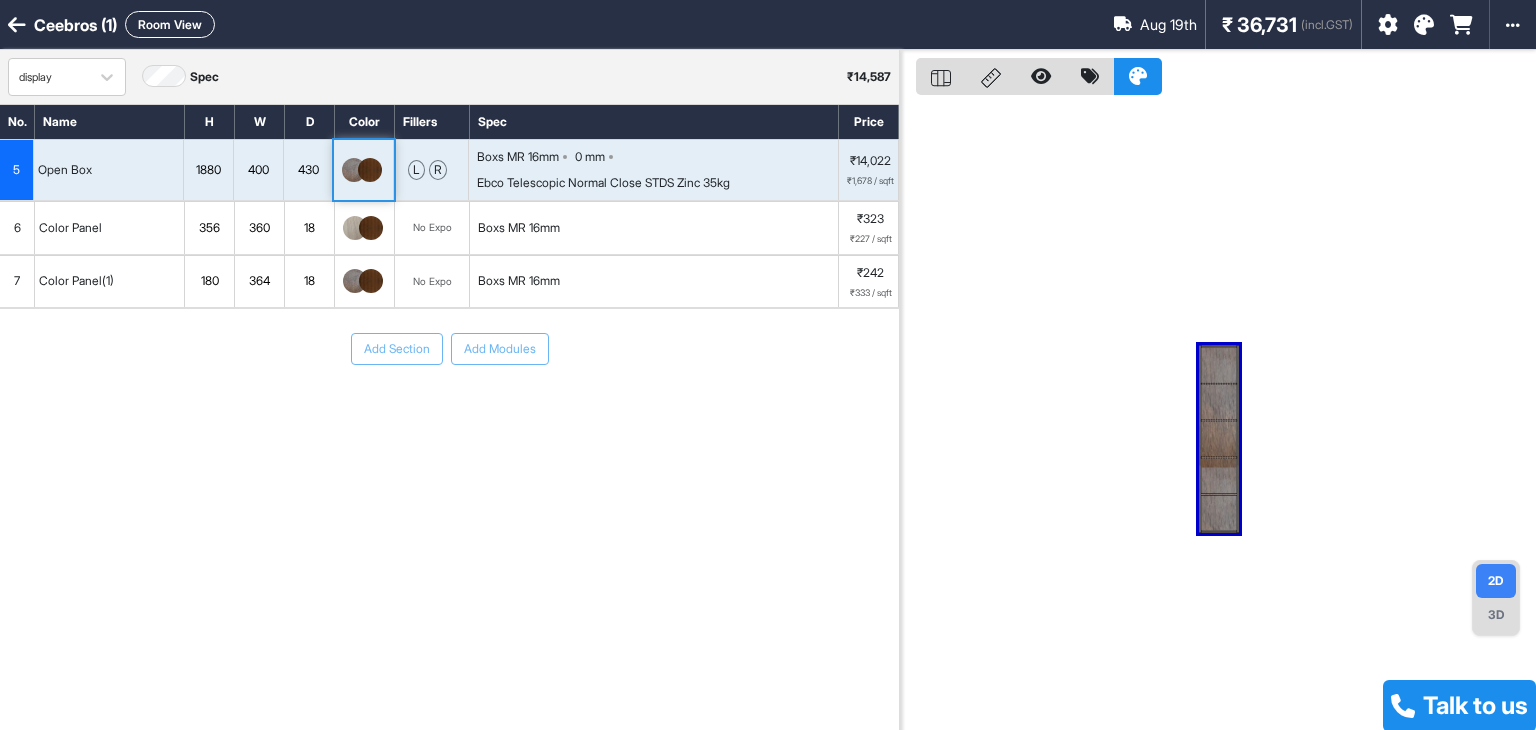 click at bounding box center (370, 170) 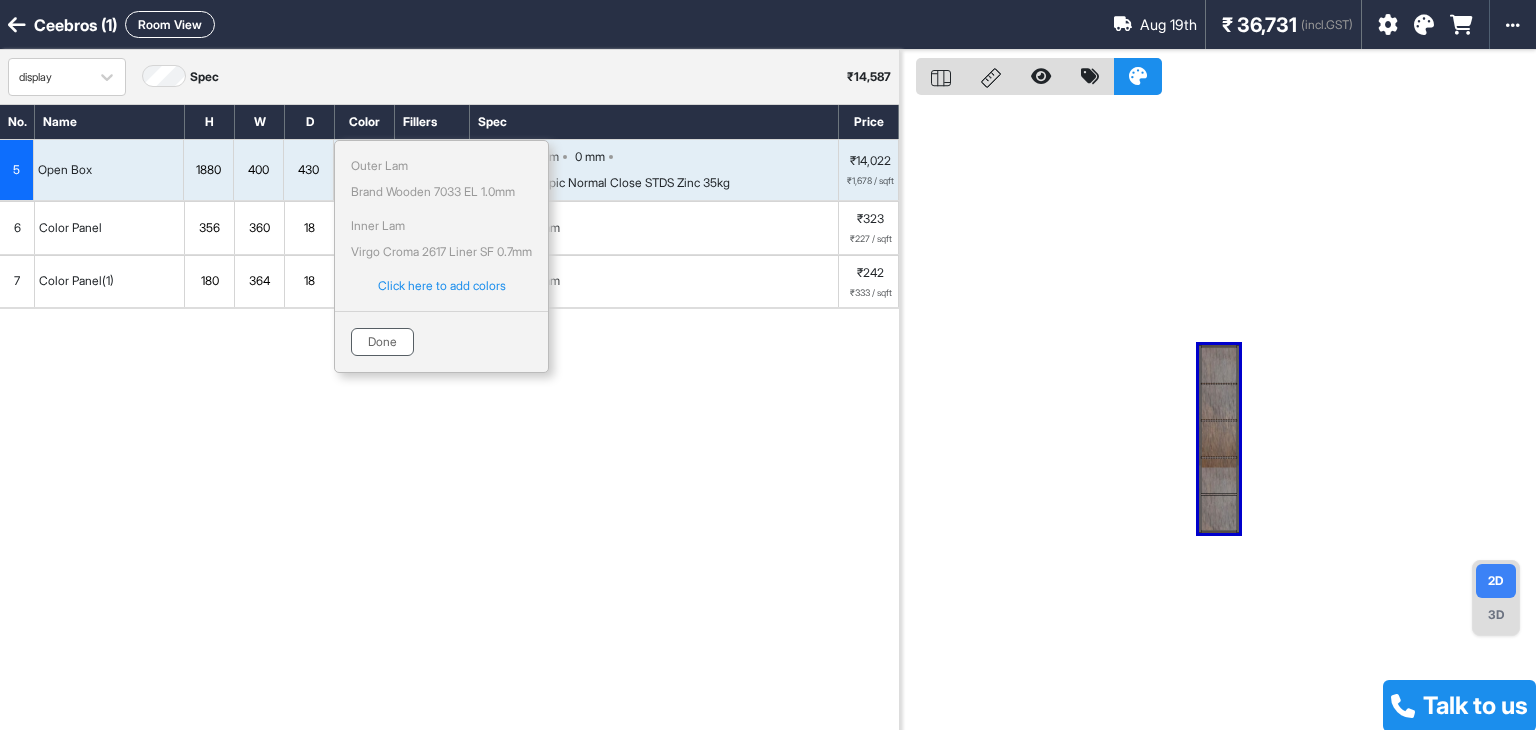 click on "Done" at bounding box center (382, 342) 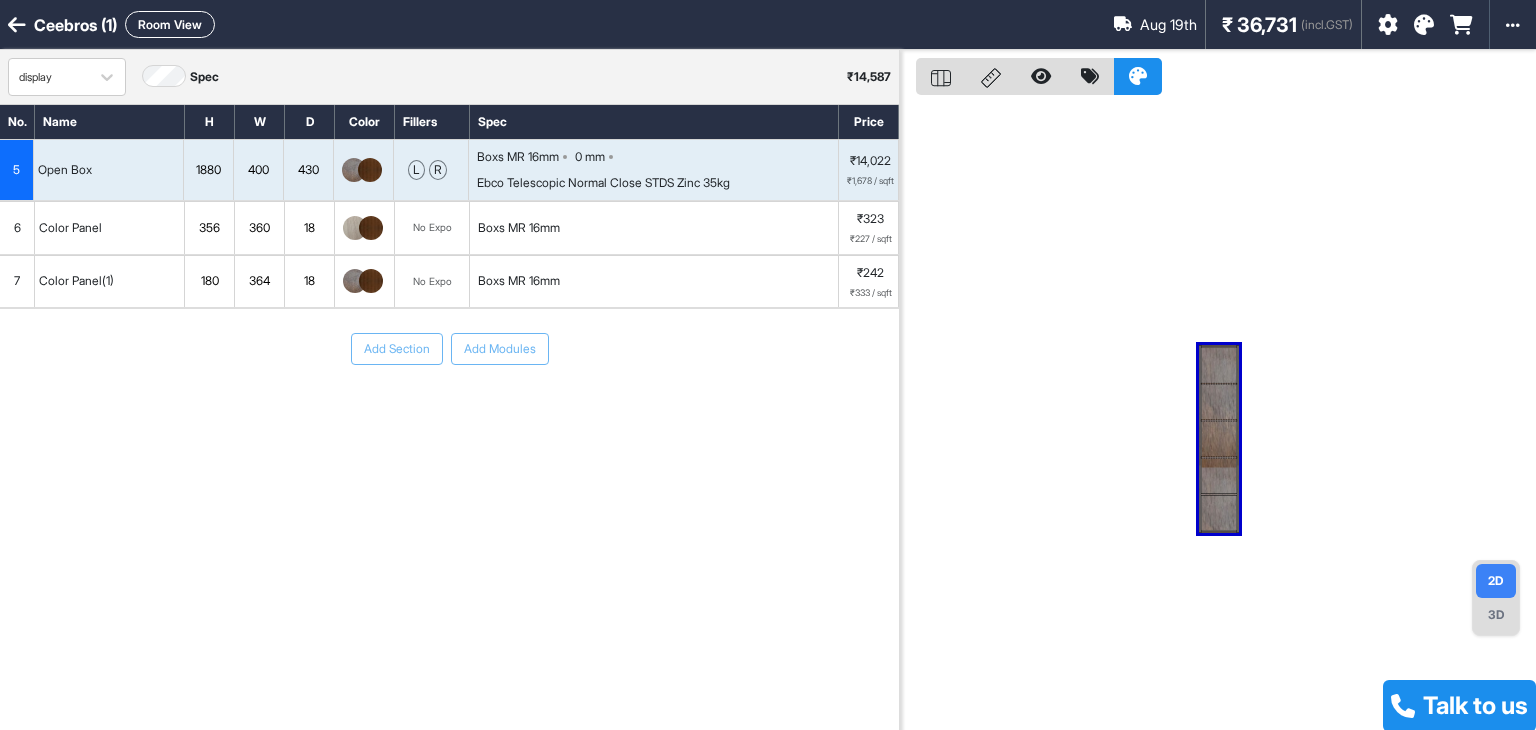 click at bounding box center (365, 228) 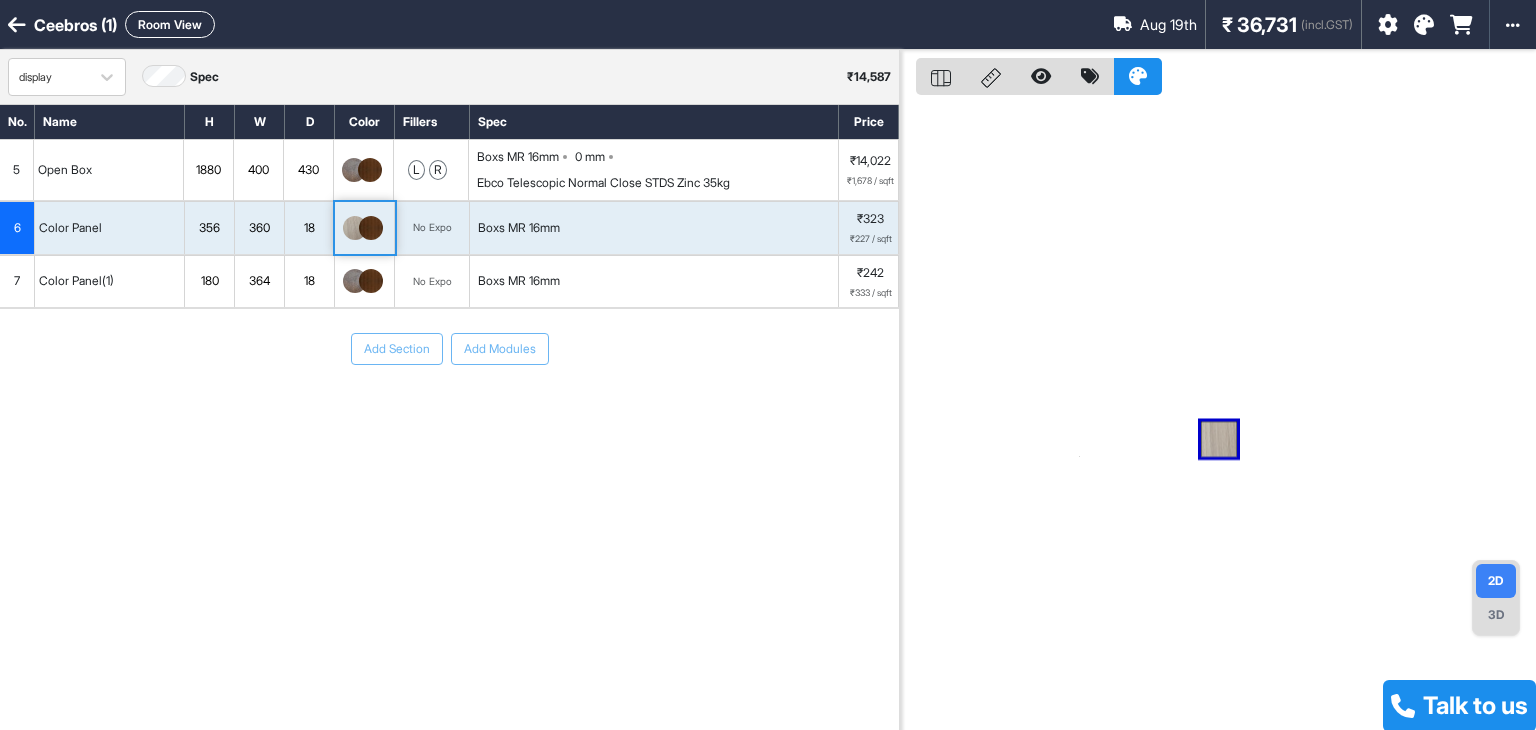 click at bounding box center [365, 228] 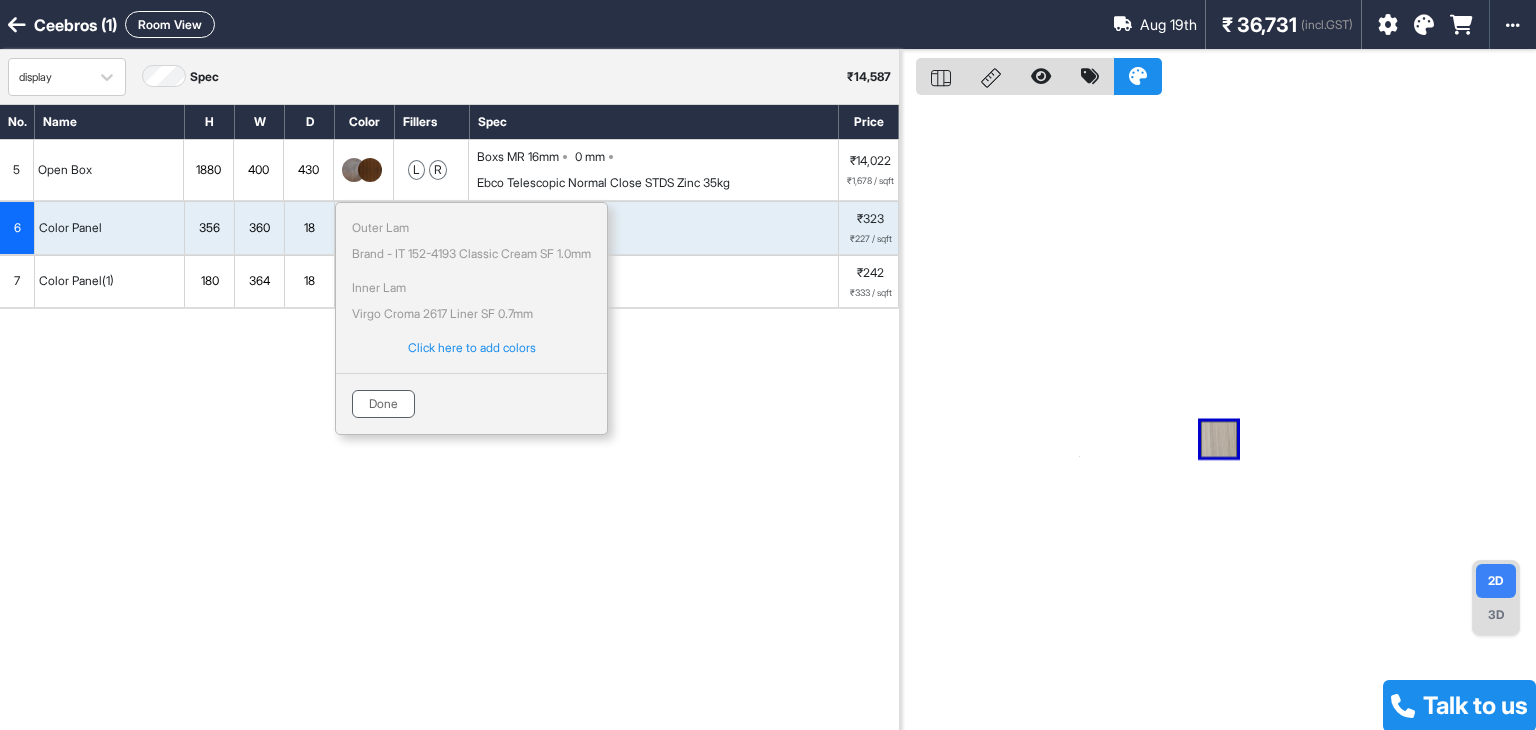 click on "Done" at bounding box center [383, 404] 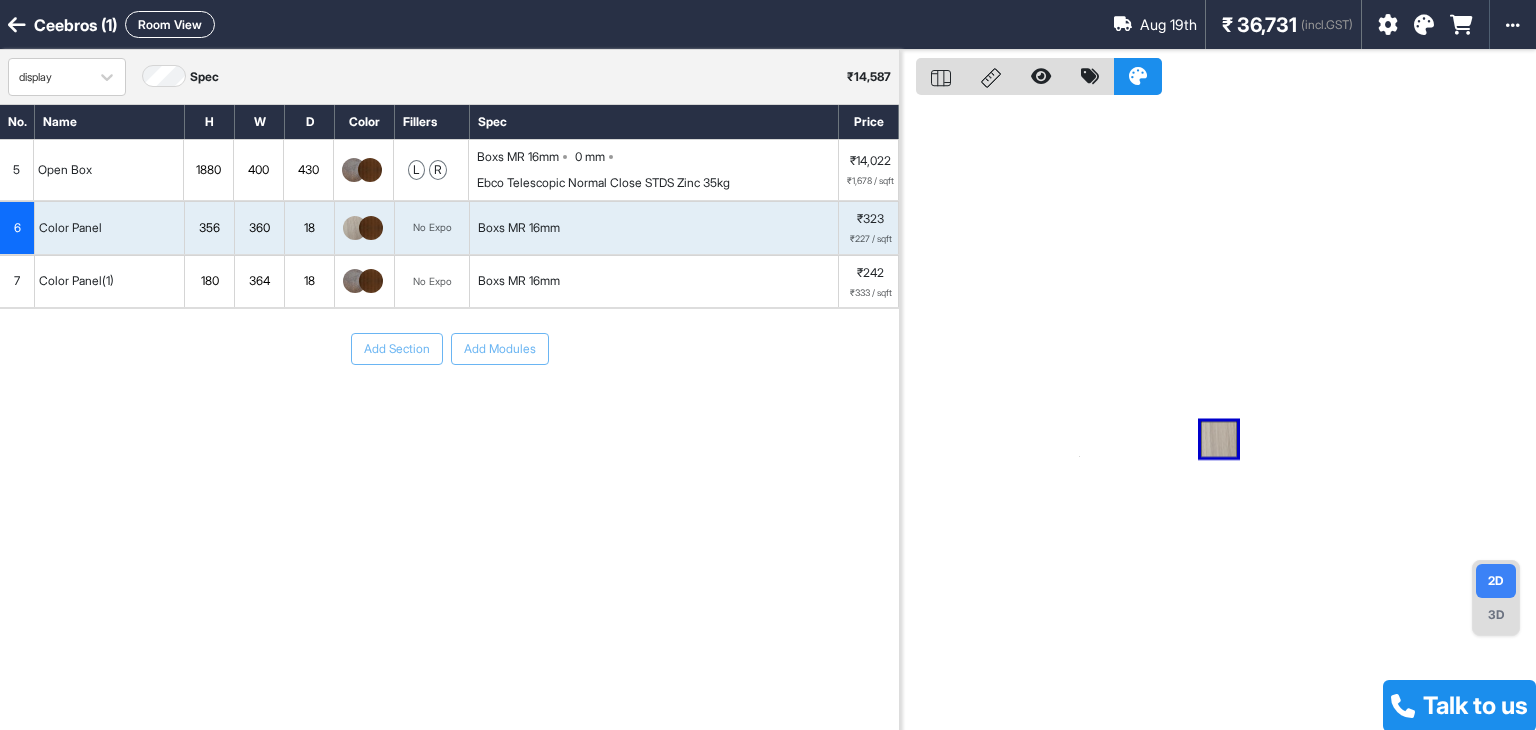 click at bounding box center (371, 281) 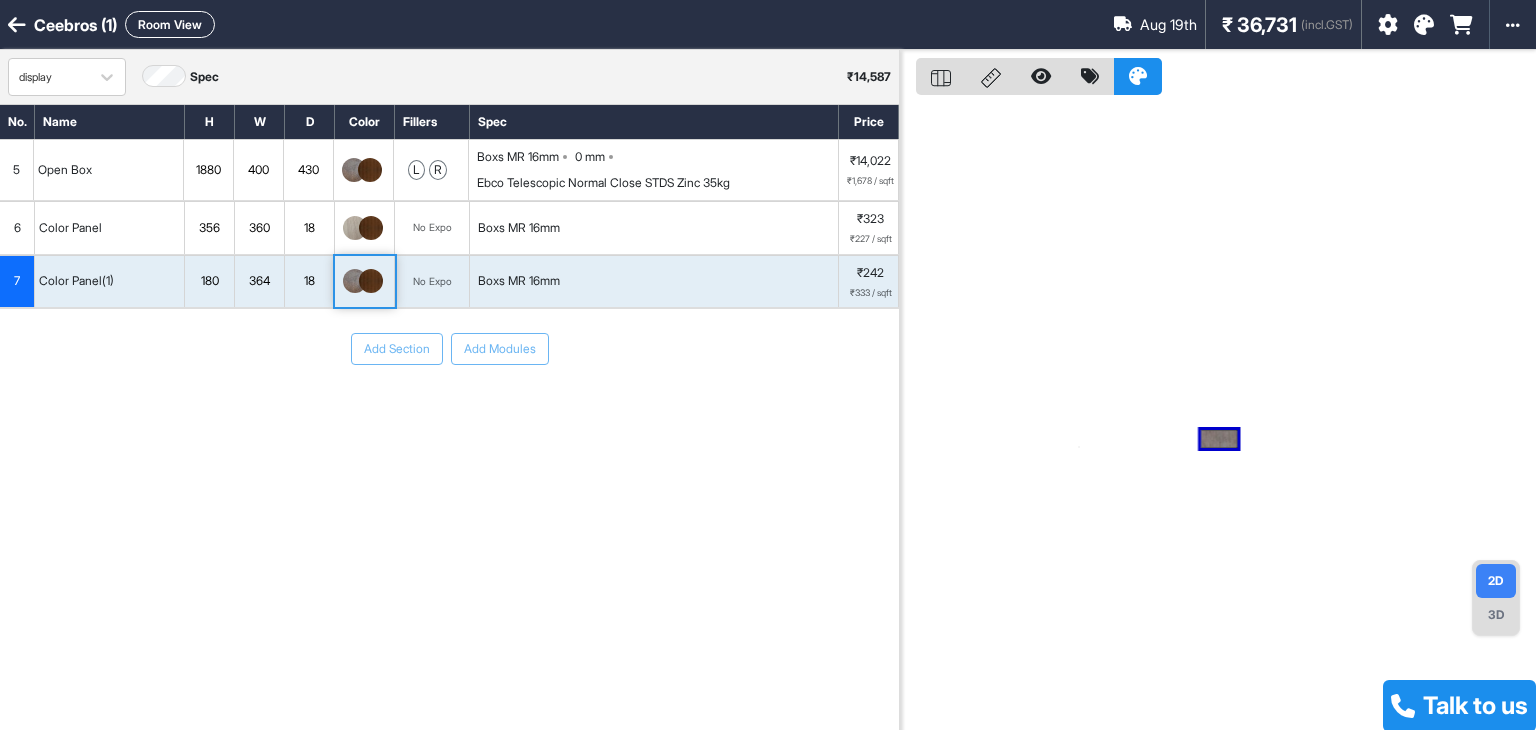 click at bounding box center [371, 281] 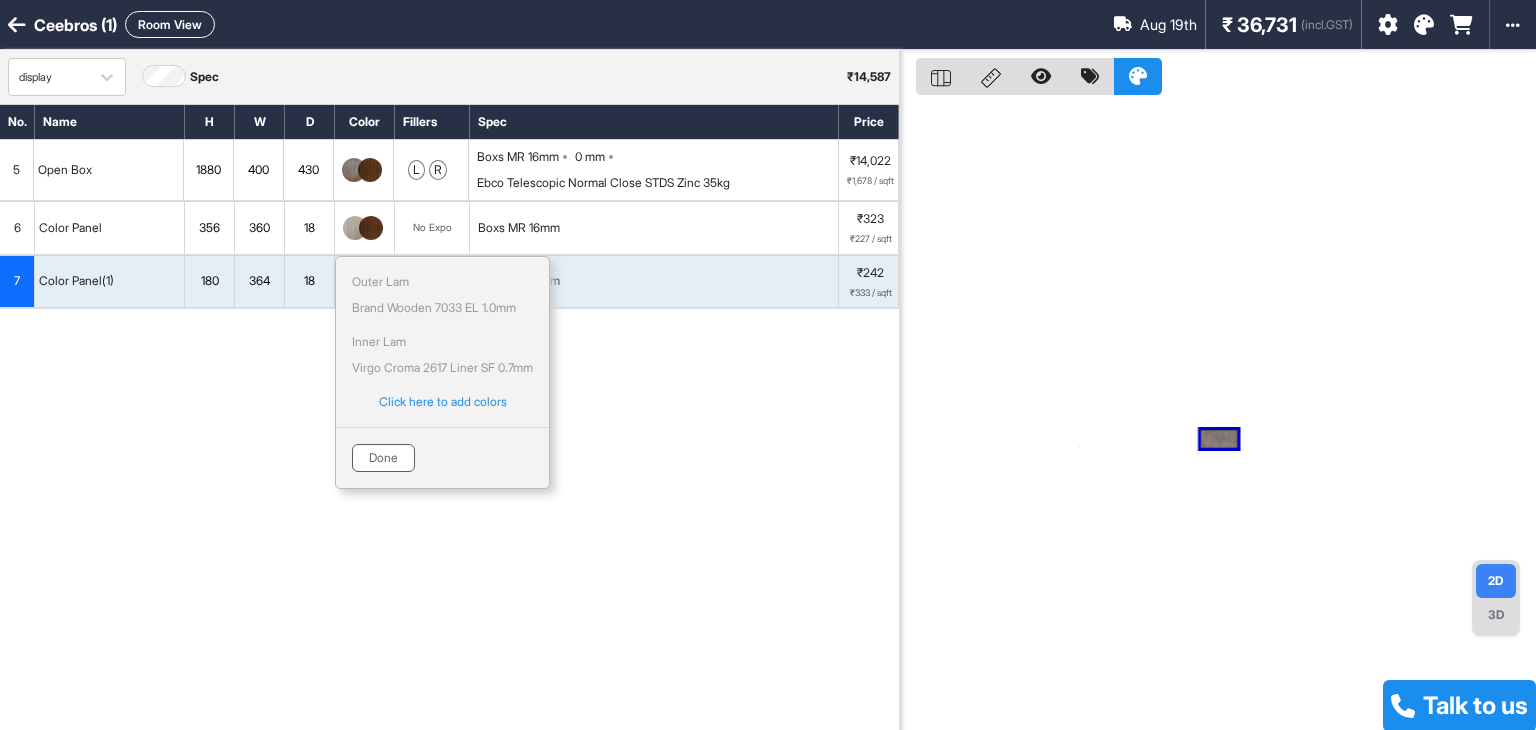 click on "Done" at bounding box center [383, 458] 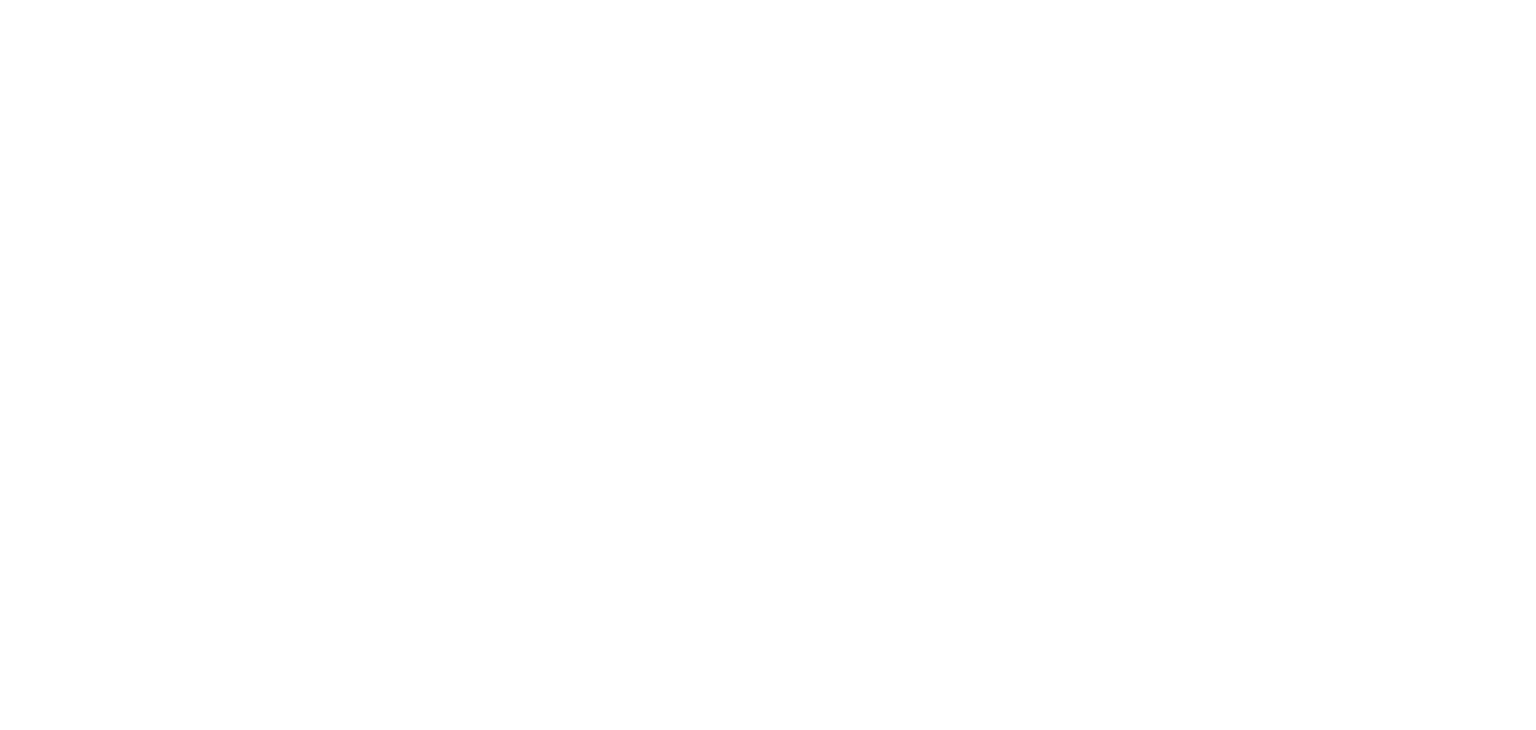 scroll, scrollTop: 0, scrollLeft: 0, axis: both 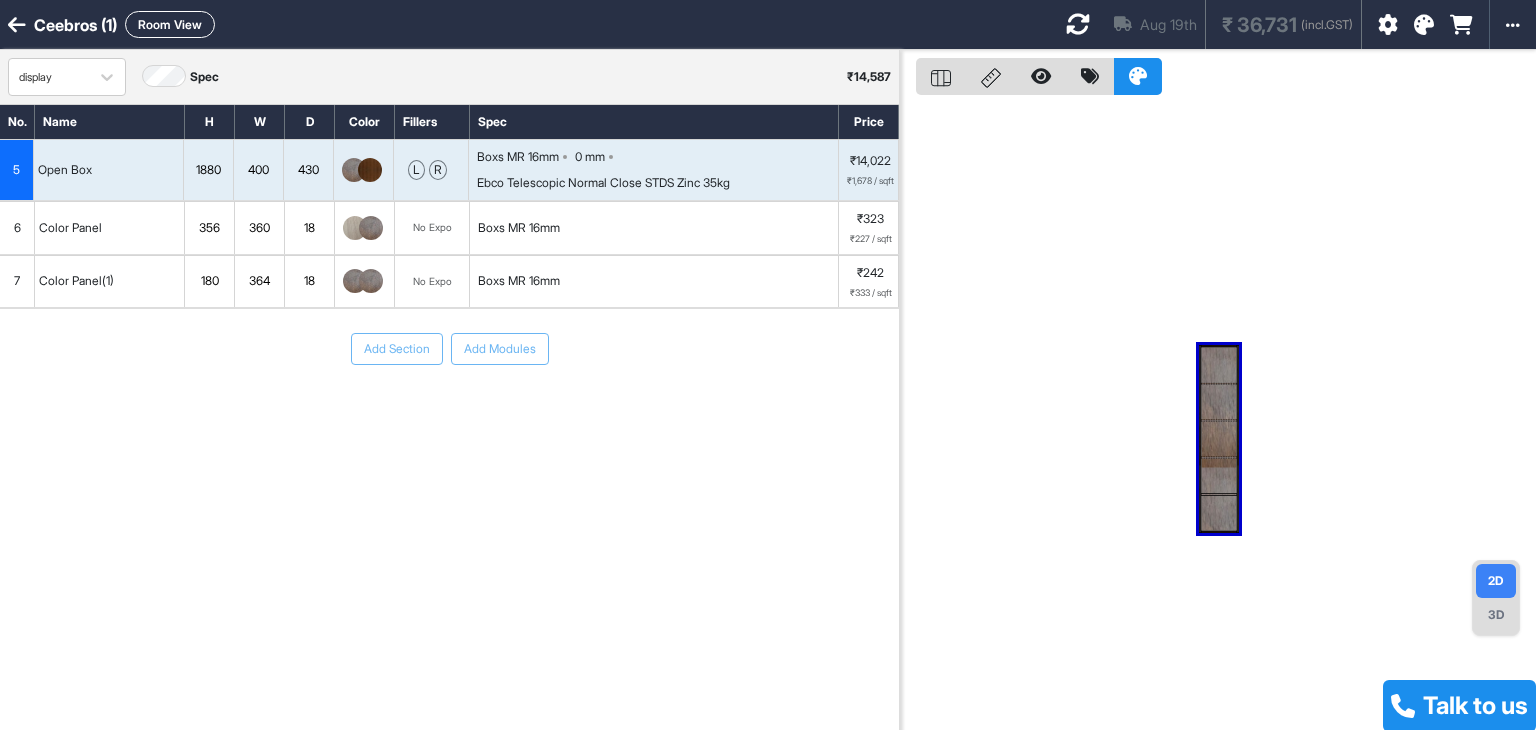 click at bounding box center (371, 281) 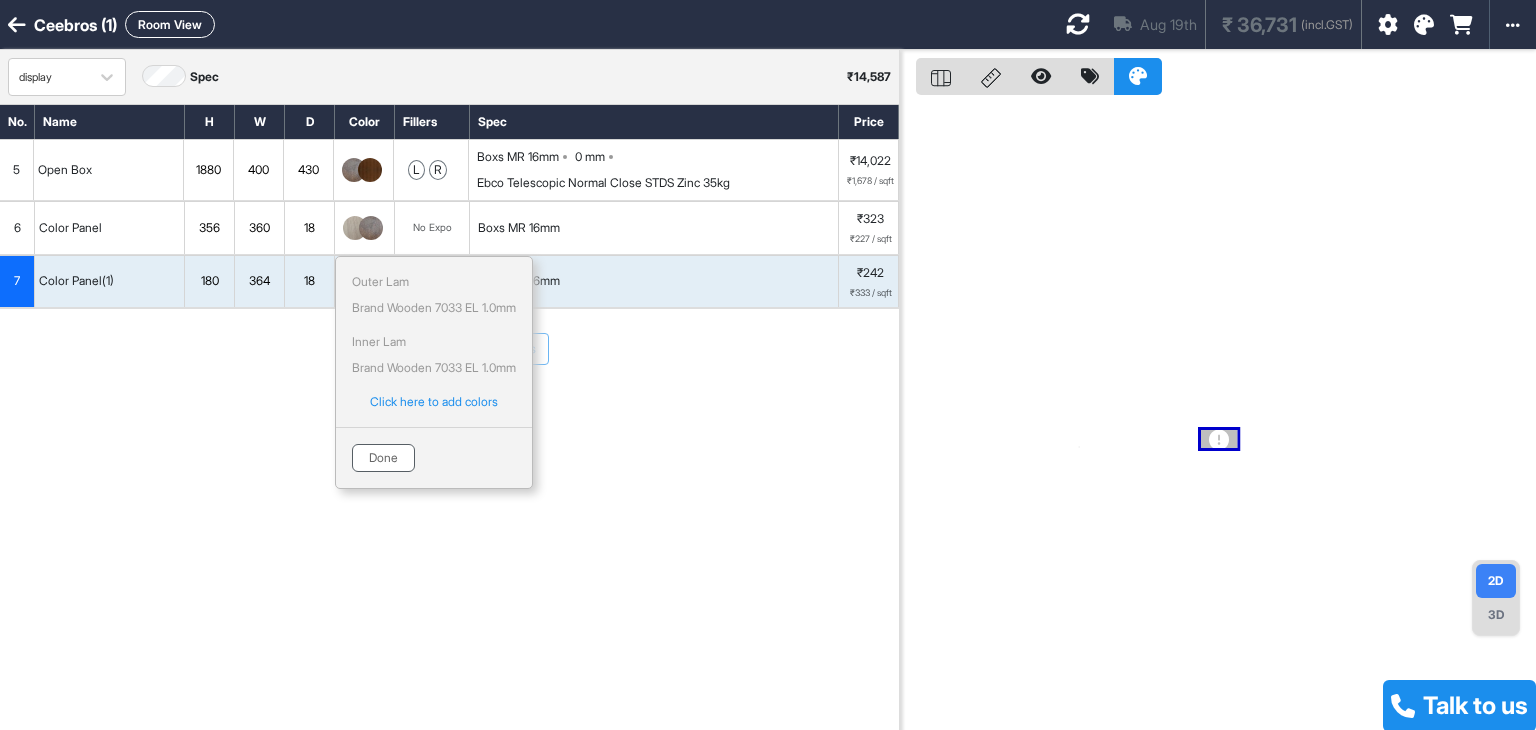 click on "Done" at bounding box center (383, 458) 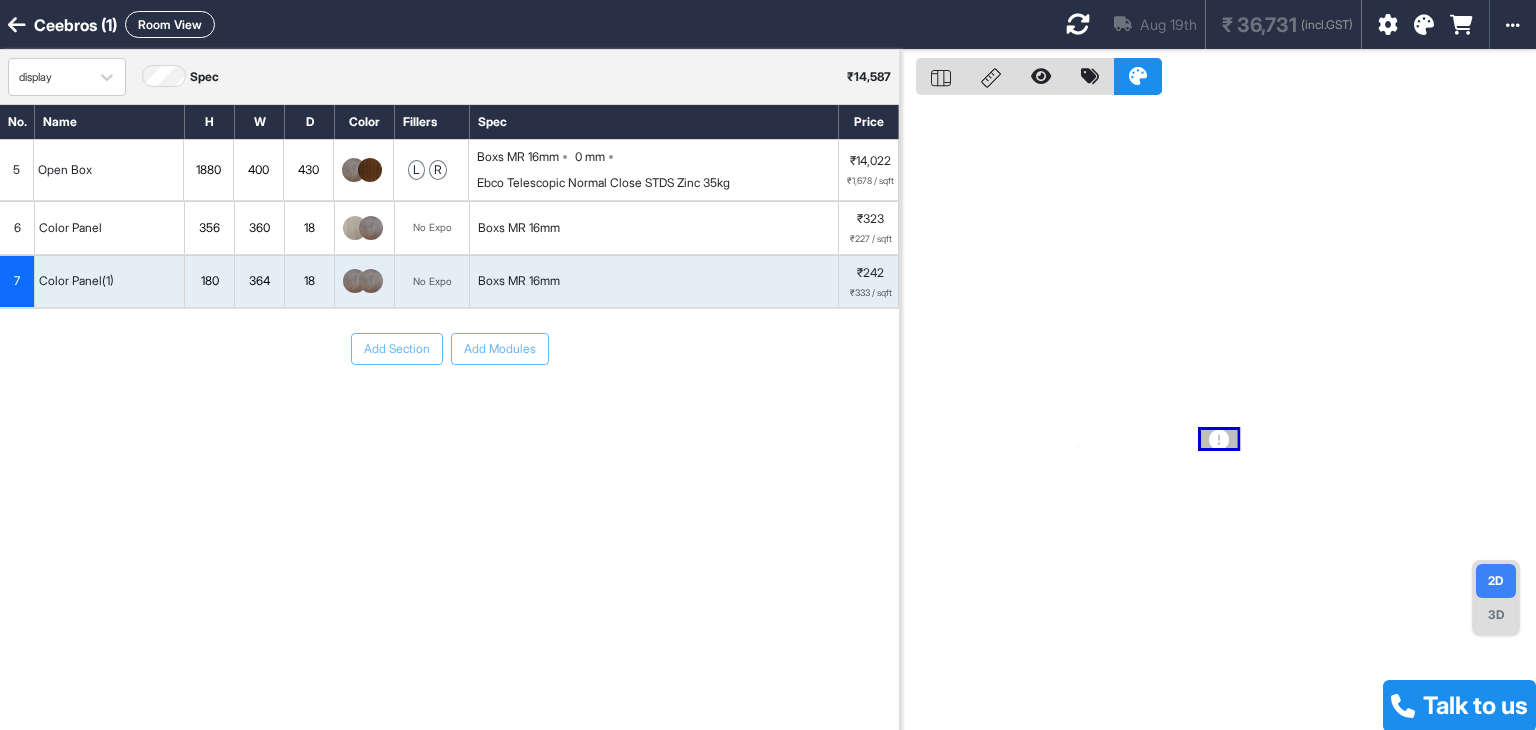 click at bounding box center (371, 228) 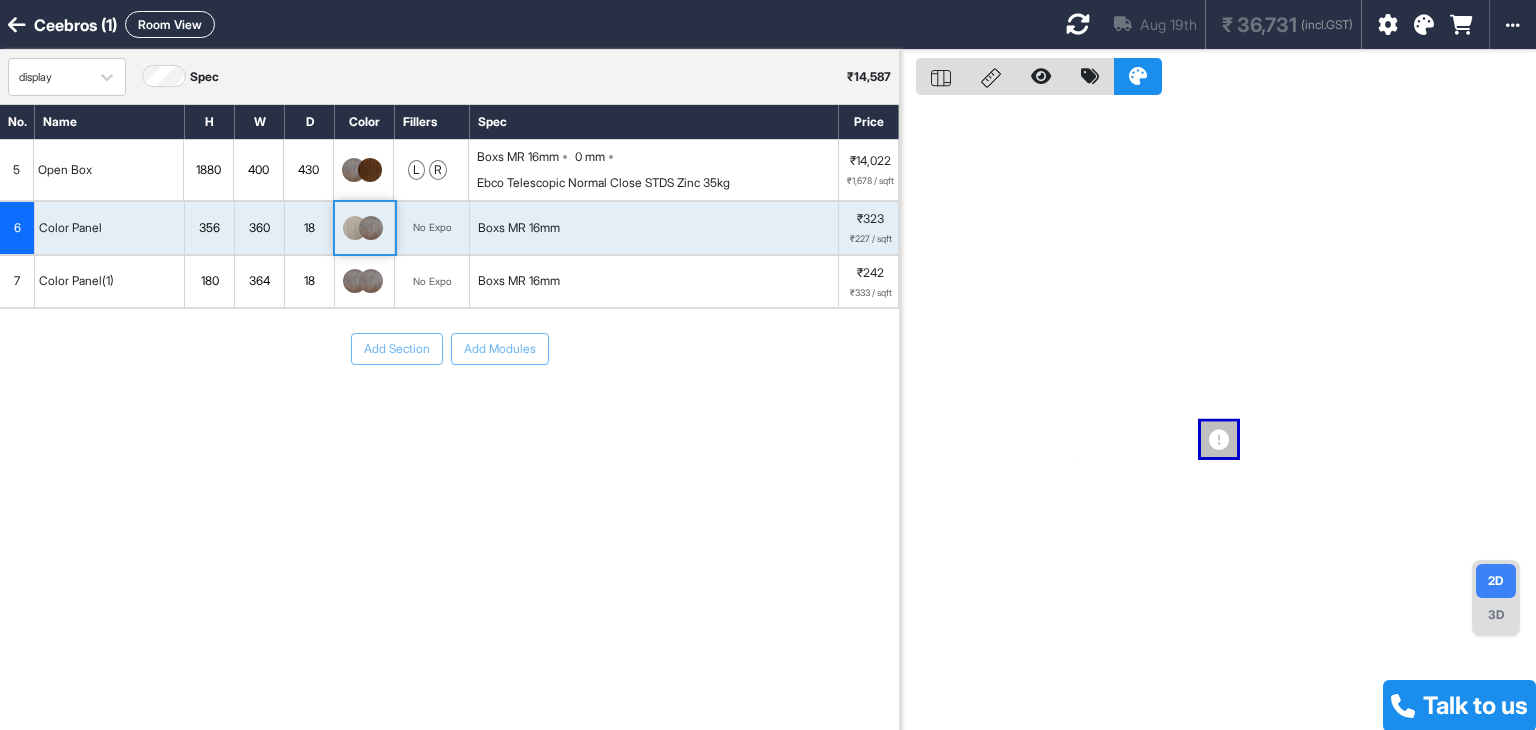click at bounding box center (371, 228) 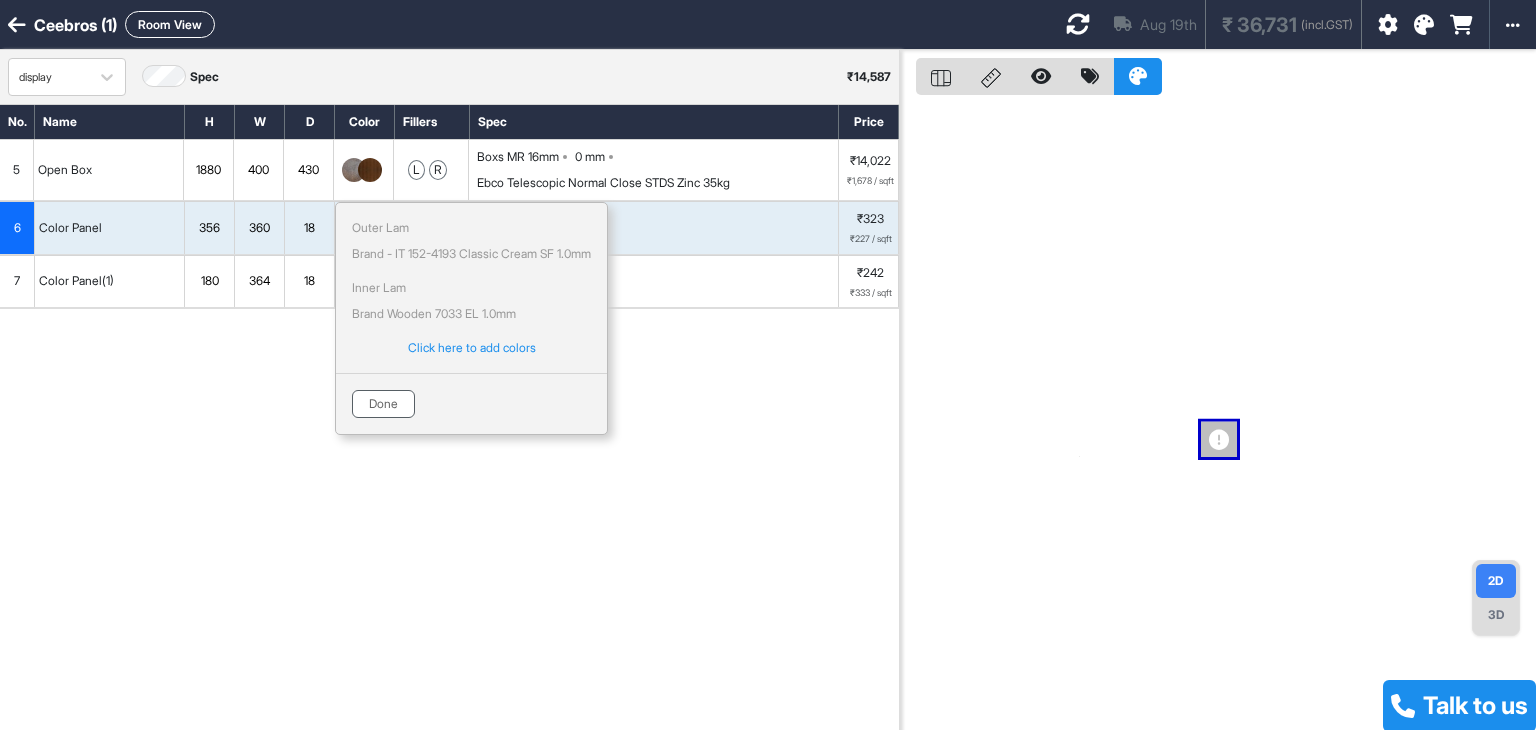 click on "Done" at bounding box center (383, 404) 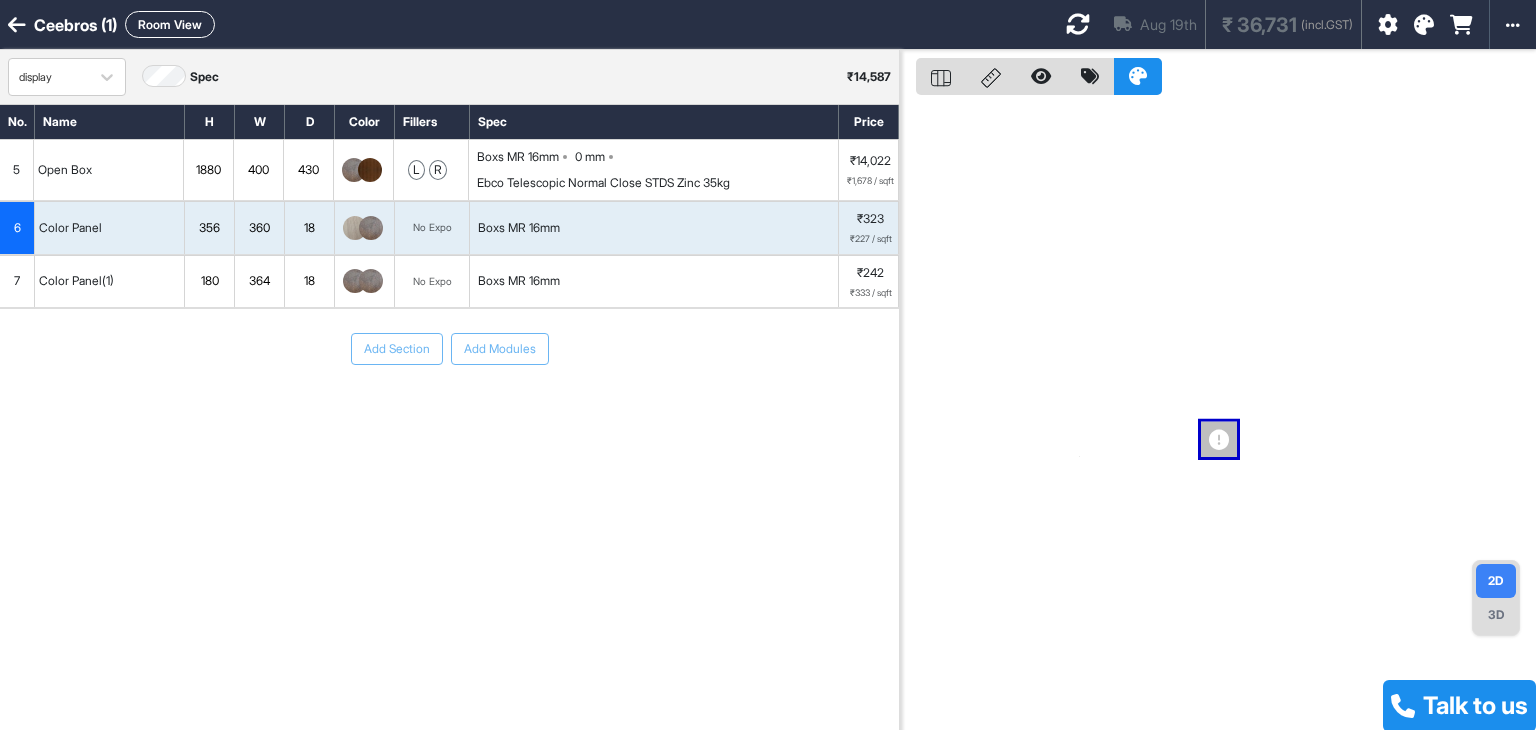 click at bounding box center (370, 170) 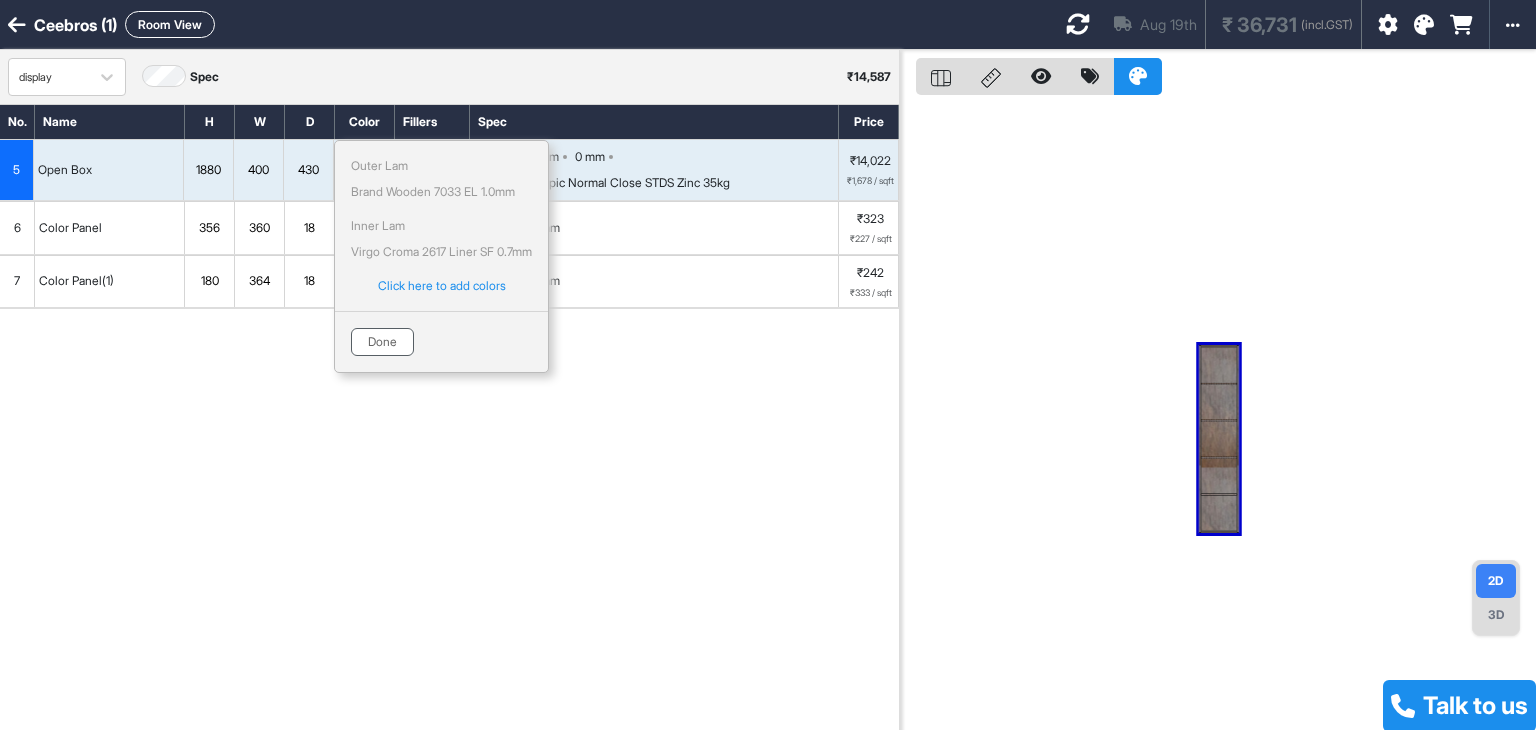 click on "Done" at bounding box center (382, 342) 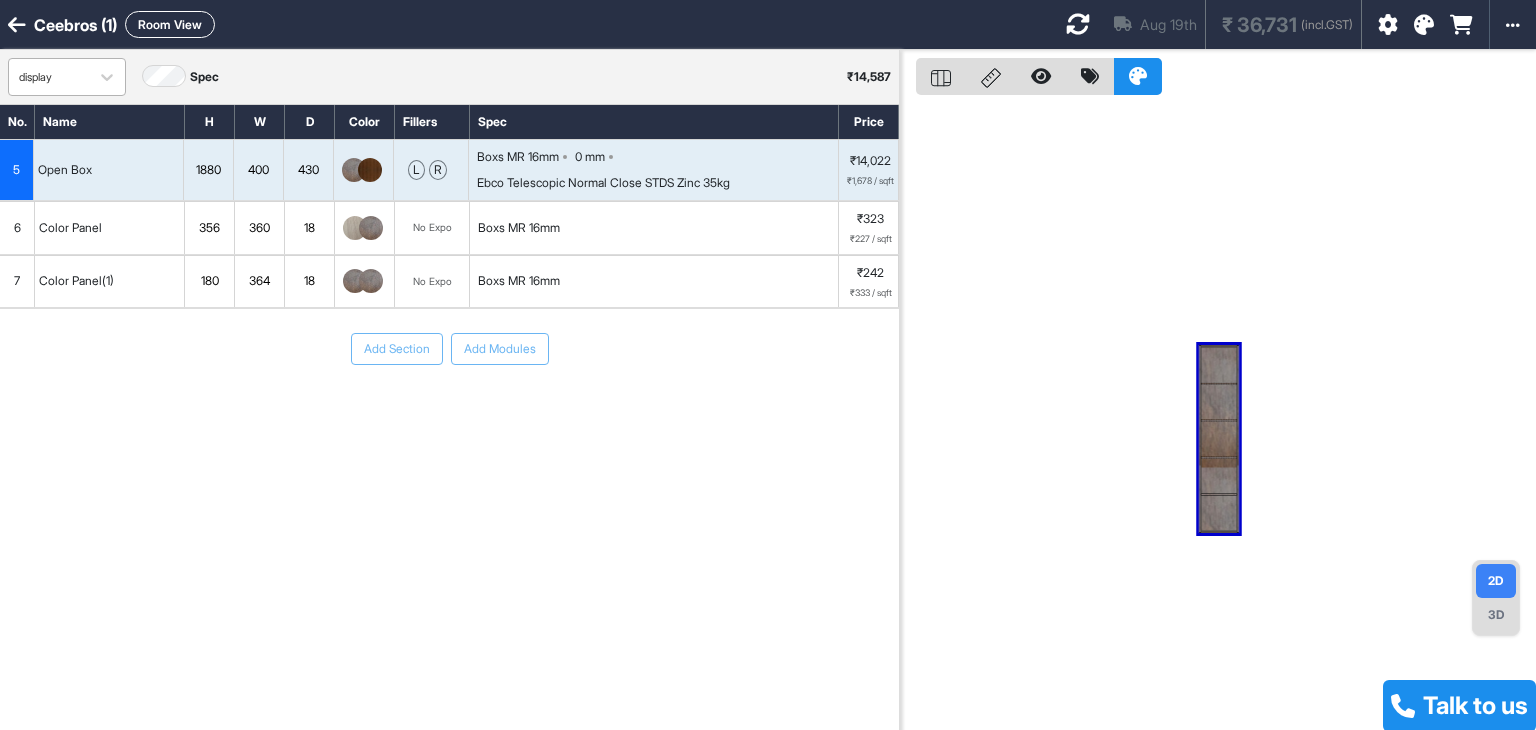 click on "display" at bounding box center (49, 77) 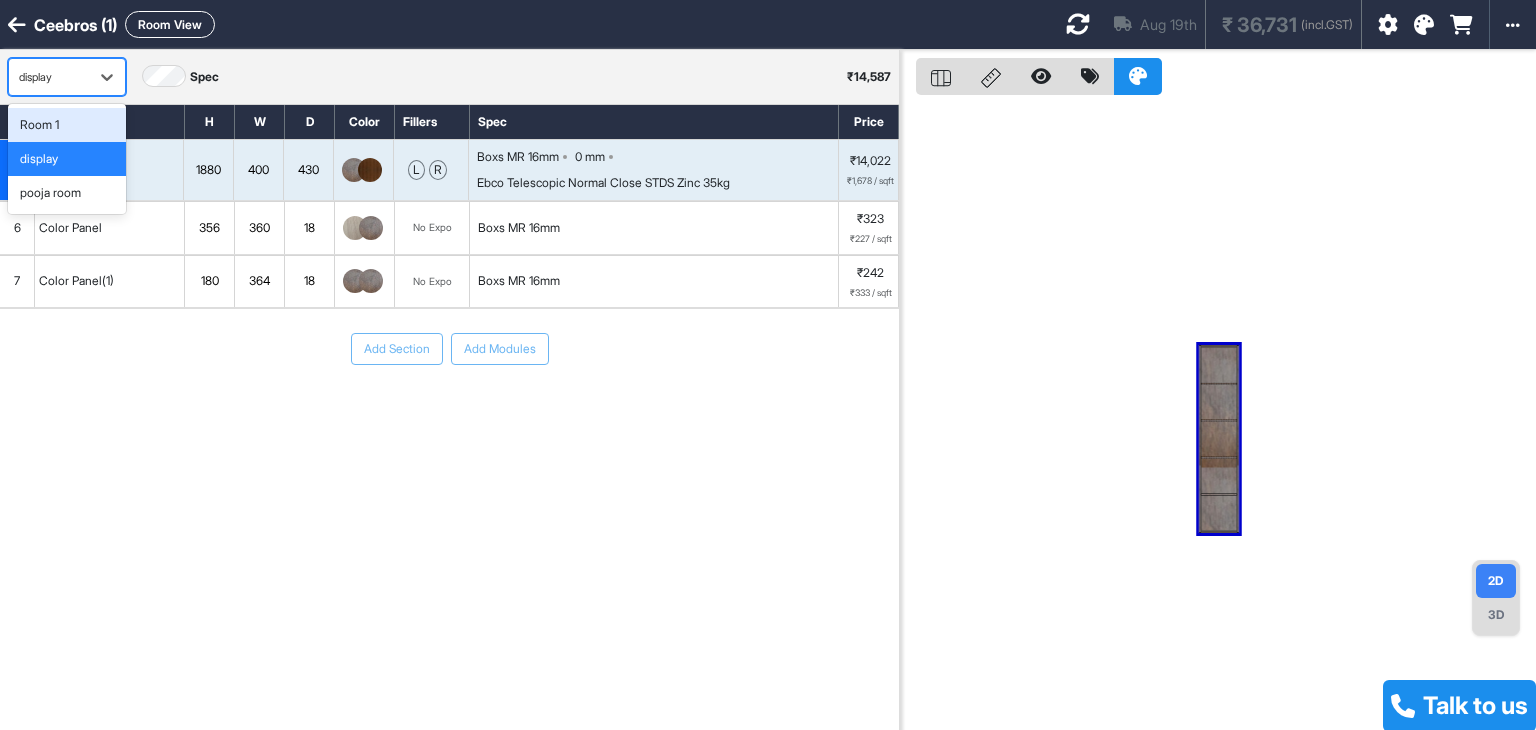 click on "Room 1" at bounding box center [67, 125] 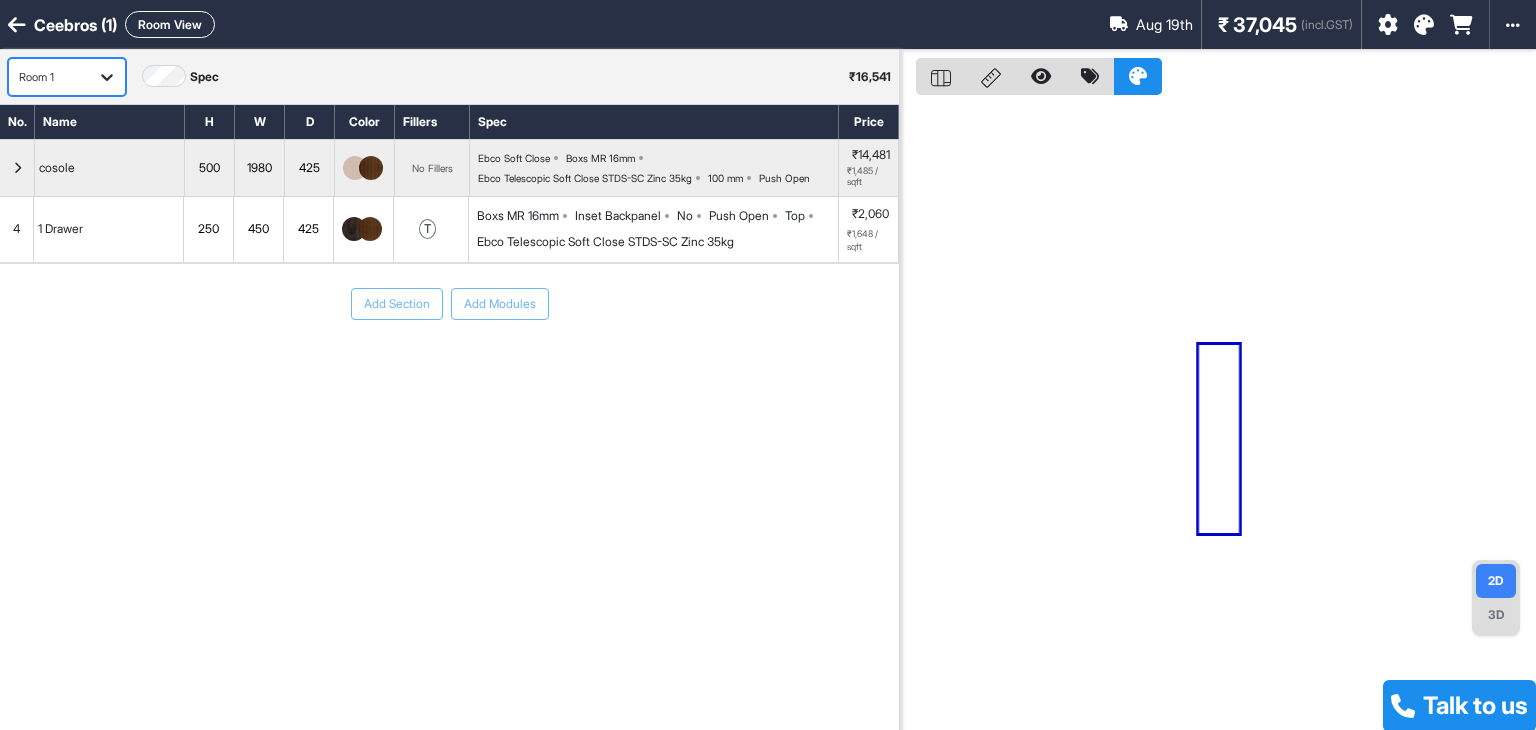click at bounding box center (107, 77) 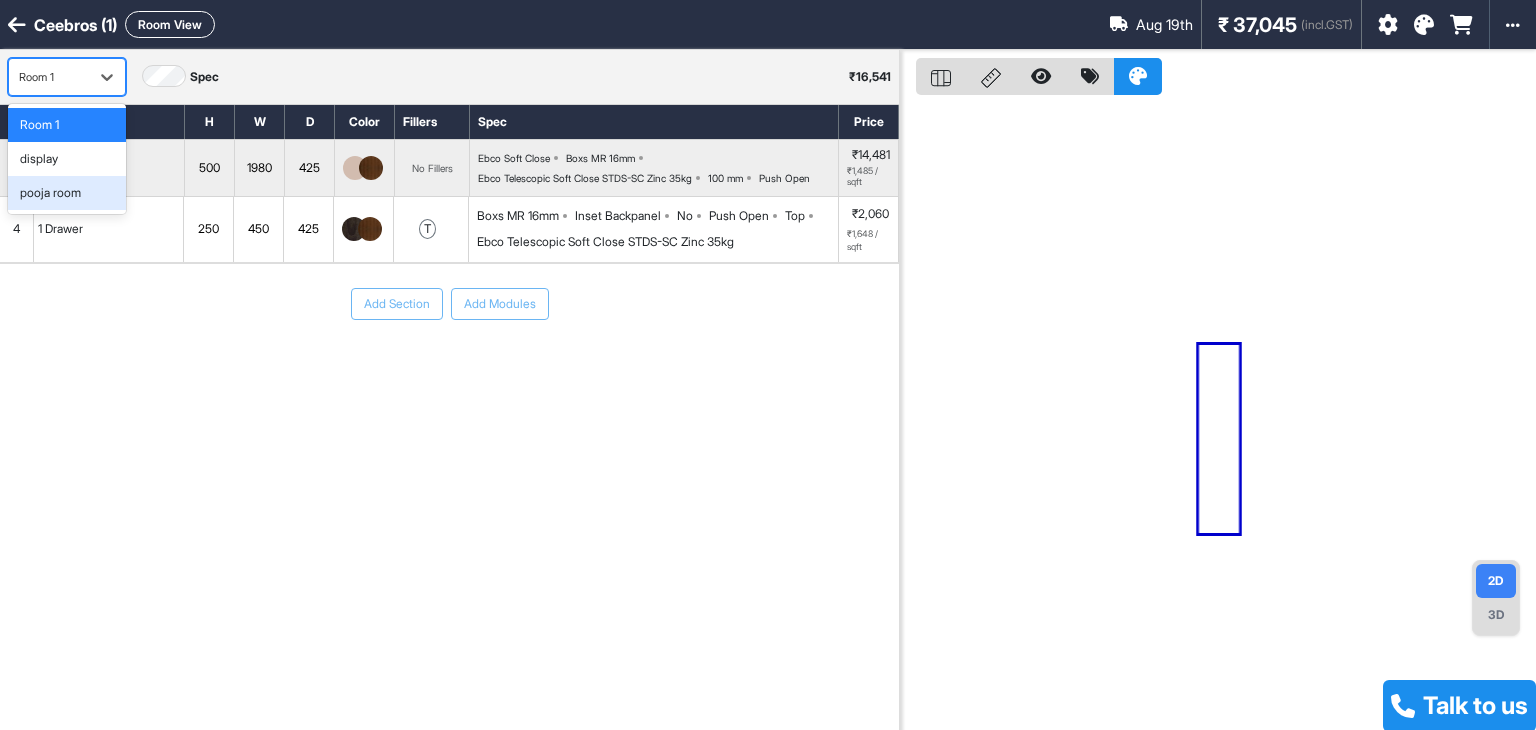 click on "pooja room" at bounding box center (50, 193) 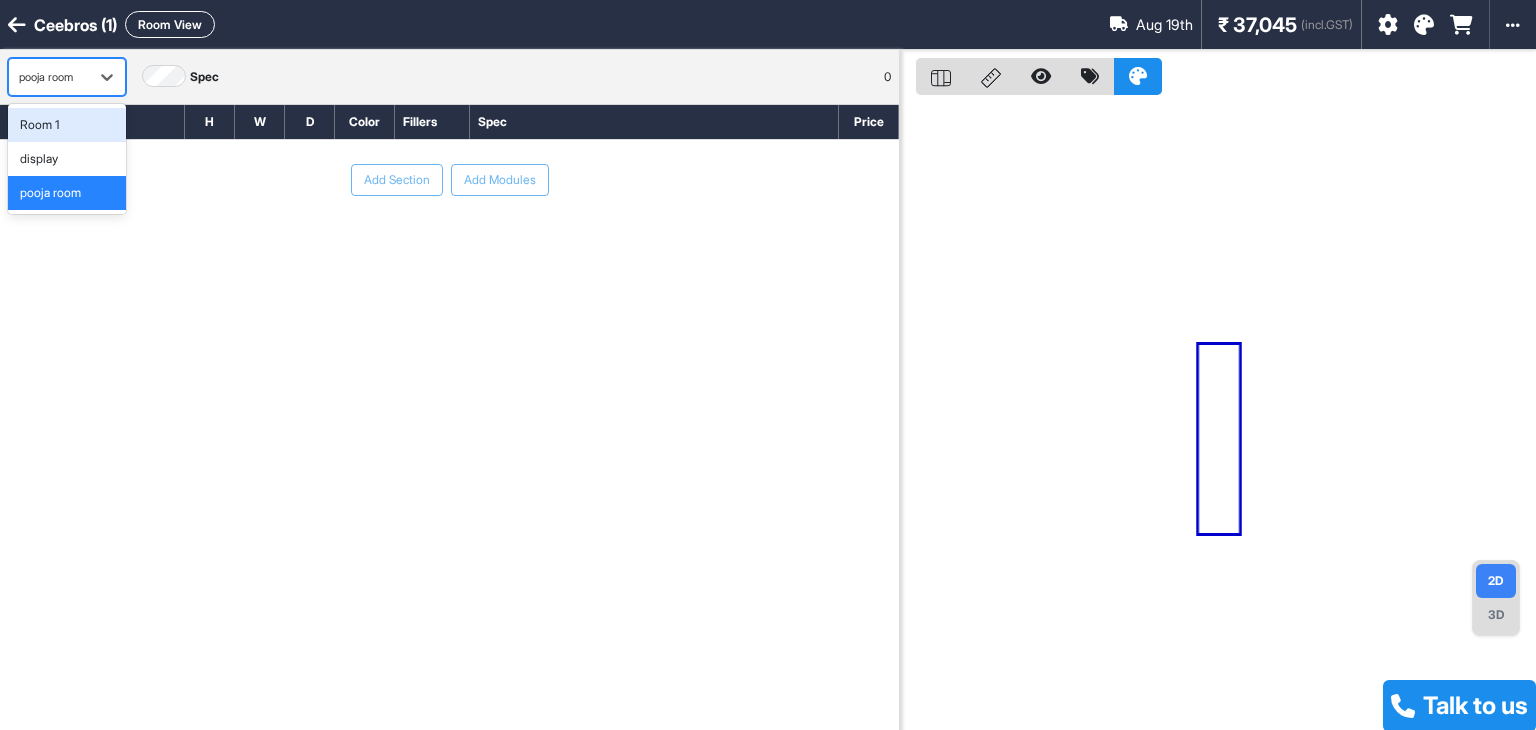 click on "pooja room" at bounding box center [49, 77] 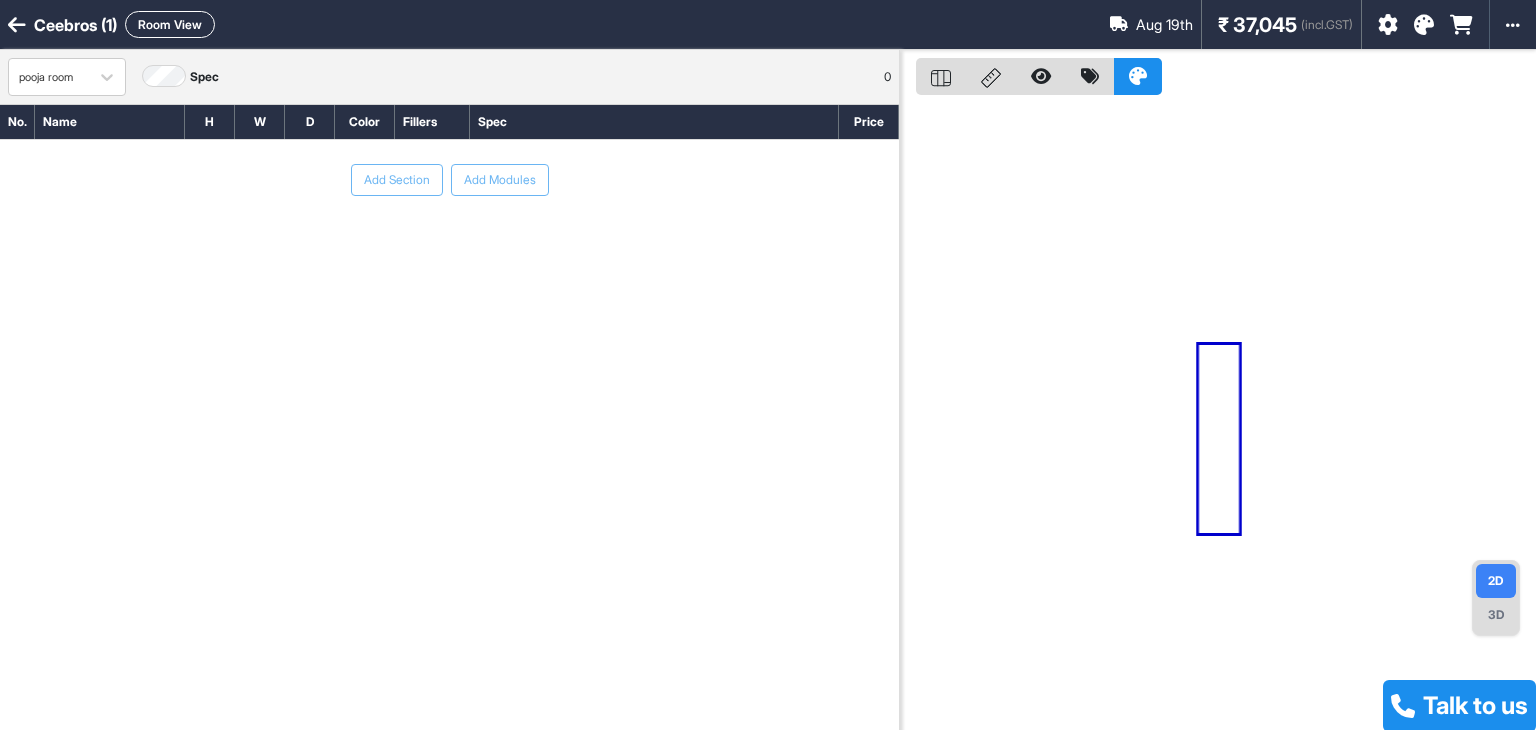 click on "Add Section Add Modules" at bounding box center [449, 240] 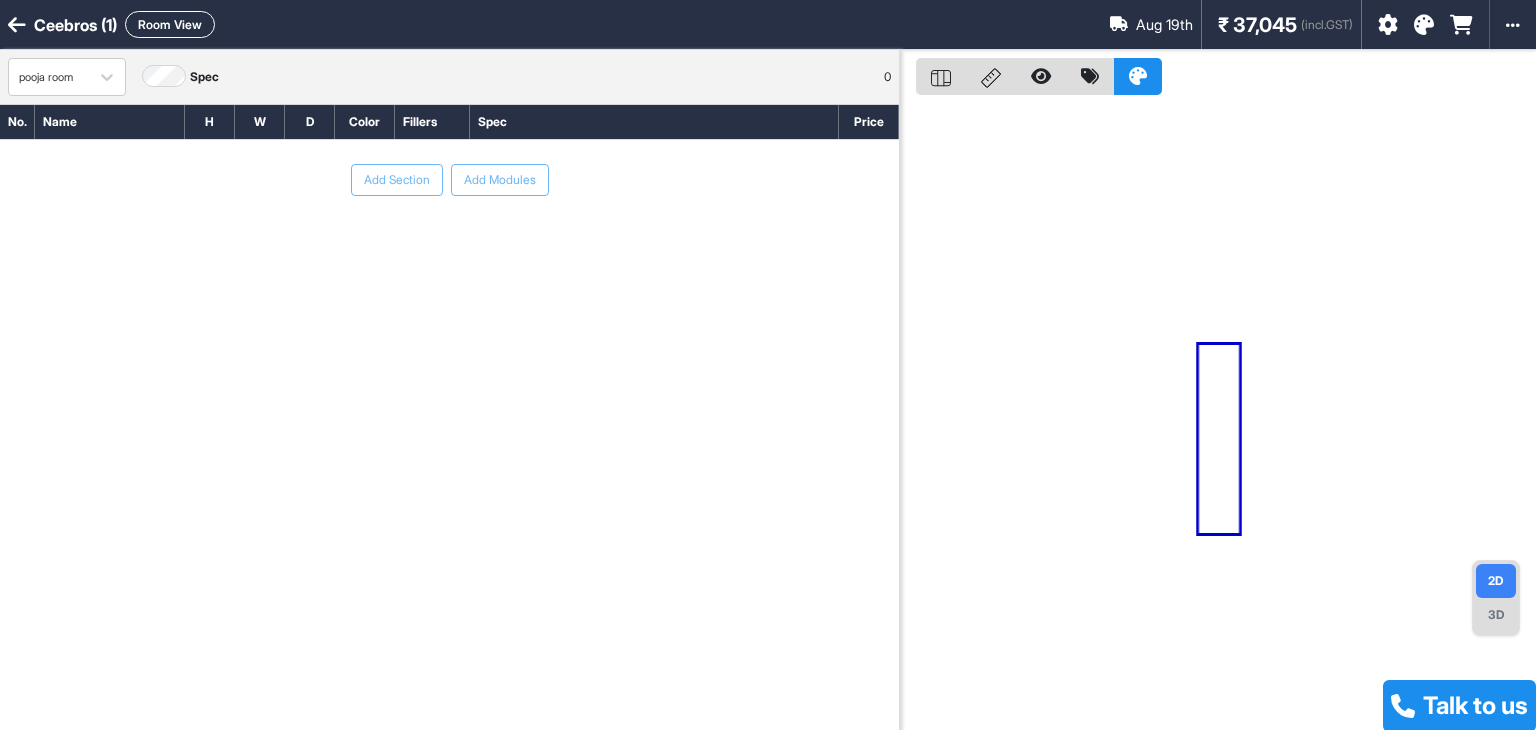 click on "pooja room Spec 0" at bounding box center [449, 77] 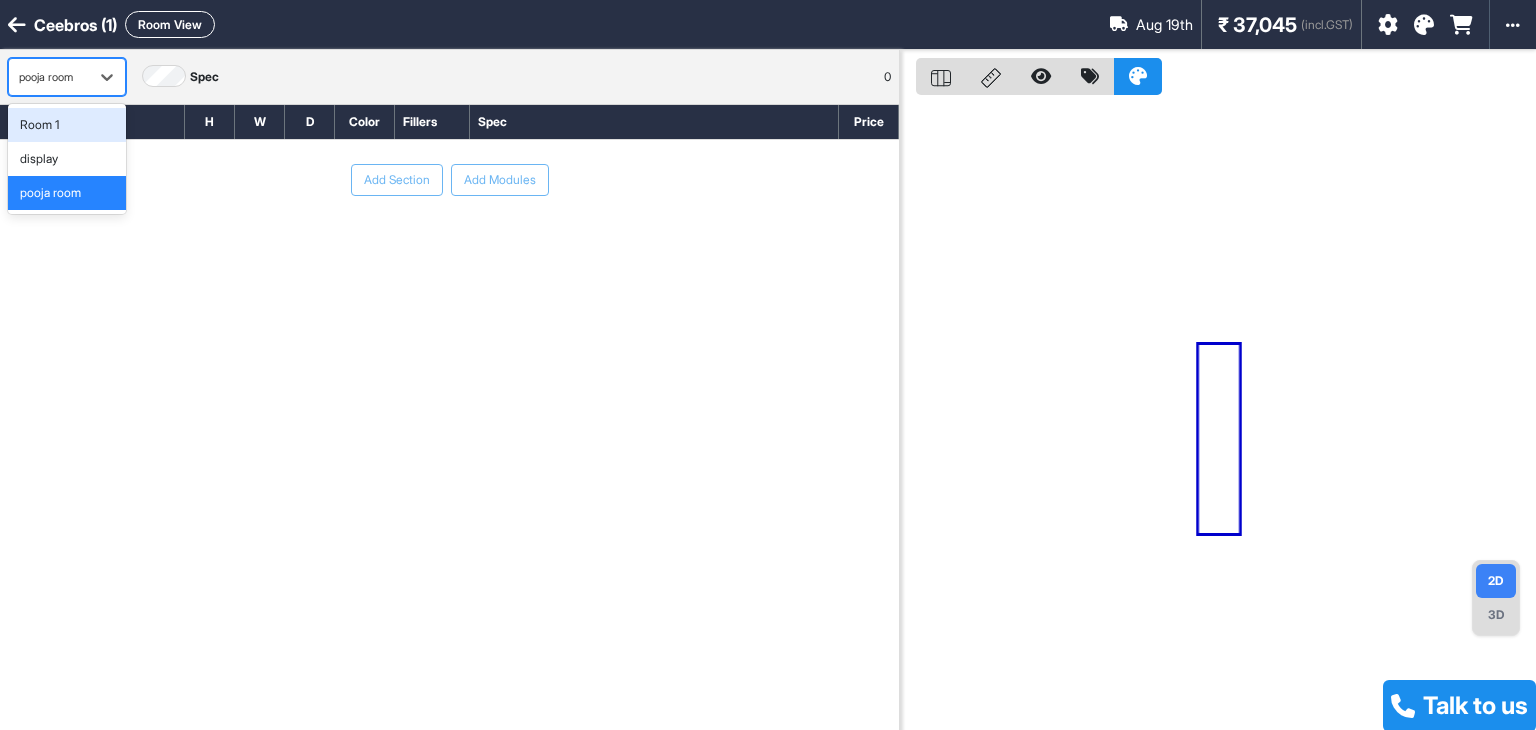 click on "pooja room" at bounding box center (49, 77) 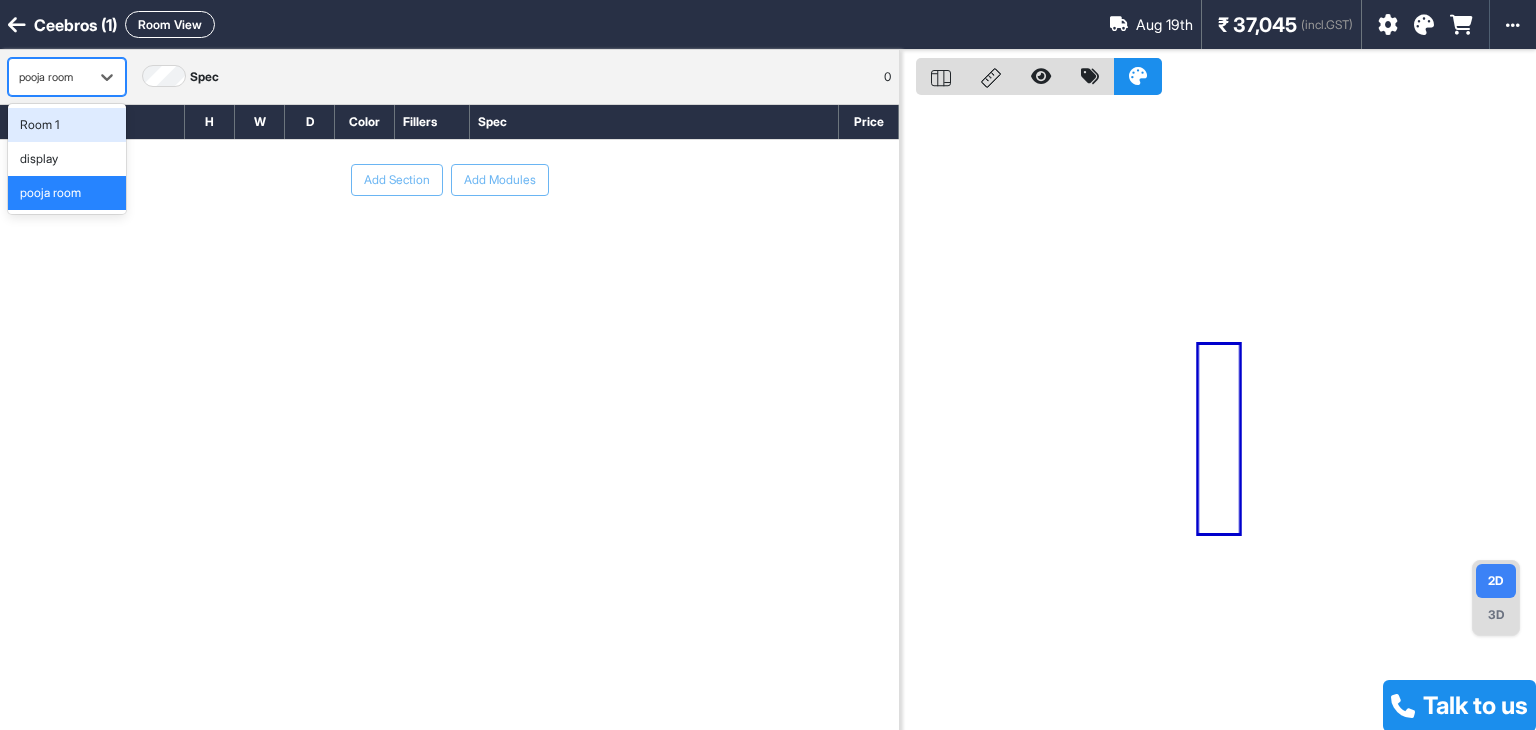 click on "Room 1" at bounding box center (67, 125) 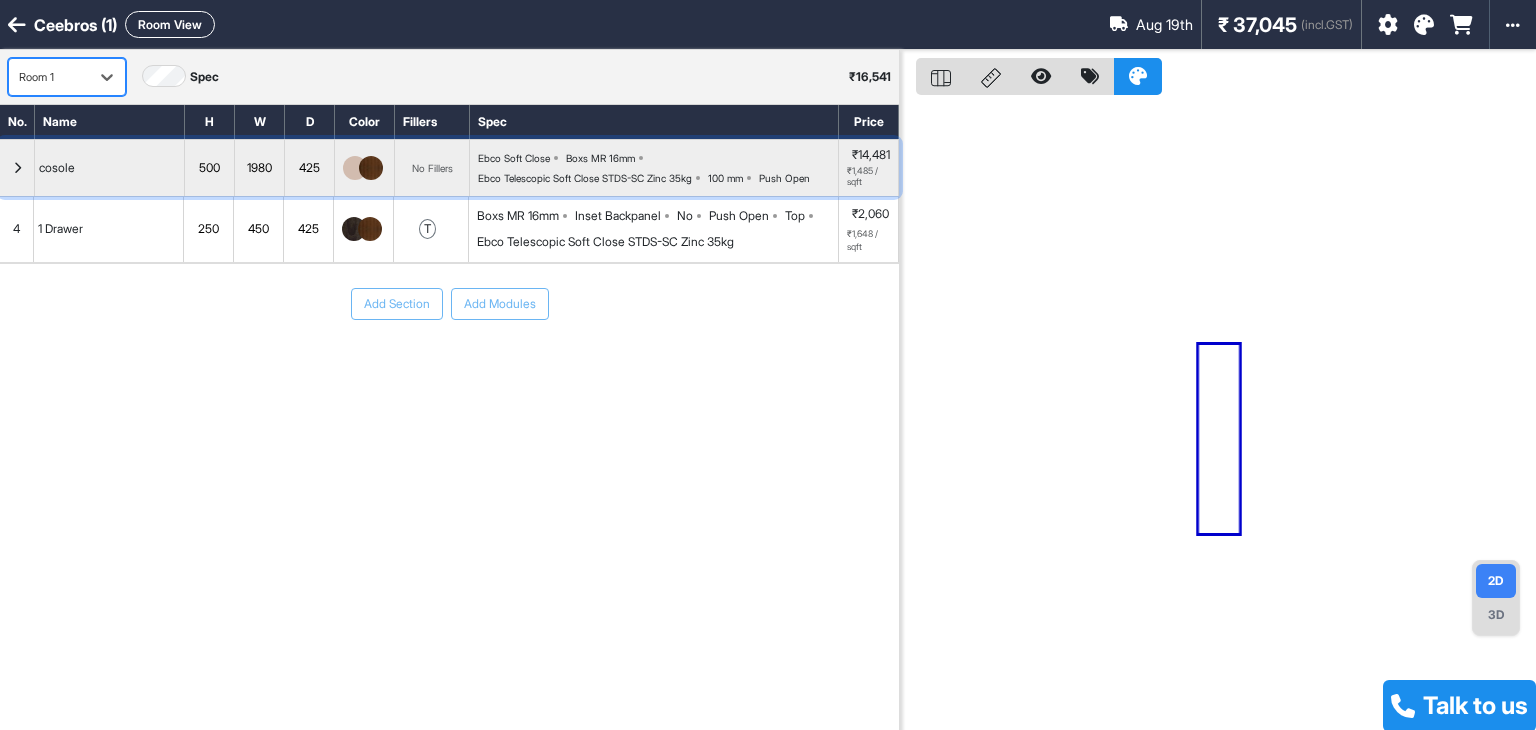 click at bounding box center (17, 168) 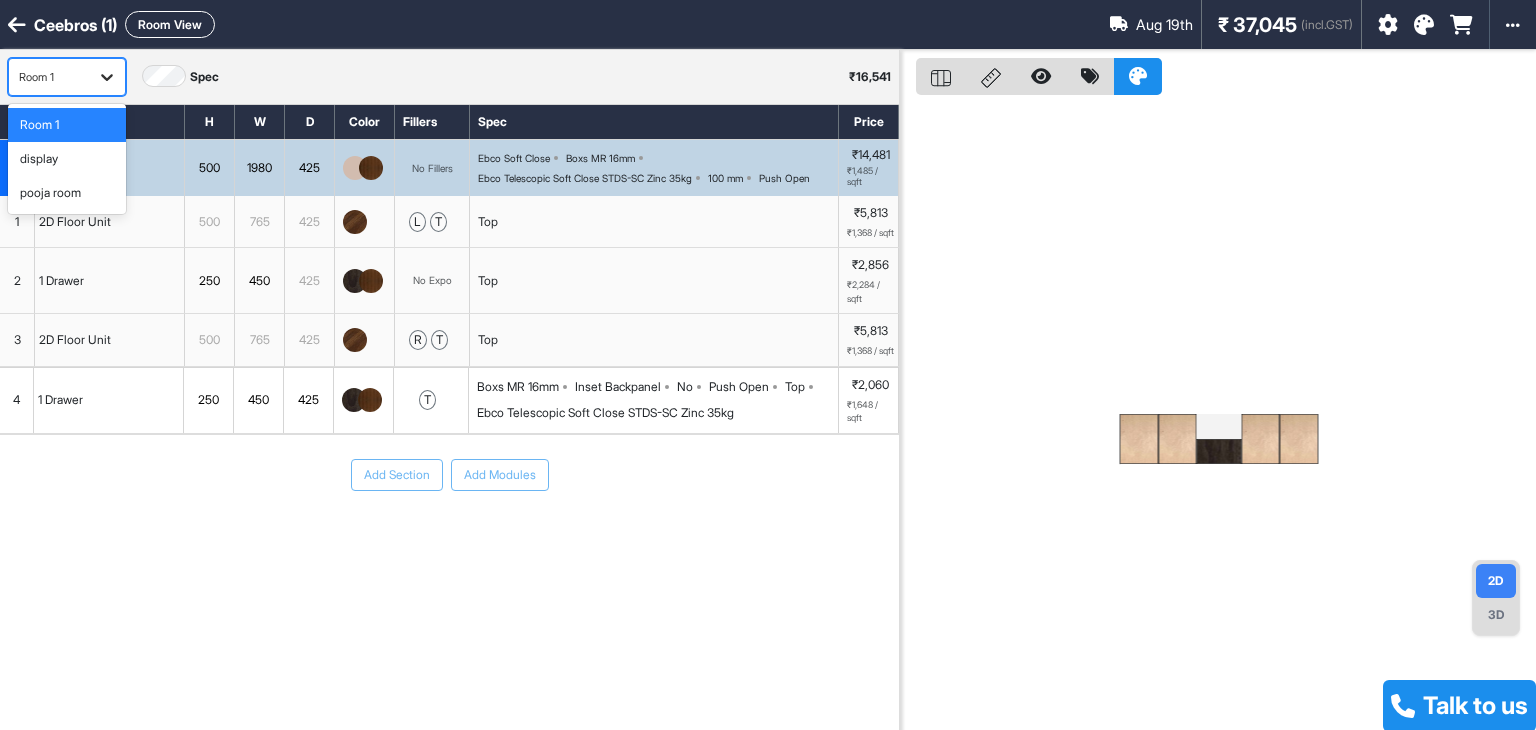 click 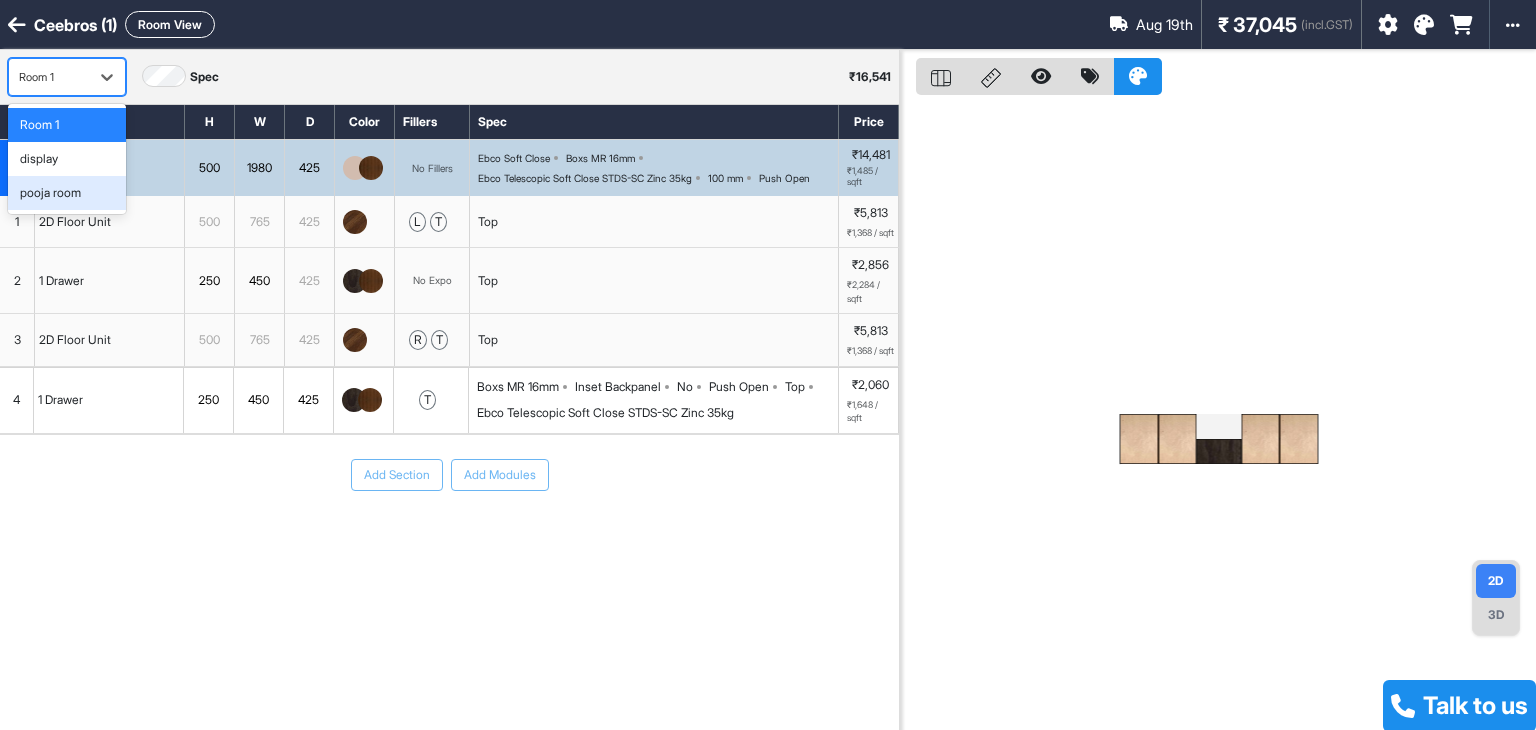 click on "pooja room" at bounding box center (67, 193) 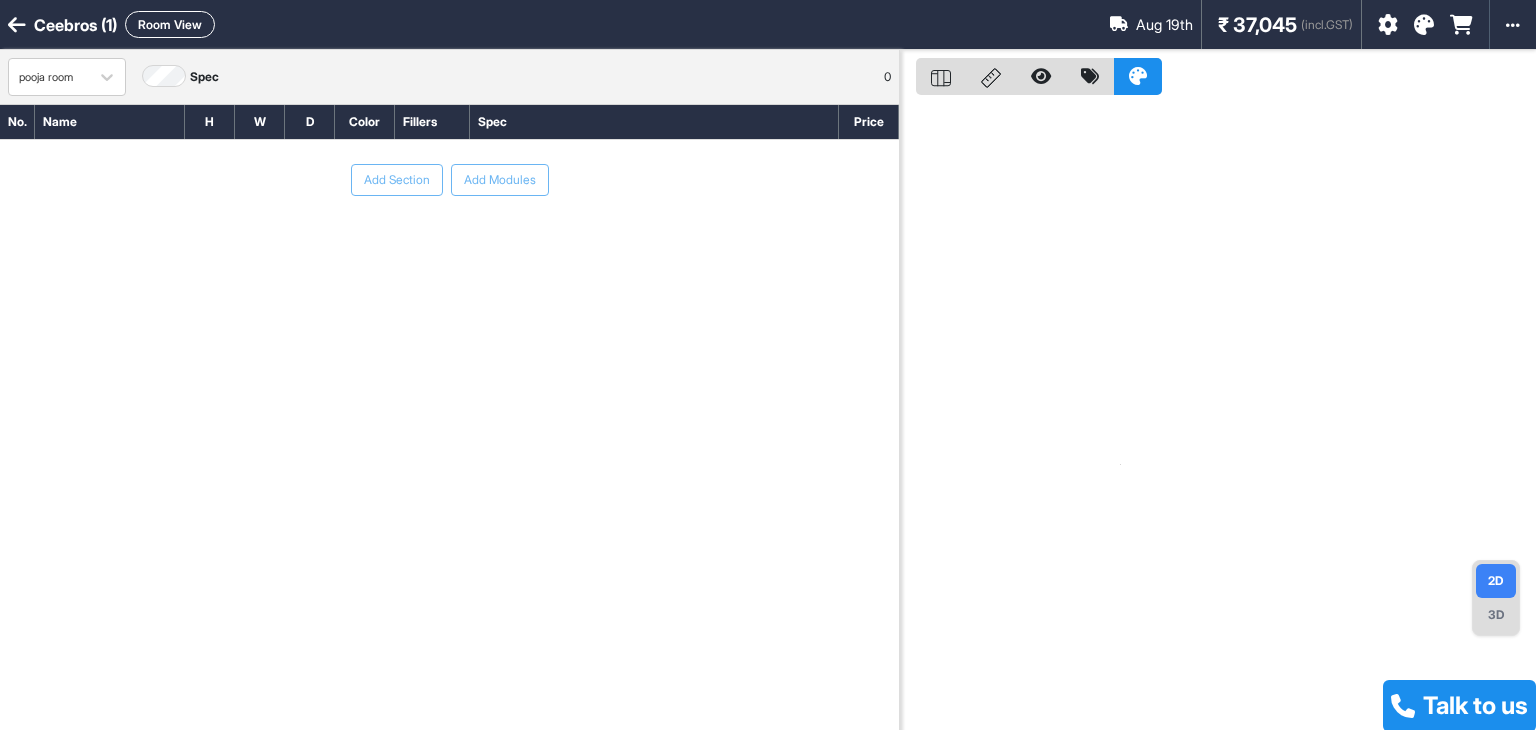 click on "pooja room Spec 0" at bounding box center (449, 77) 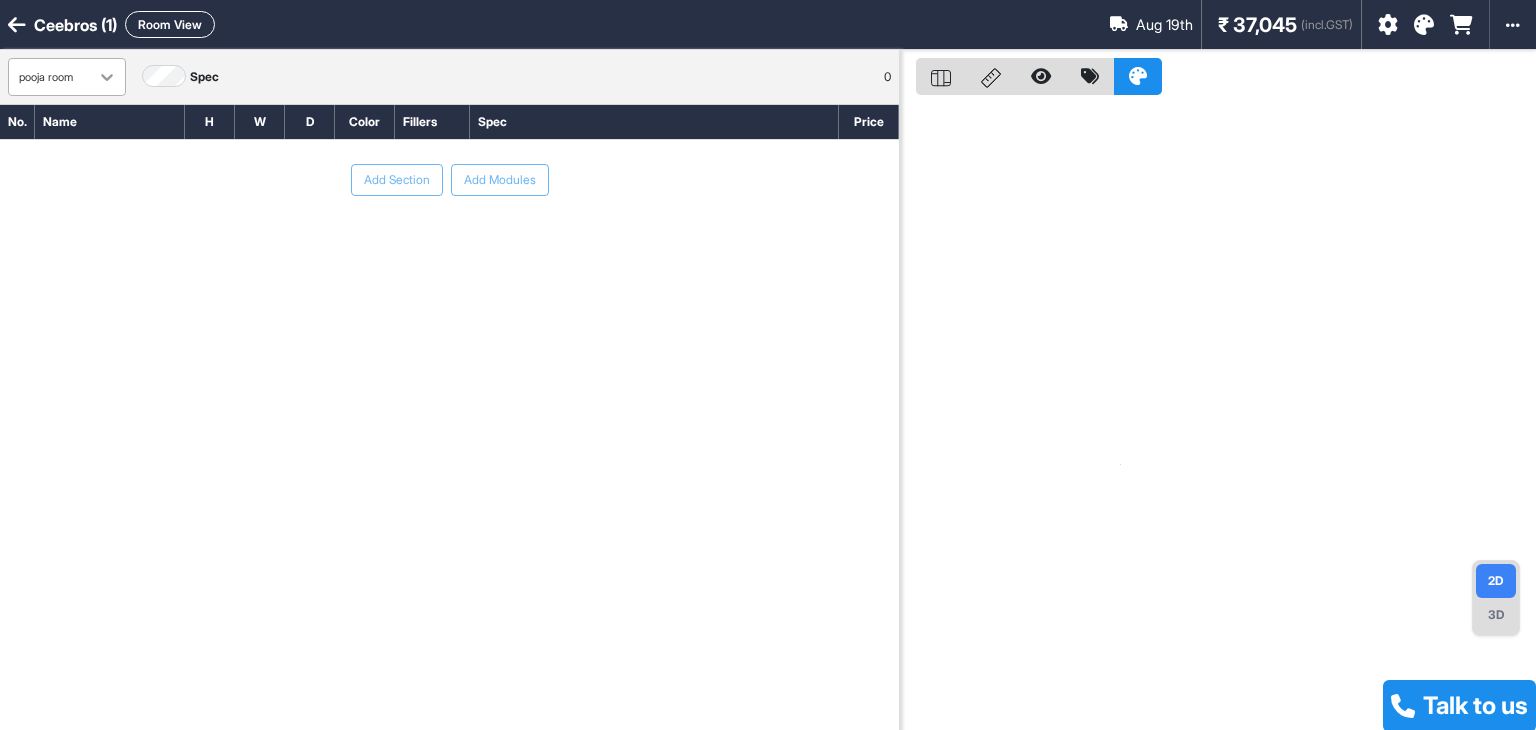 click at bounding box center (107, 77) 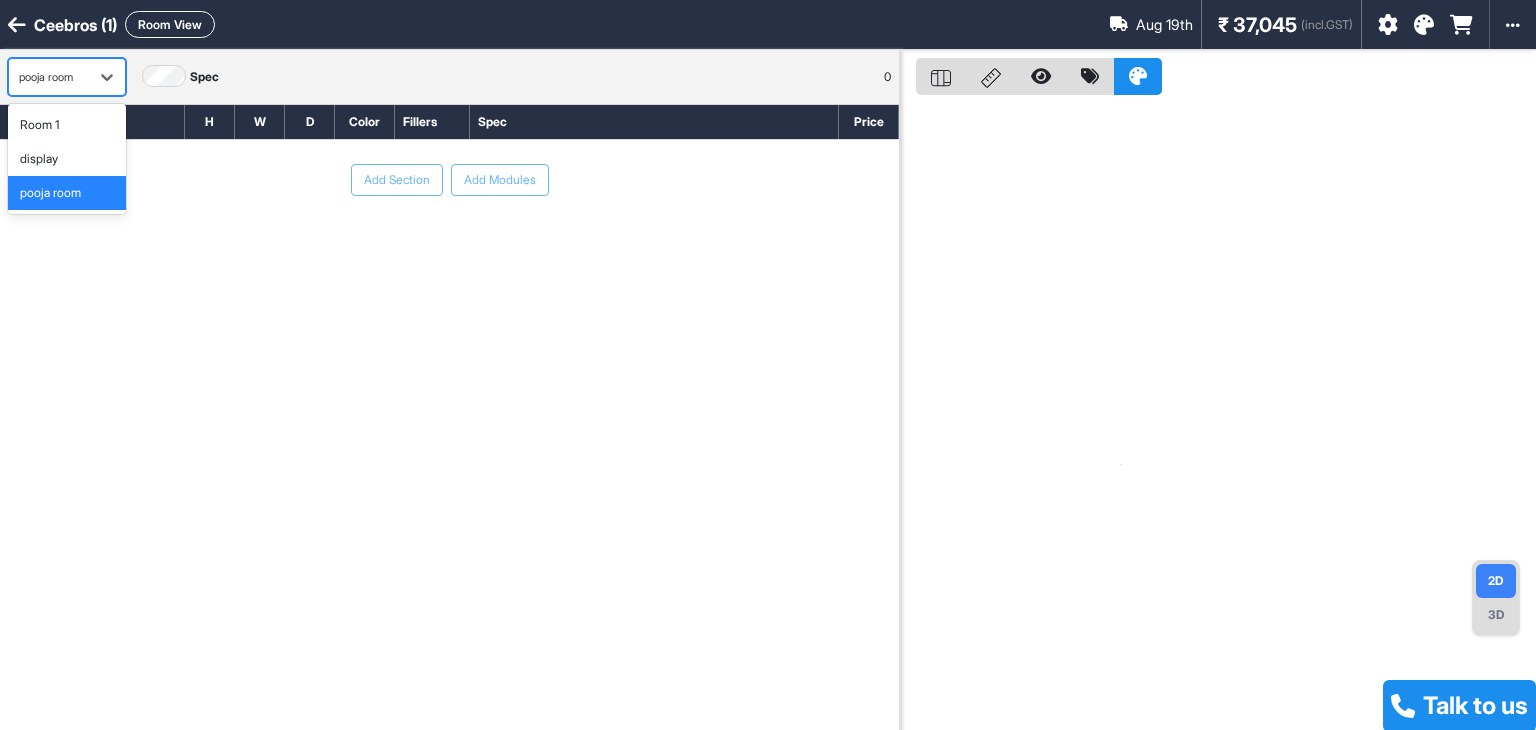 click on "pooja room" at bounding box center [67, 193] 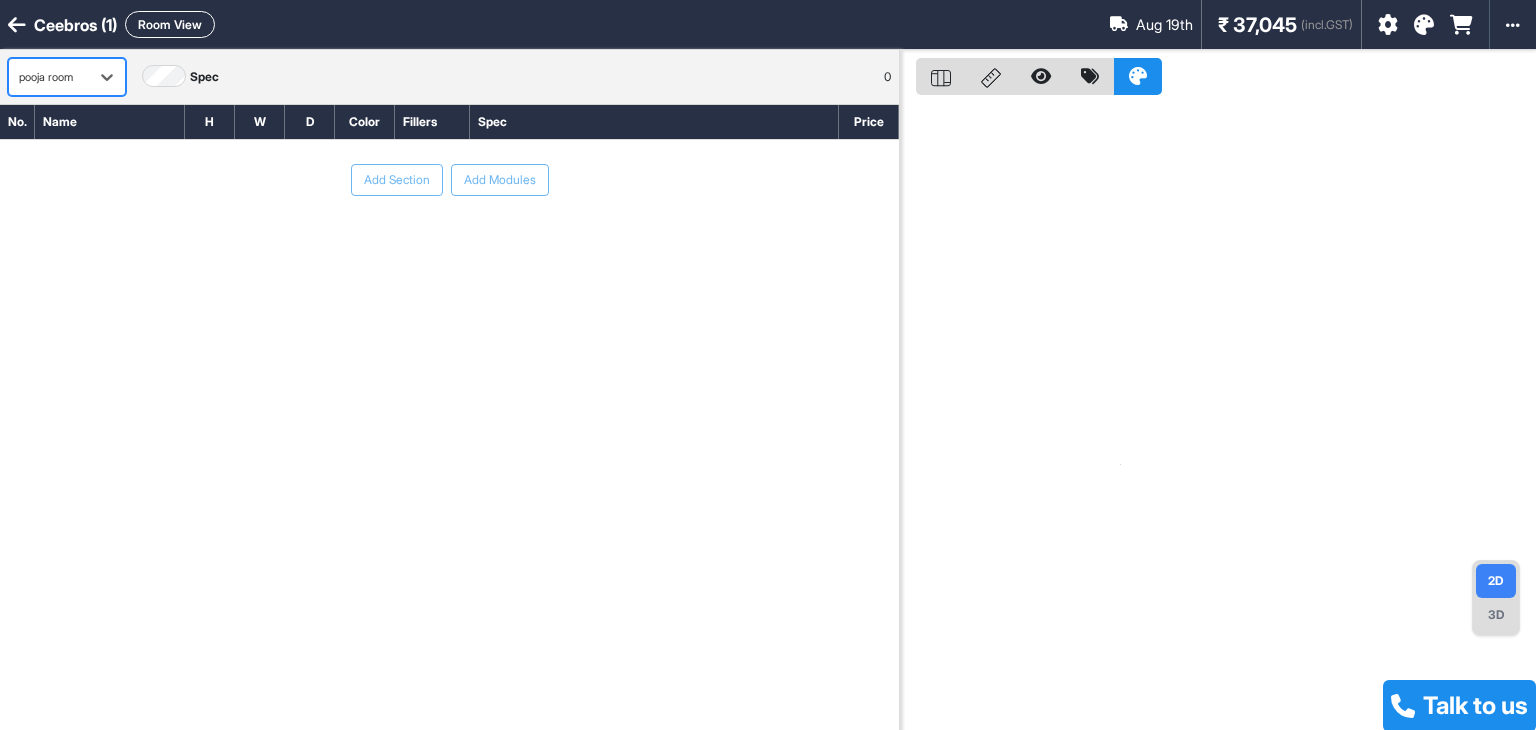 click on "Add Section Add Modules" at bounding box center (449, 240) 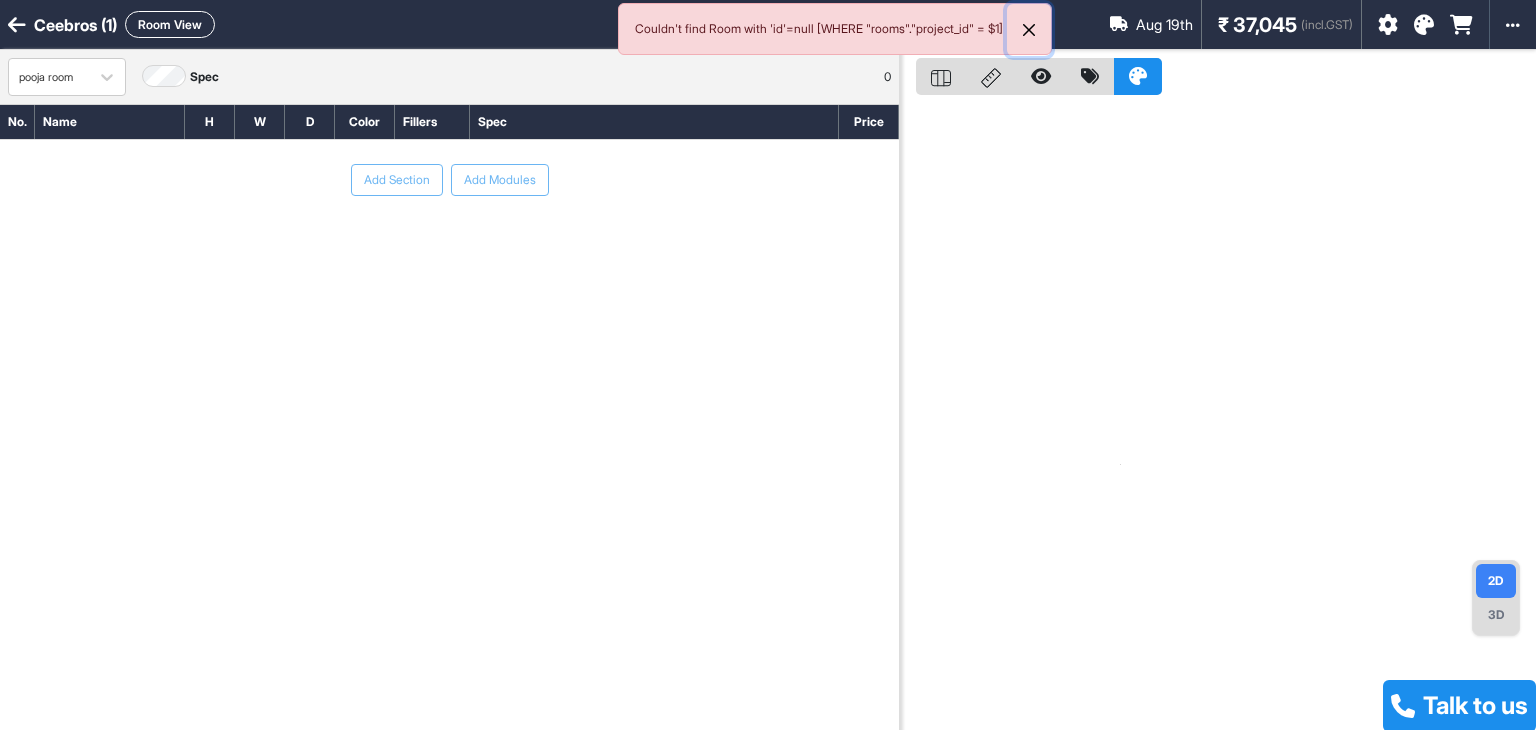 drag, startPoint x: 1050, startPoint y: 31, endPoint x: 112, endPoint y: 40, distance: 938.04315 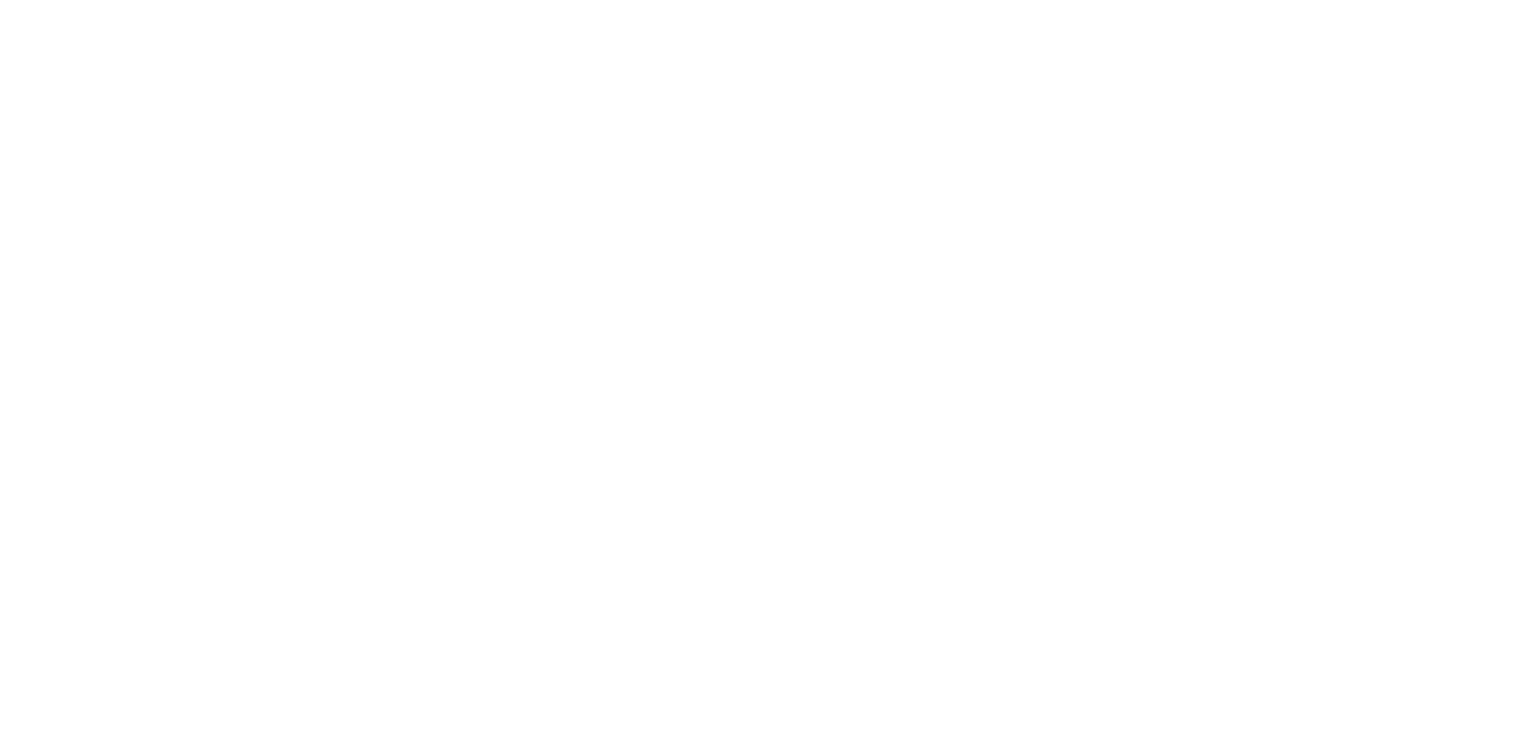 scroll, scrollTop: 0, scrollLeft: 0, axis: both 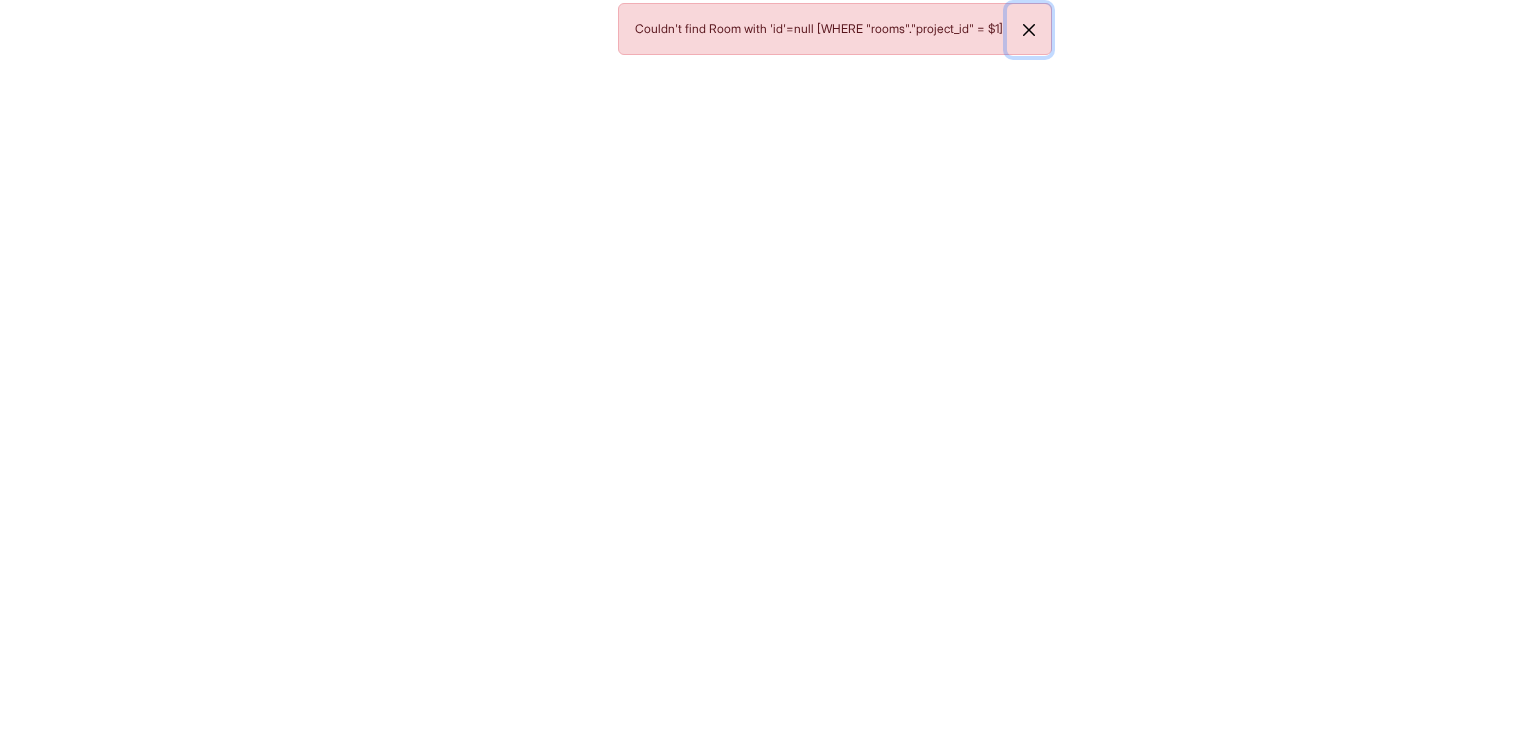 click at bounding box center (1029, 30) 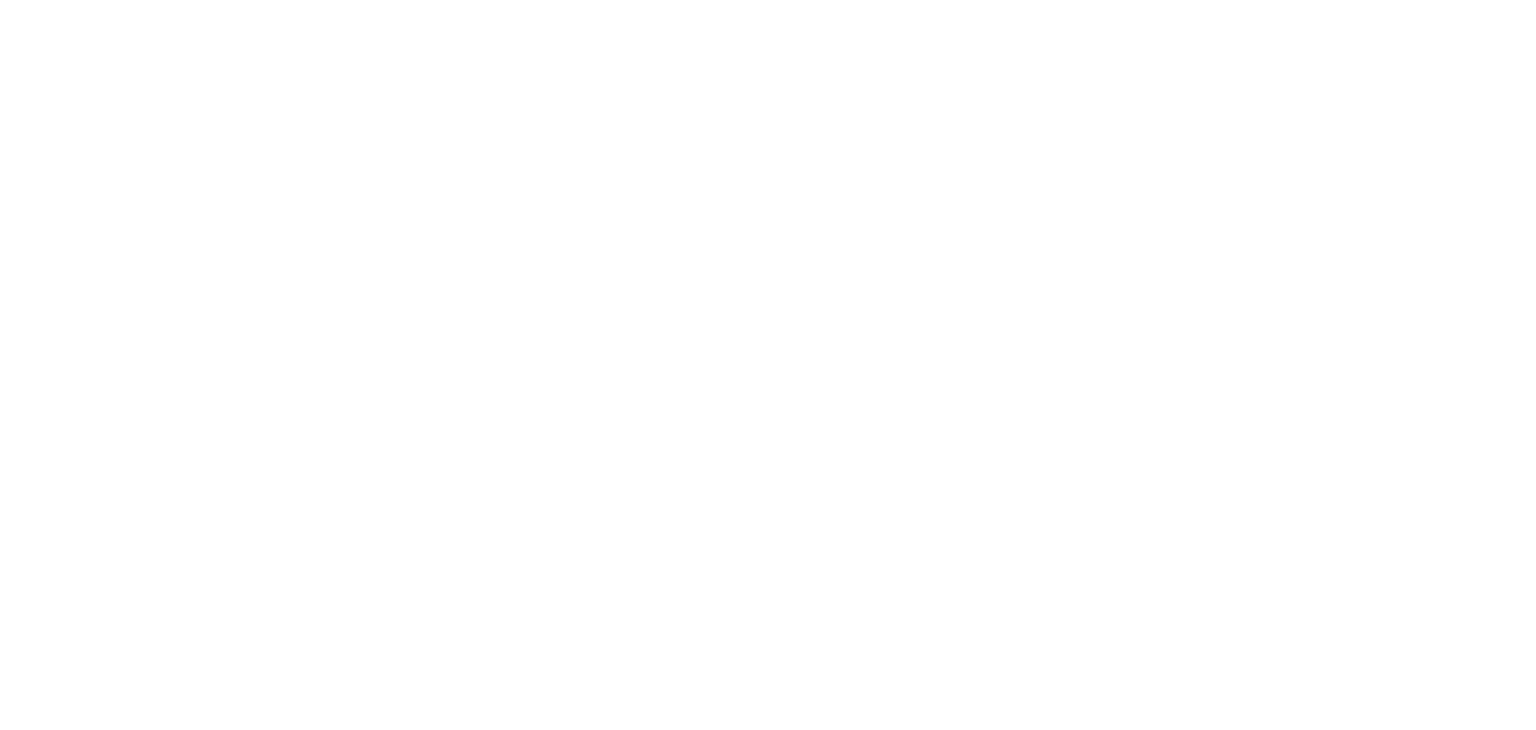 scroll, scrollTop: 0, scrollLeft: 0, axis: both 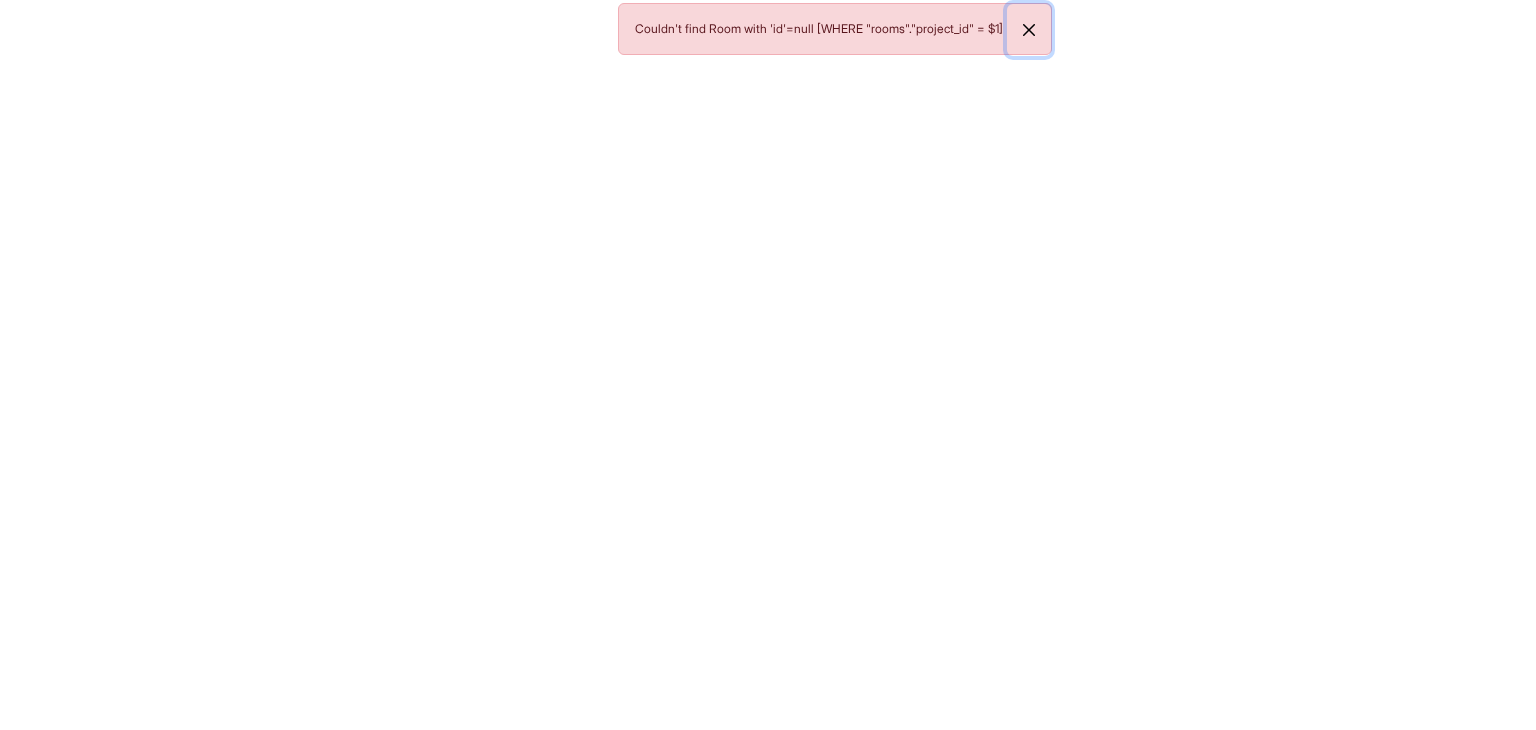 click at bounding box center [1029, 30] 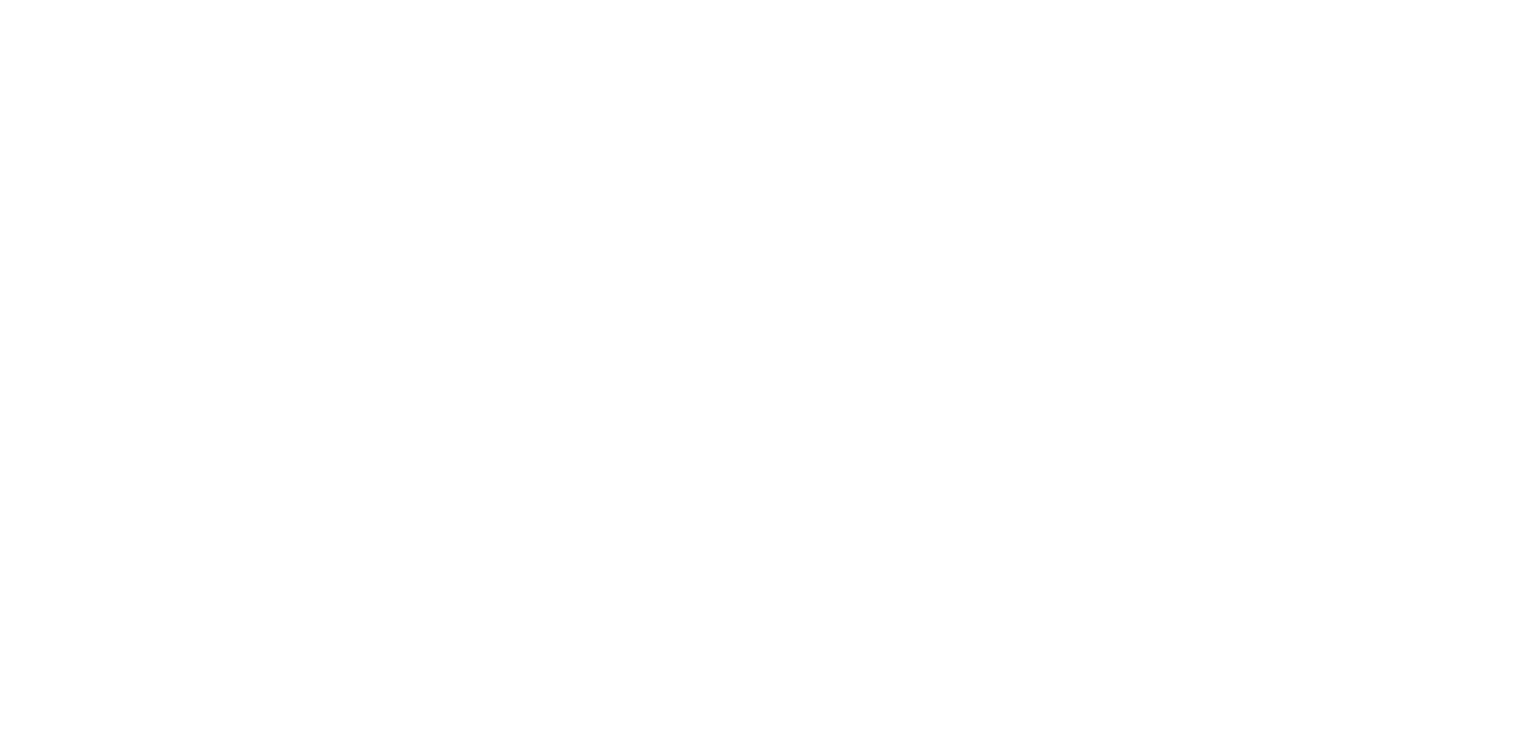 scroll, scrollTop: 0, scrollLeft: 0, axis: both 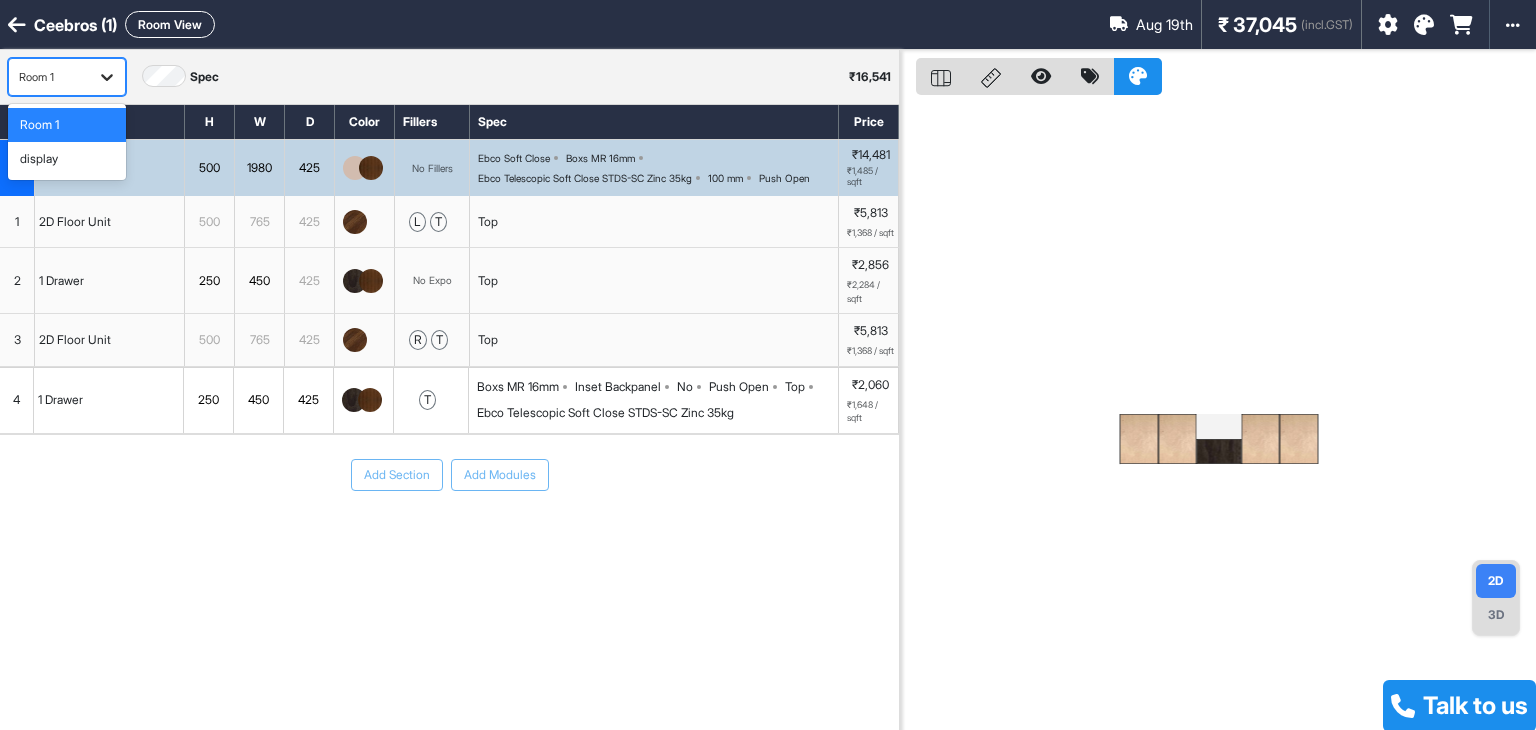 click at bounding box center (107, 77) 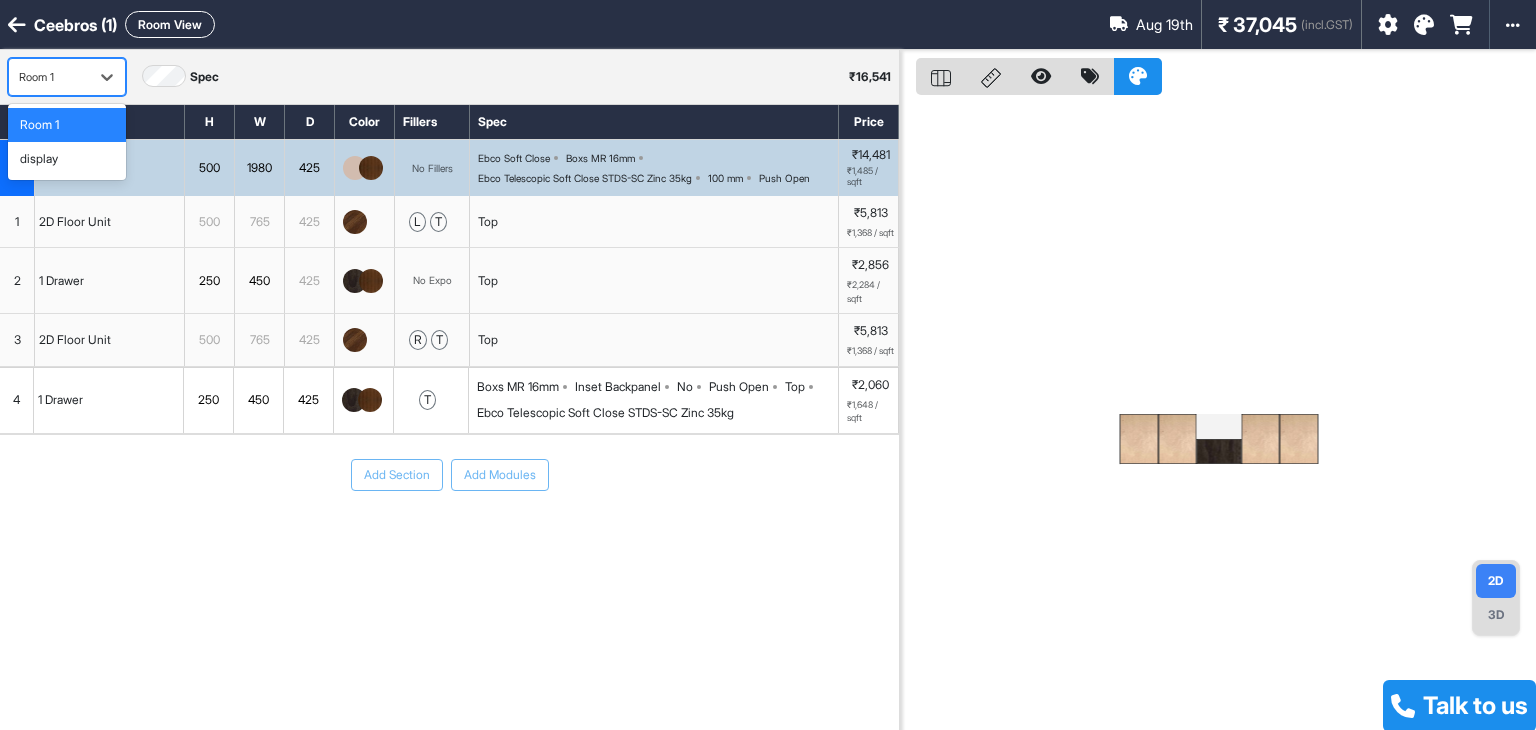 click on "2 results available. Use Up and Down to choose options, press Enter to select the currently focused option, press Escape to exit the menu, press Tab to select the option and exit the menu. Room 1 Room 1 display Spec ₹ 16,541" at bounding box center (449, 77) 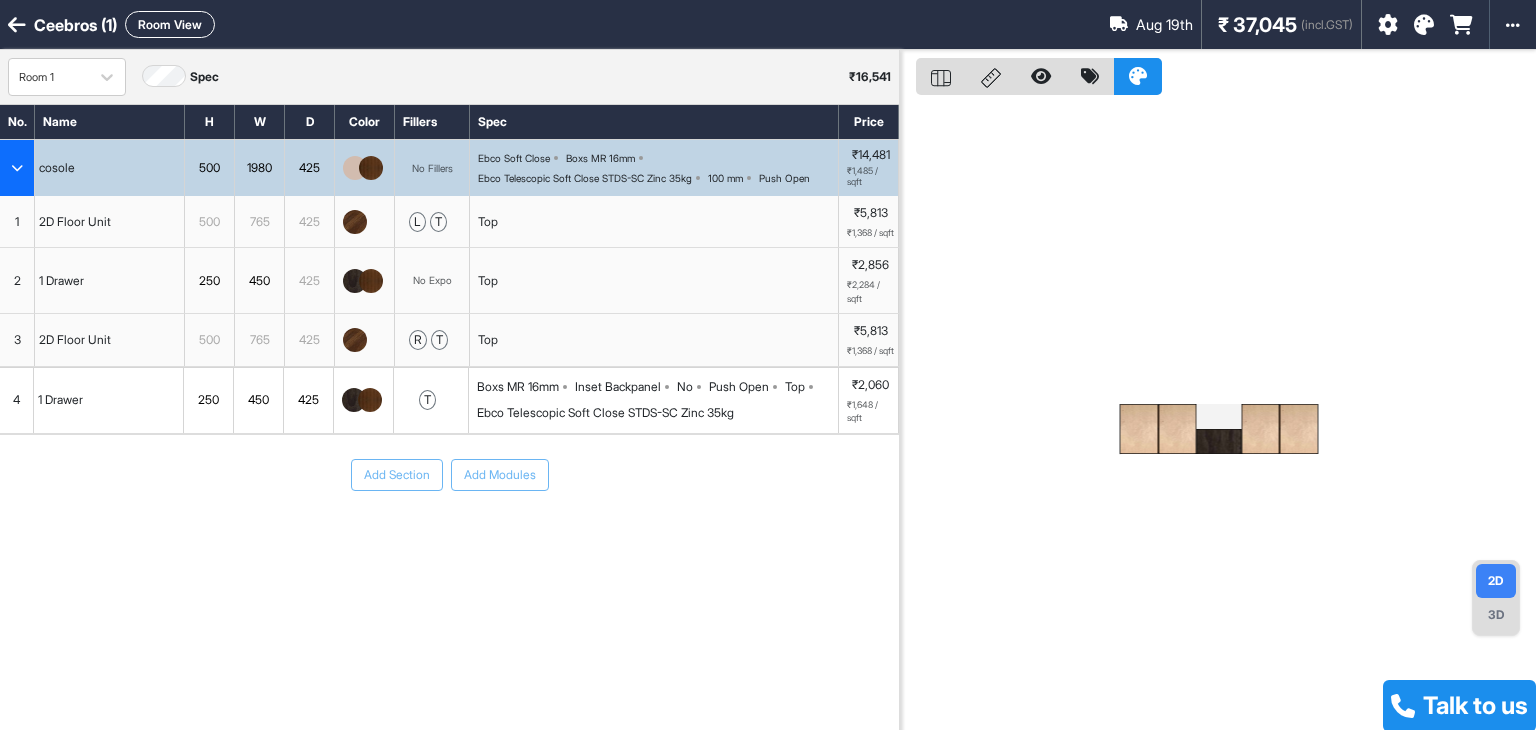 click on "Ceebros (1) Room View [DATE] ₹   37,045 (incl.GST) Import Assembly Archive Rename Refresh Price Production Add-Ons" at bounding box center (768, 25) 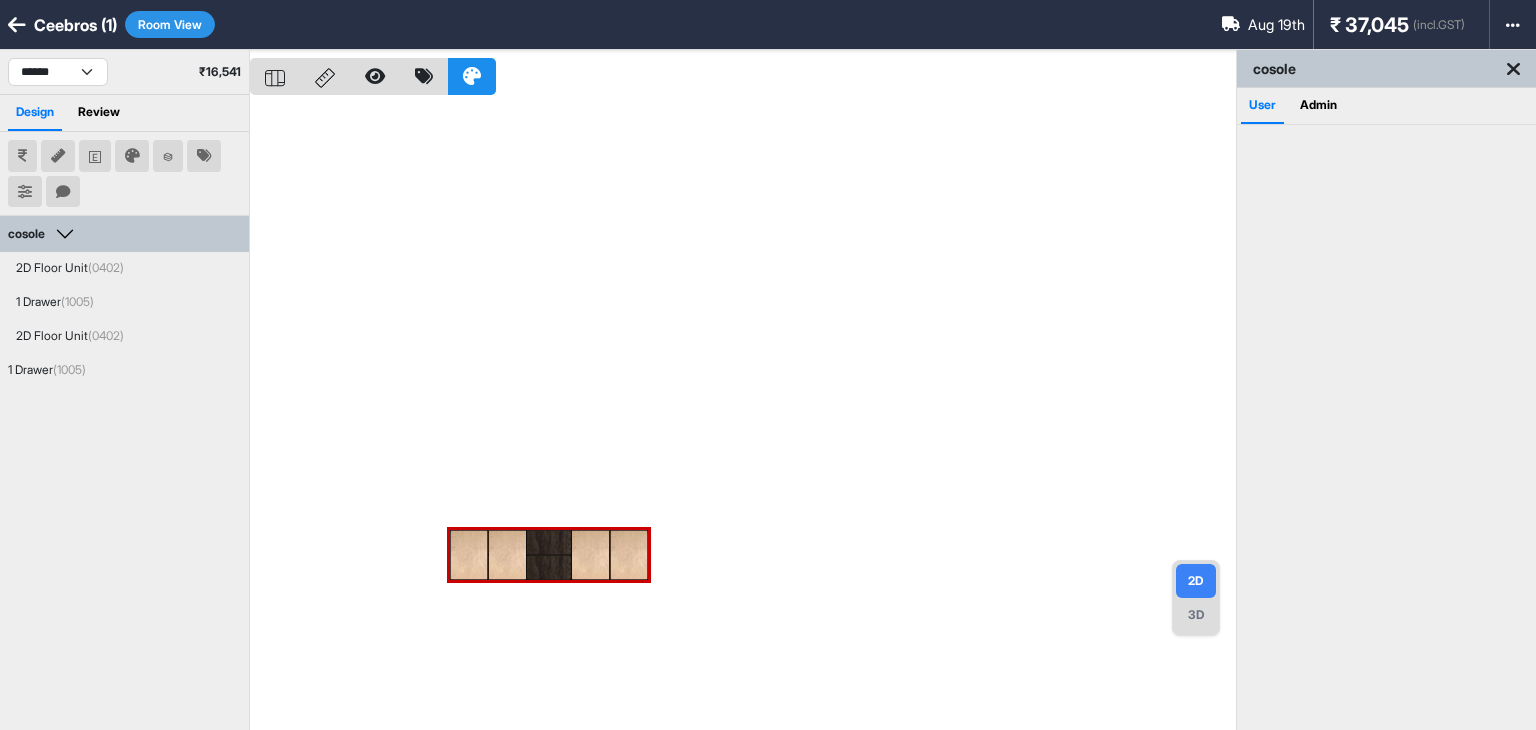 click at bounding box center [743, 415] 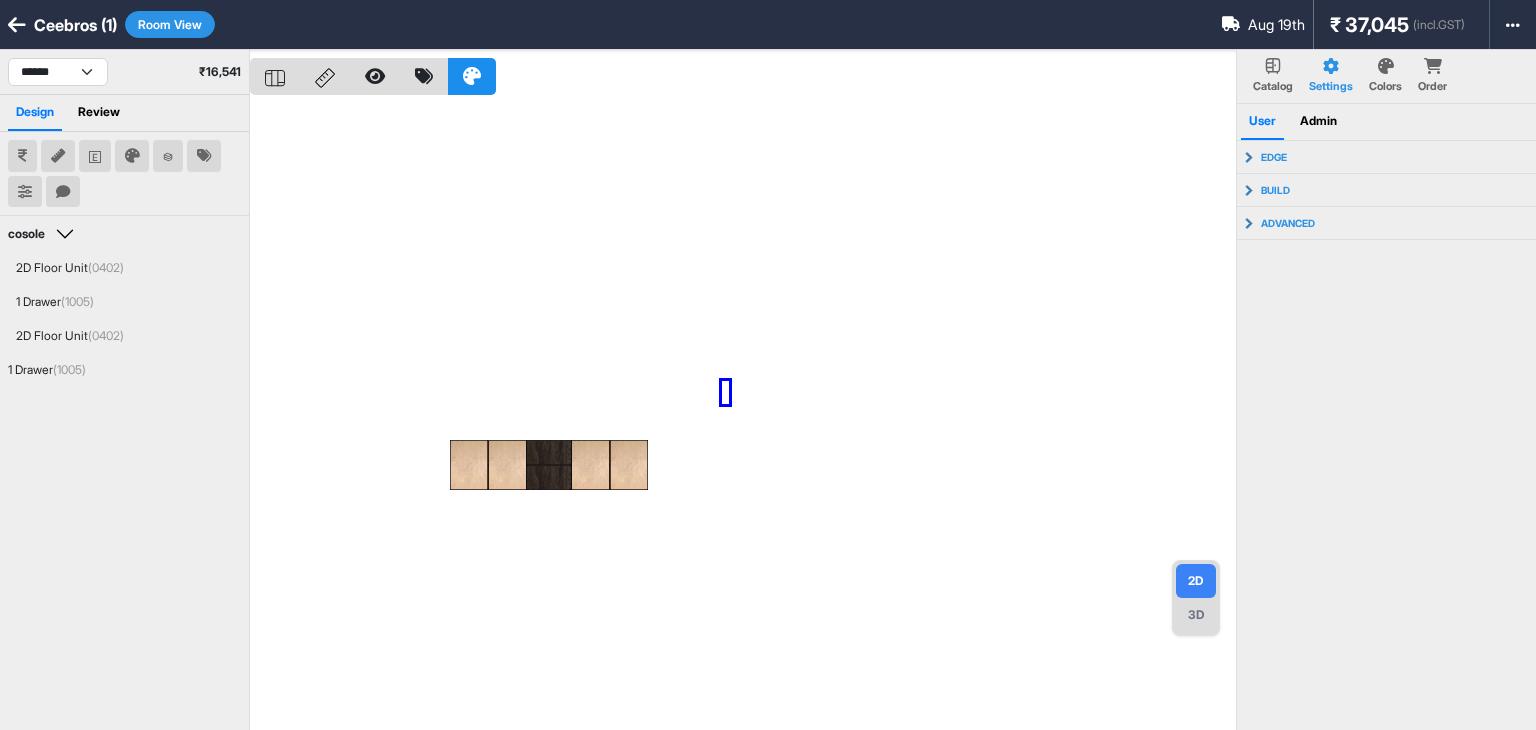 click at bounding box center (743, 415) 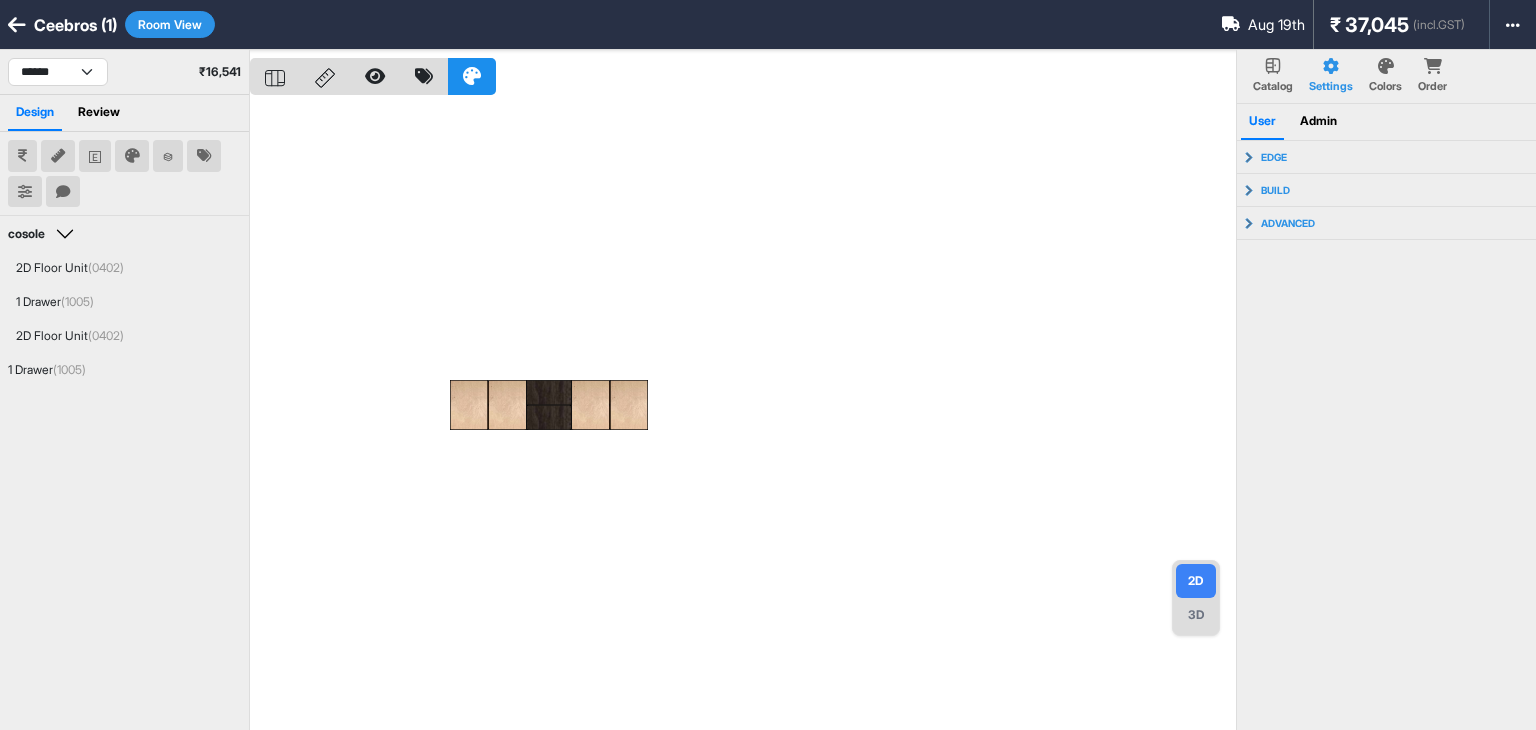 click at bounding box center (743, 415) 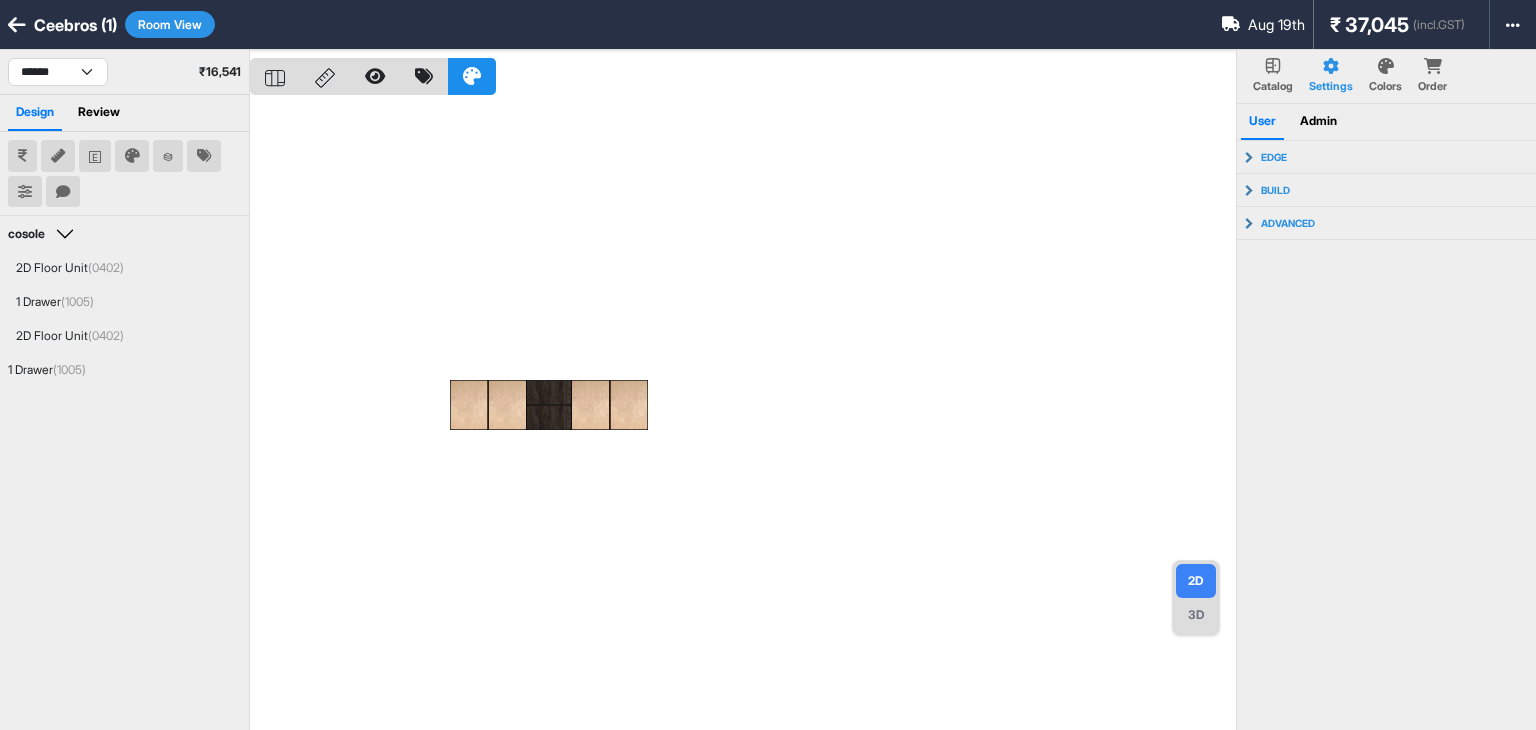 click on "3D" at bounding box center [1196, 615] 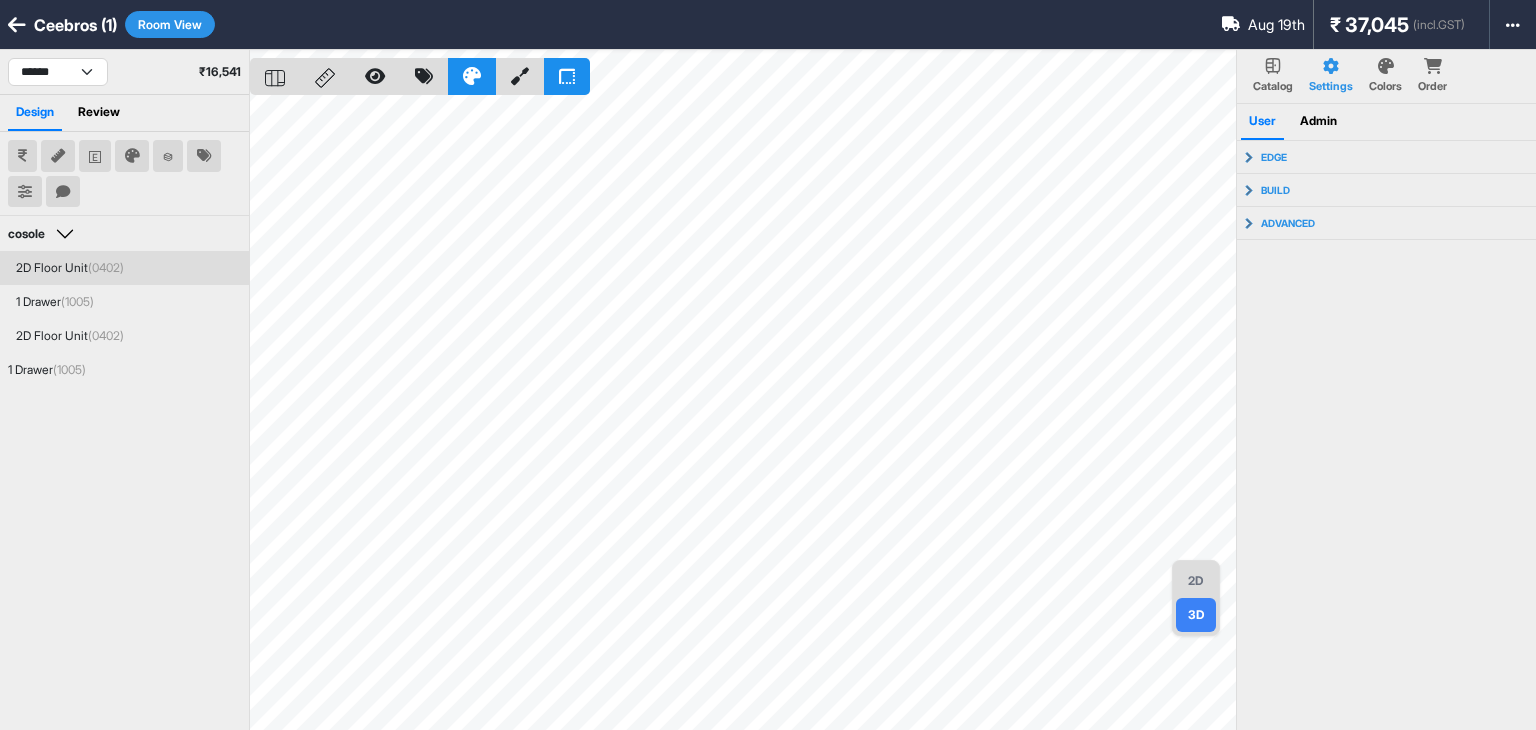 click on "2D" at bounding box center (1196, 581) 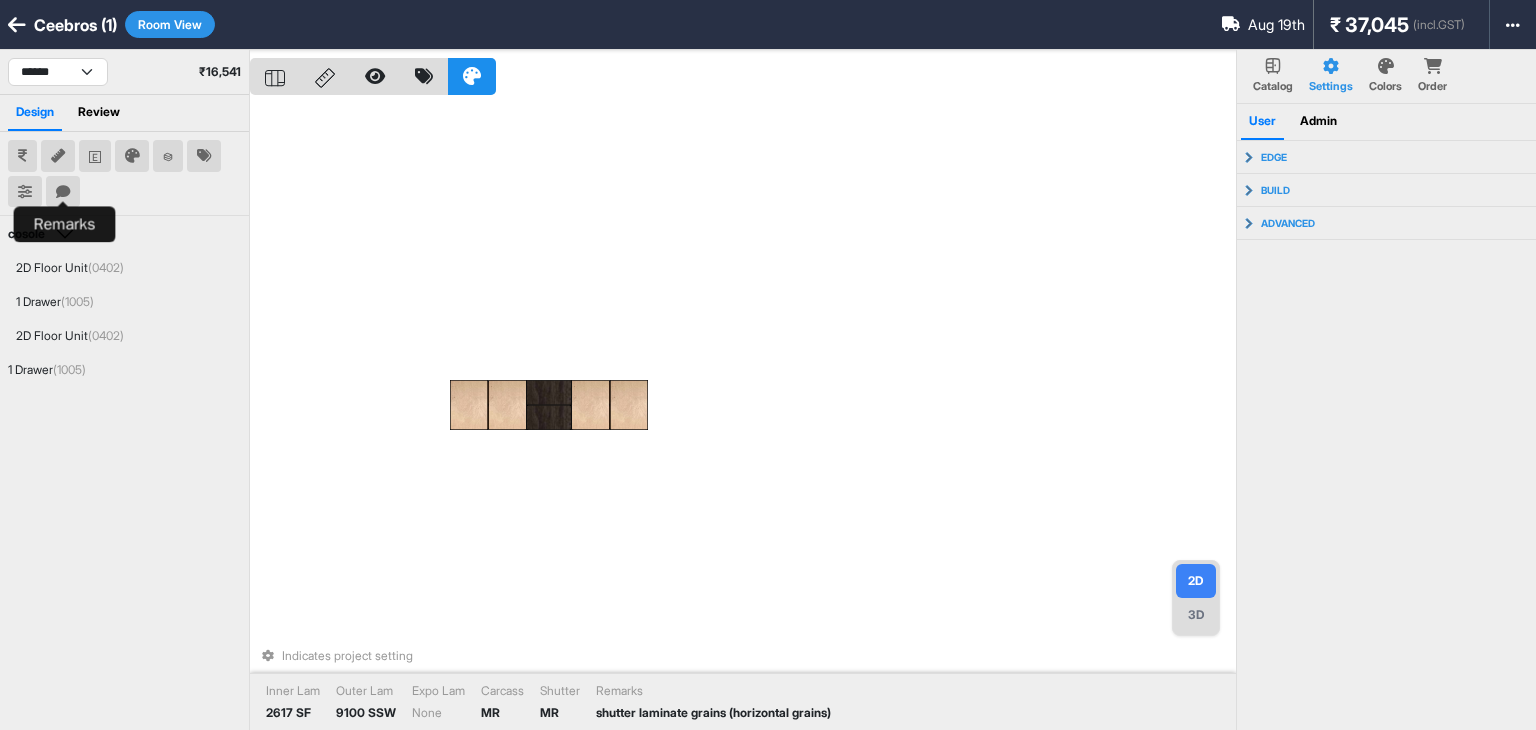 click at bounding box center (63, 192) 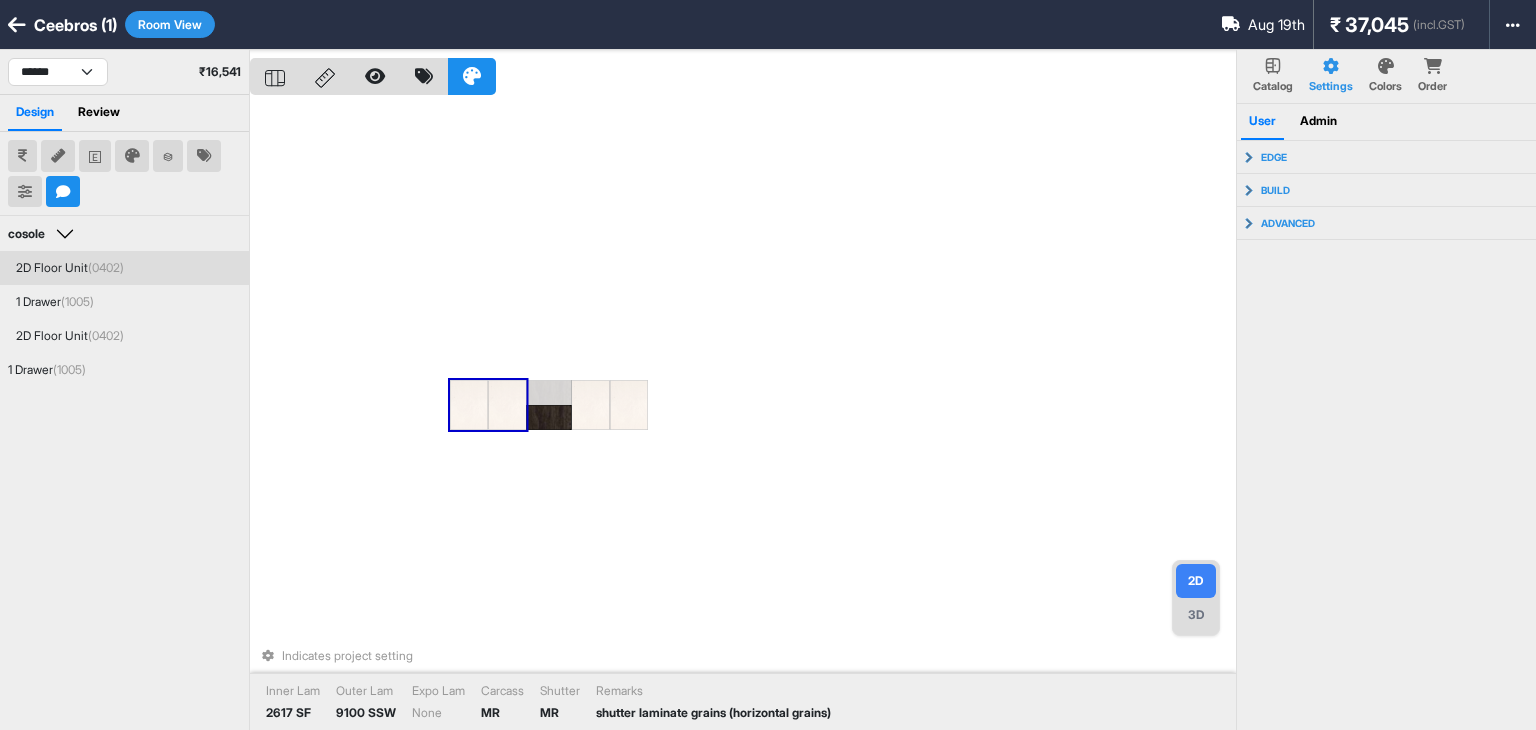 click on "Indicates project setting Inner Lam 2617 SF Outer Lam 9100 SSW Expo Lam None Carcass MR Shutter MR Remarks shutter laminate grains (horizontal grains)" at bounding box center [743, 415] 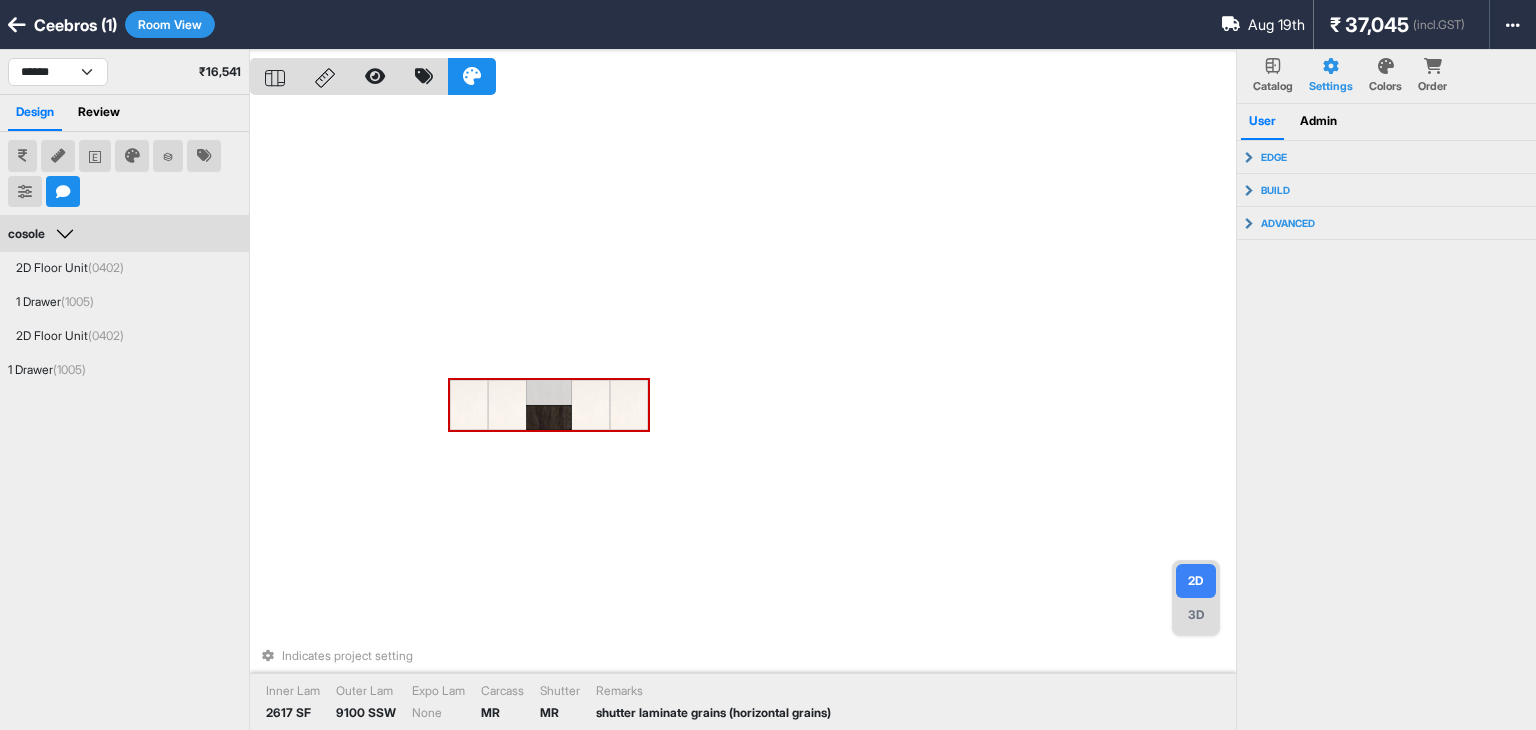 click at bounding box center (549, 417) 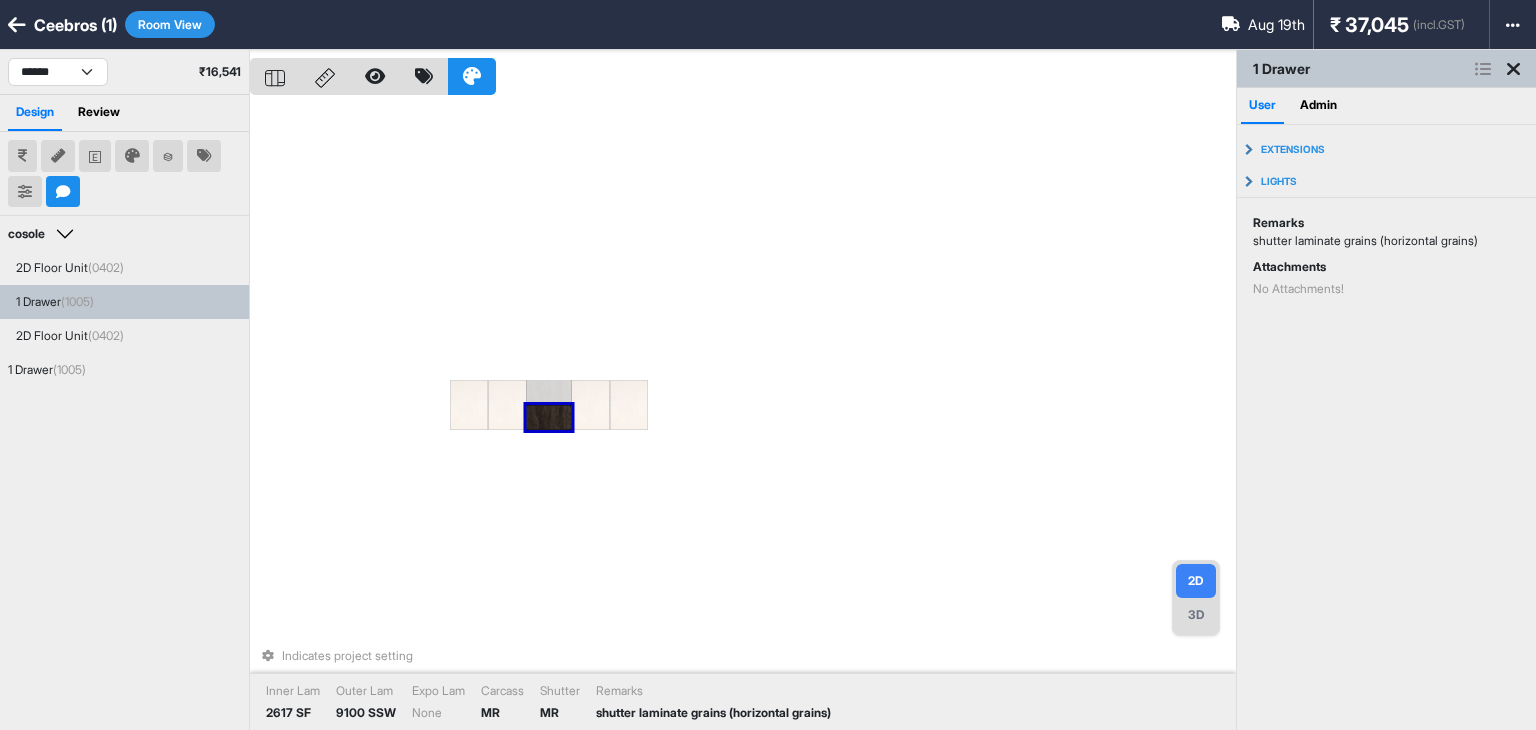 click at bounding box center [549, 417] 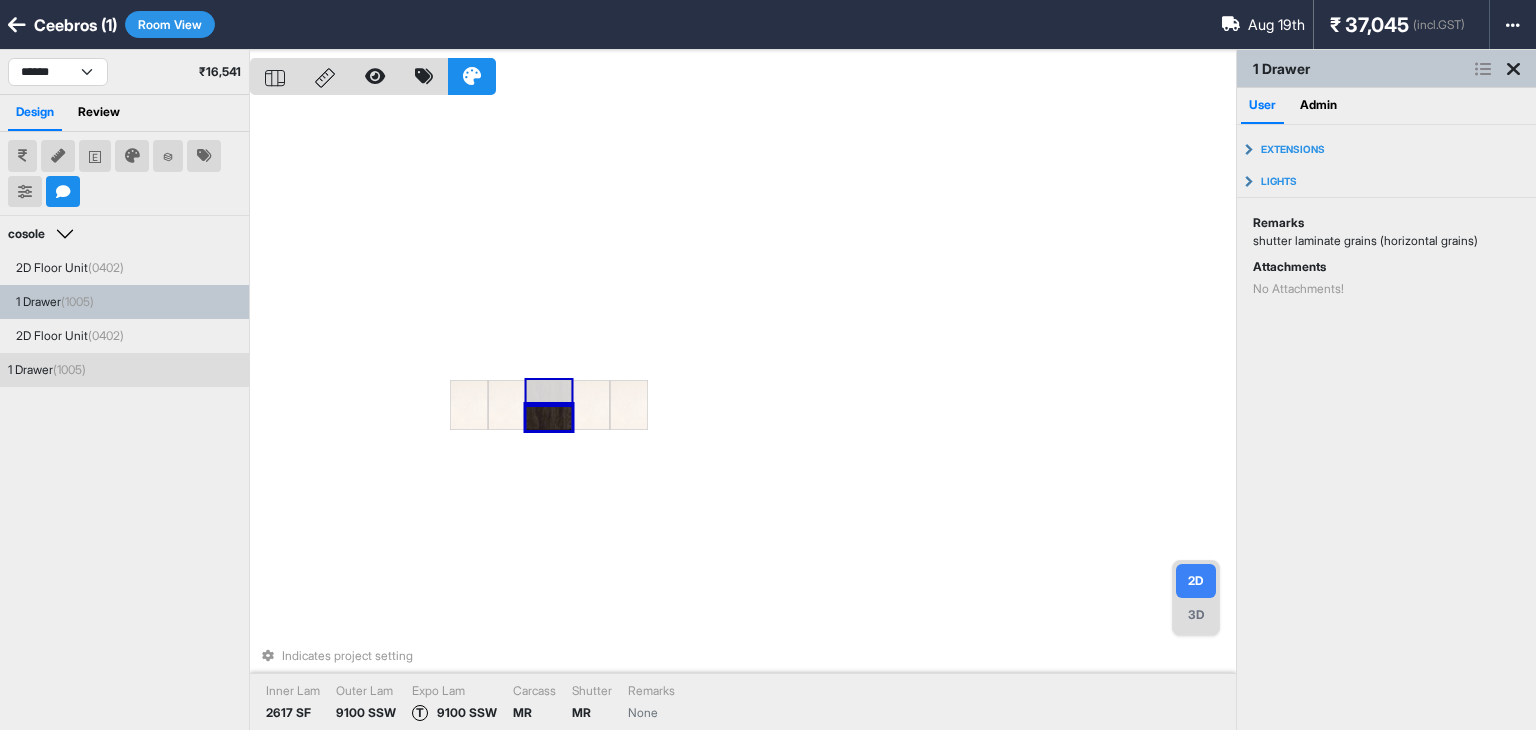 click at bounding box center [549, 392] 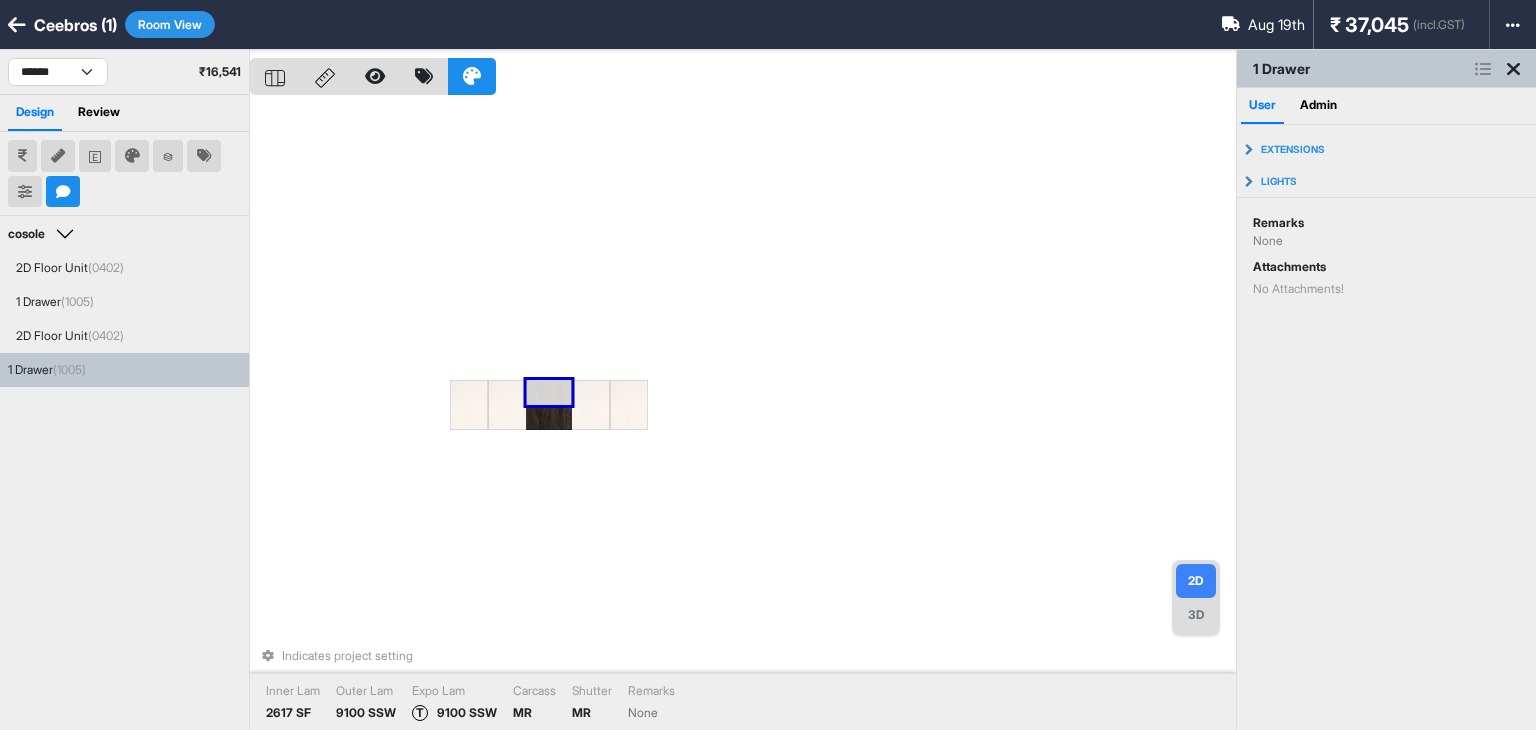 click on "Indicates project setting Inner Lam 2617 SF Outer Lam 9100 SSW Expo Lam T 9100 SSW Carcass MR Shutter MR Remarks None" at bounding box center (743, 415) 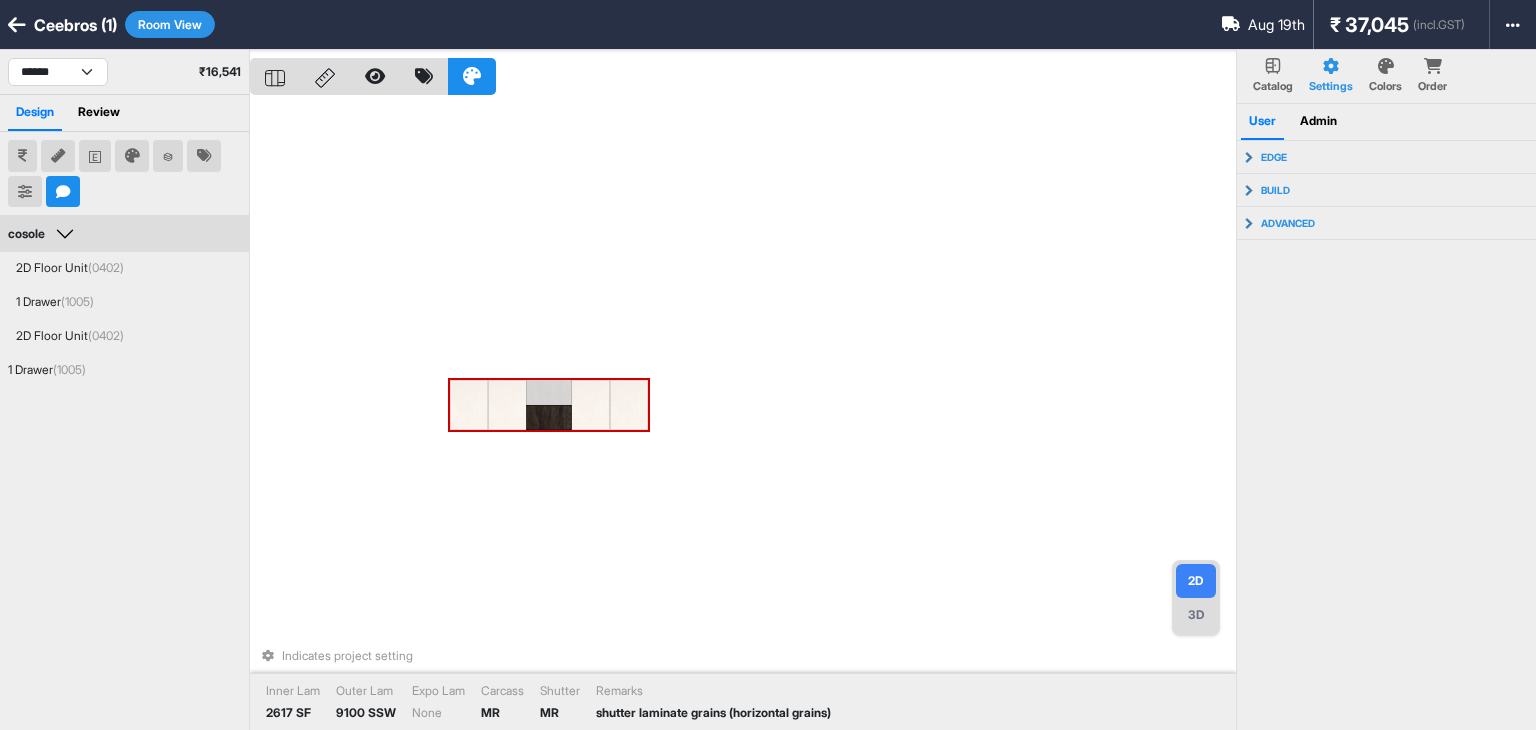 click at bounding box center [549, 417] 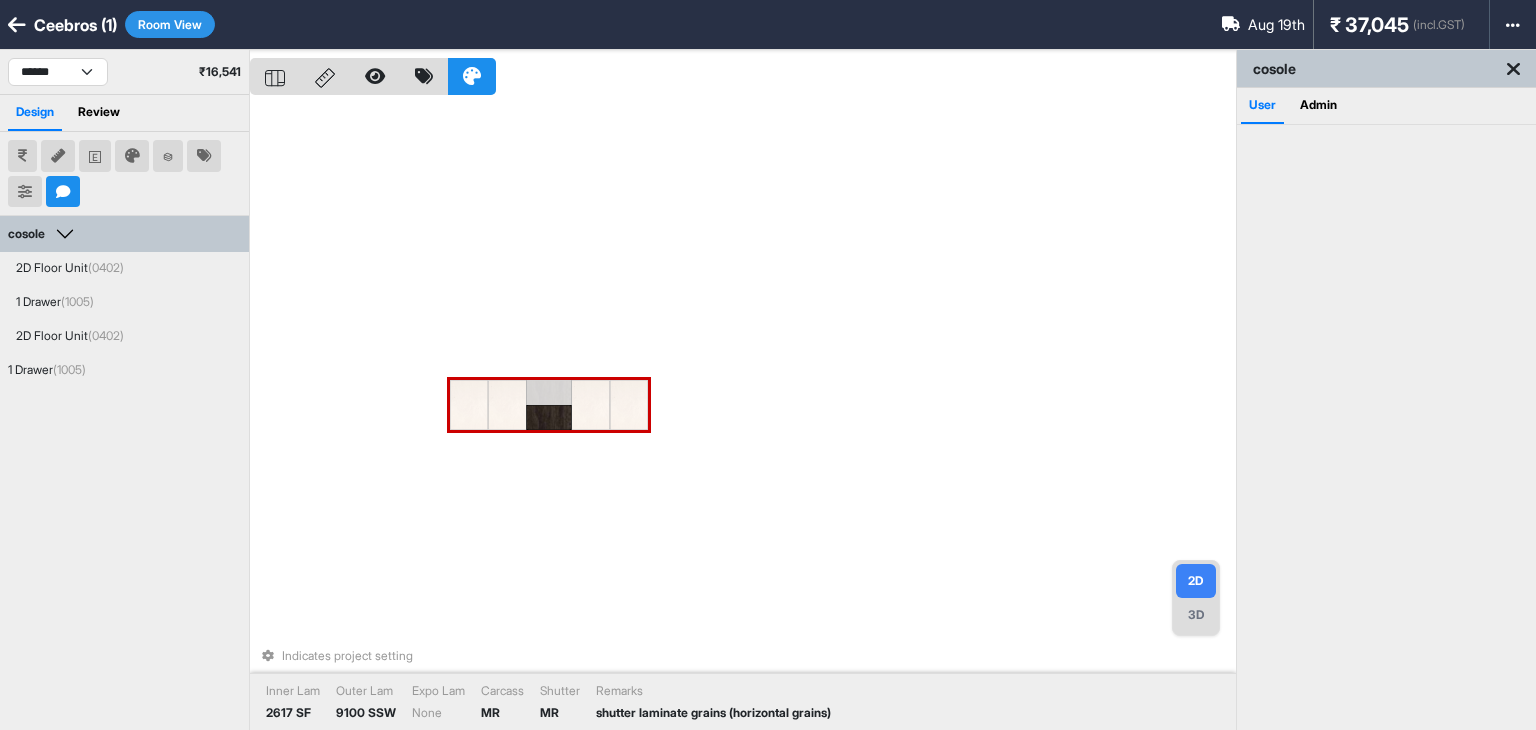 click at bounding box center [549, 417] 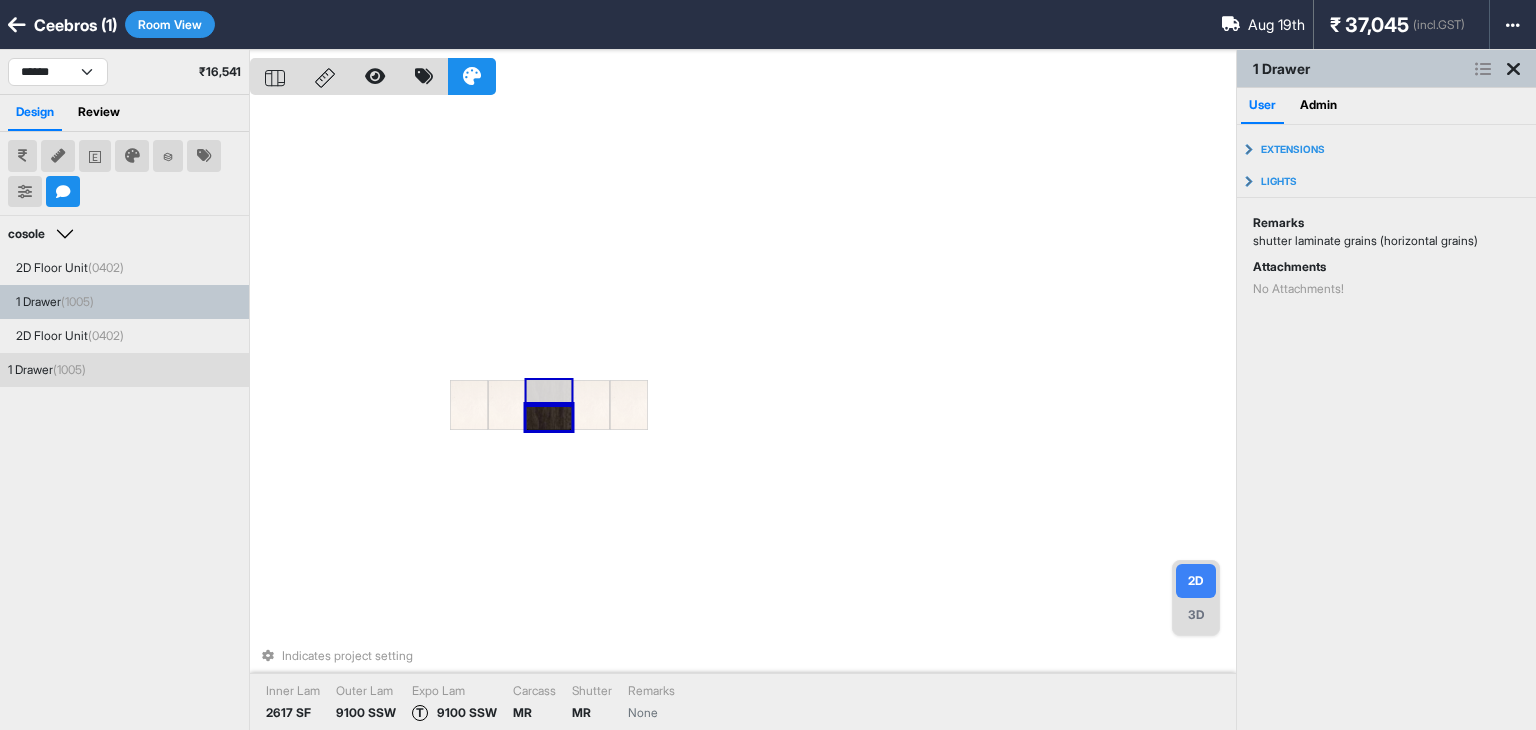 click at bounding box center [549, 392] 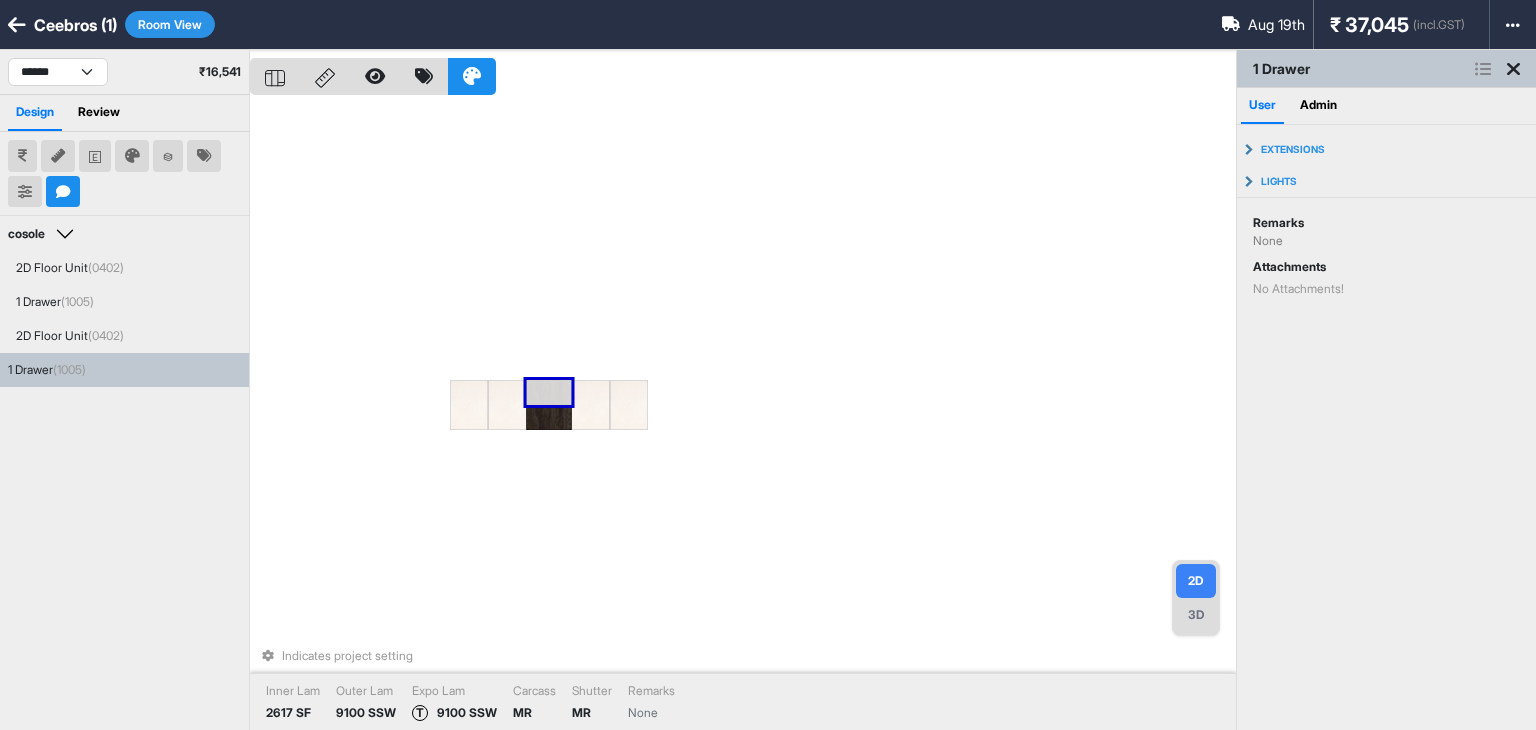click on "Indicates project setting Inner Lam 2617 SF Outer Lam 9100 SSW Expo Lam T 9100 SSW Carcass MR Shutter MR Remarks None" at bounding box center (743, 415) 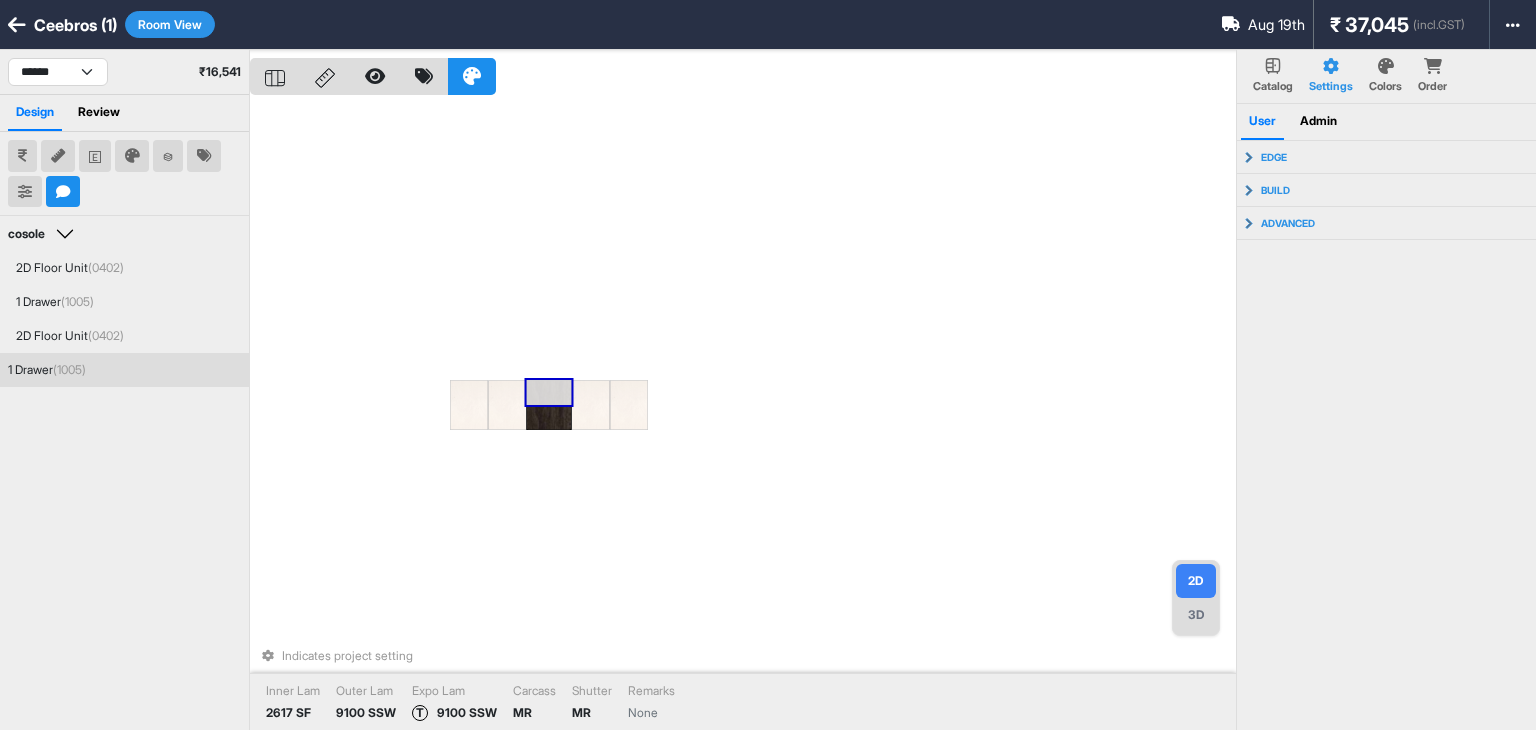 click at bounding box center [549, 392] 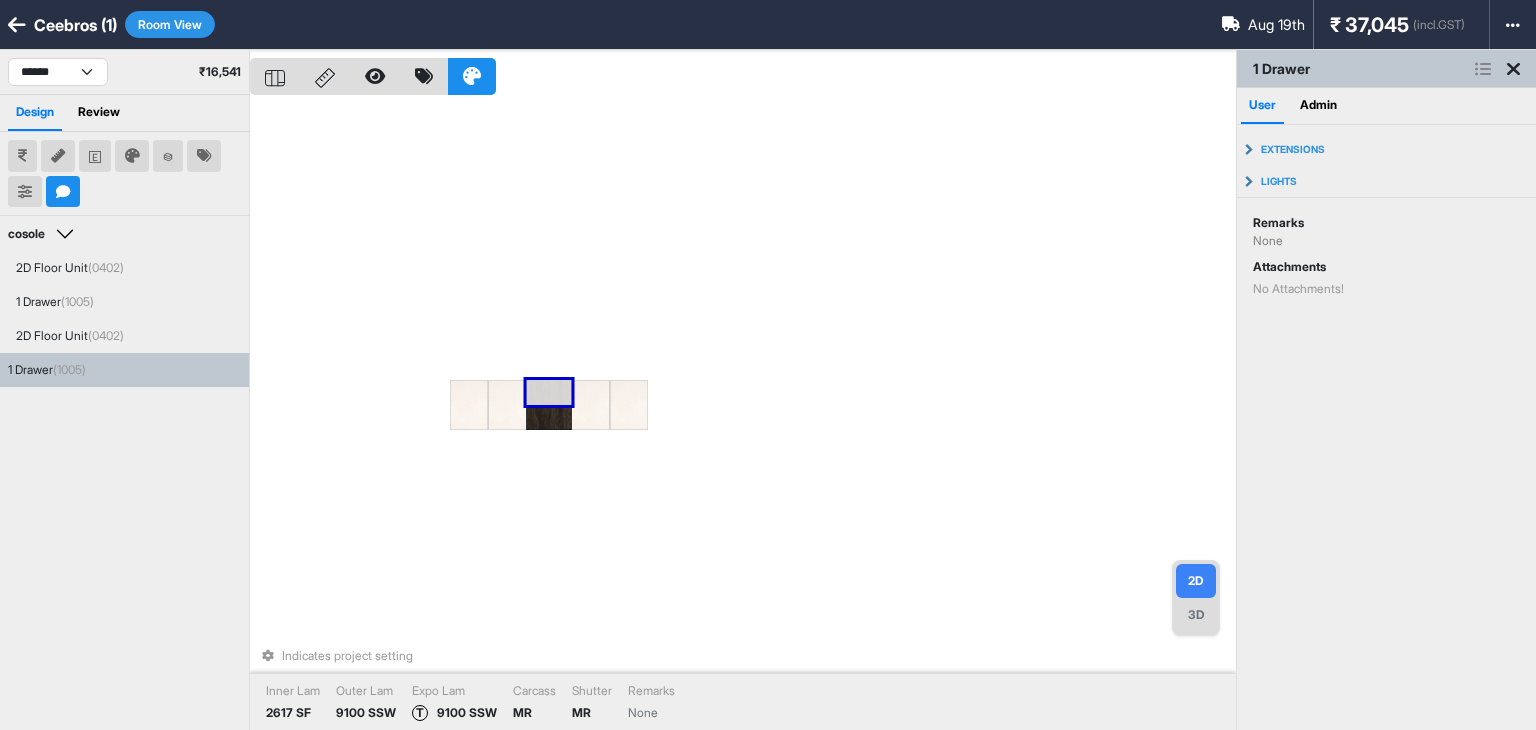 click on "Indicates project setting Inner Lam 2617 SF Outer Lam 9100 SSW Expo Lam T 9100 SSW Carcass MR Shutter MR Remarks None" at bounding box center (743, 415) 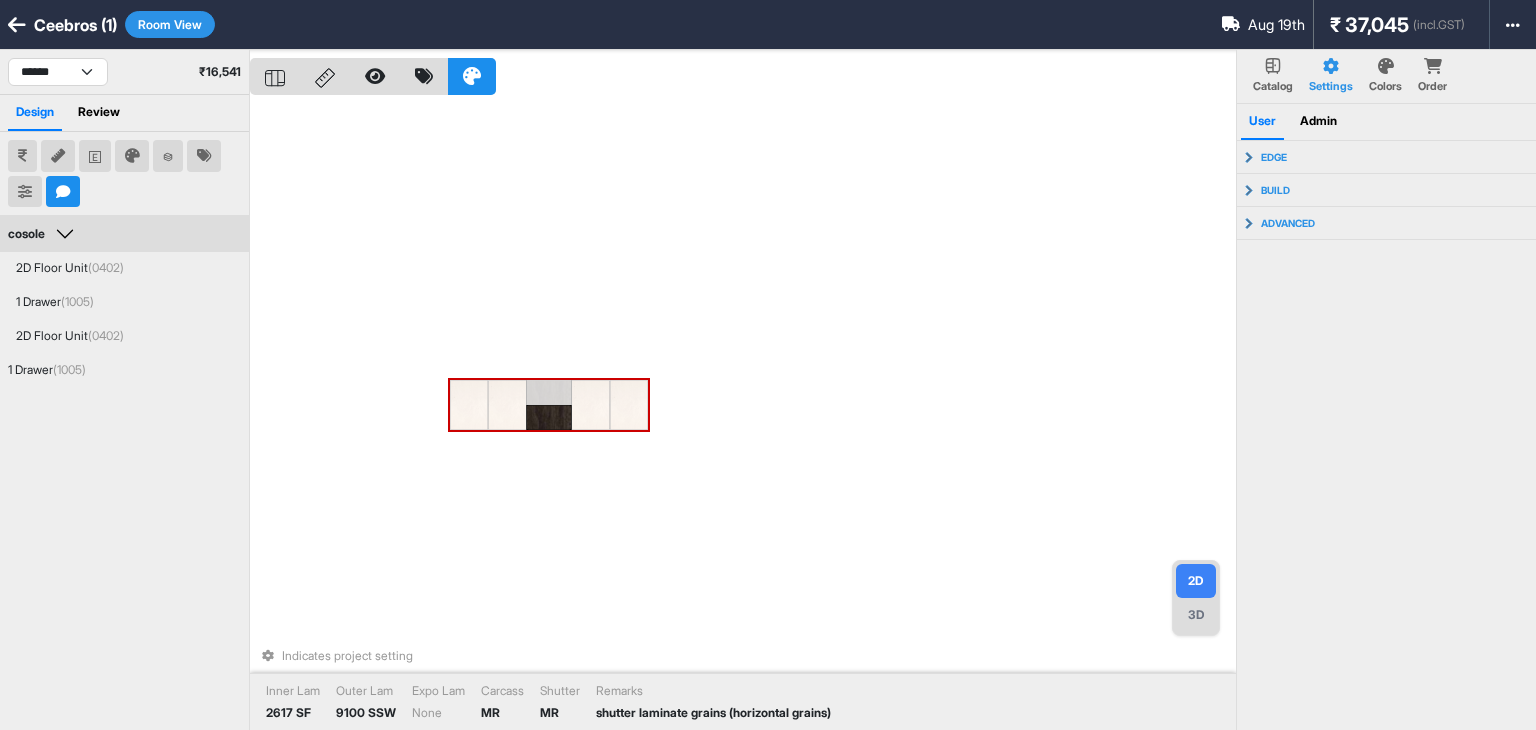 click at bounding box center [549, 417] 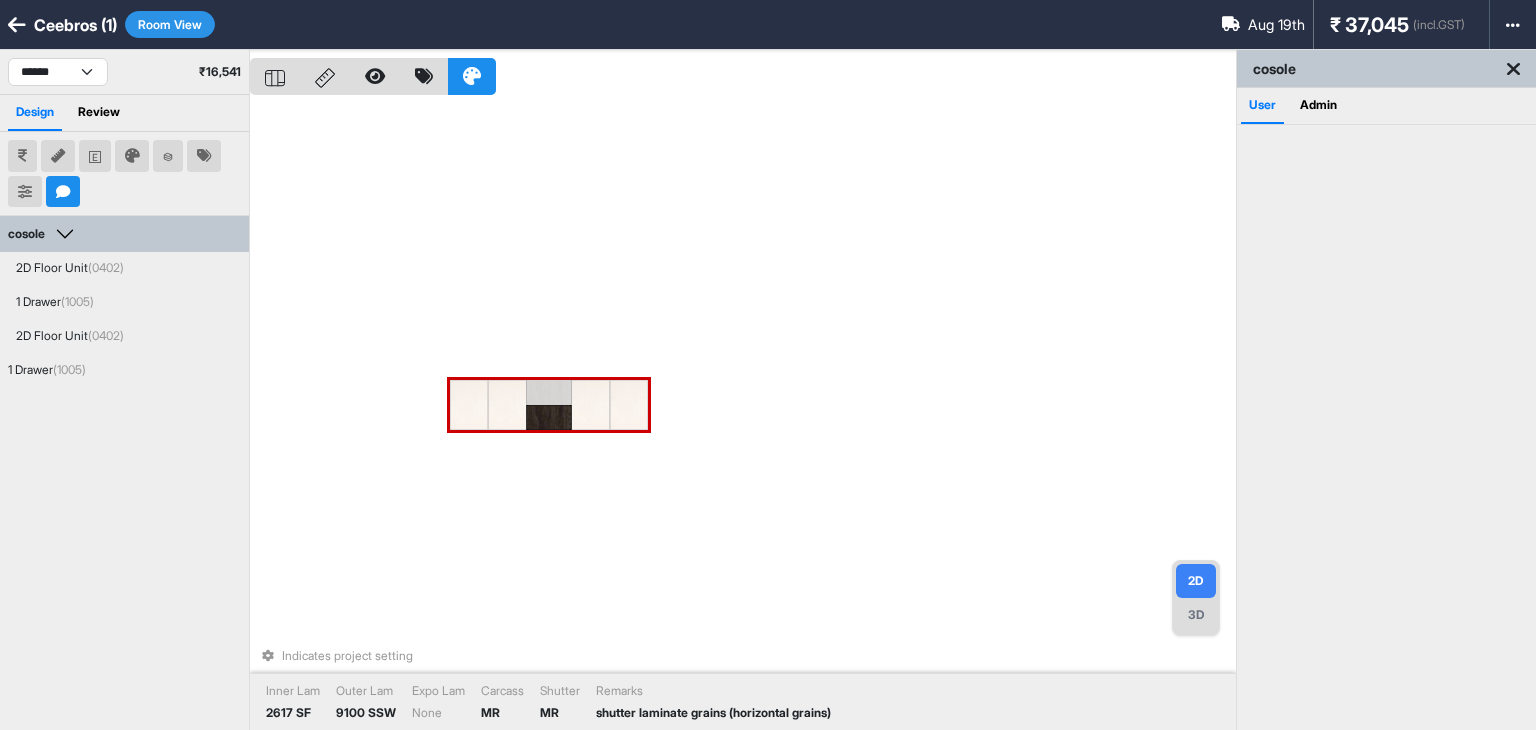 click at bounding box center (549, 417) 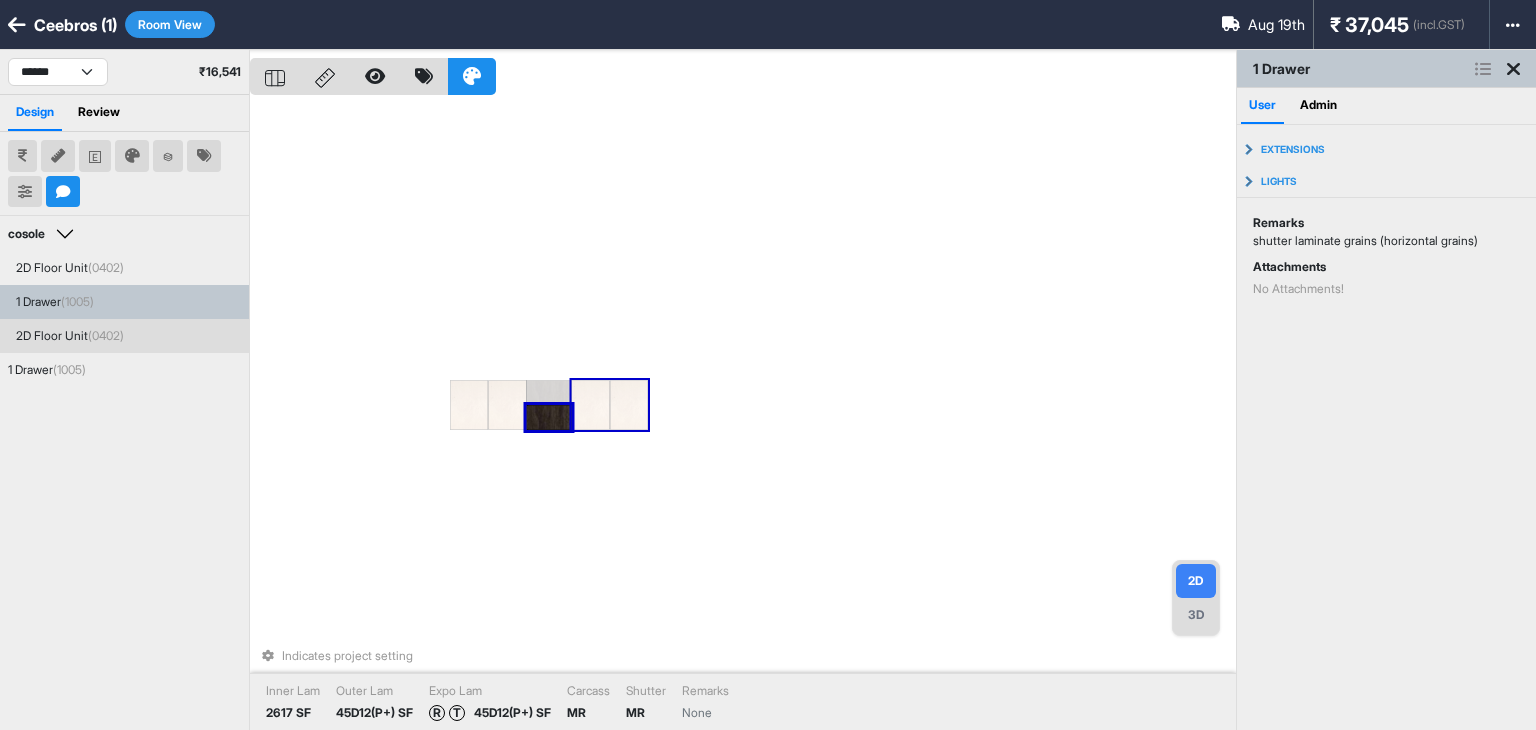 click on "shutter laminate grains (horizontal grains)" at bounding box center (1386, 241) 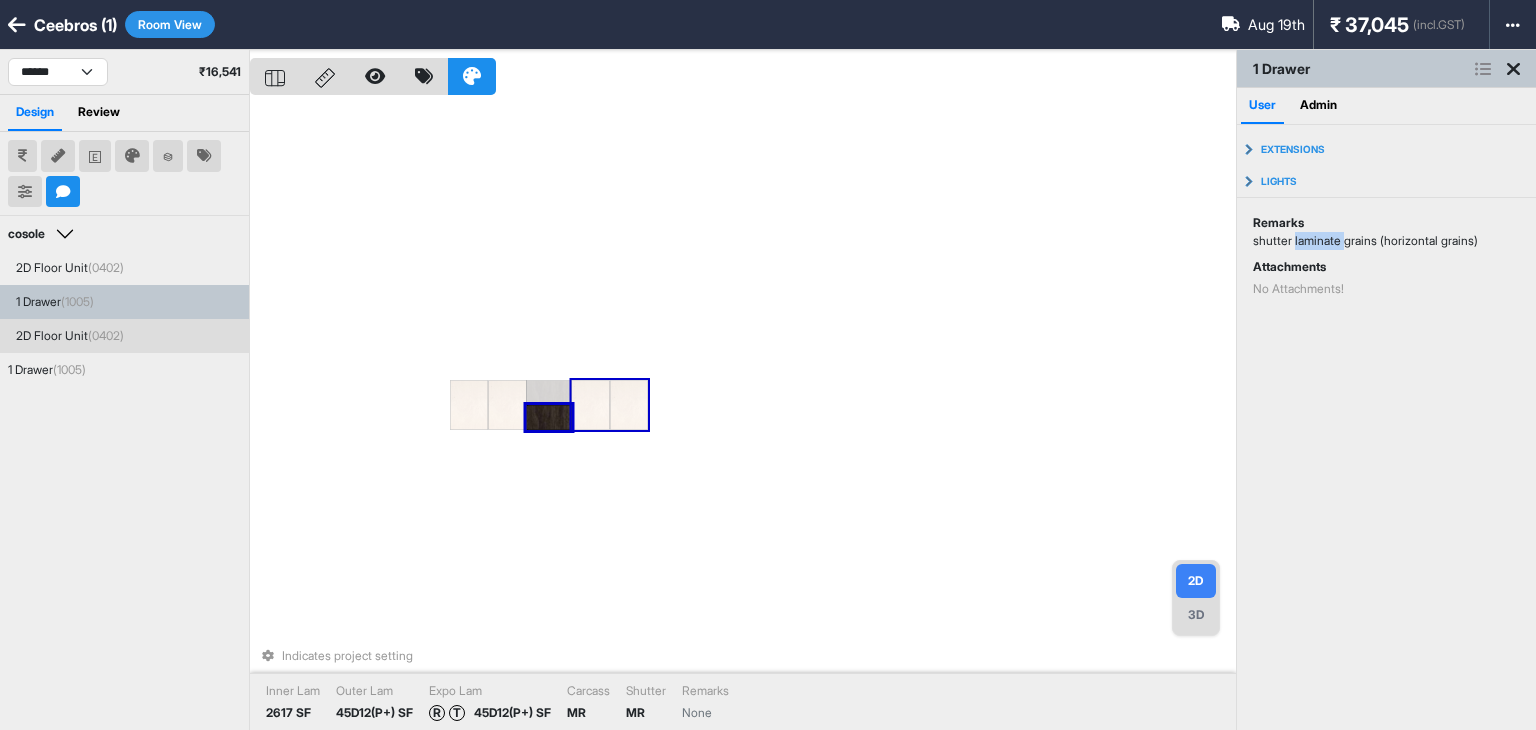 click on "shutter laminate grains (horizontal grains)" at bounding box center [1386, 241] 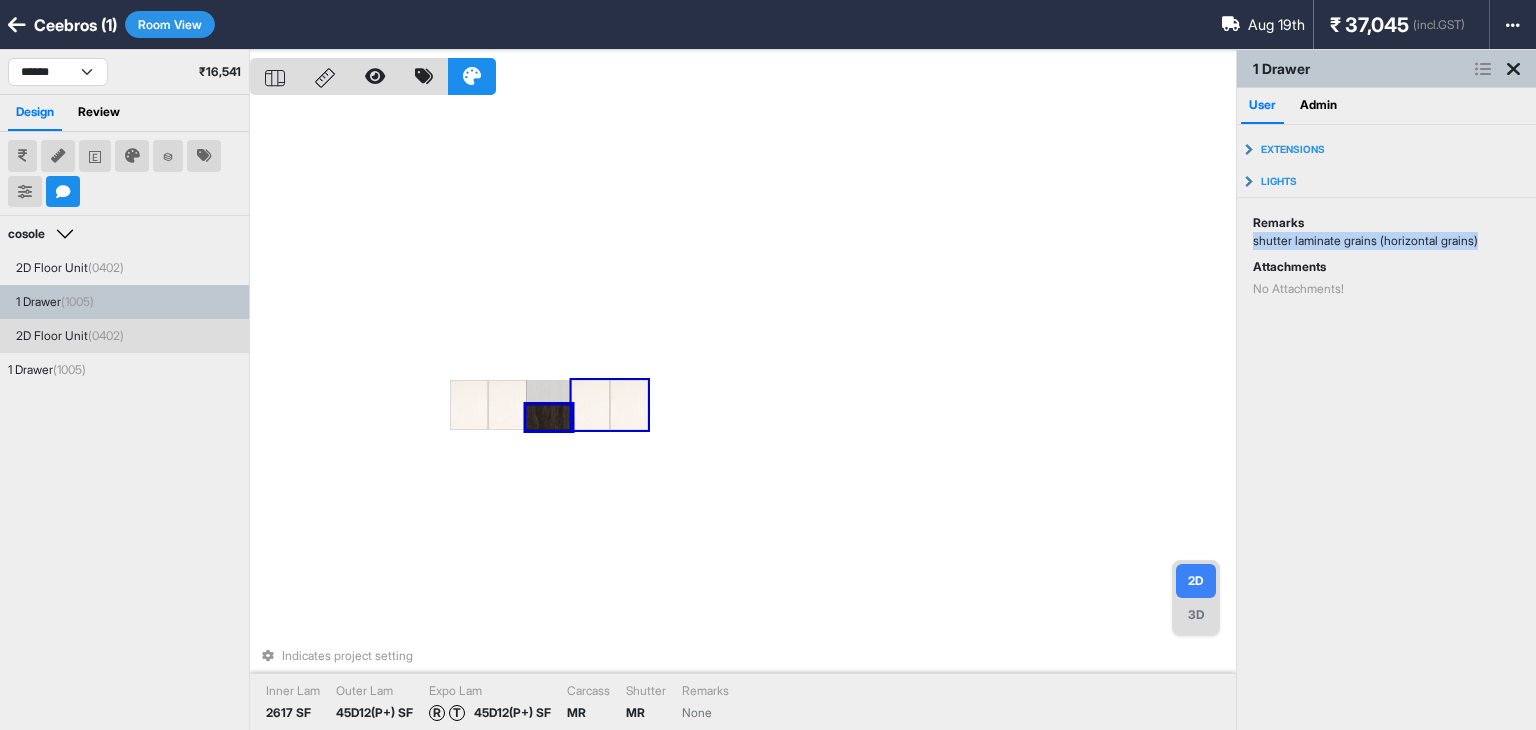 click on "shutter laminate grains (horizontal grains)" at bounding box center (1386, 241) 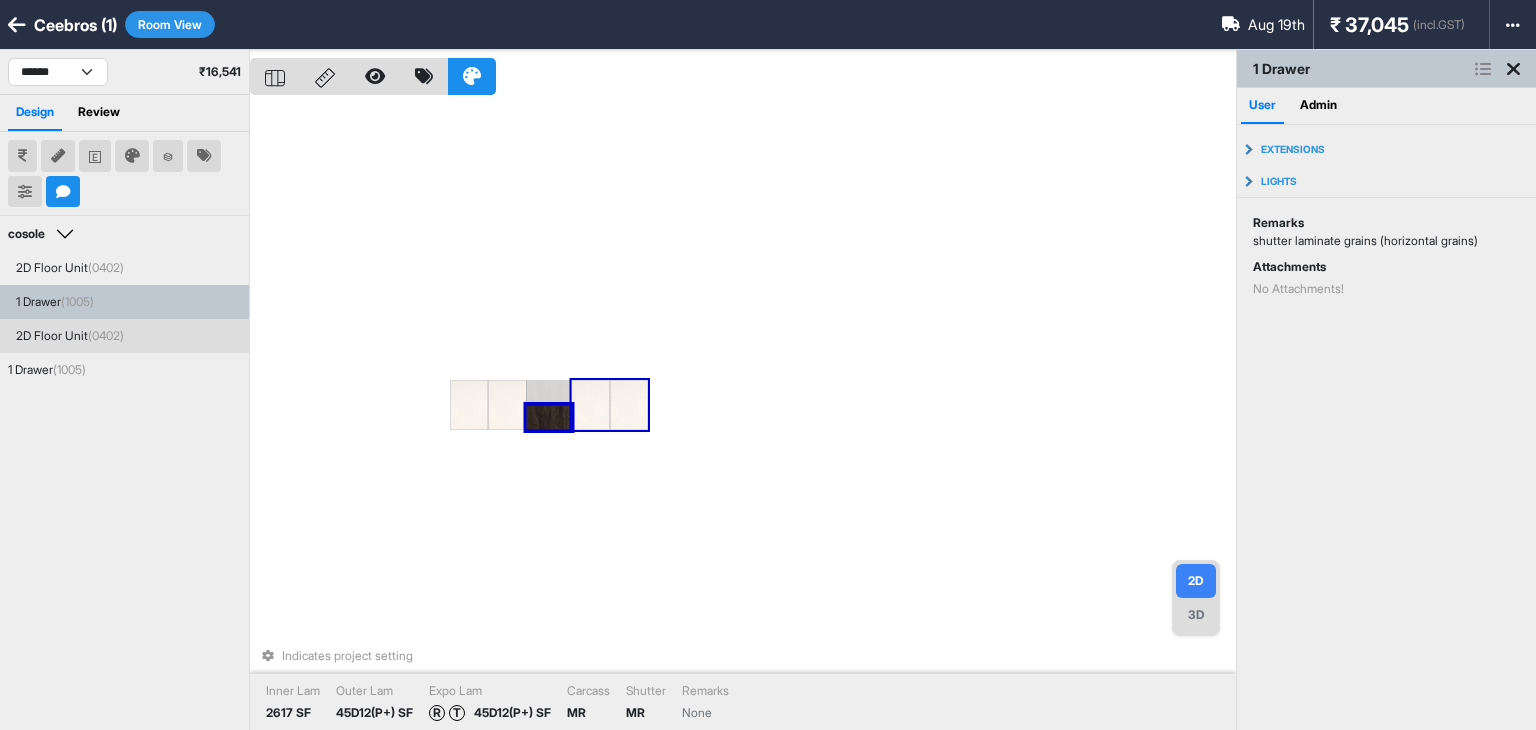 click on "Indicates project setting Inner Lam 2617 SF Outer Lam 45D12(P+) SF Expo Lam R T 45D12(P+) SF Carcass MR Shutter MR Remarks None" at bounding box center (743, 415) 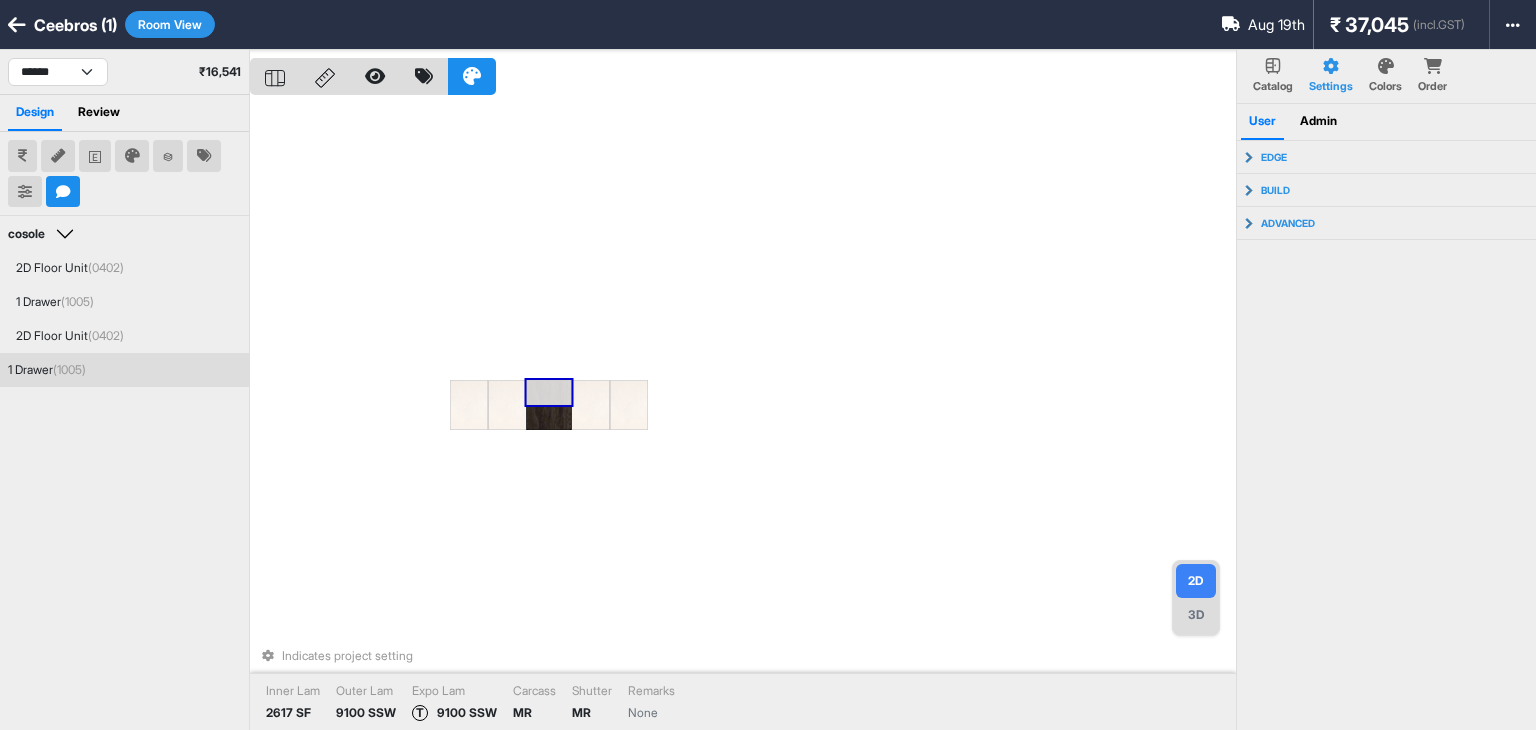 click at bounding box center (549, 392) 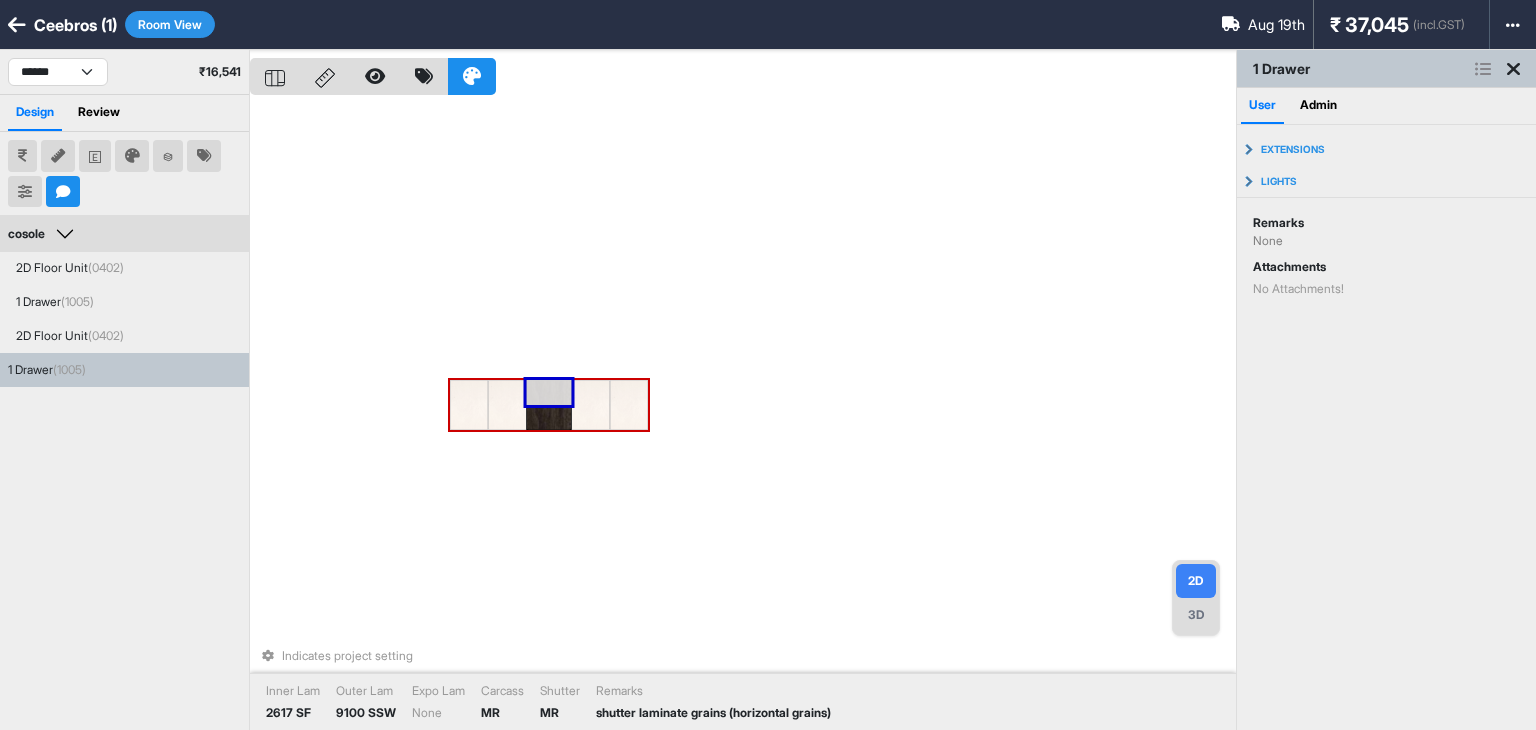 click at bounding box center [549, 417] 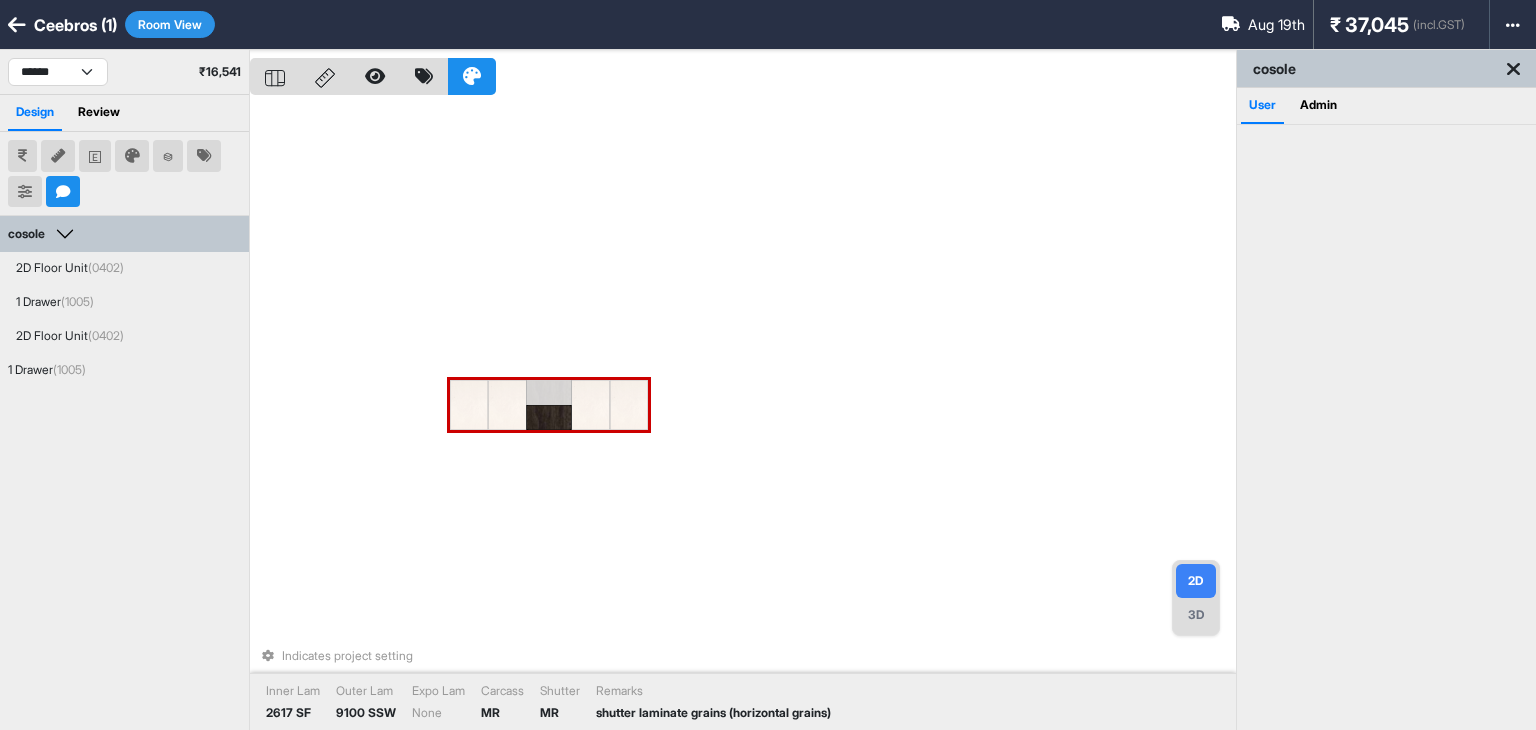 click at bounding box center [549, 417] 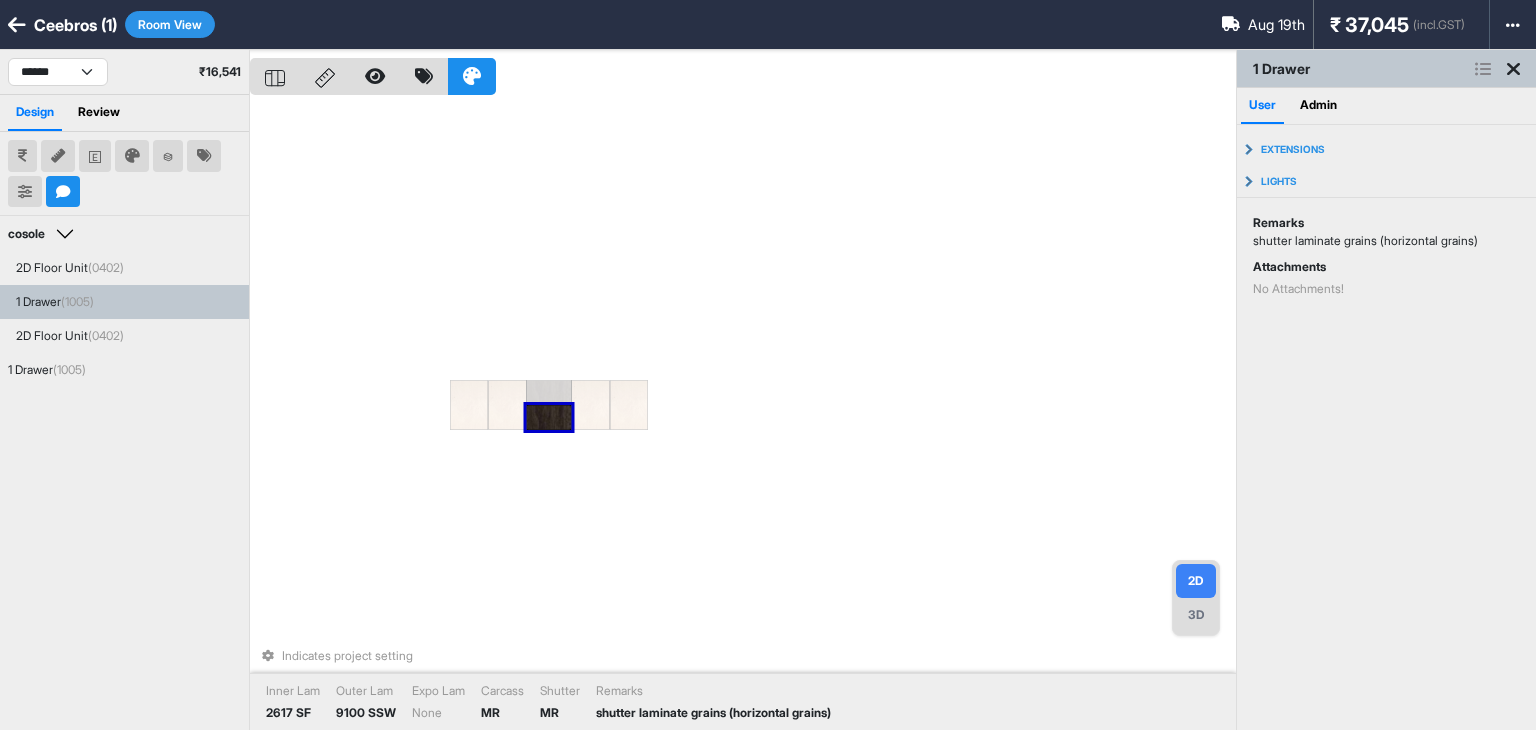 click on "shutter laminate grains (horizontal grains)" at bounding box center (1386, 241) 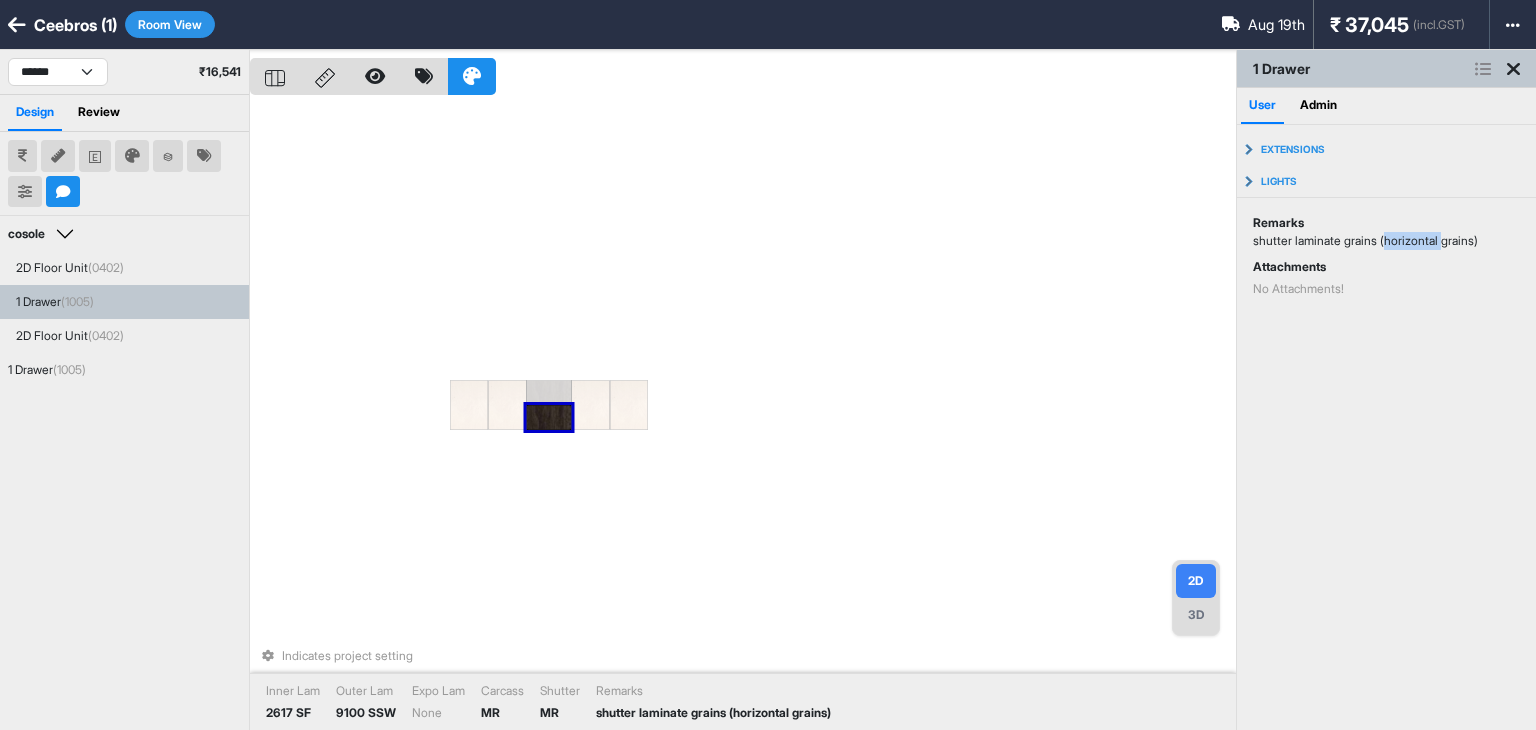click on "shutter laminate grains (horizontal grains)" at bounding box center [1386, 241] 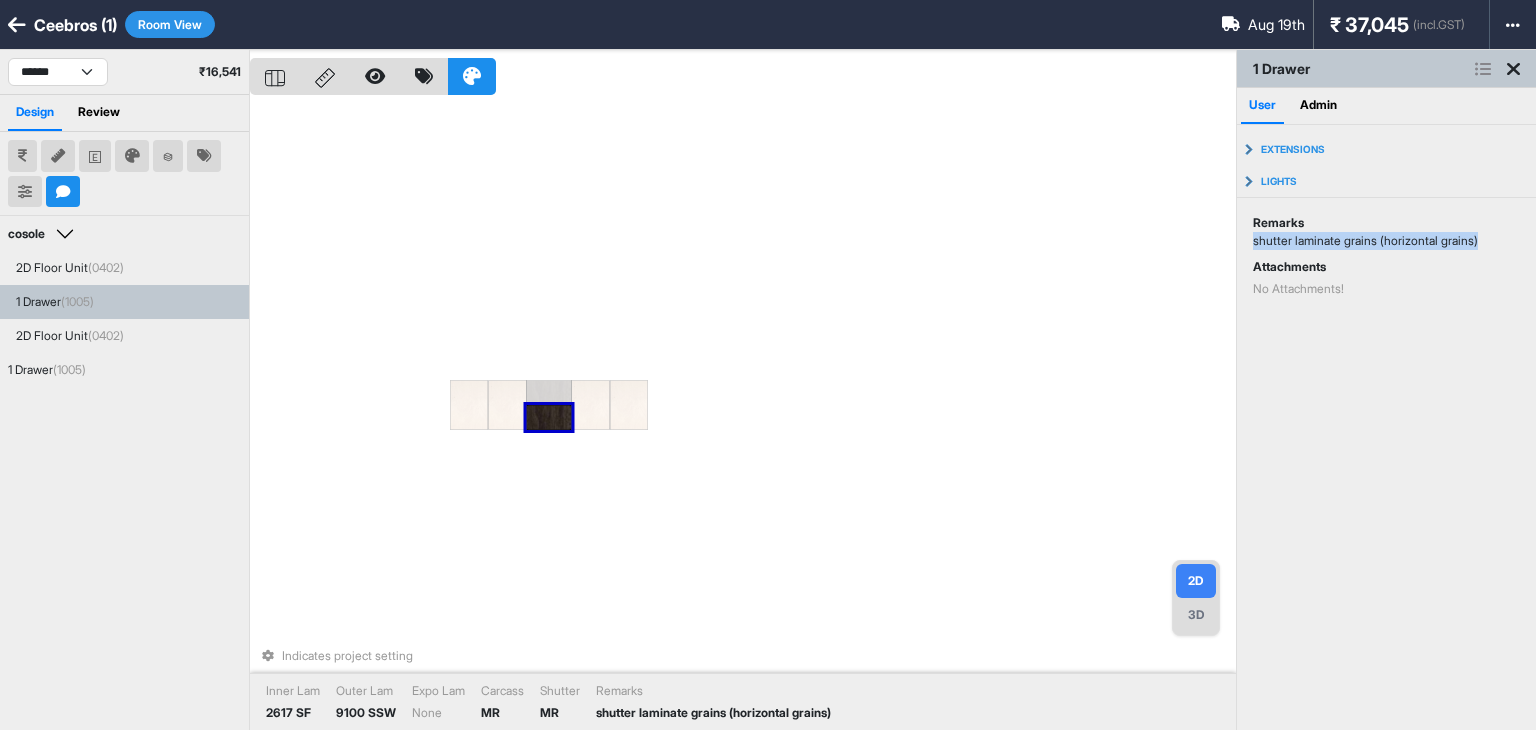 click on "shutter laminate grains (horizontal grains)" at bounding box center (1386, 241) 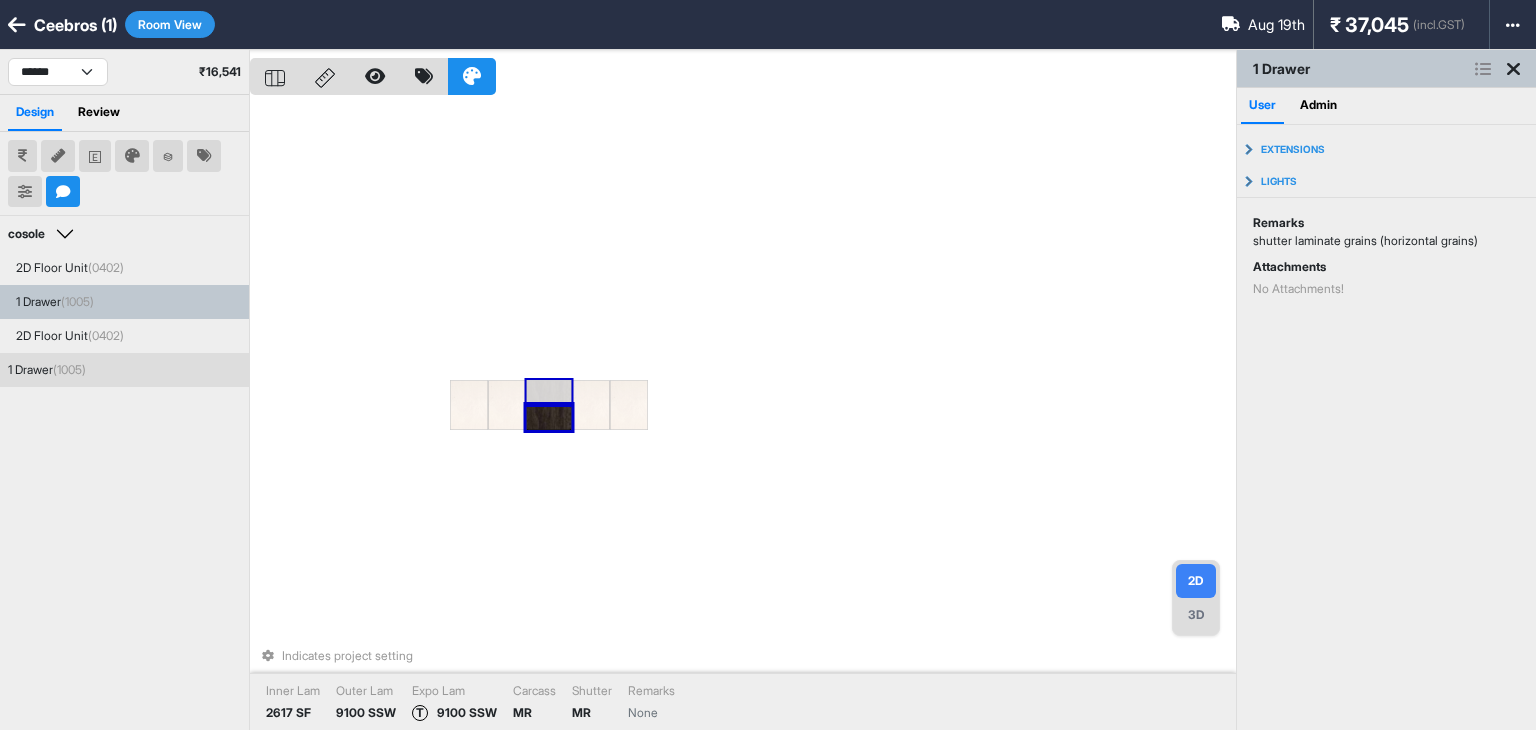 click at bounding box center (549, 392) 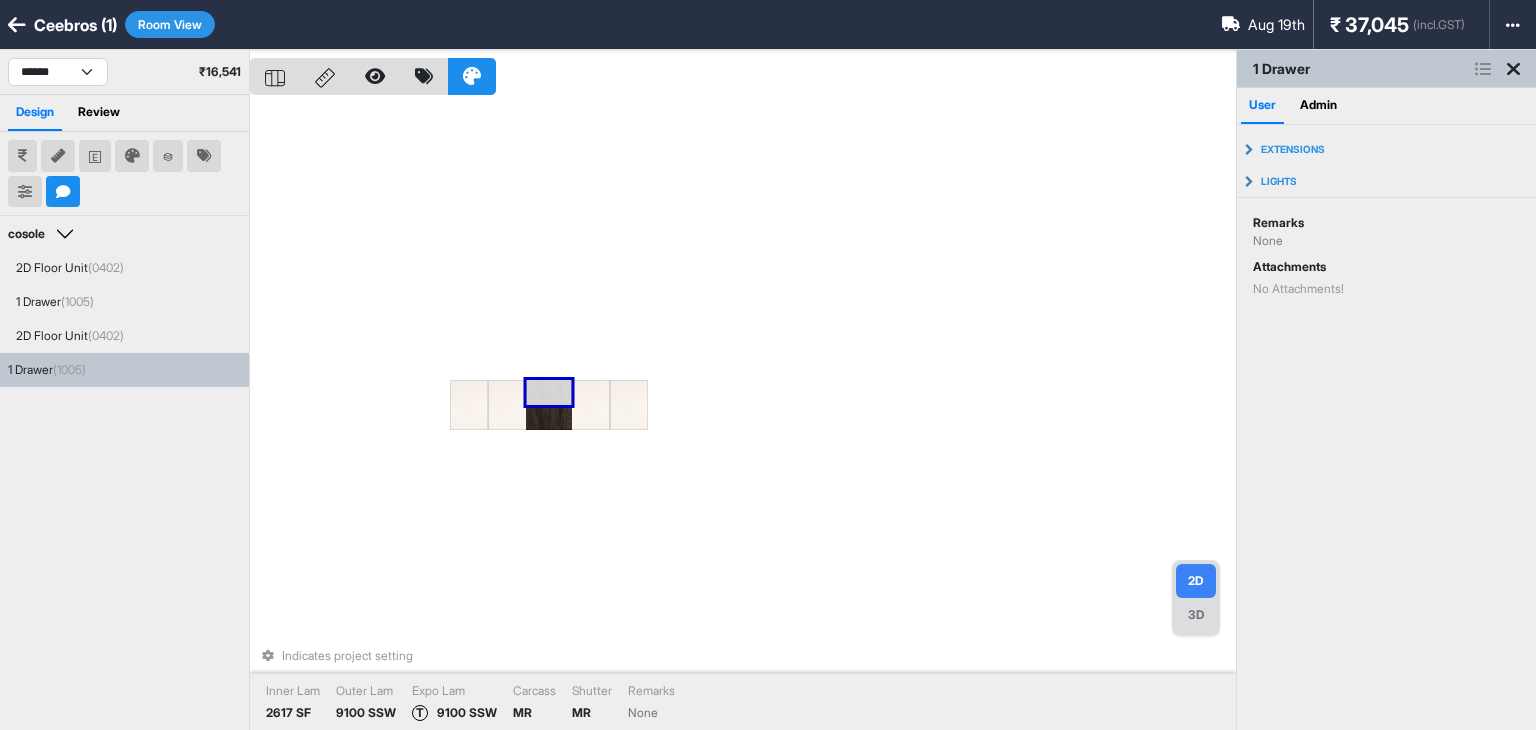 click on "Indicates project setting Inner Lam 2617 SF Outer Lam 9100 SSW Expo Lam T 9100 SSW Carcass MR Shutter MR Remarks None" at bounding box center (743, 415) 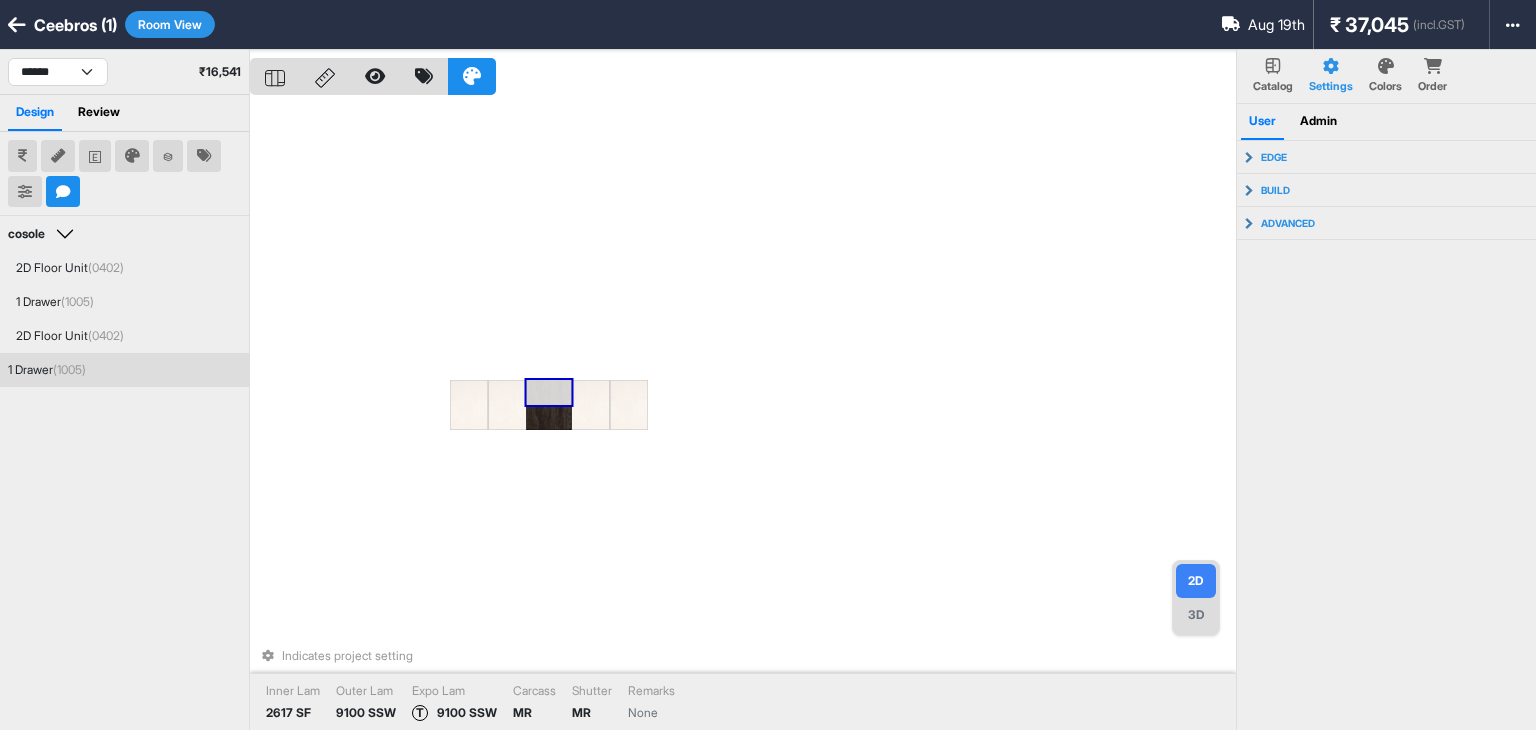 click at bounding box center [549, 392] 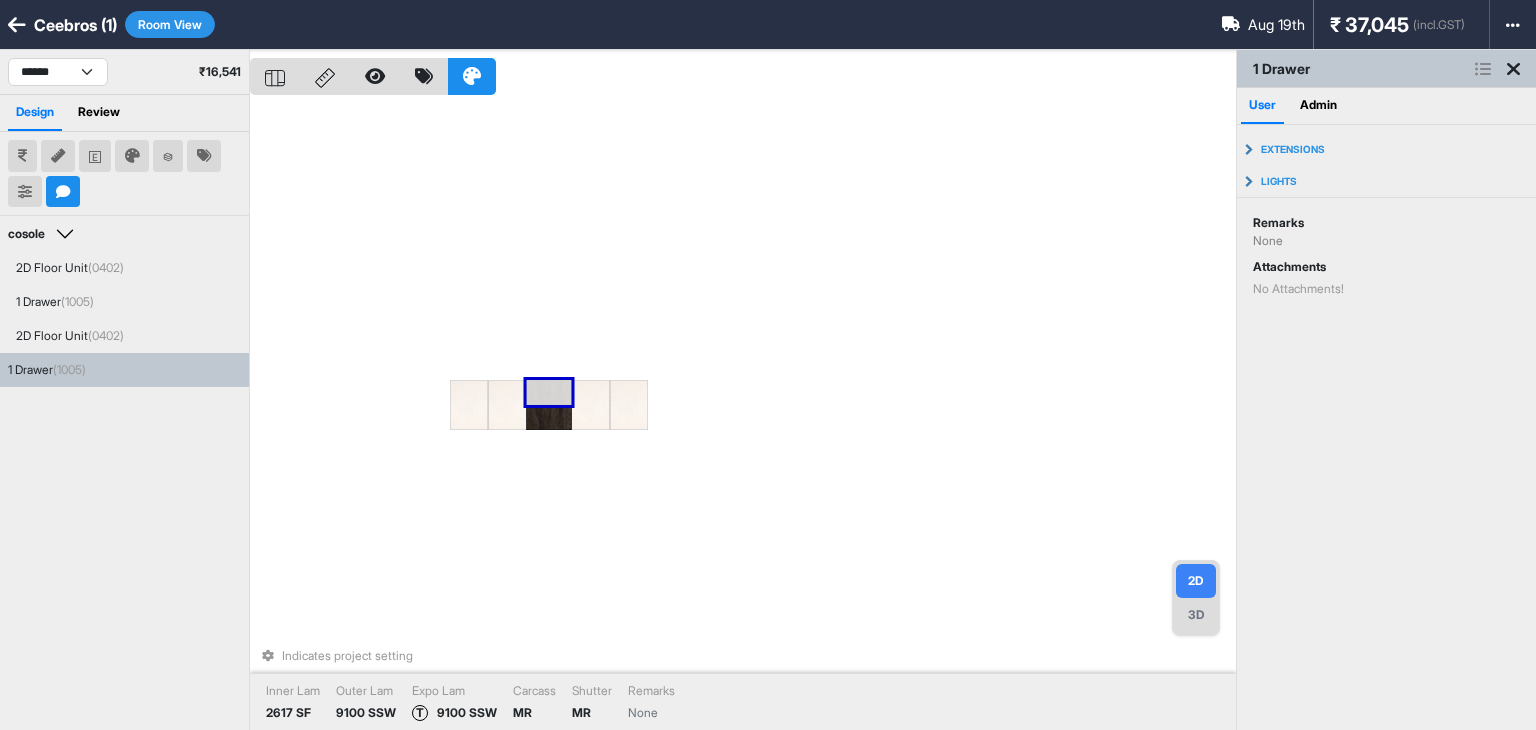 click at bounding box center [549, 392] 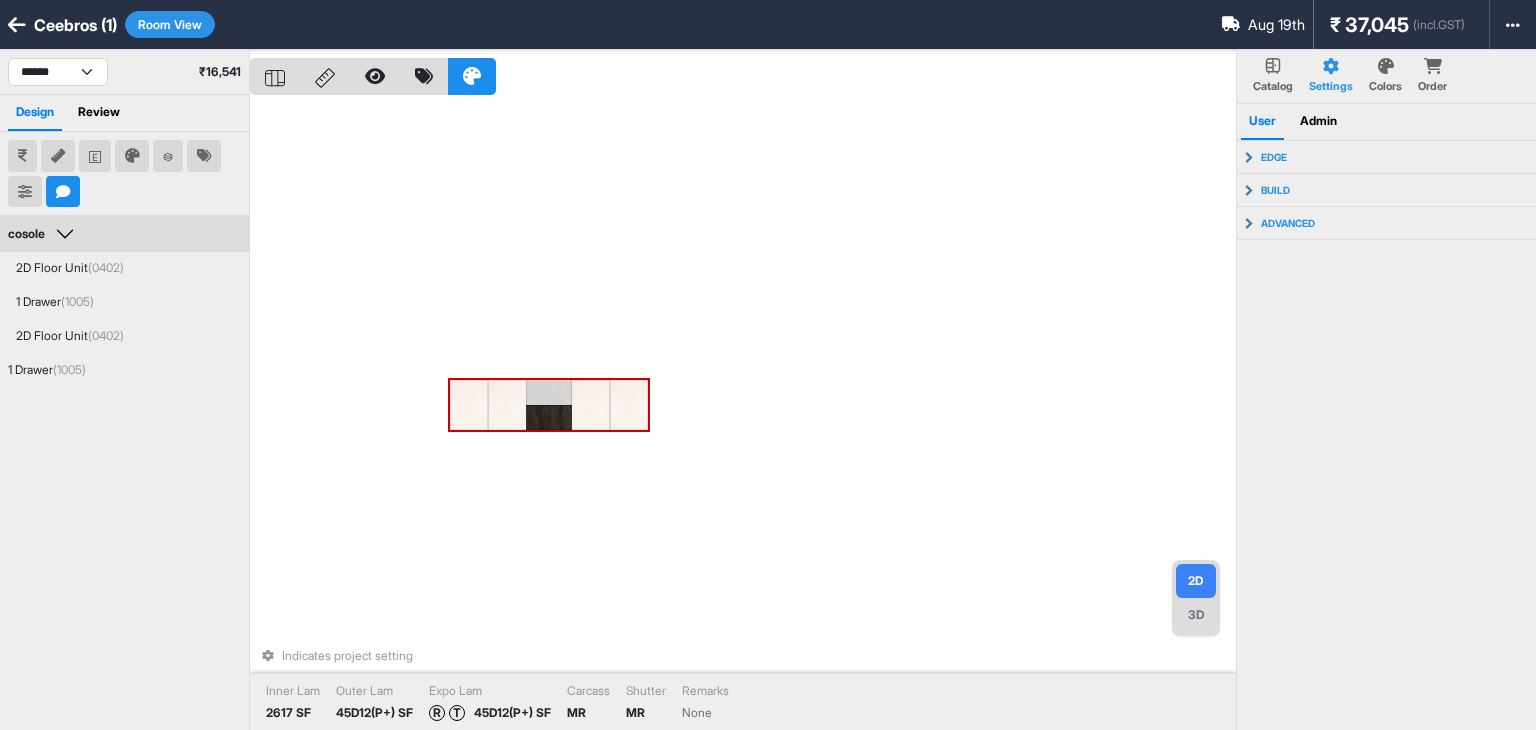 click at bounding box center [591, 405] 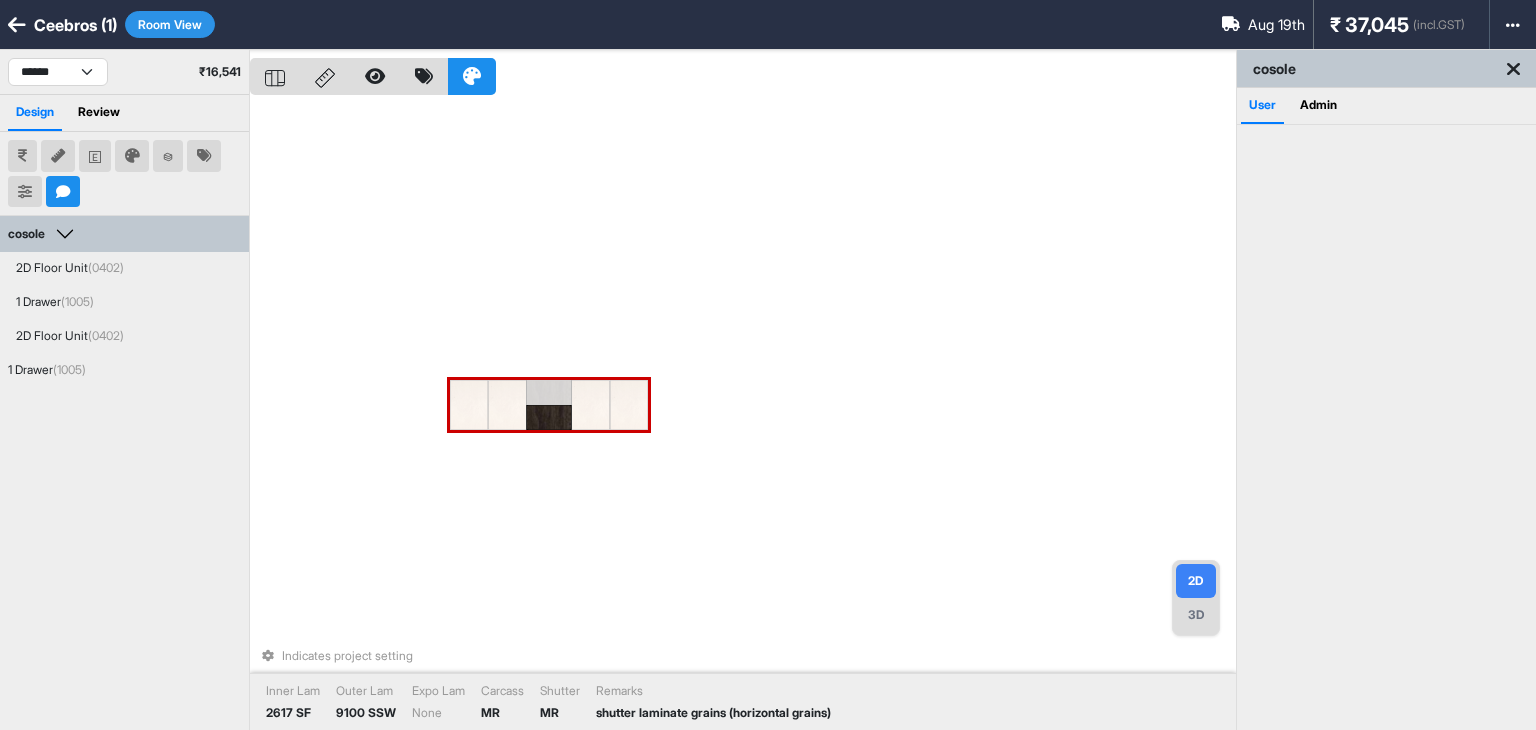 click at bounding box center (549, 417) 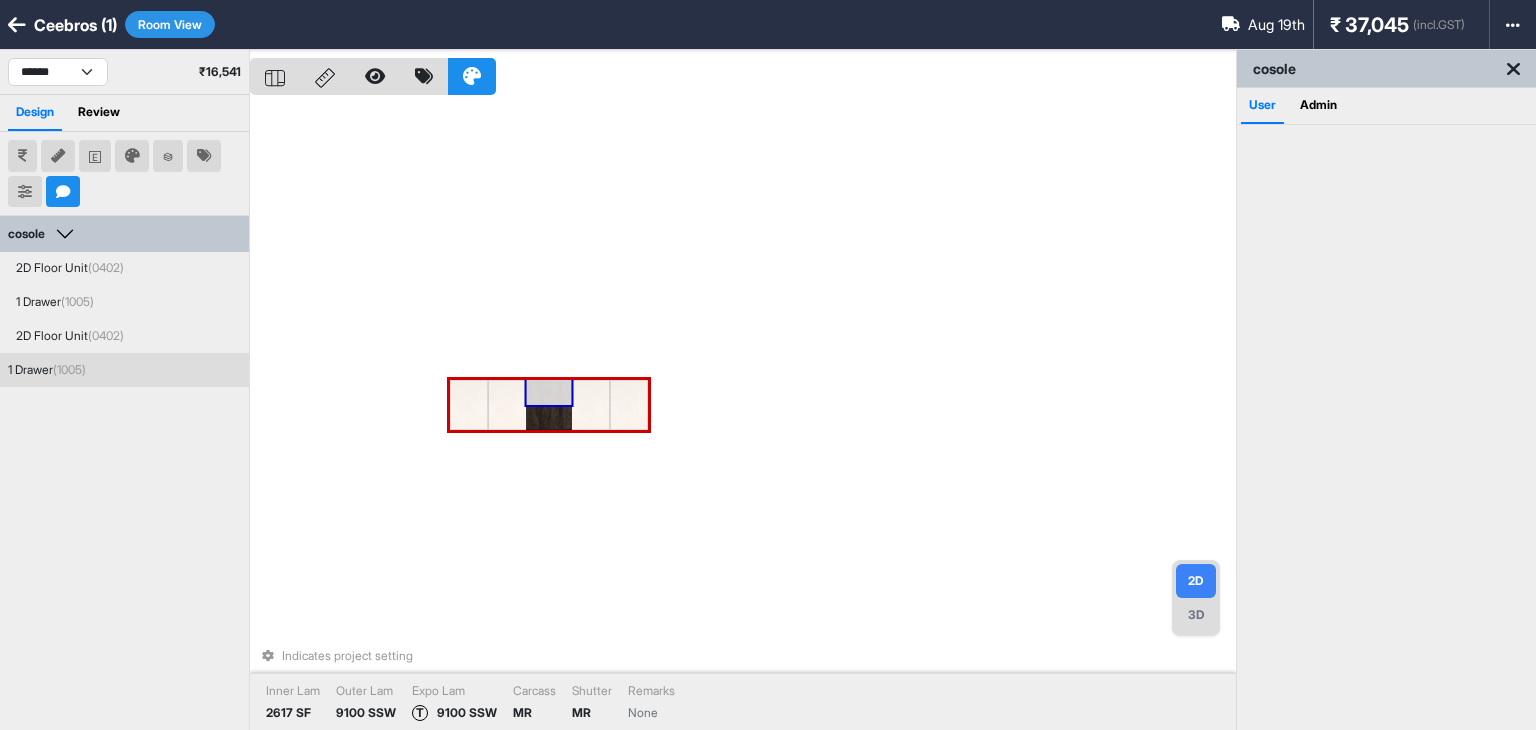 click at bounding box center (549, 392) 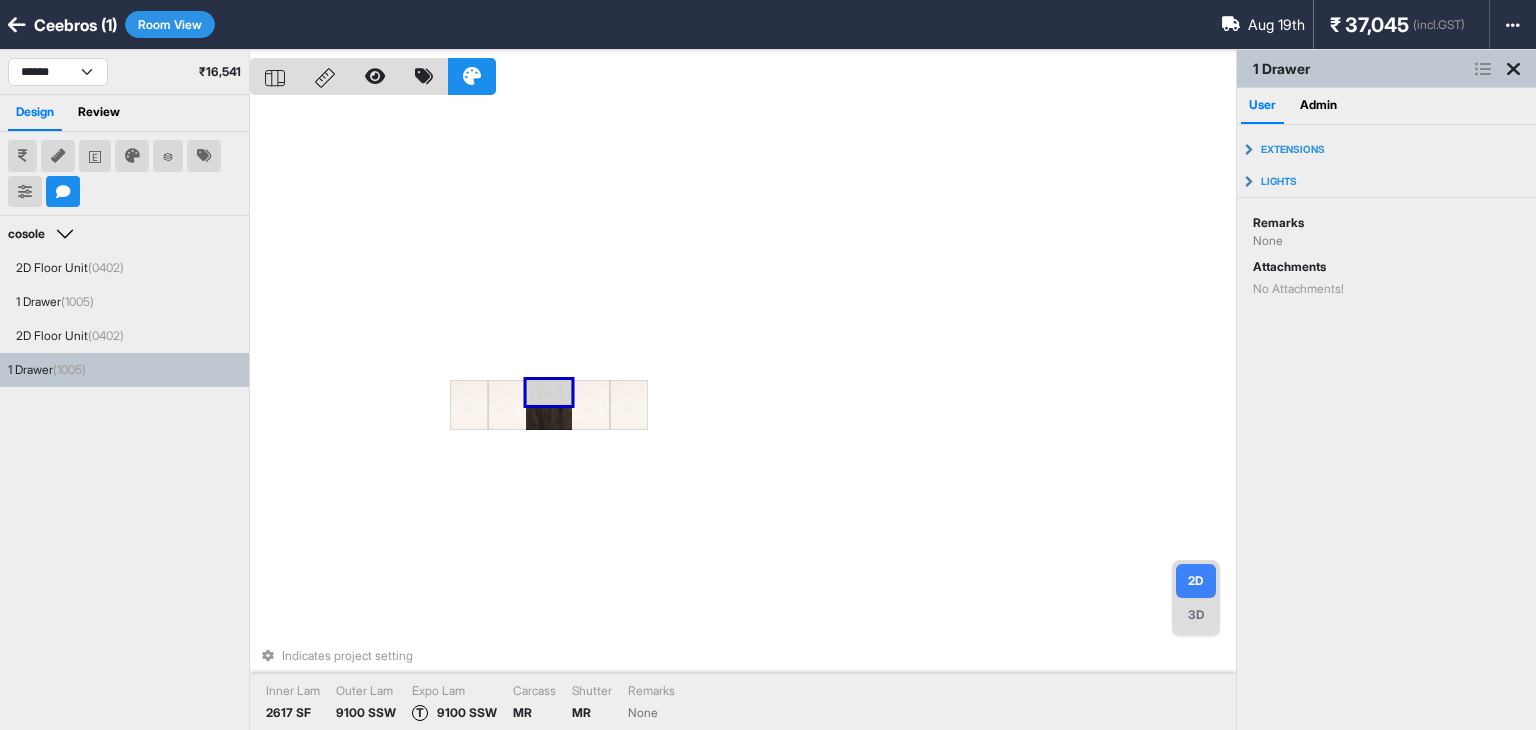click on "Indicates project setting Inner Lam 2617 SF Outer Lam 9100 SSW Expo Lam T 9100 SSW Carcass MR Shutter MR Remarks None" at bounding box center (743, 415) 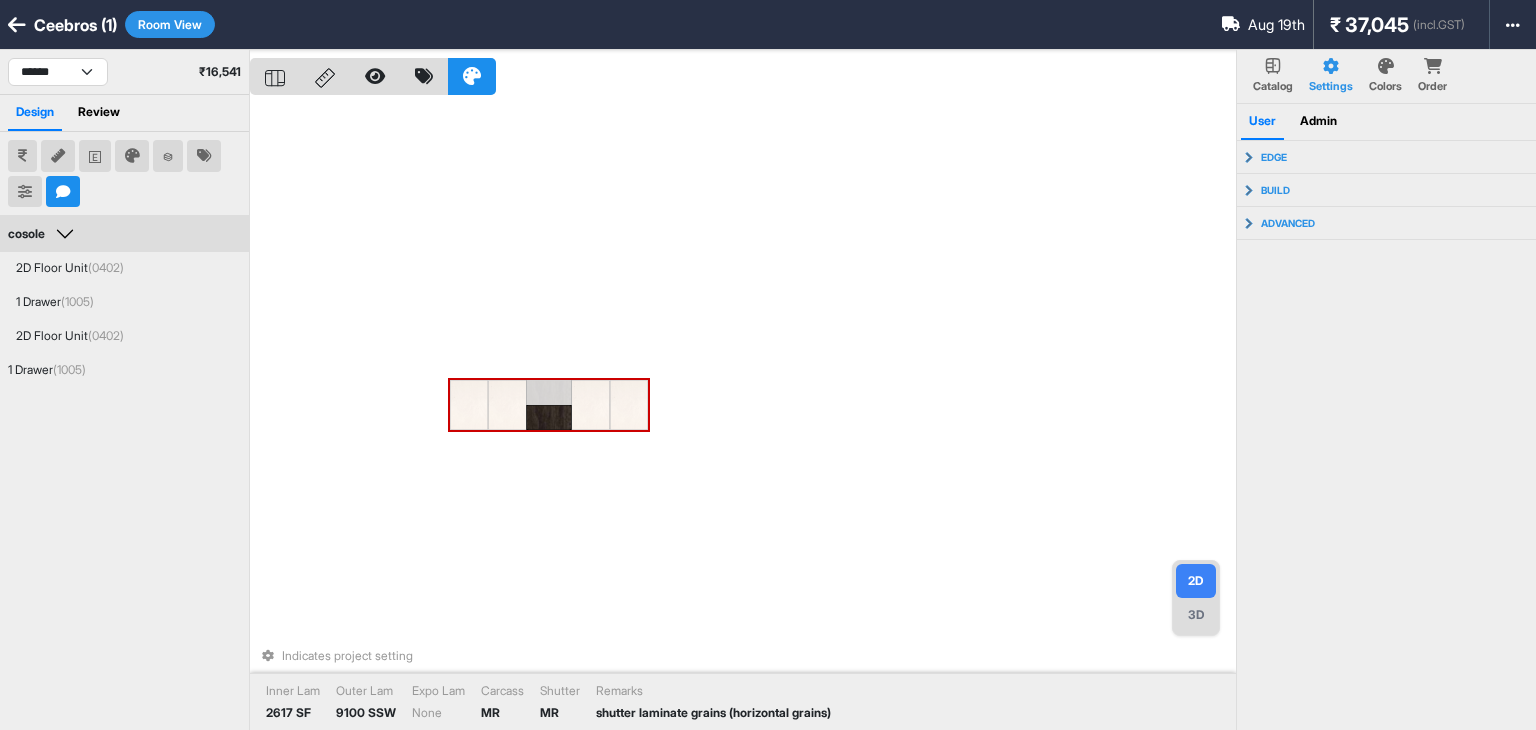 click at bounding box center (549, 417) 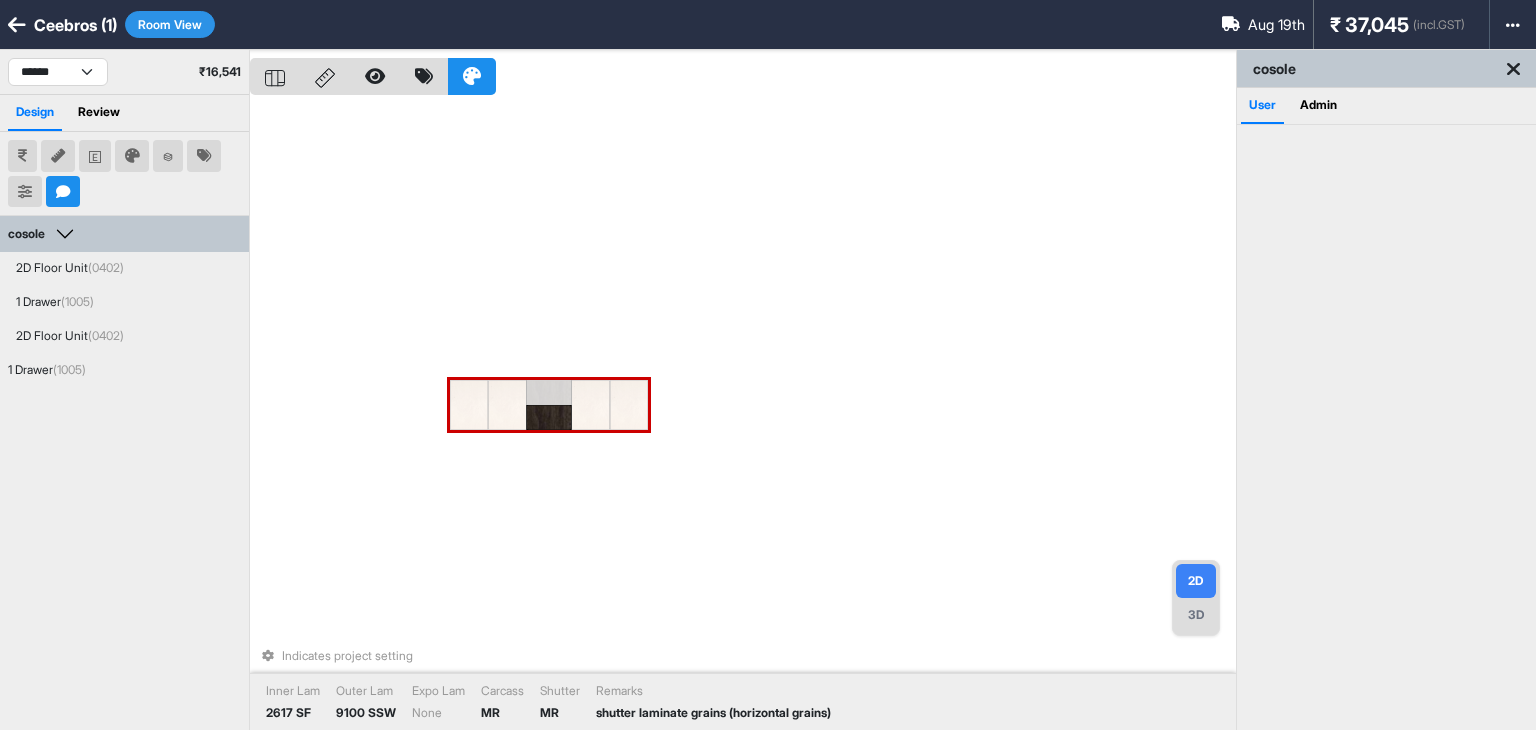 click at bounding box center [549, 417] 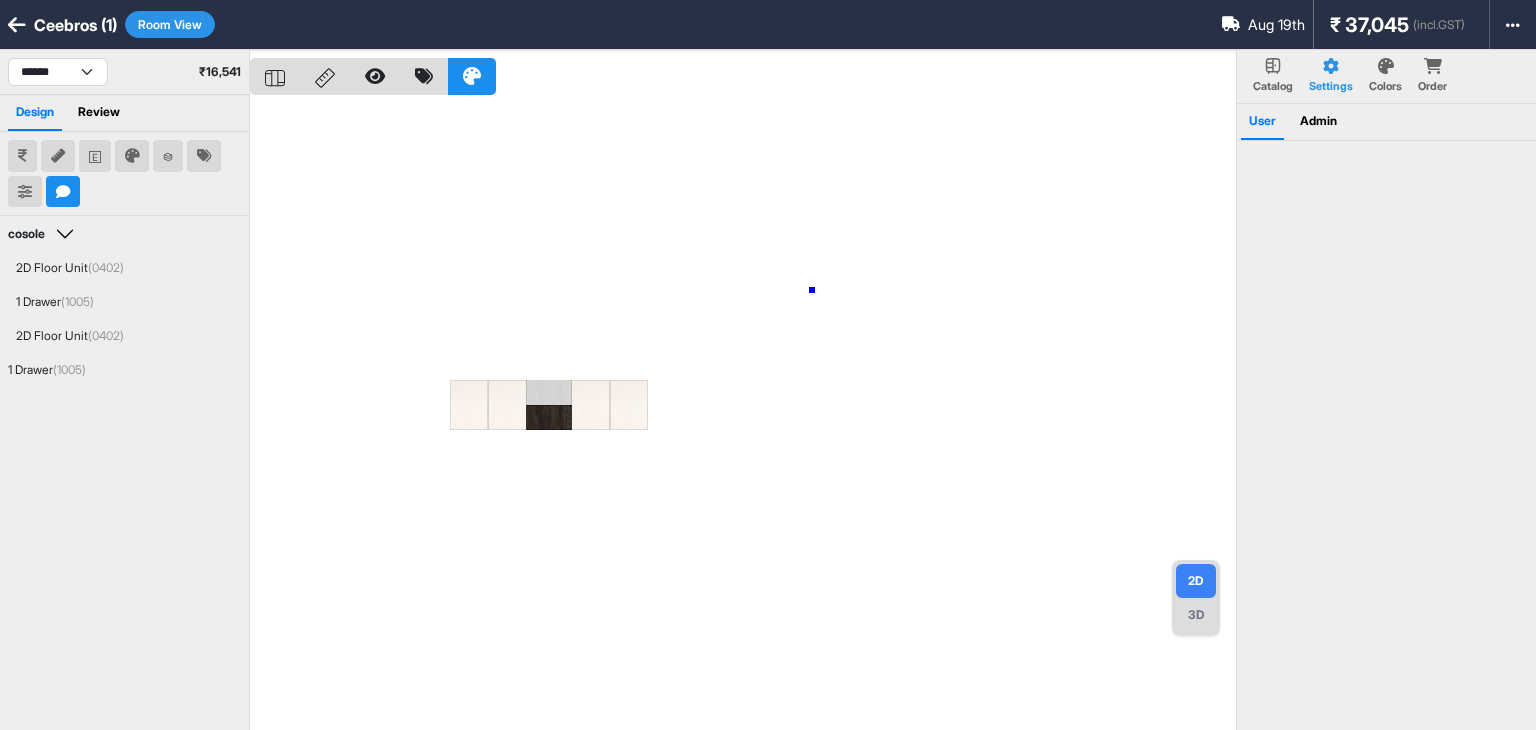 click at bounding box center [743, 415] 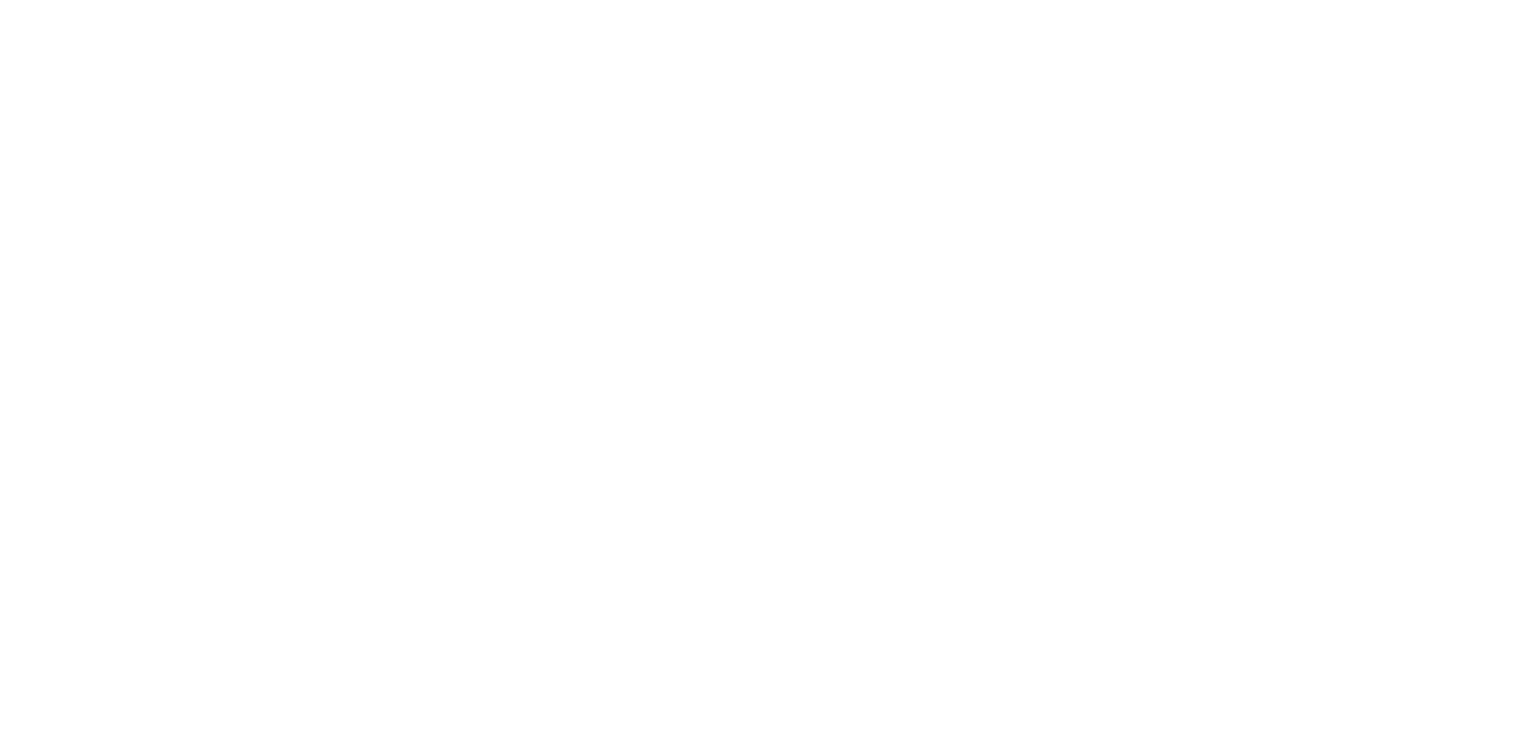 scroll, scrollTop: 0, scrollLeft: 0, axis: both 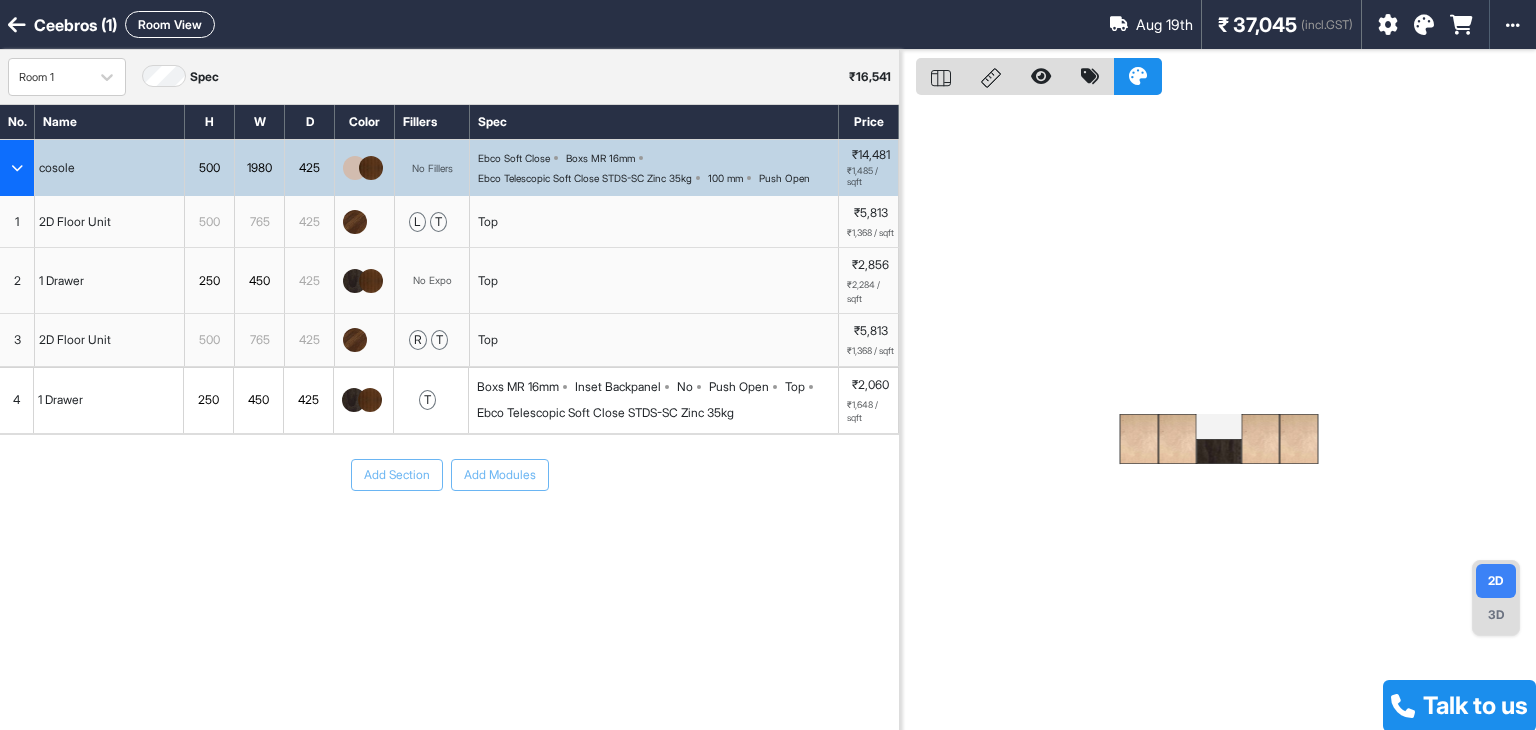 click on "Room View" at bounding box center (170, 24) 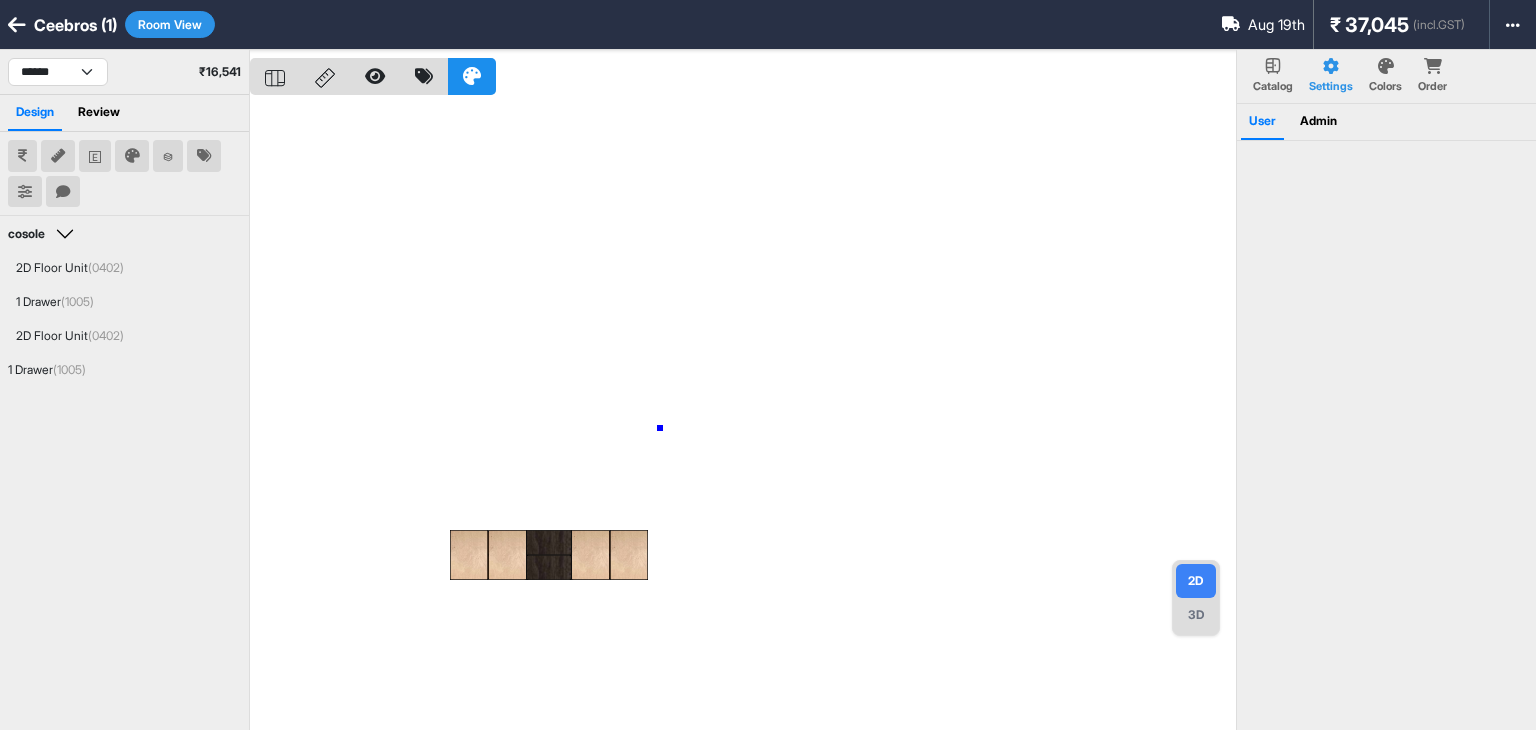 click at bounding box center (743, 415) 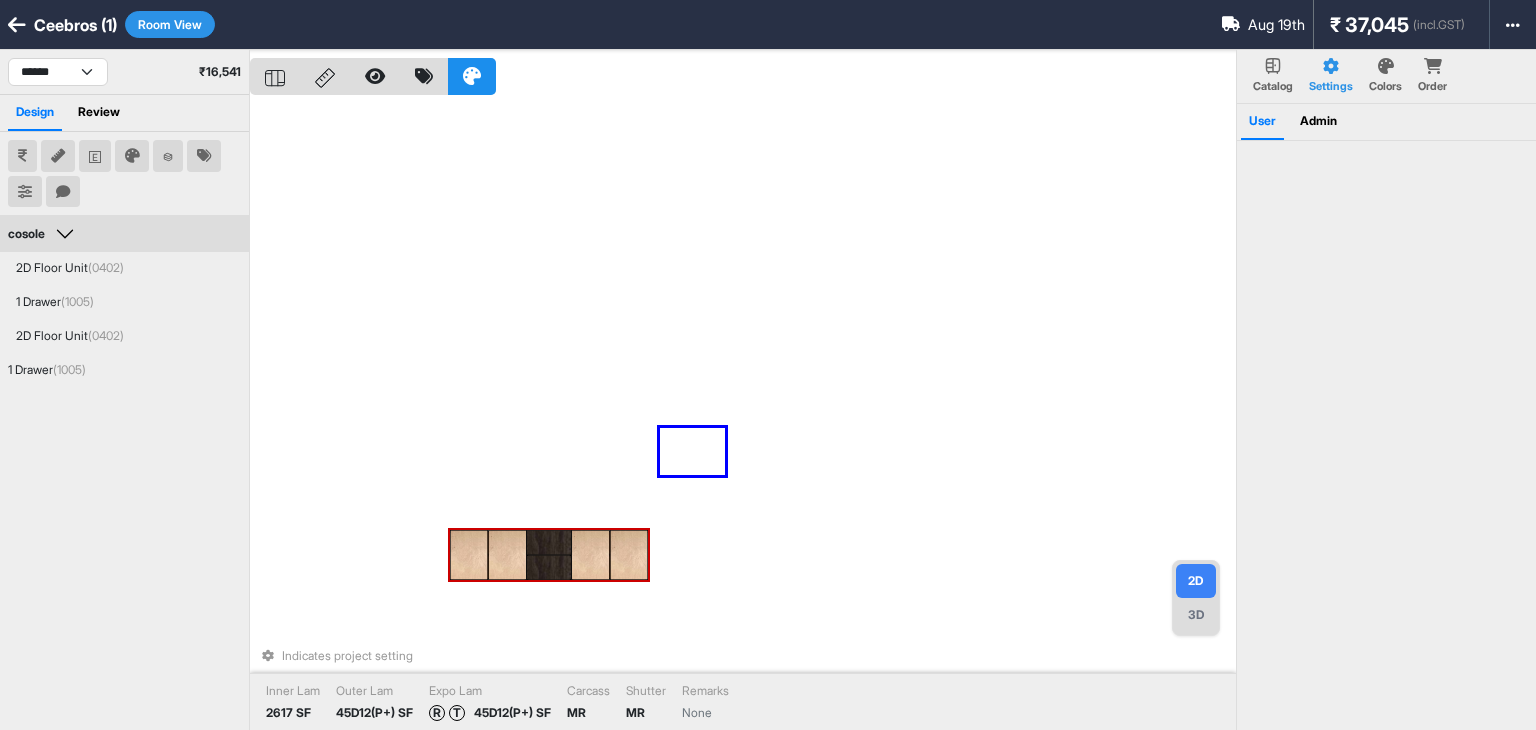 click on "Indicates project setting Inner Lam 2617 SF Outer Lam 45D12(P+) SF Expo Lam R T 45D12(P+) SF Carcass MR Shutter MR Remarks None" at bounding box center (743, 415) 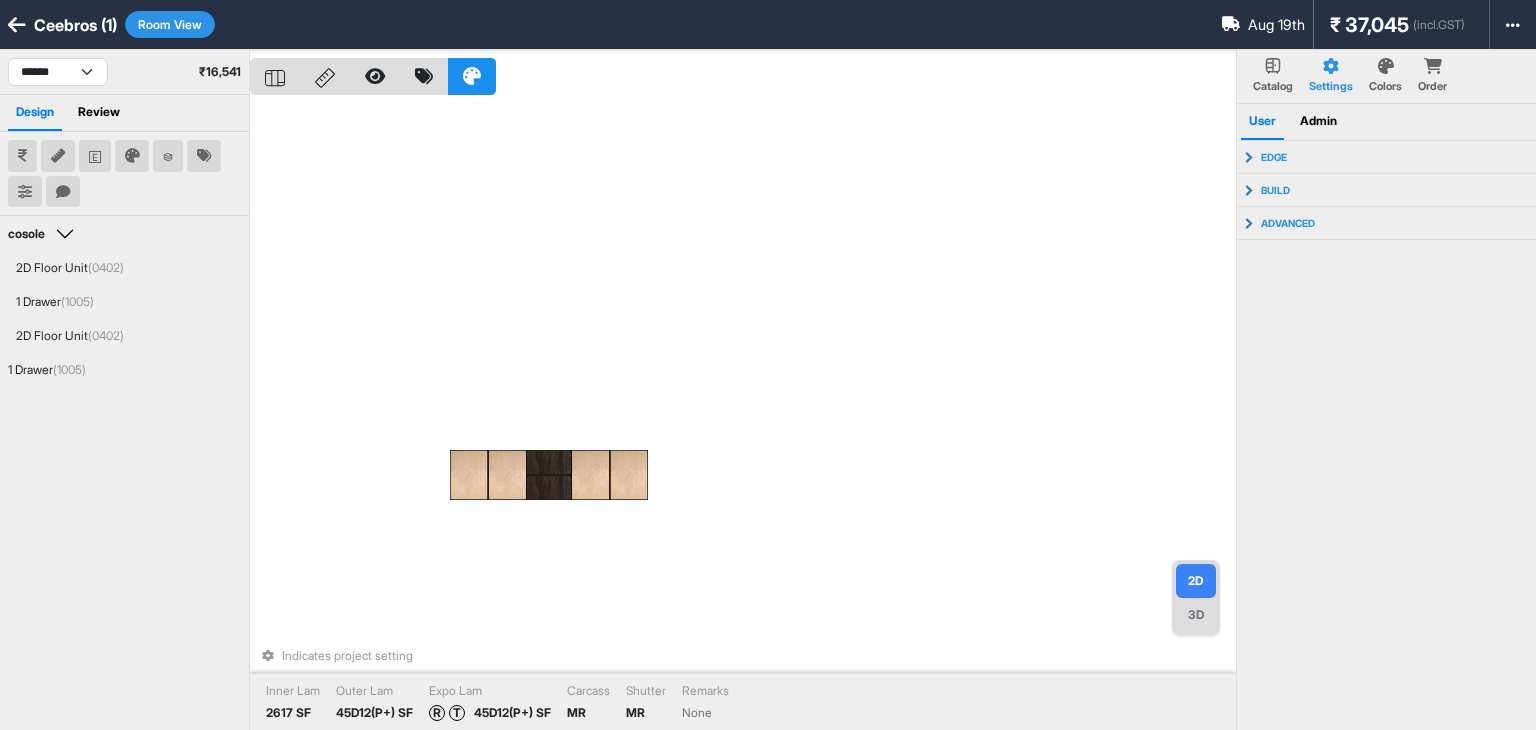 click on "Indicates project setting Inner Lam 2617 SF Outer Lam 45D12(P+) SF Expo Lam R T 45D12(P+) SF Carcass MR Shutter MR Remarks None" at bounding box center (743, 415) 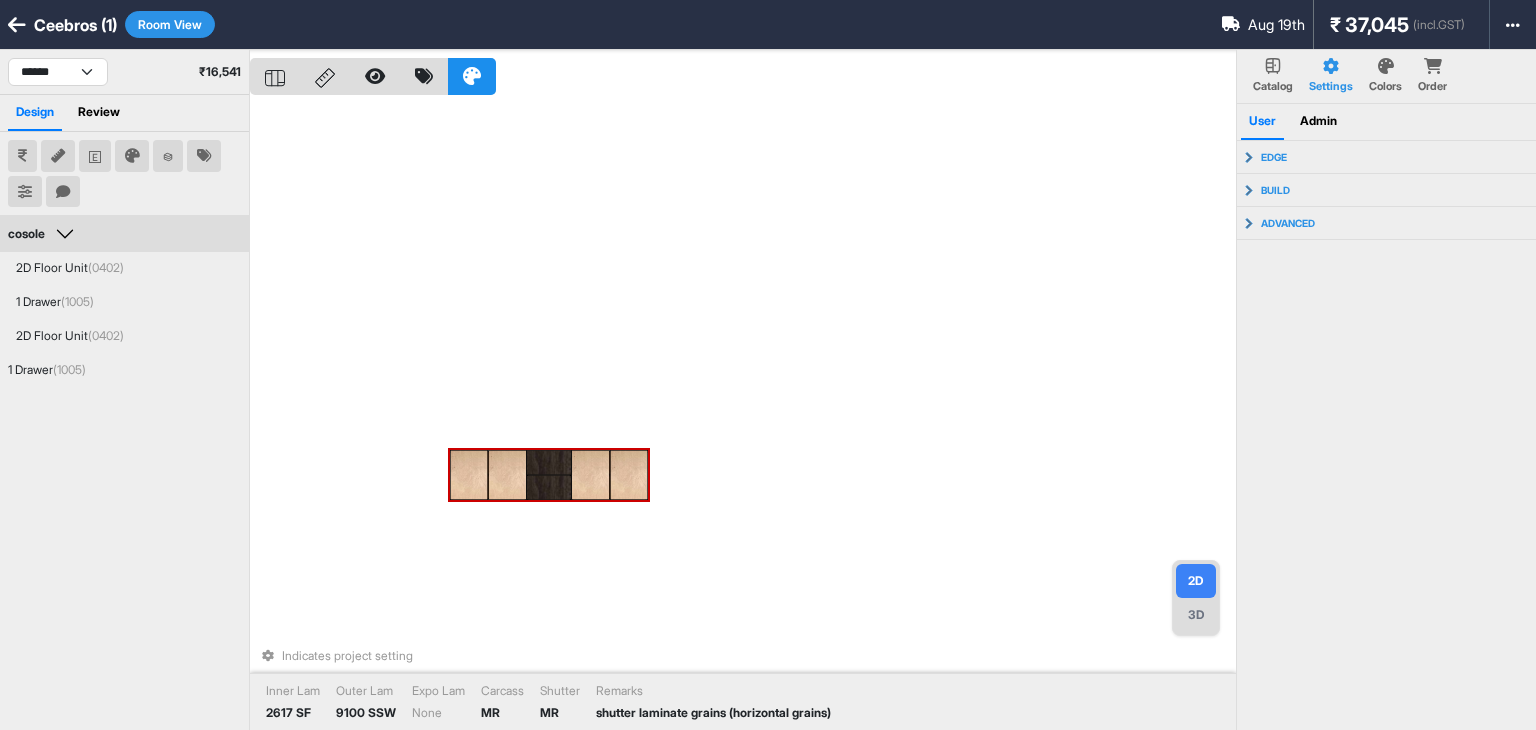 click at bounding box center [549, 487] 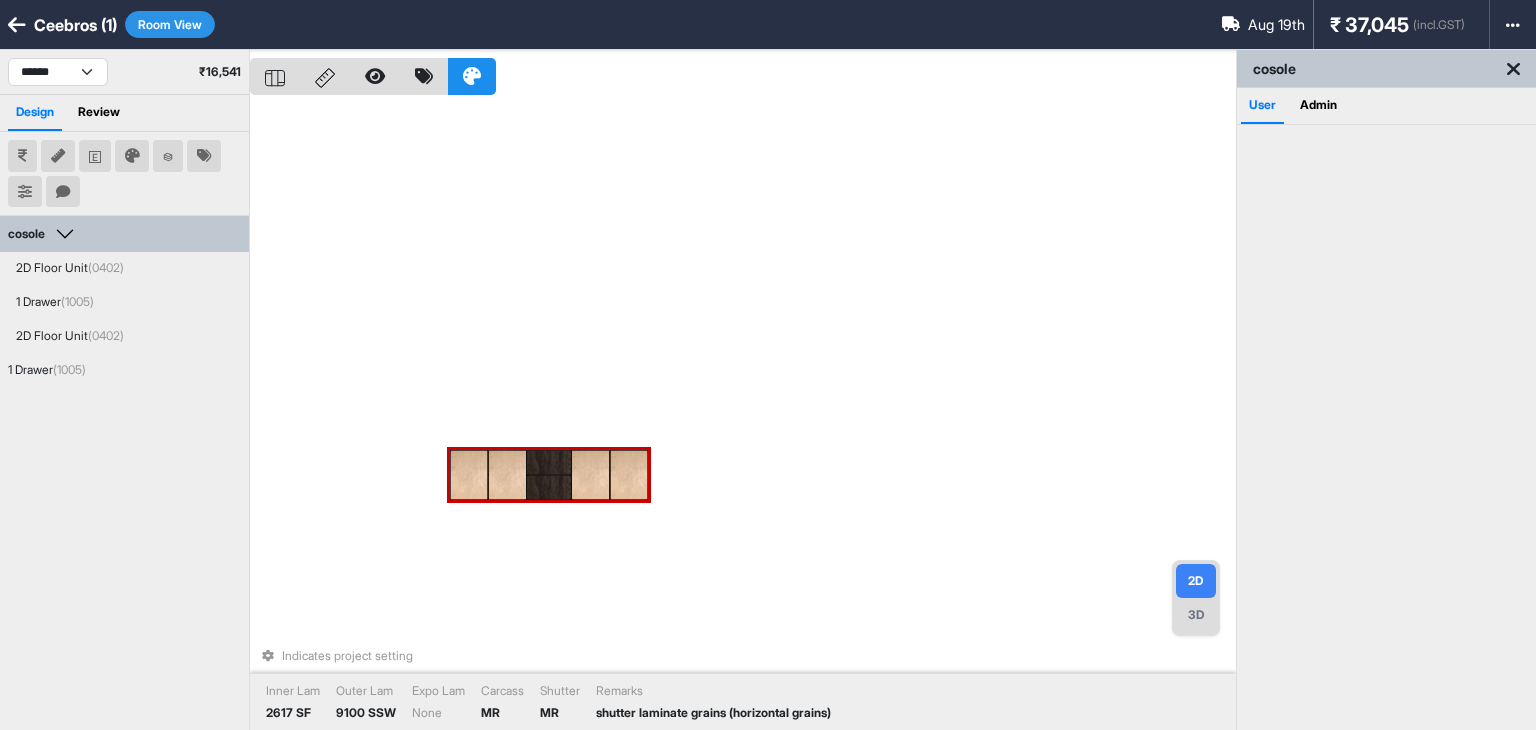 click at bounding box center (549, 487) 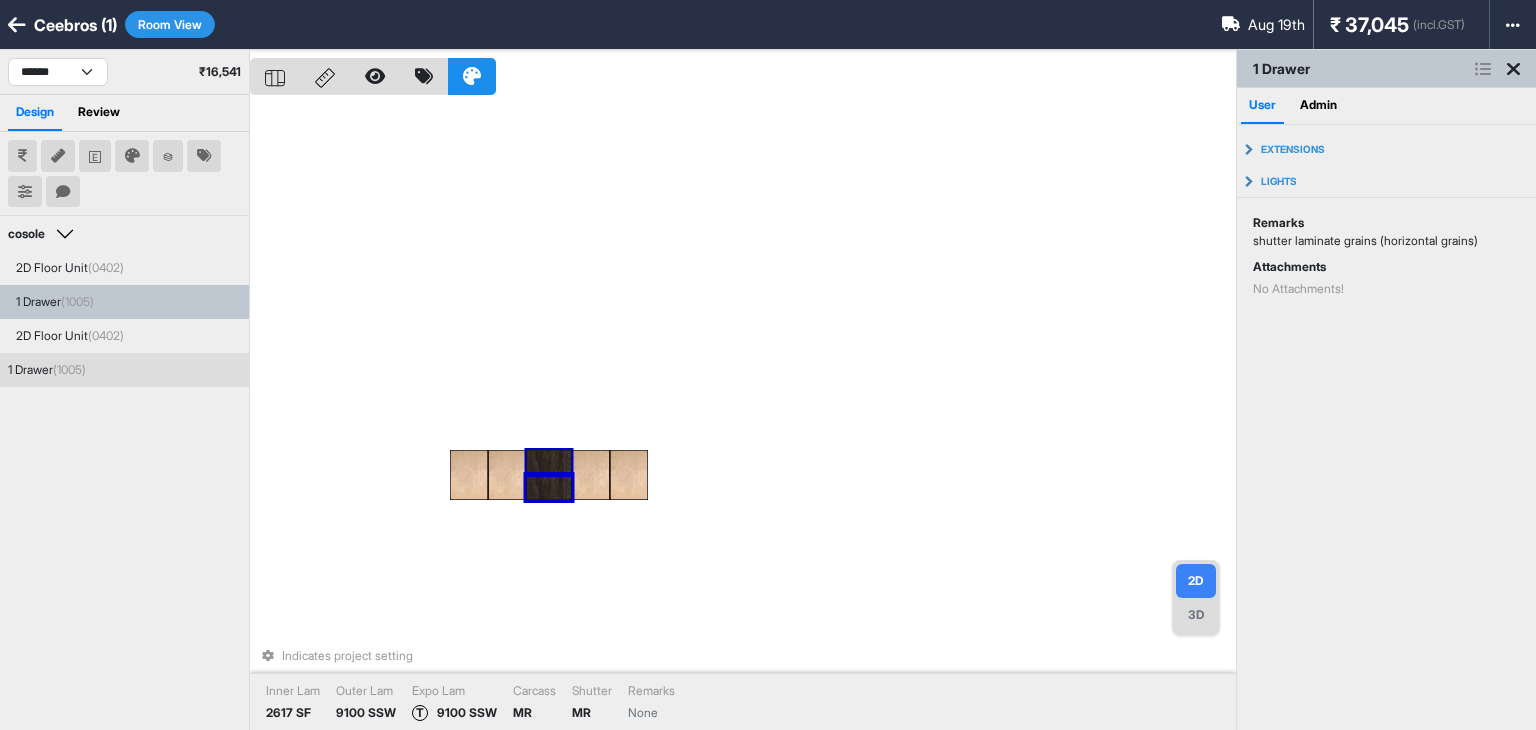 click at bounding box center (549, 462) 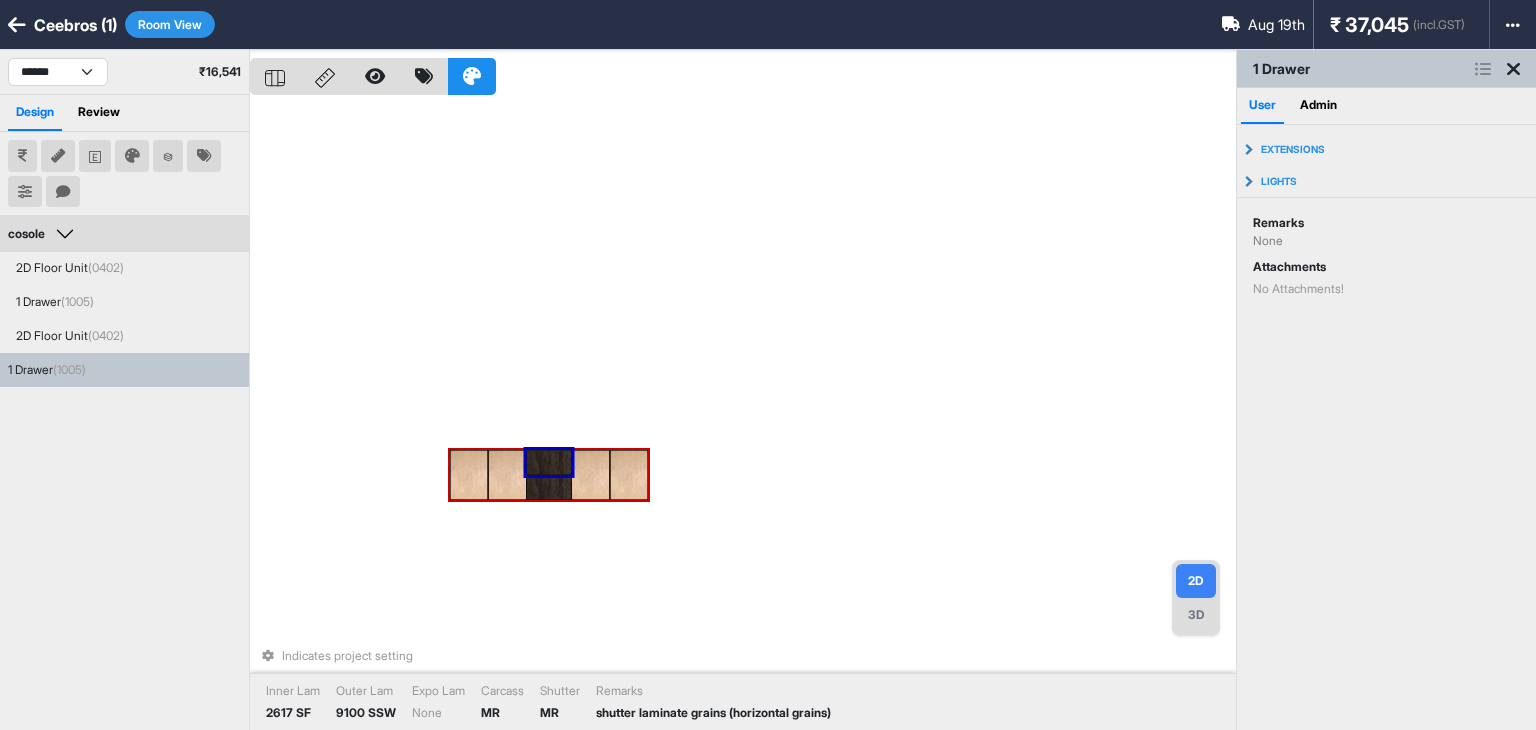 click at bounding box center [549, 487] 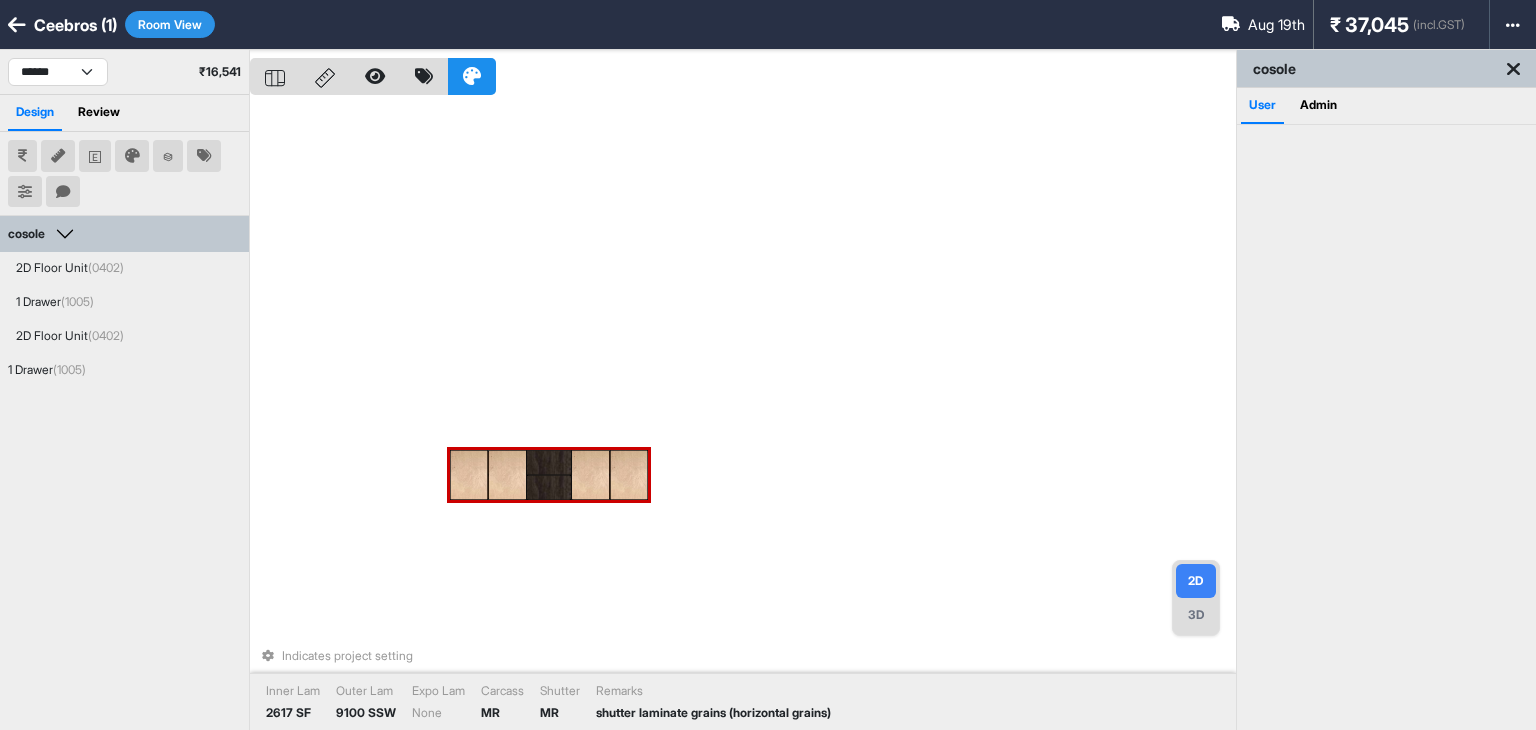 click at bounding box center (549, 487) 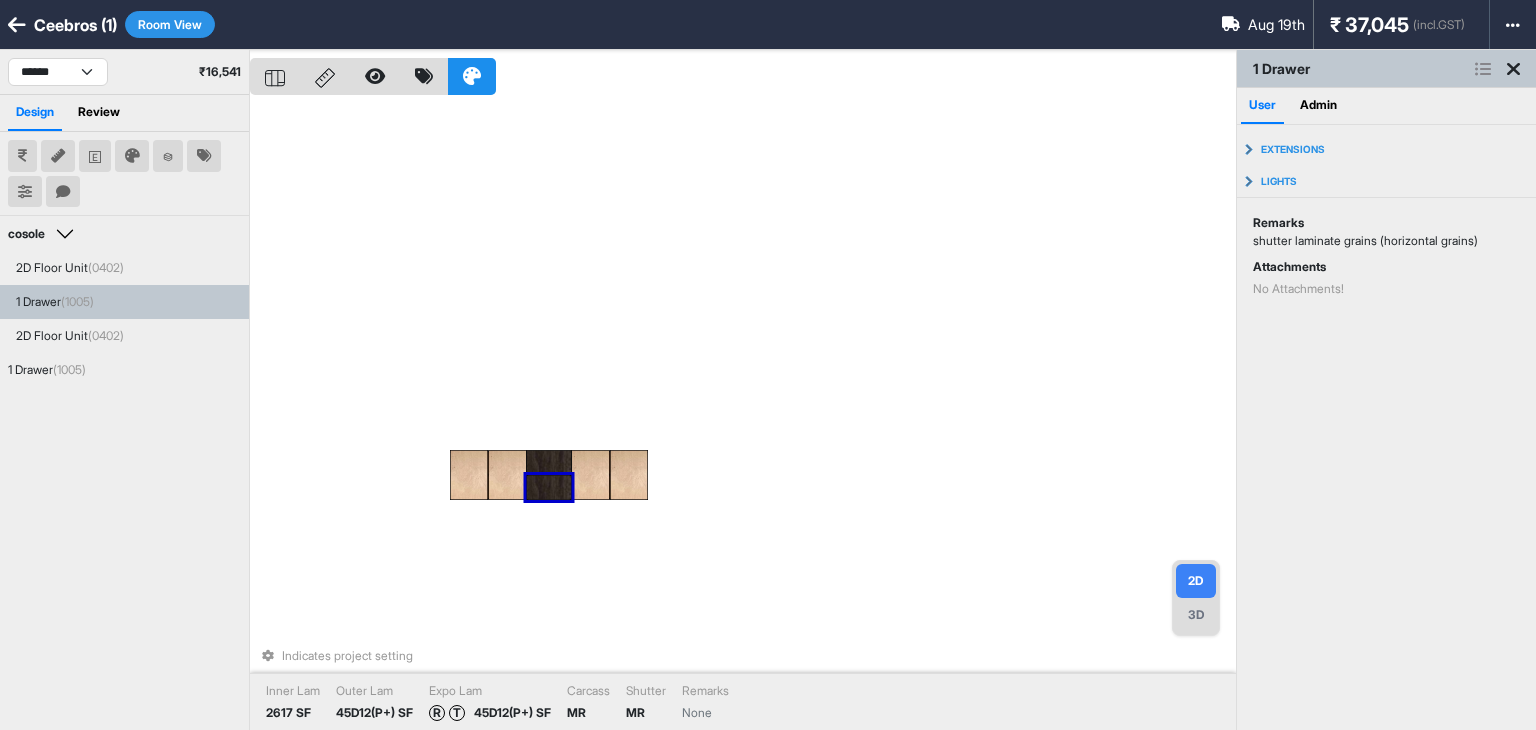 click on "Indicates project setting Inner Lam 2617 SF Outer Lam 45D12(P+) SF Expo Lam R T 45D12(P+) SF Carcass MR Shutter MR Remarks None" at bounding box center [743, 415] 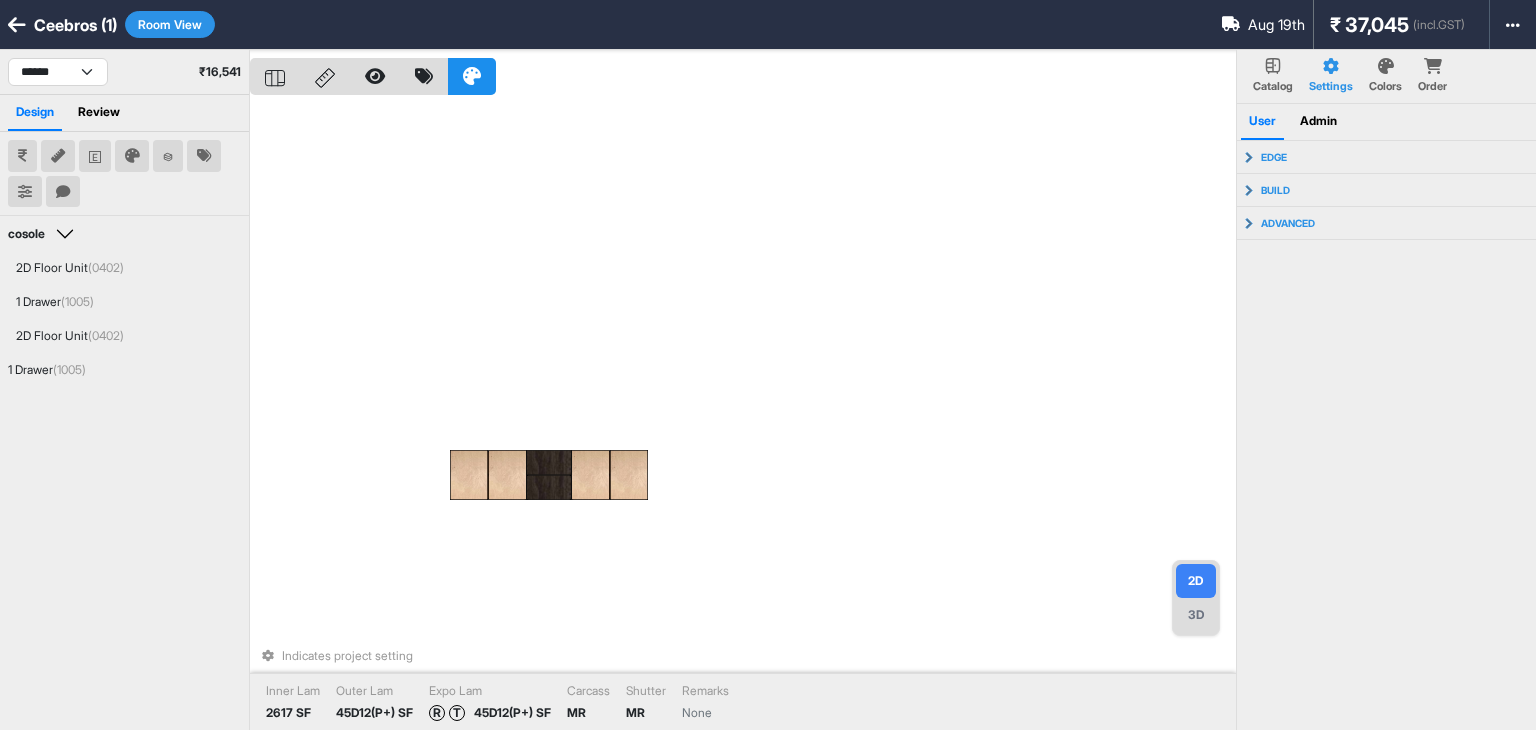 click on "****** ******* ₹ 16,541" at bounding box center [124, 72] 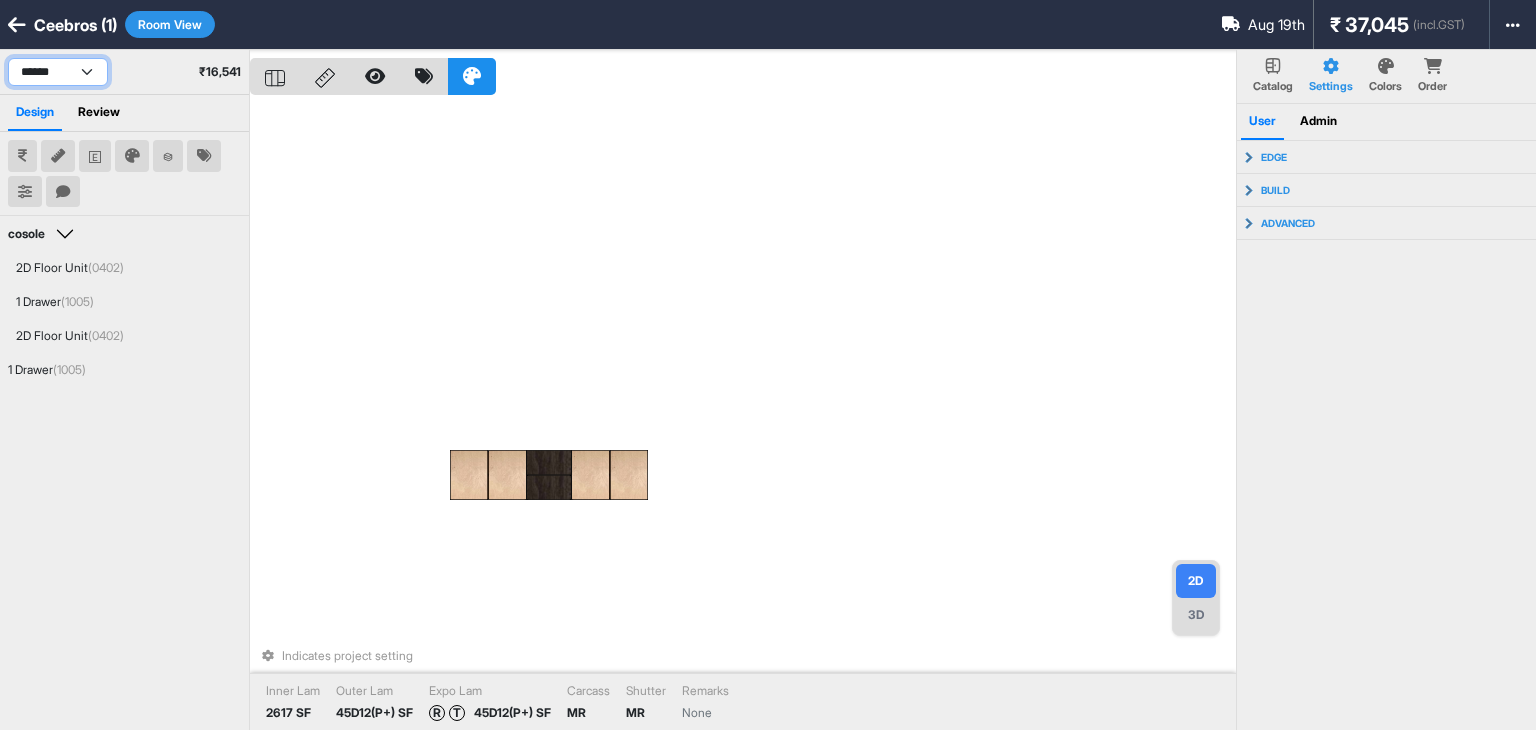 click on "****** *******" at bounding box center (58, 72) 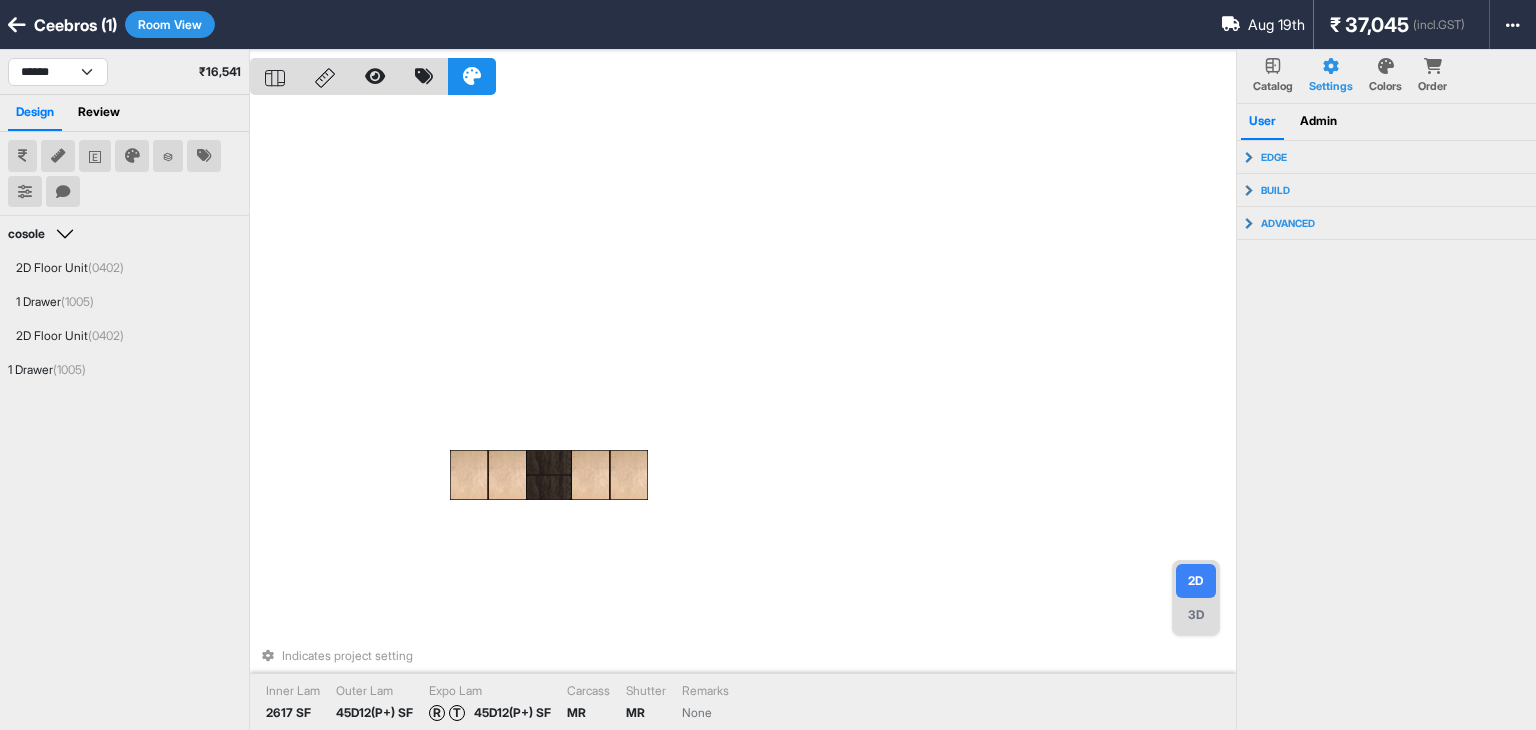 click on "Indicates project setting Inner Lam 2617 SF Outer Lam 45D12(P+) SF Expo Lam R T 45D12(P+) SF Carcass MR Shutter MR Remarks None" at bounding box center [743, 415] 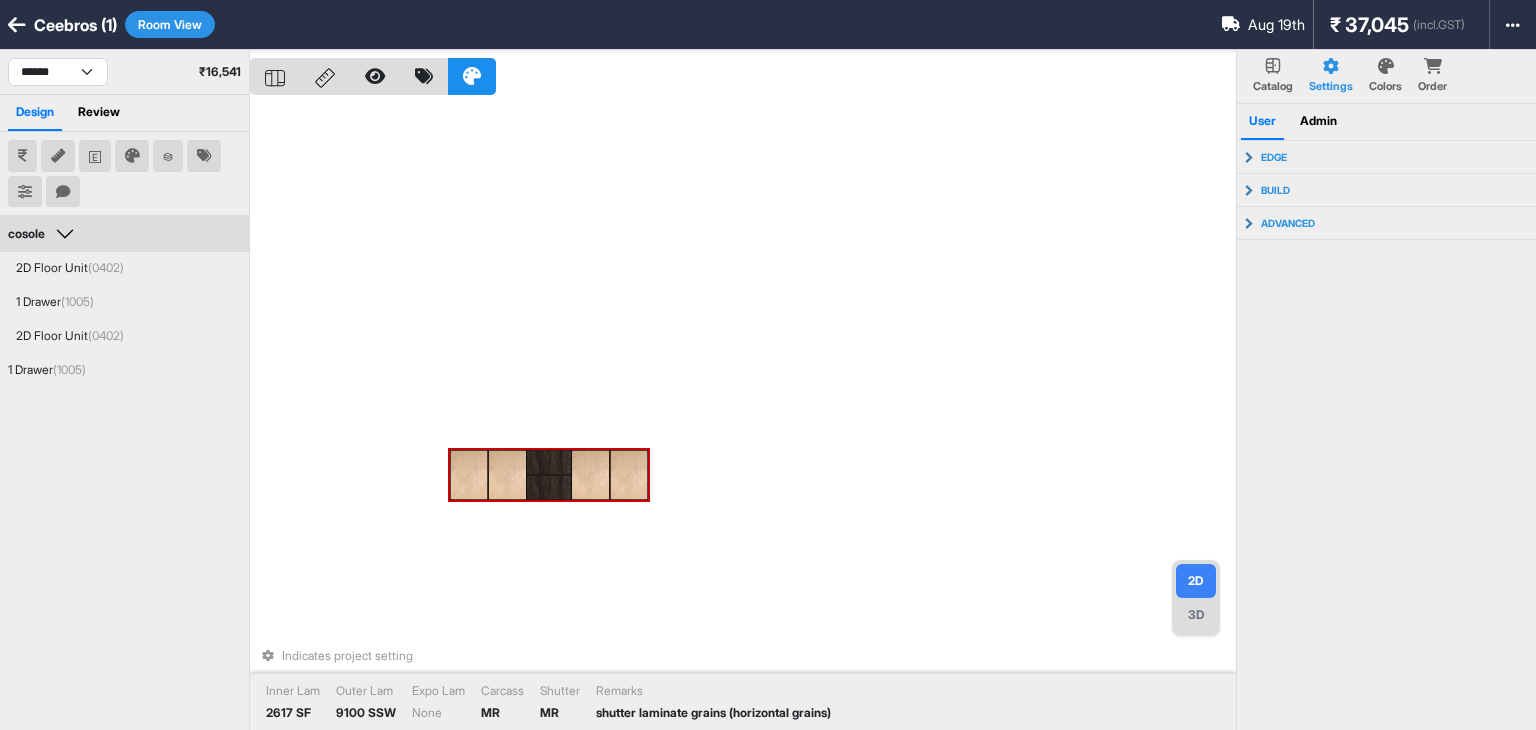 click at bounding box center [549, 487] 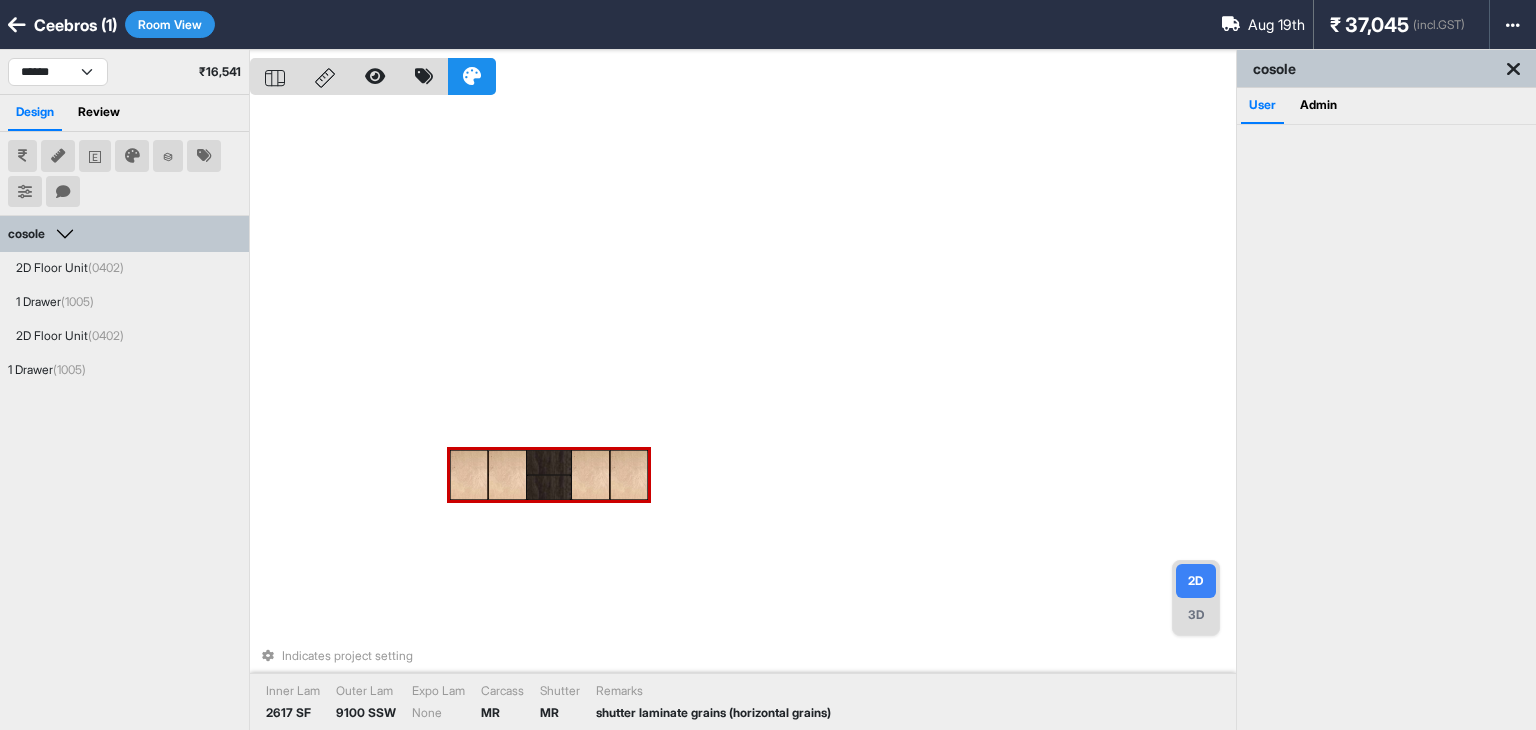 click at bounding box center (549, 487) 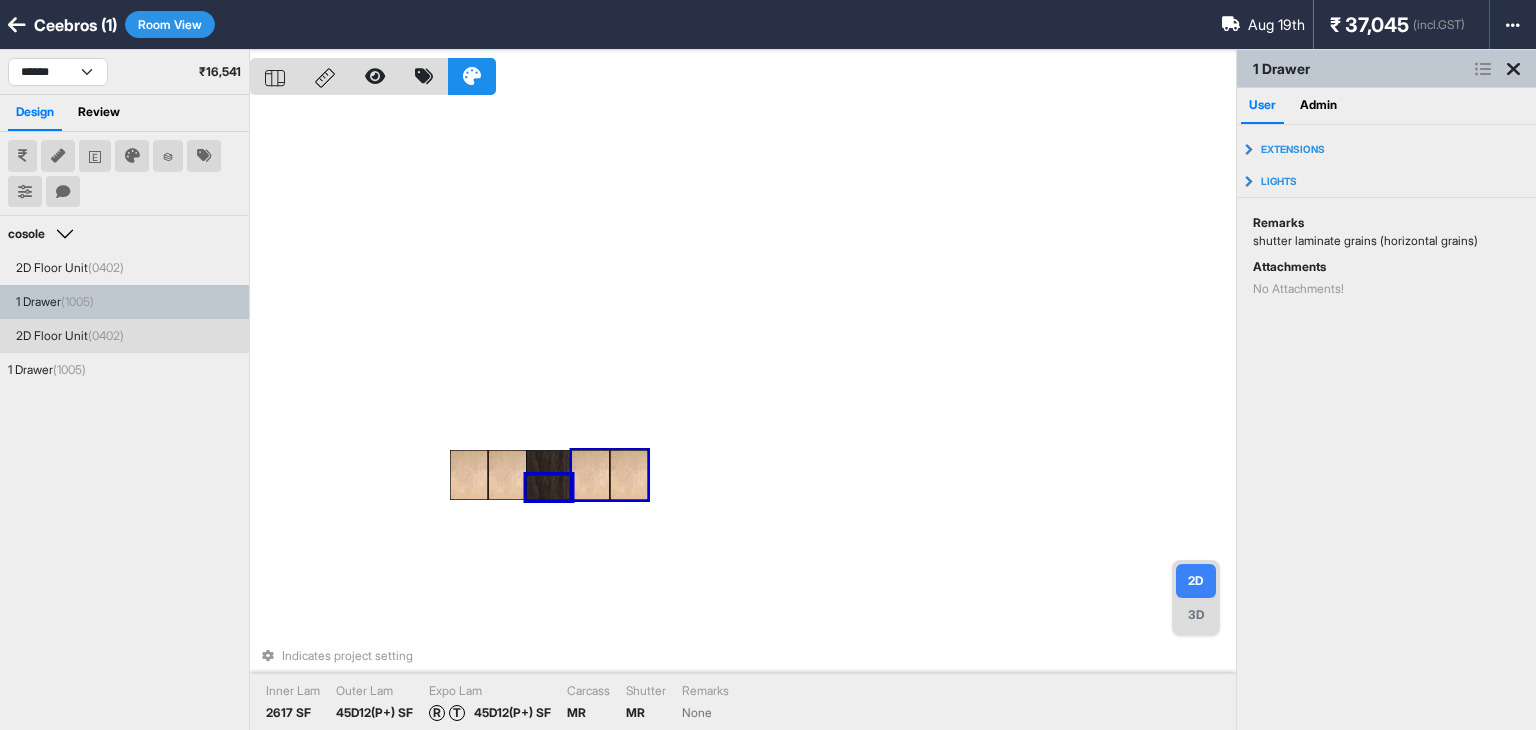 click on "shutter laminate grains (horizontal grains)" at bounding box center [1386, 241] 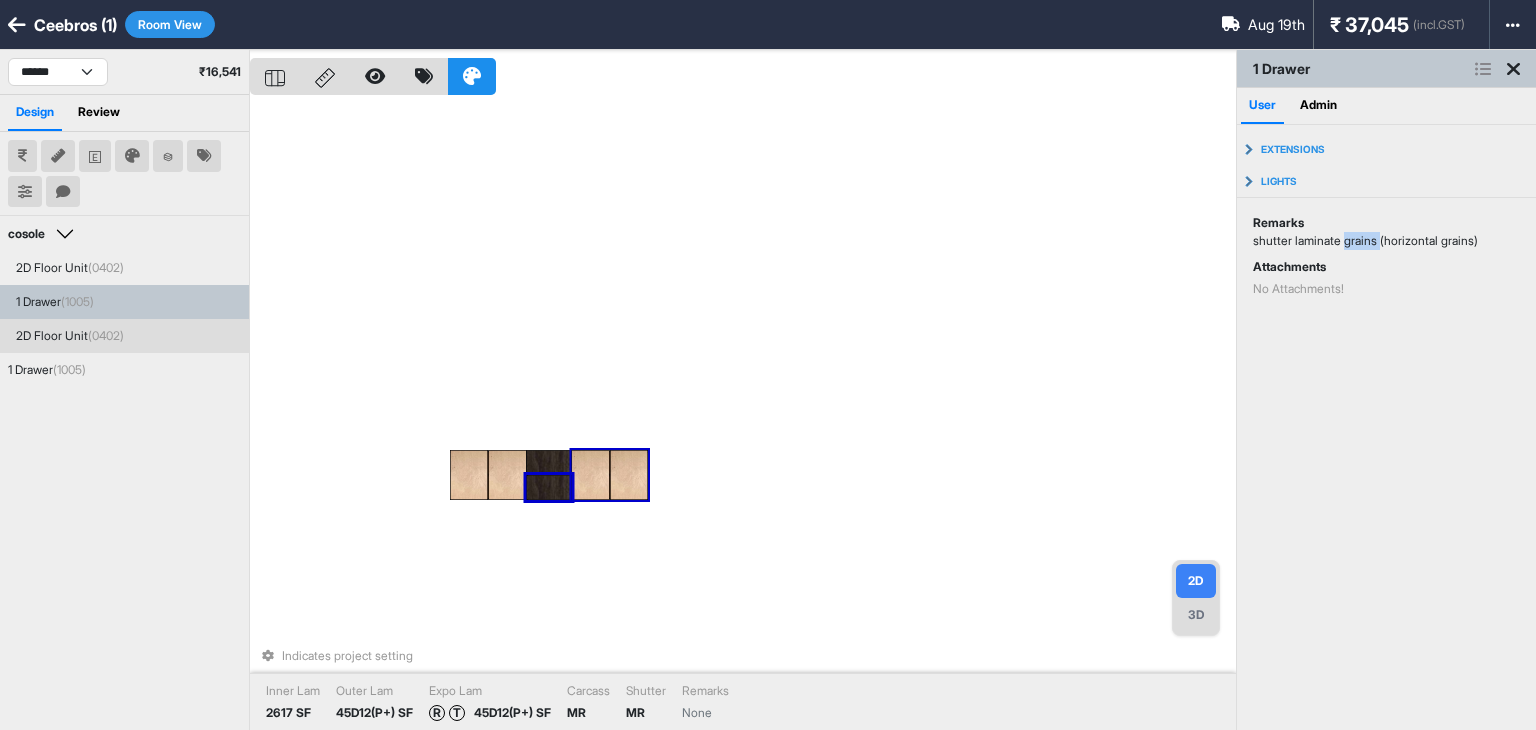 click on "shutter laminate grains (horizontal grains)" at bounding box center [1386, 241] 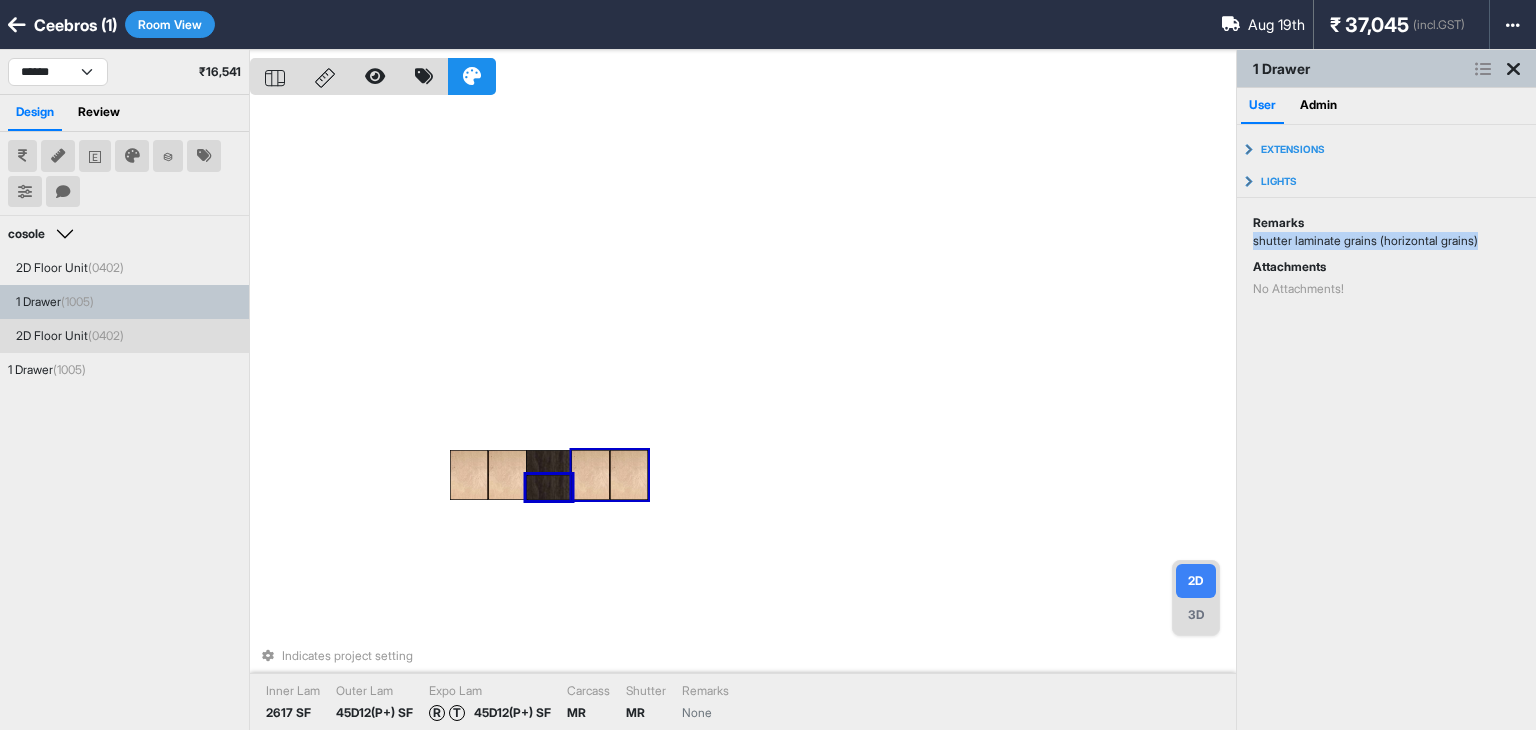click on "shutter laminate grains (horizontal grains)" at bounding box center (1386, 241) 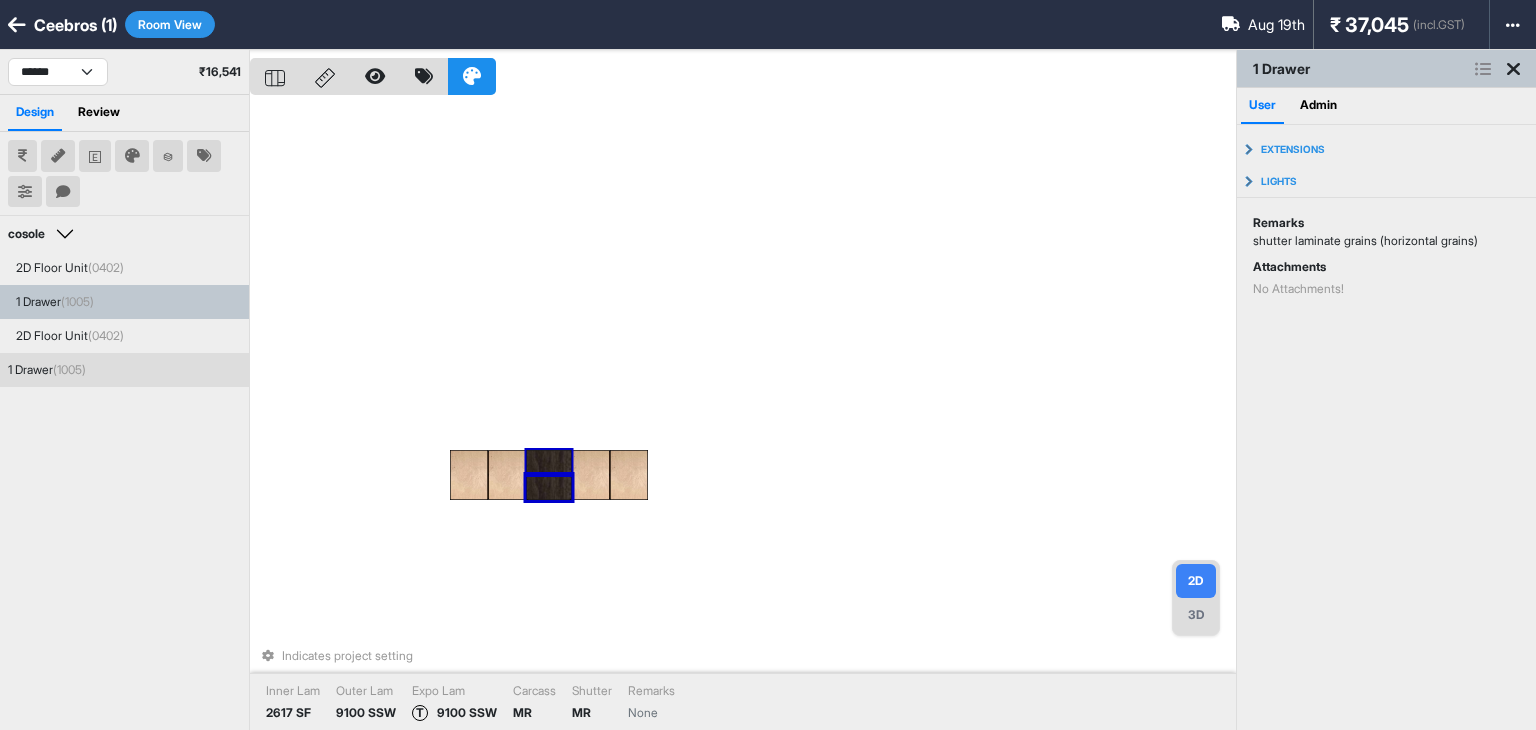 click at bounding box center (549, 462) 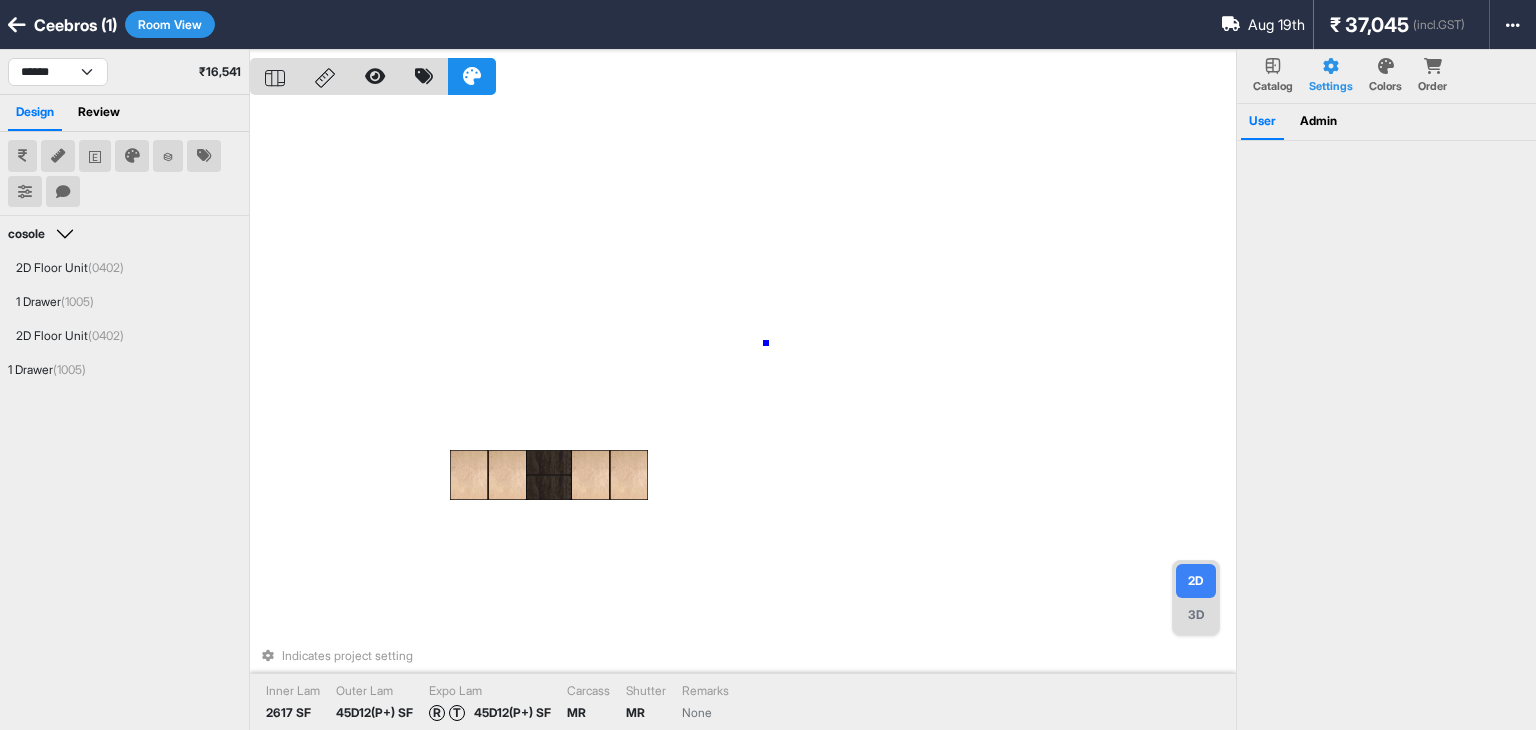 click on "Indicates project setting Inner Lam 2617 SF Outer Lam 45D12(P+) SF Expo Lam R T 45D12(P+) SF Carcass MR Shutter MR Remarks None" at bounding box center (743, 415) 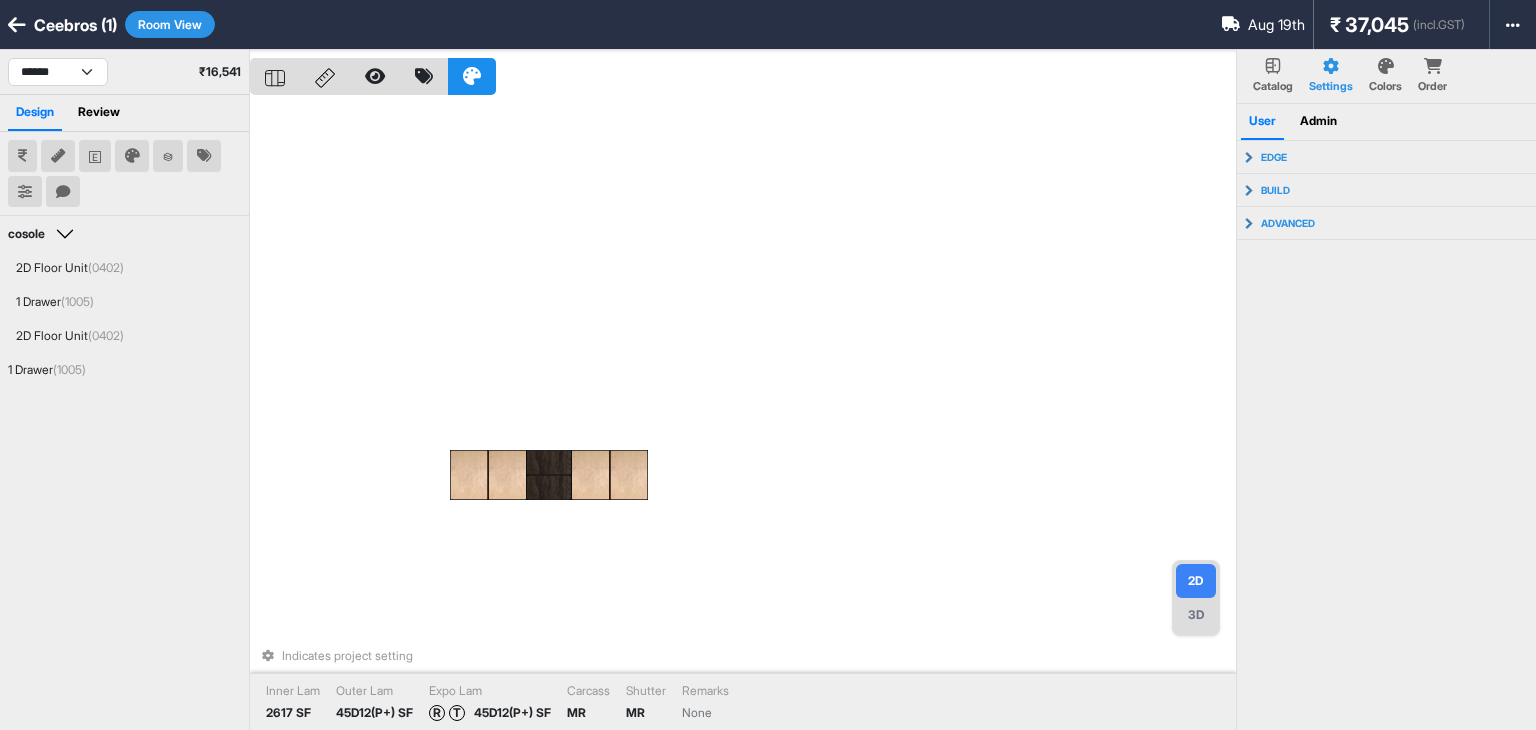 click on "3D" at bounding box center (1196, 615) 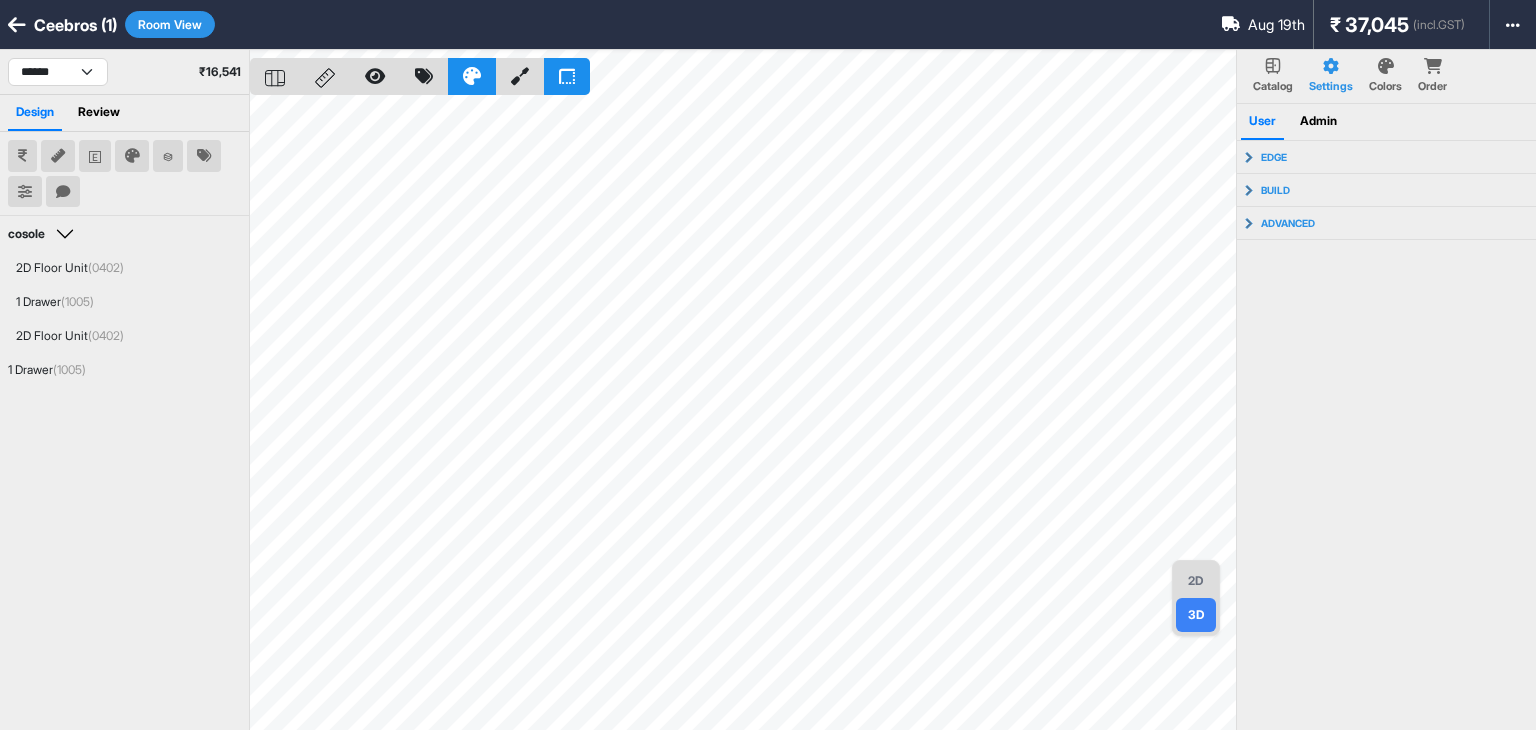 click on "2D 3D" at bounding box center (1196, 598) 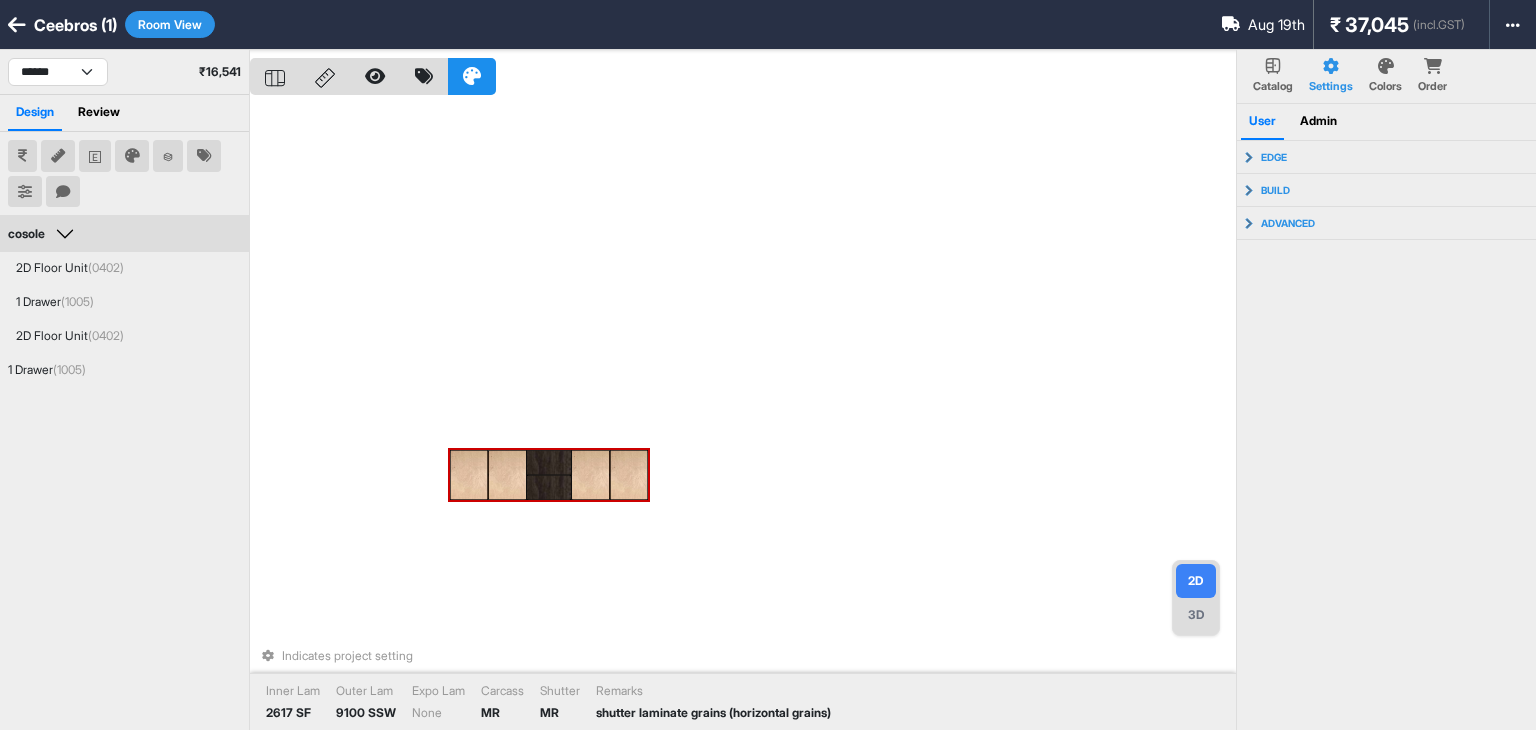 click at bounding box center [549, 487] 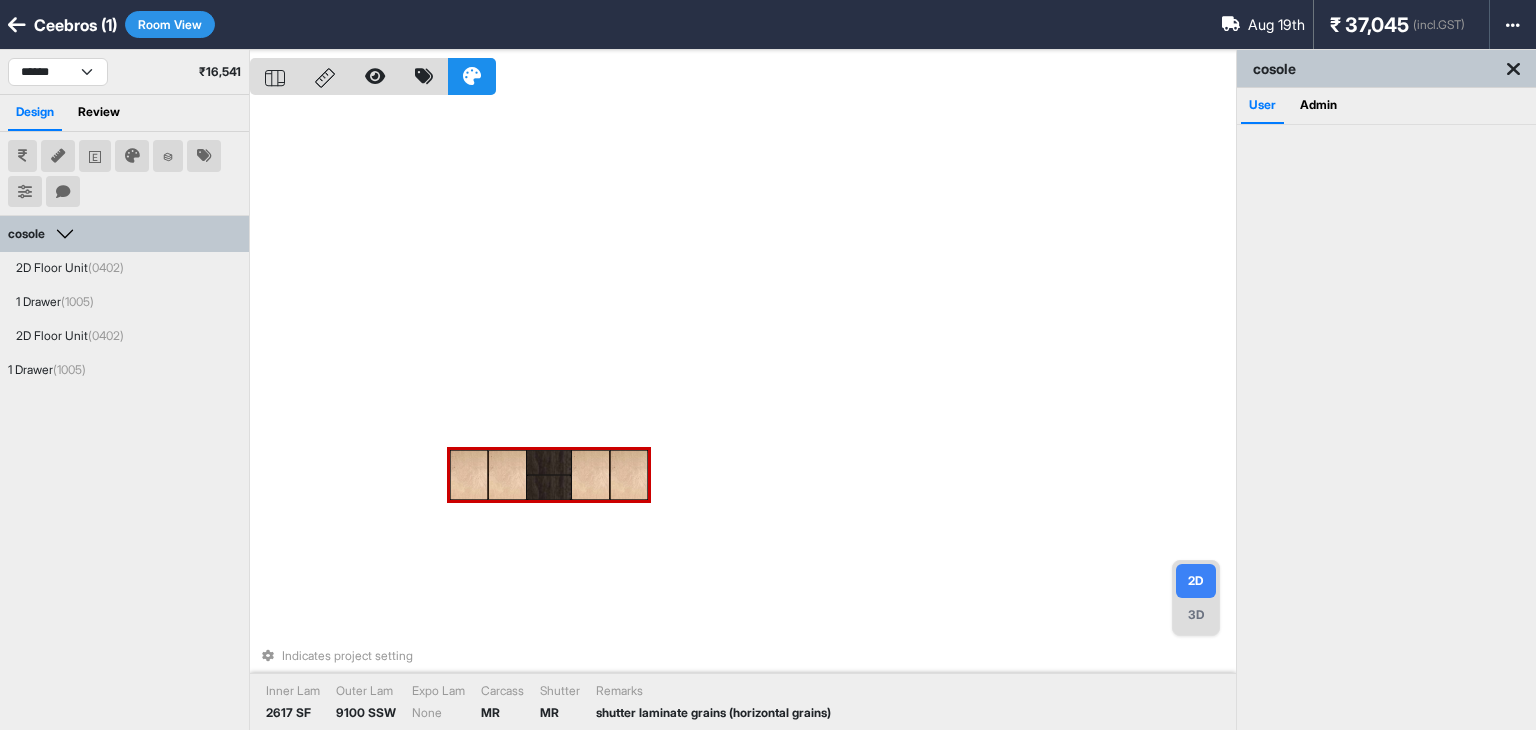 click at bounding box center [549, 487] 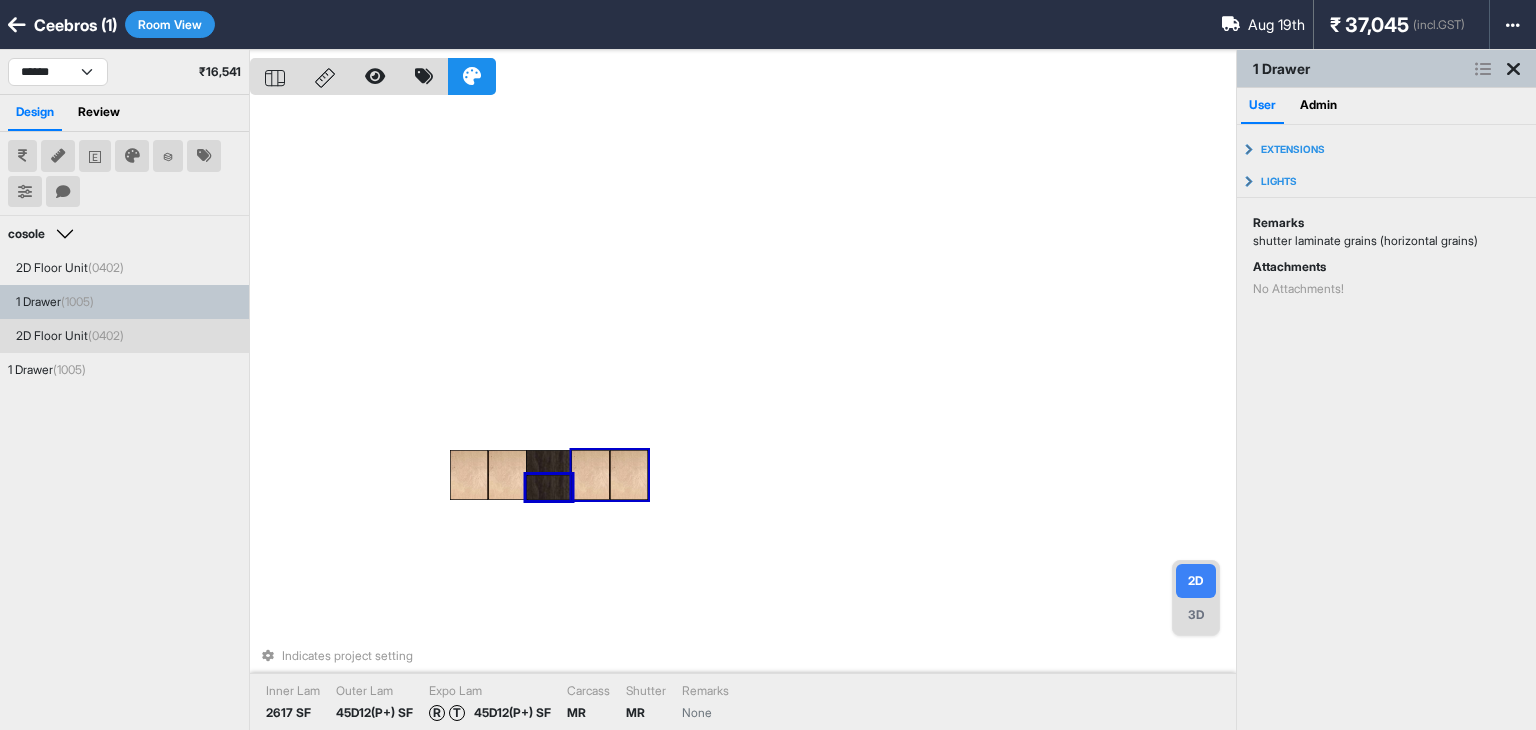 click on "shutter laminate grains (horizontal grains)" at bounding box center [1386, 241] 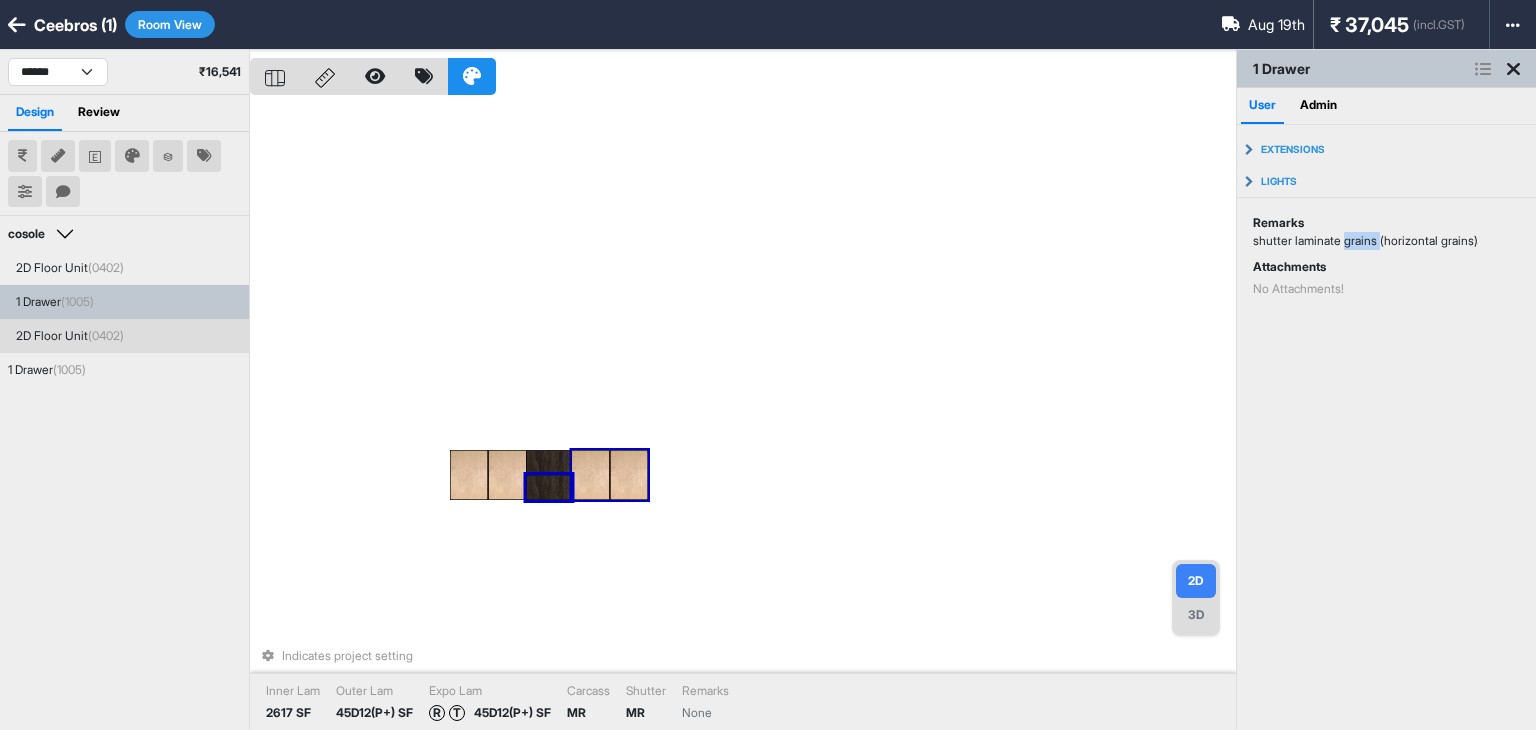 click on "shutter laminate grains (horizontal grains)" at bounding box center (1386, 241) 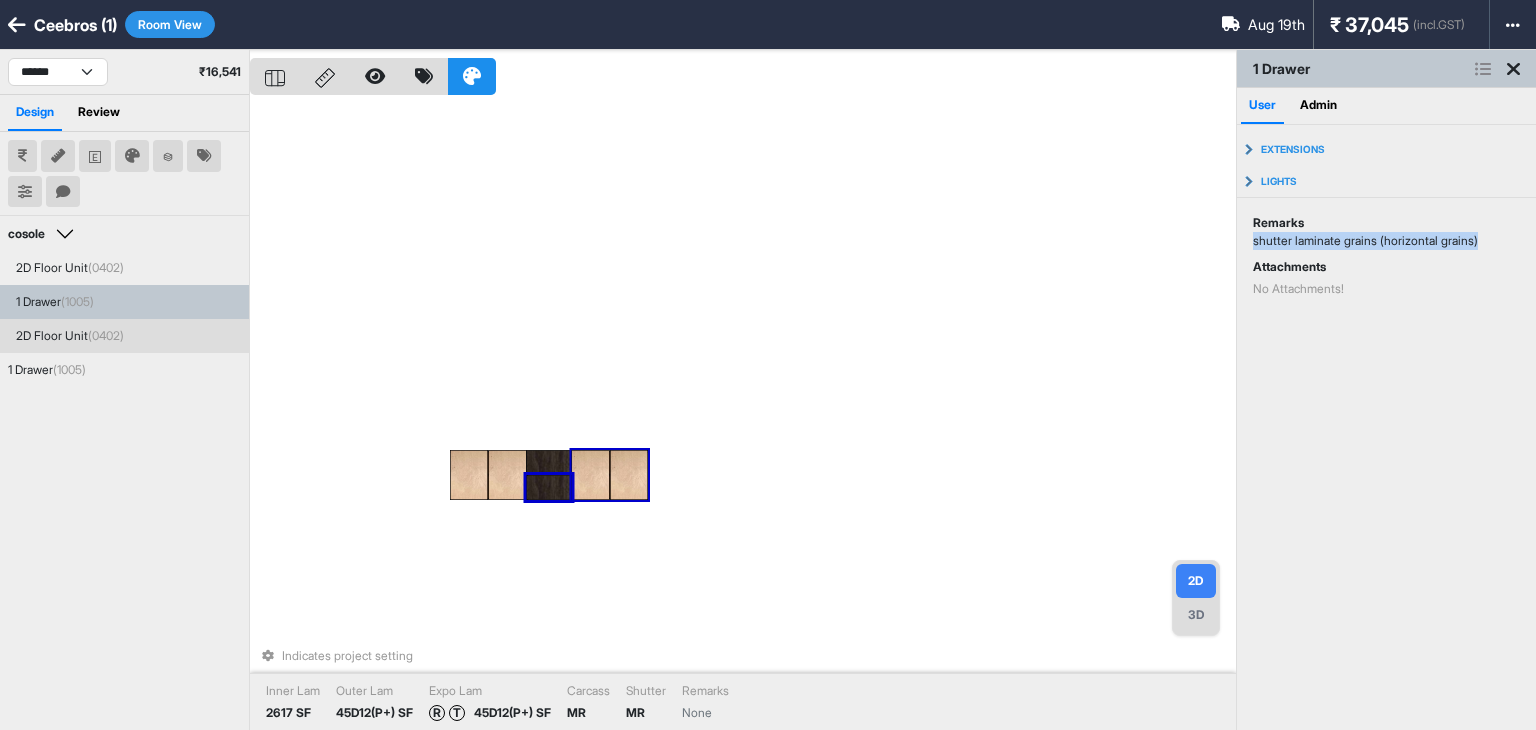 click on "shutter laminate grains (horizontal grains)" at bounding box center (1386, 241) 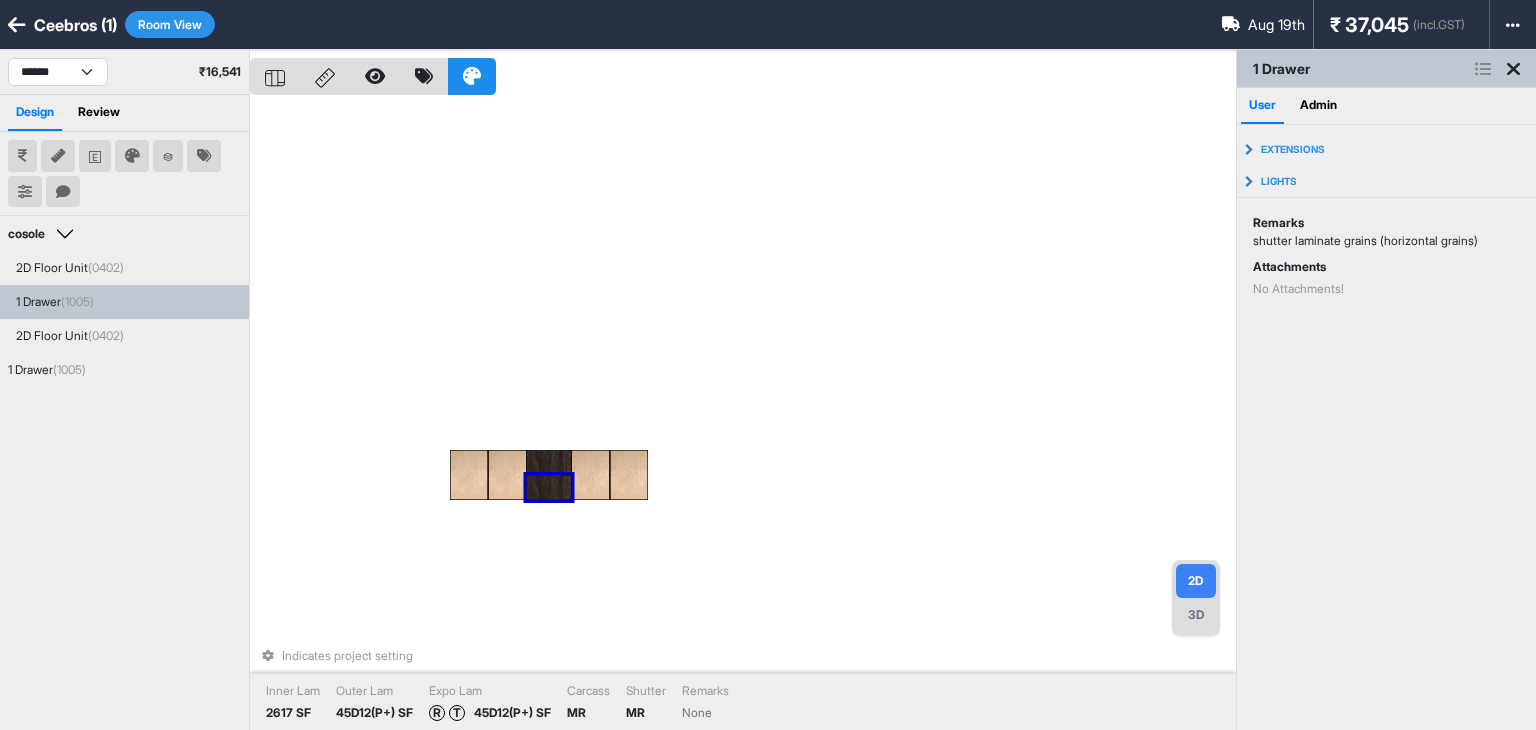 click on "Indicates project setting Inner Lam 2617 SF Outer Lam 45D12(P+) SF Expo Lam R T 45D12(P+) SF Carcass MR Shutter MR Remarks None" at bounding box center [743, 415] 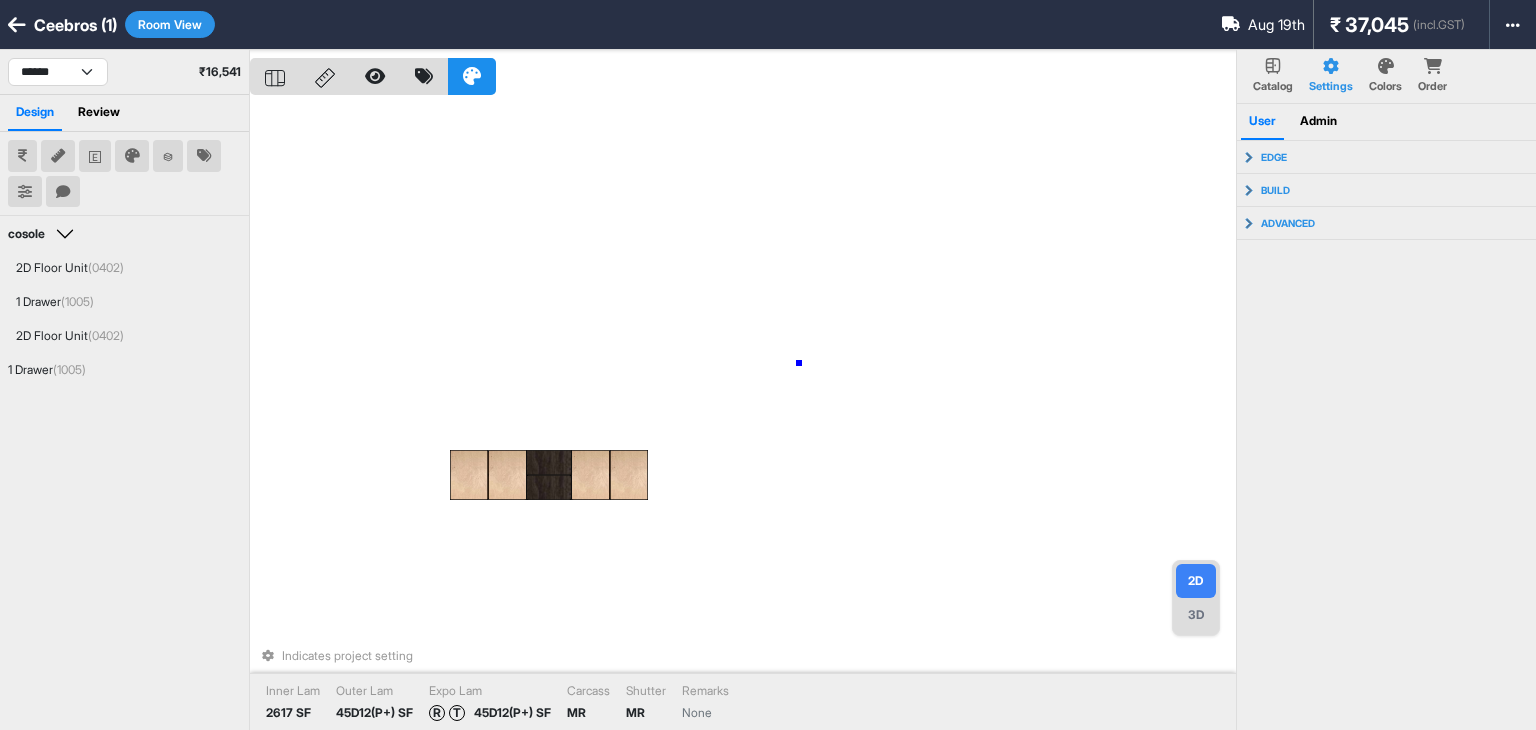 click on "Indicates project setting Inner Lam 2617 SF Outer Lam 45D12(P+) SF Expo Lam R T 45D12(P+) SF Carcass MR Shutter MR Remarks None" at bounding box center (743, 415) 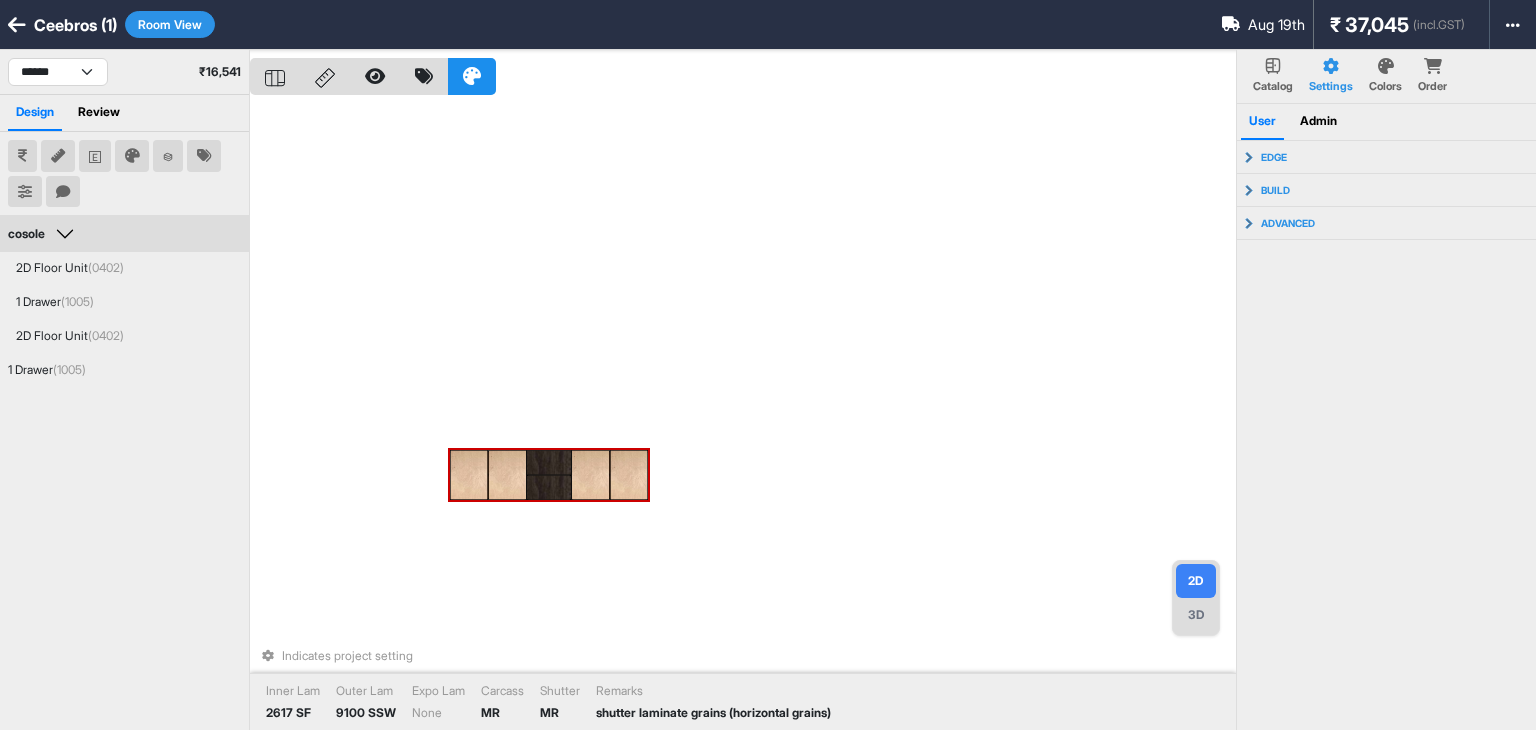 click at bounding box center (549, 487) 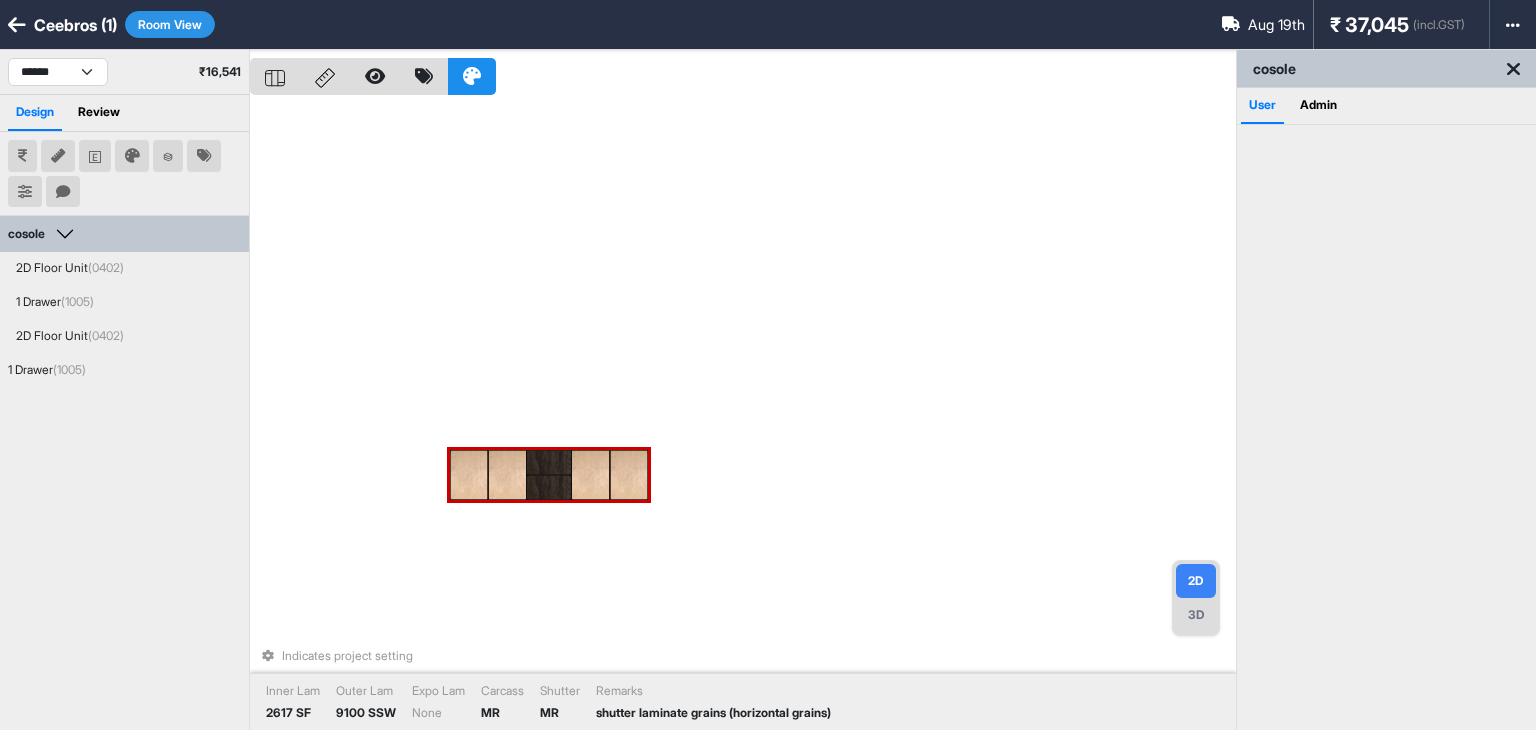 click at bounding box center (549, 487) 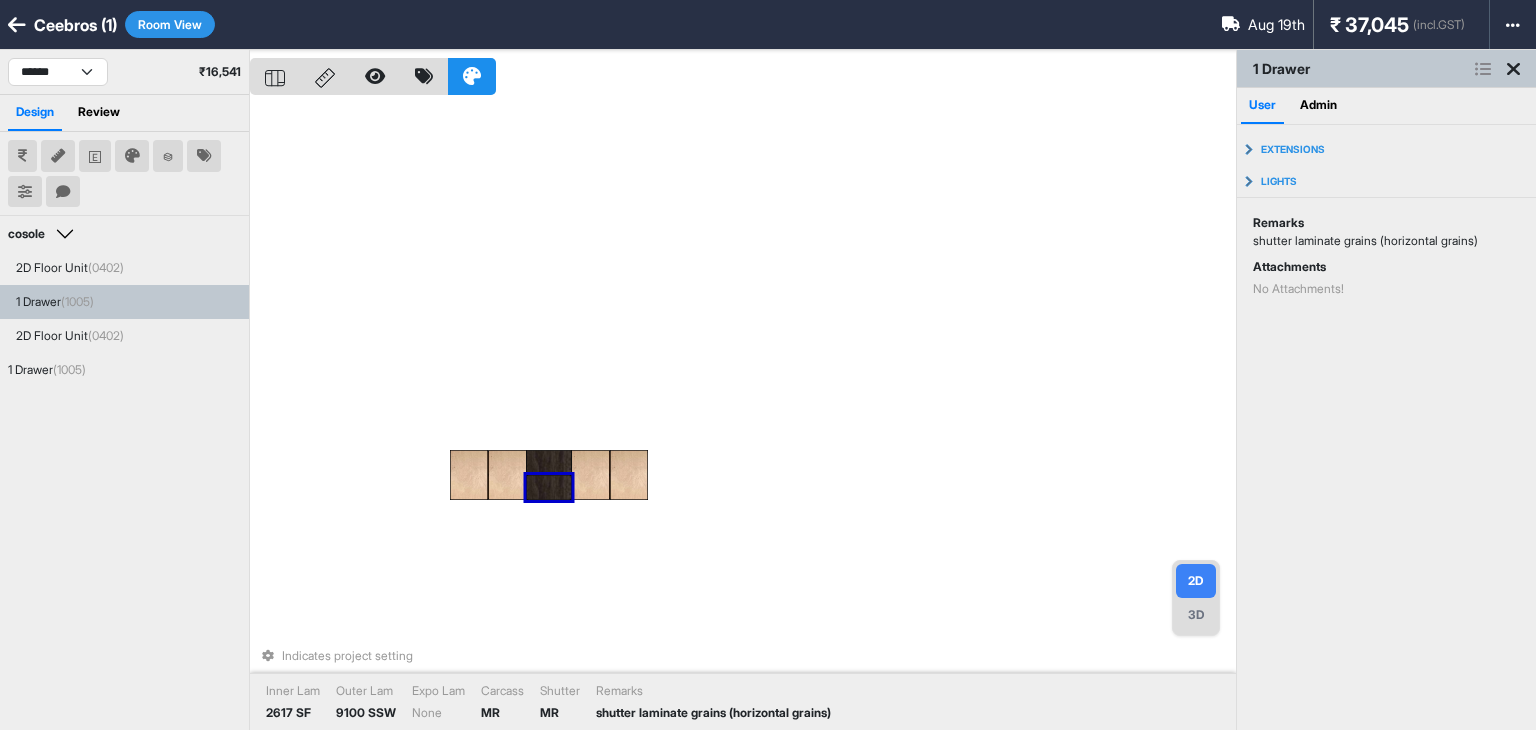 click on "Indicates project setting Inner Lam 2617 SF Outer Lam 9100 SSW Expo Lam None Carcass MR Shutter MR Remarks shutter laminate grains (horizontal grains)" at bounding box center (743, 415) 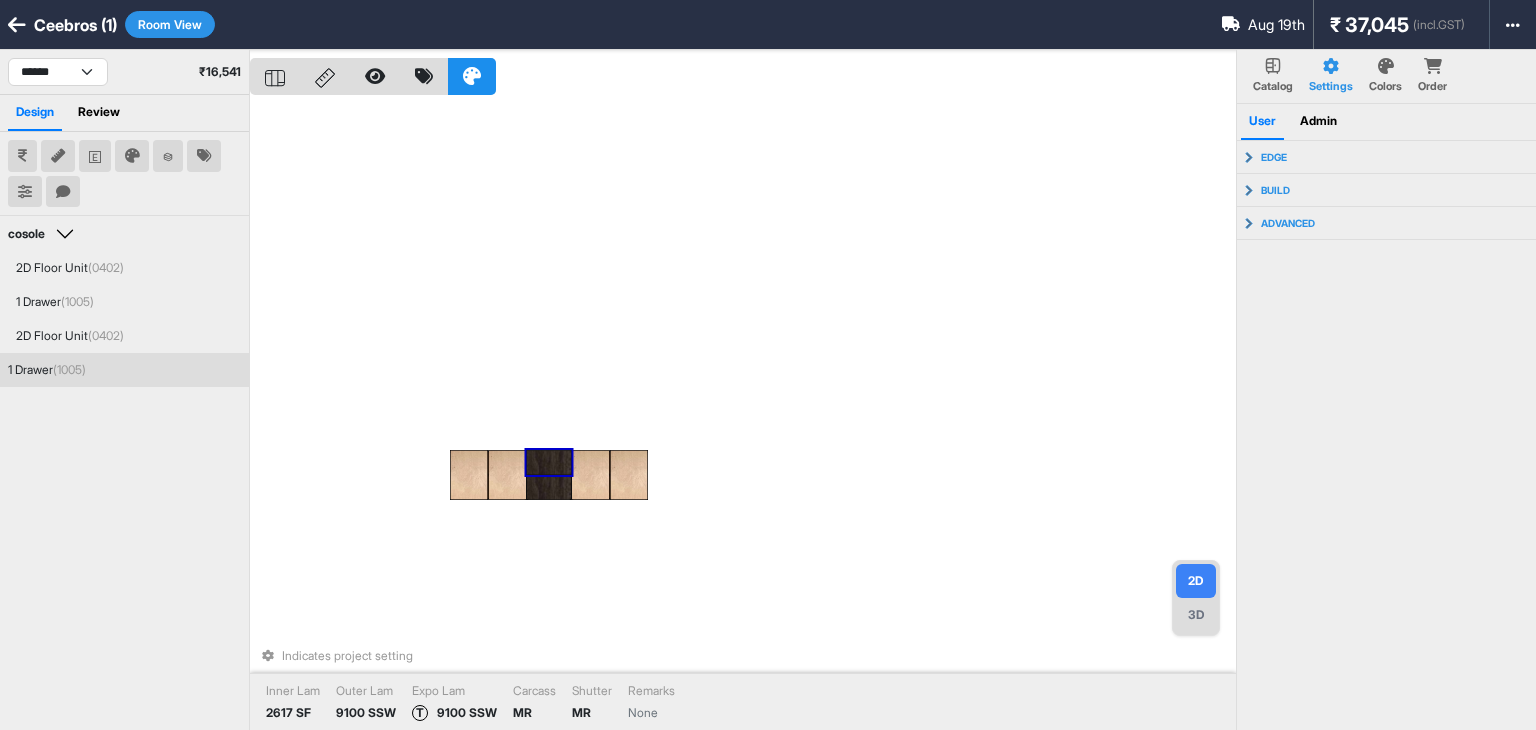 click at bounding box center (549, 462) 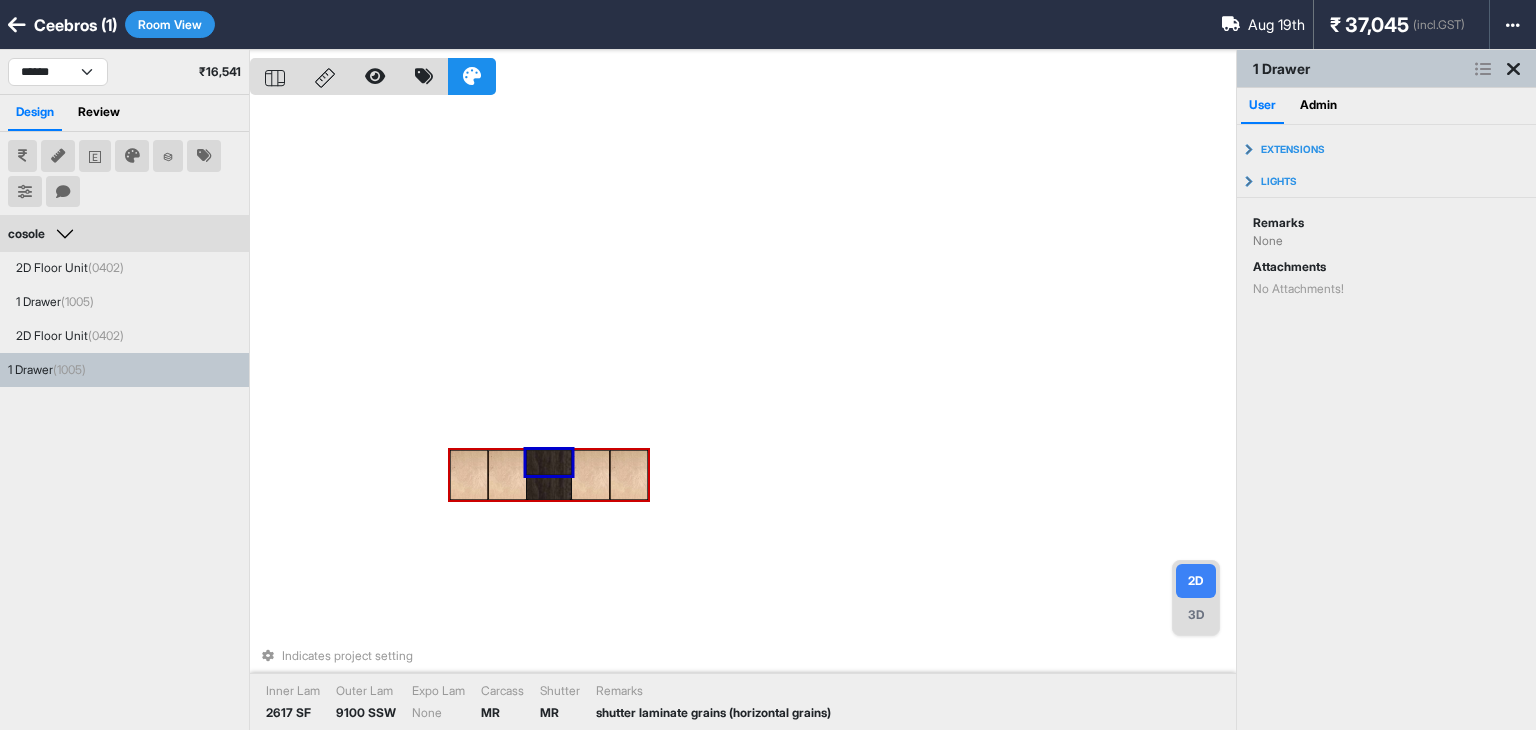 click at bounding box center [549, 487] 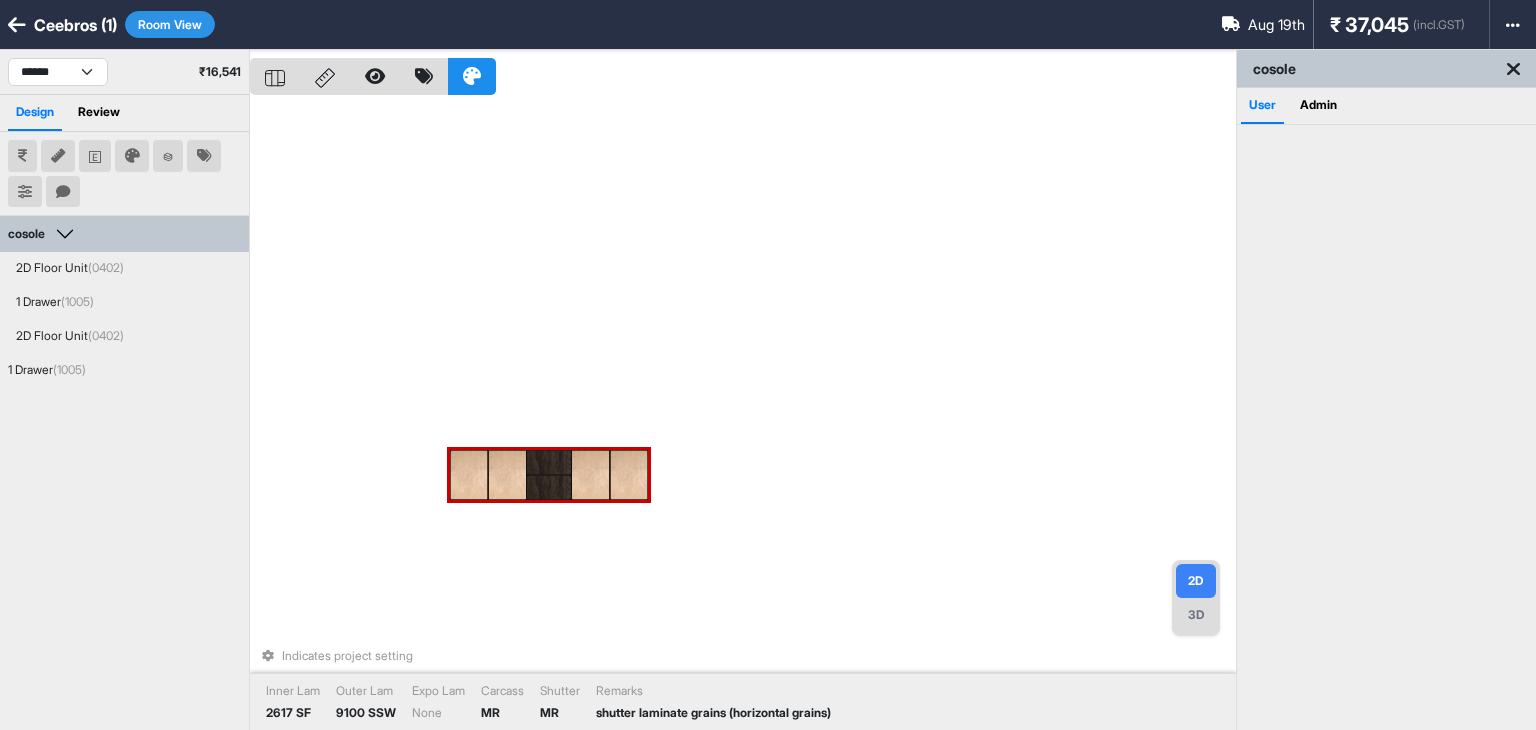 click at bounding box center [549, 487] 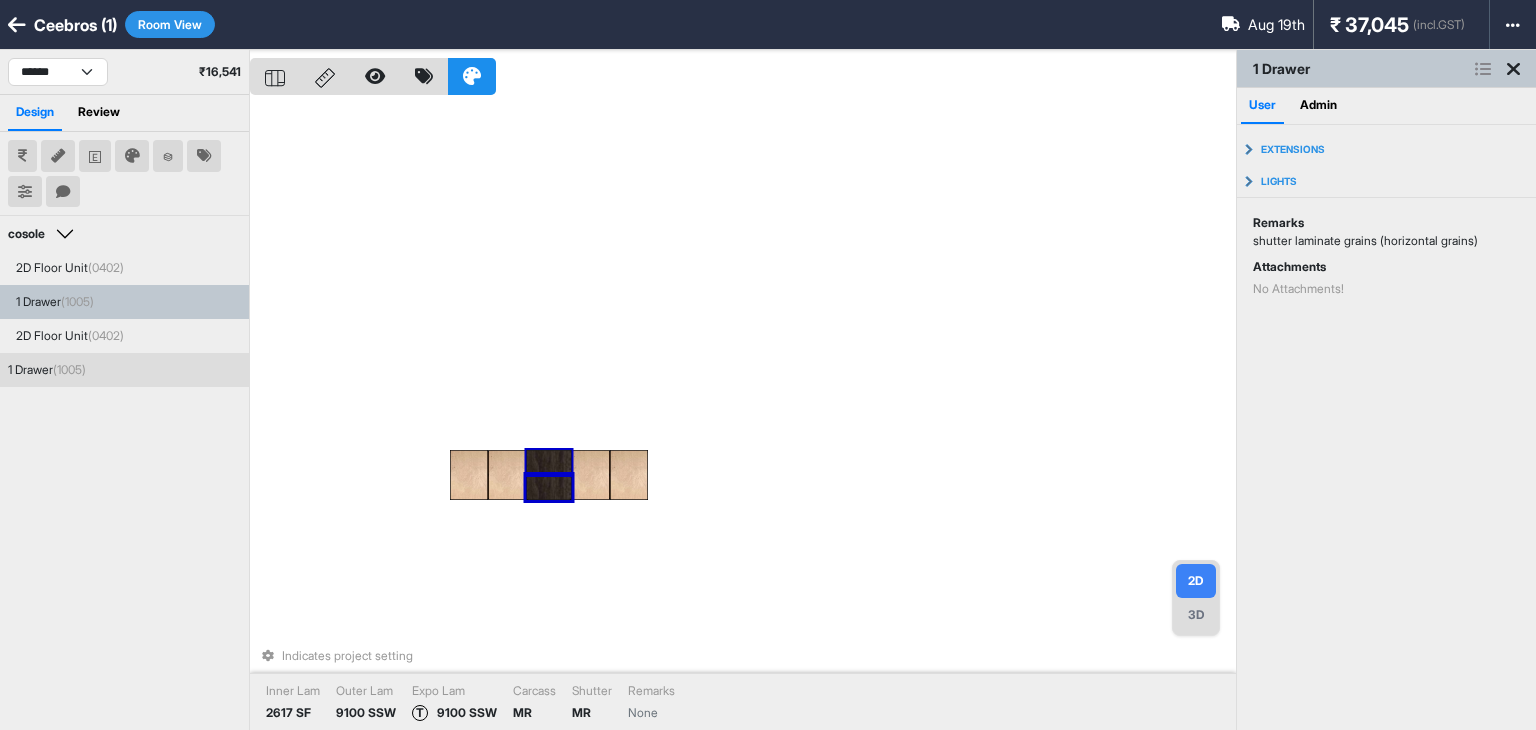 click at bounding box center (549, 462) 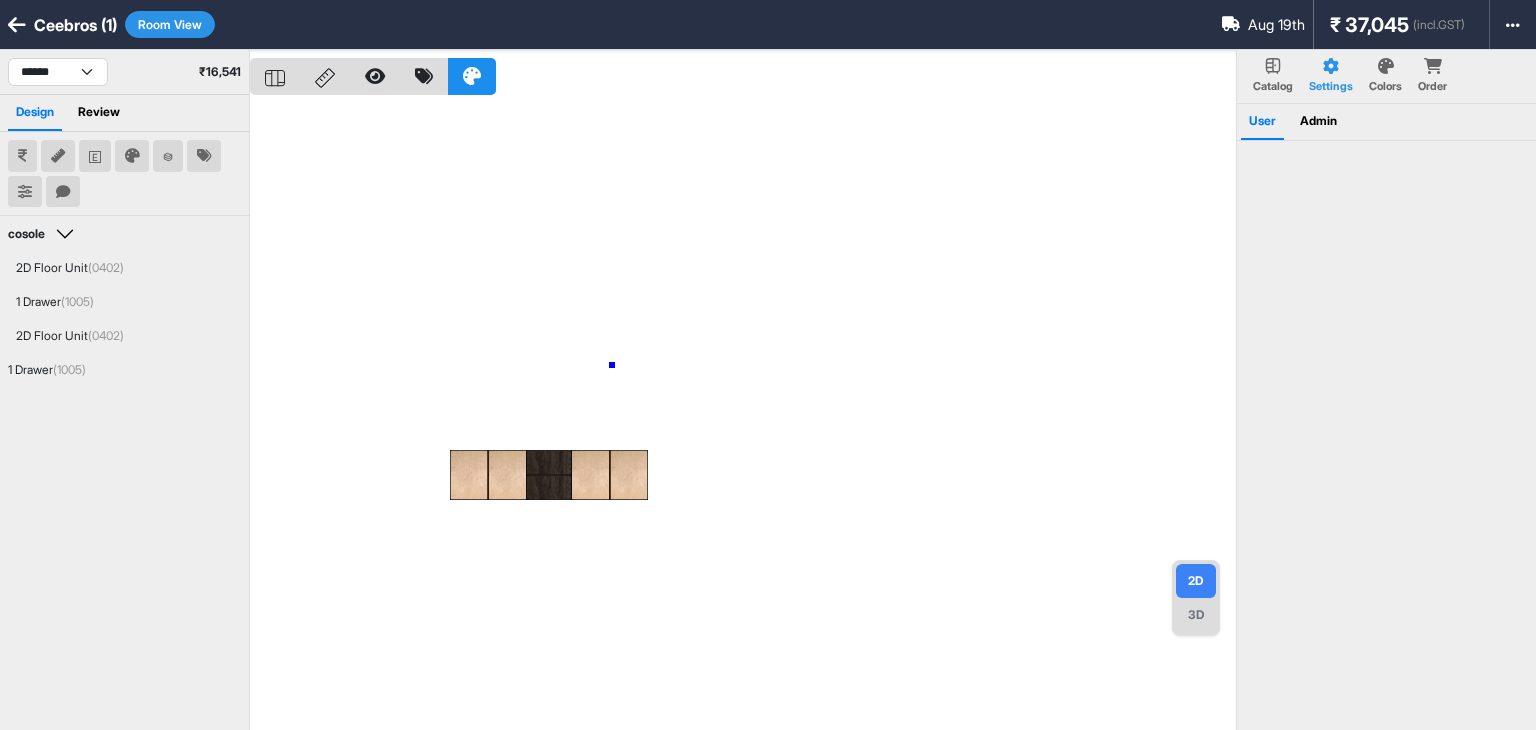 click at bounding box center [743, 415] 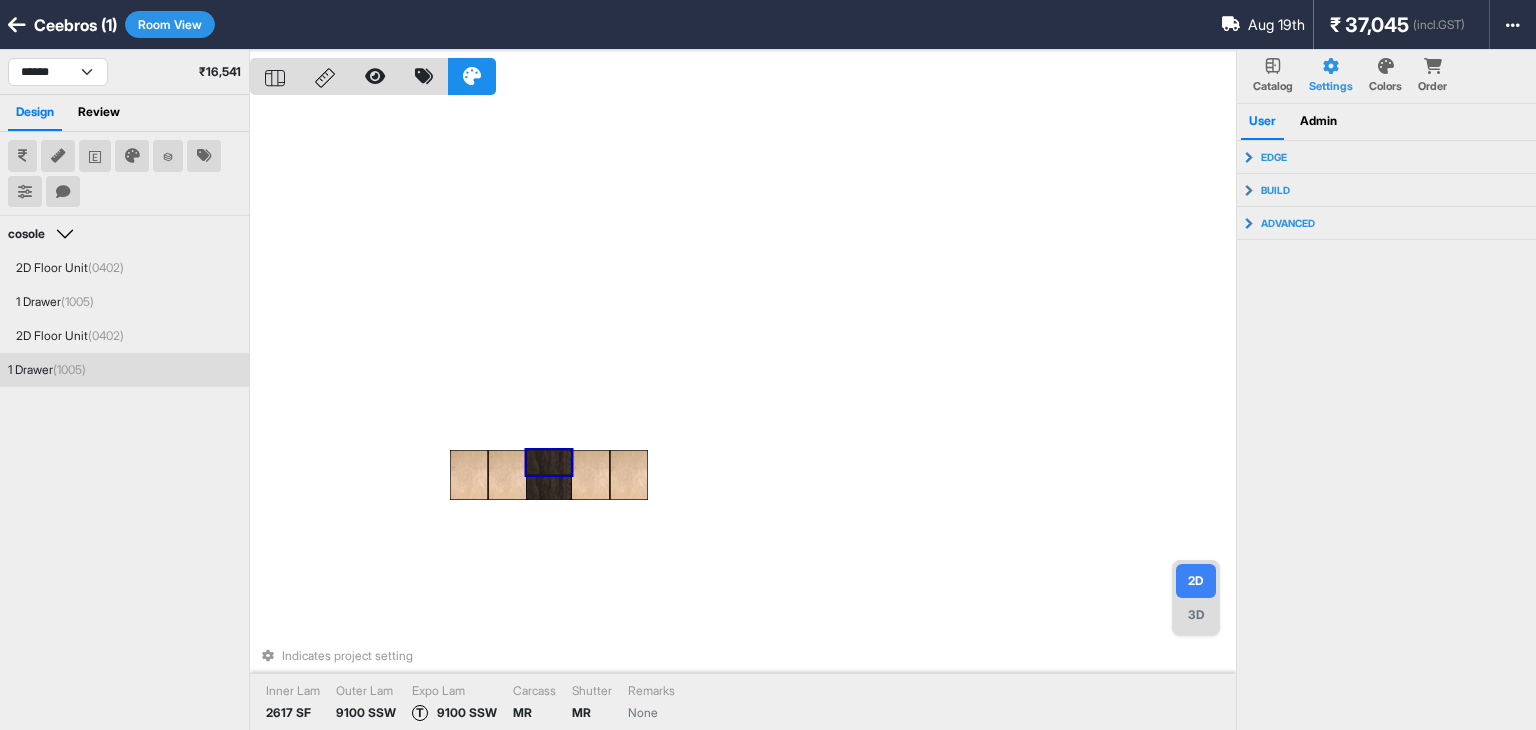 click at bounding box center [549, 462] 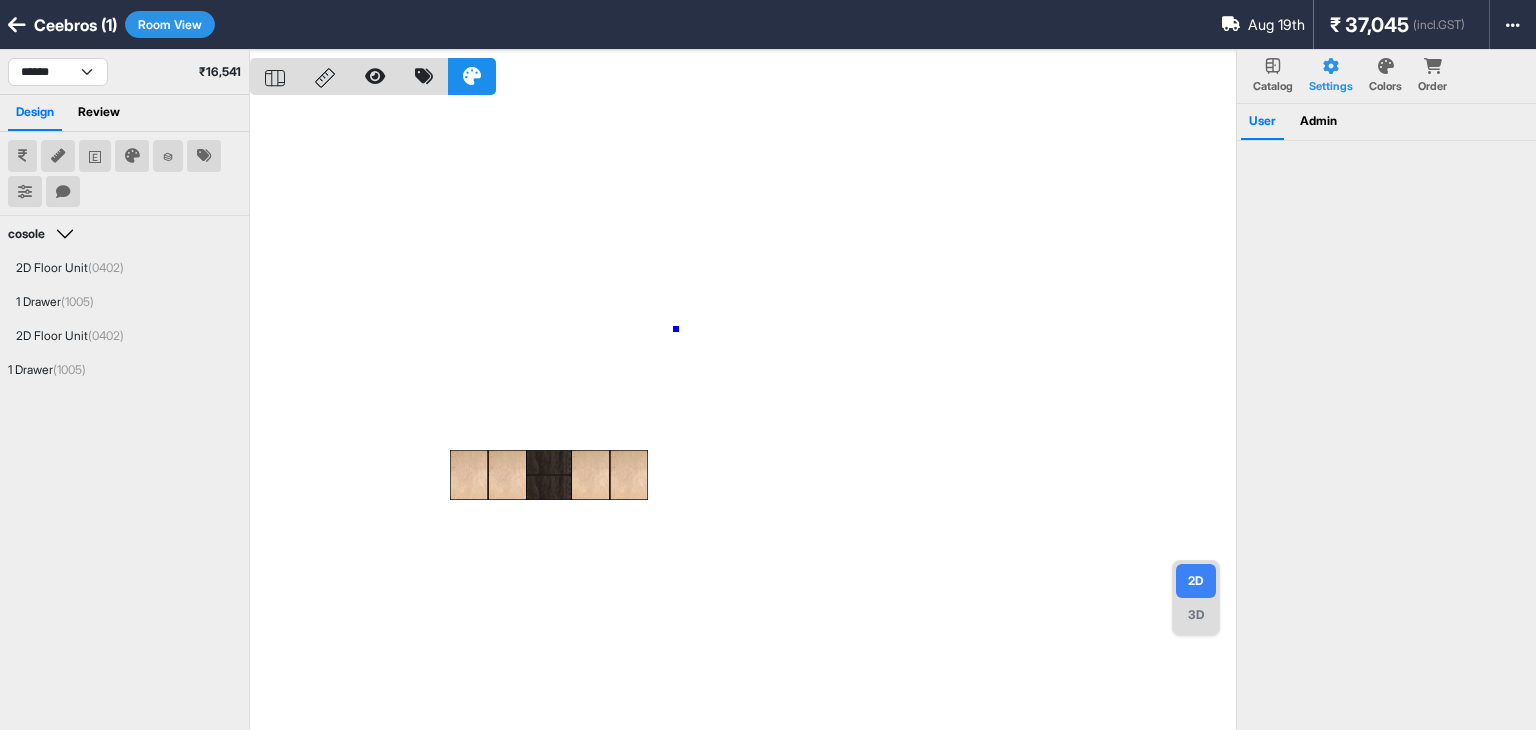 click at bounding box center [743, 415] 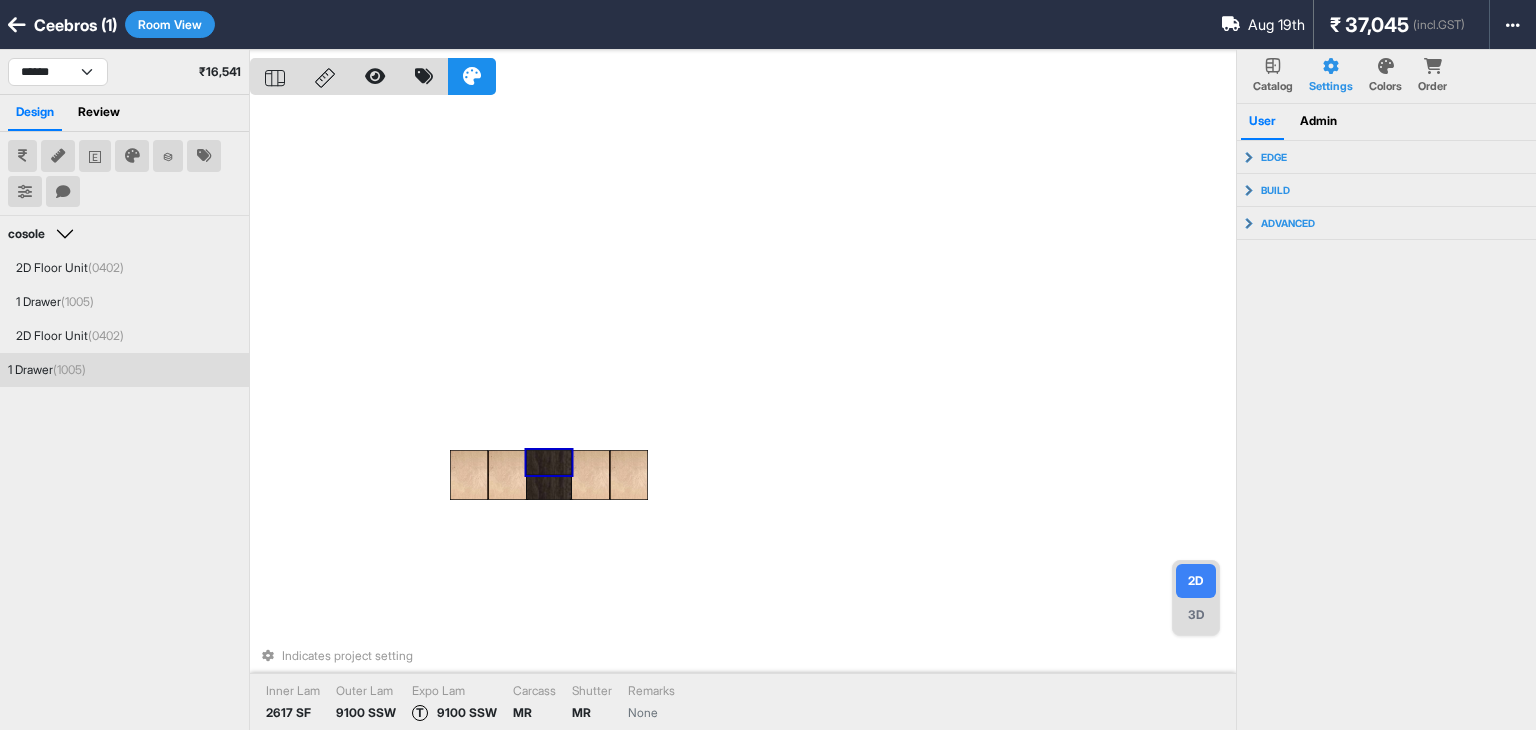 click at bounding box center [549, 462] 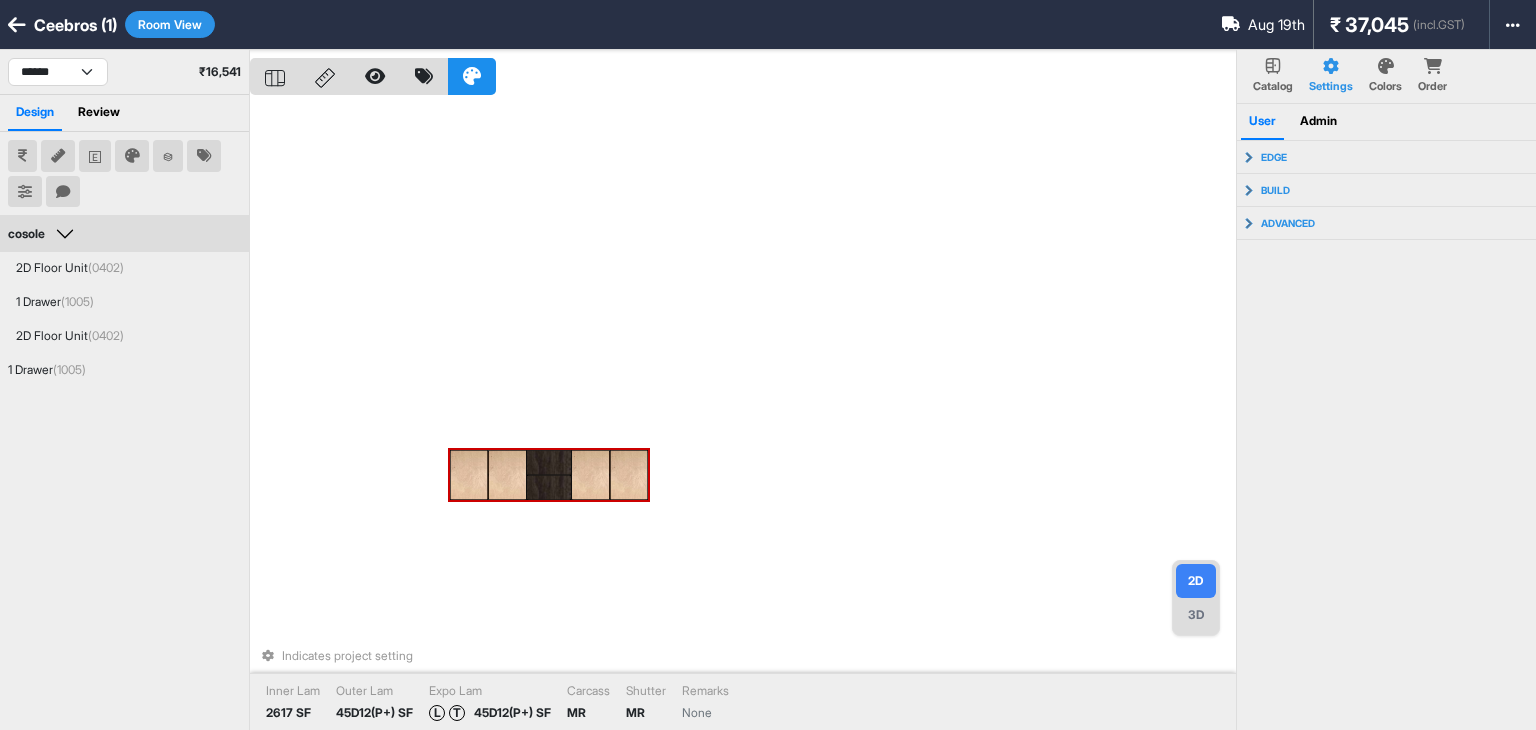click at bounding box center (507, 475) 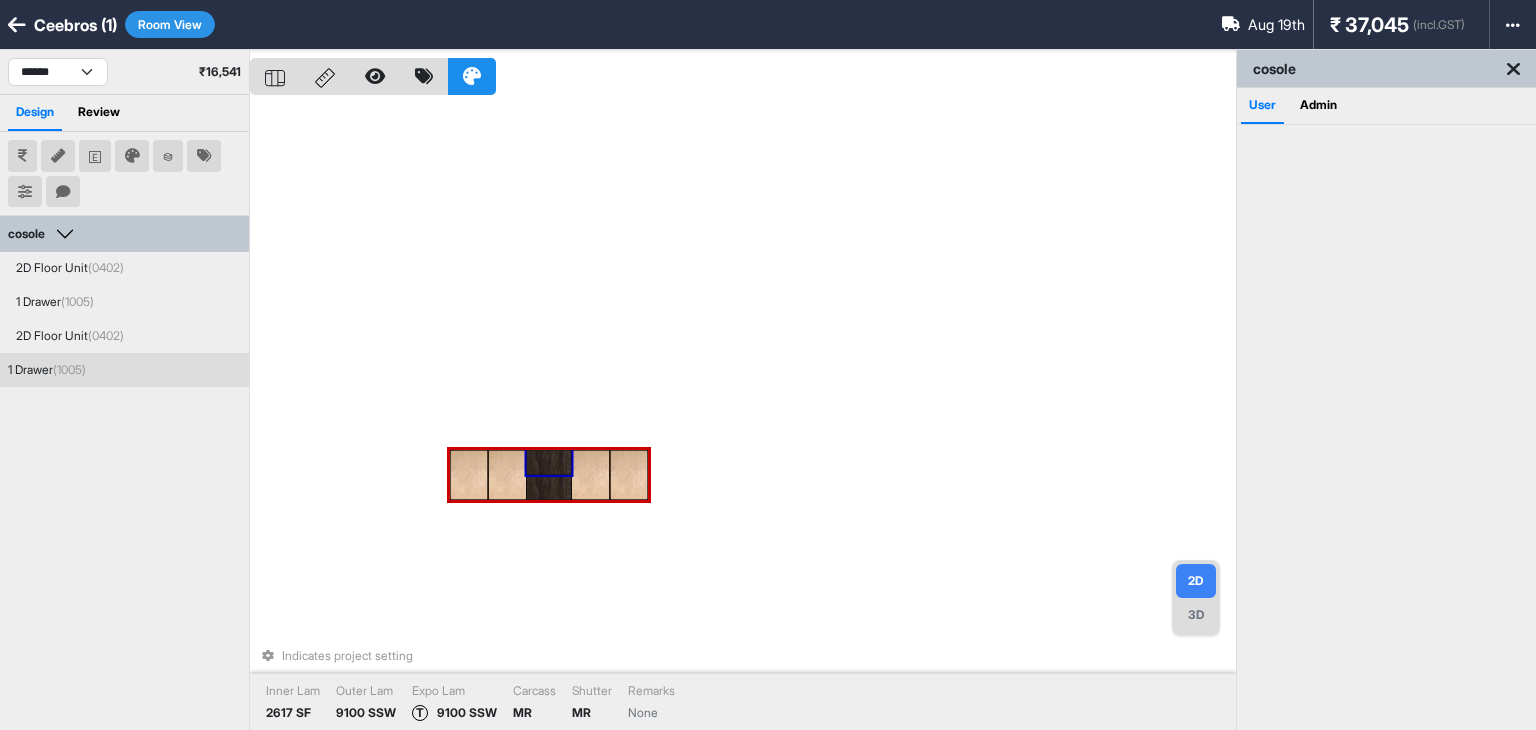 click at bounding box center [549, 462] 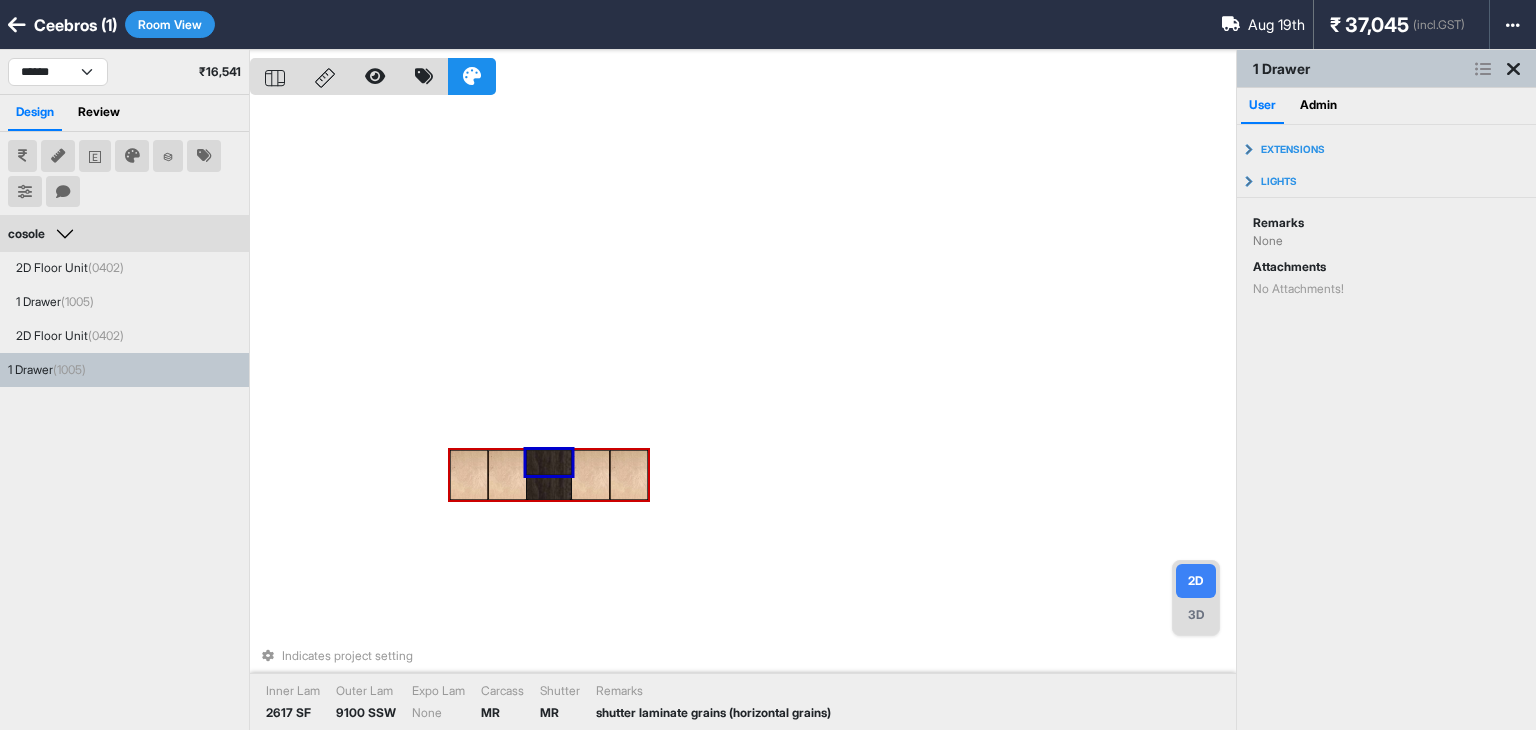 click at bounding box center (549, 487) 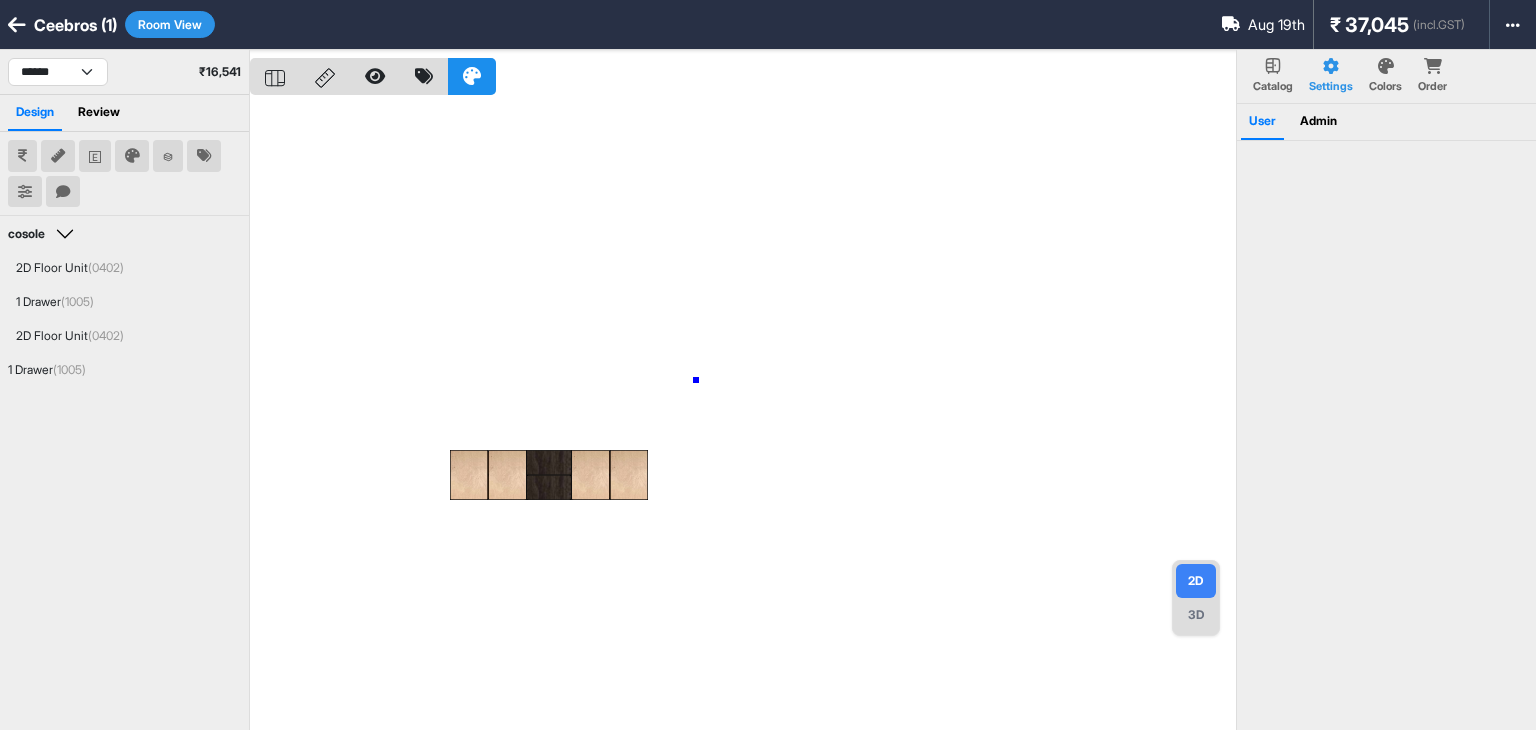 click at bounding box center [743, 415] 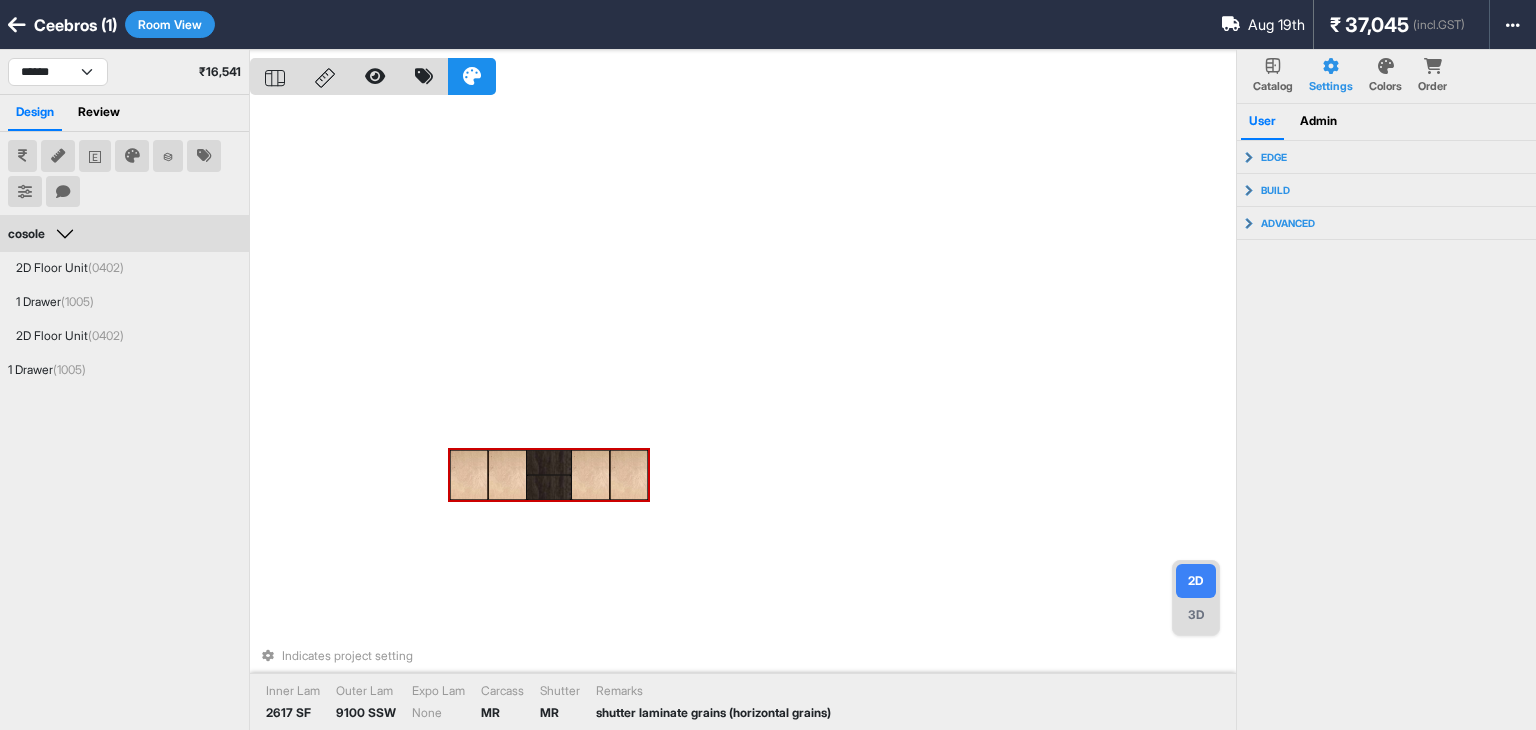 click at bounding box center [549, 487] 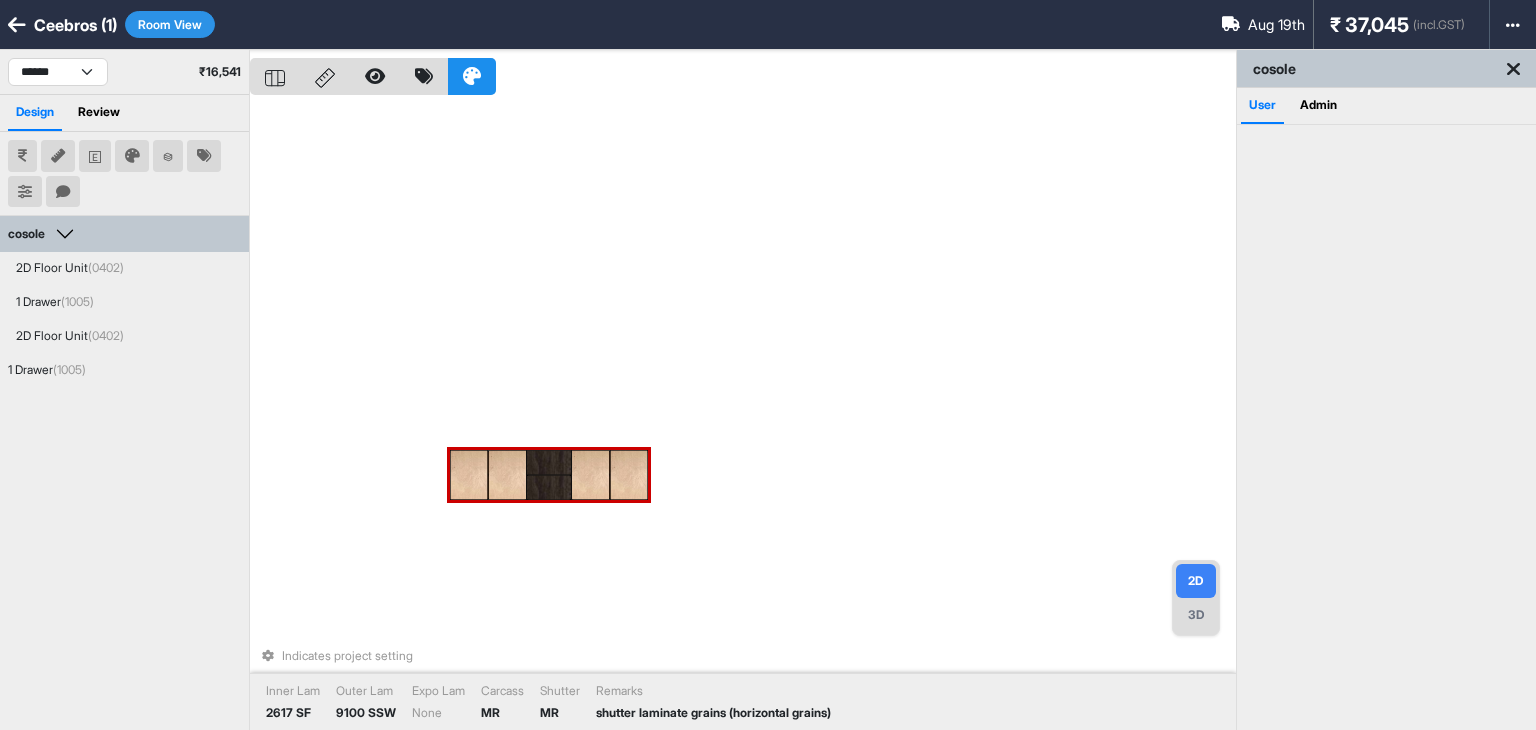 click at bounding box center (549, 487) 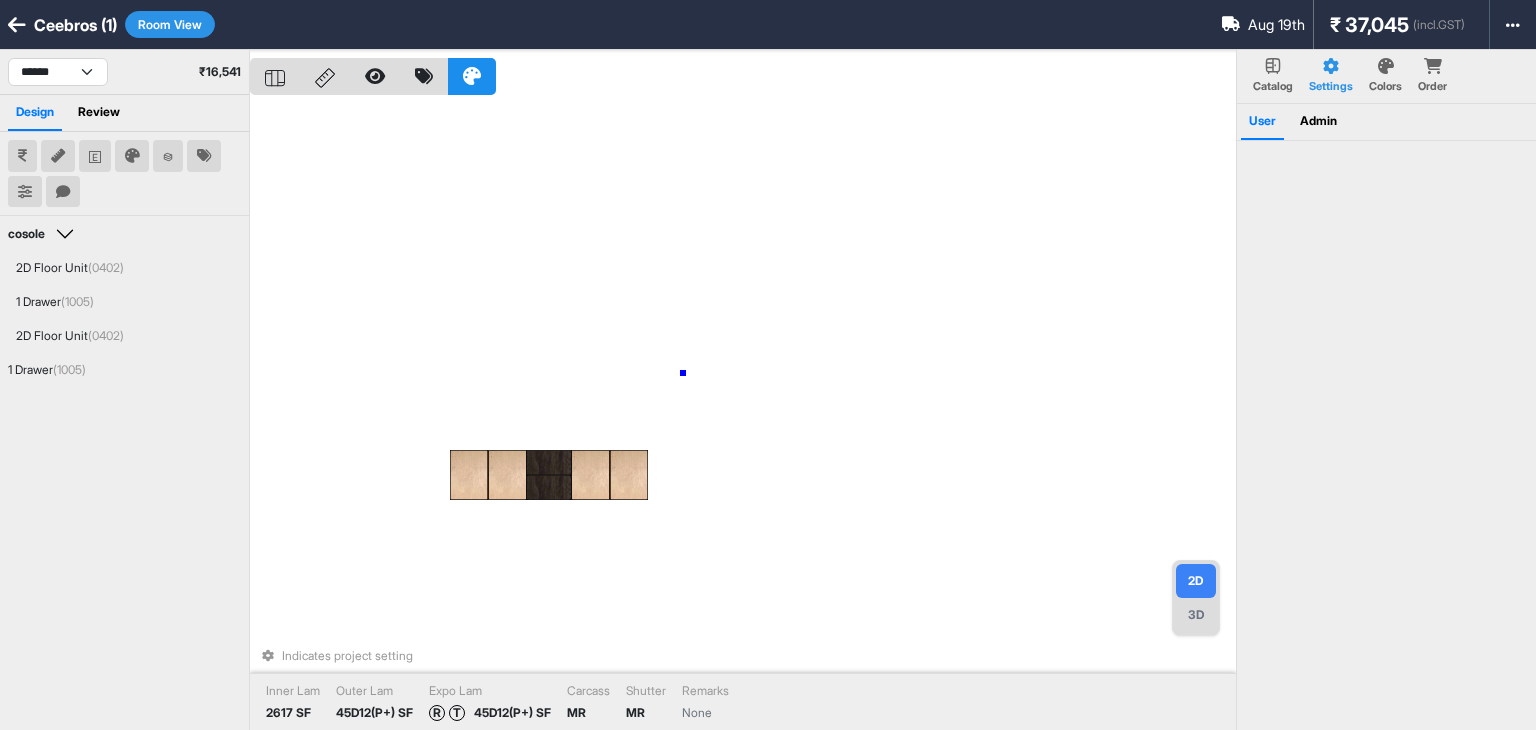 click on "Indicates project setting Inner Lam 2617 SF Outer Lam 45D12(P+) SF Expo Lam R T 45D12(P+) SF Carcass MR Shutter MR Remarks None" at bounding box center [743, 415] 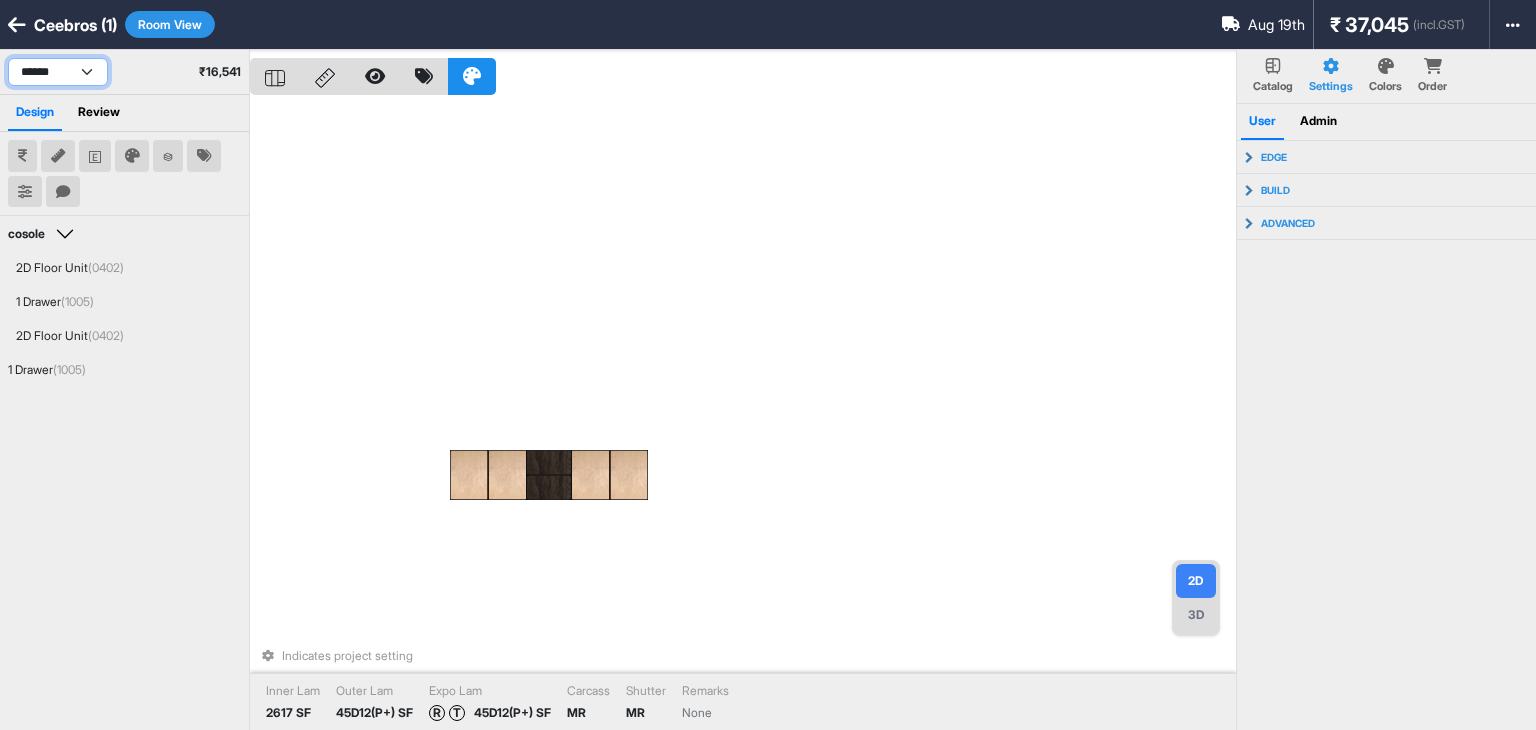 click on "****** *******" at bounding box center [58, 72] 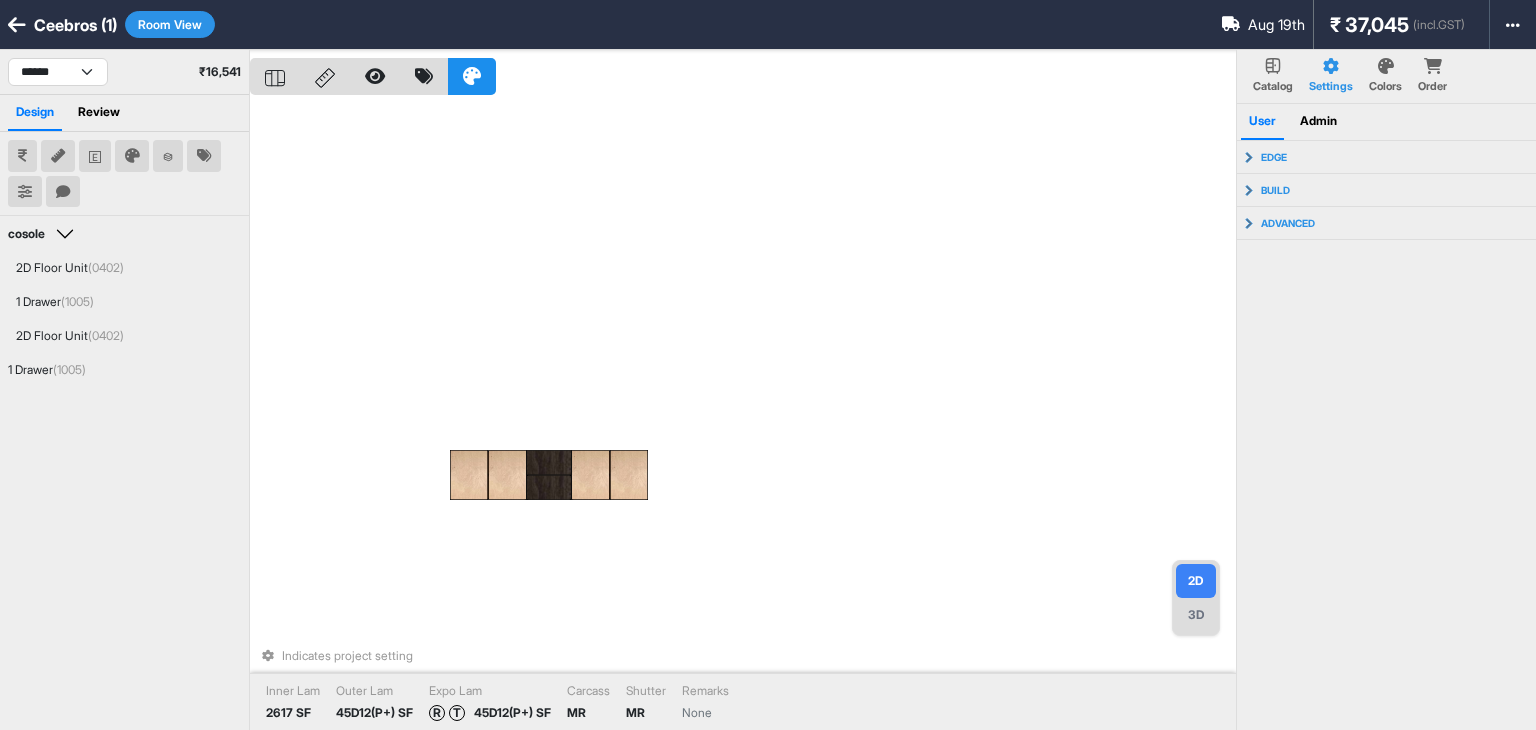 click on "Indicates project setting Inner Lam 2617 SF Outer Lam 45D12(P+) SF Expo Lam R T 45D12(P+) SF Carcass MR Shutter MR Remarks None" at bounding box center [743, 415] 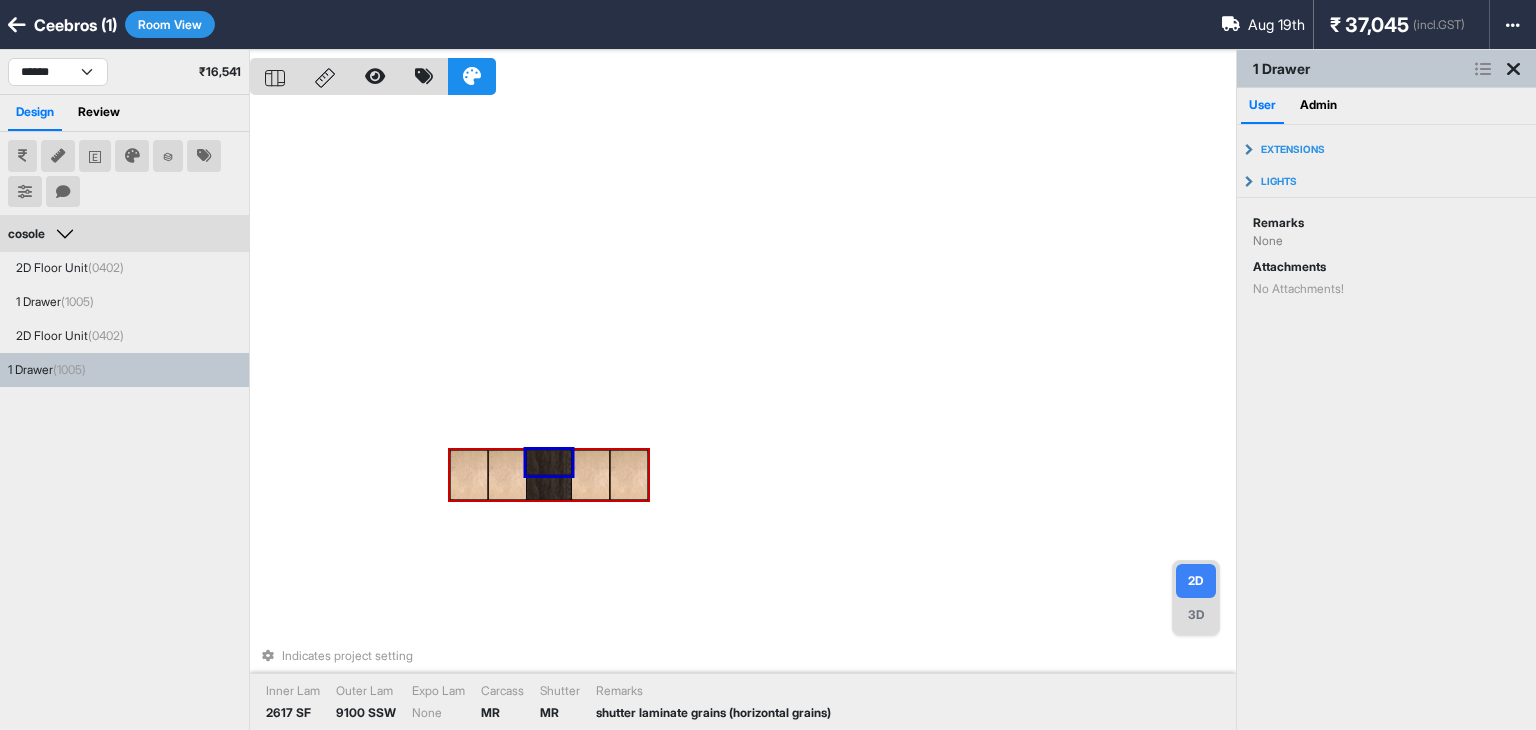 click at bounding box center (549, 487) 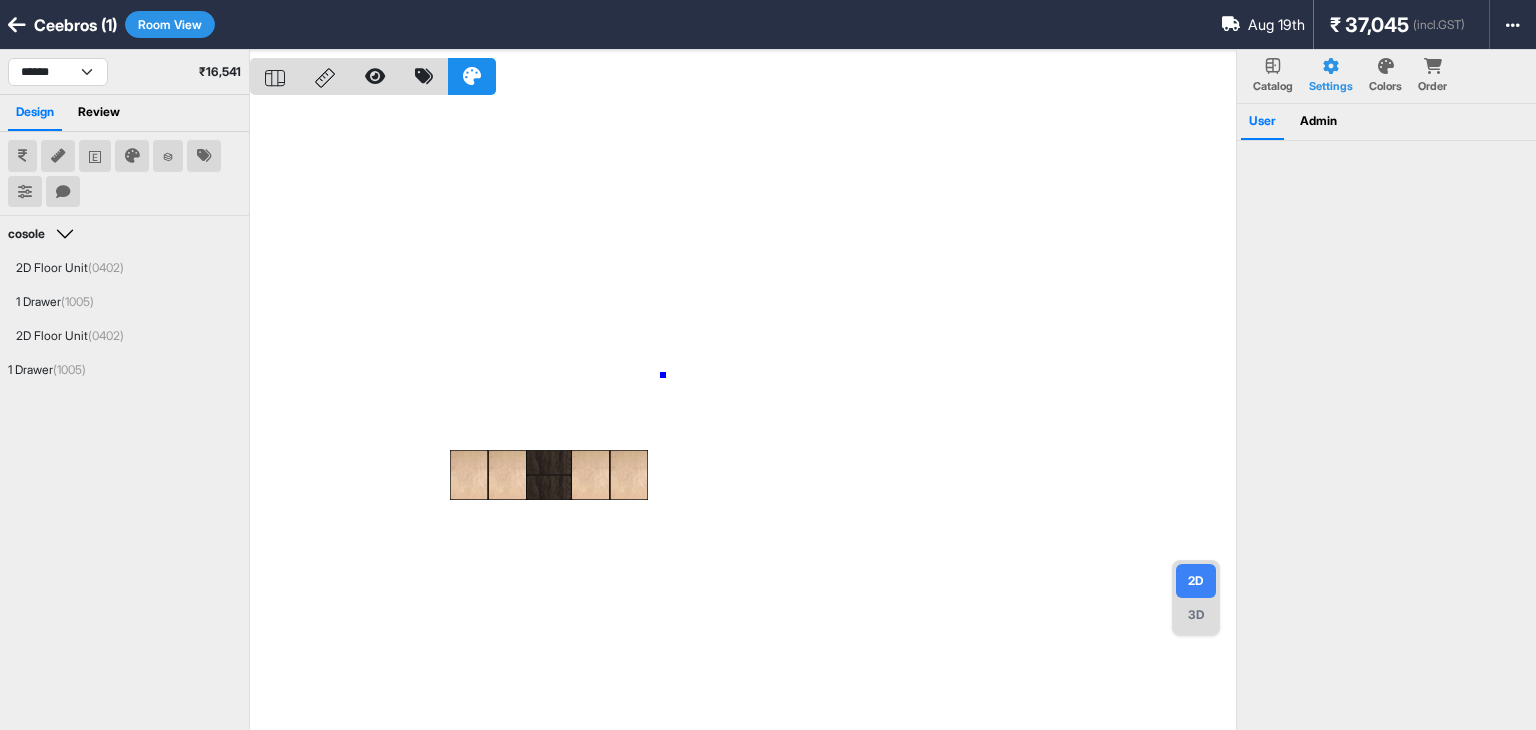 click at bounding box center [743, 415] 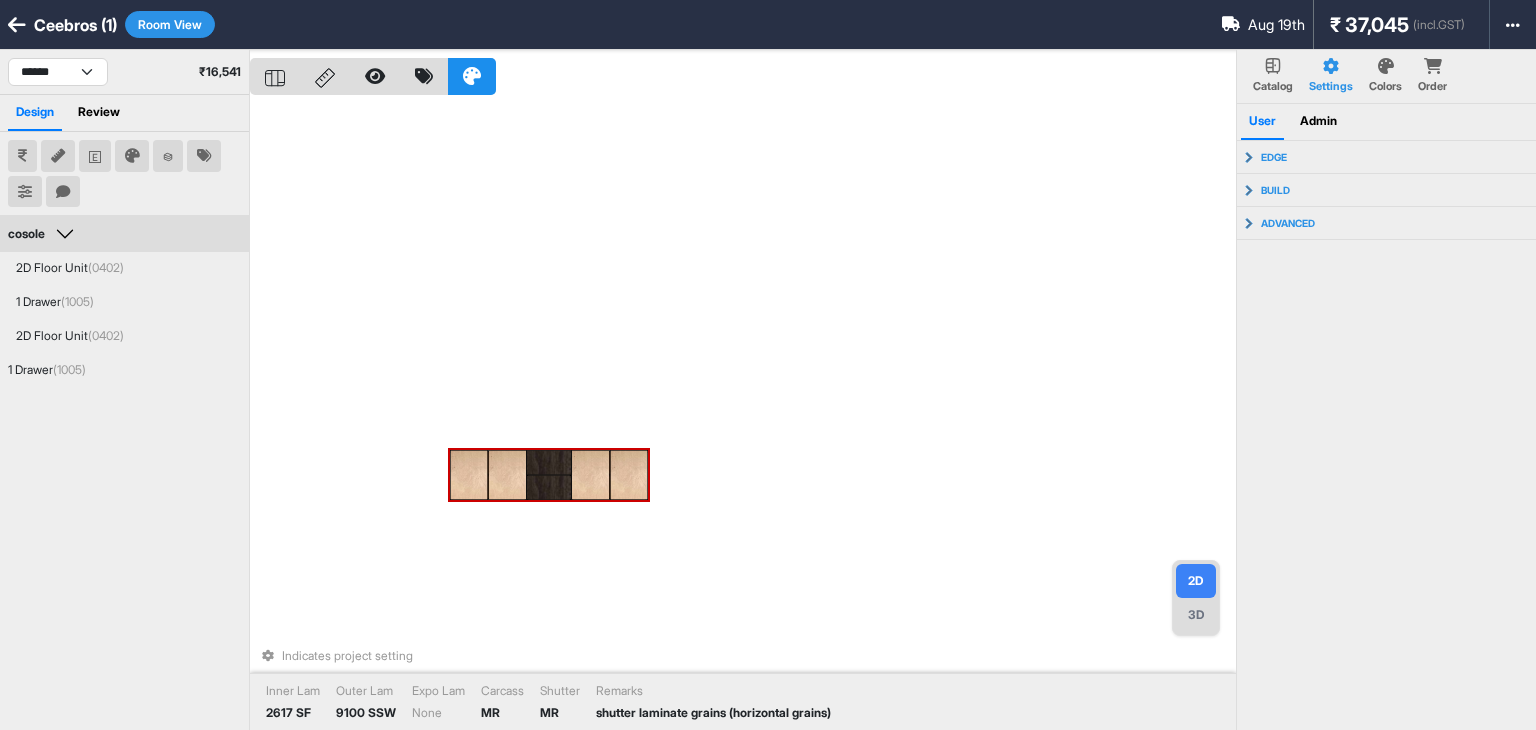 click at bounding box center (549, 487) 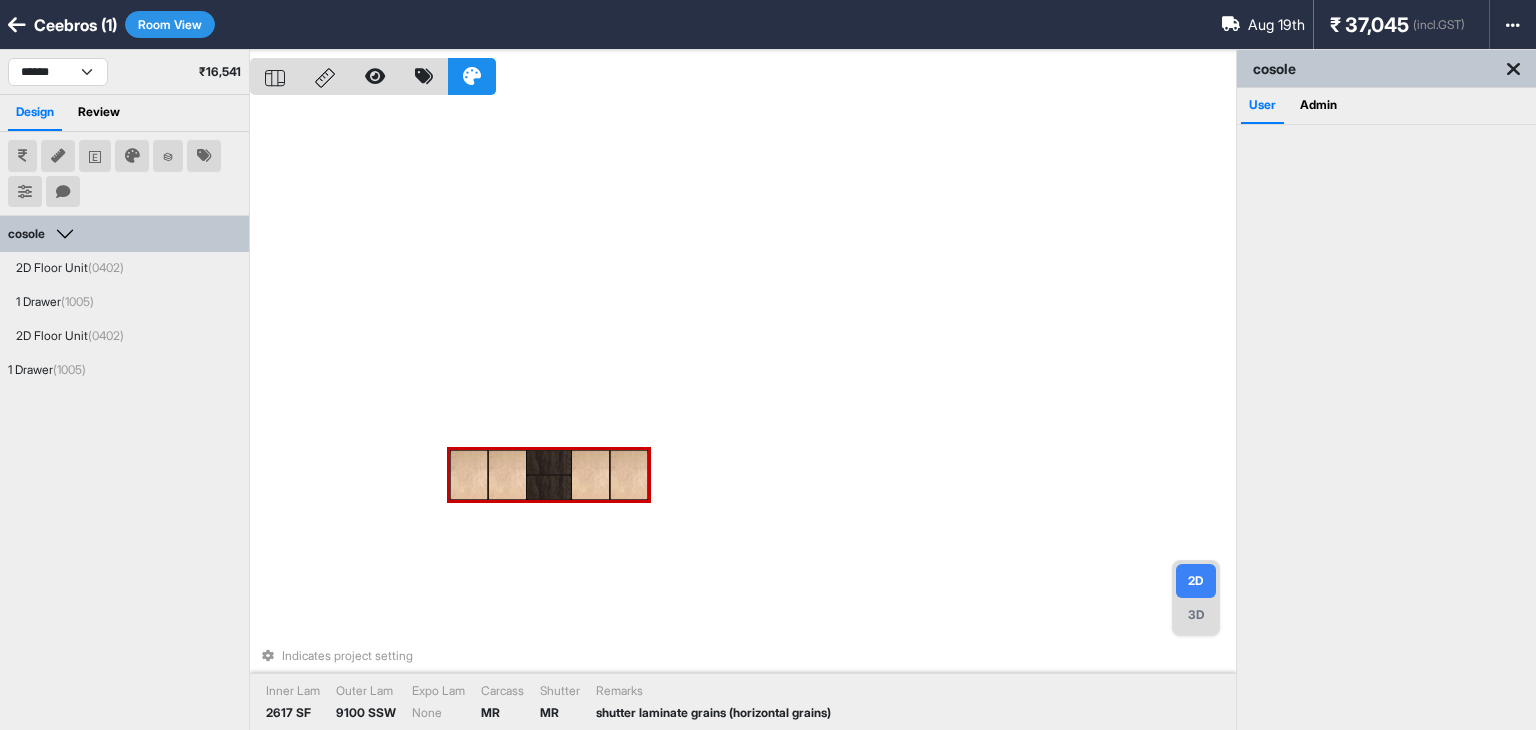 click at bounding box center (549, 487) 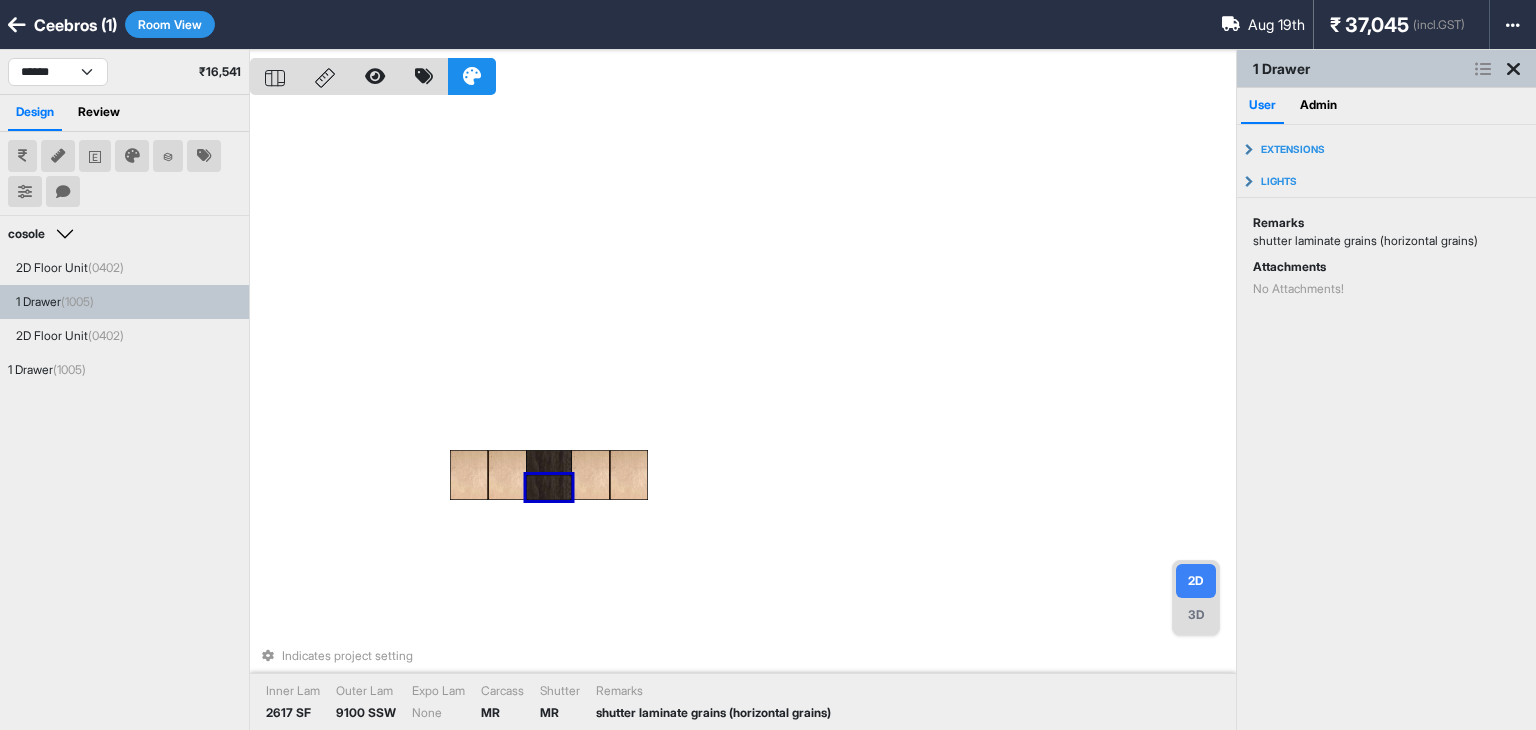 click on "shutter laminate grains (horizontal grains)" at bounding box center [1386, 241] 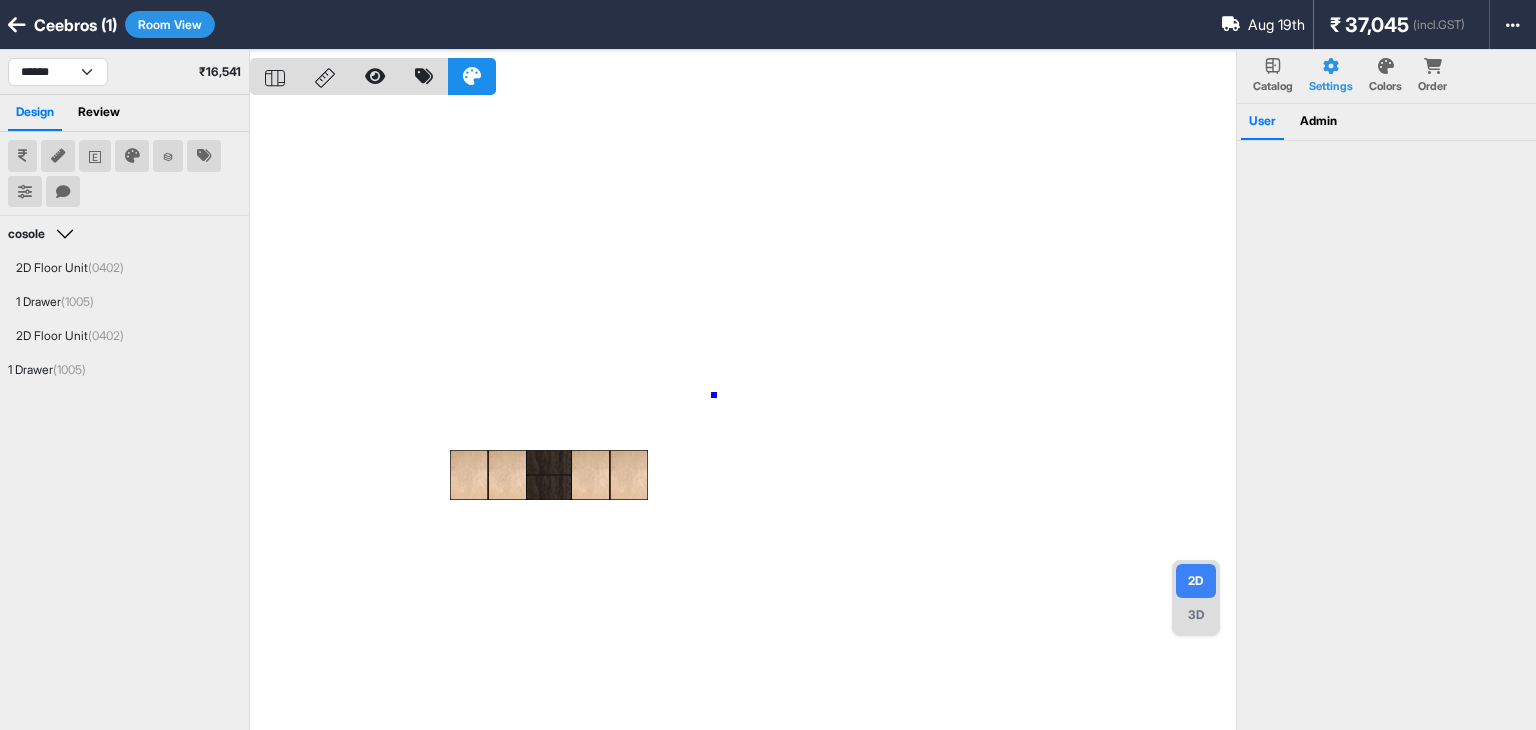 click at bounding box center [743, 415] 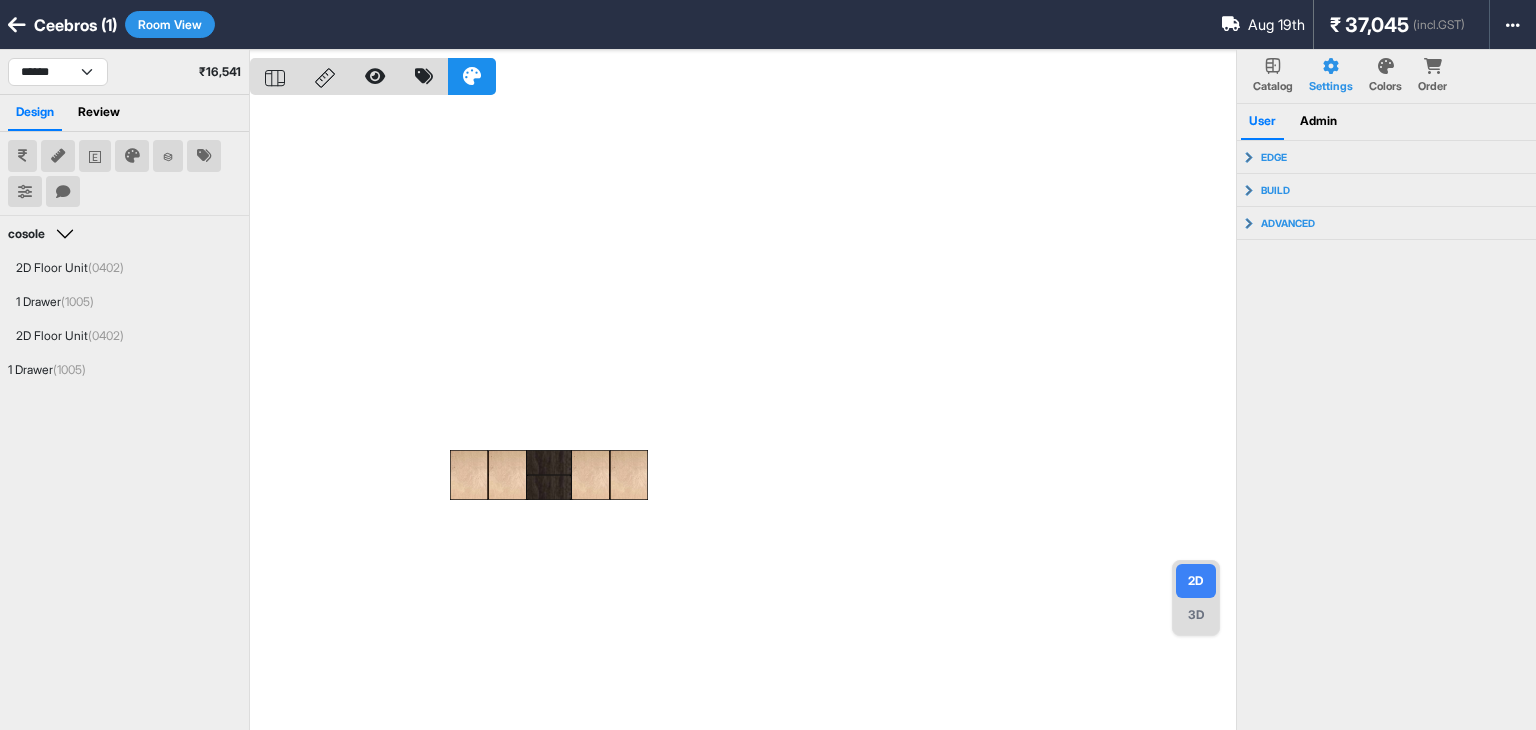 click at bounding box center (743, 415) 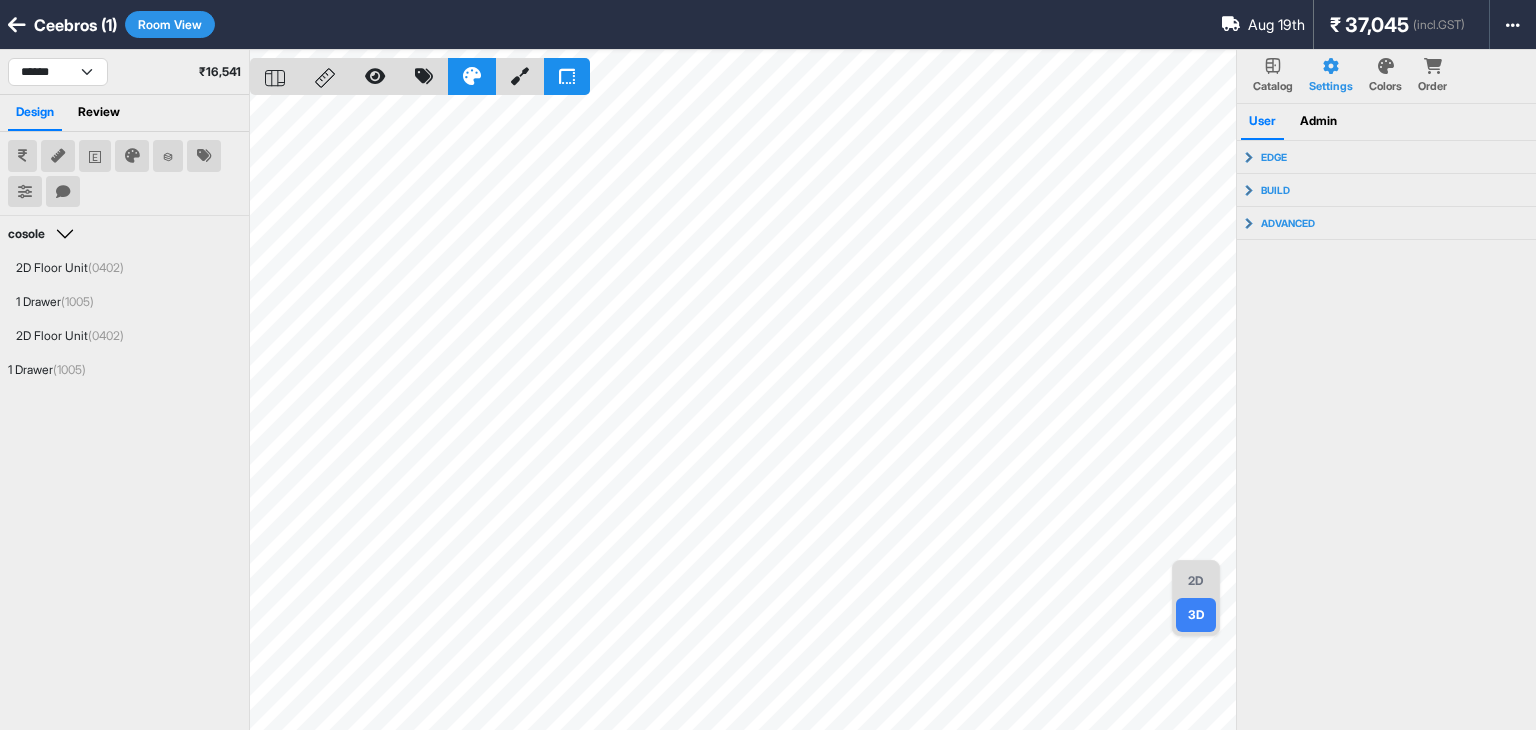 click on "2D" at bounding box center (1196, 581) 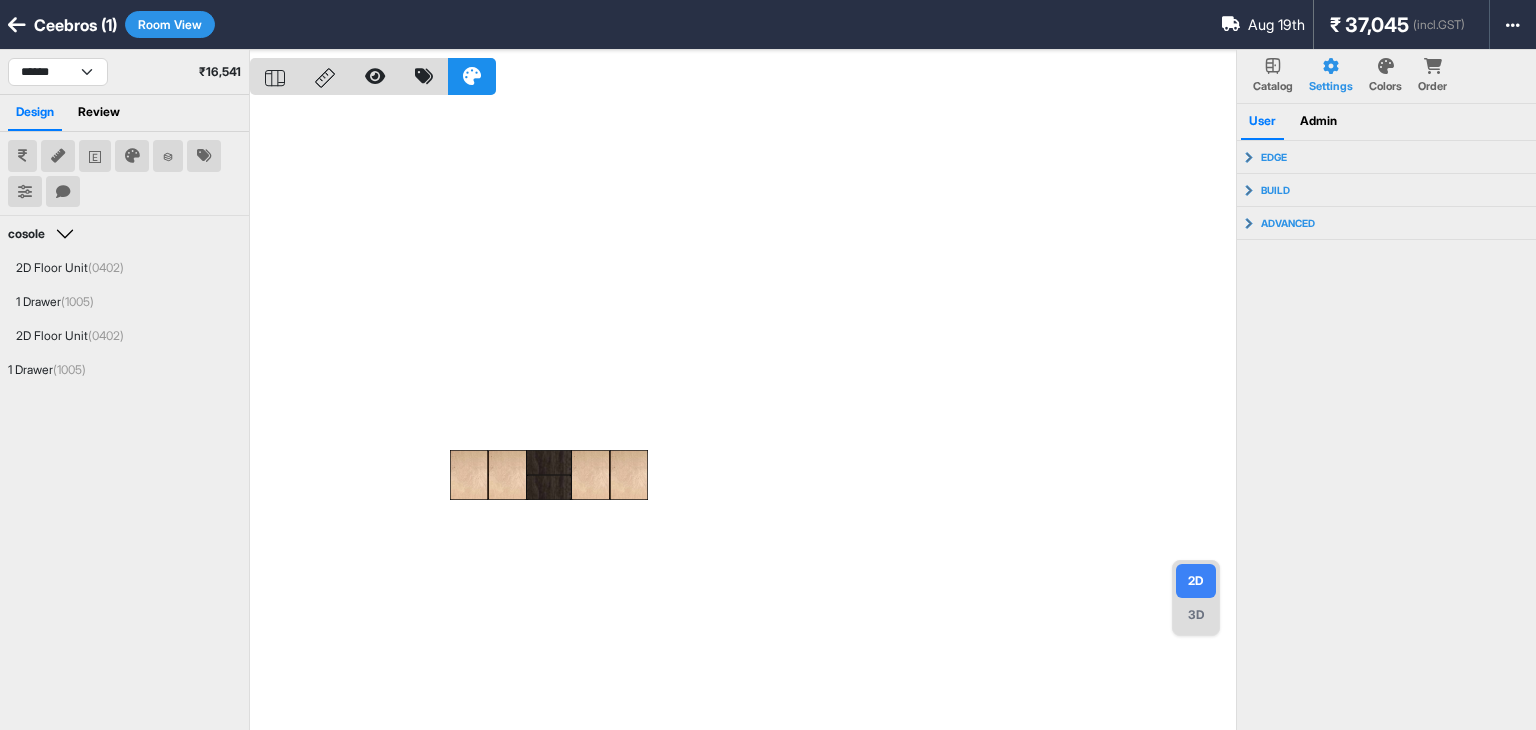 click at bounding box center (743, 415) 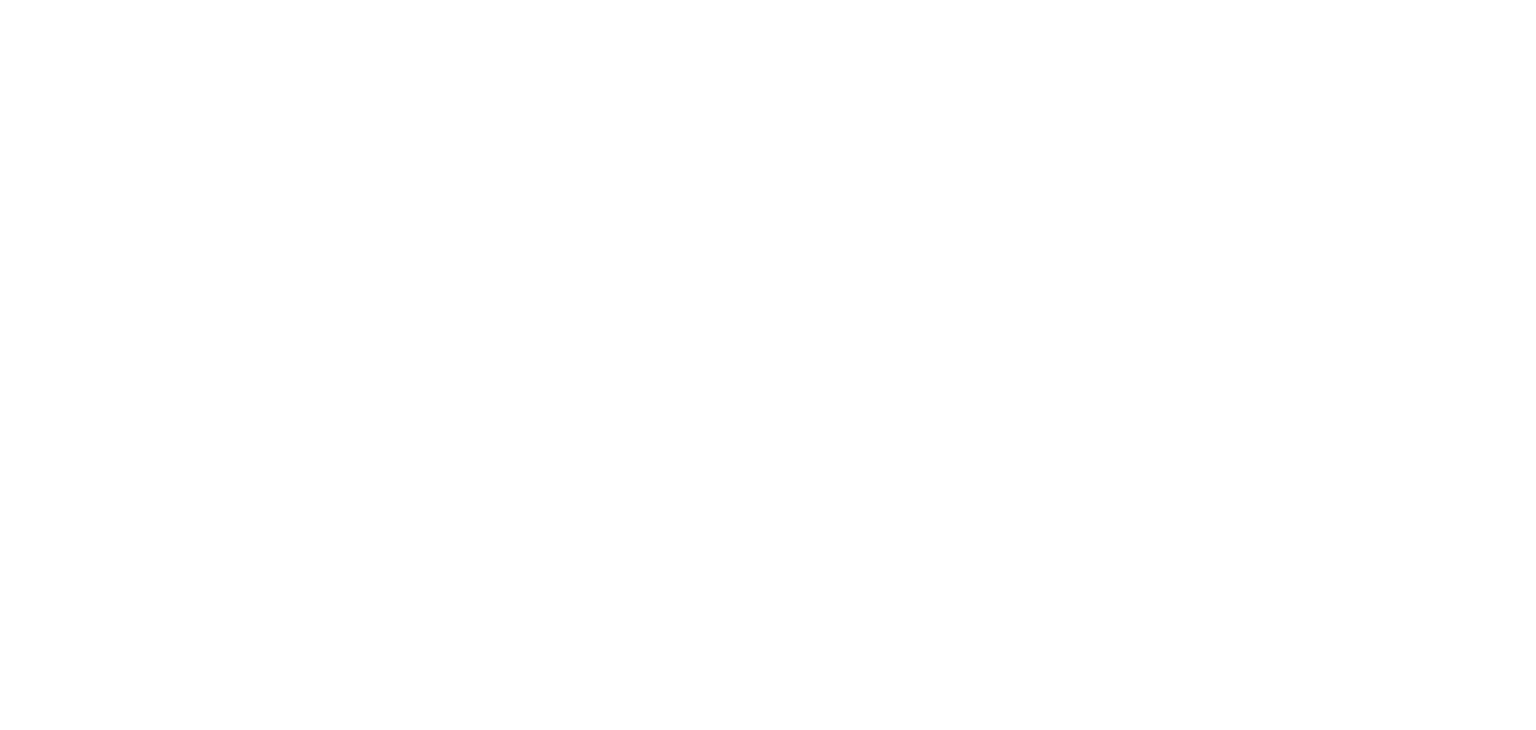scroll, scrollTop: 0, scrollLeft: 0, axis: both 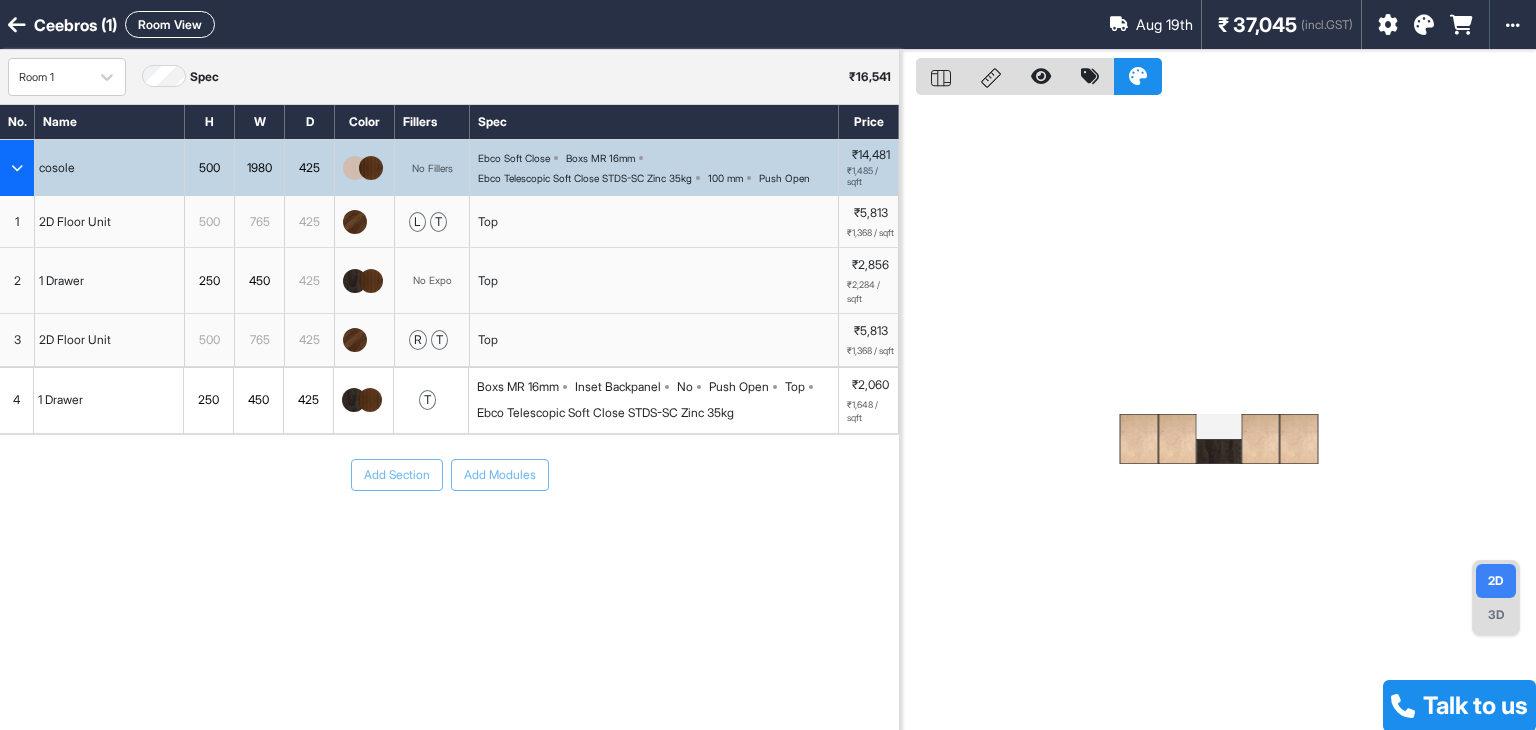 click at bounding box center [355, 340] 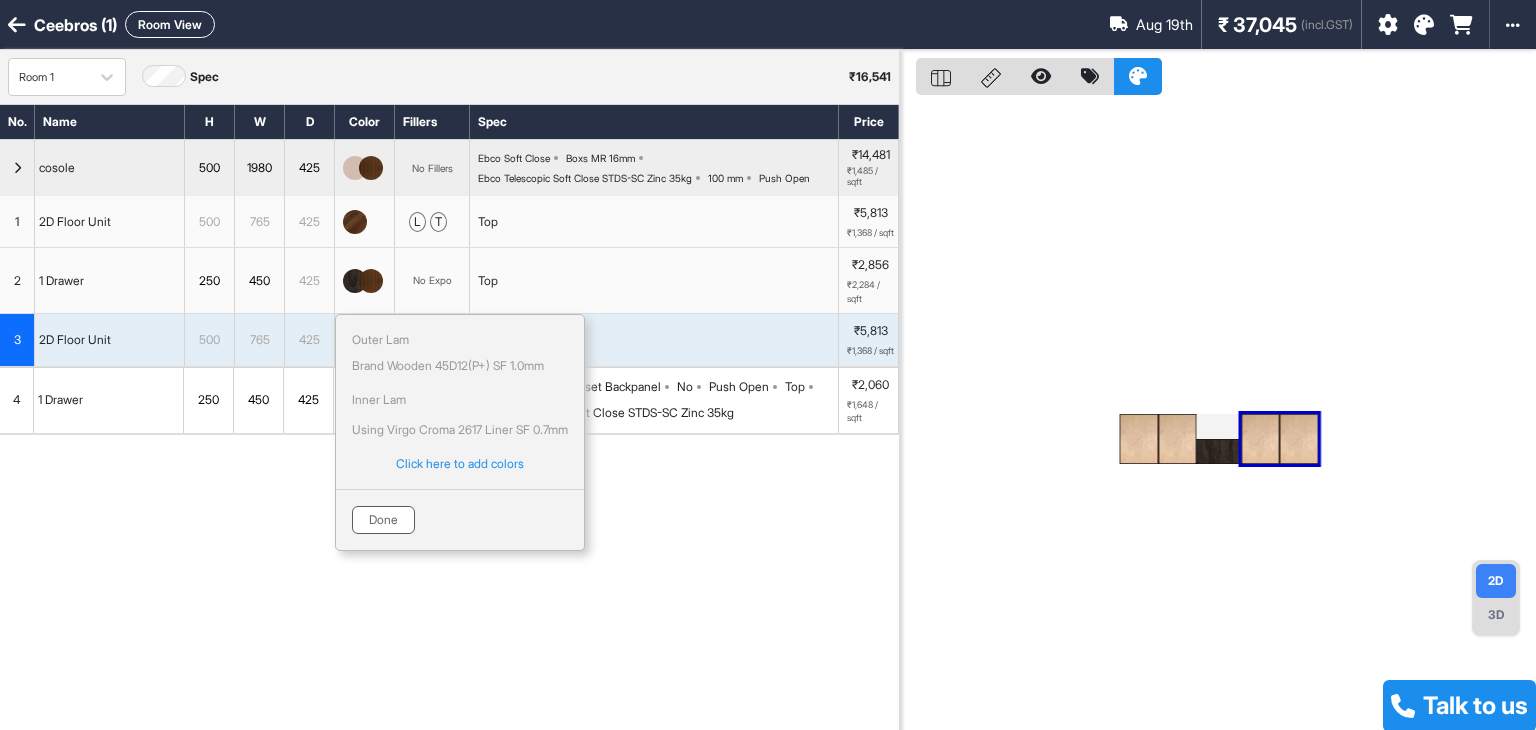 click on "Done" at bounding box center (383, 520) 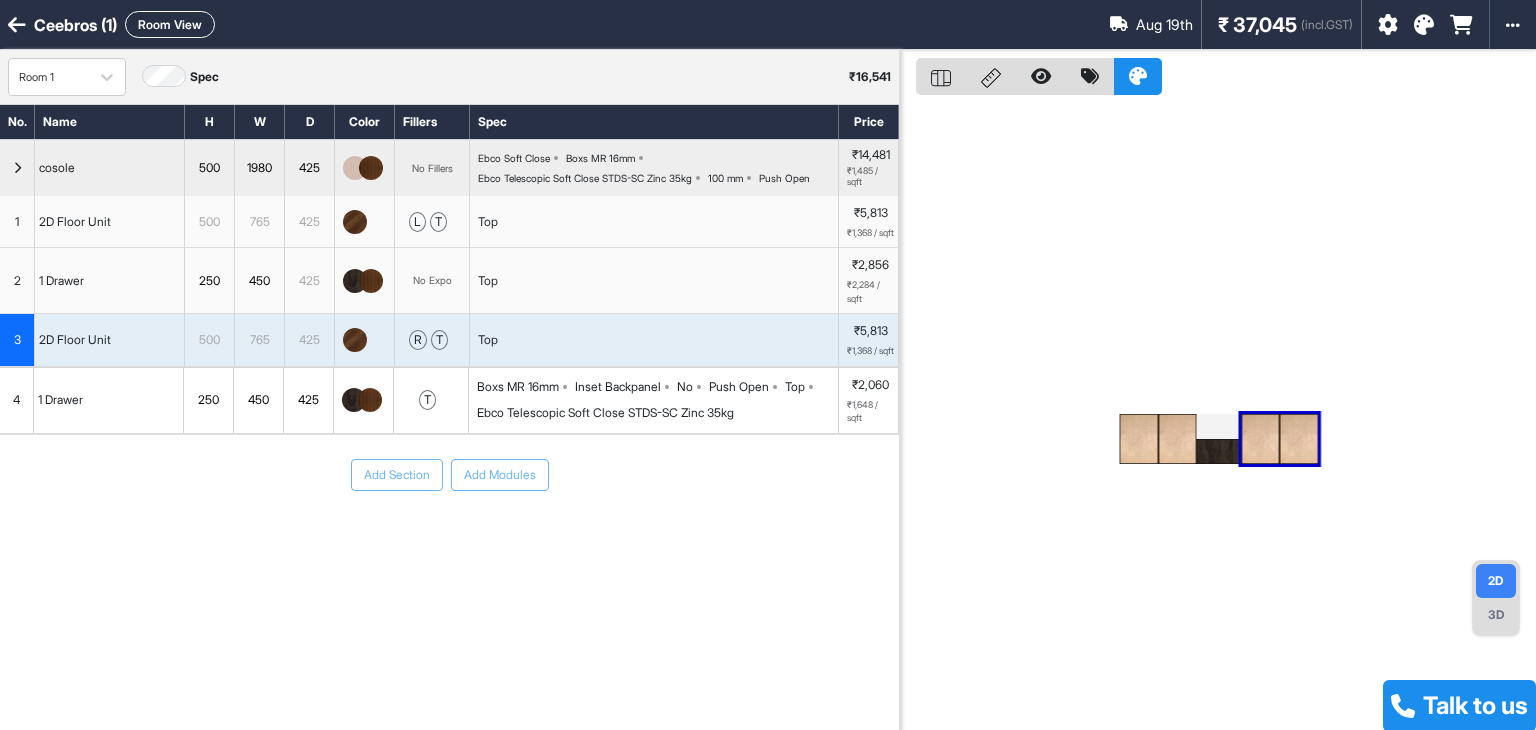 click at bounding box center (355, 222) 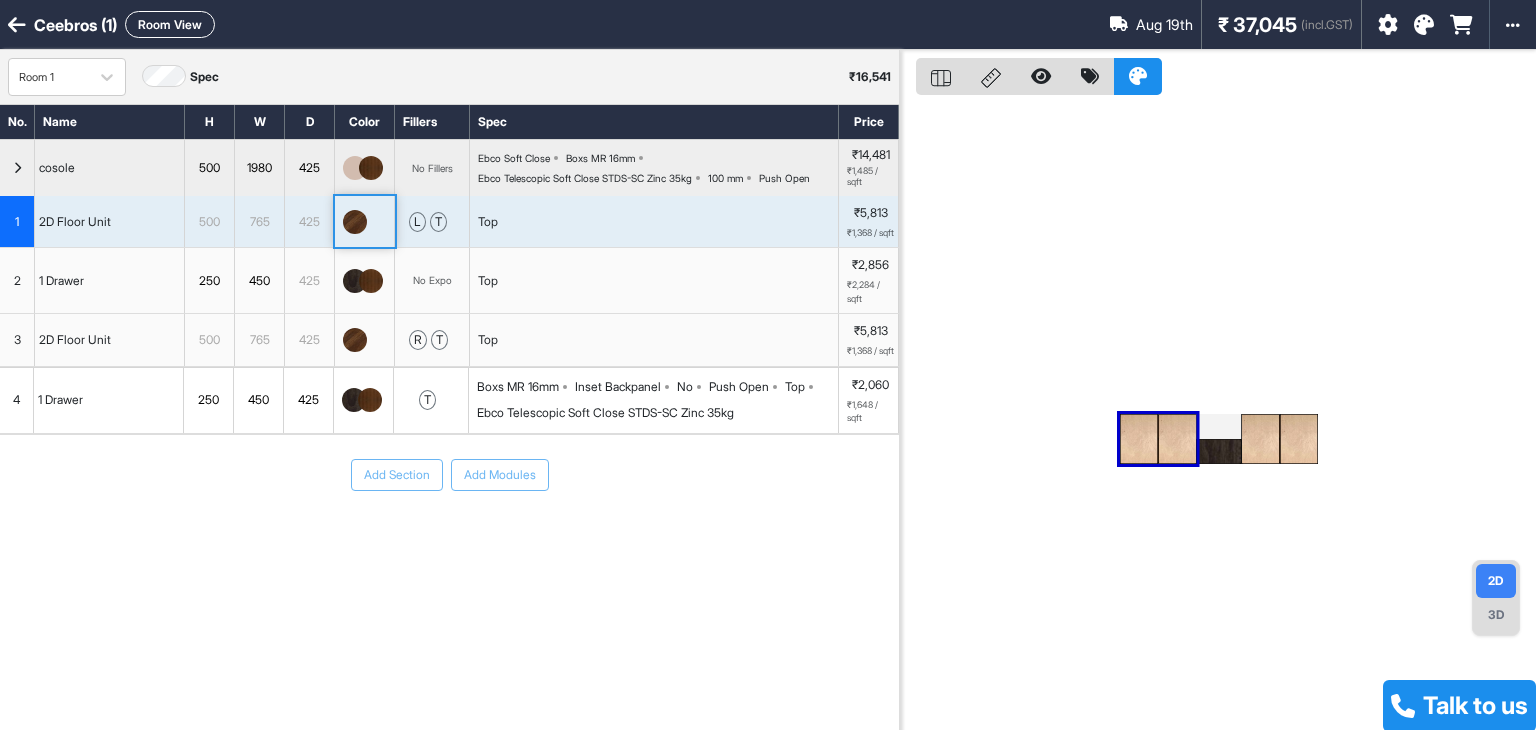 click at bounding box center (355, 222) 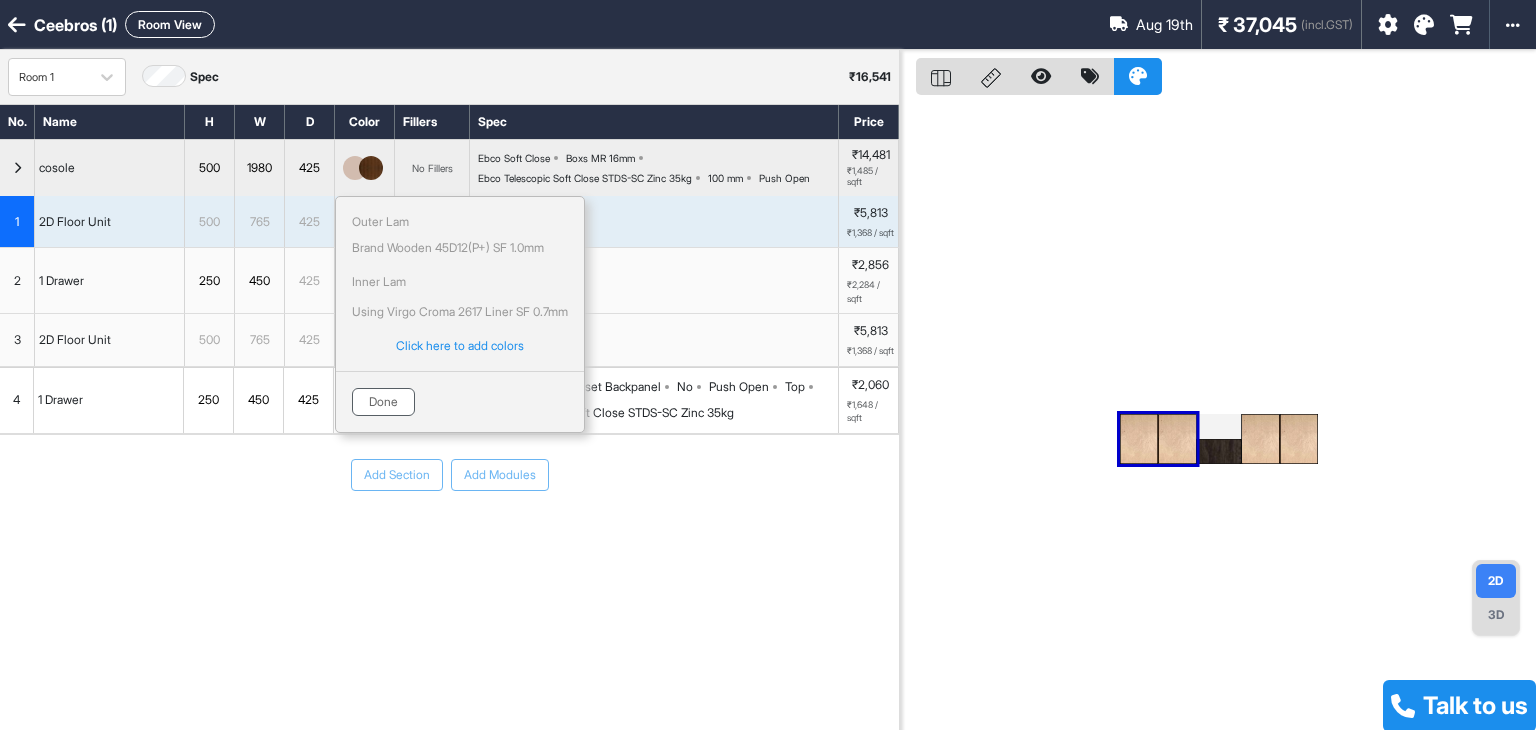 click on "Done" at bounding box center (383, 402) 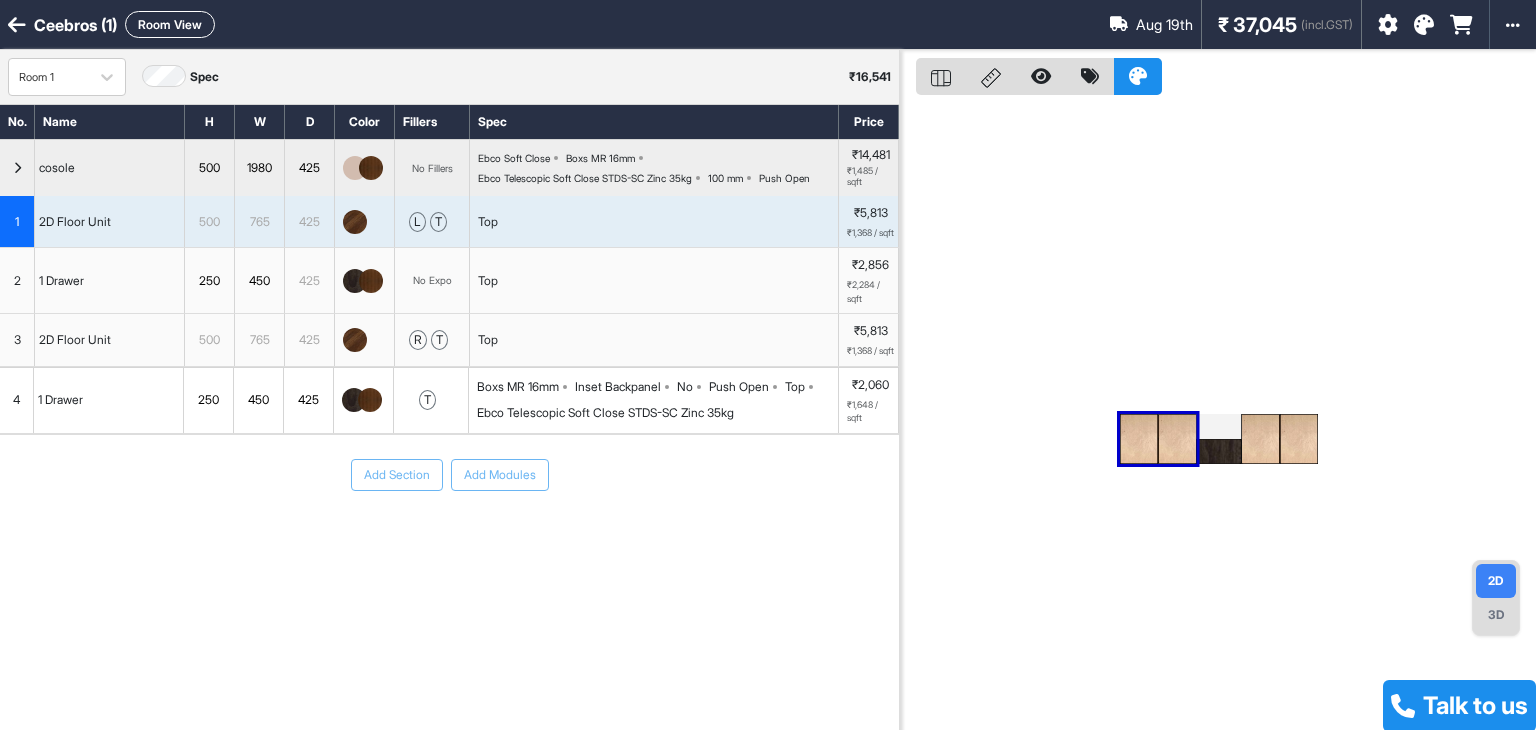 click at bounding box center (371, 168) 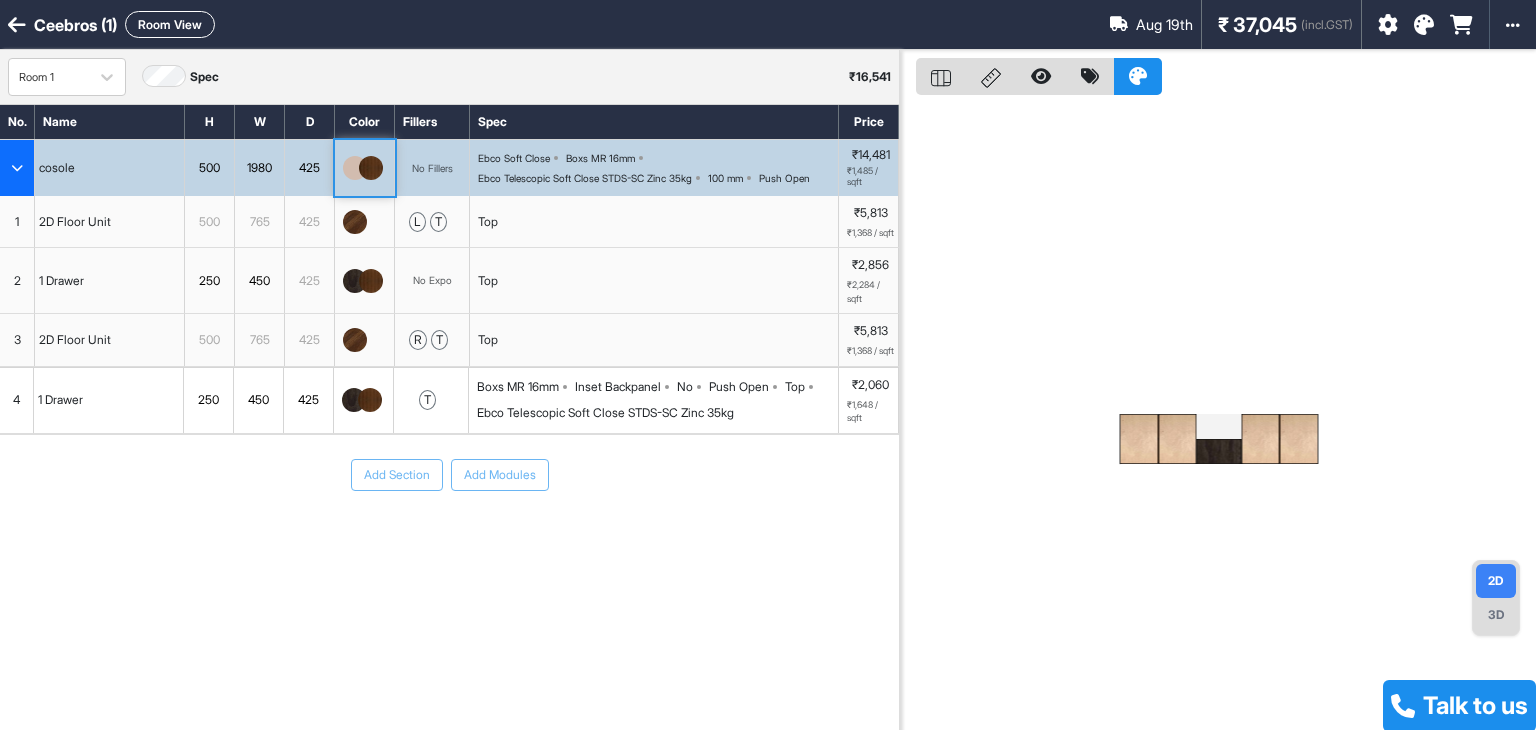 click at bounding box center [371, 168] 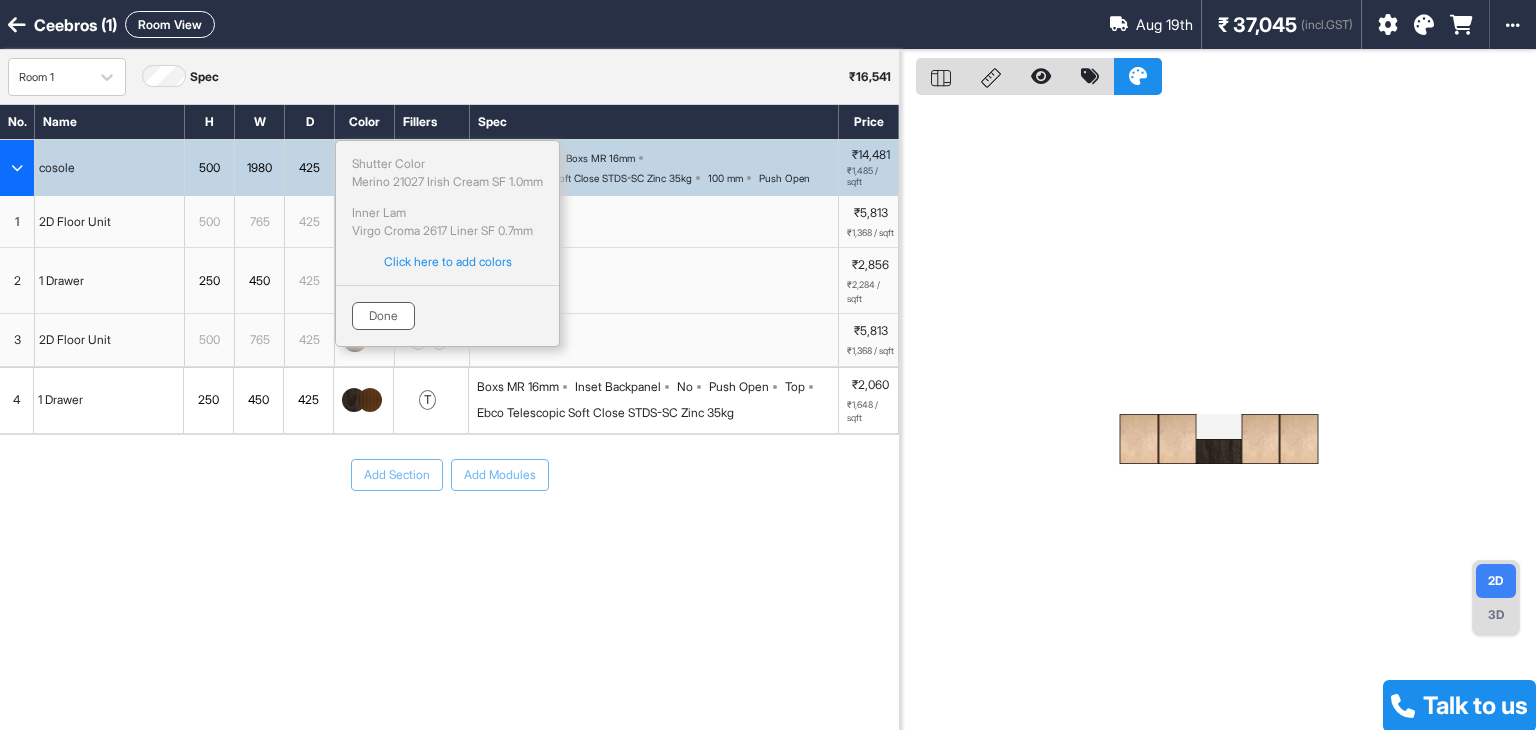 click on "Done" at bounding box center [383, 316] 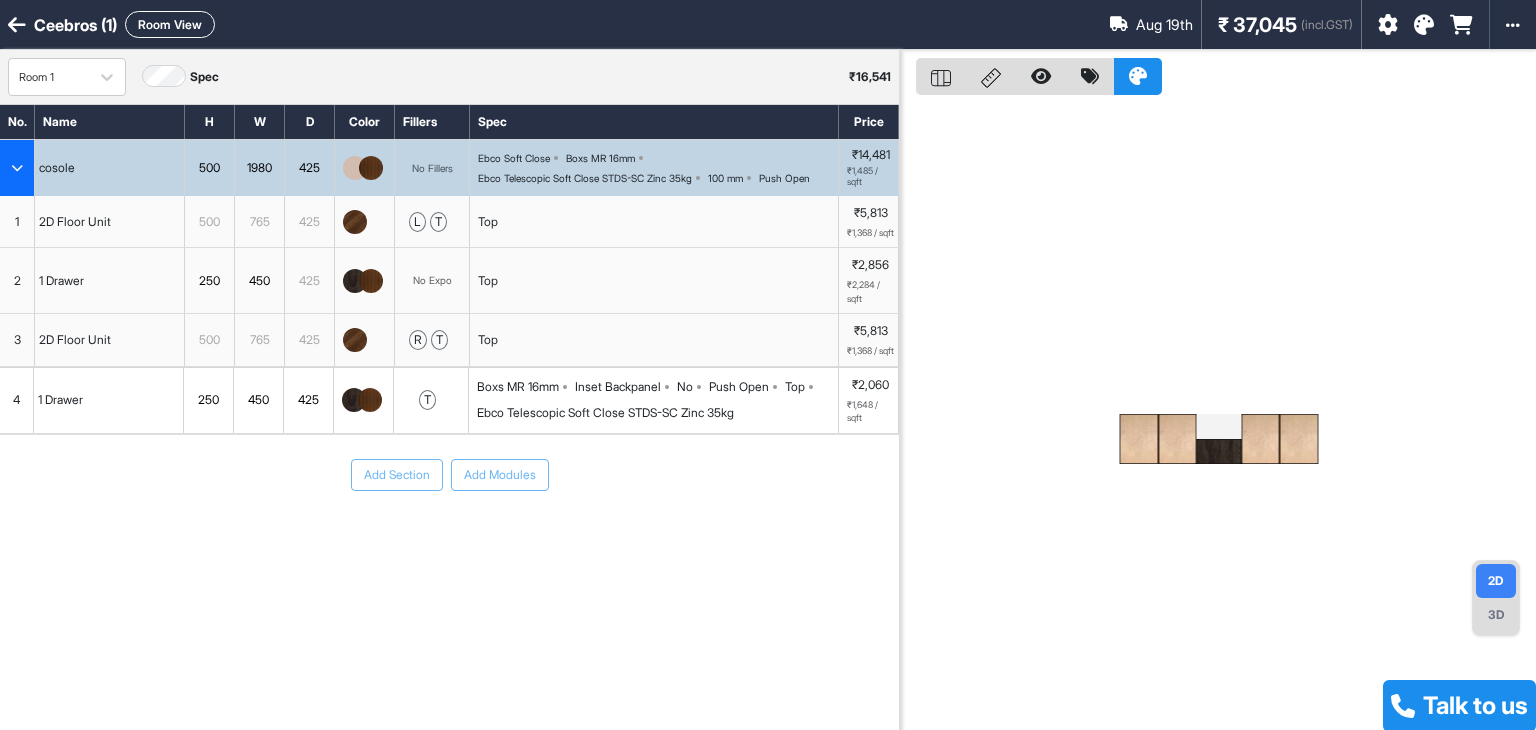 click at bounding box center [371, 168] 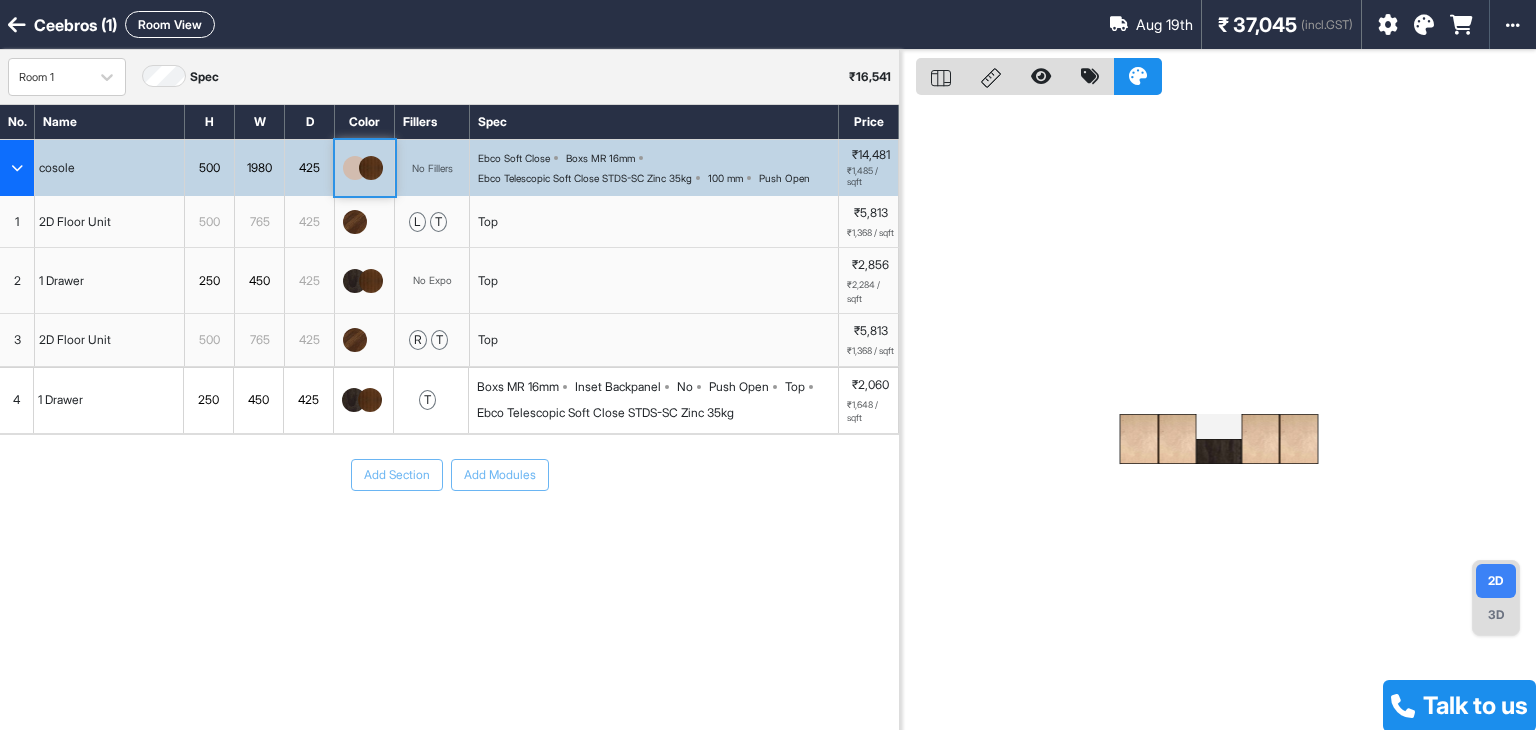 click at bounding box center [371, 168] 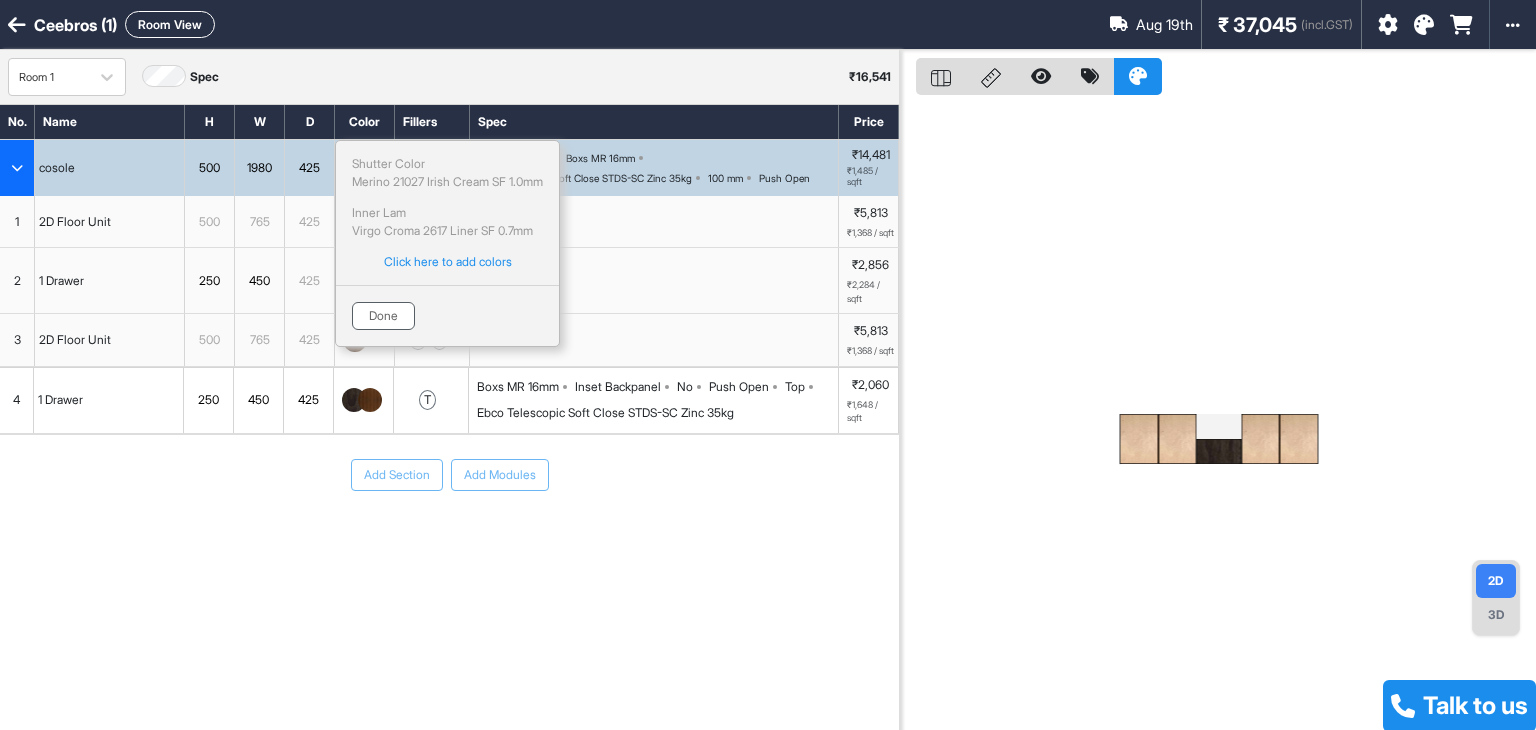 click on "Done" at bounding box center [383, 316] 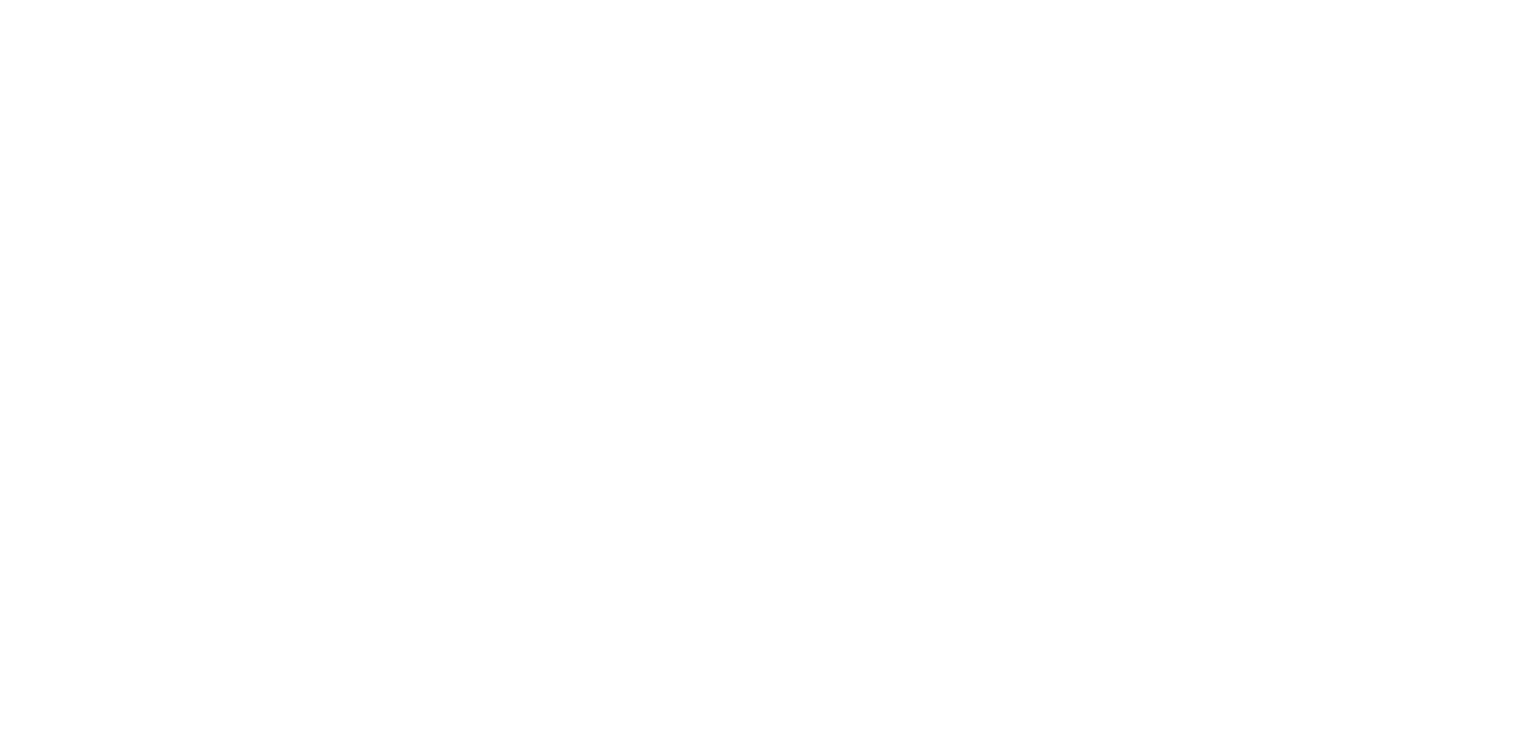 scroll, scrollTop: 0, scrollLeft: 0, axis: both 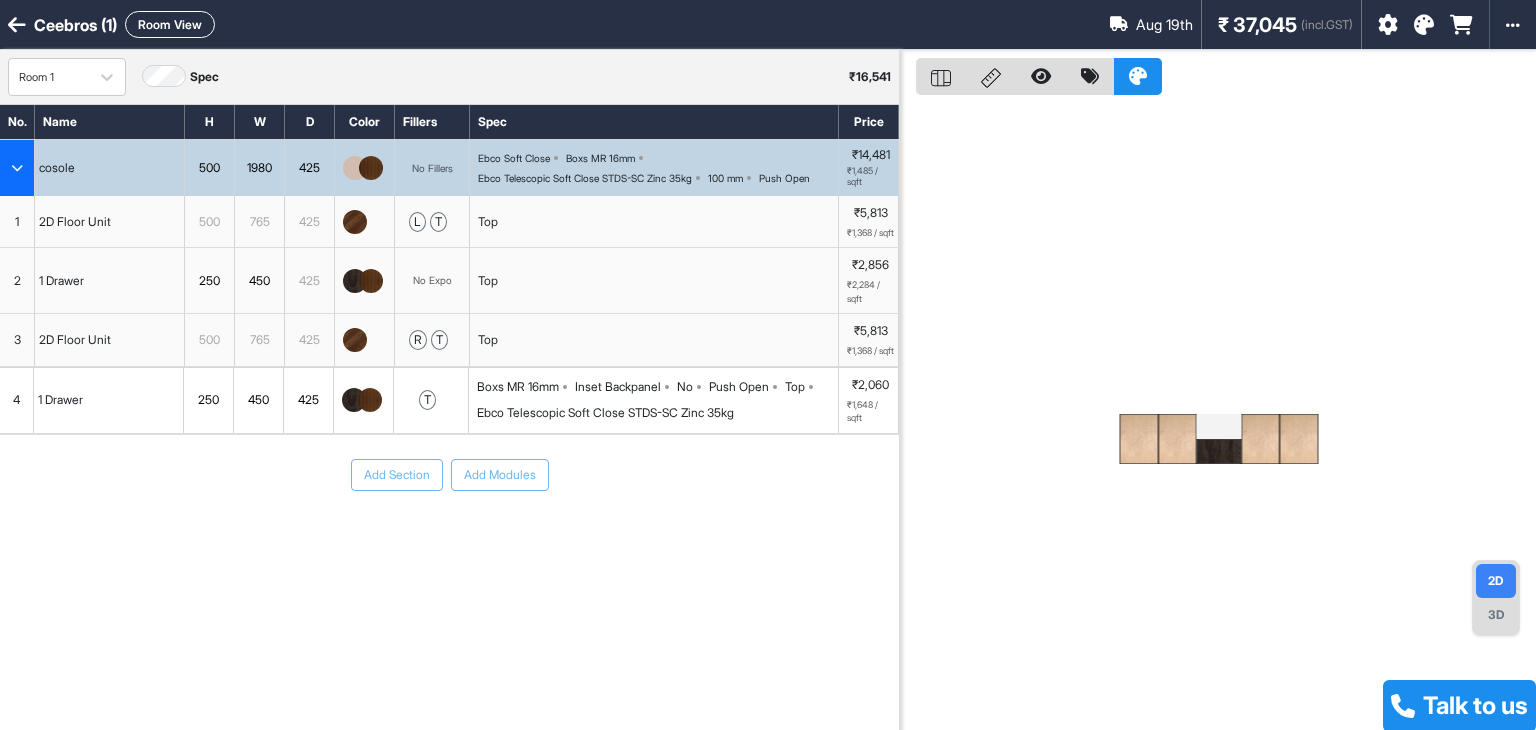 click on "Room View" at bounding box center (170, 24) 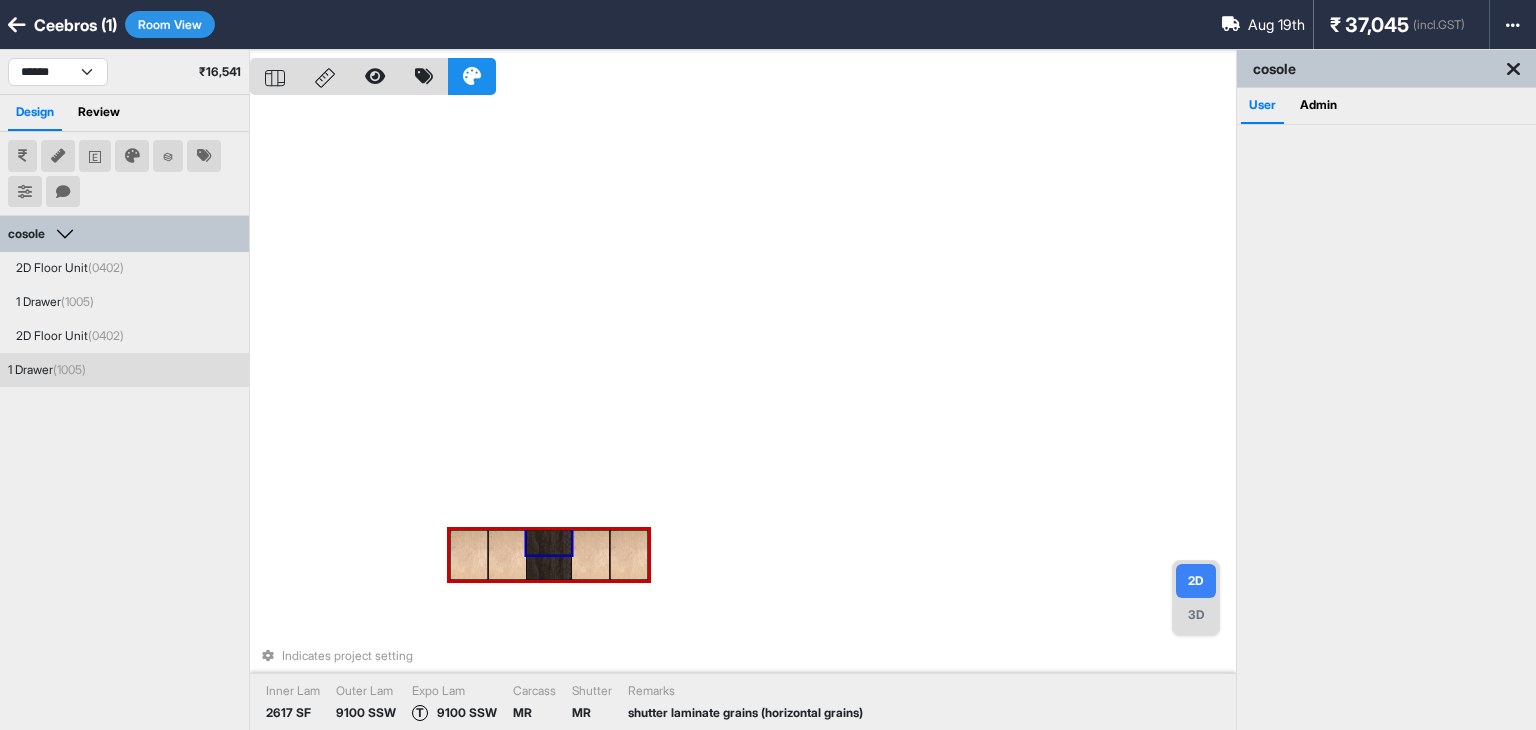 click at bounding box center [549, 542] 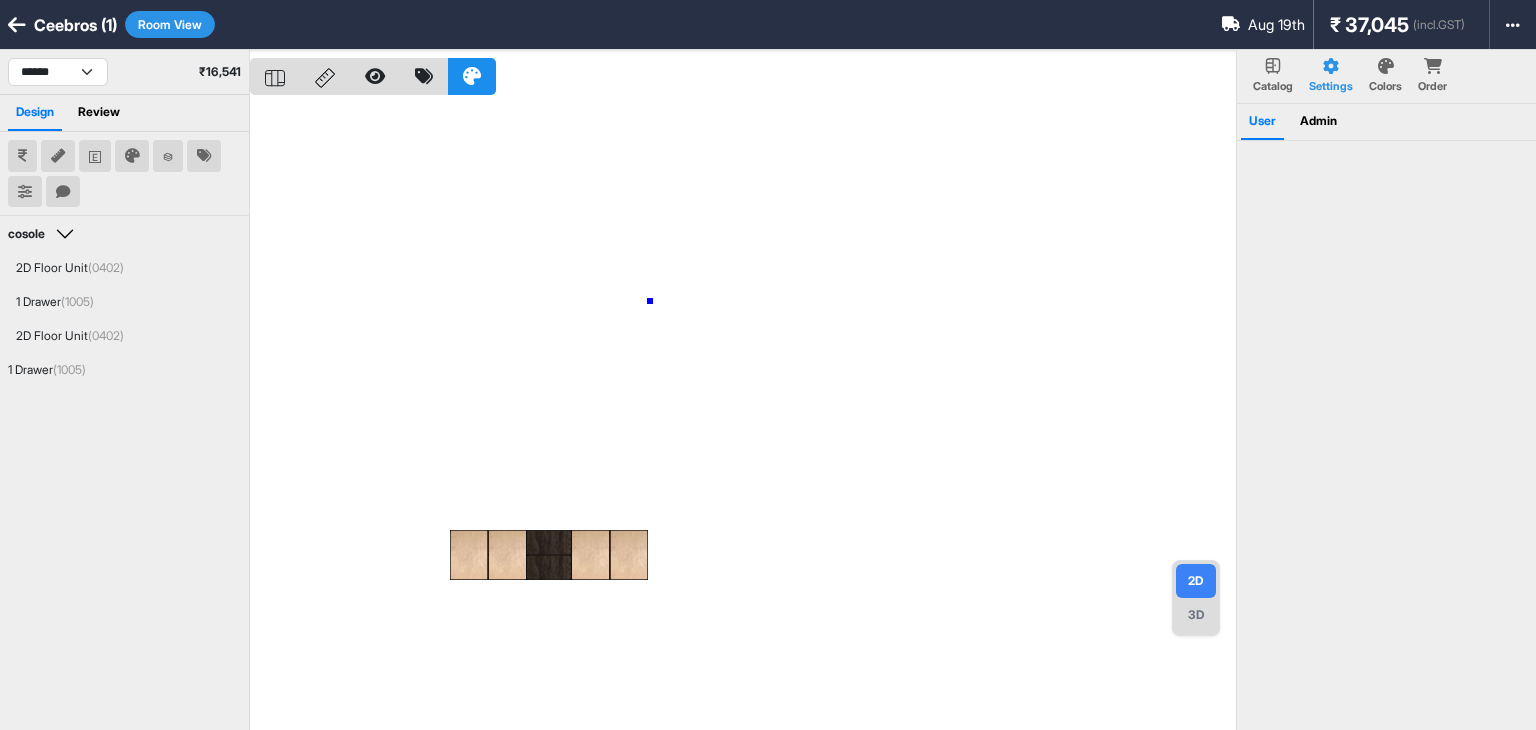 click at bounding box center (743, 415) 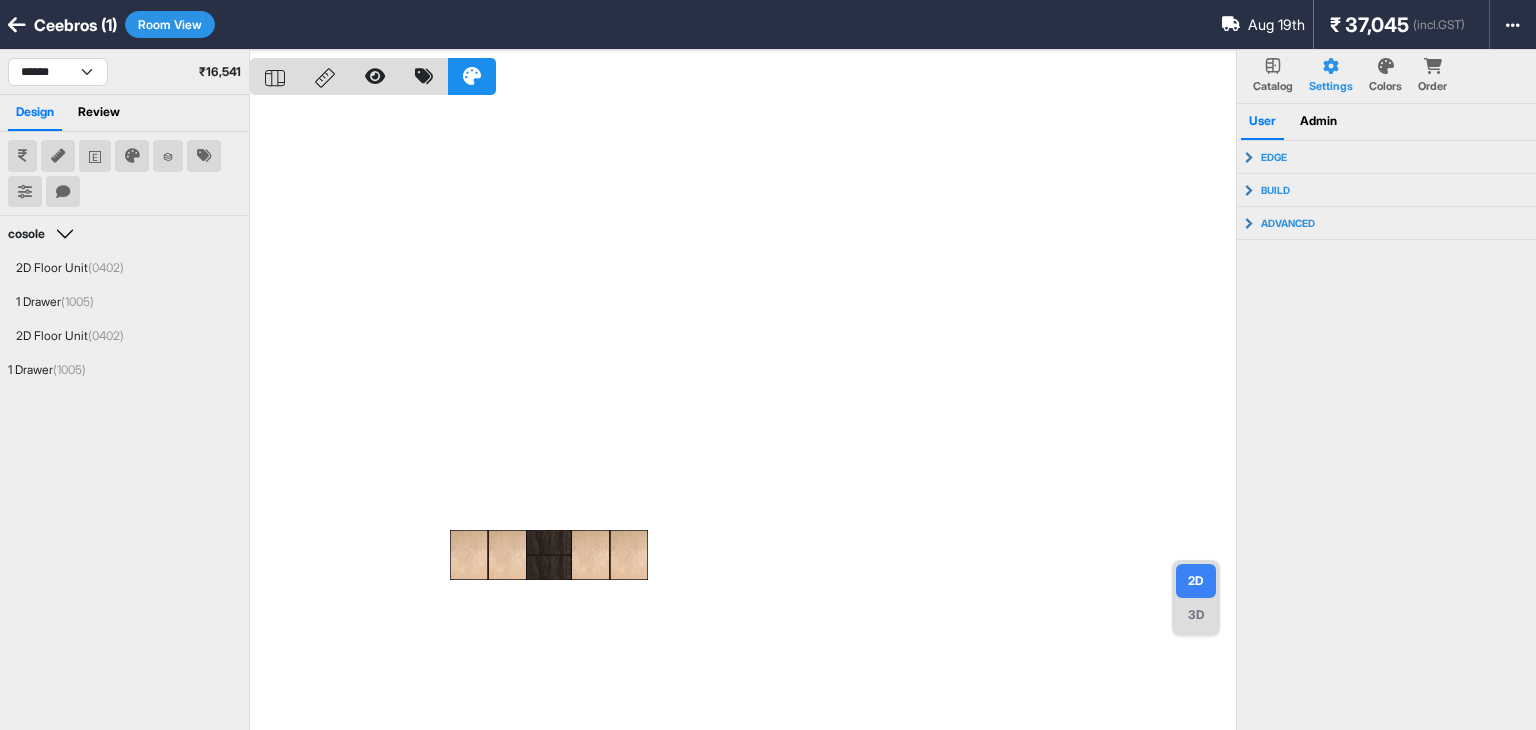 click on "Room View" at bounding box center (170, 24) 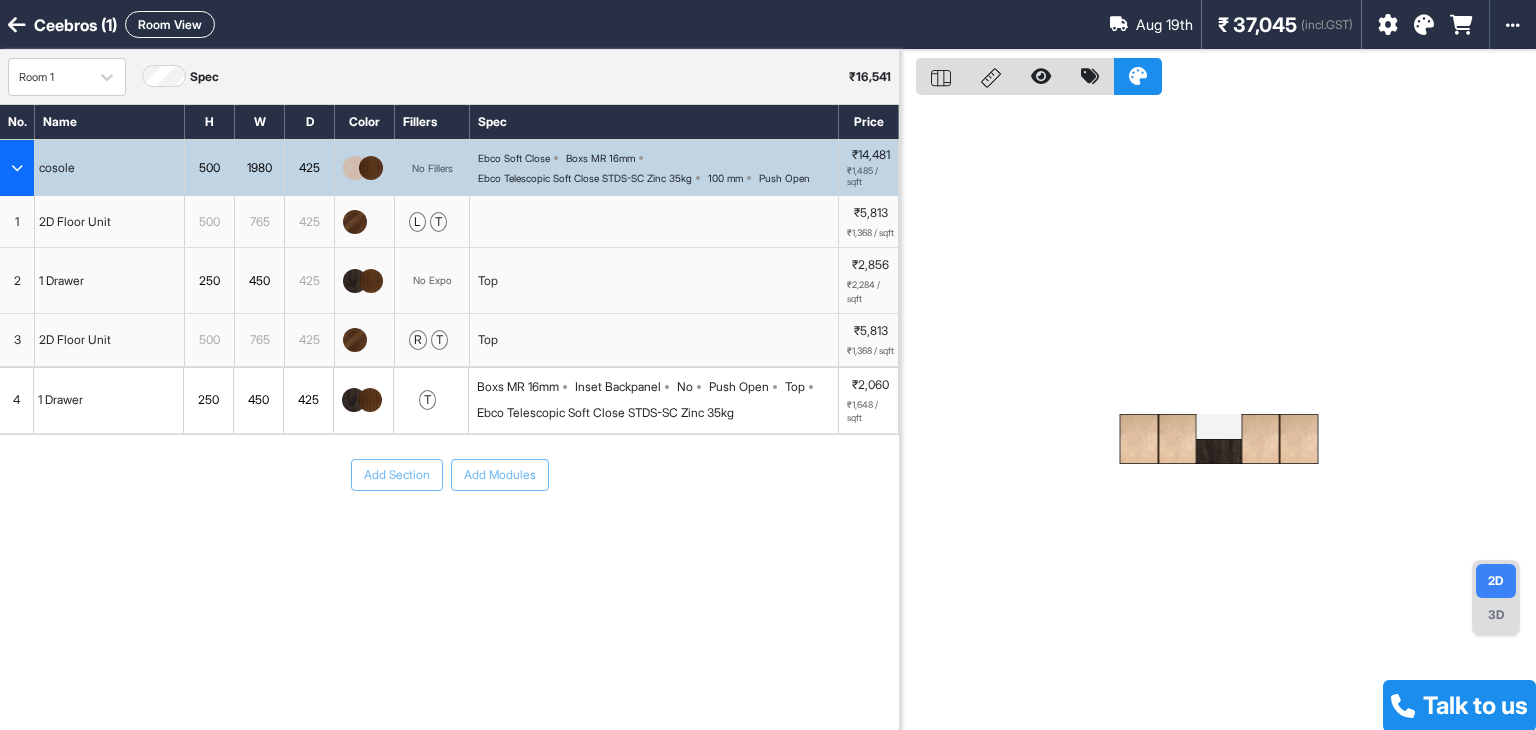 click at bounding box center (371, 168) 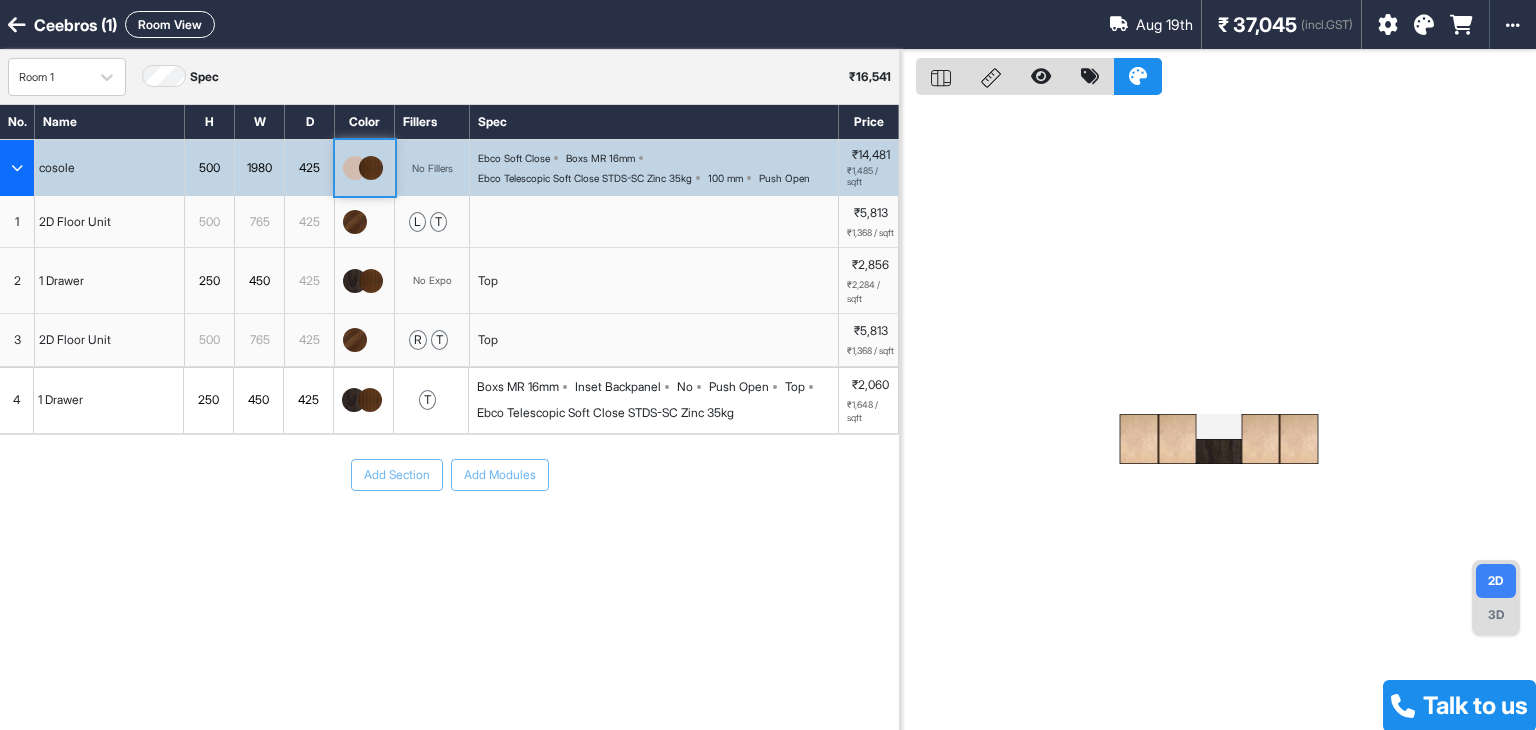click at bounding box center (371, 168) 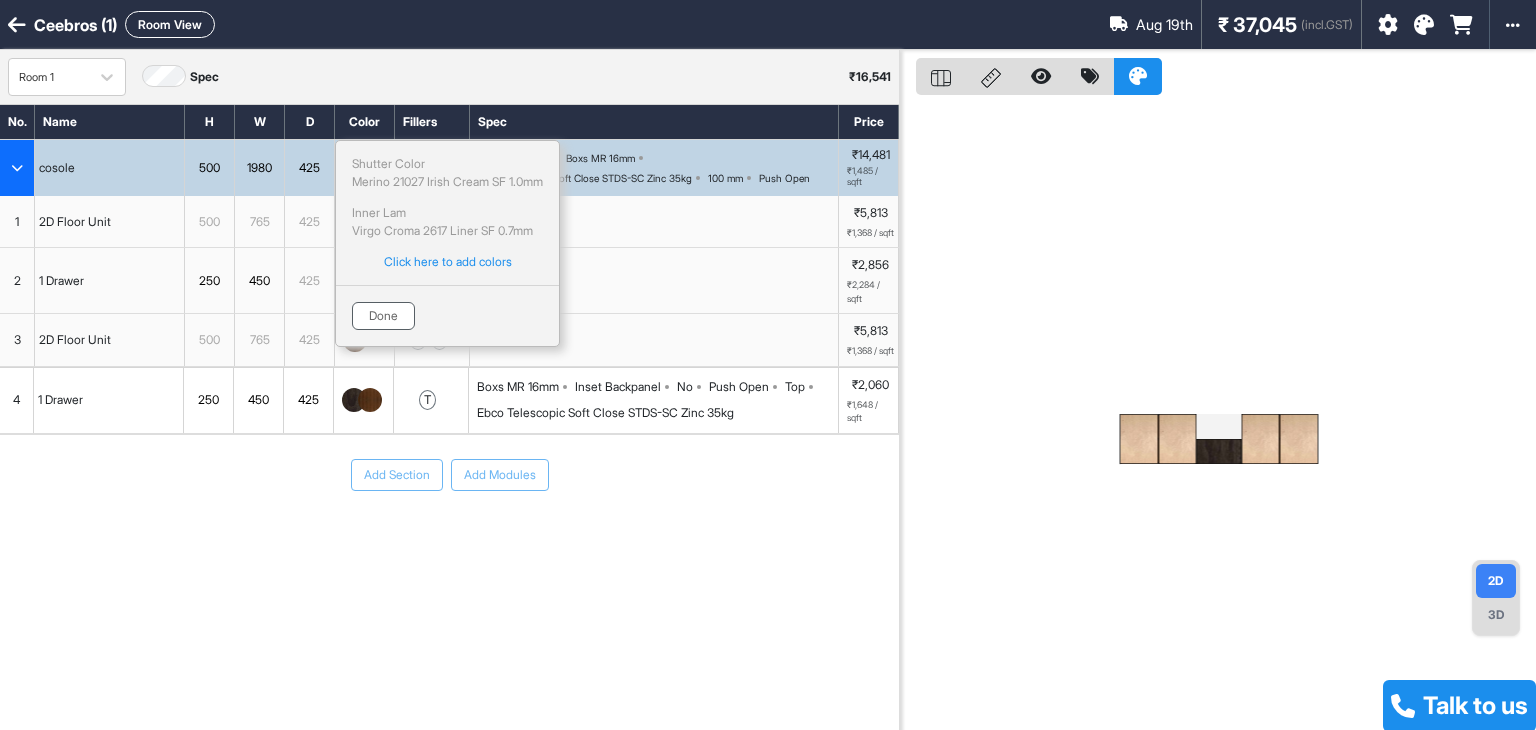 click on "Done" at bounding box center (383, 316) 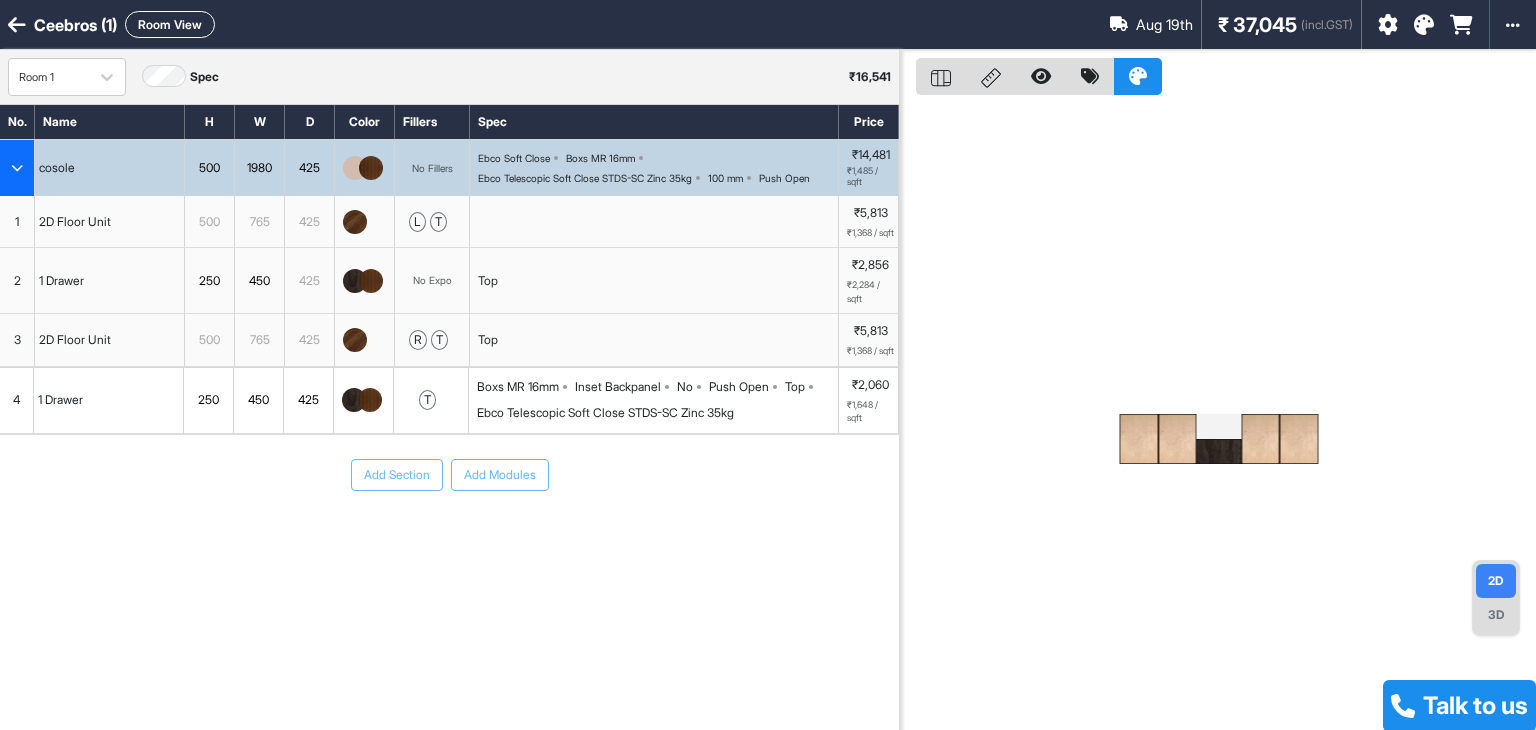click at bounding box center (365, 222) 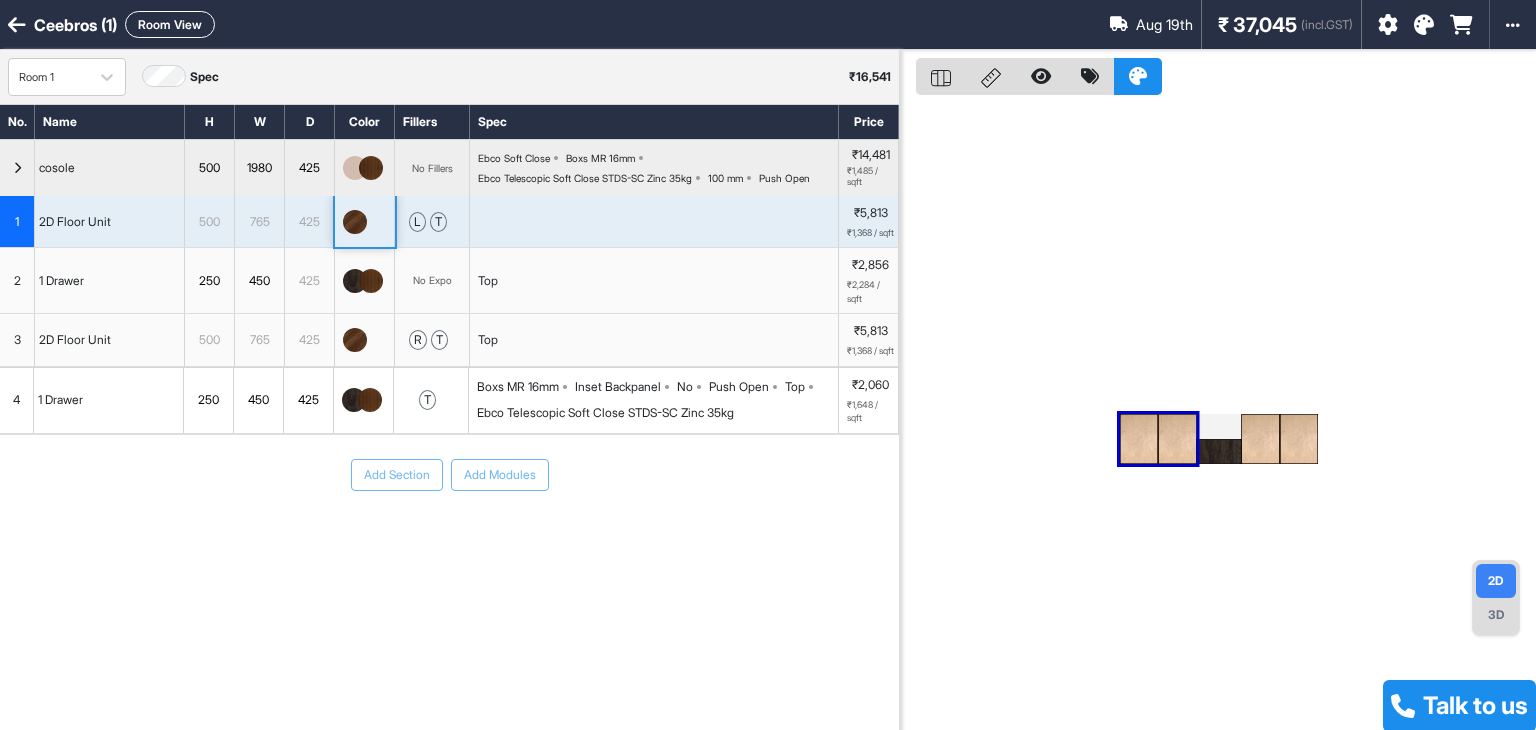 click at bounding box center (365, 222) 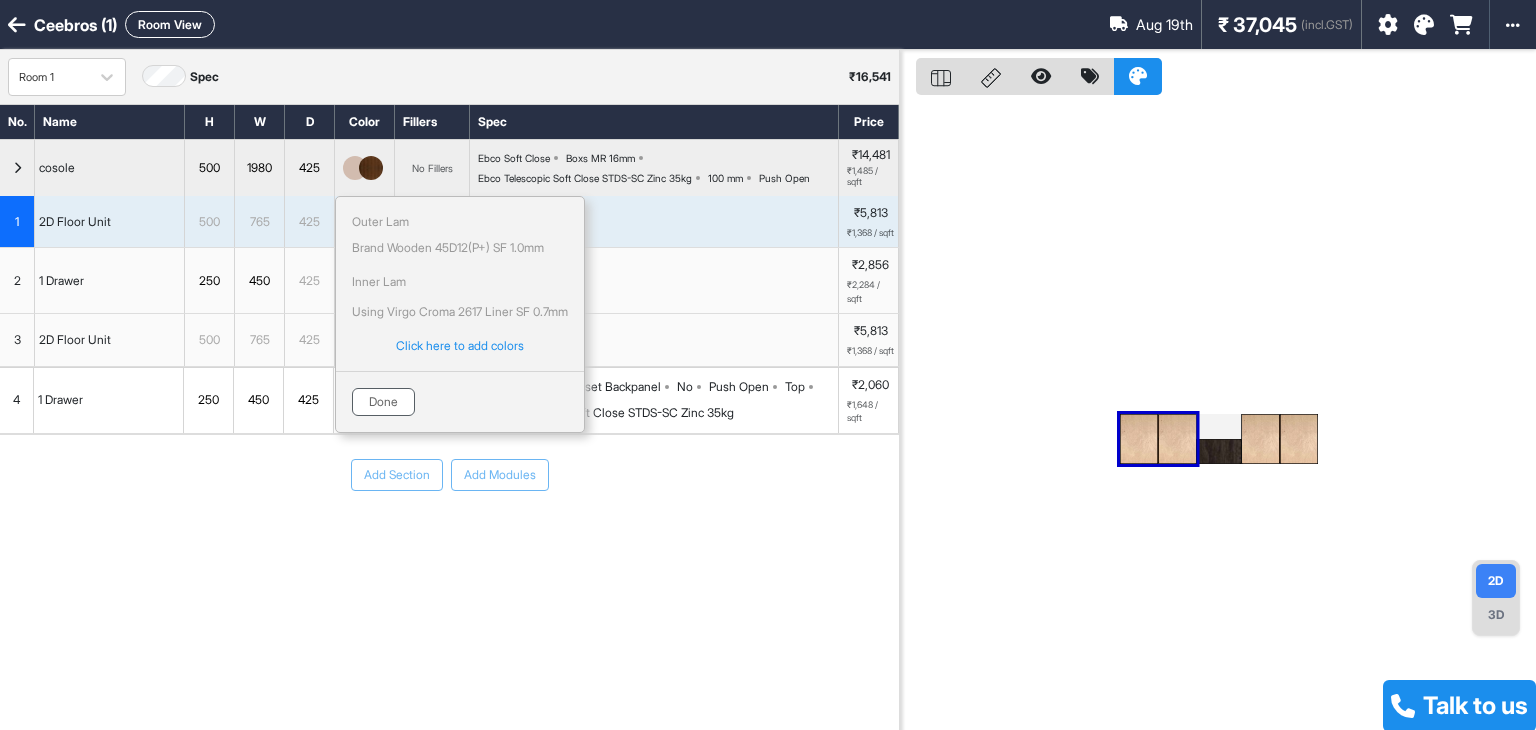 click on "Done" at bounding box center [383, 402] 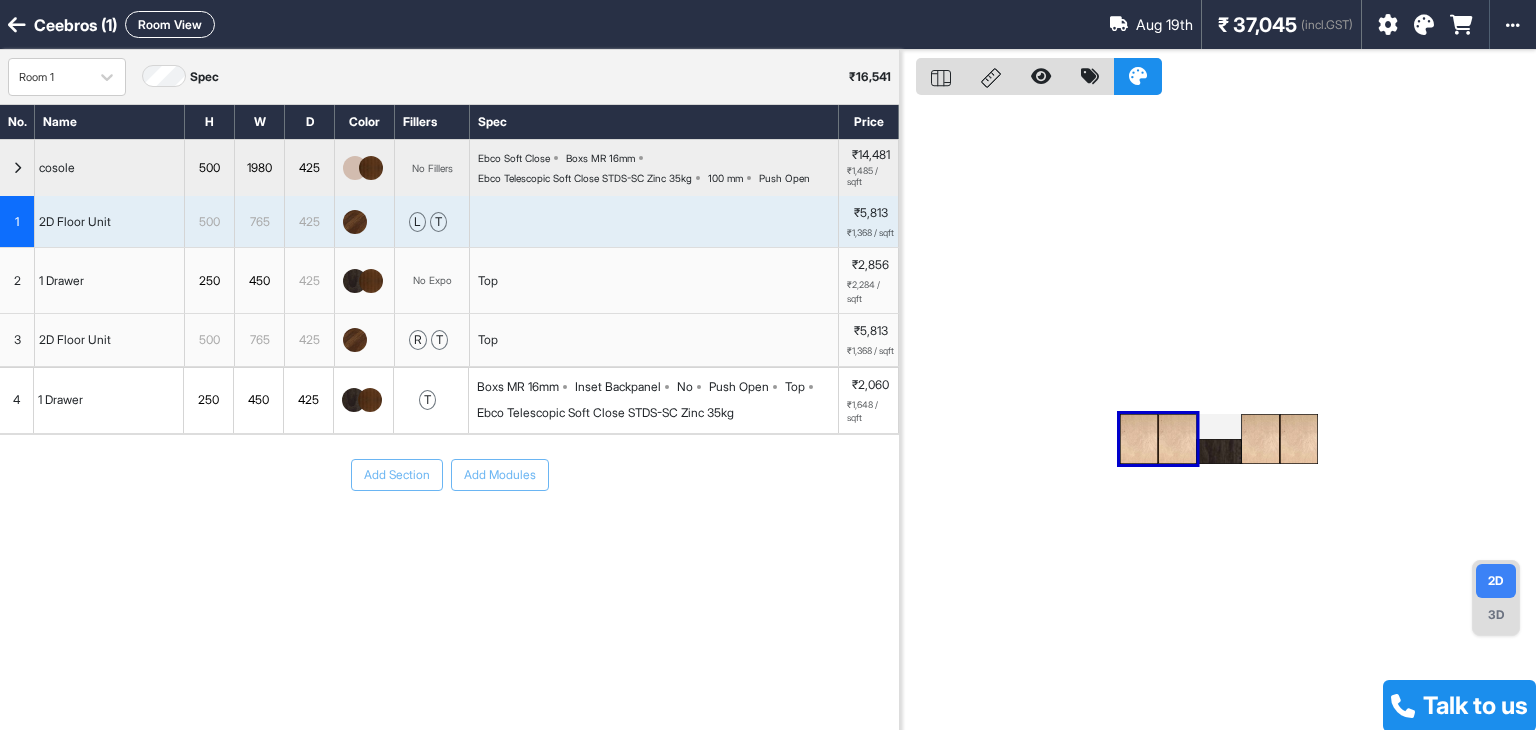 click at bounding box center (355, 281) 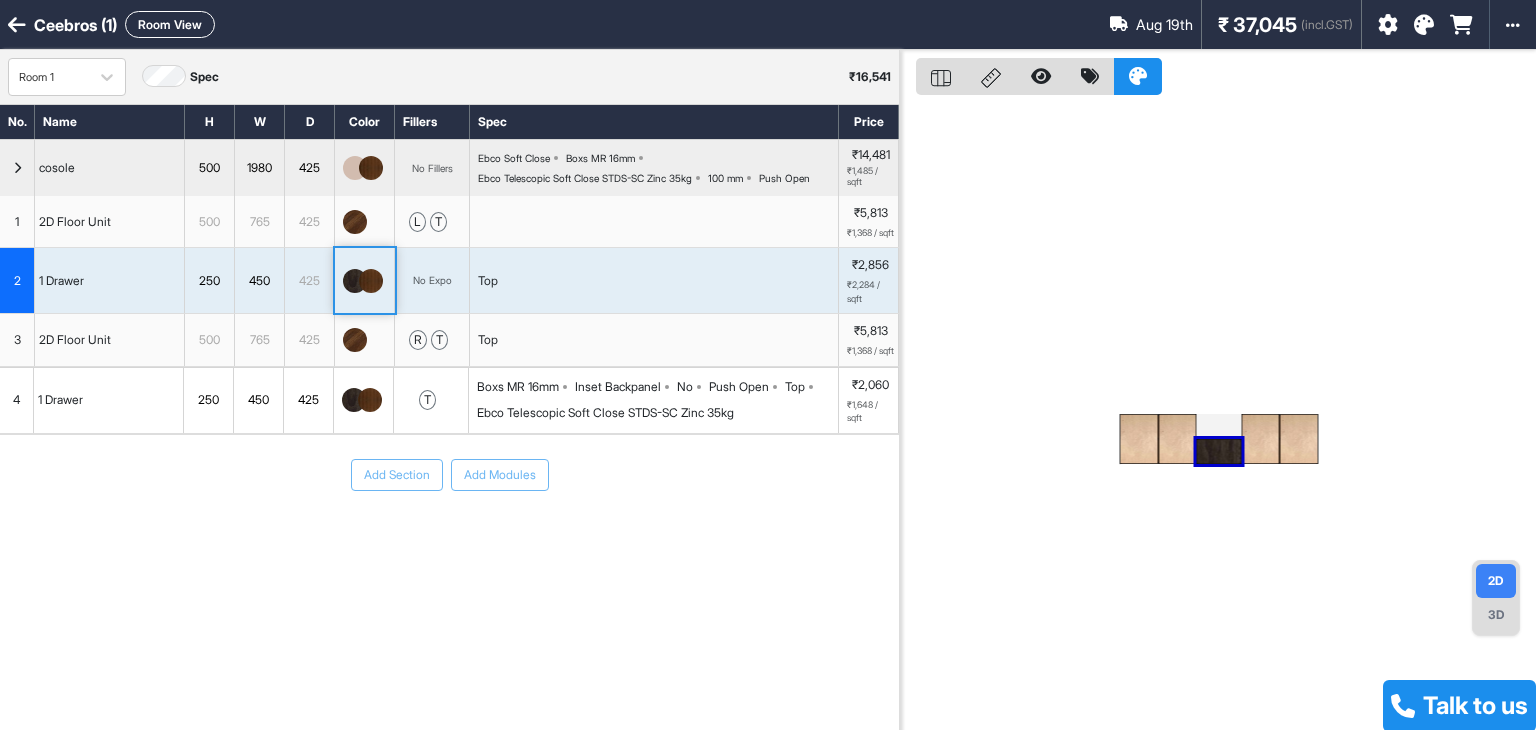 click at bounding box center (355, 281) 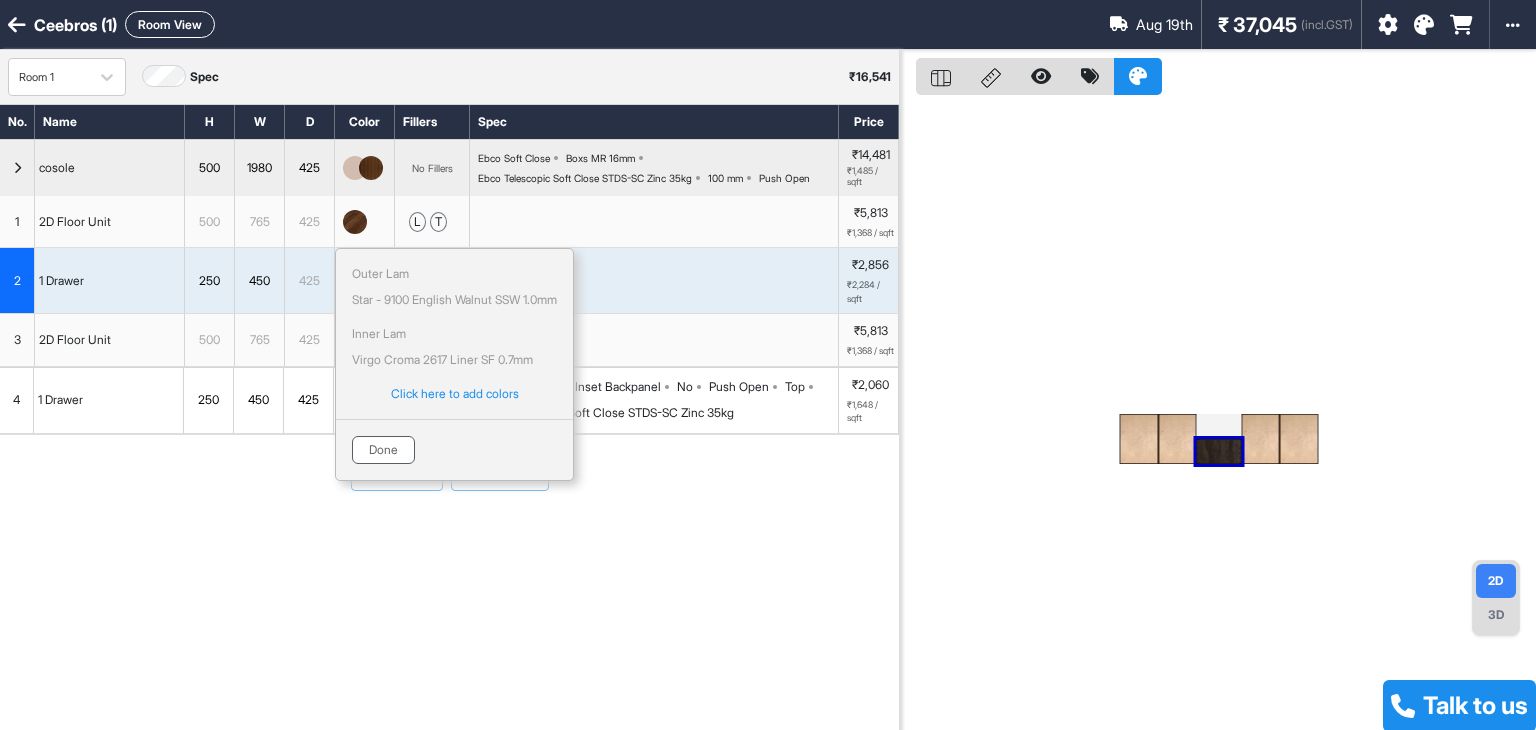 click on "Done" at bounding box center (383, 450) 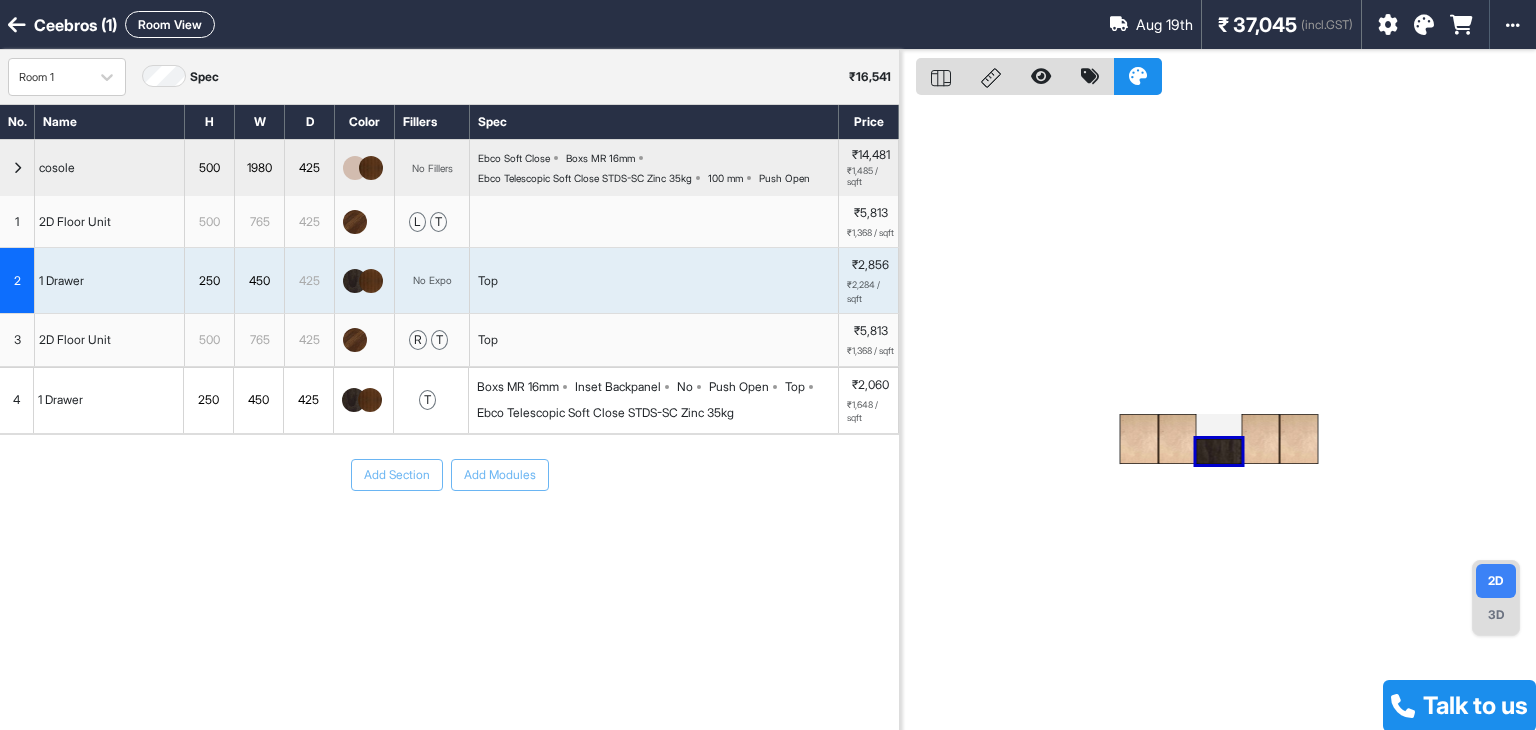 click at bounding box center (355, 340) 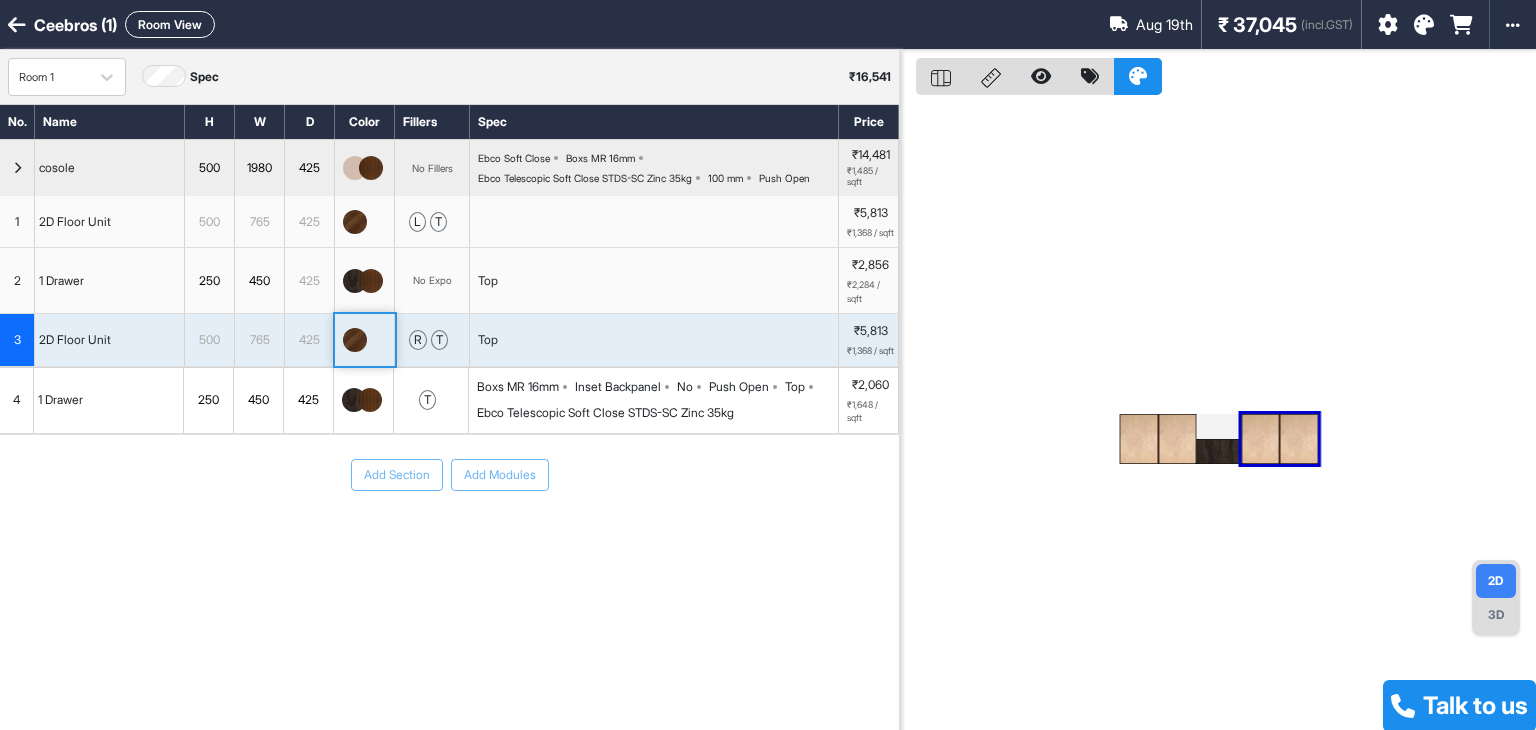 click at bounding box center [355, 340] 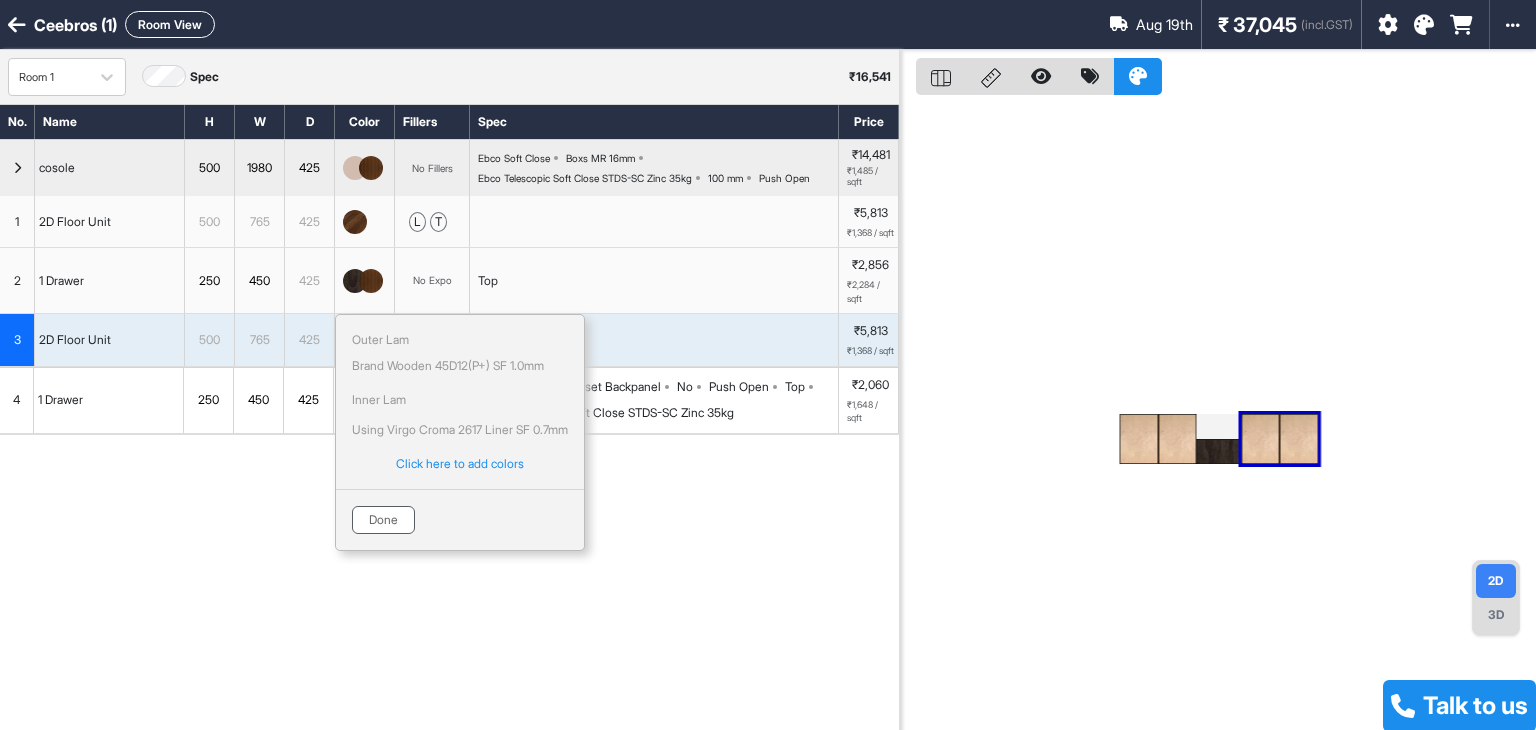click on "Done" at bounding box center (383, 520) 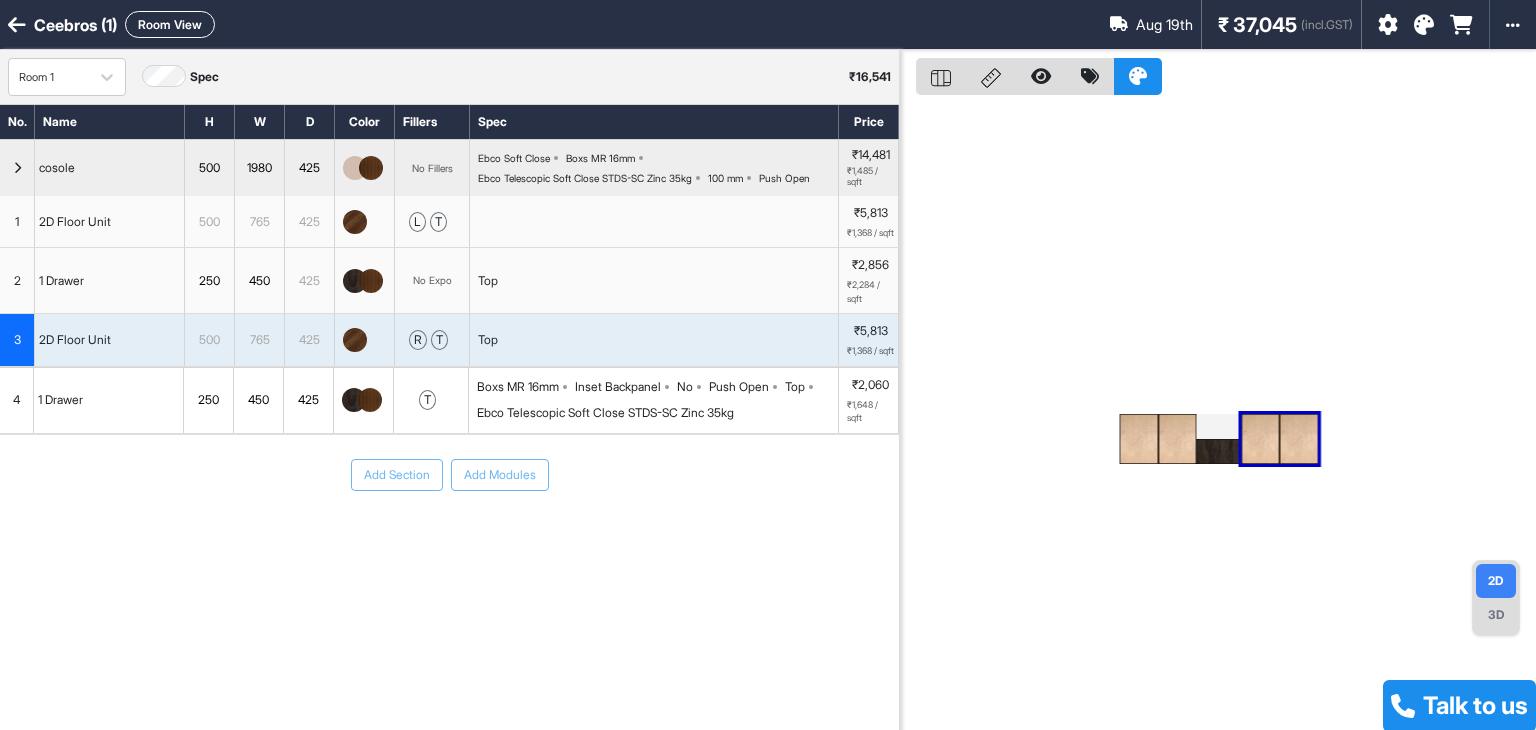 click at bounding box center (354, 400) 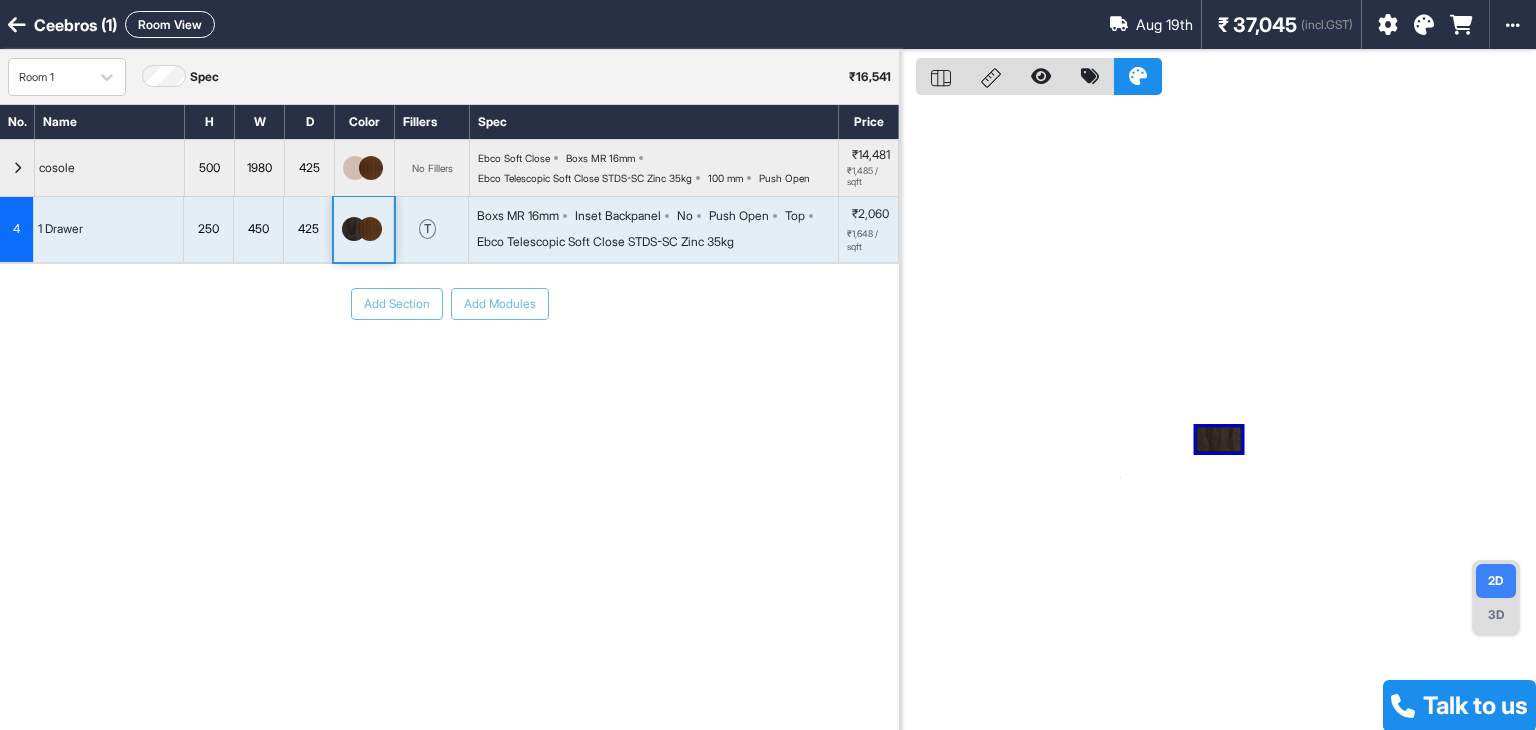 click at bounding box center [370, 229] 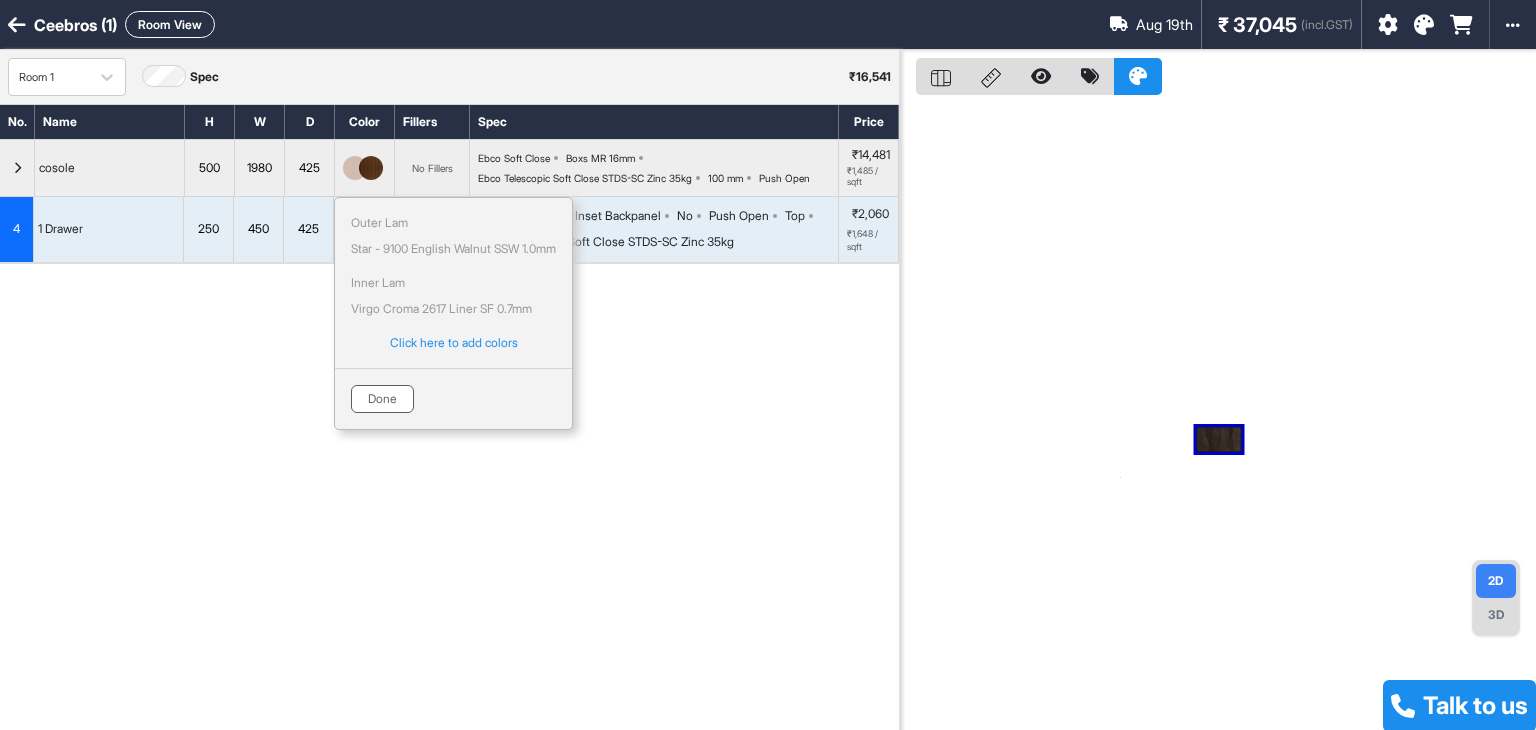 click on "Done" at bounding box center [382, 399] 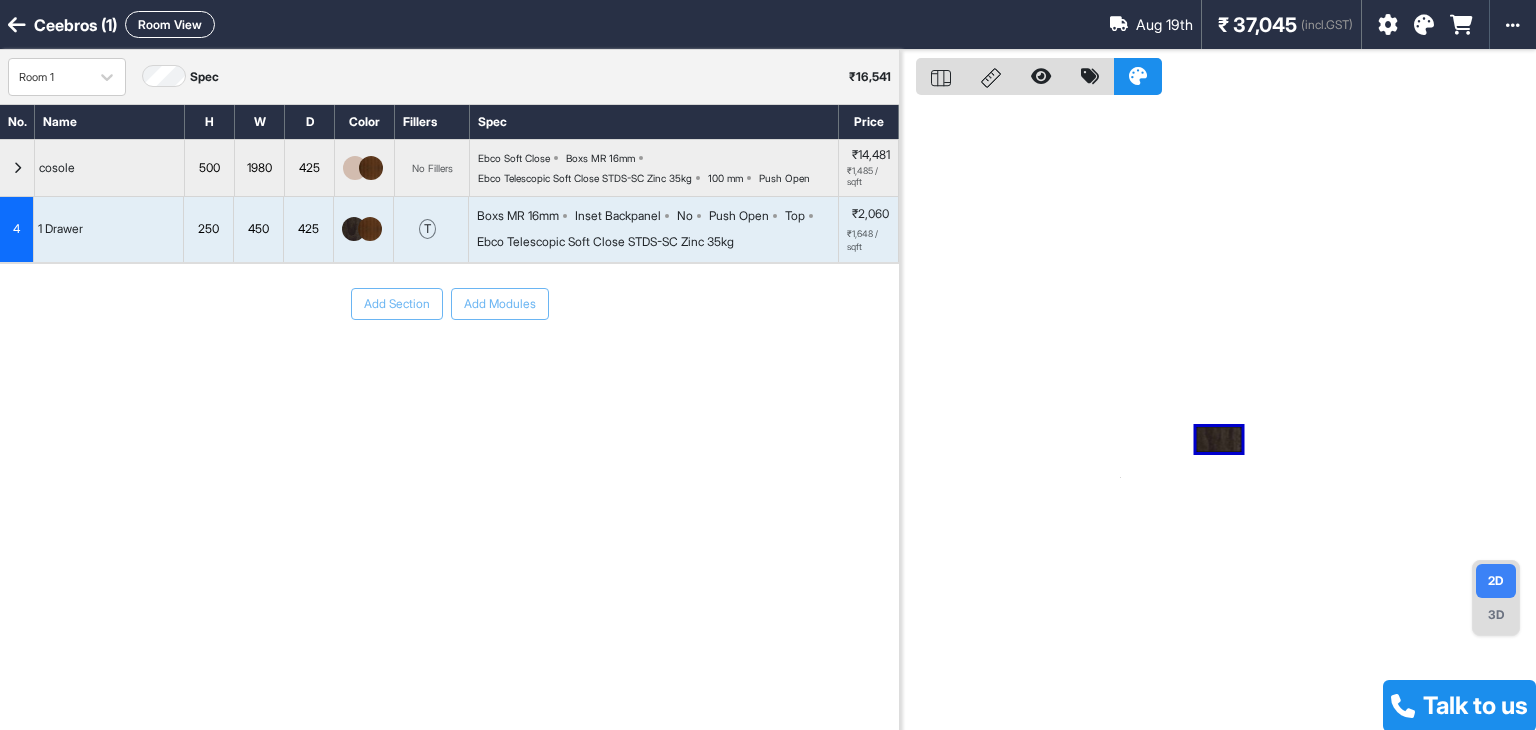 click on "Add Section Add Modules" at bounding box center [449, 364] 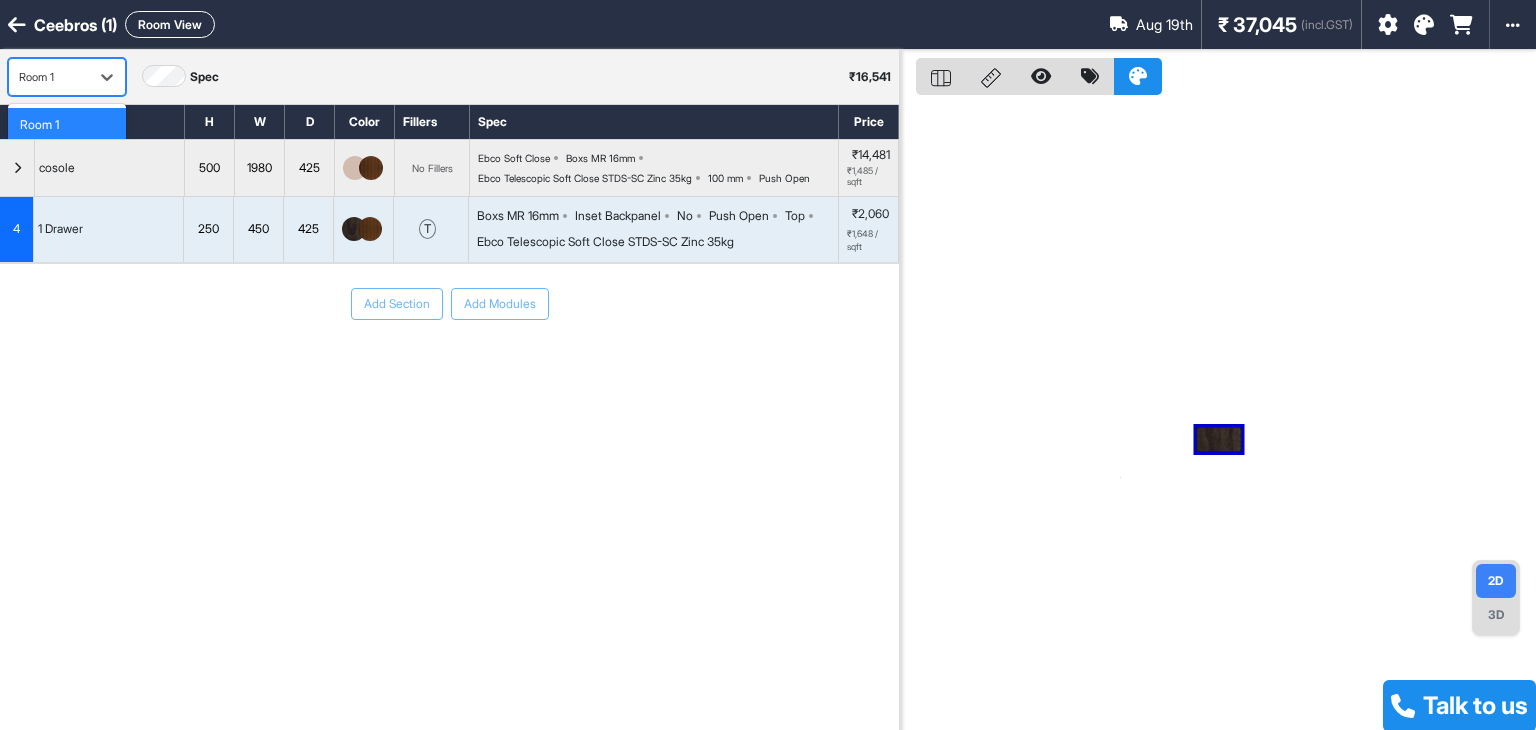 click on "Room 1" at bounding box center [67, 77] 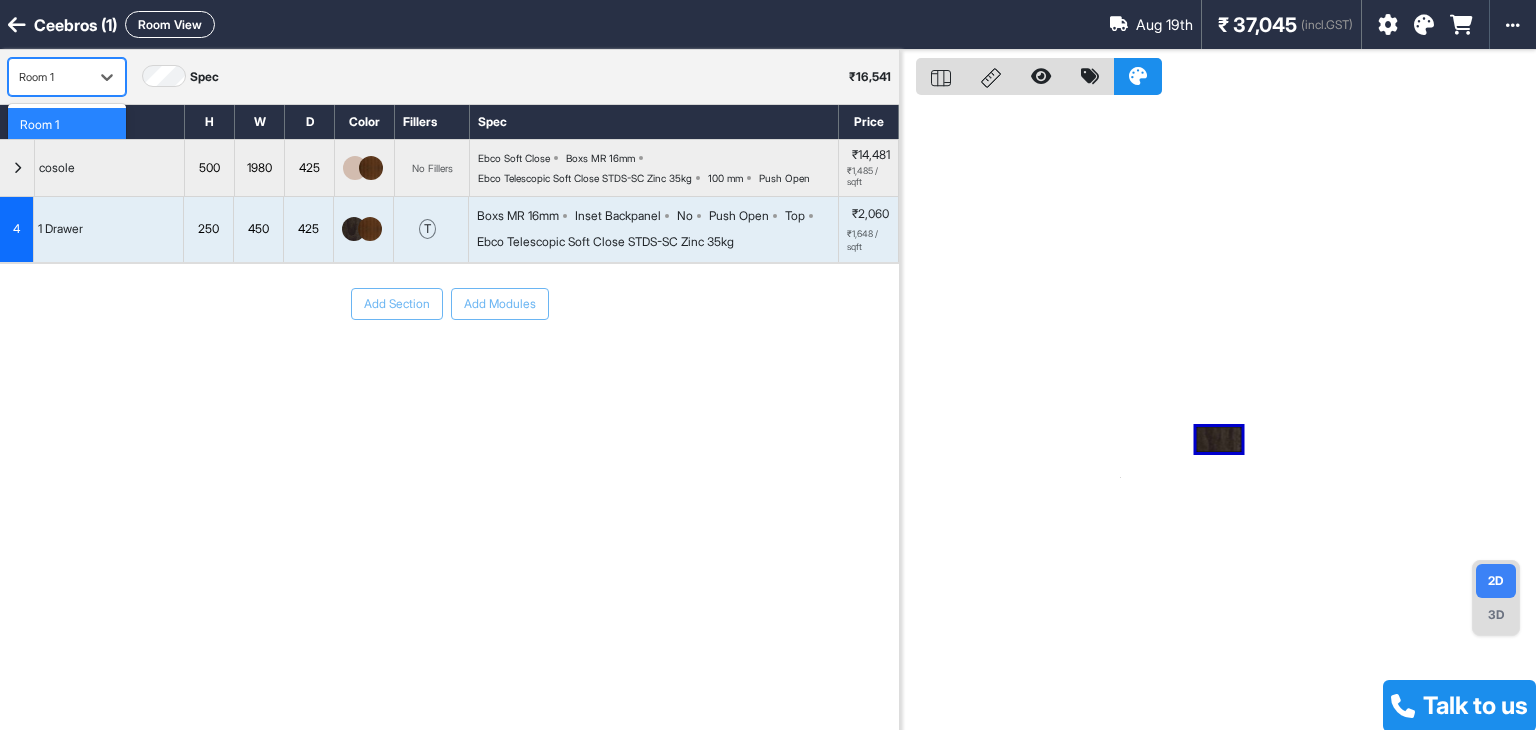 click on "display" at bounding box center (67, 159) 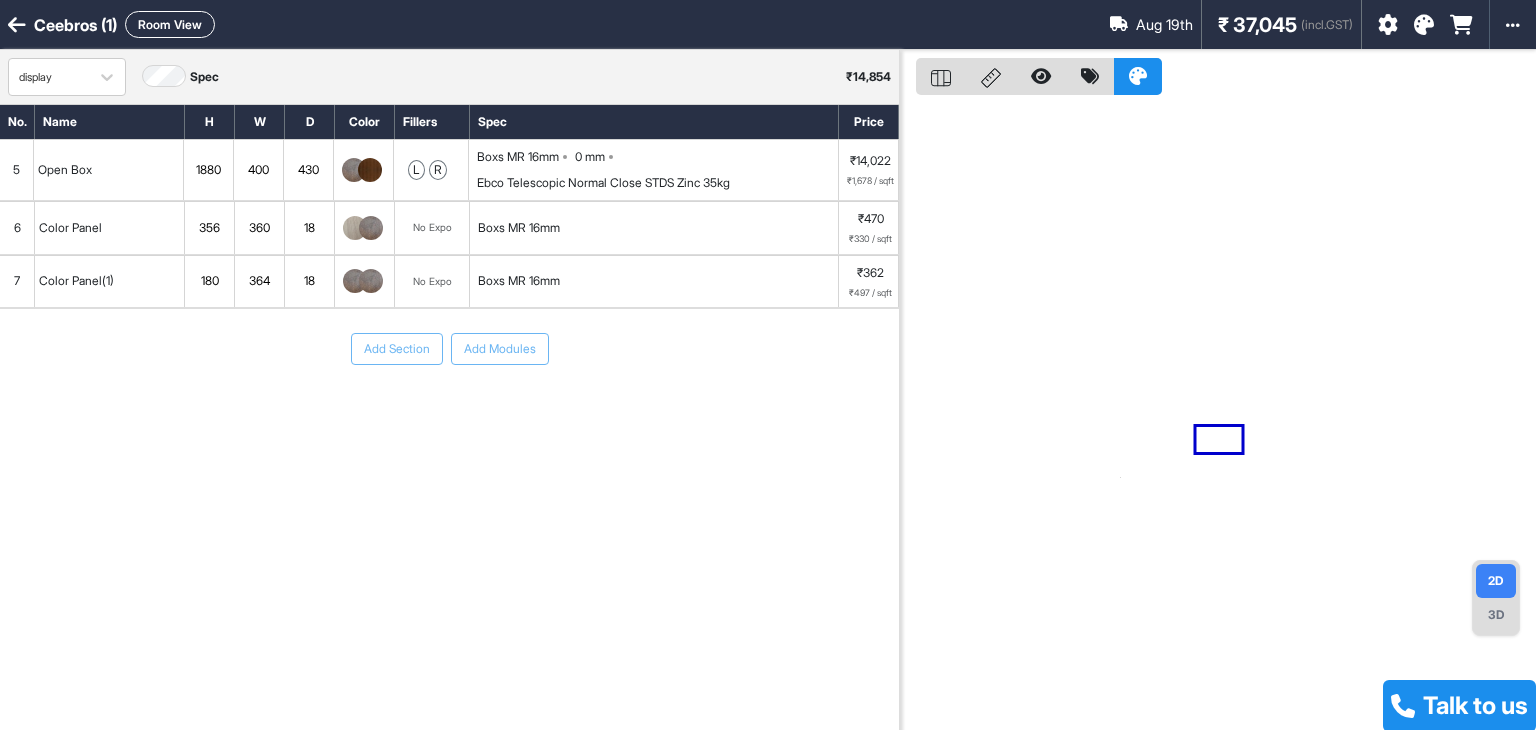 click on "Add Section Add Modules" at bounding box center [449, 409] 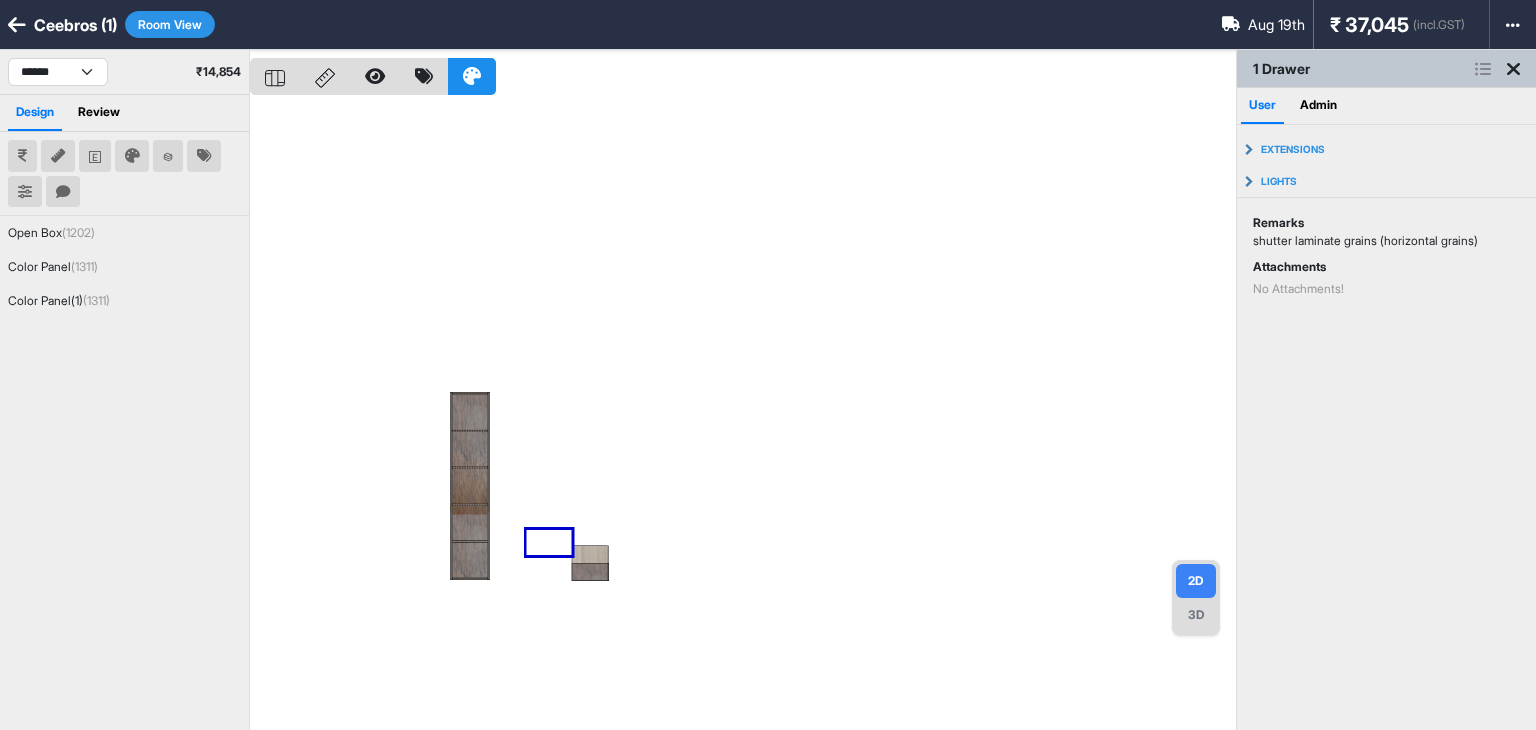 click at bounding box center (743, 415) 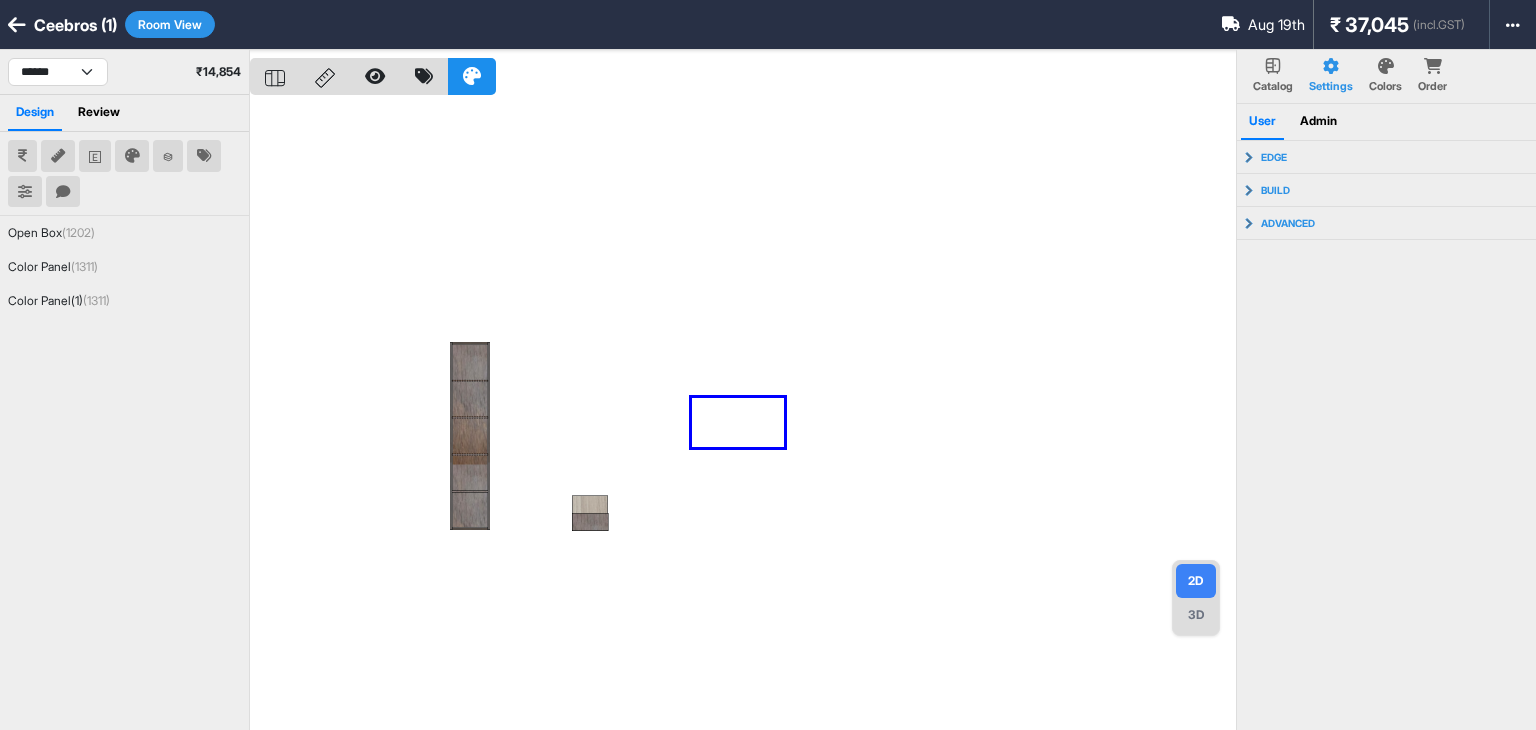 click at bounding box center (743, 415) 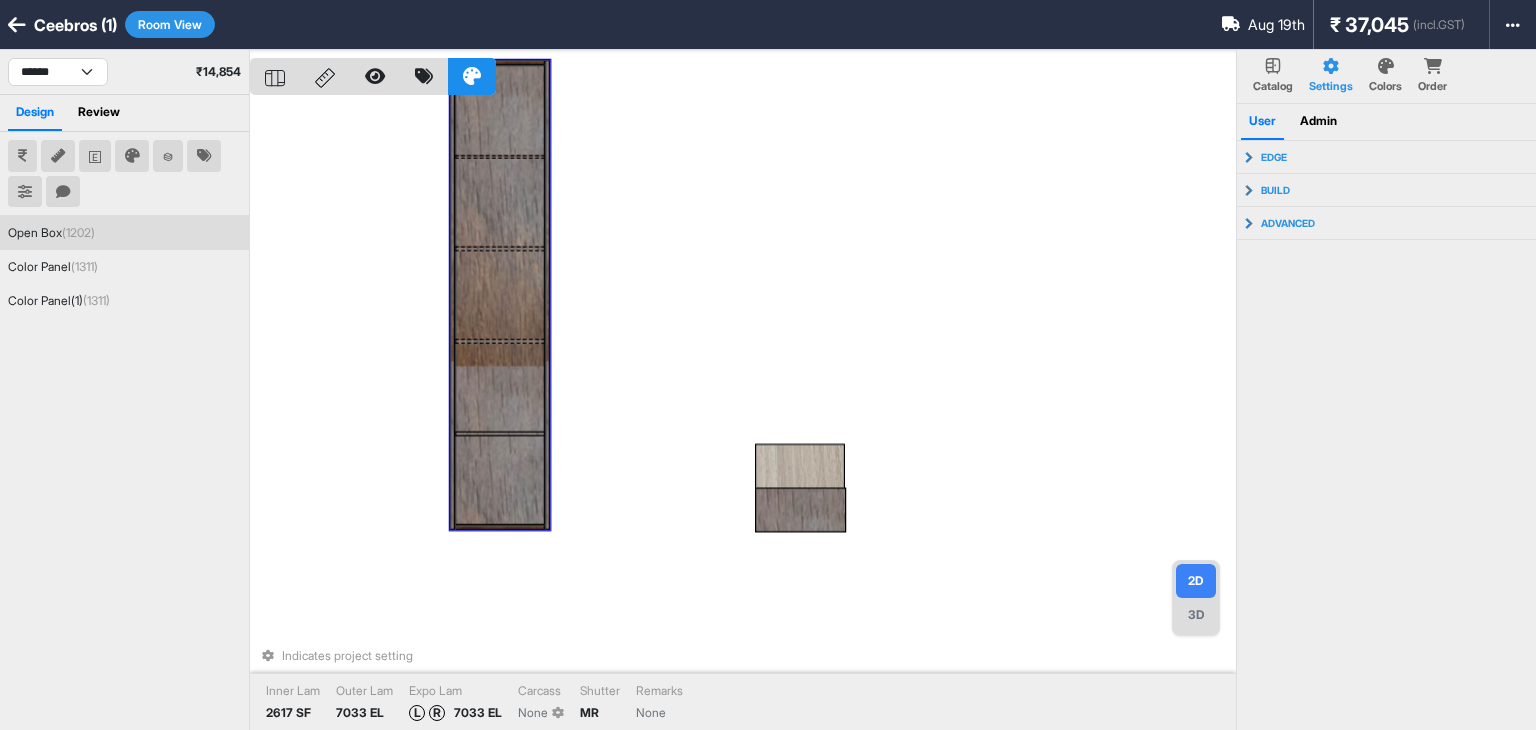 click at bounding box center (499, 481) 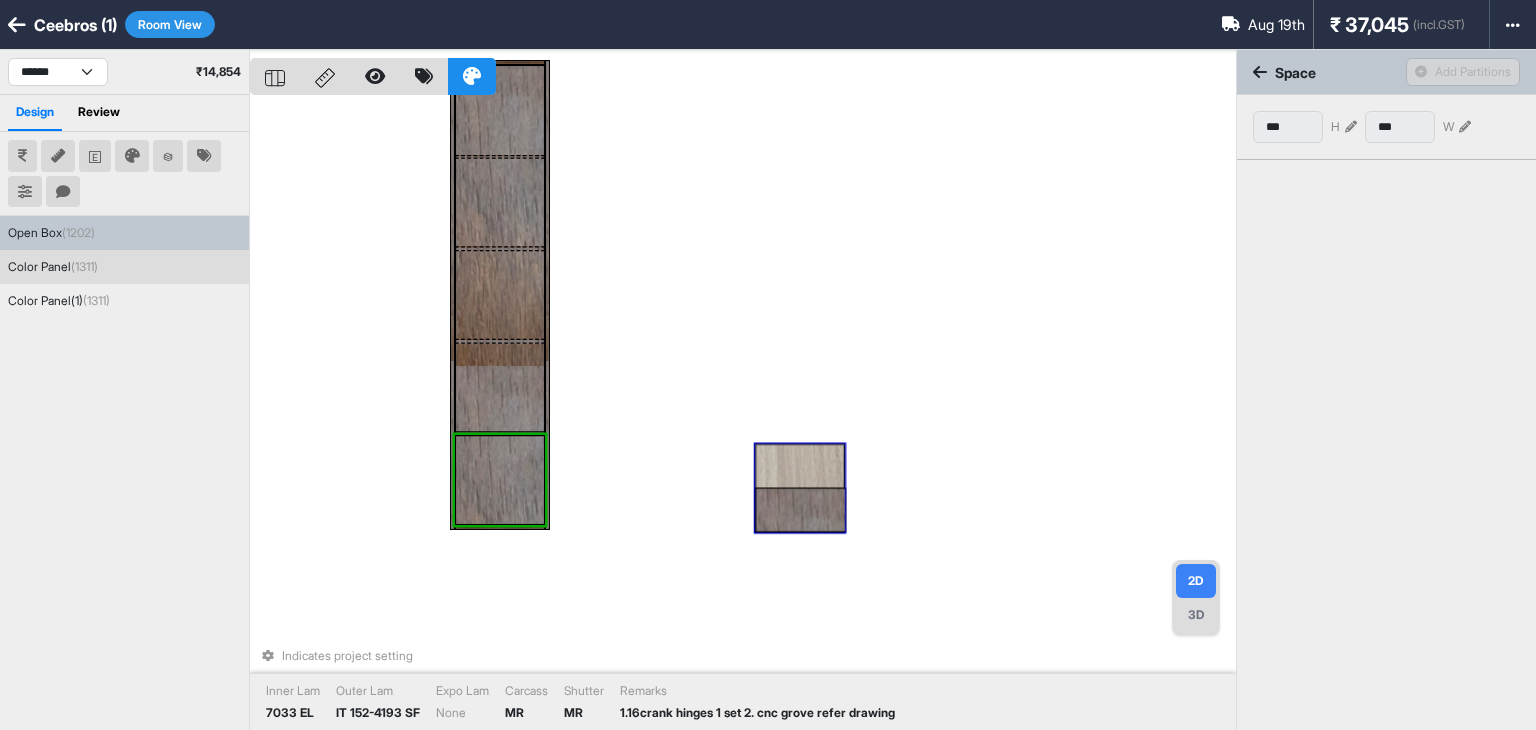 click at bounding box center [800, 488] 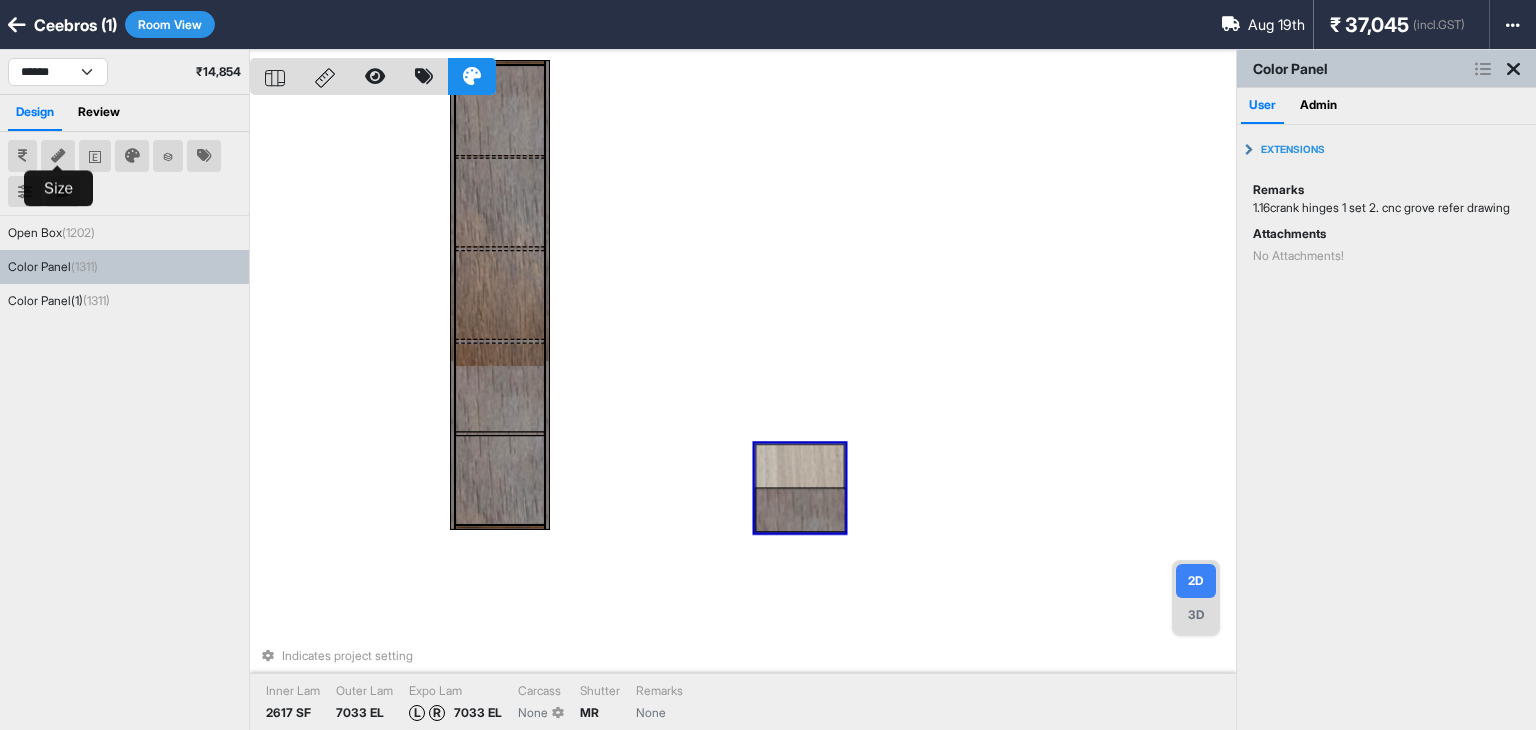 click at bounding box center (58, 156) 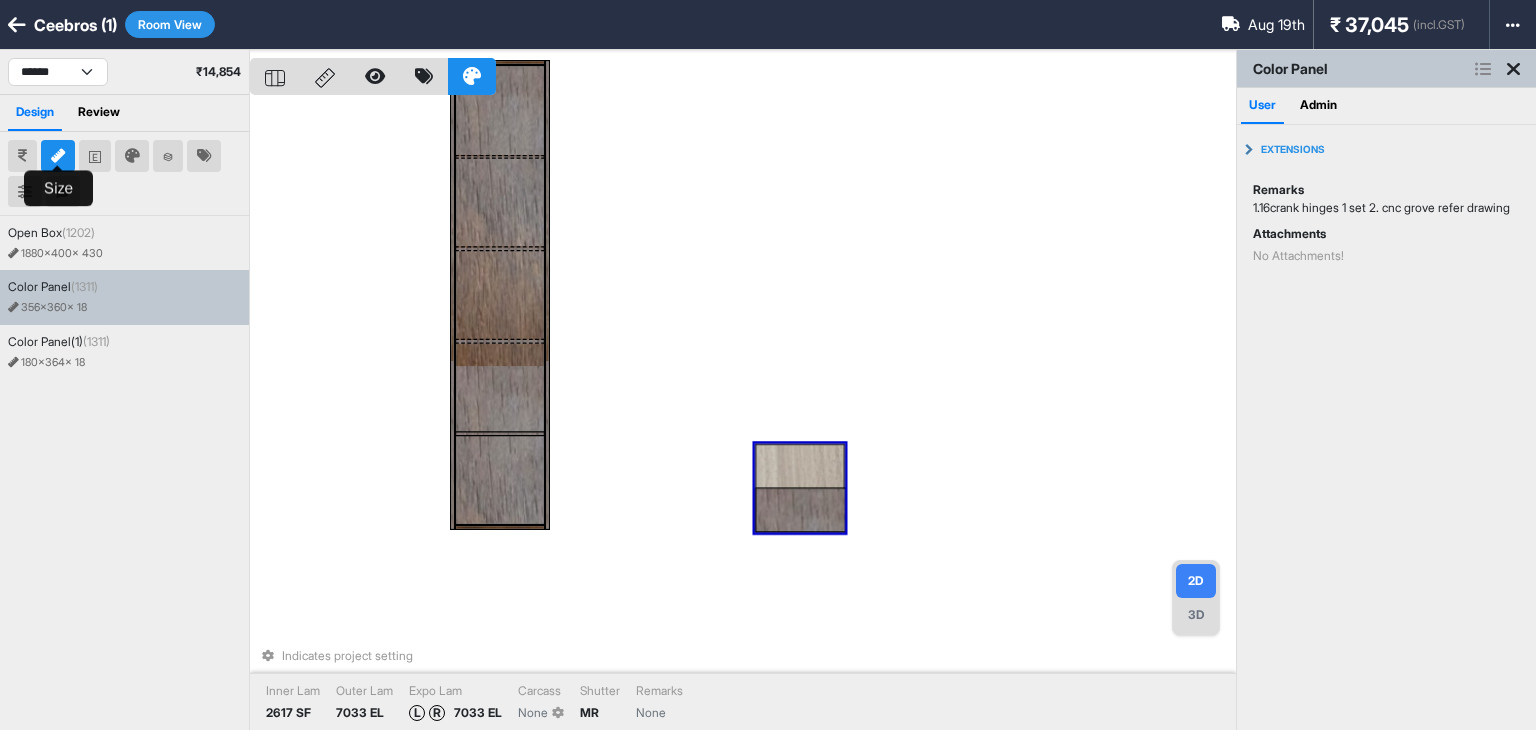 click at bounding box center [58, 156] 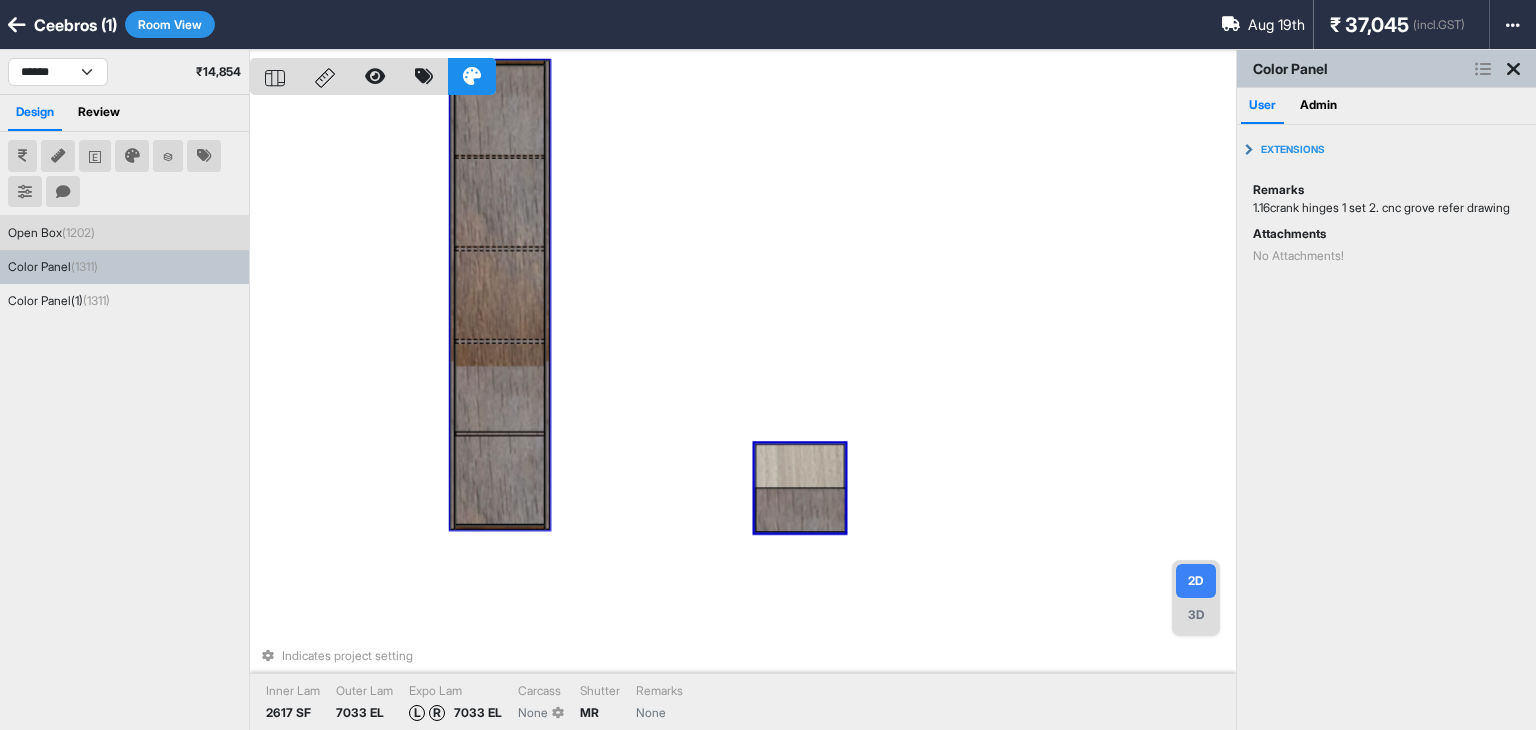 click on "Indicates project setting Inner Lam 2617 SF Outer Lam 7033 EL Expo Lam L R 7033 EL Carcass None Shutter MR Remarks None" at bounding box center [743, 415] 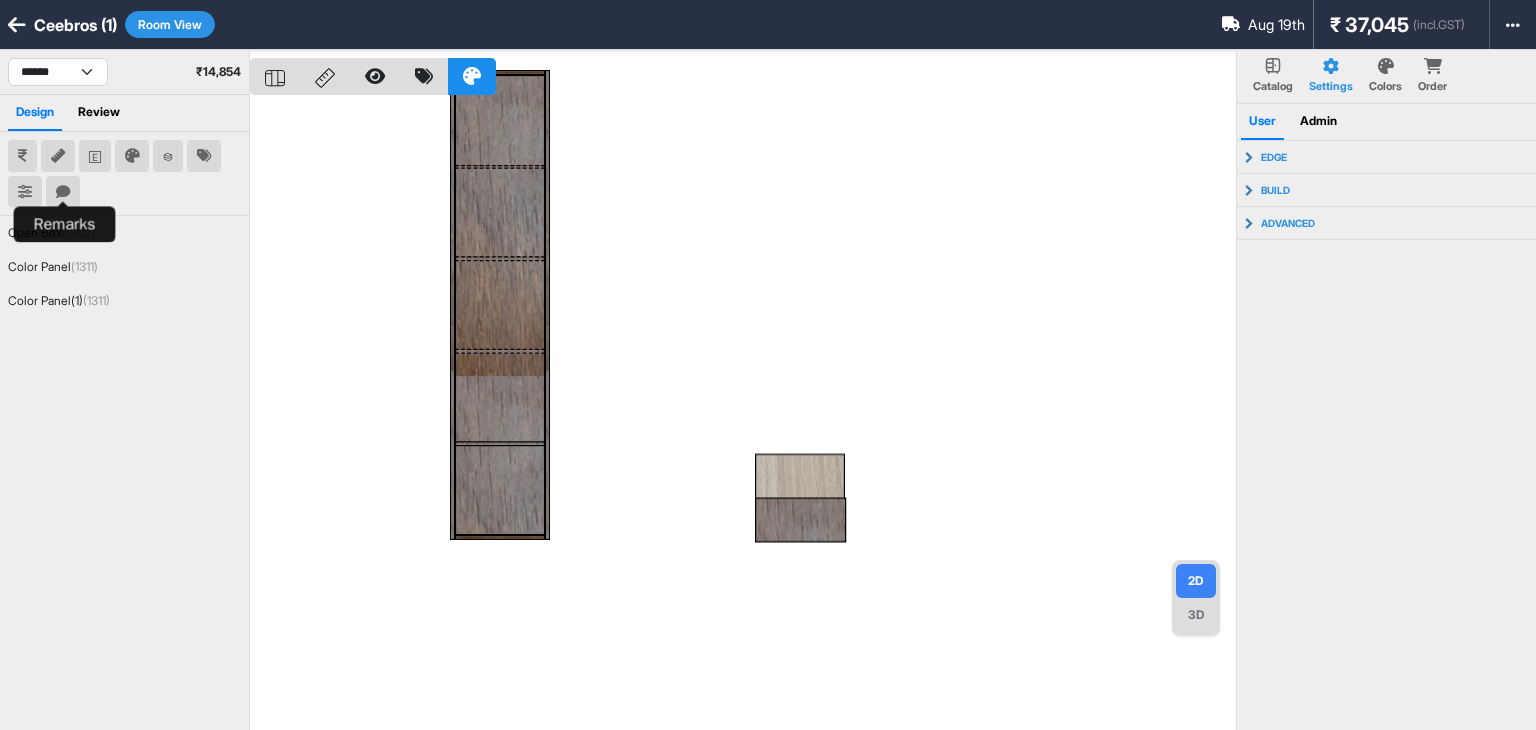 click at bounding box center [63, 192] 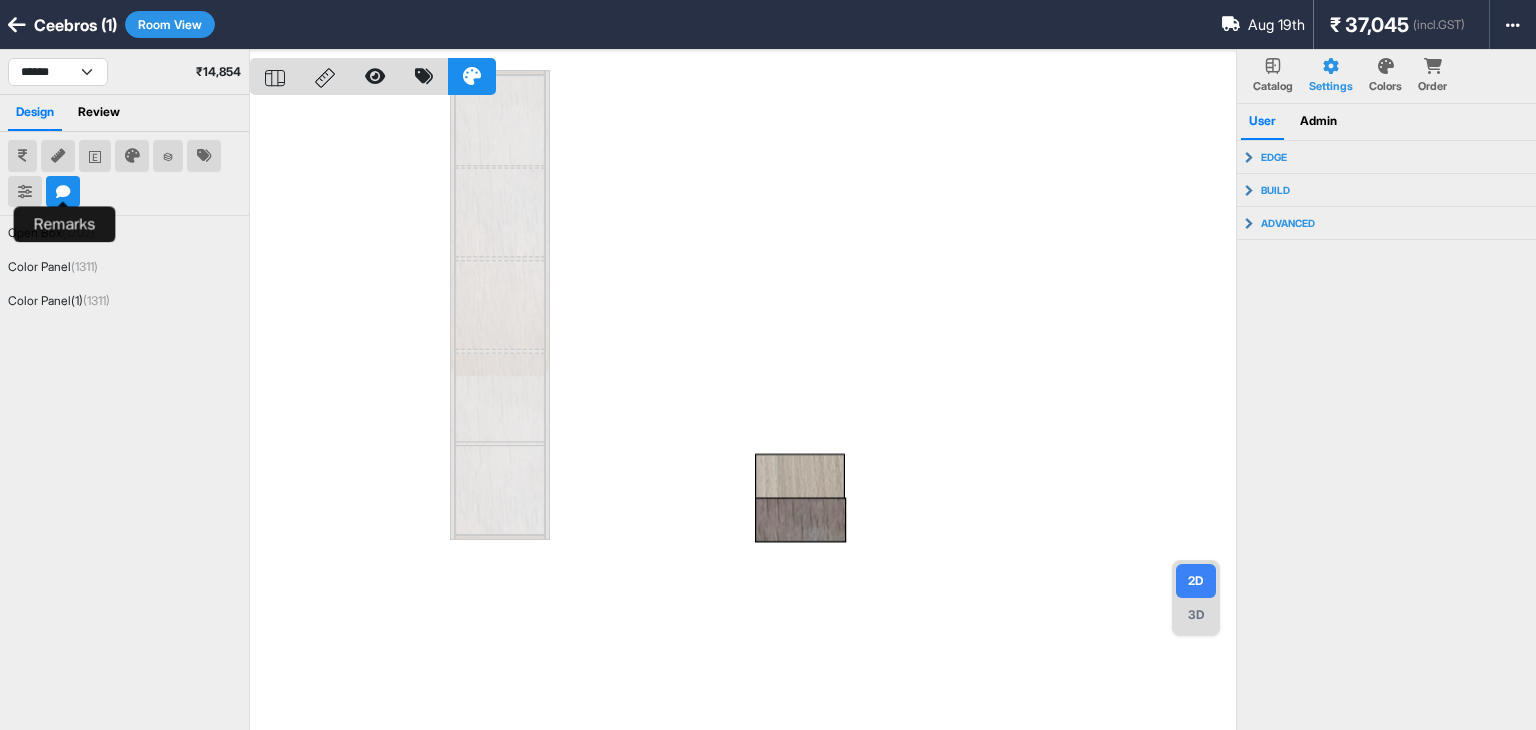 click at bounding box center [63, 192] 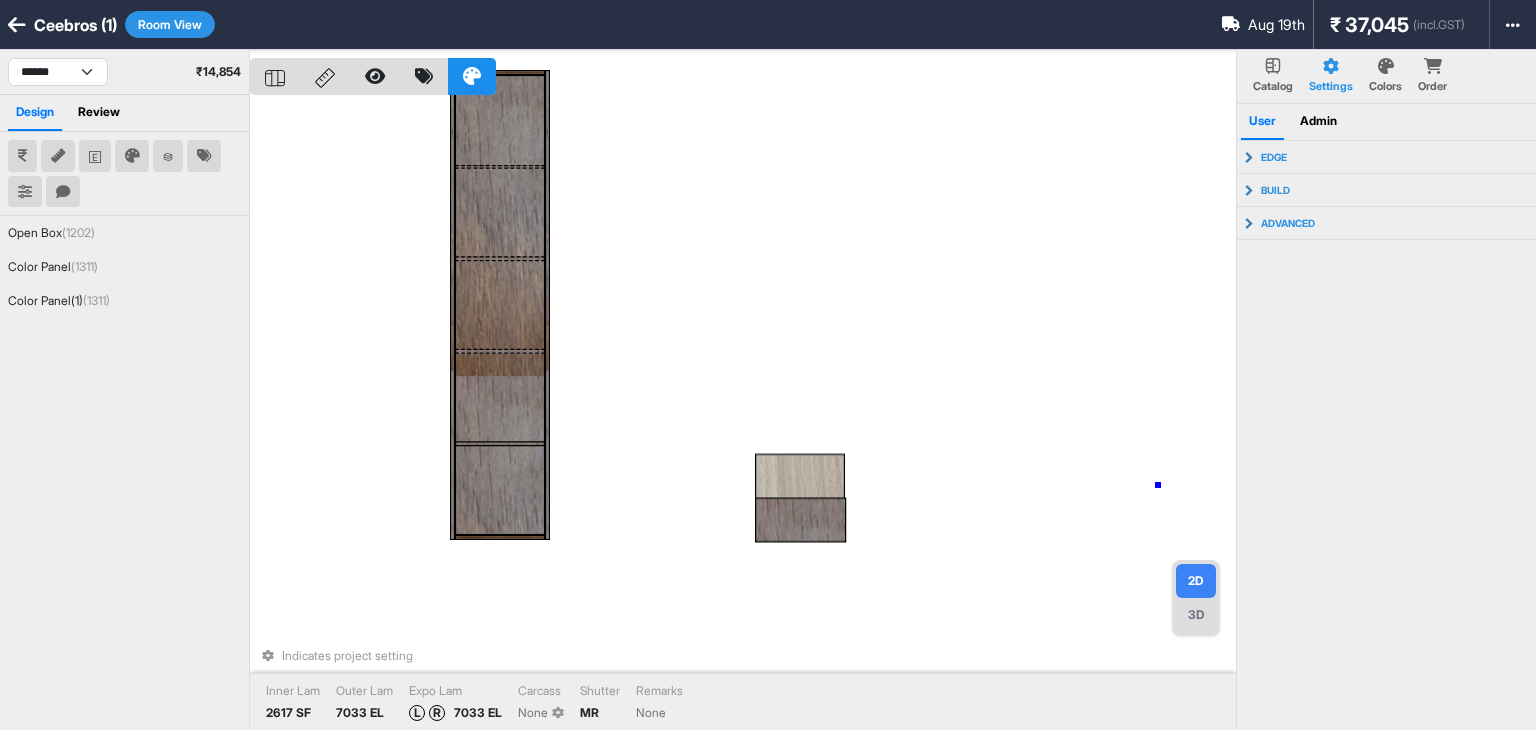 click on "Indicates project setting Inner Lam 2617 SF Outer Lam 7033 EL Expo Lam L R 7033 EL Carcass None Shutter MR Remarks None" at bounding box center [743, 415] 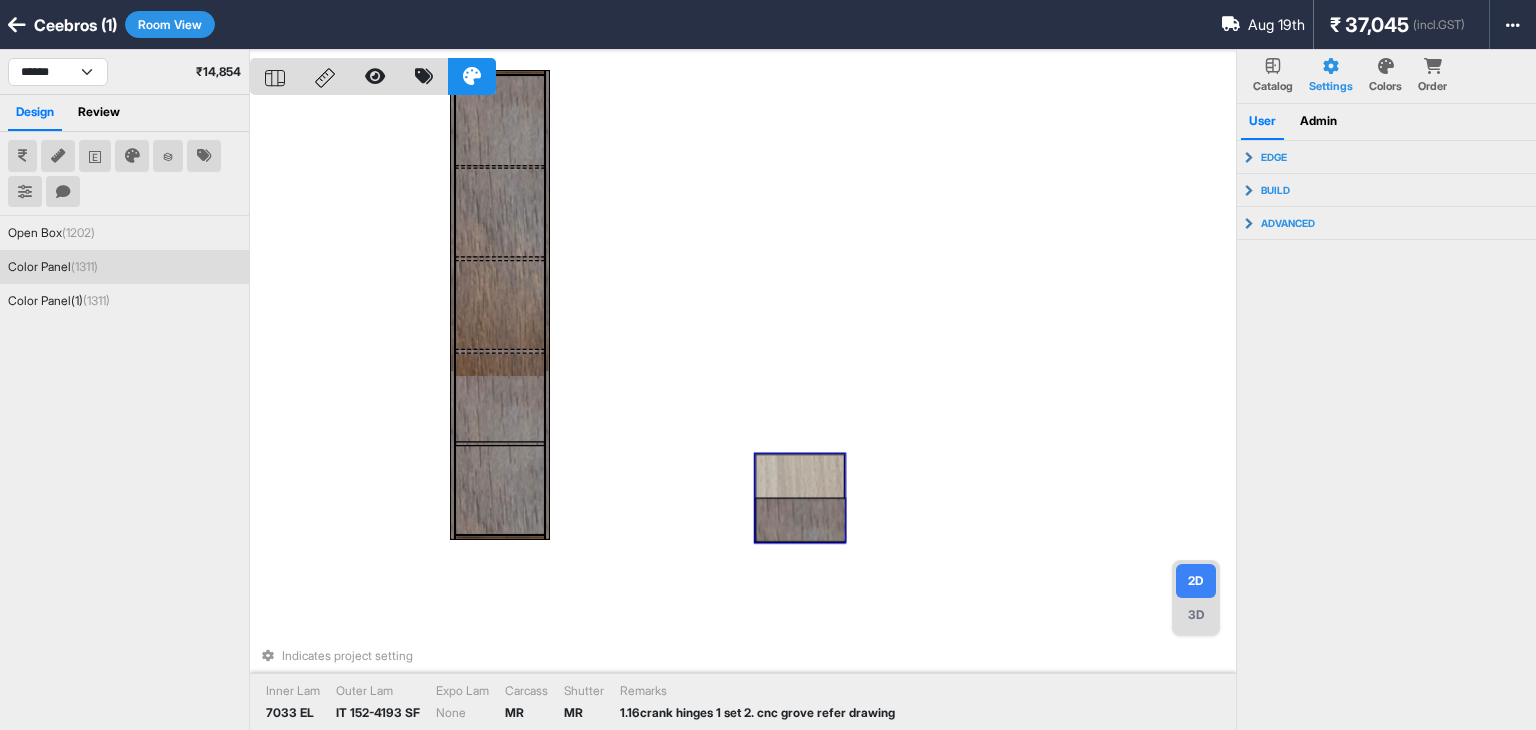 click at bounding box center (800, 498) 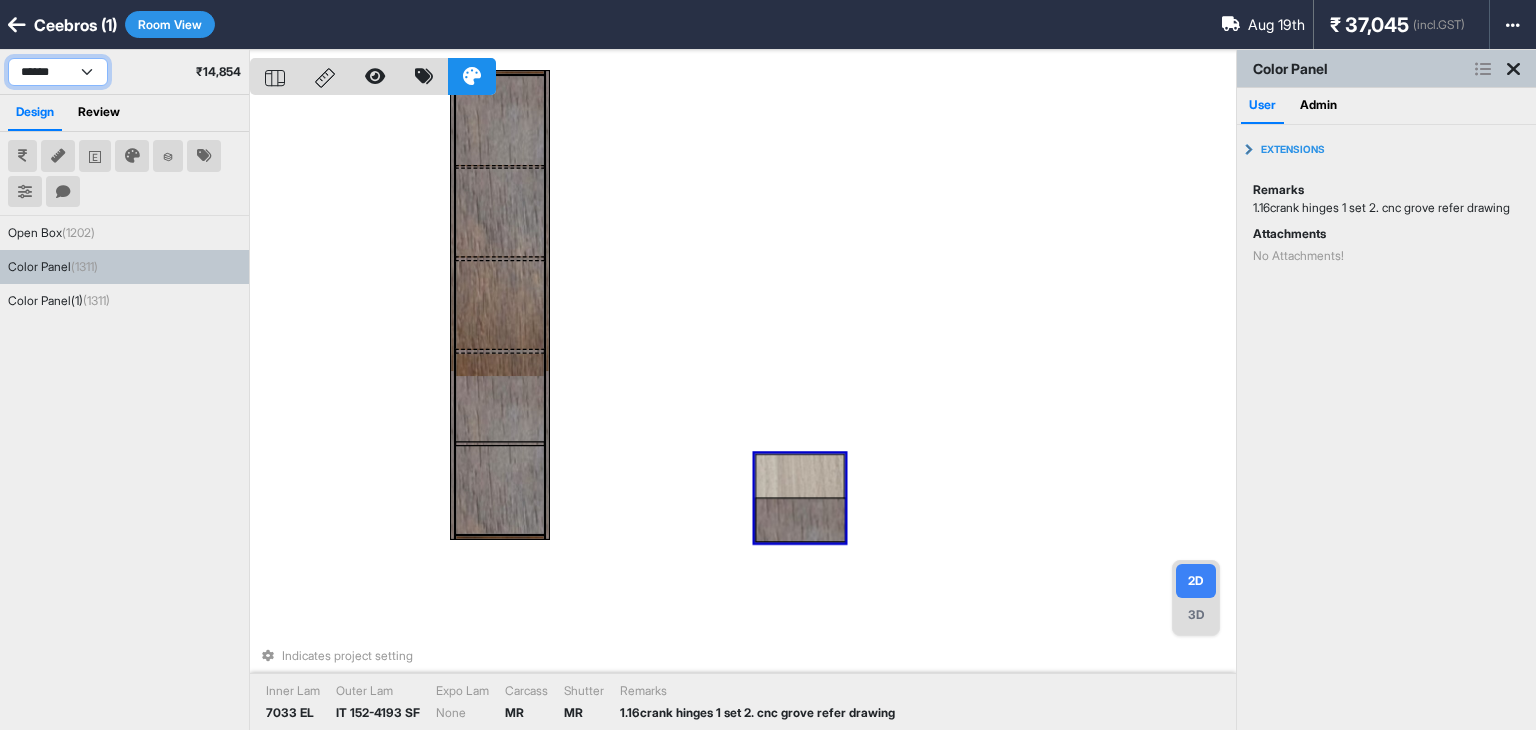 click on "****** *******" at bounding box center [58, 72] 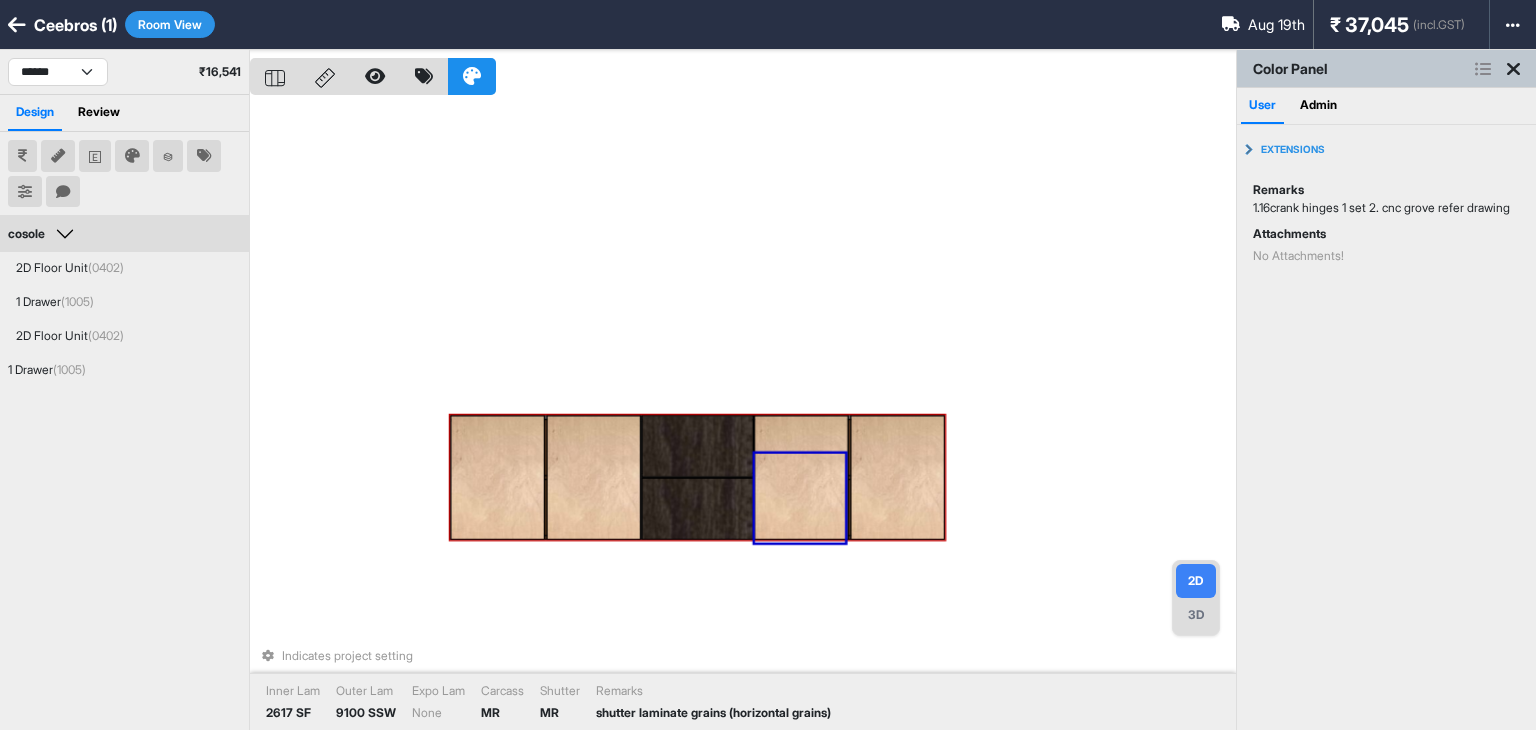 click at bounding box center [698, 509] 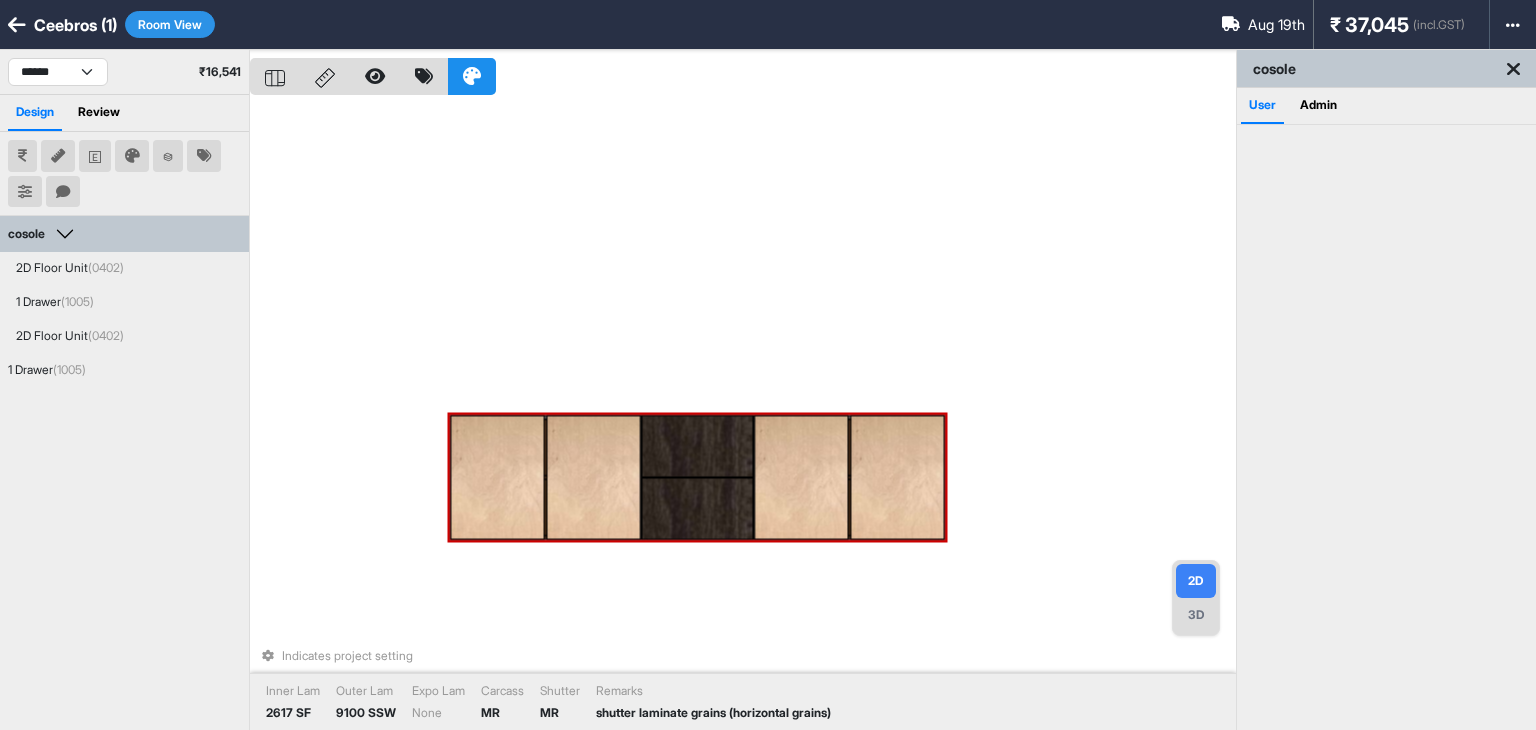 click at bounding box center [698, 509] 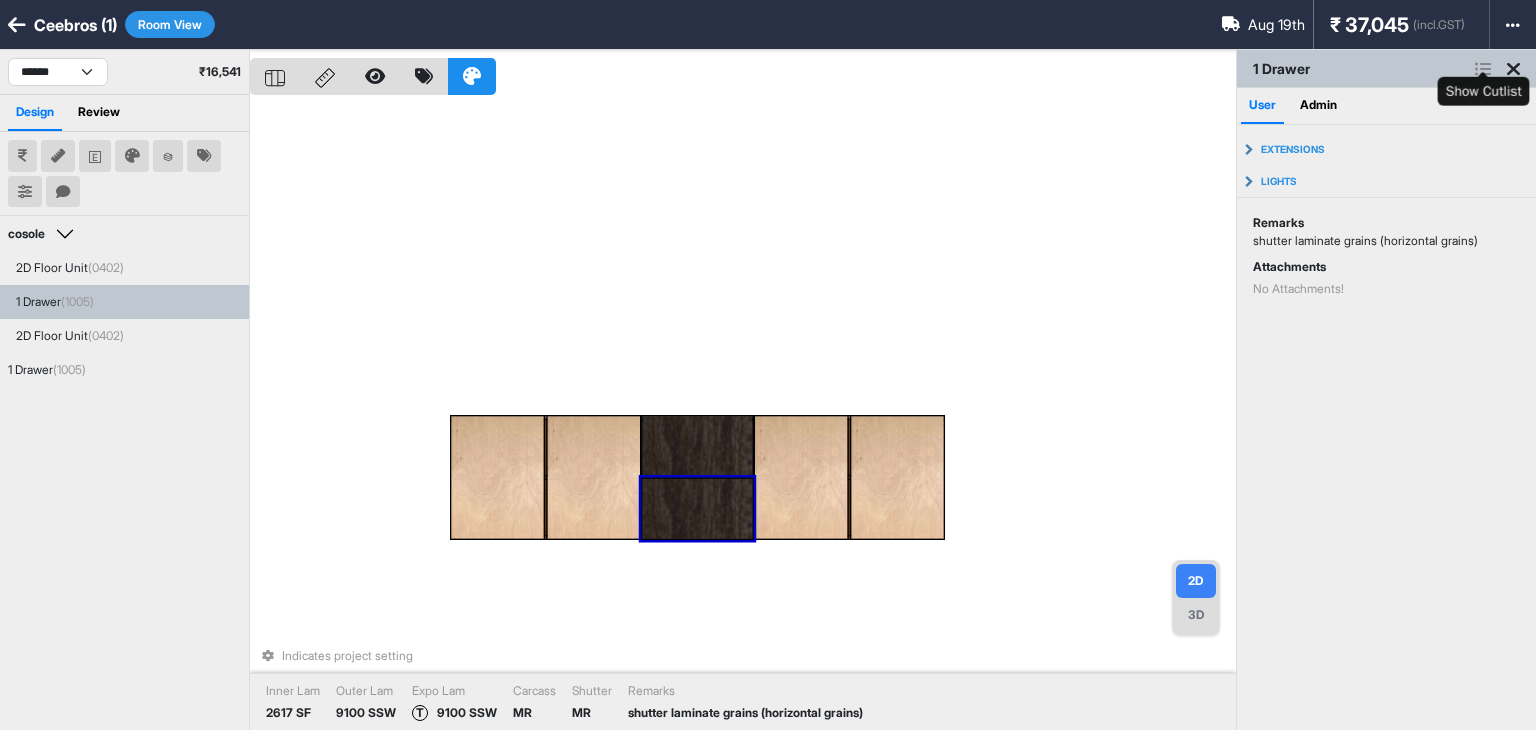 click at bounding box center [1483, 69] 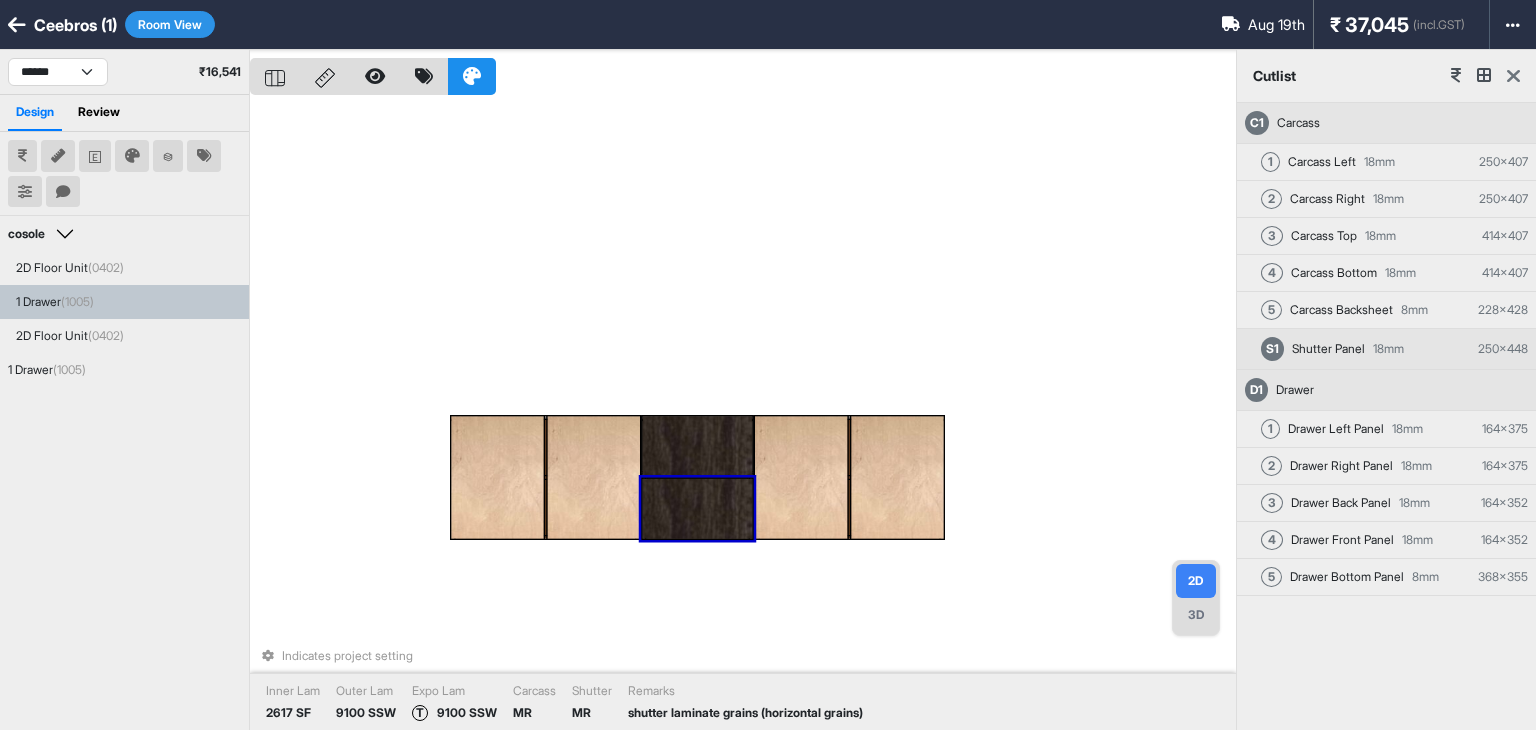 click at bounding box center [1513, 76] 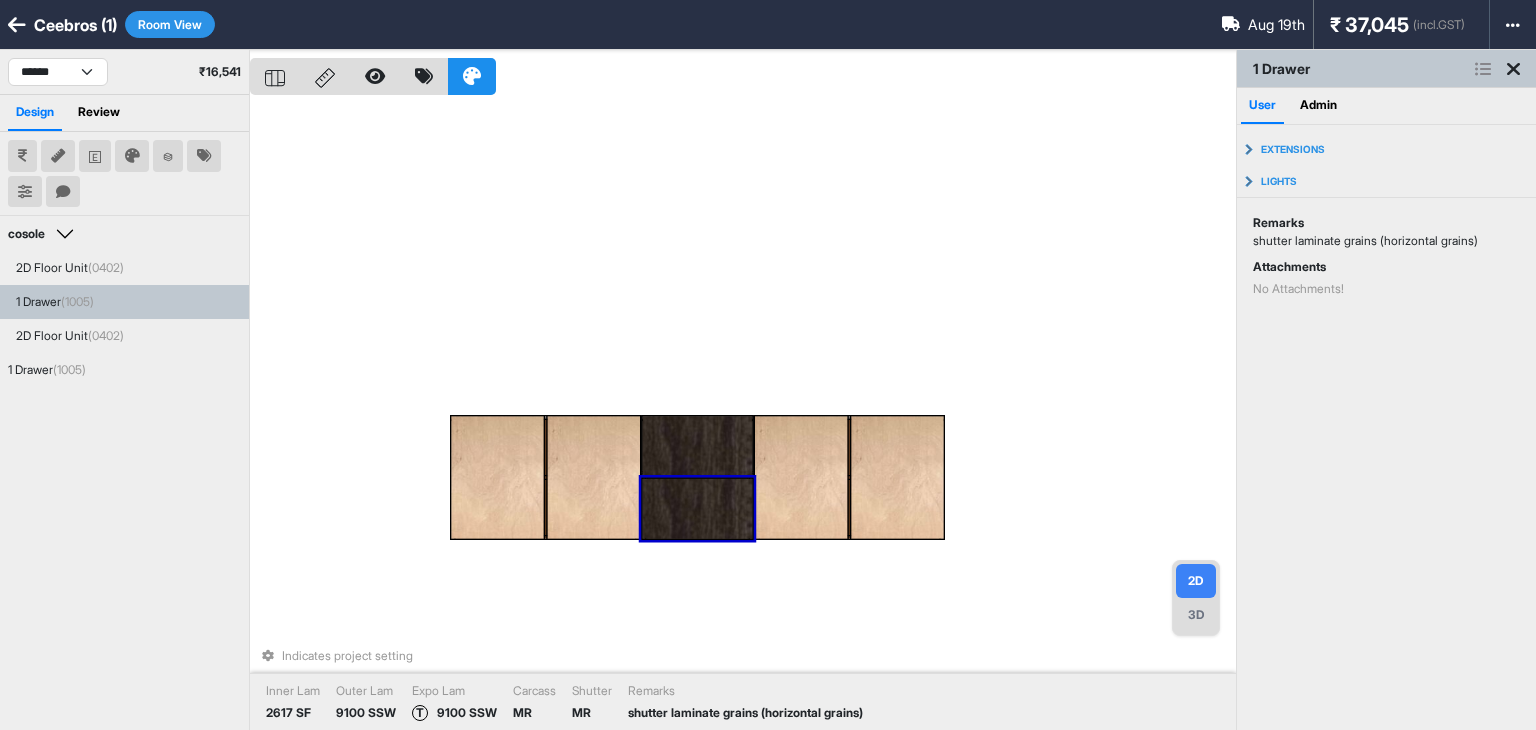 click on "Indicates project setting Inner Lam 2617 SF Outer Lam 9100 SSW Expo Lam T 9100 SSW Carcass MR Shutter MR Remarks shutter laminate grains (horizontal grains)" at bounding box center [743, 415] 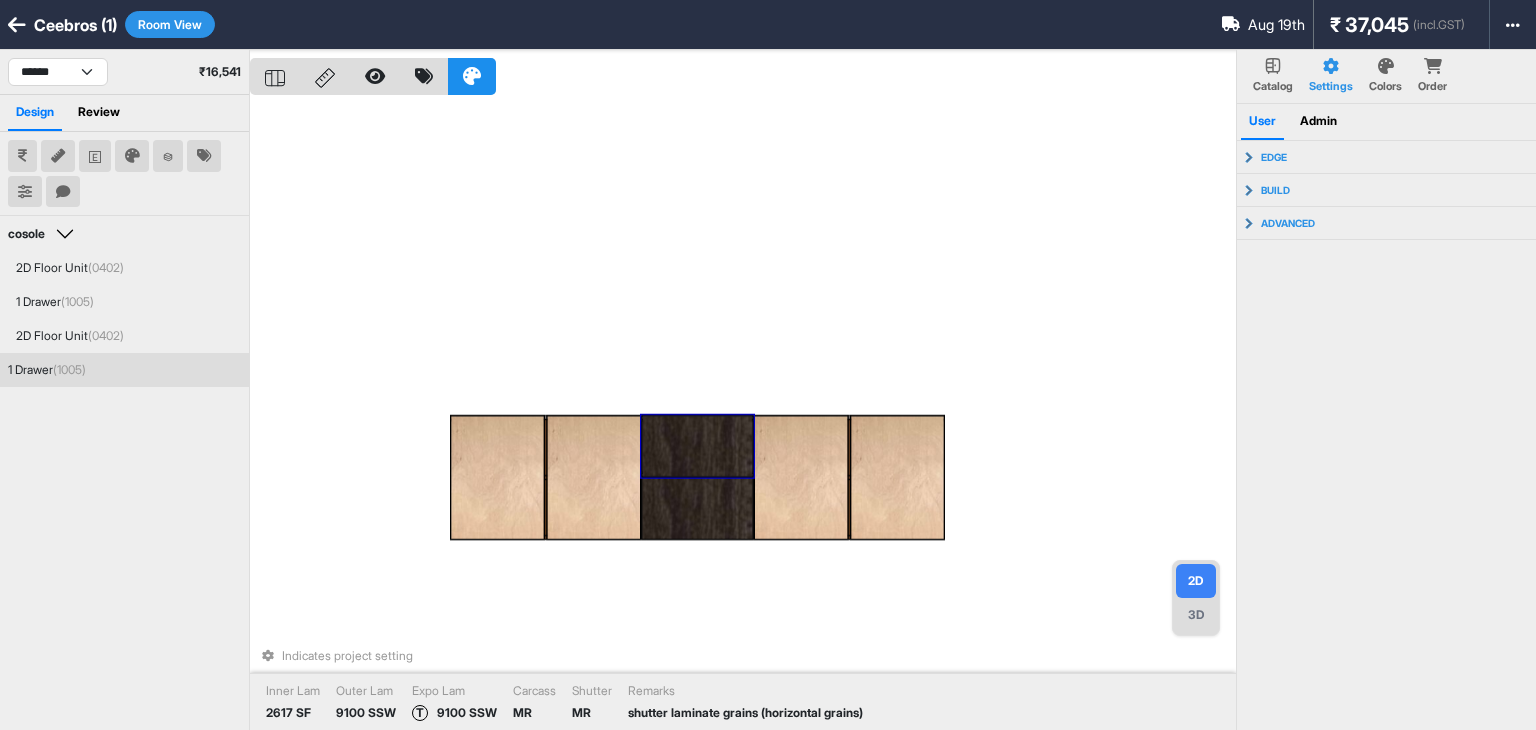 click at bounding box center [698, 446] 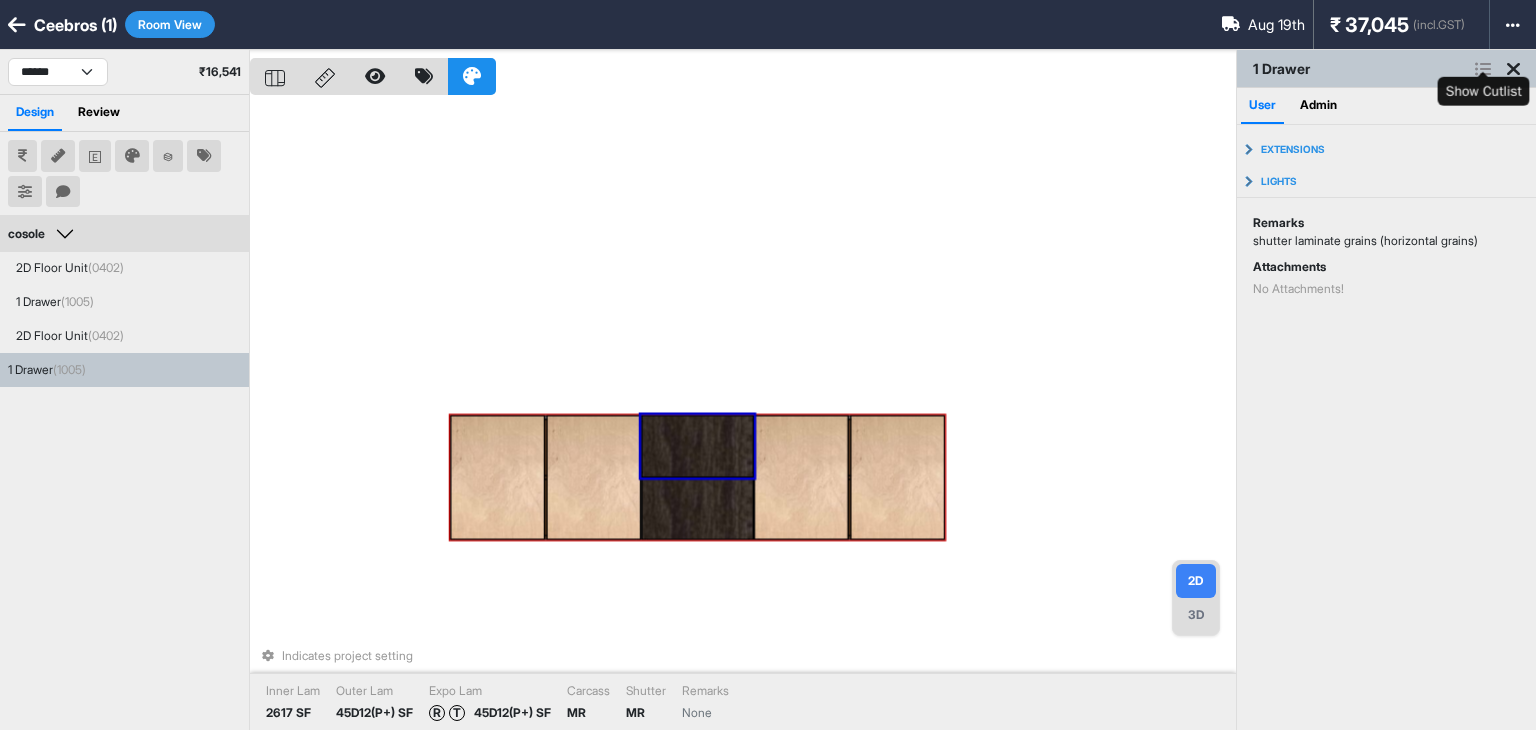 click at bounding box center [1483, 69] 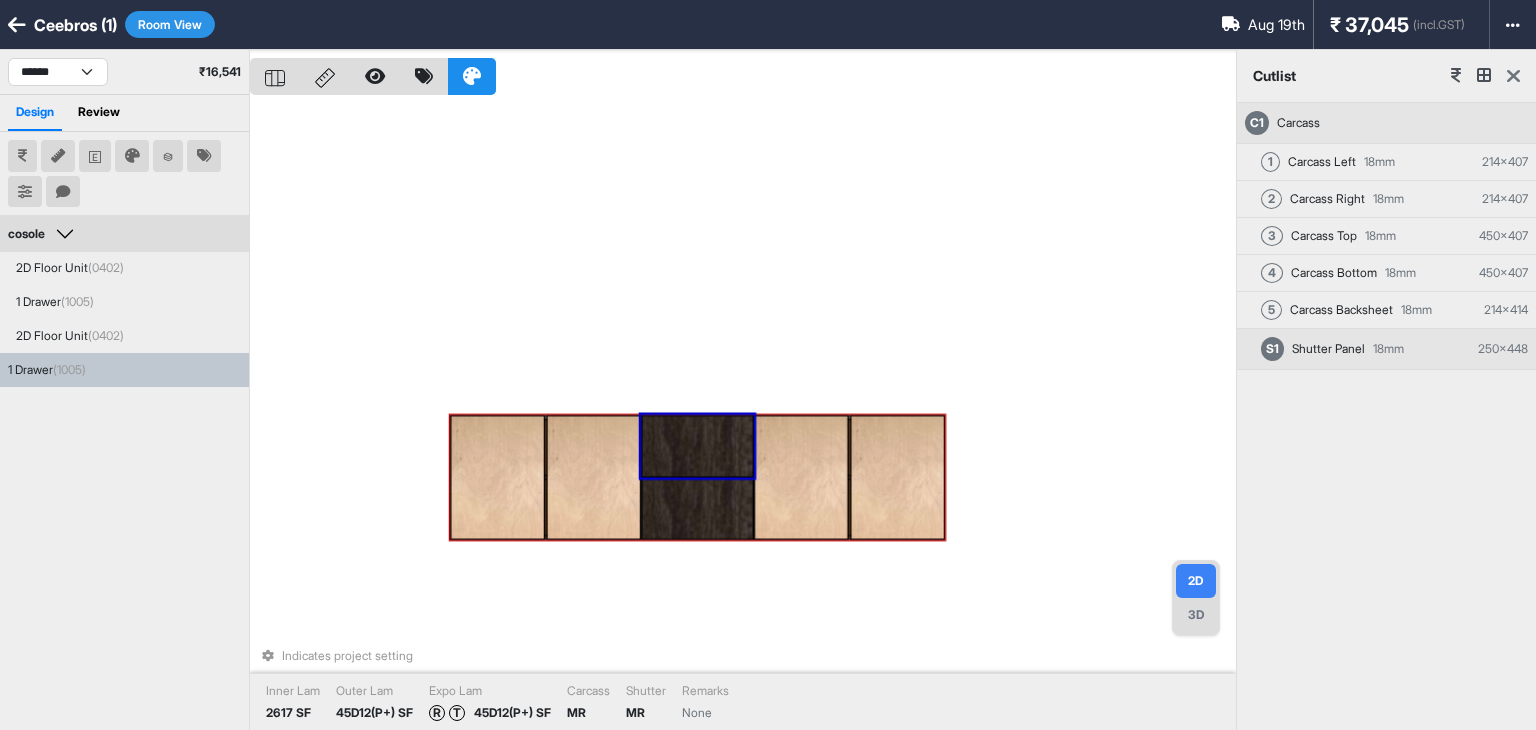 click at bounding box center [1513, 76] 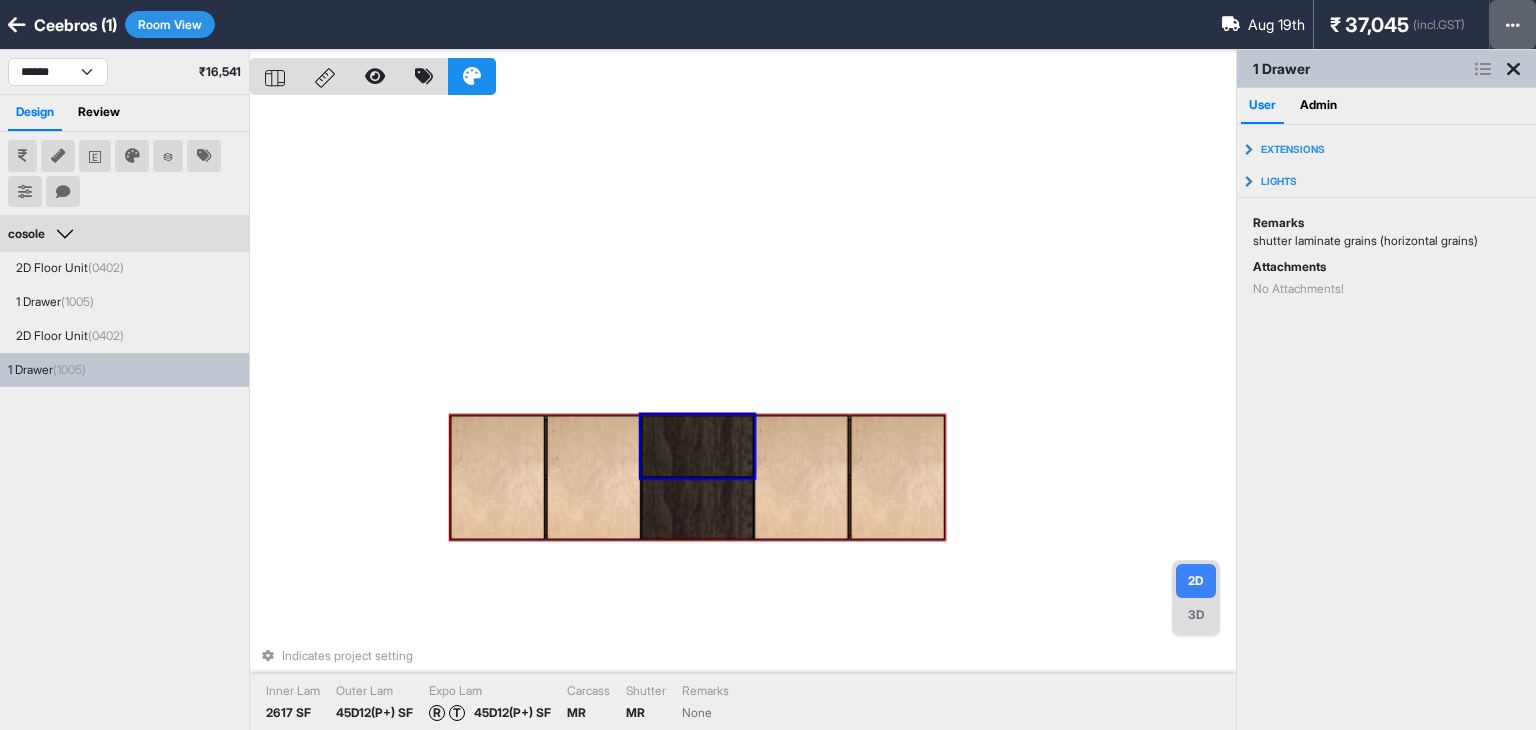 click at bounding box center [1513, 24] 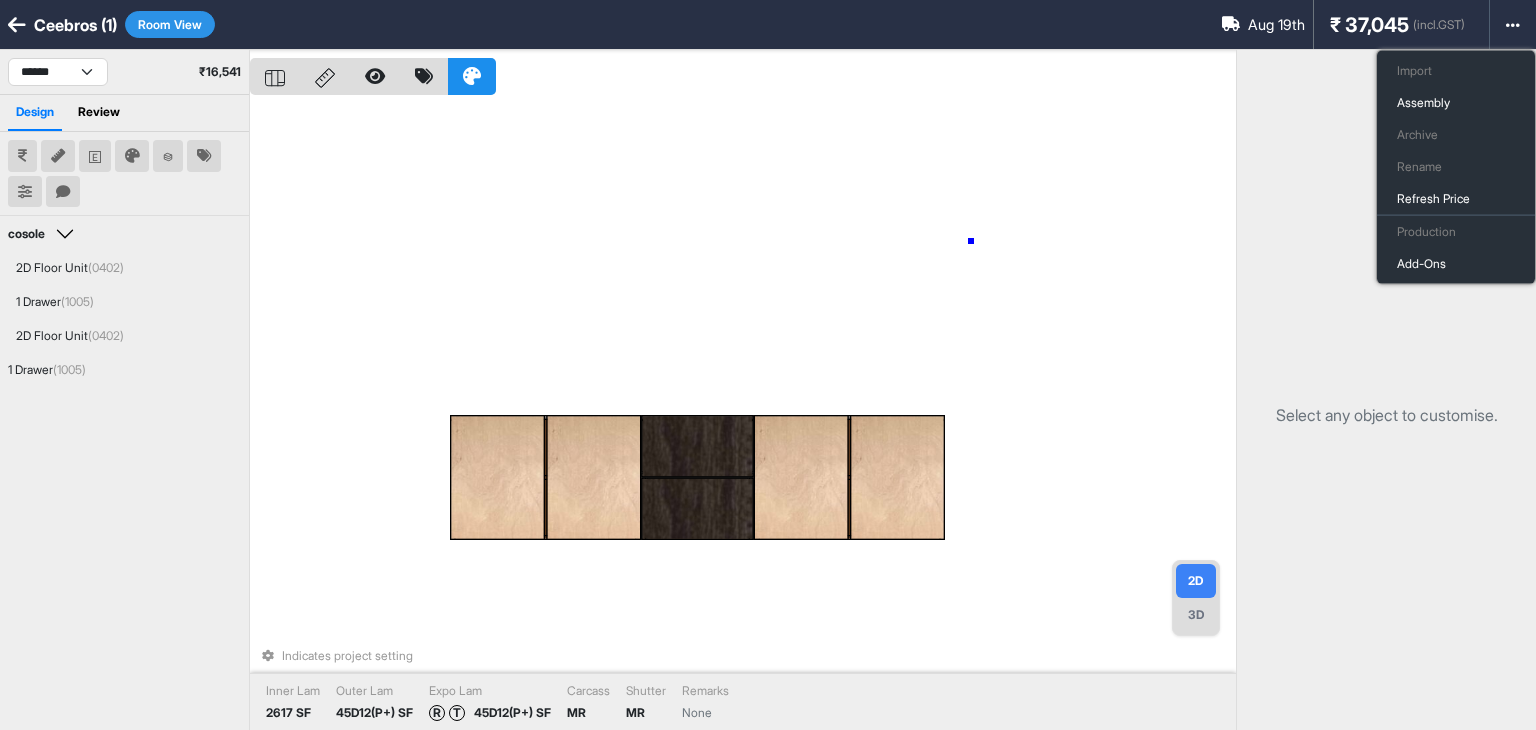 click on "Indicates project setting Inner Lam 2617 SF Outer Lam 45D12(P+) SF Expo Lam R T 45D12(P+) SF Carcass MR Shutter MR Remarks None" at bounding box center [743, 415] 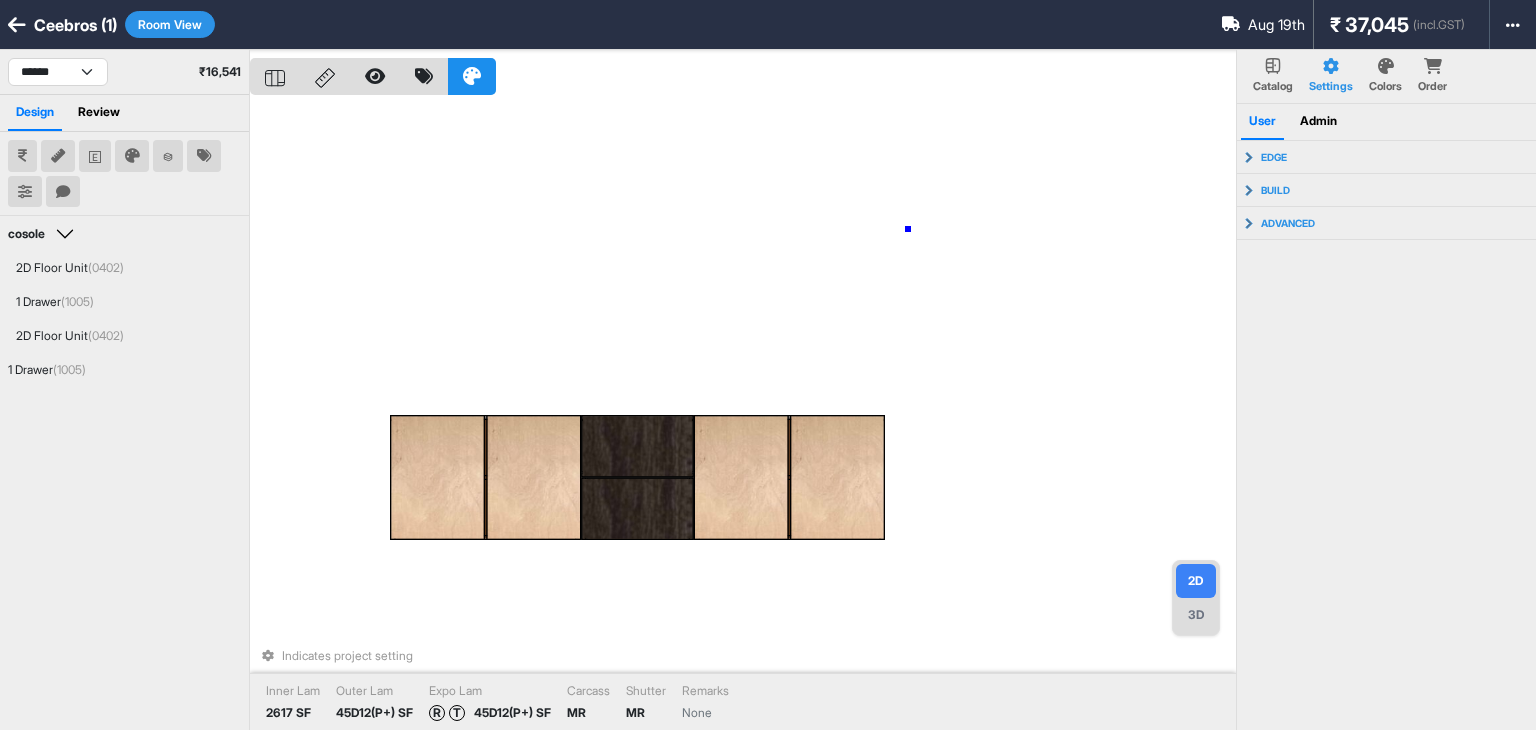click on "Indicates project setting Inner Lam 2617 SF Outer Lam 45D12(P+) SF Expo Lam R T 45D12(P+) SF Carcass MR Shutter MR Remarks None" at bounding box center [743, 415] 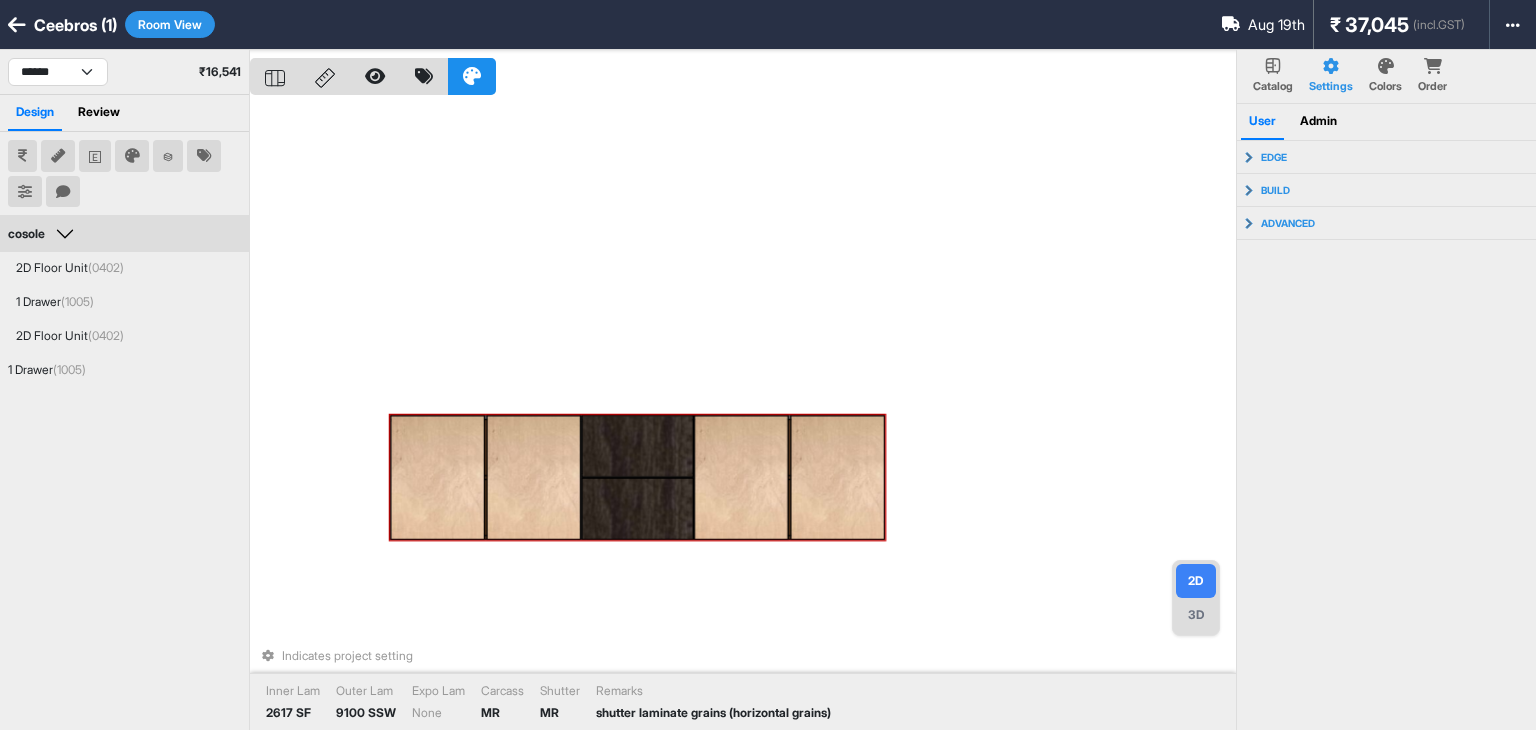 click at bounding box center [638, 509] 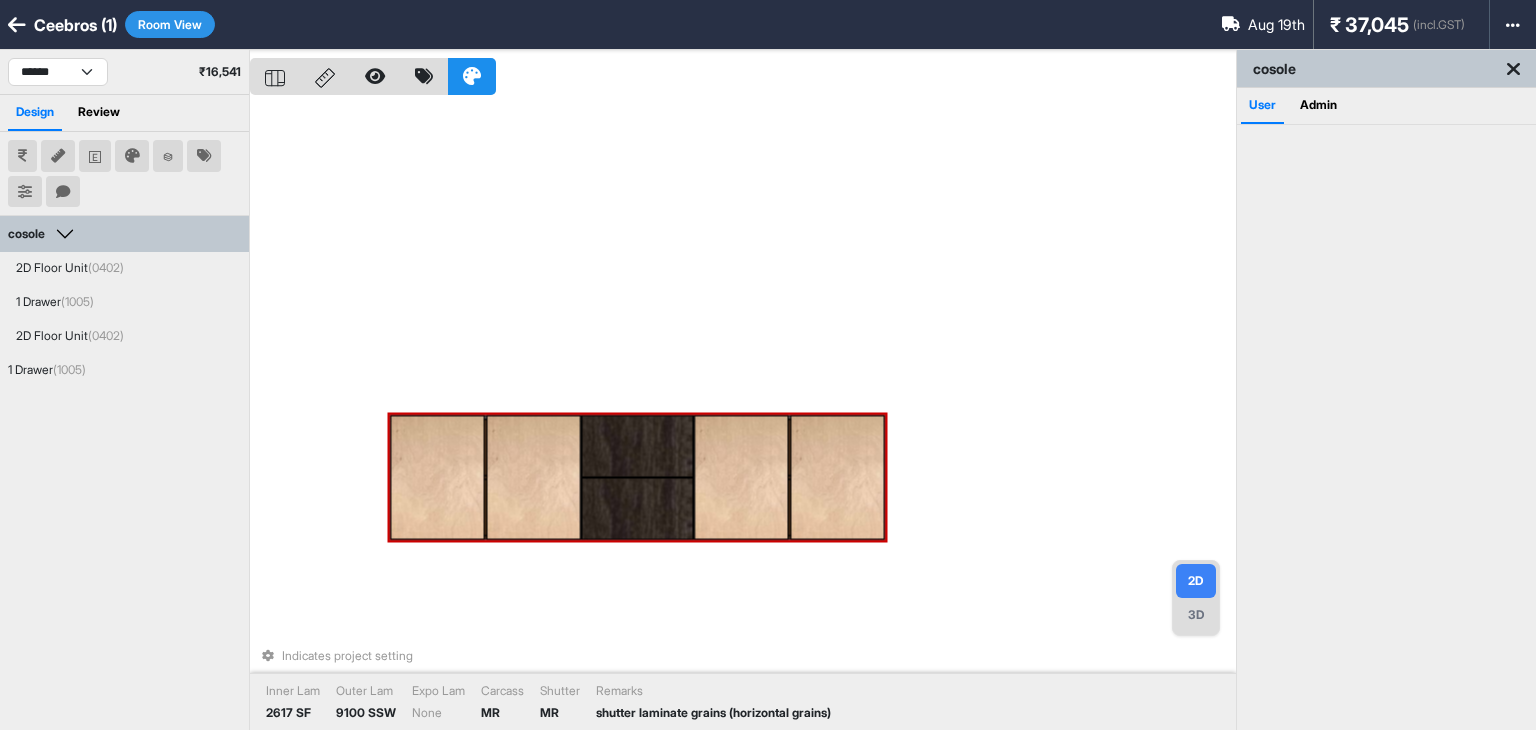 drag, startPoint x: 636, startPoint y: 509, endPoint x: 722, endPoint y: 389, distance: 147.63469 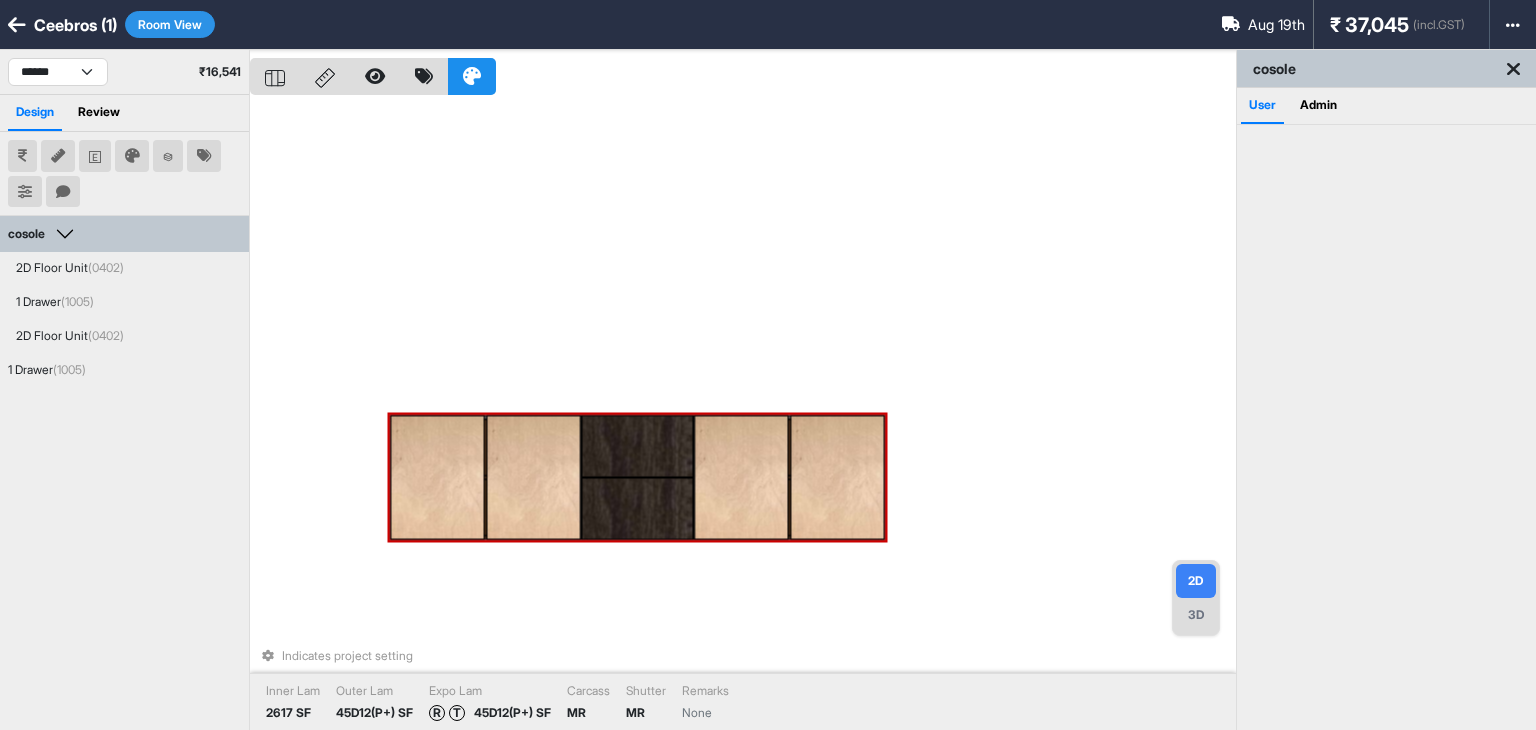 click on "Indicates project setting Inner Lam 2617 SF Outer Lam 45D12(P+) SF Expo Lam R T 45D12(P+) SF Carcass MR Shutter MR Remarks None" at bounding box center [743, 415] 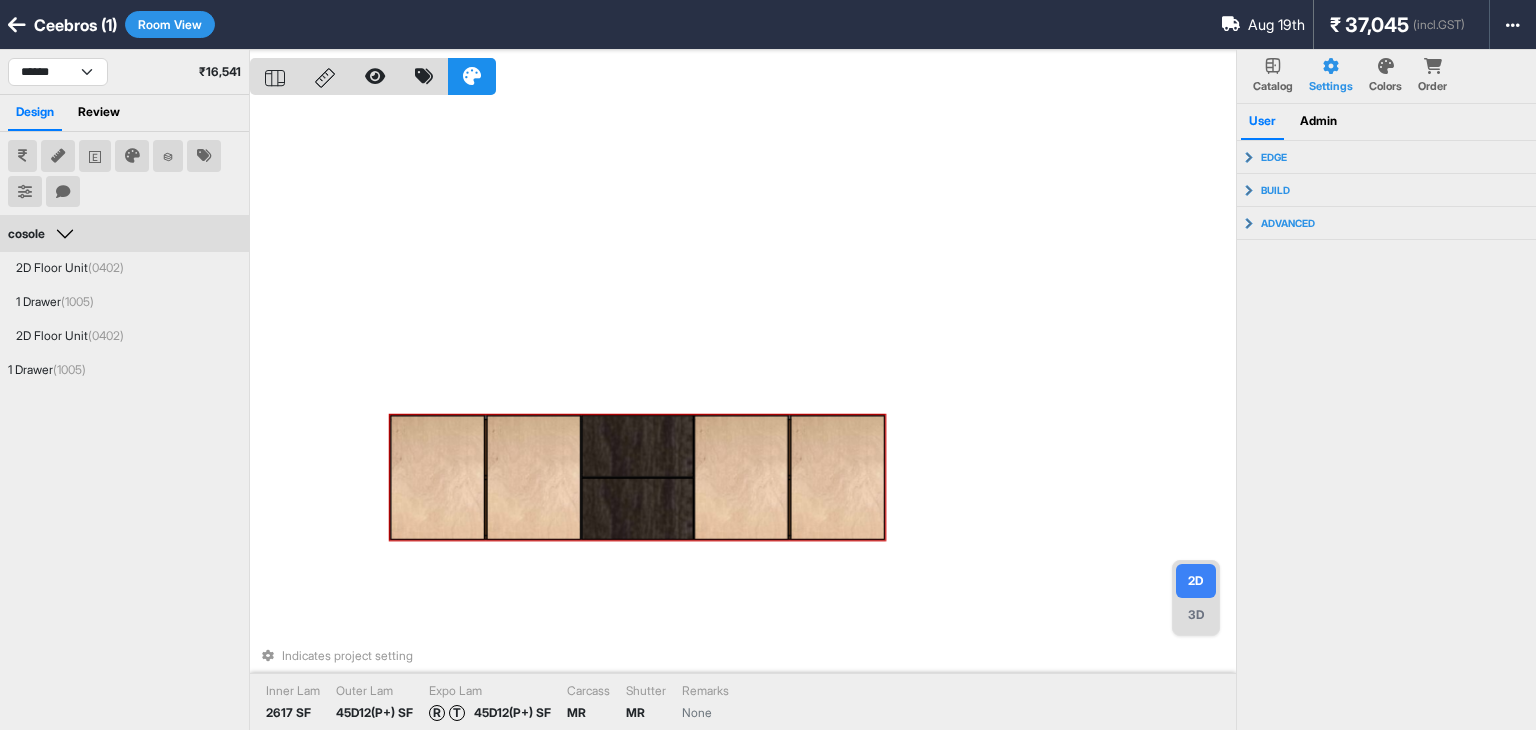 click at bounding box center (741, 477) 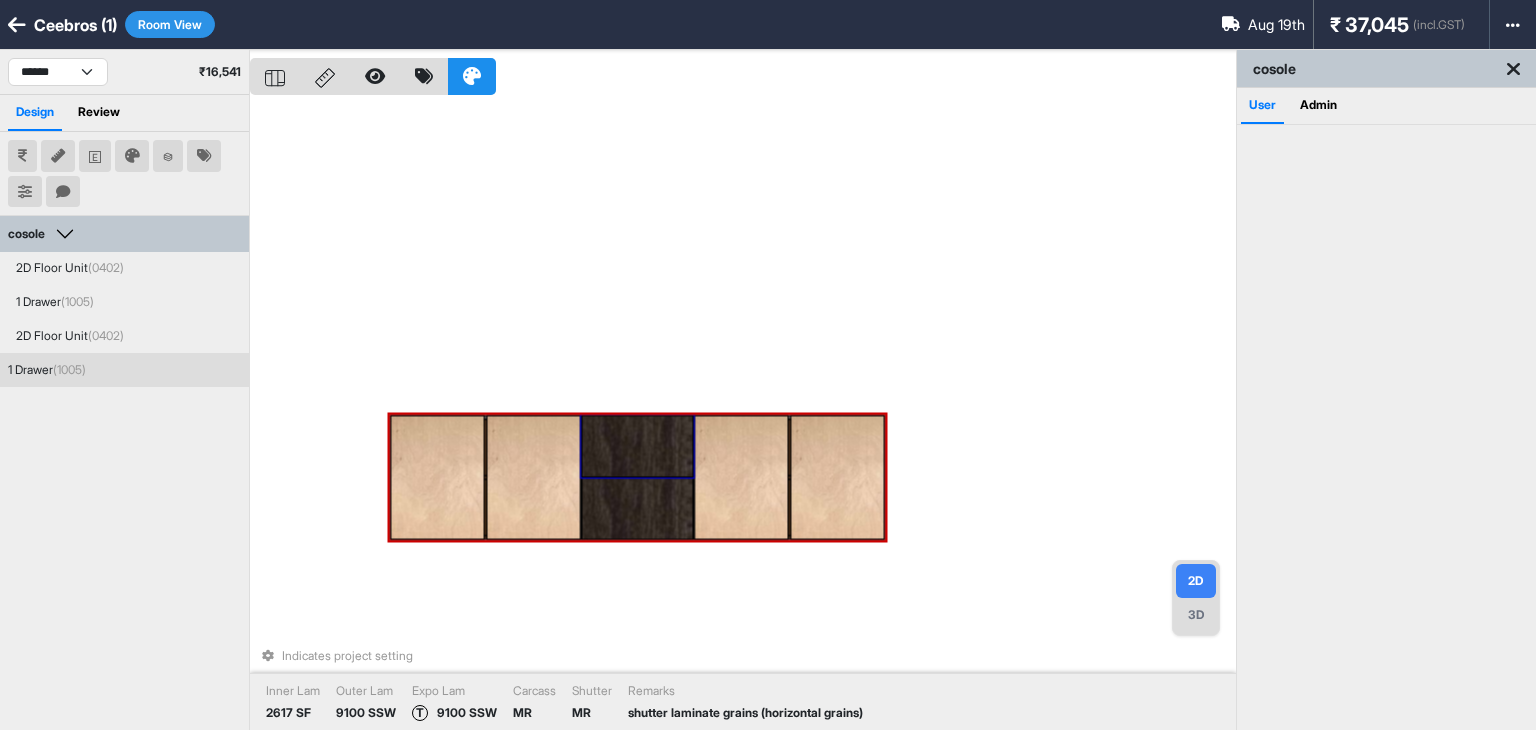 click at bounding box center (638, 446) 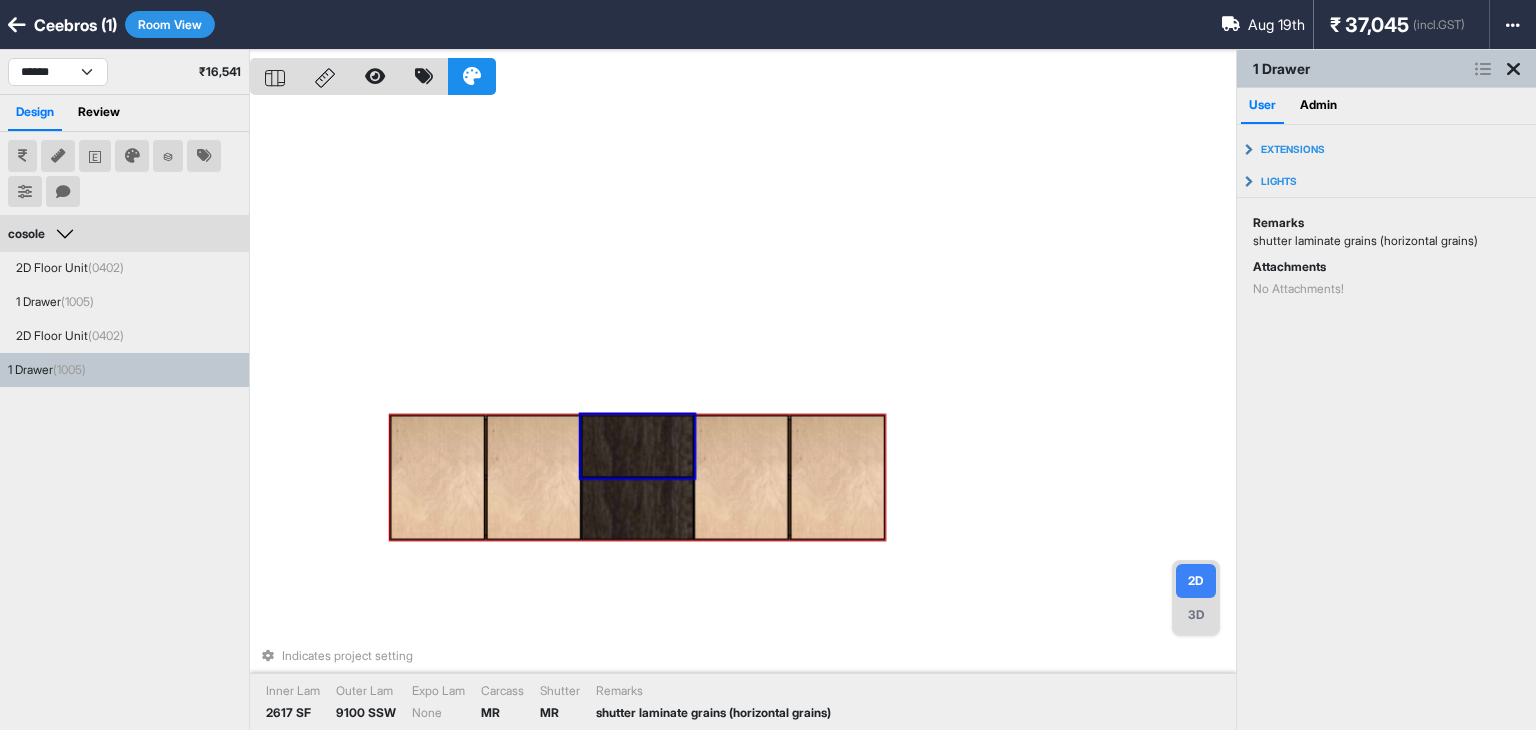 click at bounding box center [638, 509] 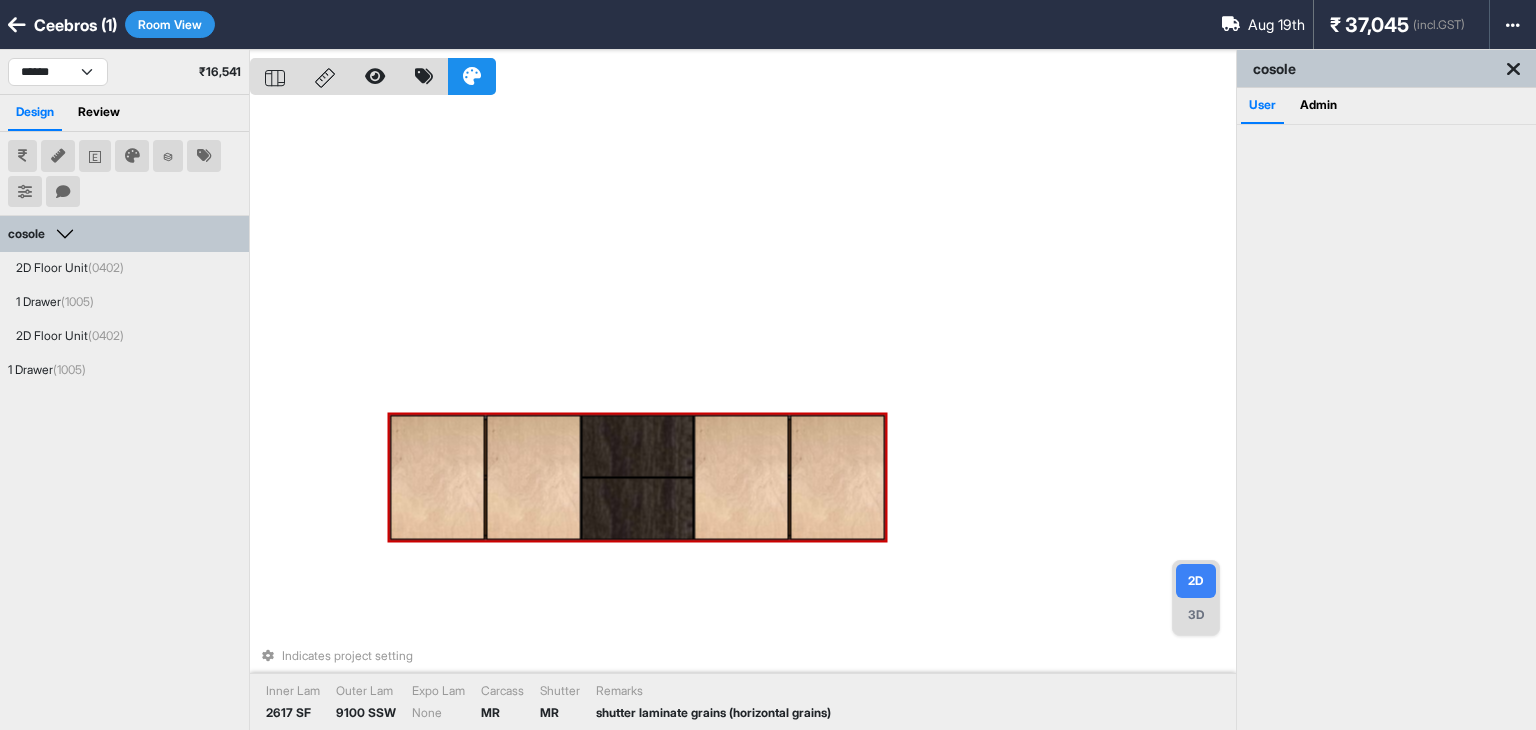 click at bounding box center [638, 509] 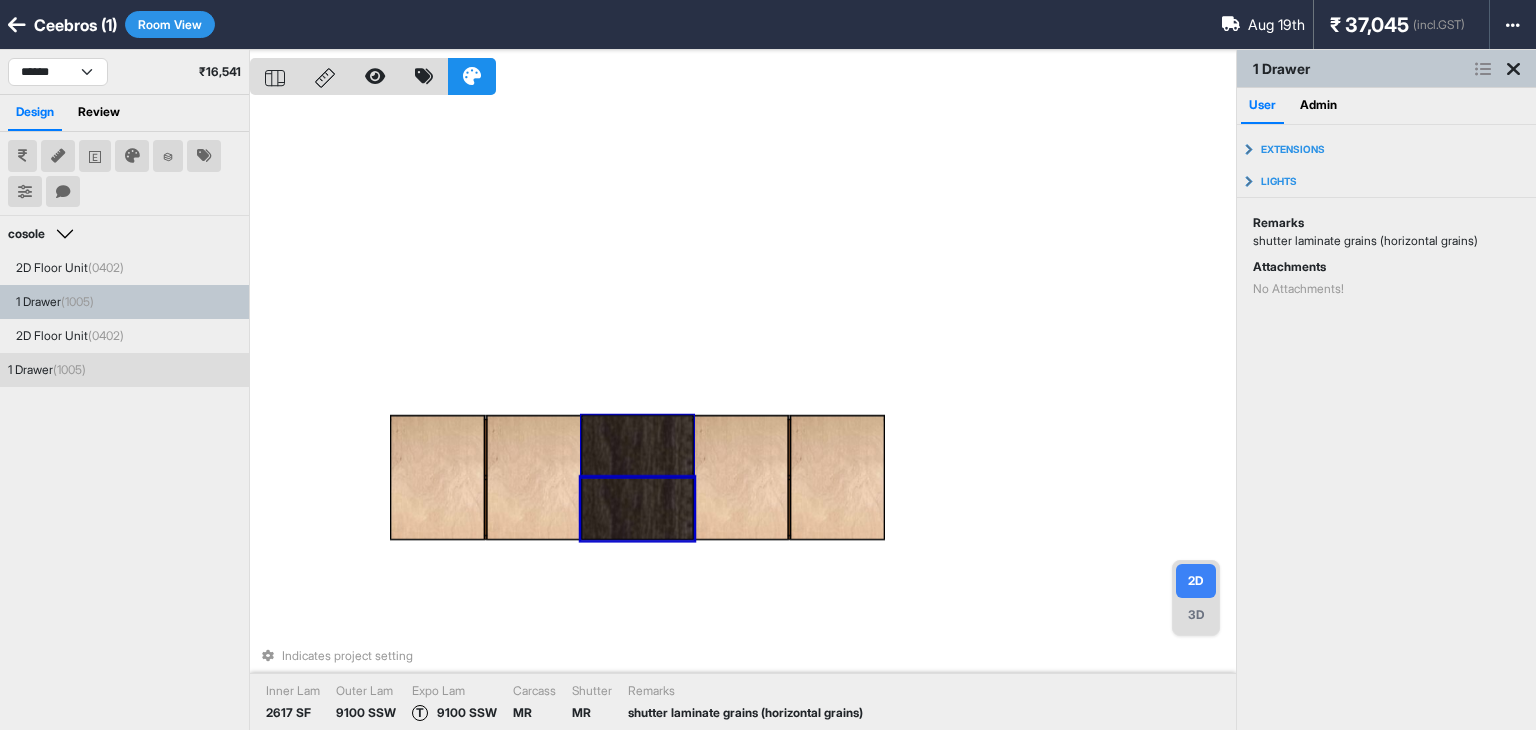 click on "Indicates project setting Inner Lam 2617 SF Outer Lam 9100 SSW Expo Lam T 9100 SSW Carcass MR Shutter MR Remarks shutter laminate grains (horizontal grains)" at bounding box center [743, 415] 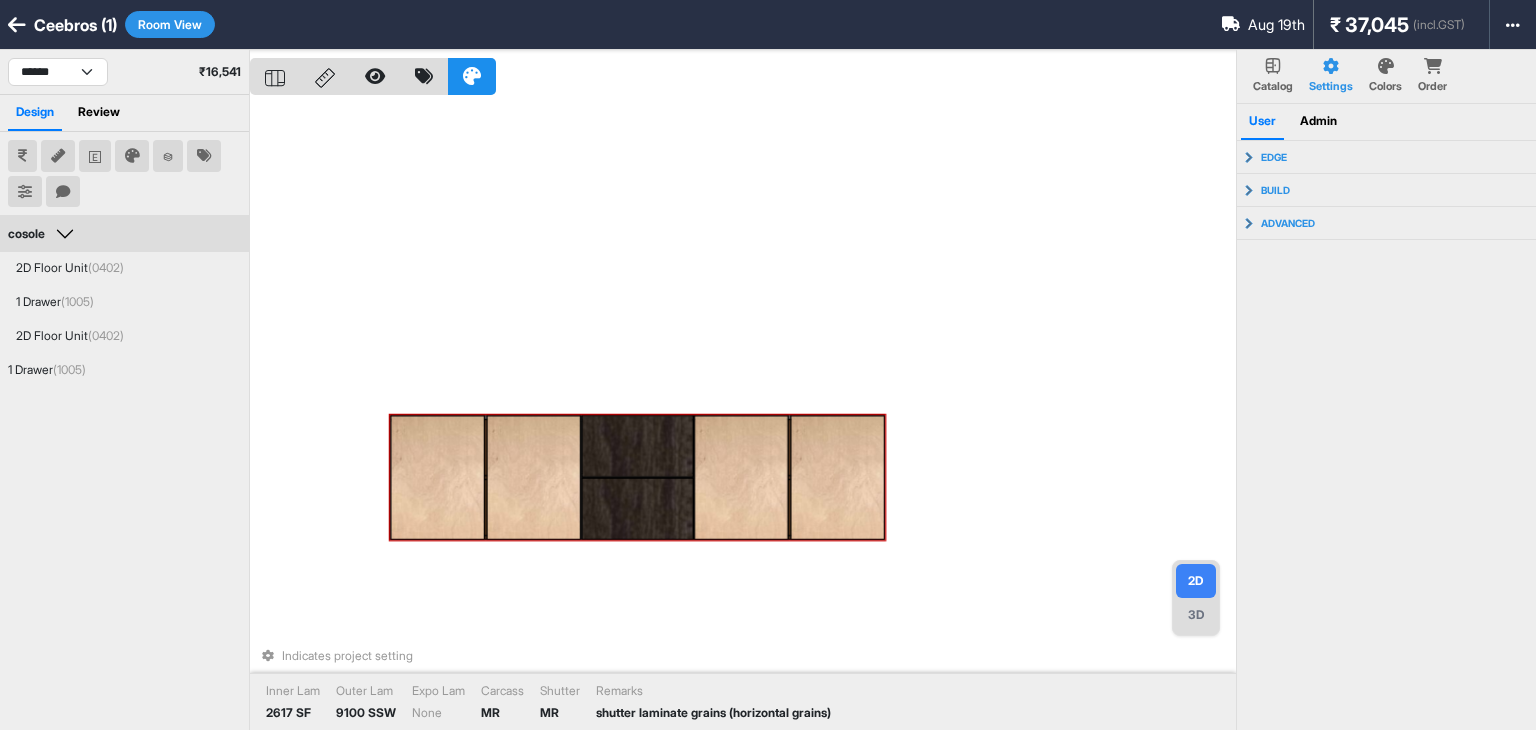 click at bounding box center [638, 509] 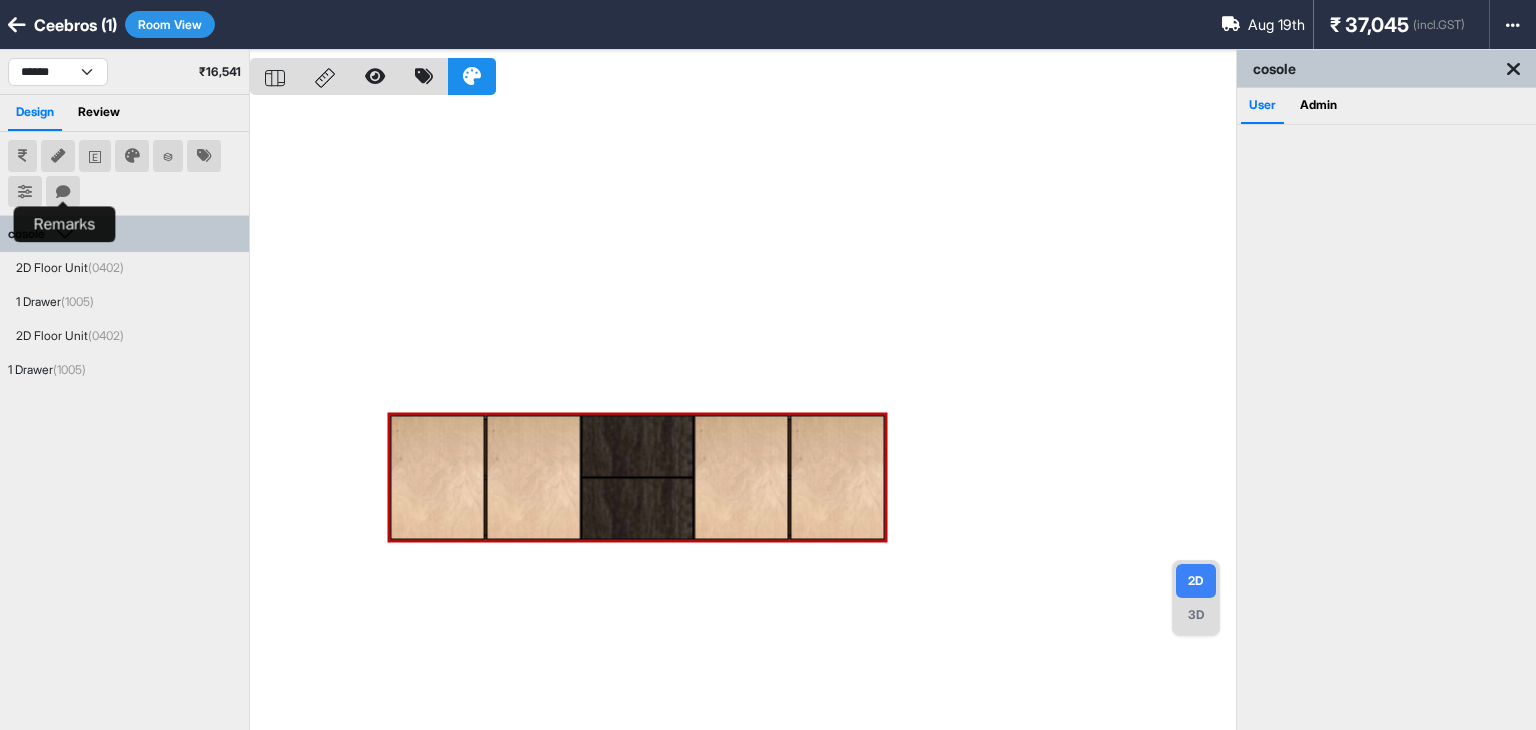 click at bounding box center (63, 192) 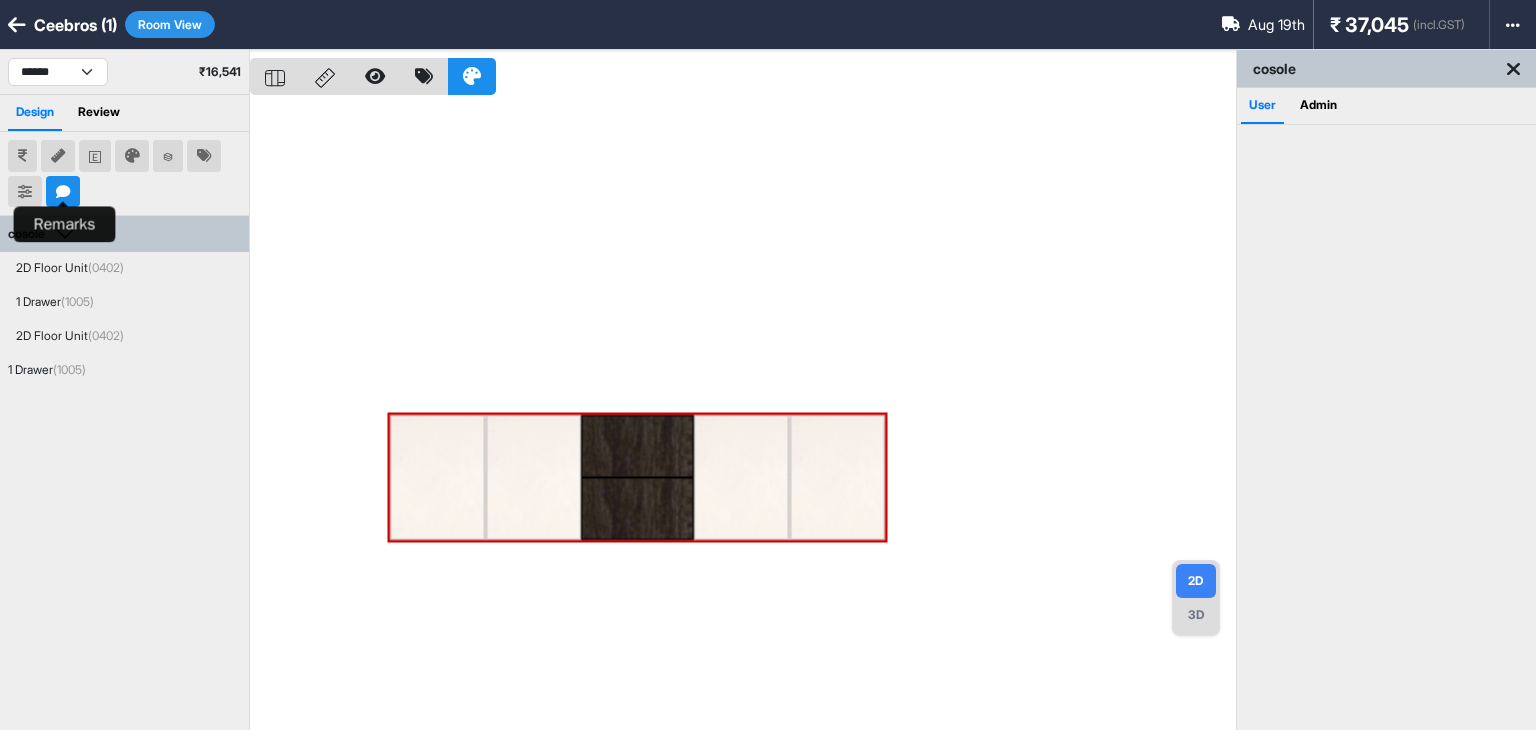 click at bounding box center (63, 192) 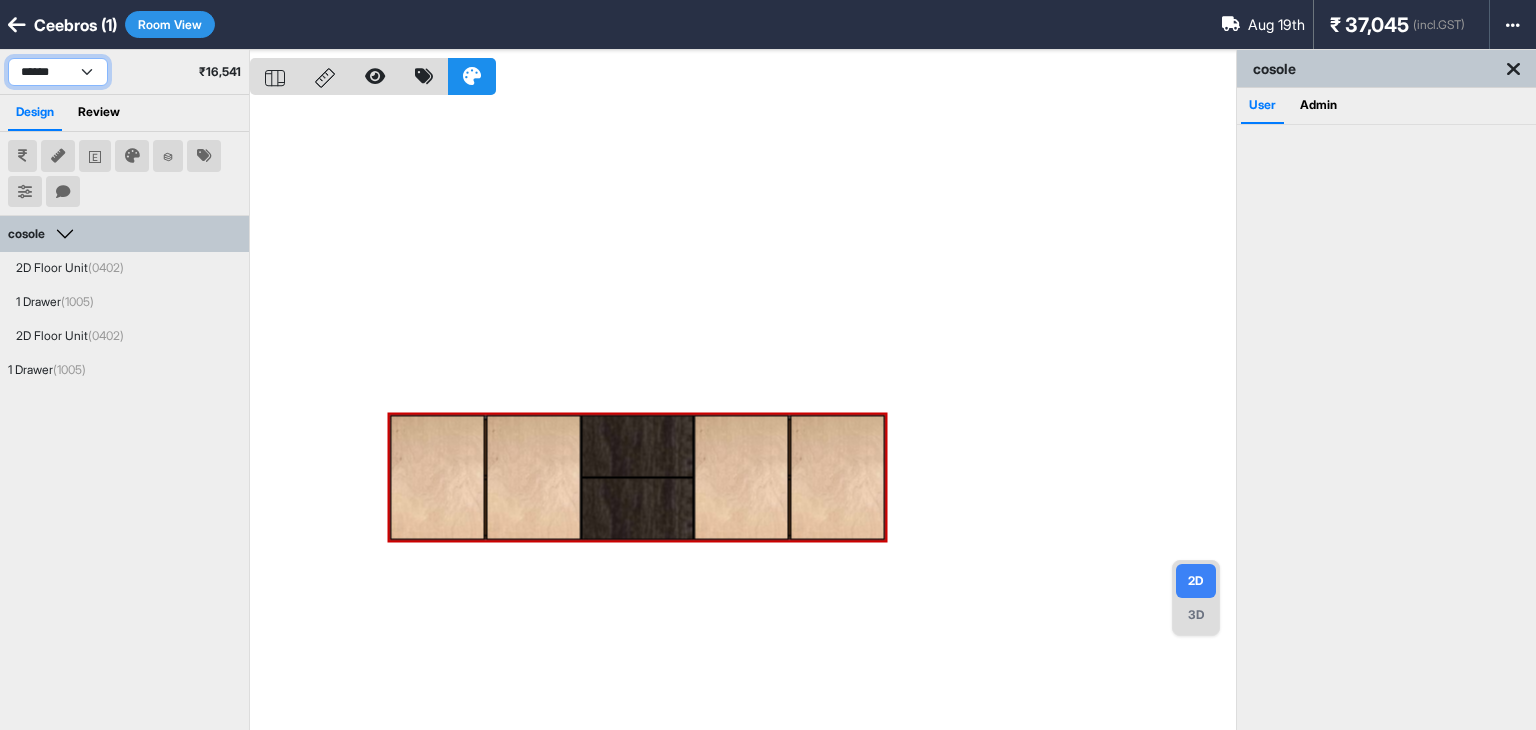 click on "****** *******" at bounding box center [58, 72] 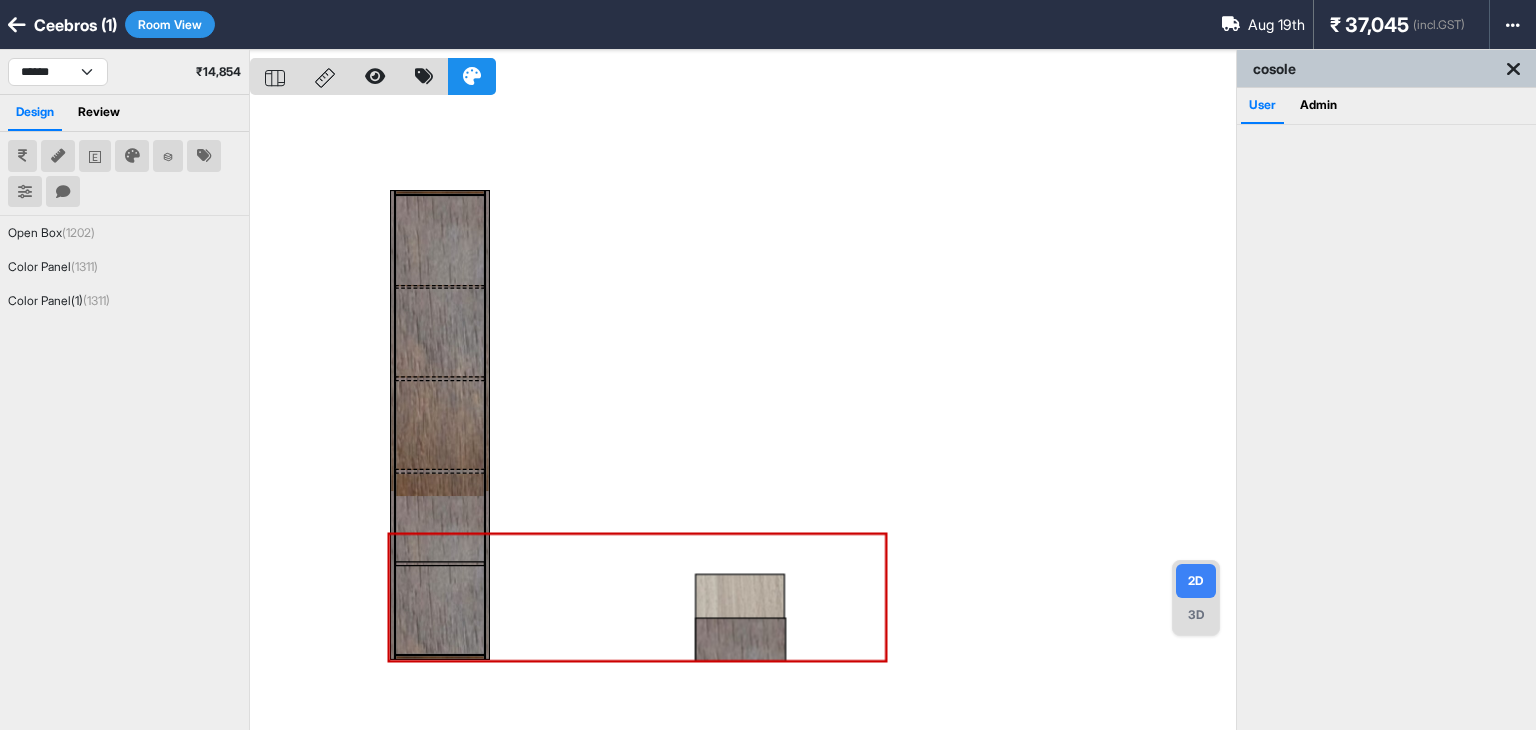 click at bounding box center (743, 415) 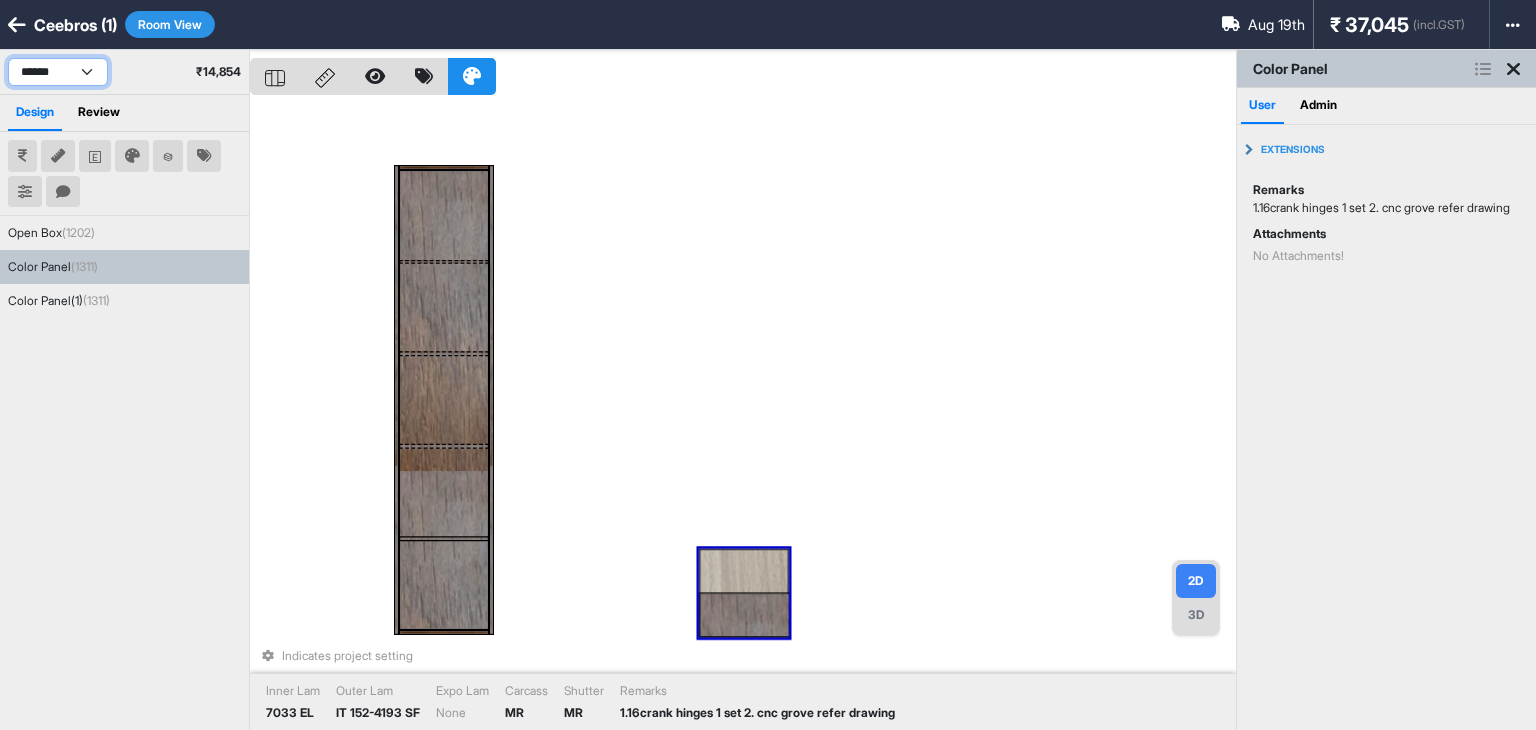 click on "****** *******" at bounding box center (58, 72) 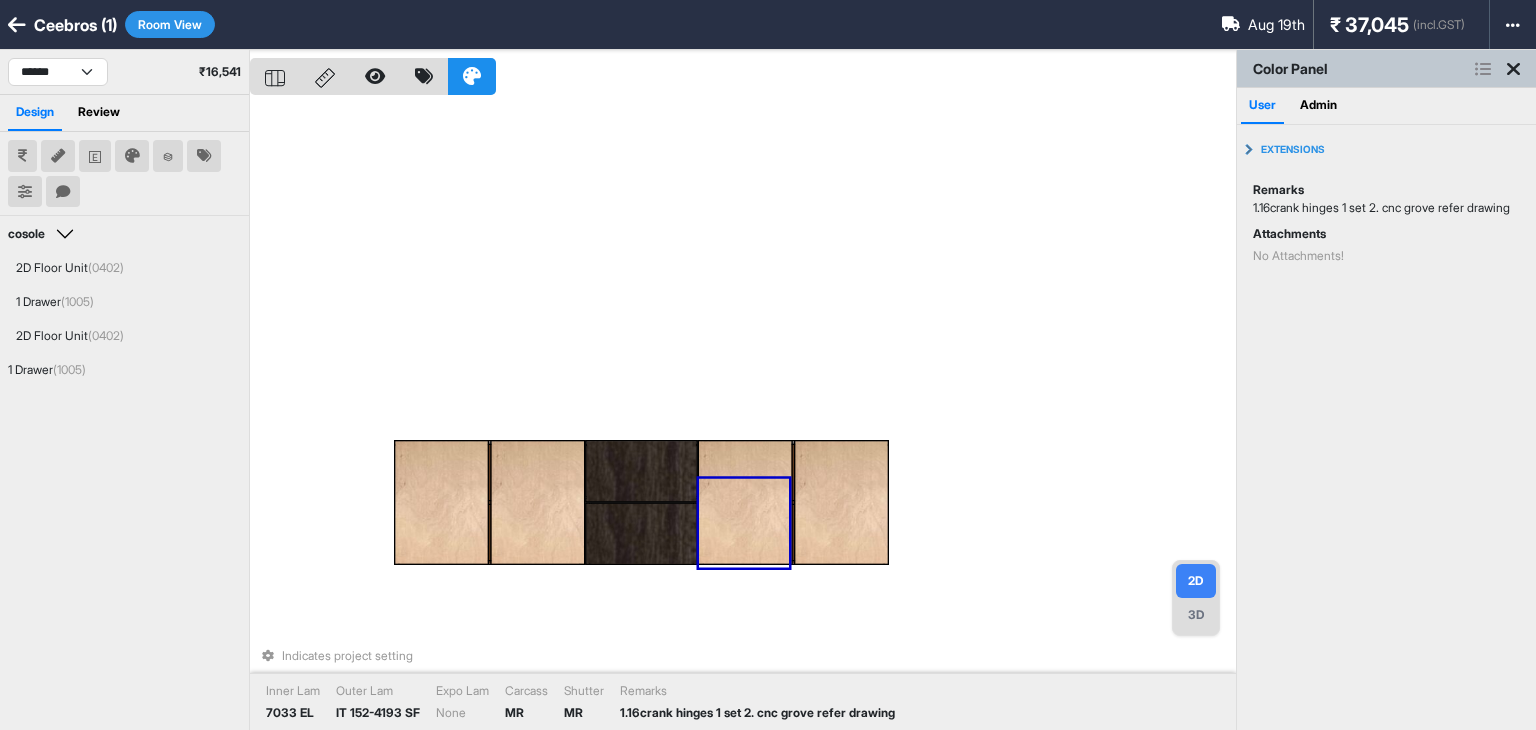 click on "Indicates project setting Inner Lam 7033 EL Outer Lam IT 152-4193 SF Expo Lam None Carcass MR Shutter MR Remarks 1.16crank hinges 1 set
2. cnc grove refer drawing" at bounding box center [743, 415] 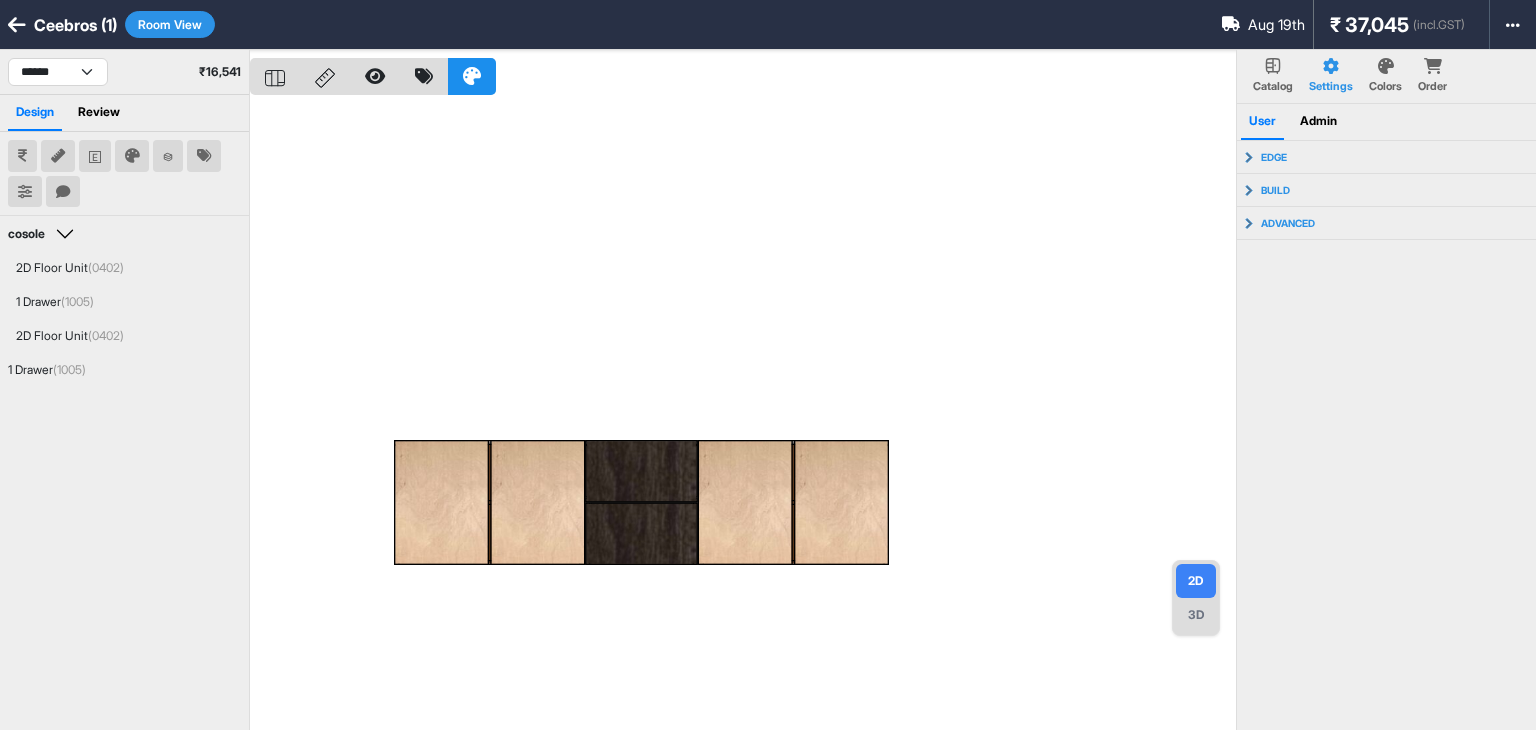 click on "Room View" at bounding box center (170, 24) 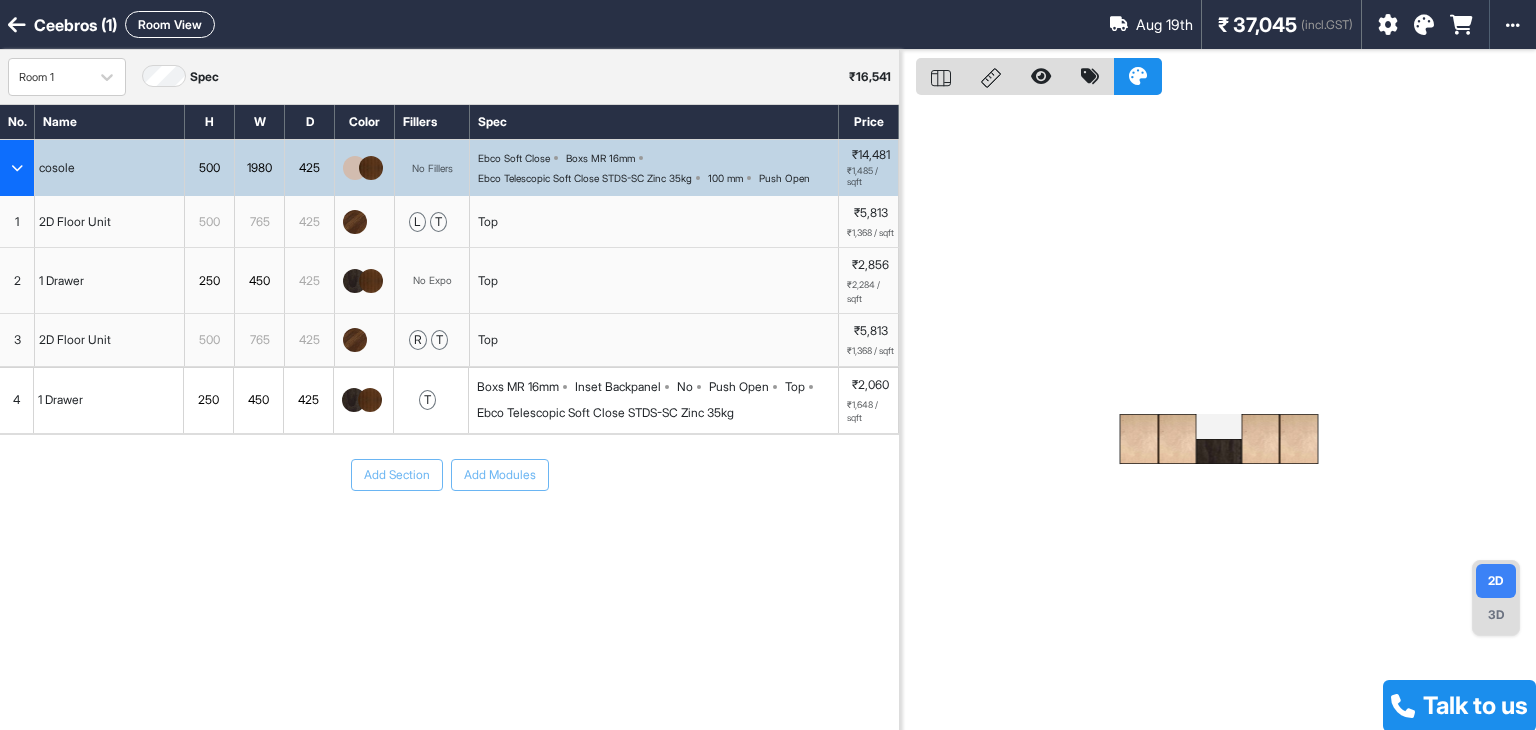 click on "Room View" at bounding box center [170, 24] 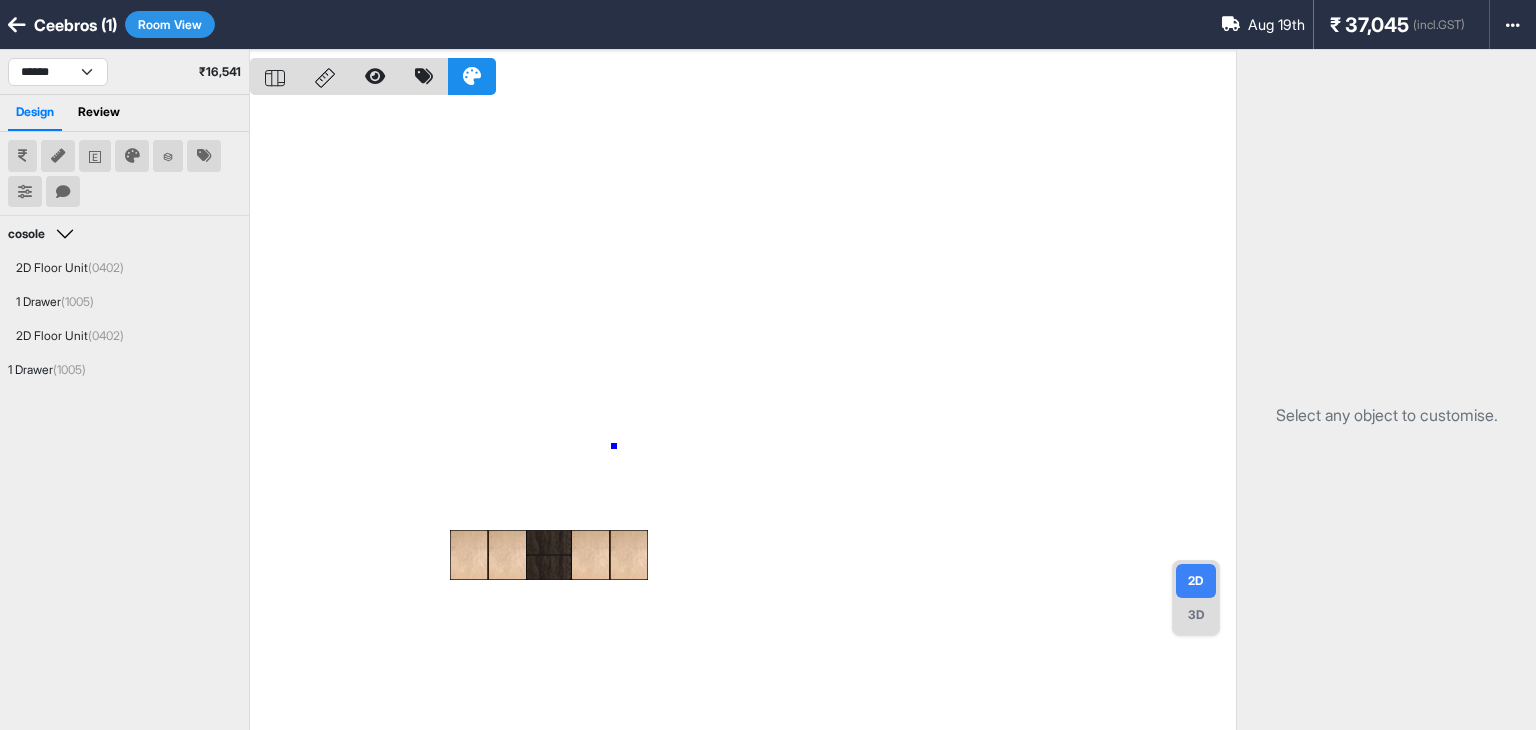 click at bounding box center [743, 415] 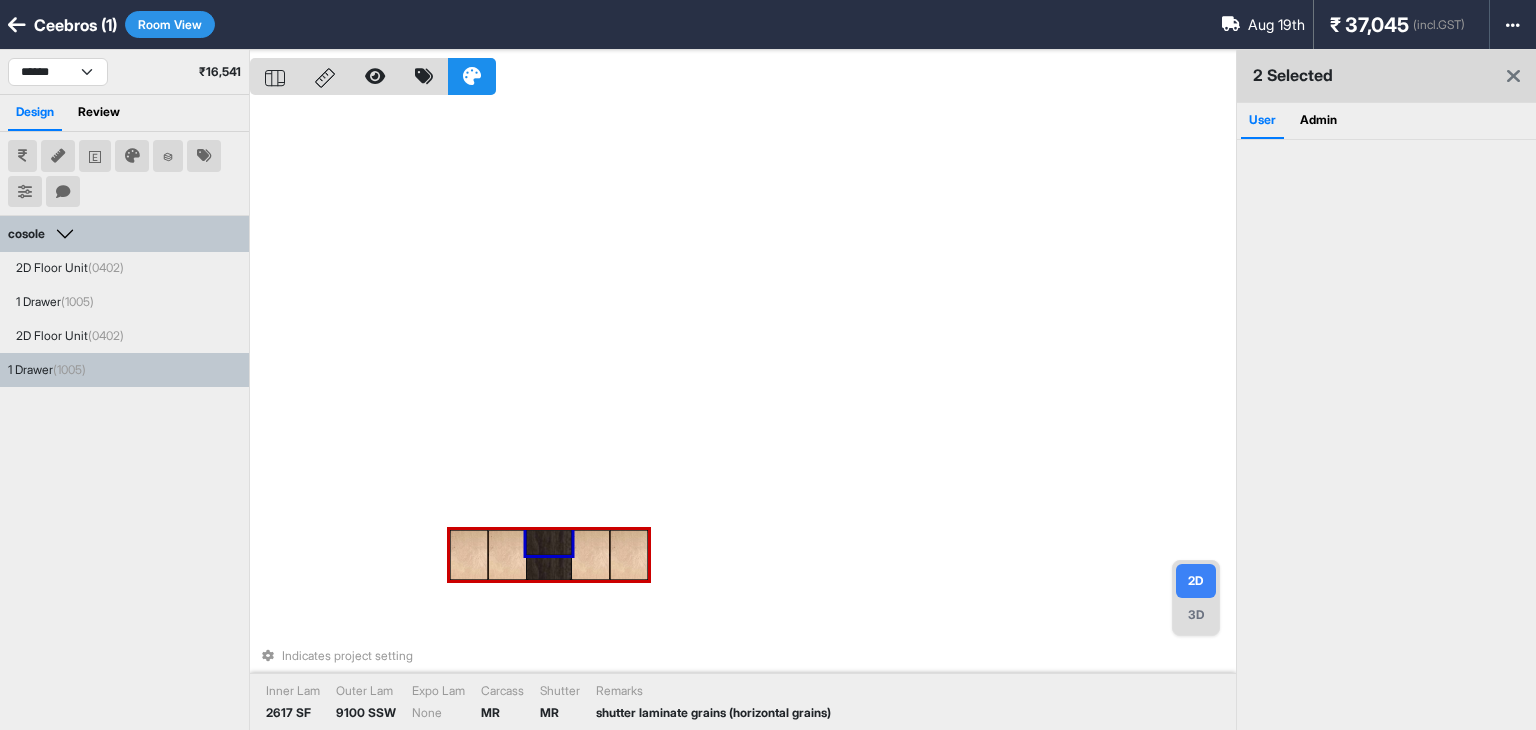 click at bounding box center [549, 567] 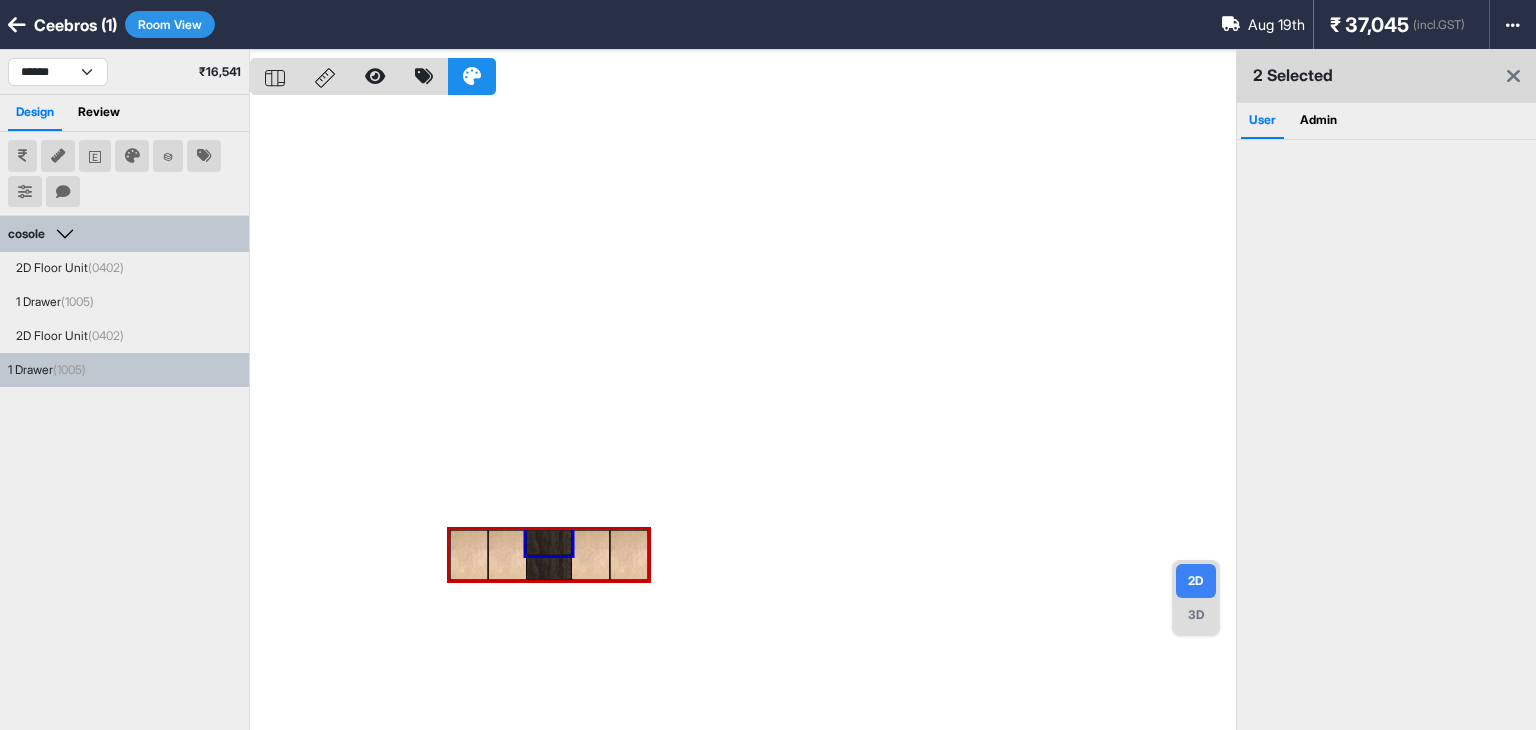 click at bounding box center (743, 415) 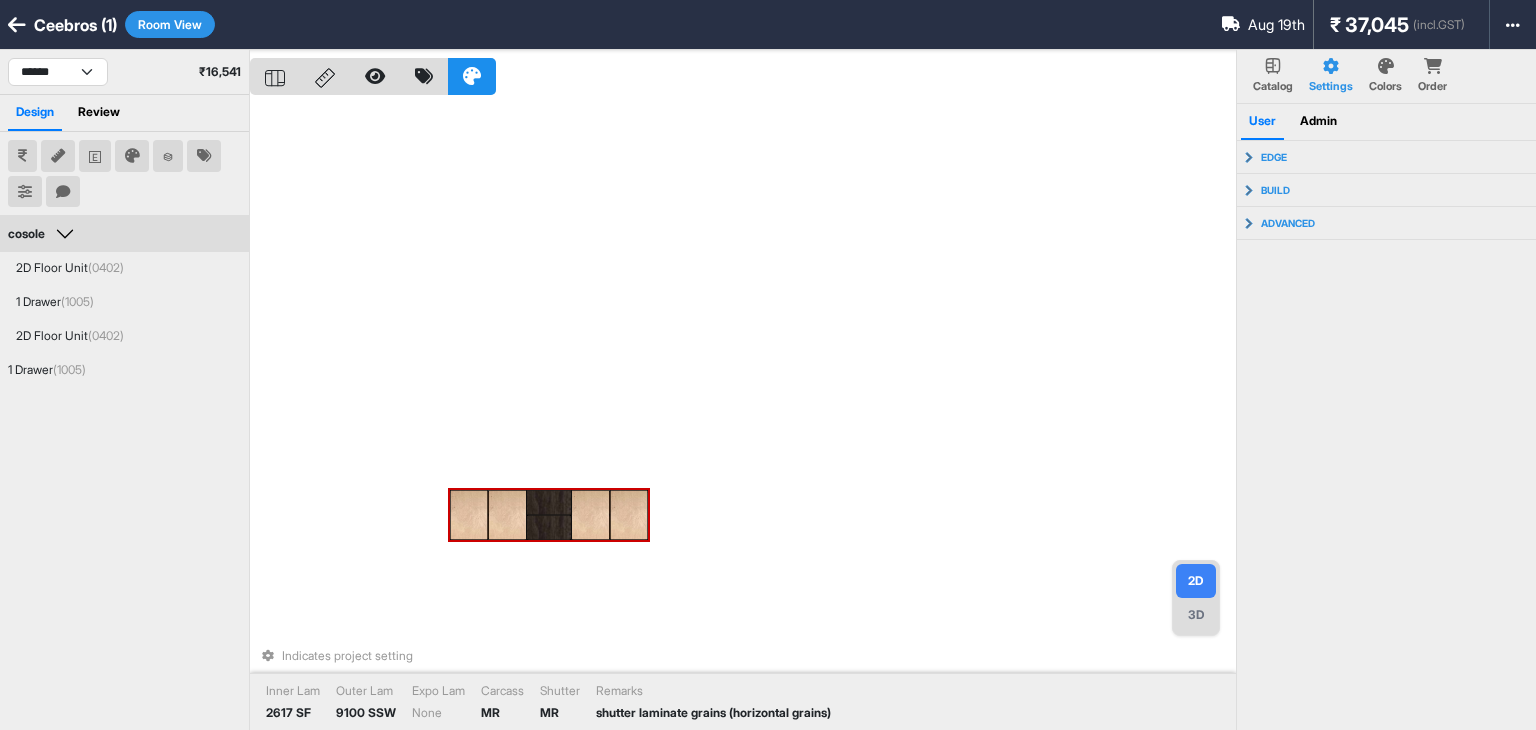 click at bounding box center (549, 527) 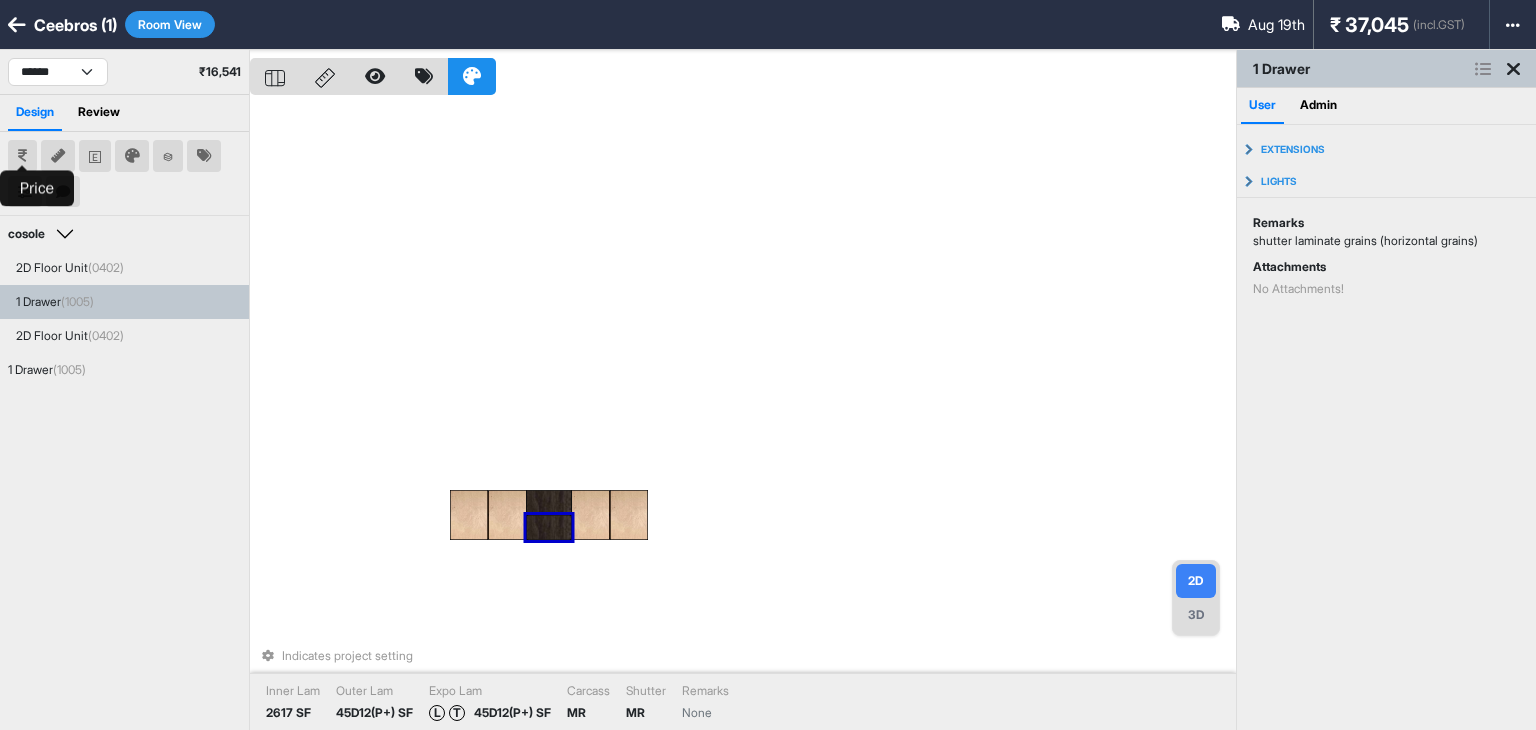 click at bounding box center [22, 156] 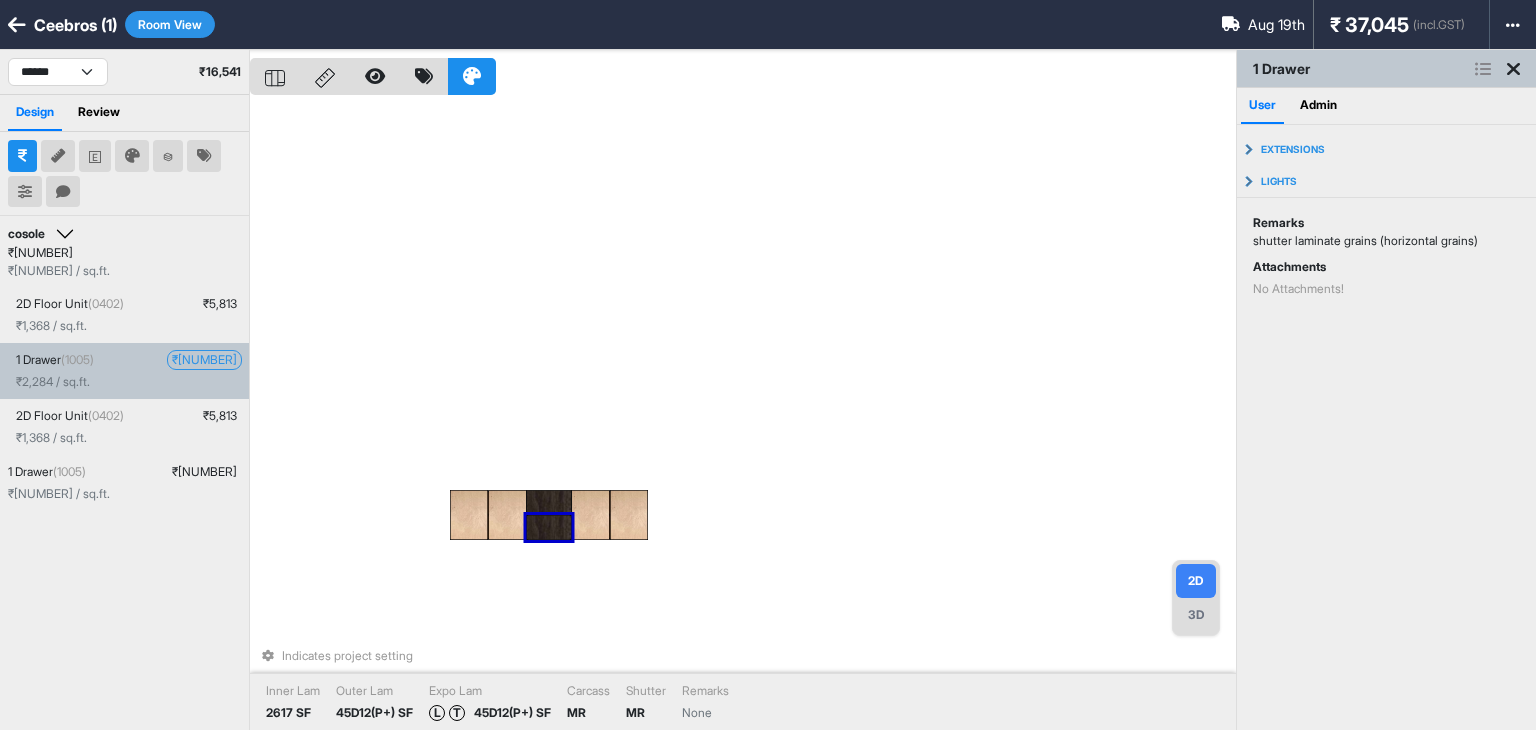 click on "₹ 2,856" at bounding box center (204, 360) 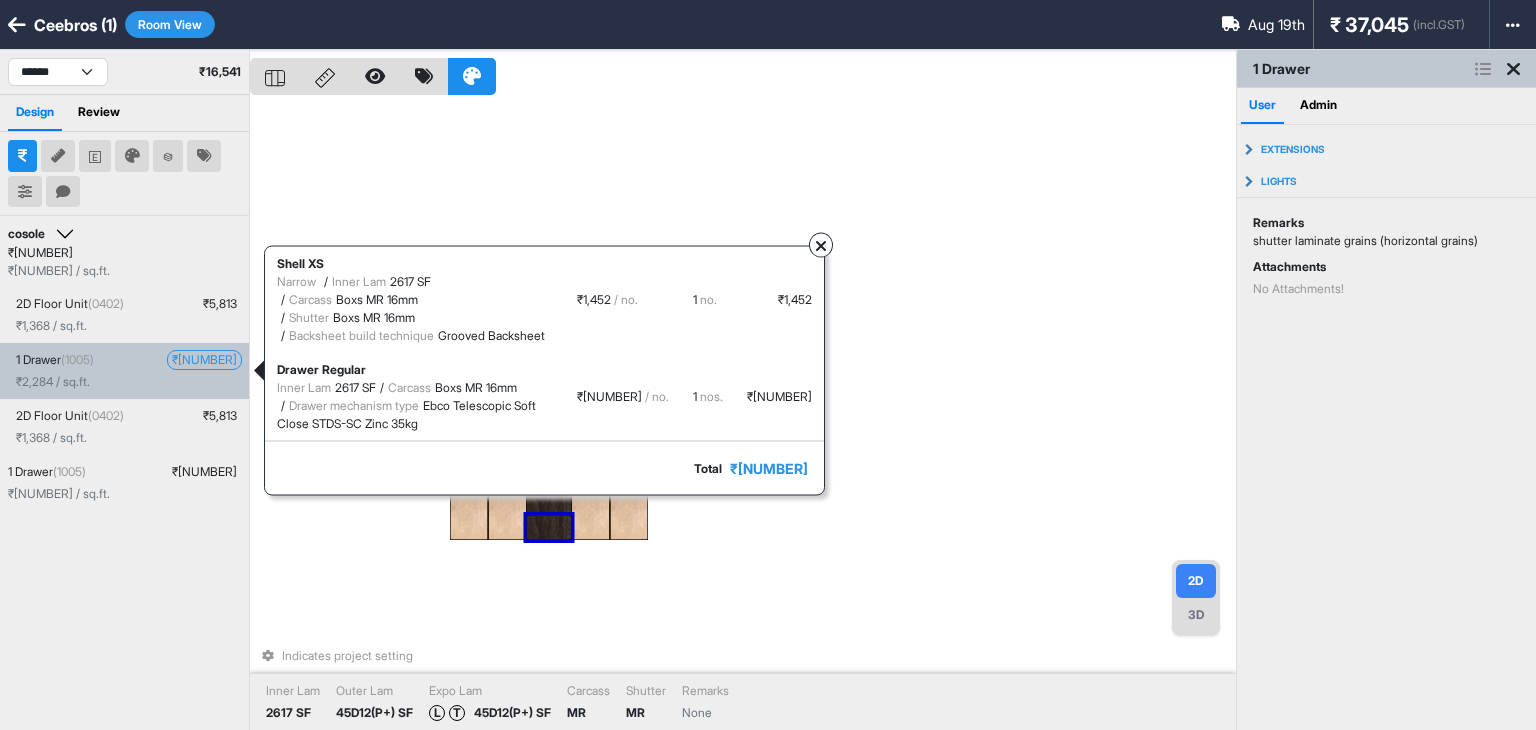 click at bounding box center (821, 246) 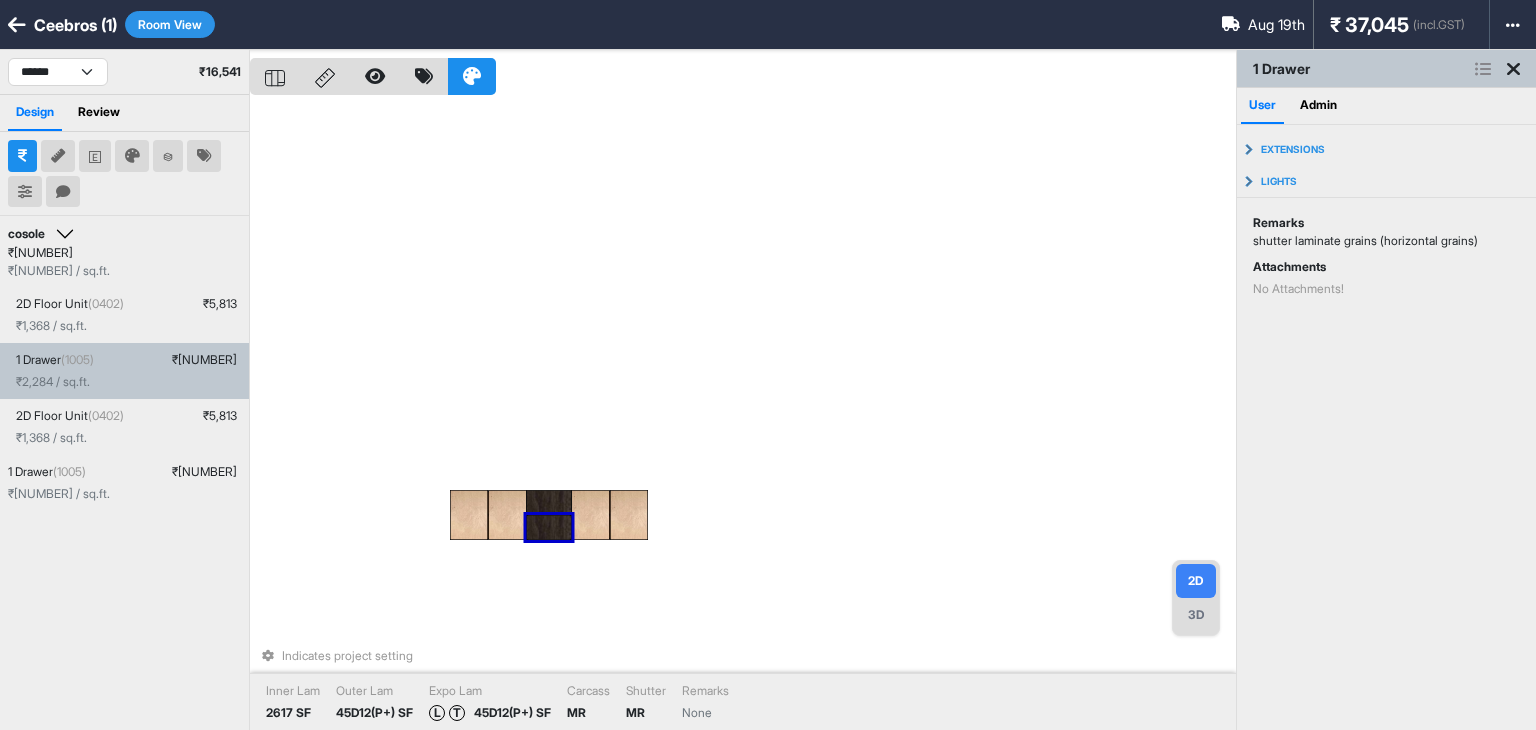 click at bounding box center [1513, 69] 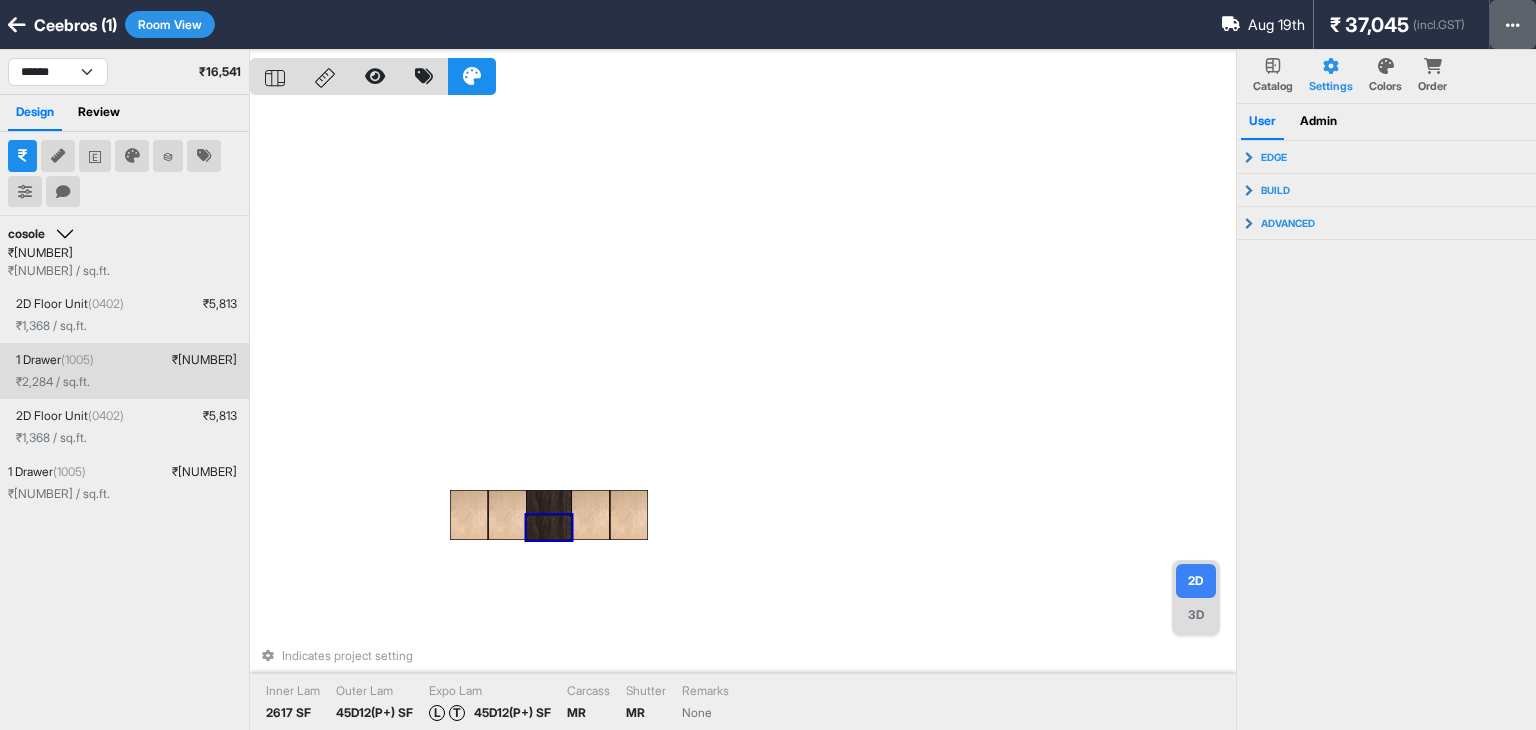 click at bounding box center [1513, 24] 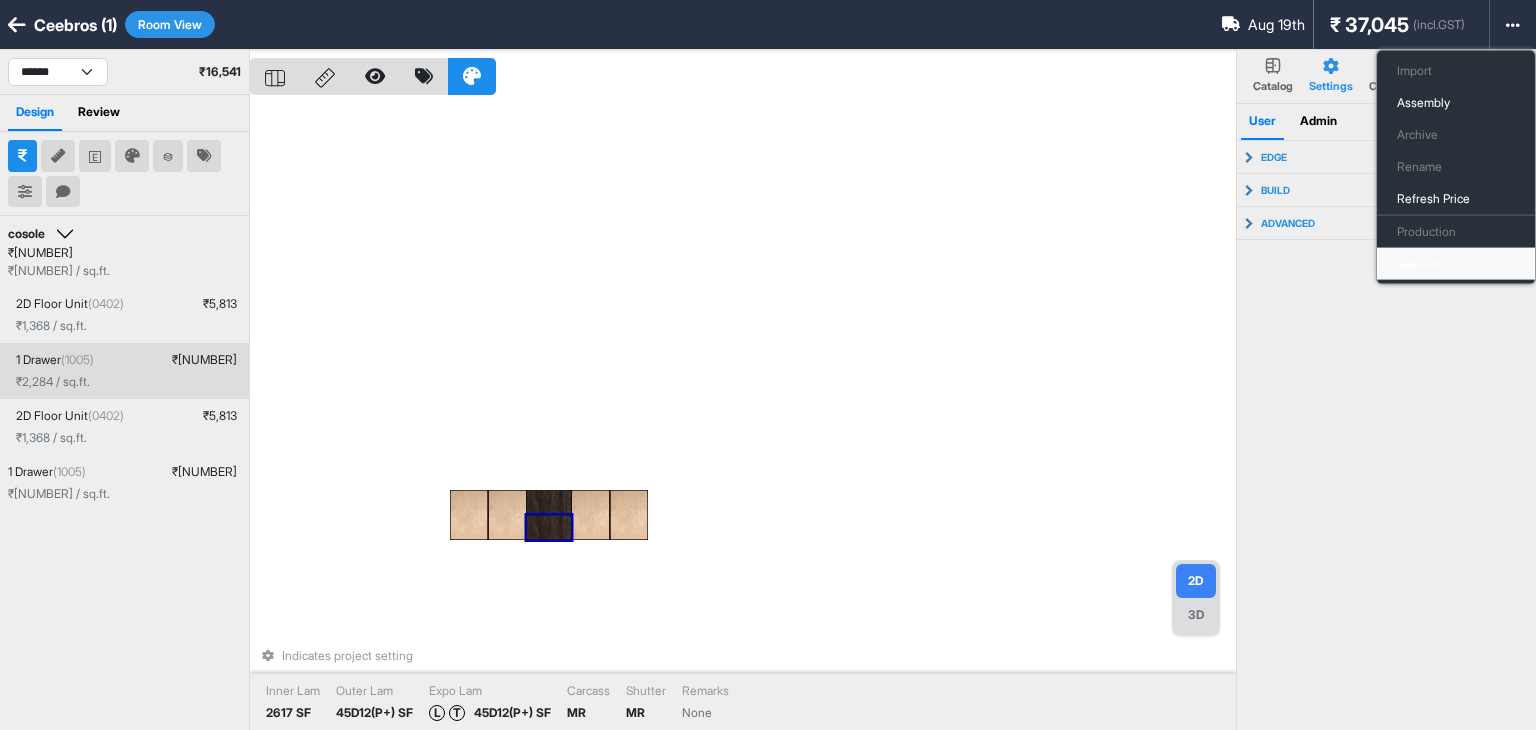 click on "Add-Ons" at bounding box center (1456, 264) 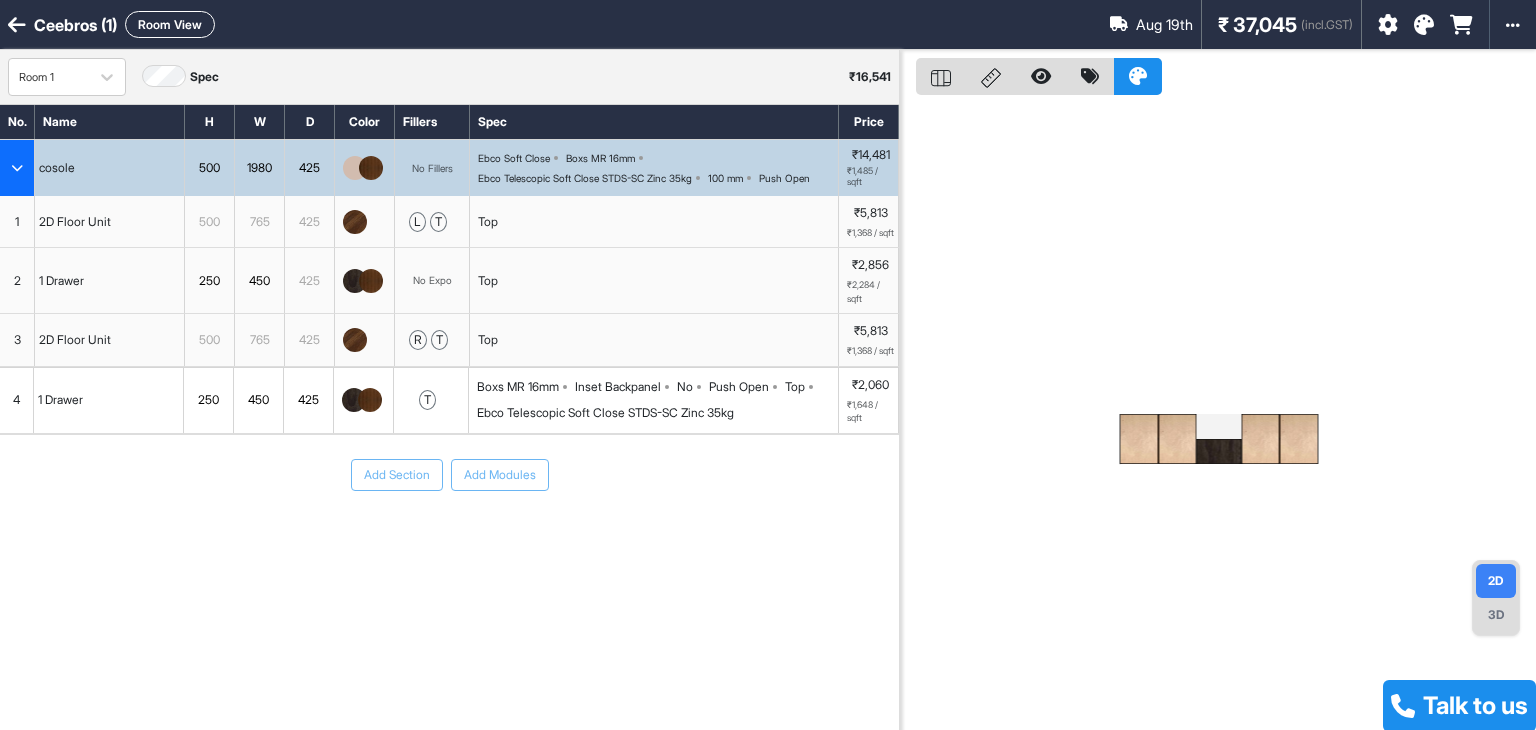 click at bounding box center [1218, 415] 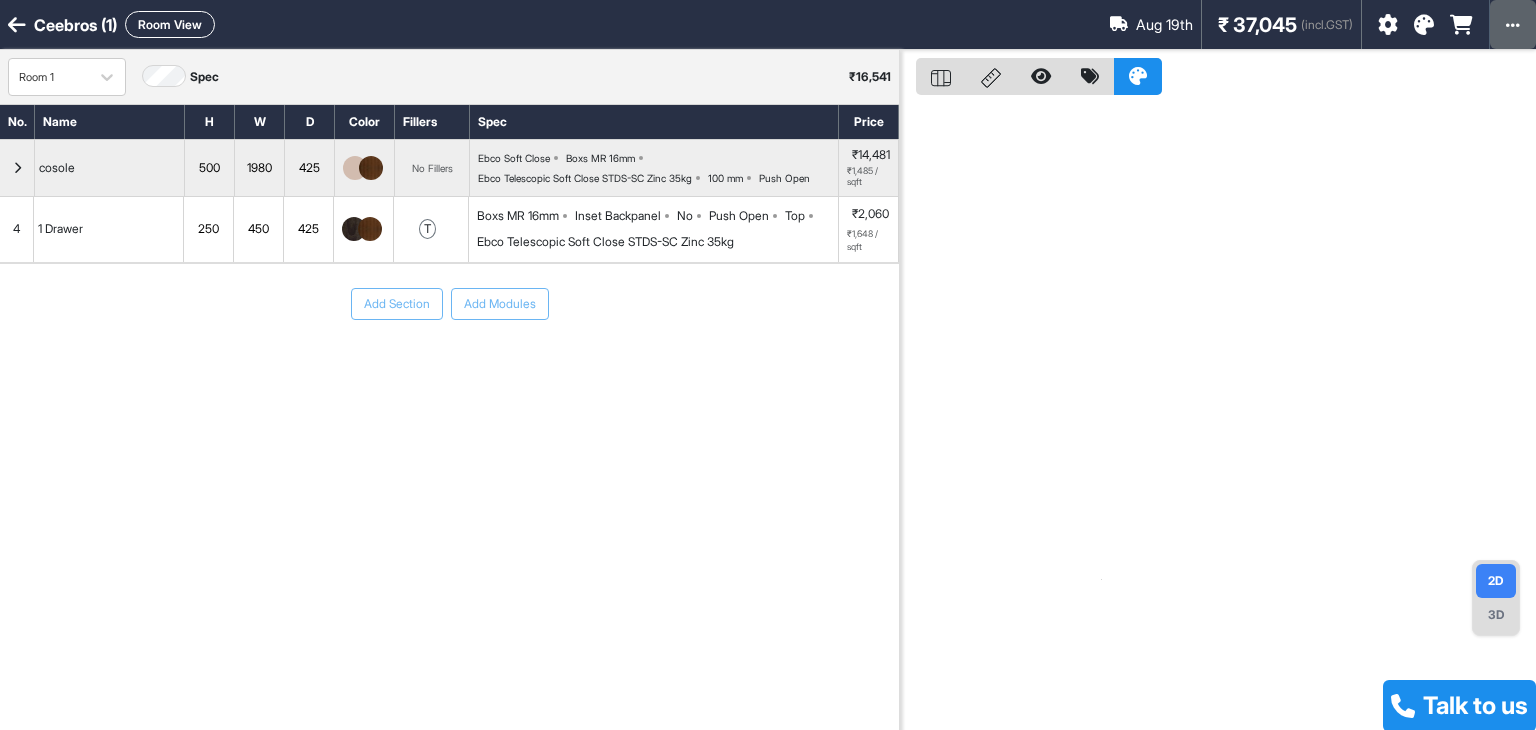 click at bounding box center [1513, 24] 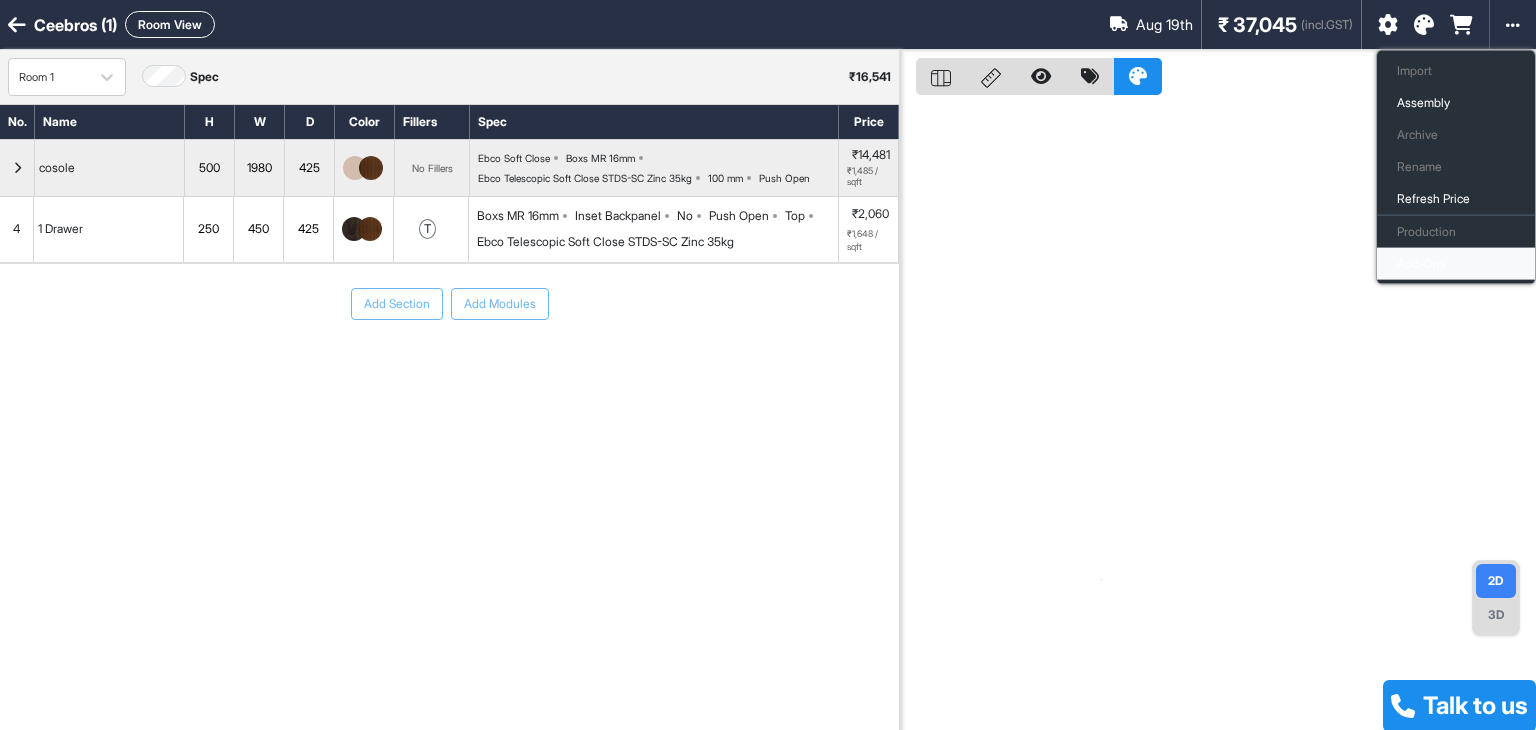 click on "Add-Ons" at bounding box center [1456, 264] 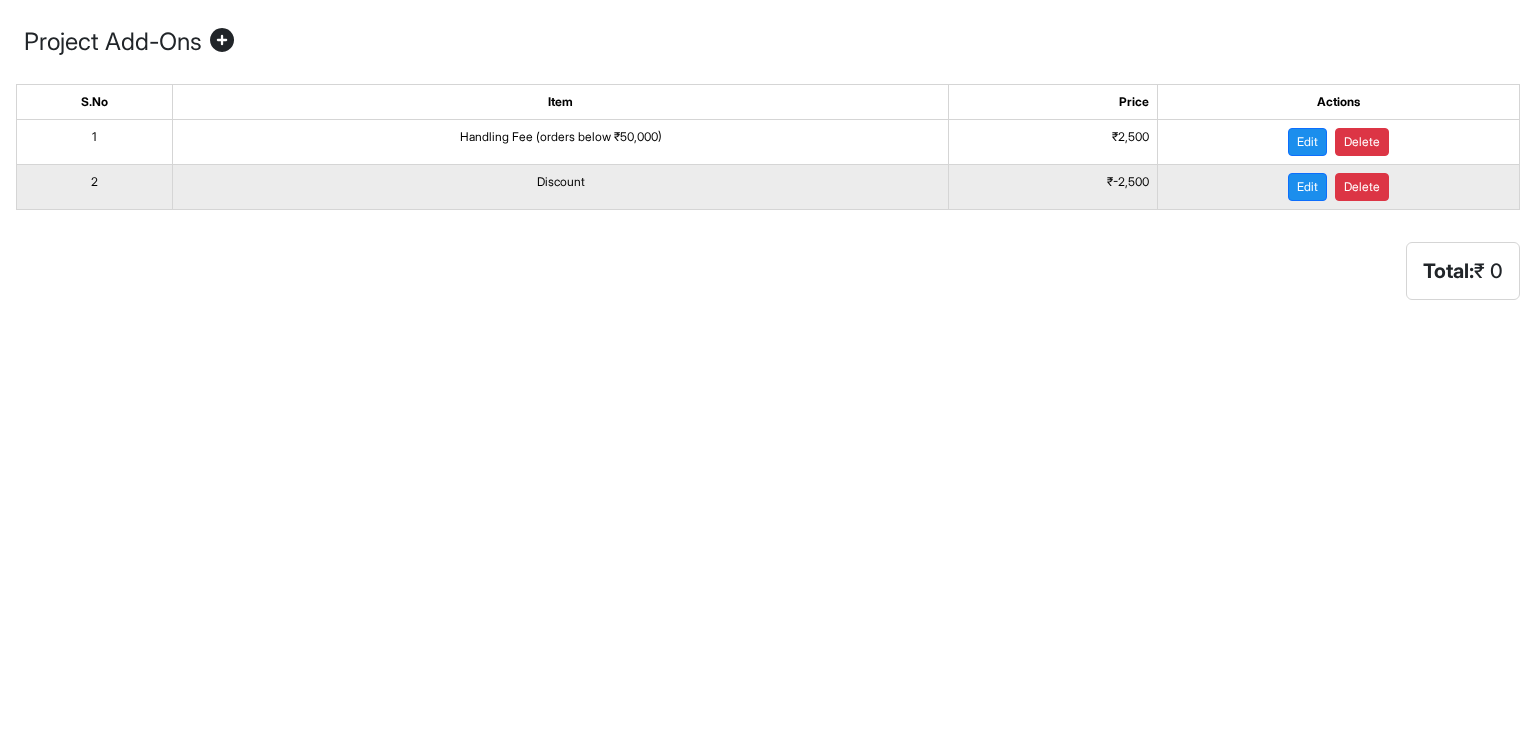 click on "₹  -2,500" at bounding box center [1053, 187] 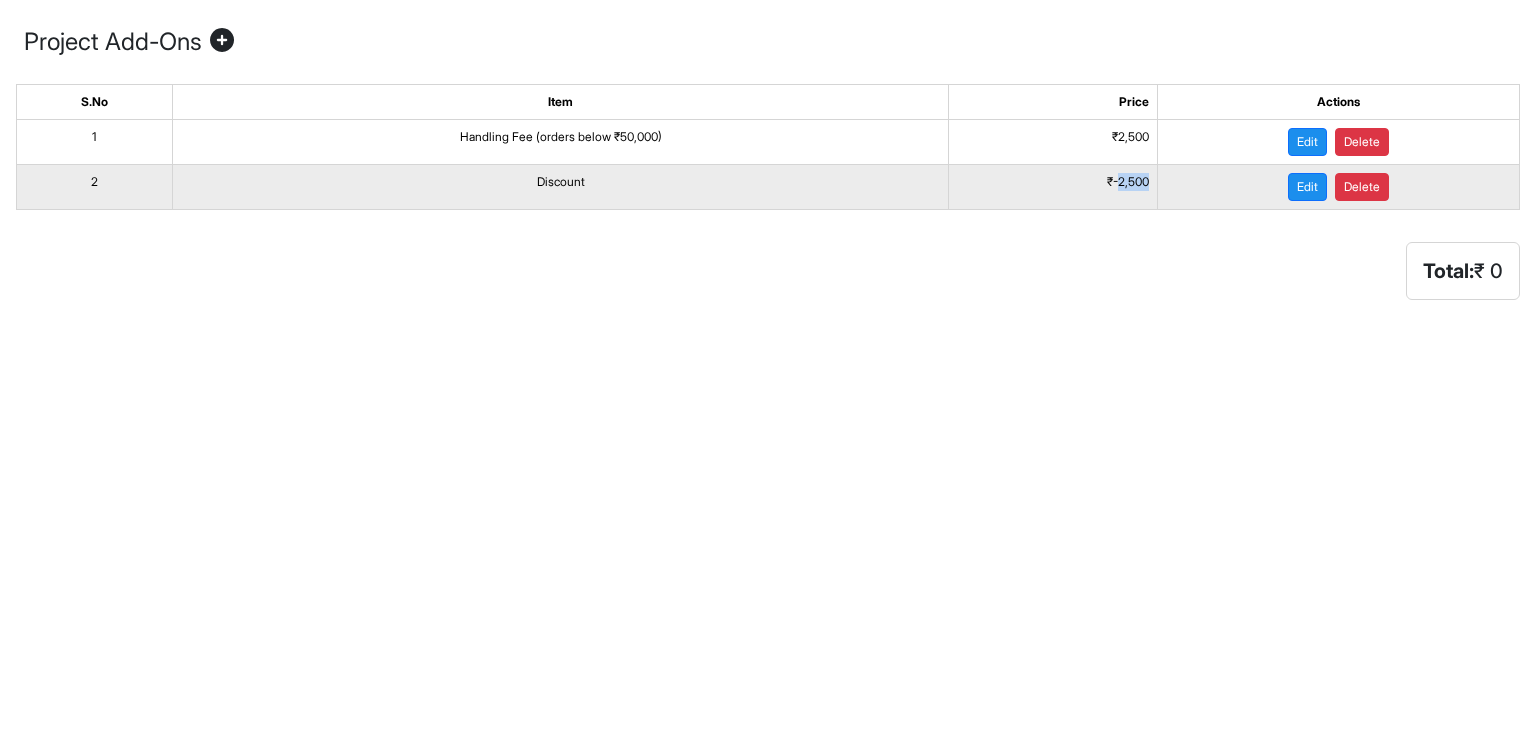 click on "₹  -2,500" at bounding box center [1053, 187] 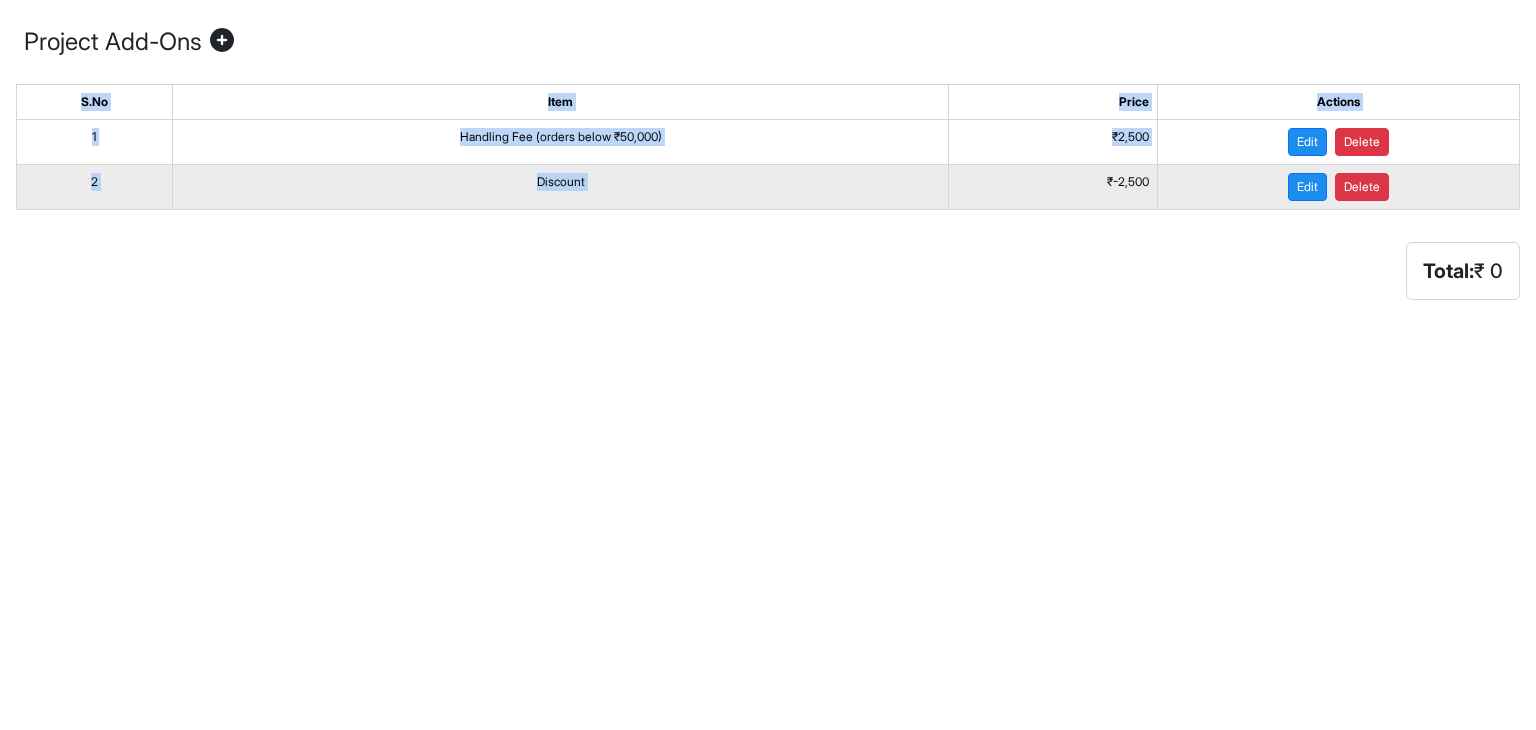 click on "₹  -2,500" at bounding box center [1053, 187] 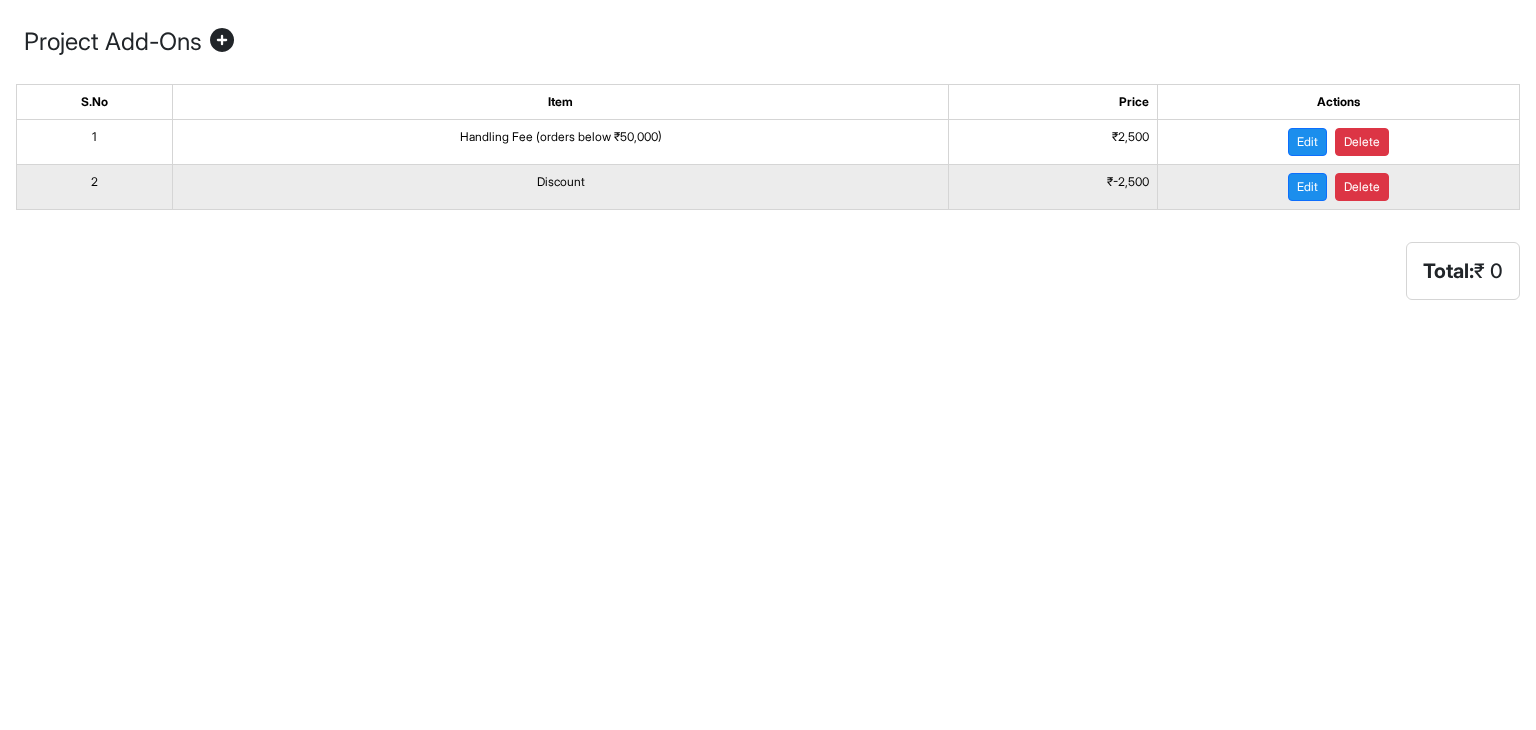 click on "Discount" at bounding box center (560, 187) 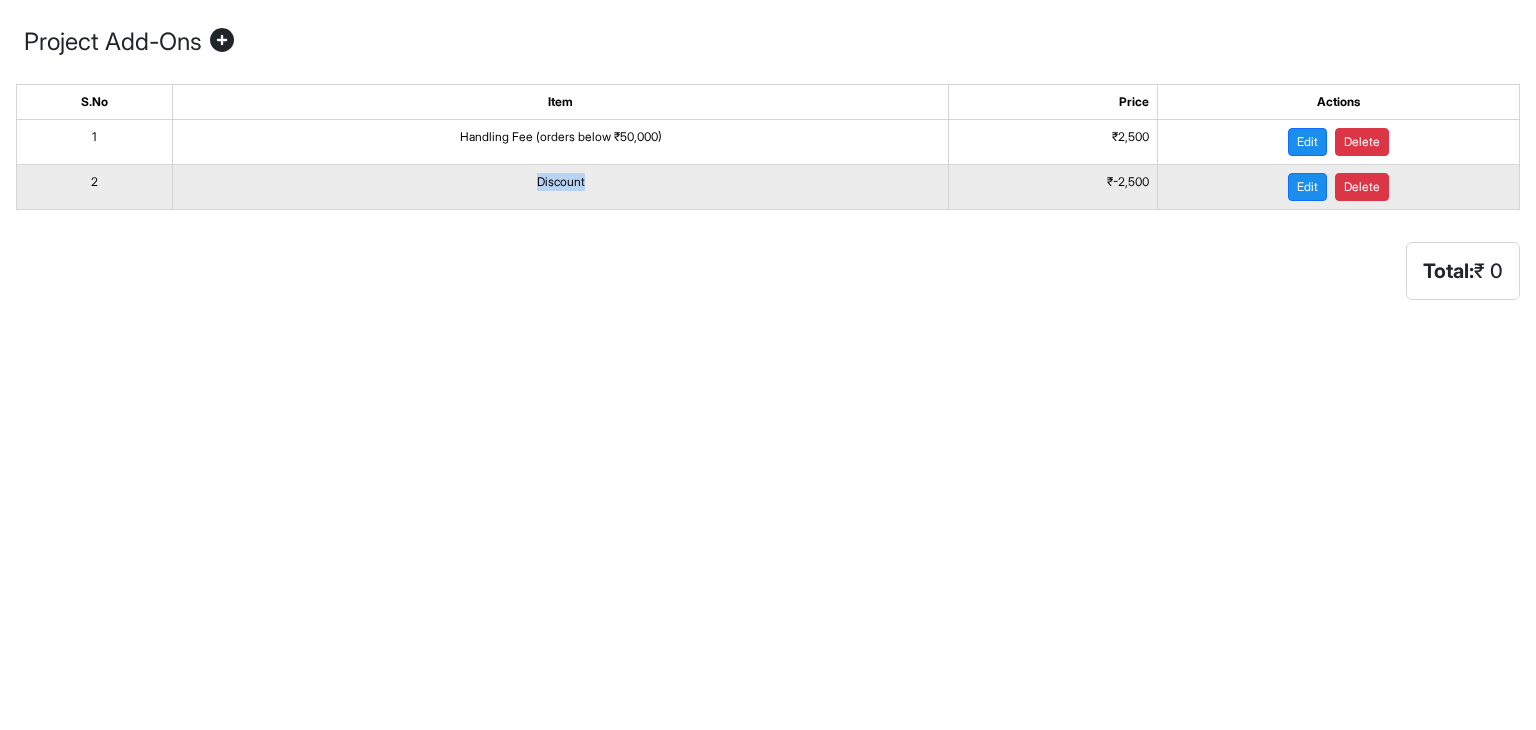 click on "Discount" at bounding box center [560, 187] 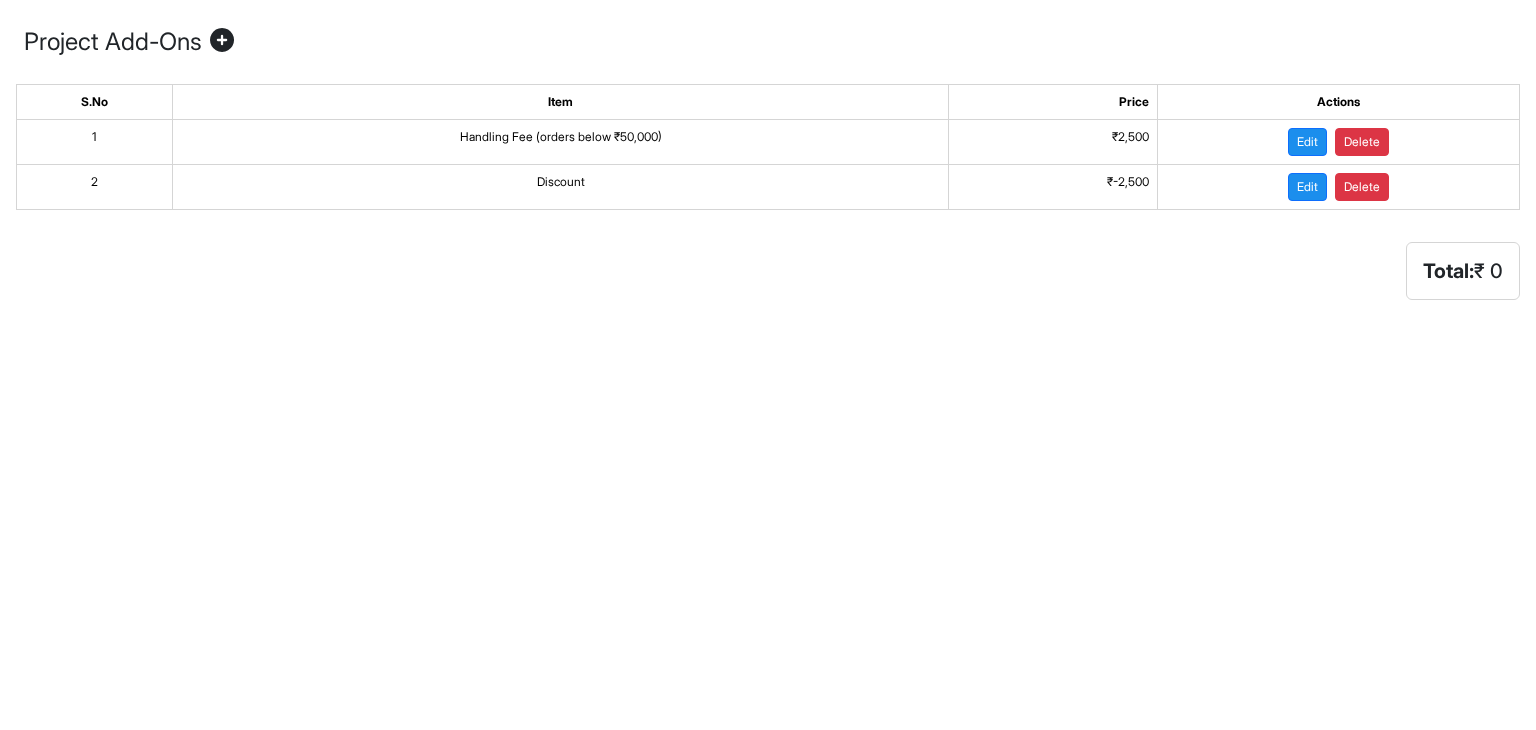 click on "Total:  ₹   0" at bounding box center (768, 271) 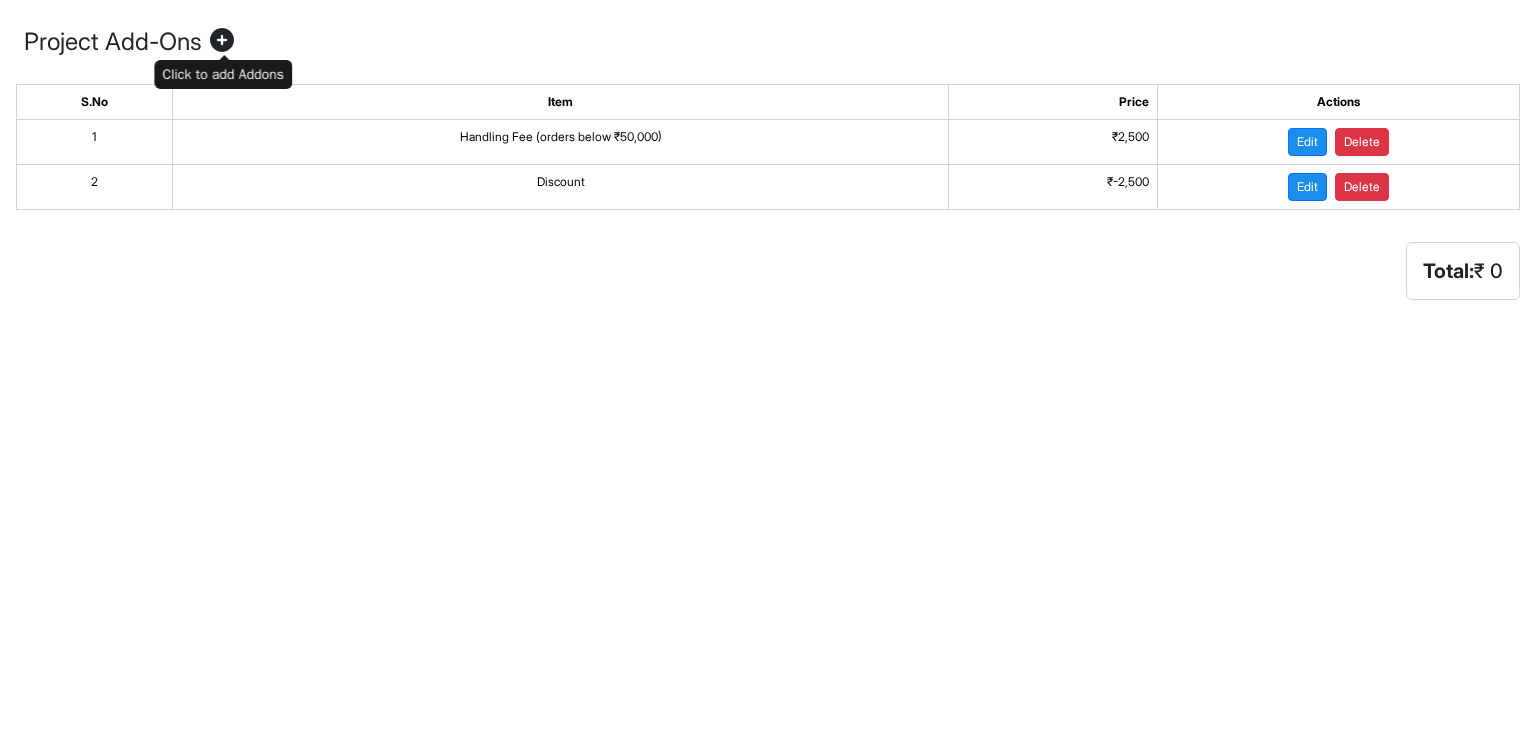 click at bounding box center (222, 42) 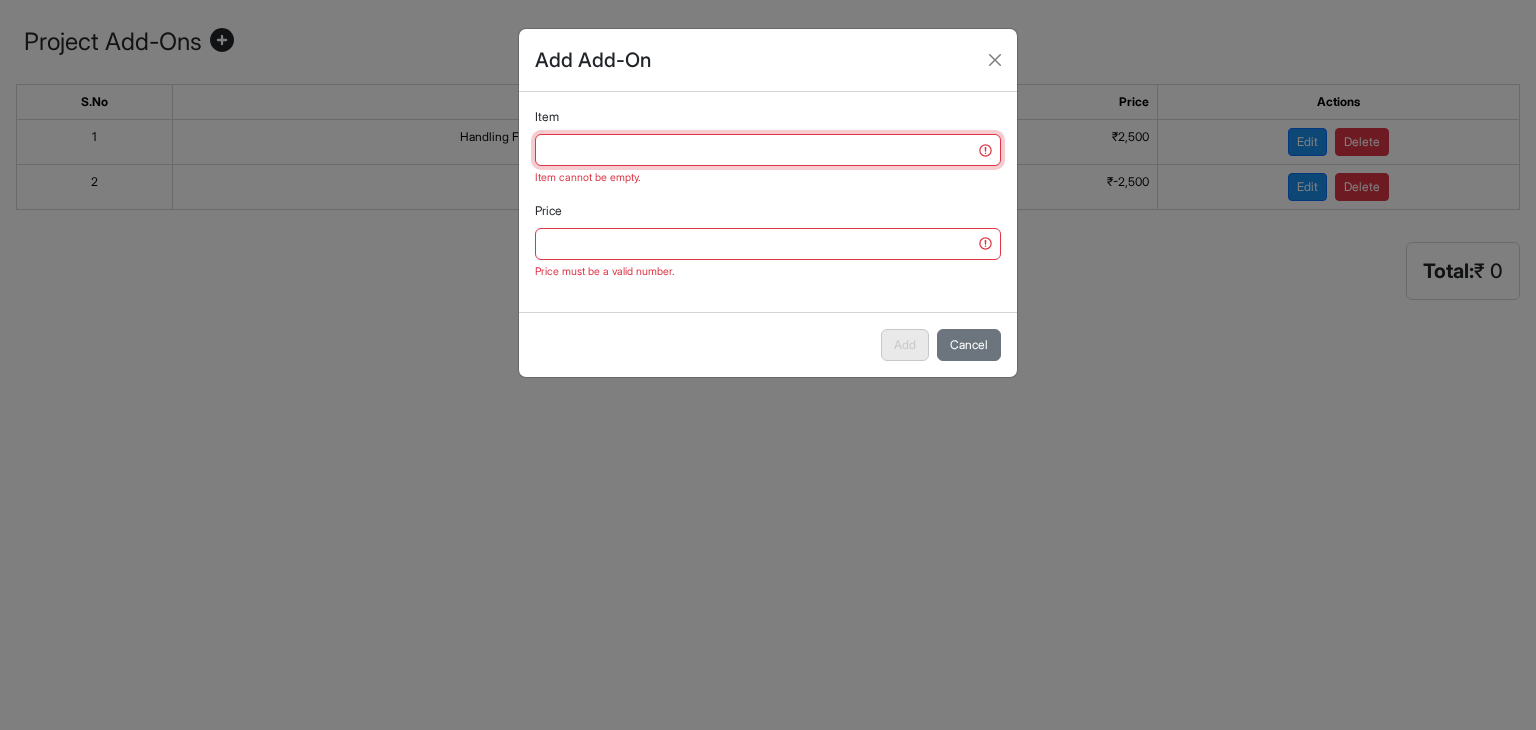click on "Item" at bounding box center [768, 150] 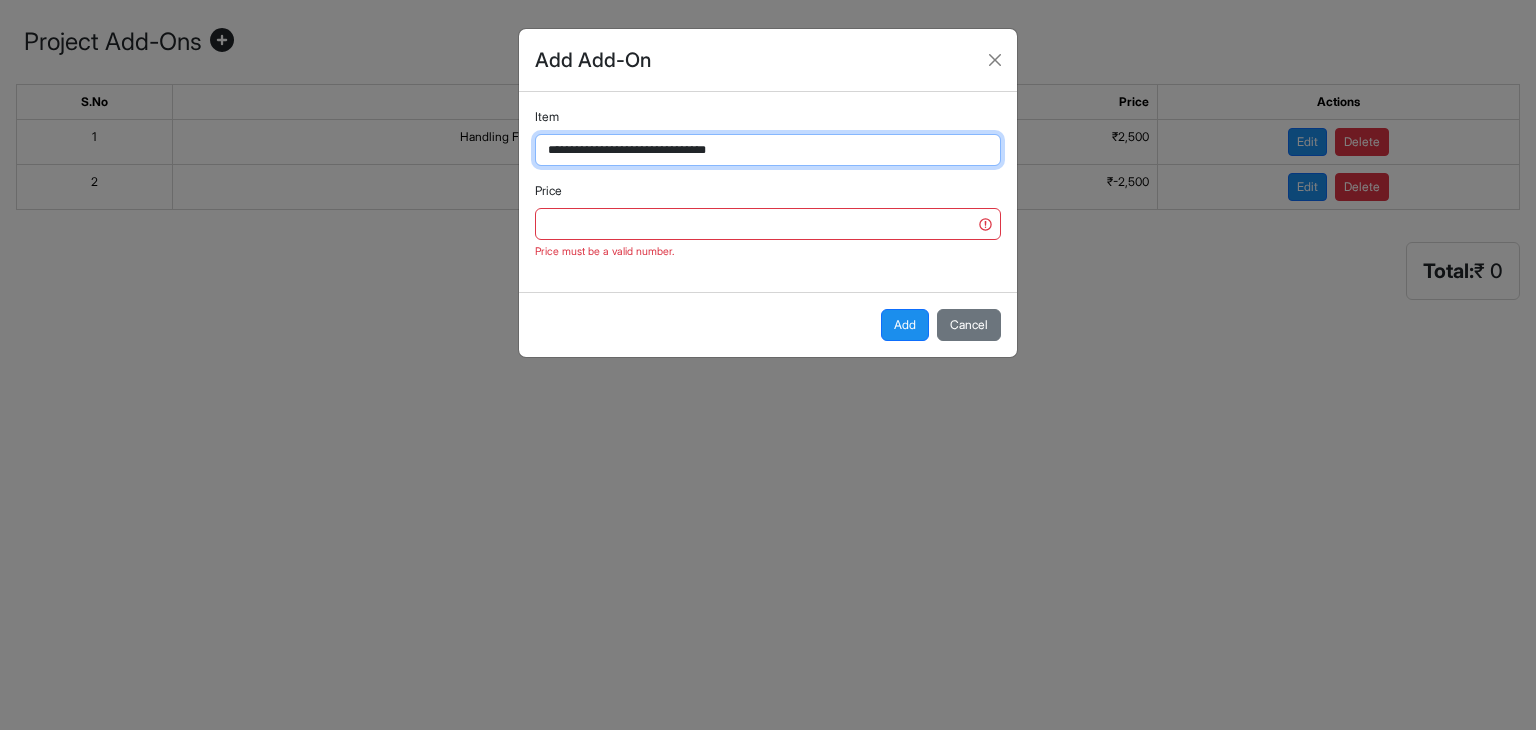 click on "**********" at bounding box center [768, 150] 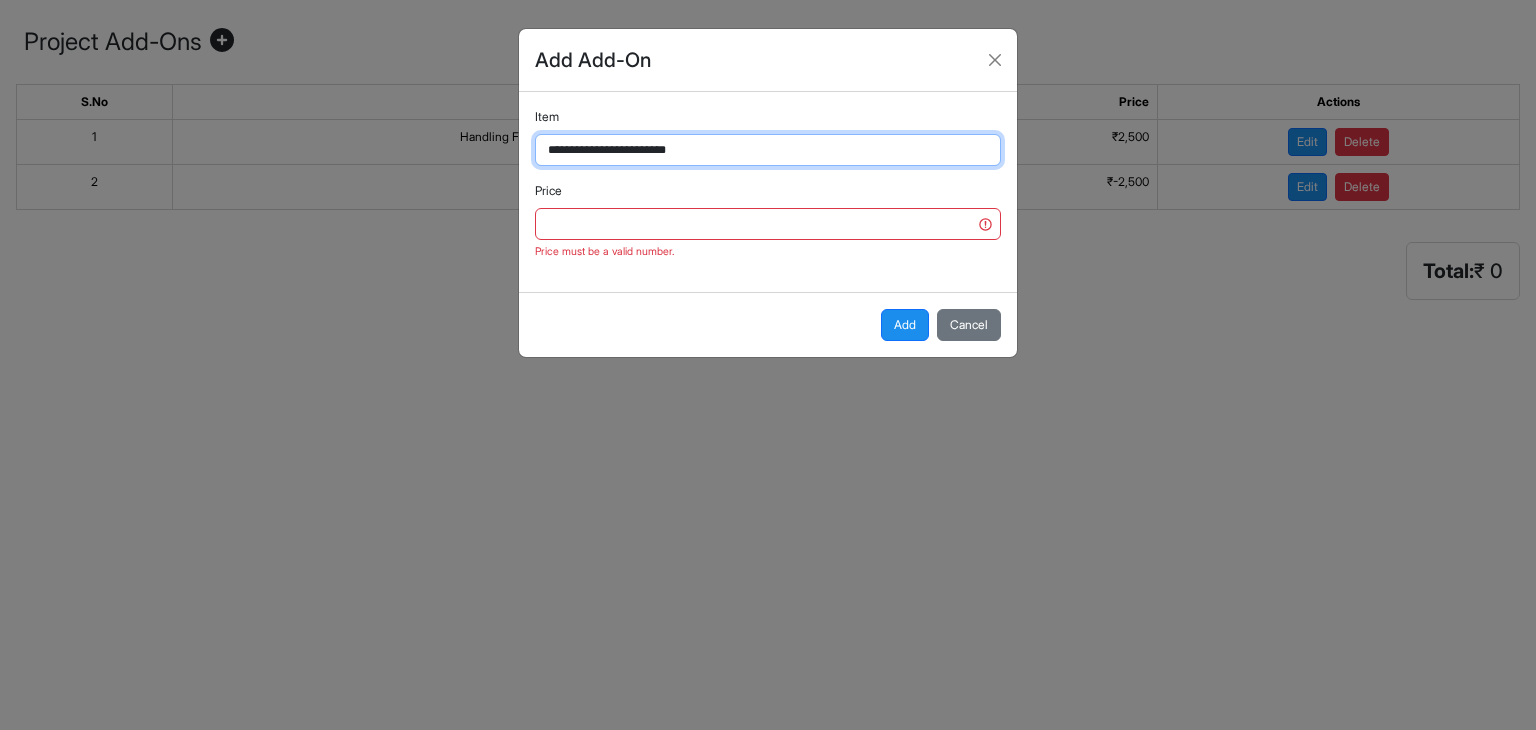 click on "**********" at bounding box center [768, 150] 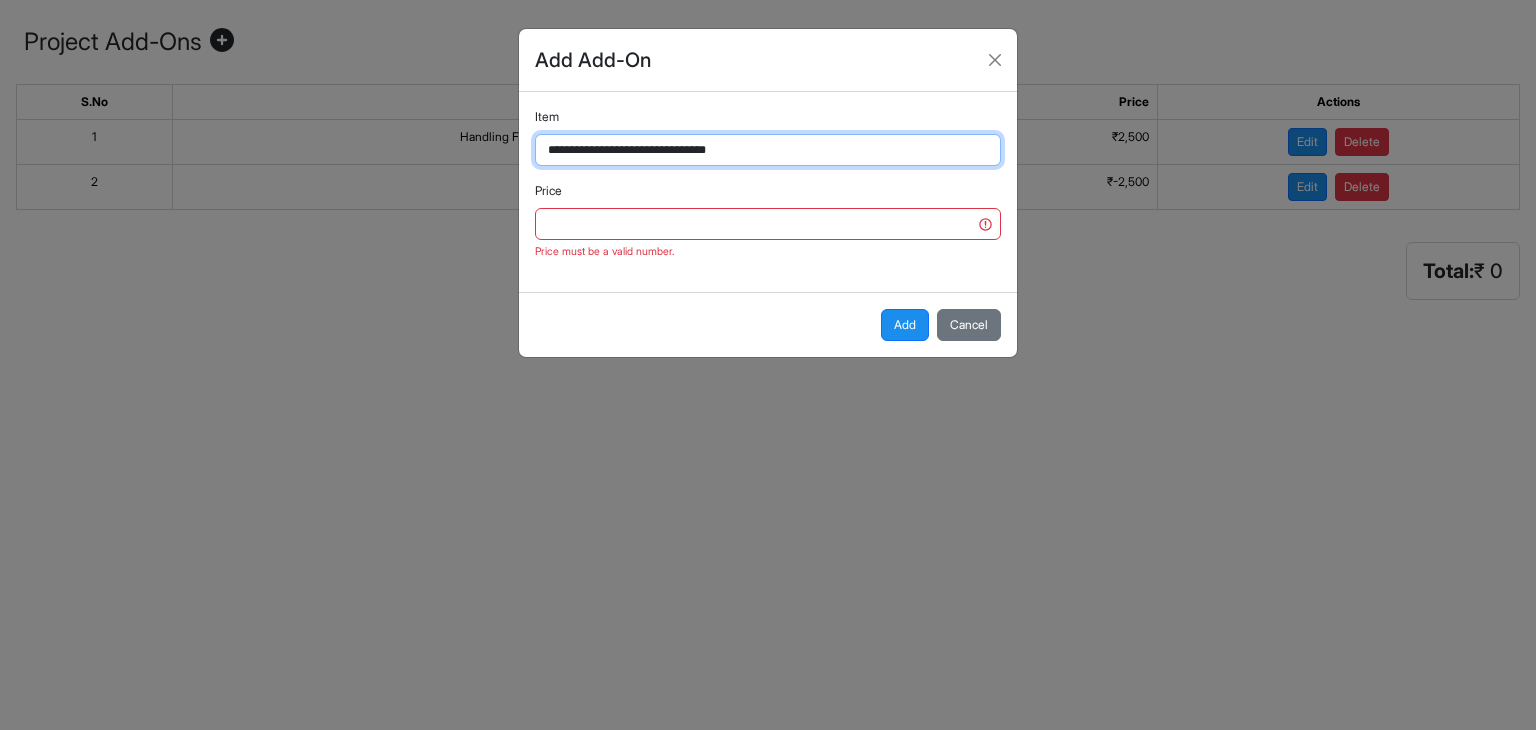 type on "**********" 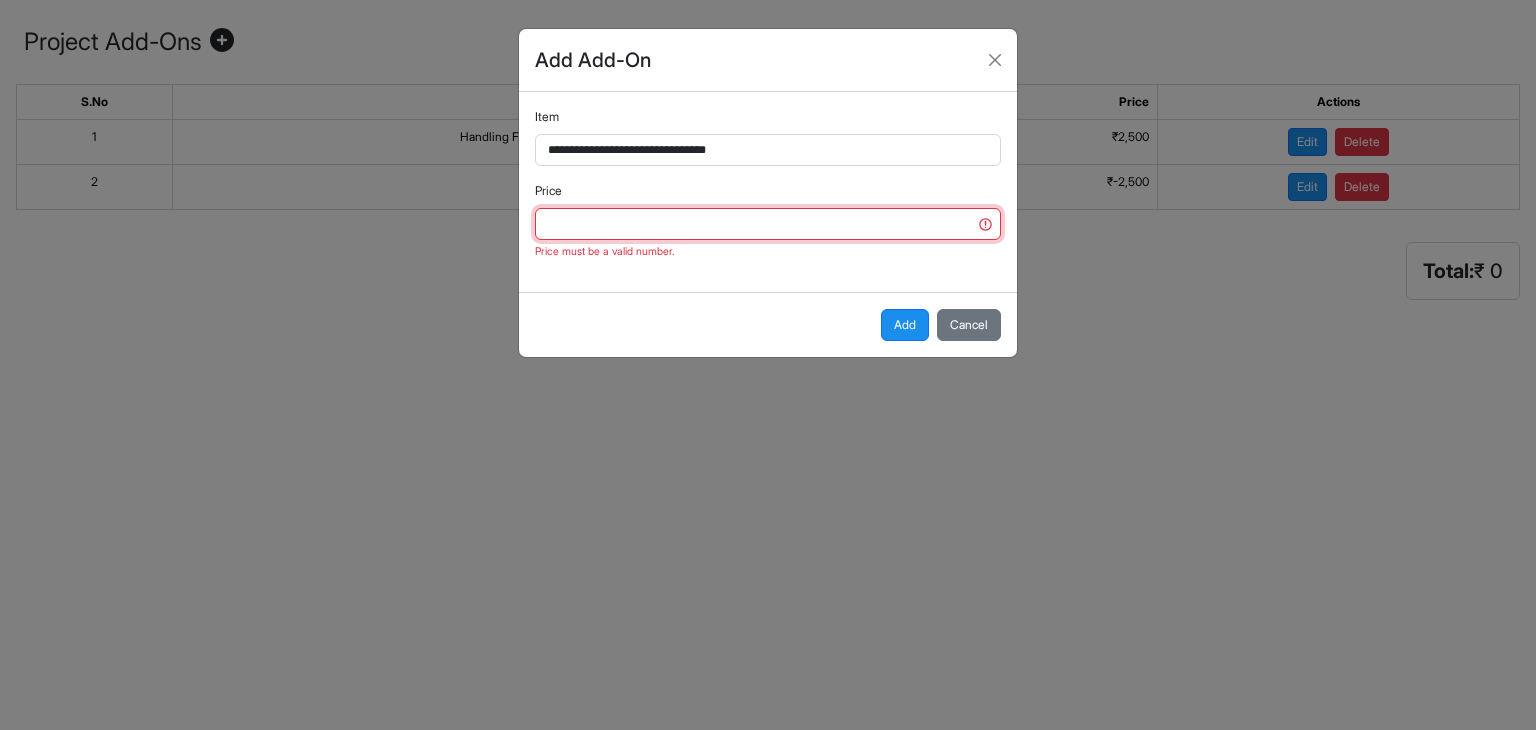 click on "Price" at bounding box center [768, 224] 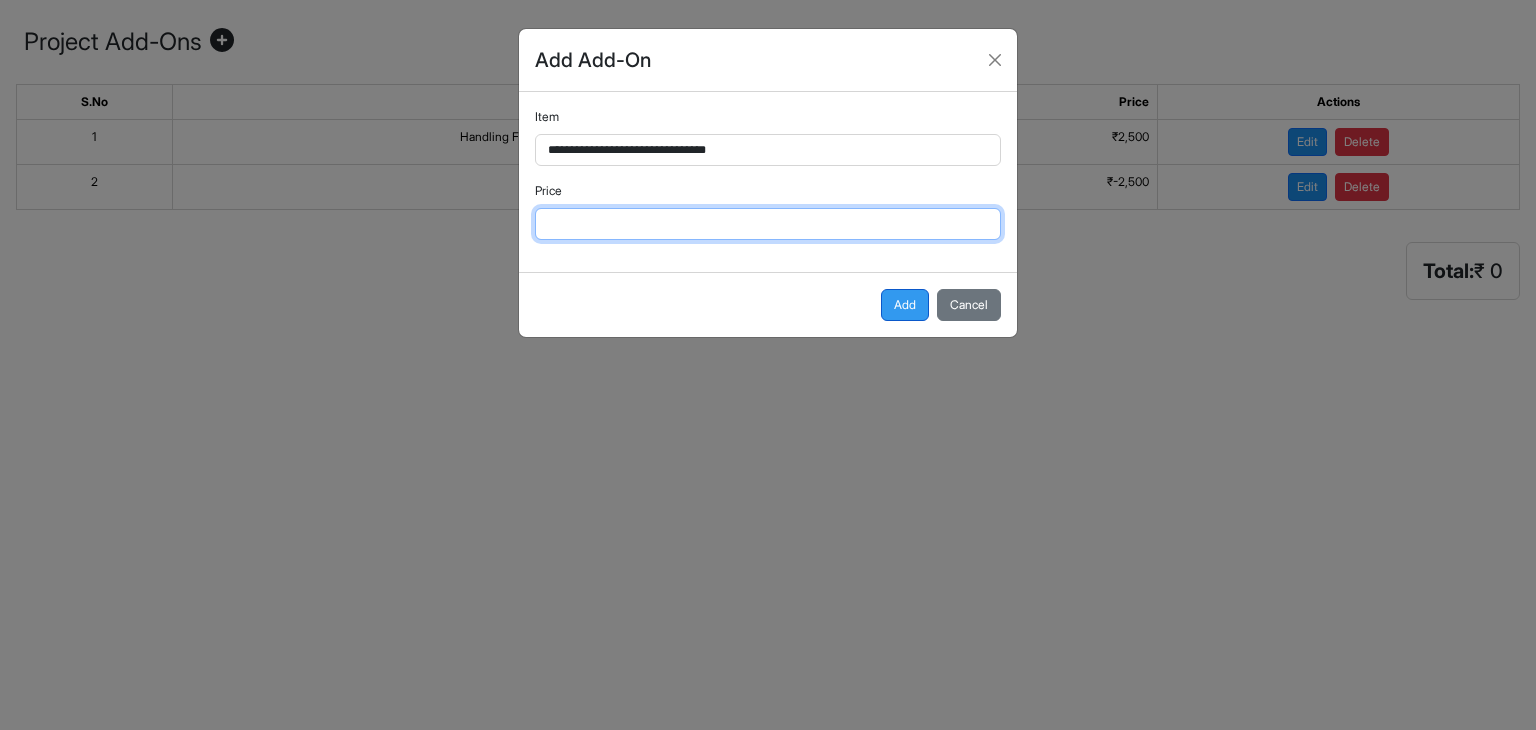 type on "****" 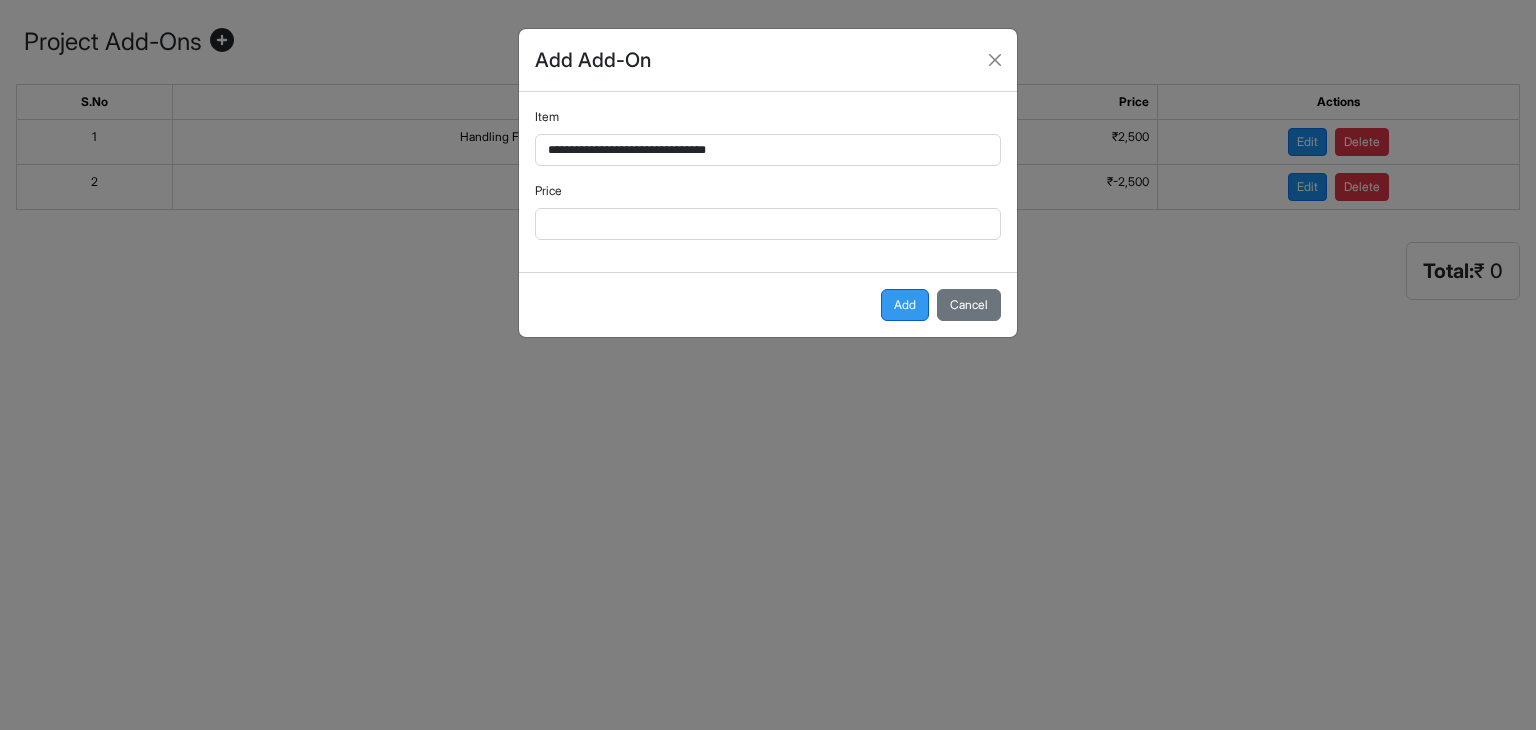 click on "Add" at bounding box center [905, 305] 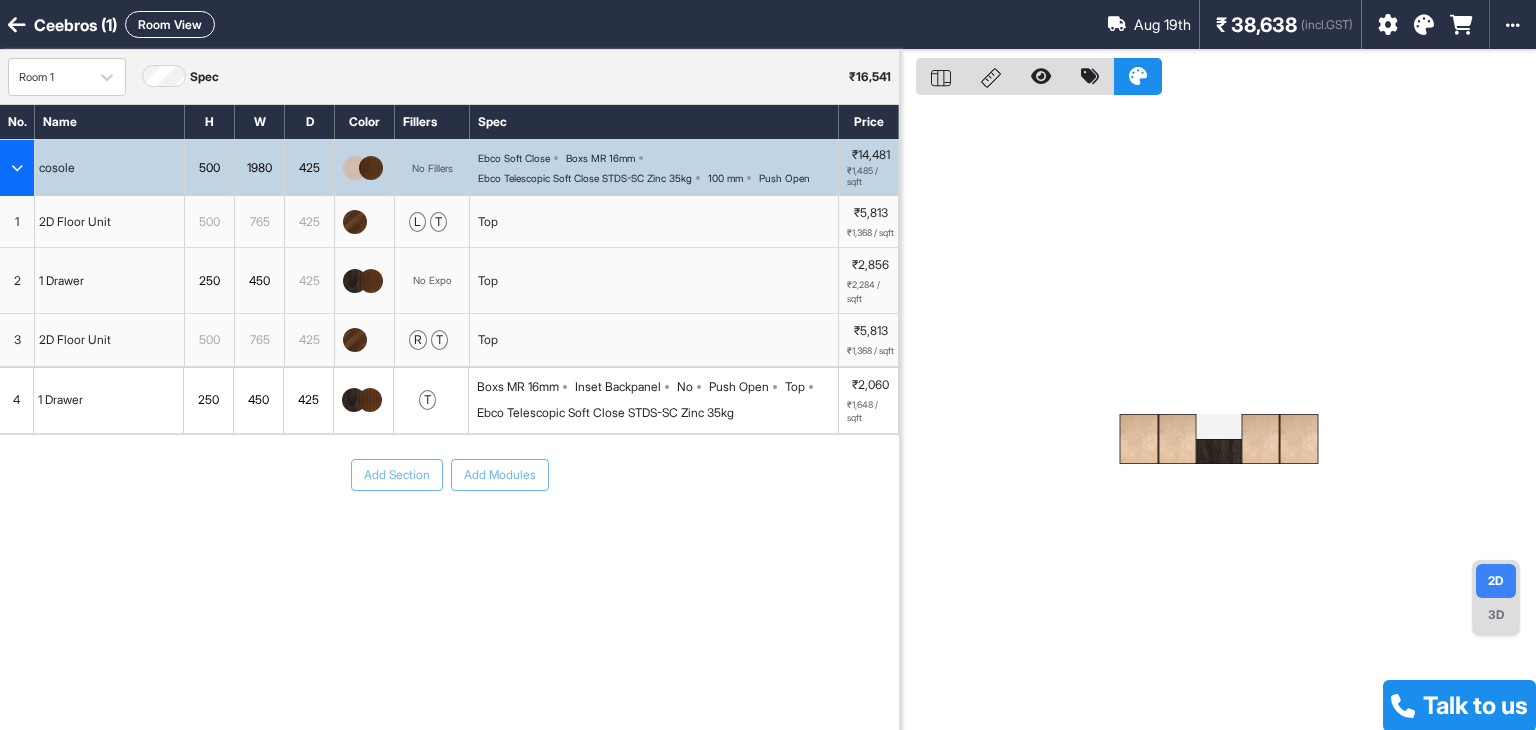 click on "Room 1 Spec ₹ 16,541" at bounding box center (449, 77) 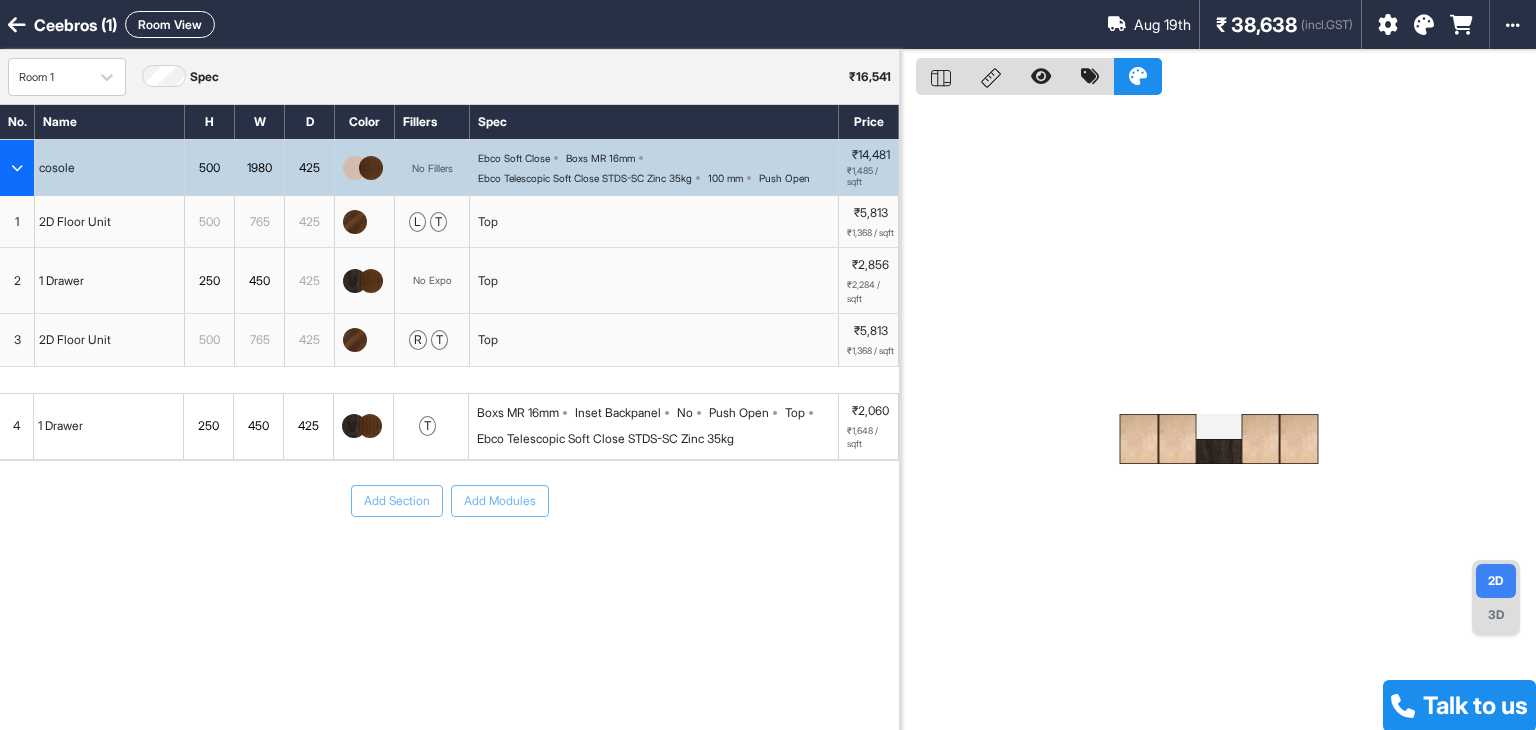 scroll, scrollTop: 0, scrollLeft: 0, axis: both 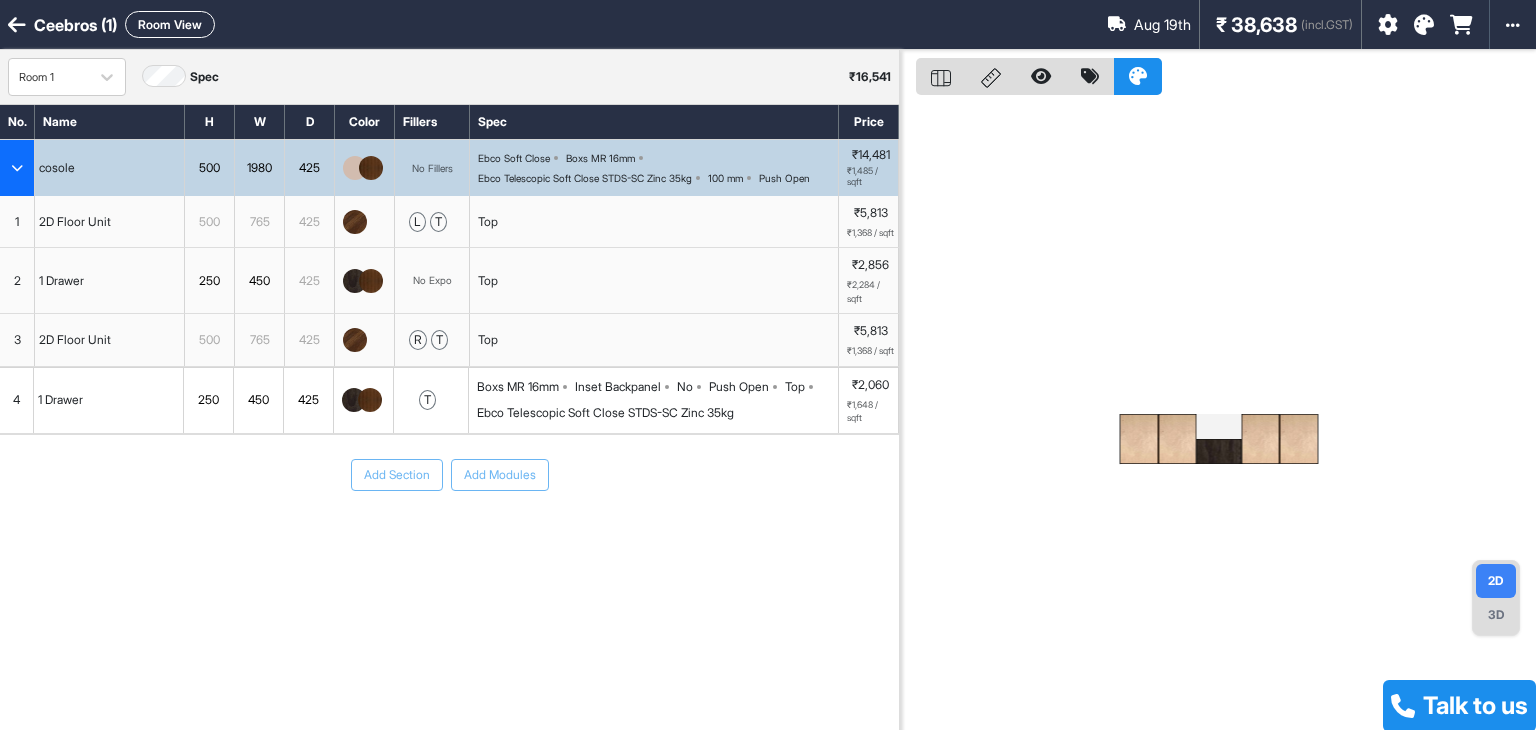 click on "Room 1 Spec ₹ 16,541" at bounding box center [449, 77] 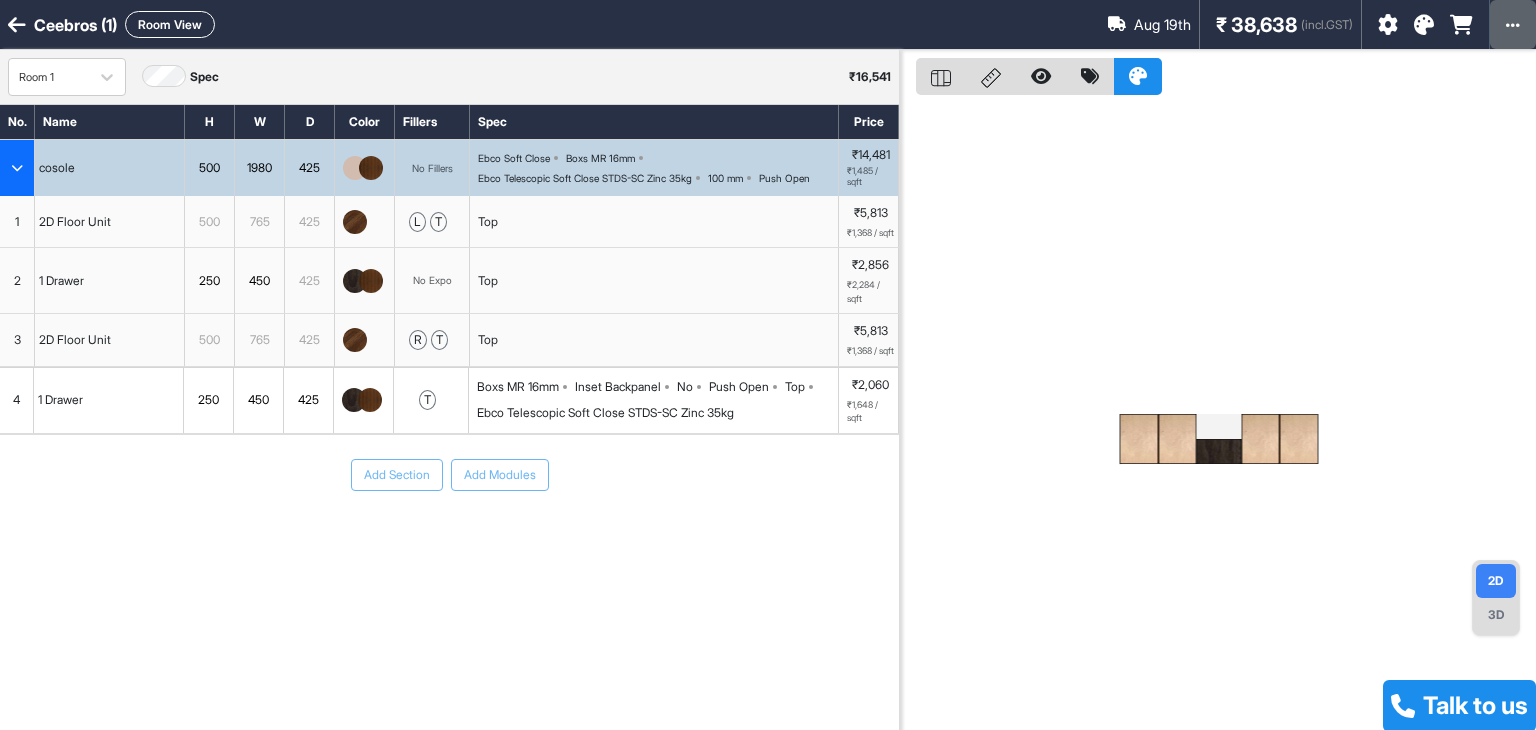 click at bounding box center [1513, 24] 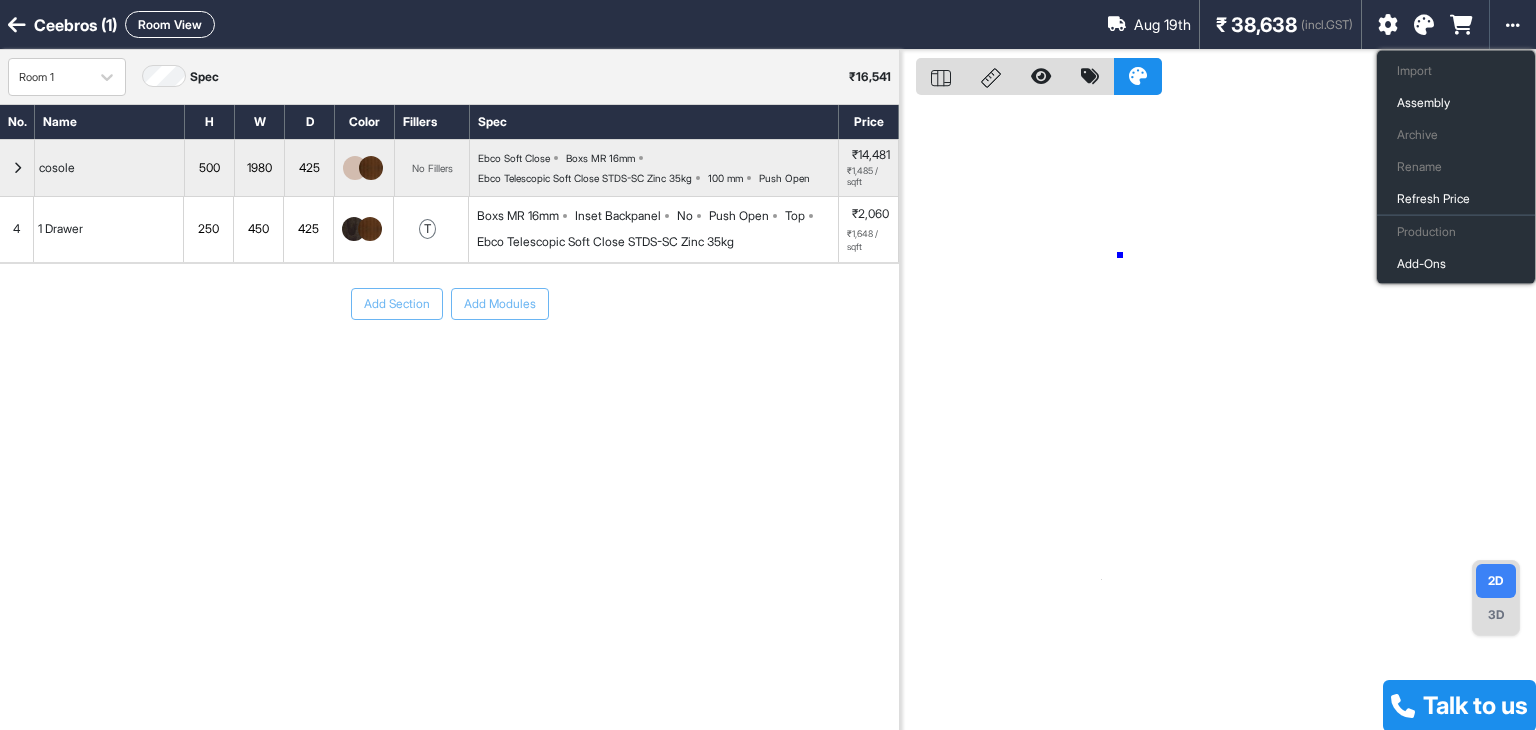 click at bounding box center (1218, 415) 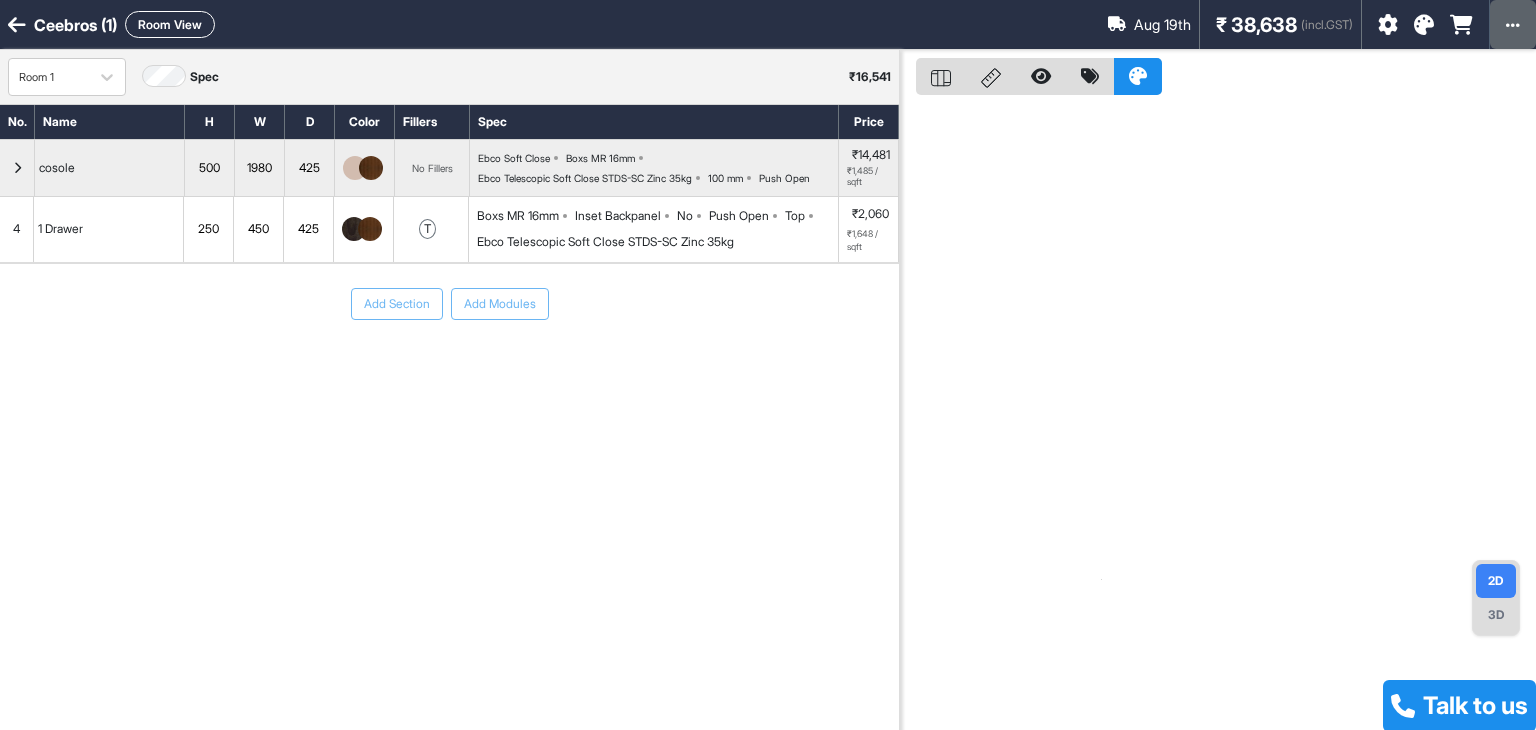 click at bounding box center (1513, 24) 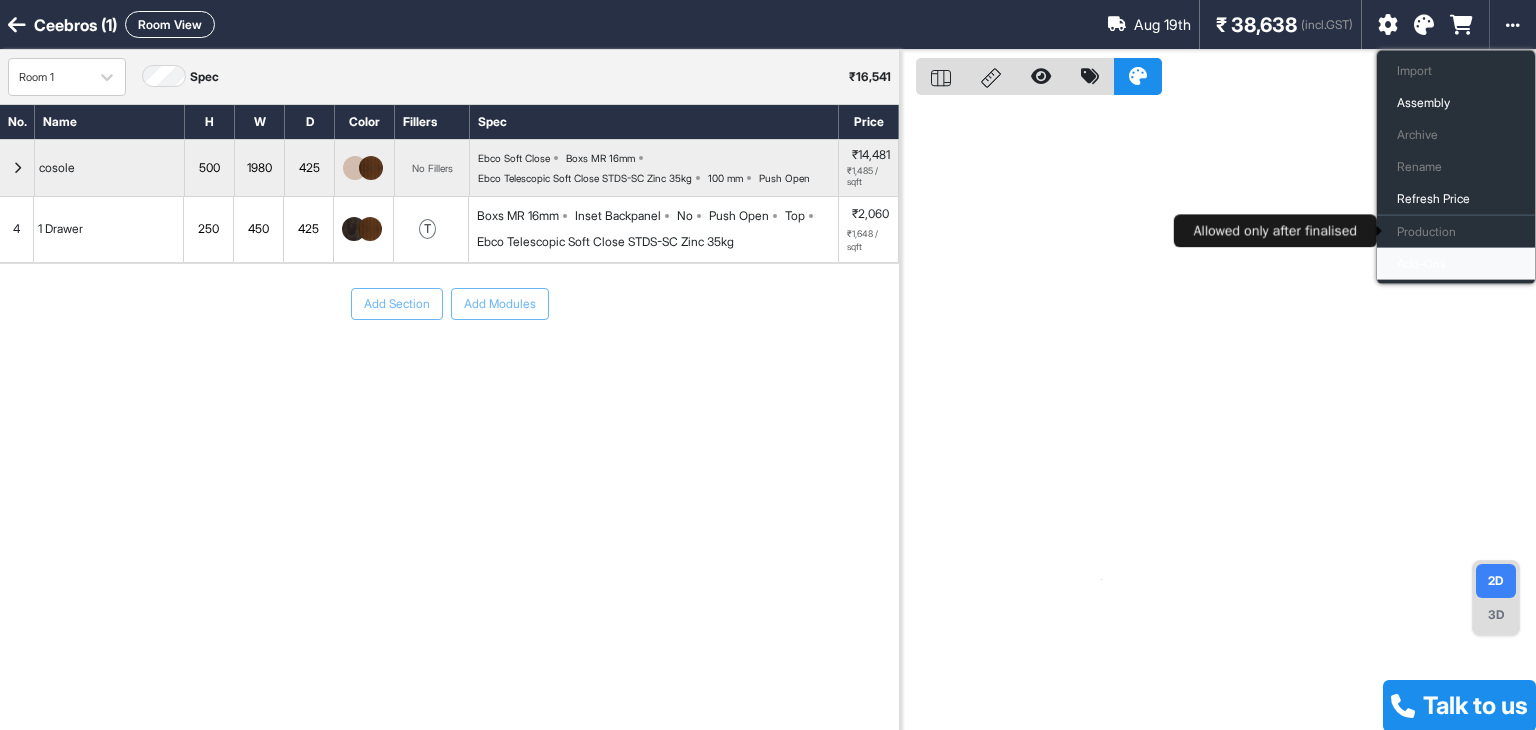 click on "Add-Ons" at bounding box center (1456, 264) 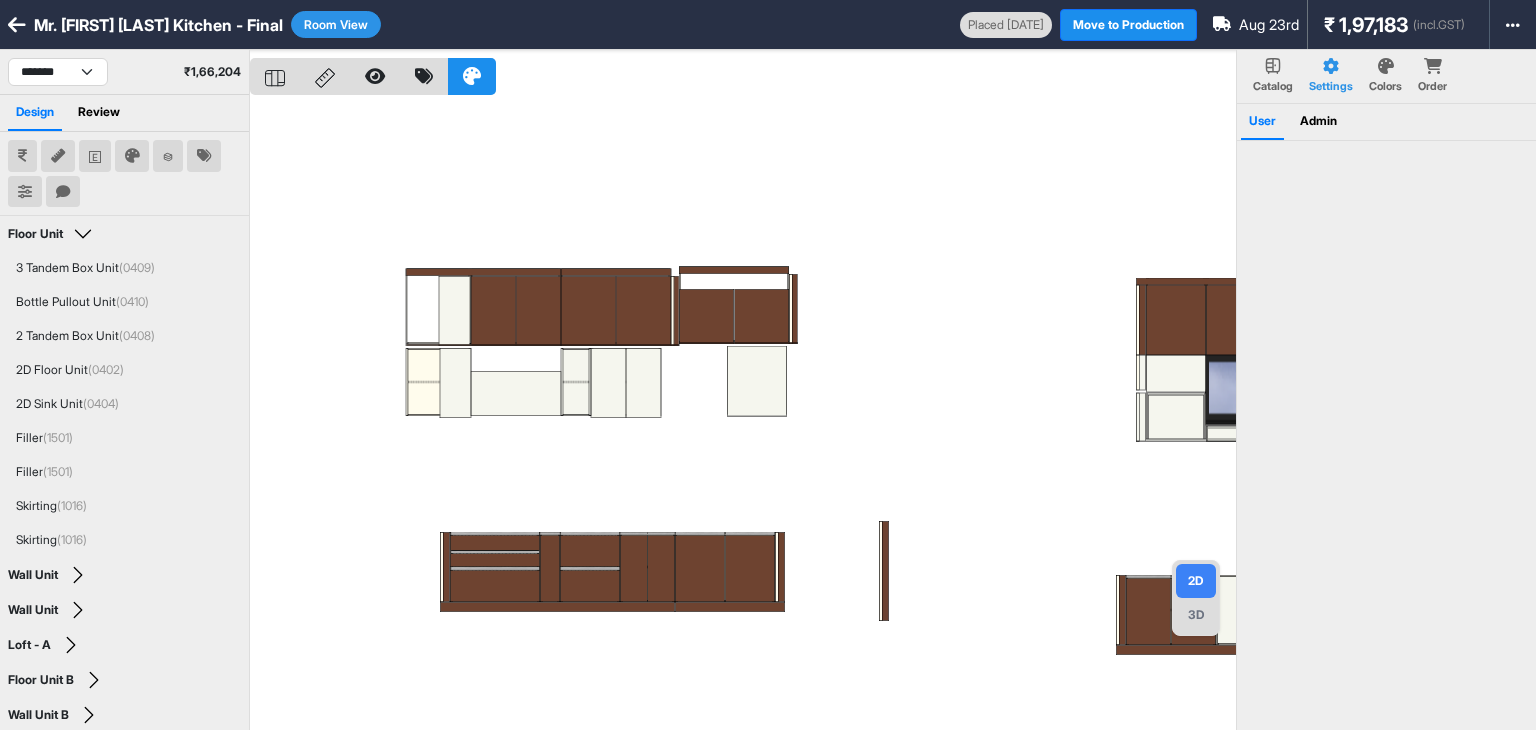 scroll, scrollTop: 0, scrollLeft: 0, axis: both 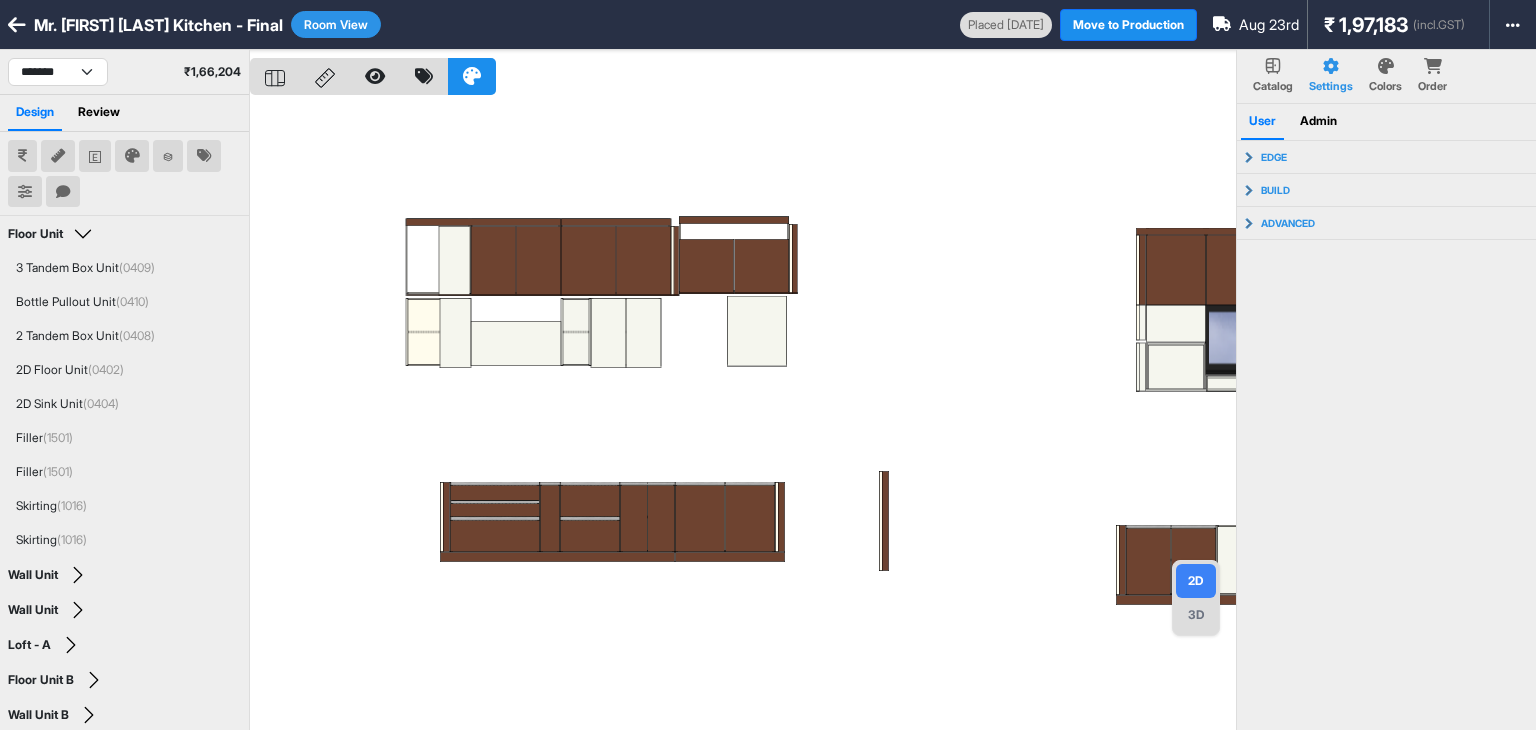 click at bounding box center [743, 415] 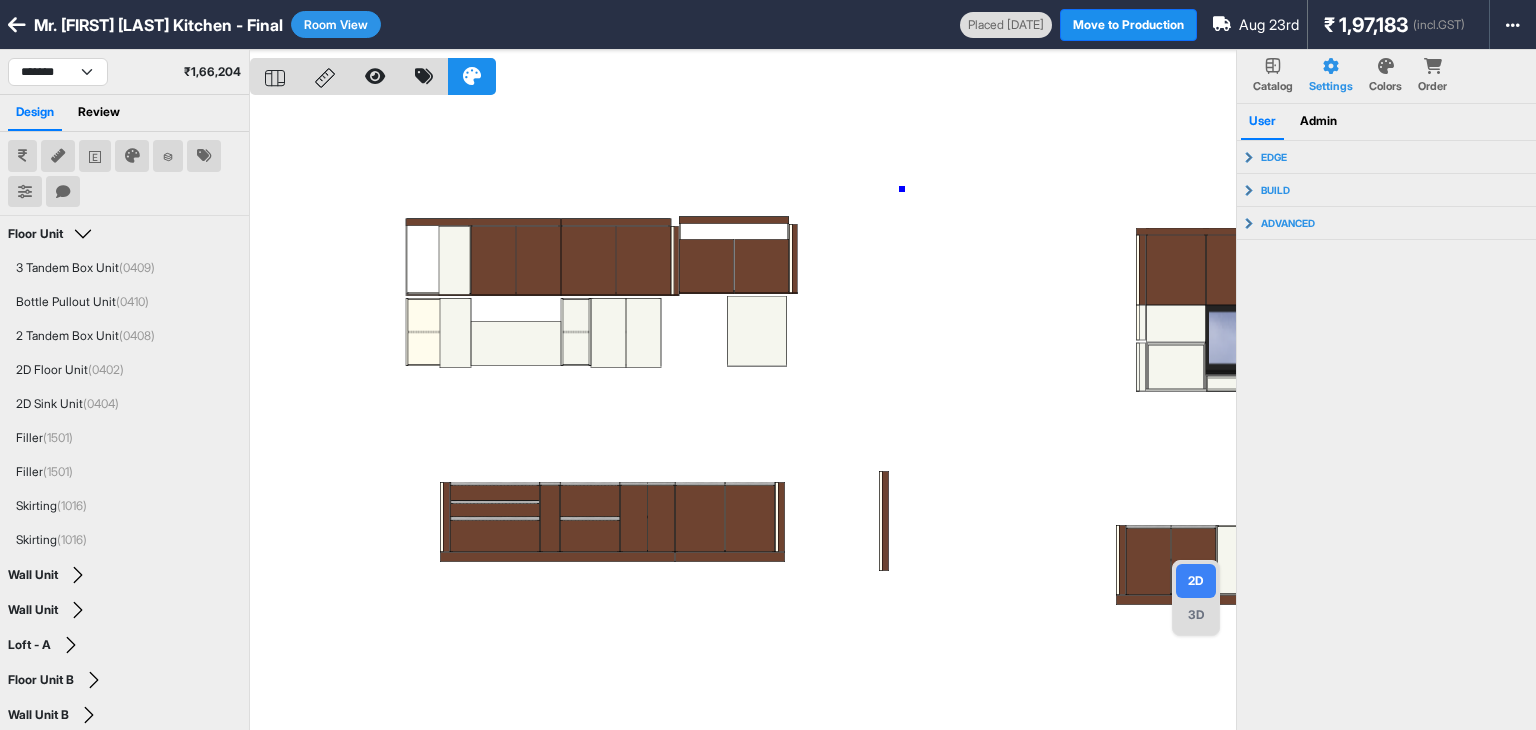 click at bounding box center (743, 415) 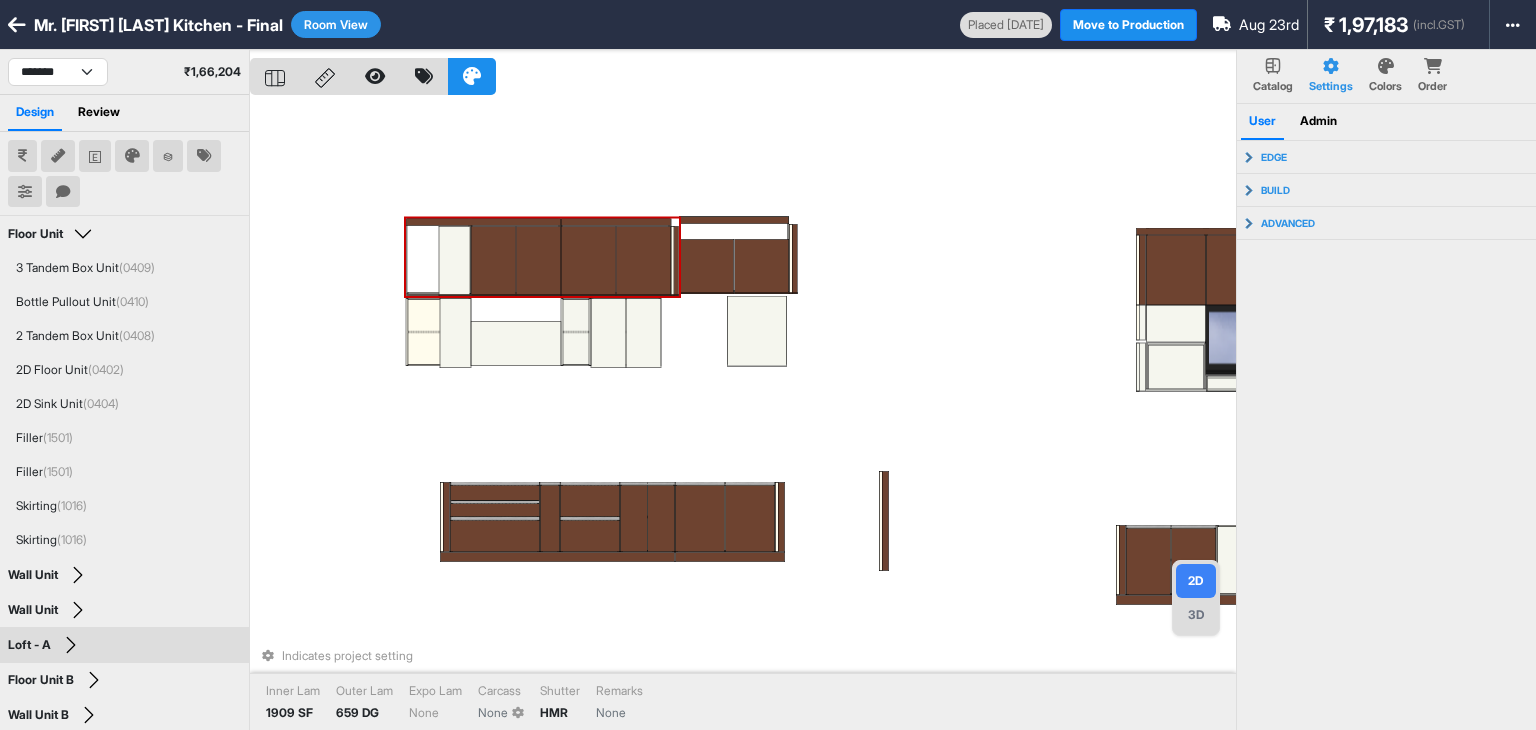 click at bounding box center [675, 261] 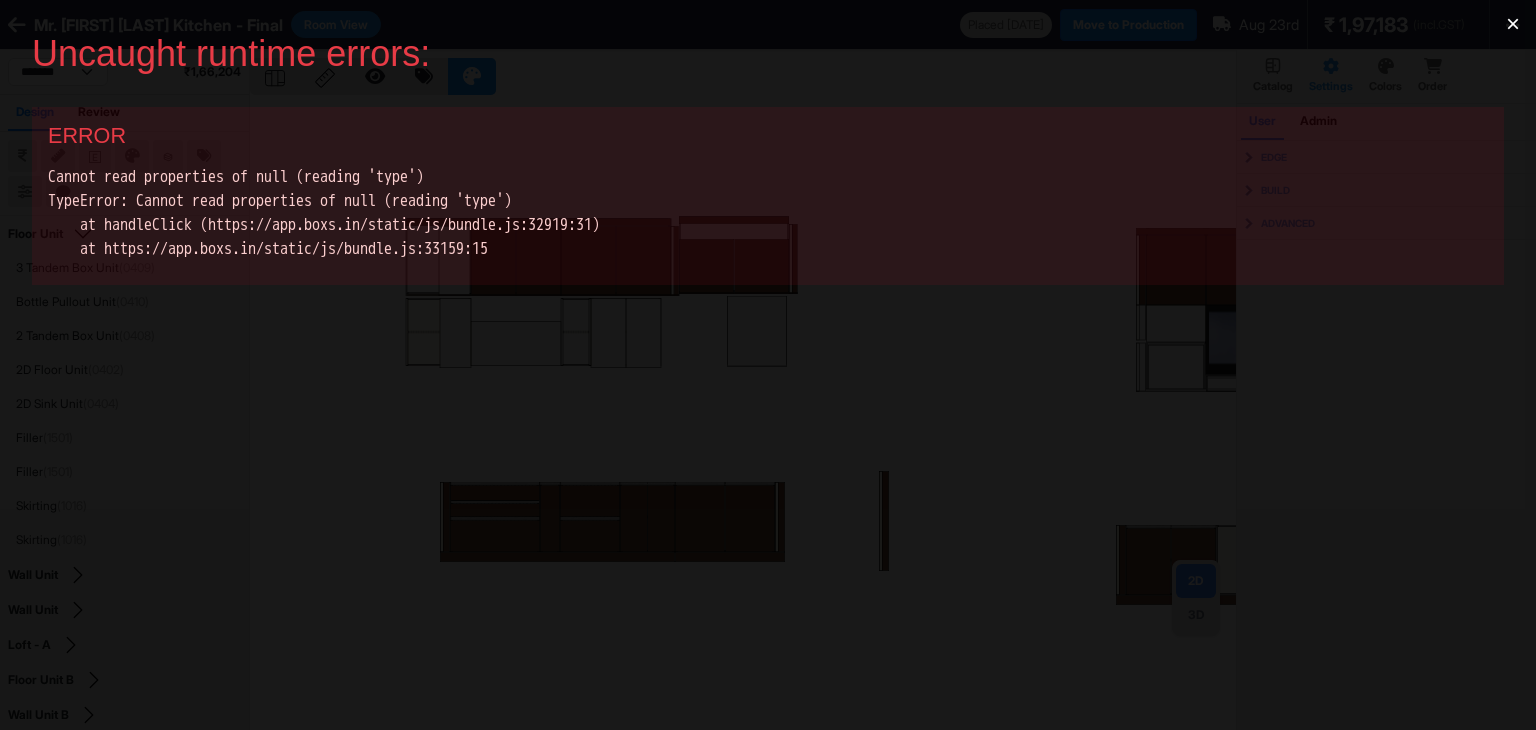scroll, scrollTop: 0, scrollLeft: 0, axis: both 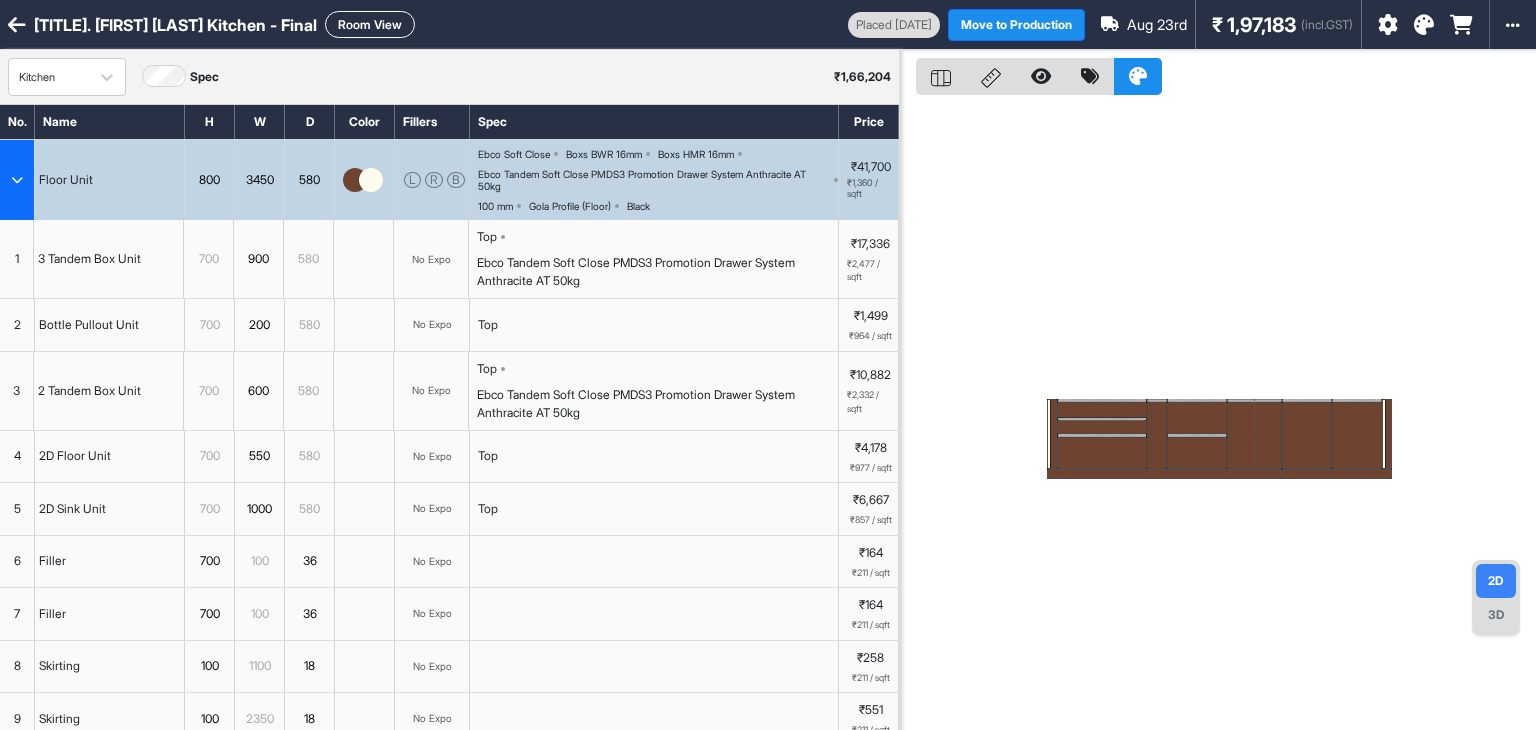 click on "Room View" at bounding box center (370, 24) 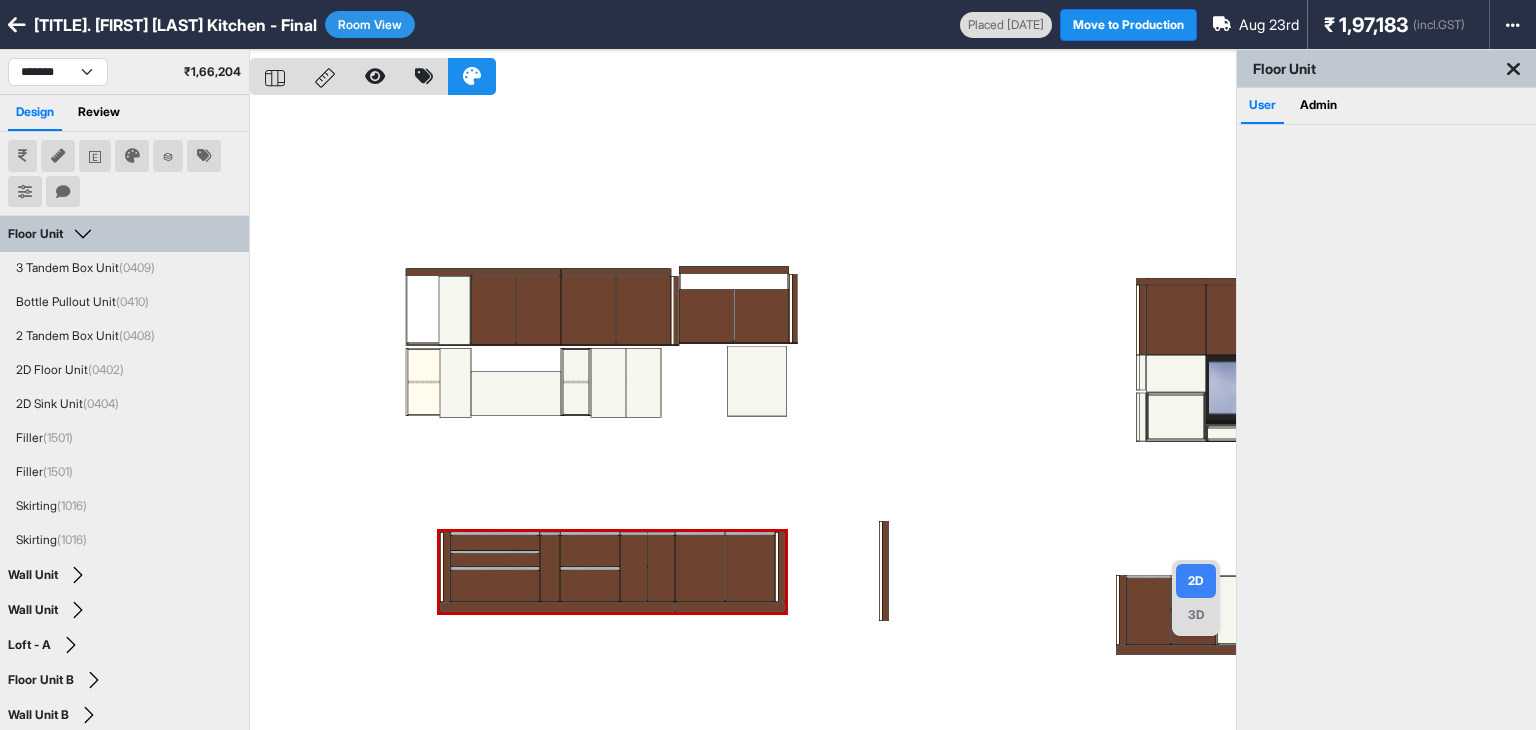 click at bounding box center (743, 415) 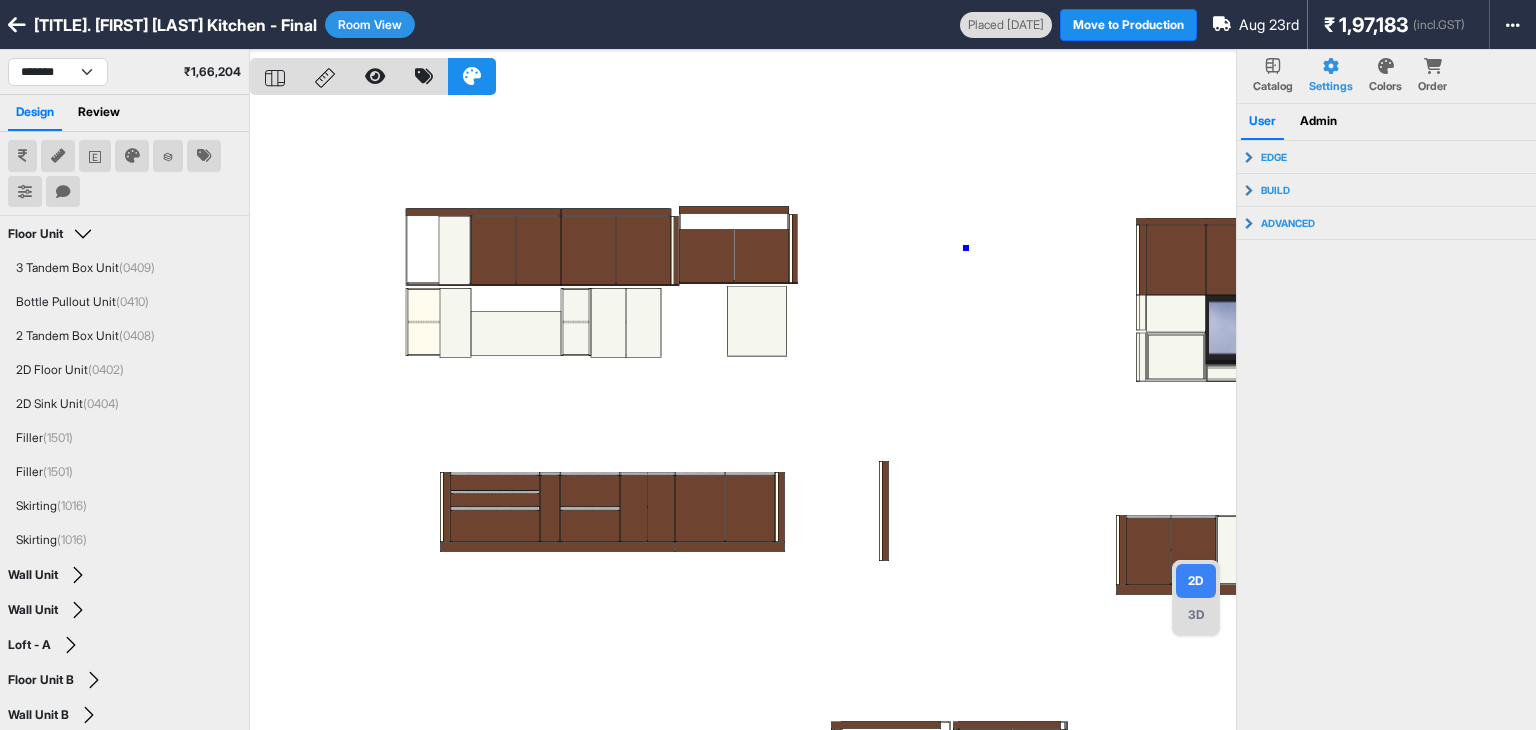 click at bounding box center (743, 415) 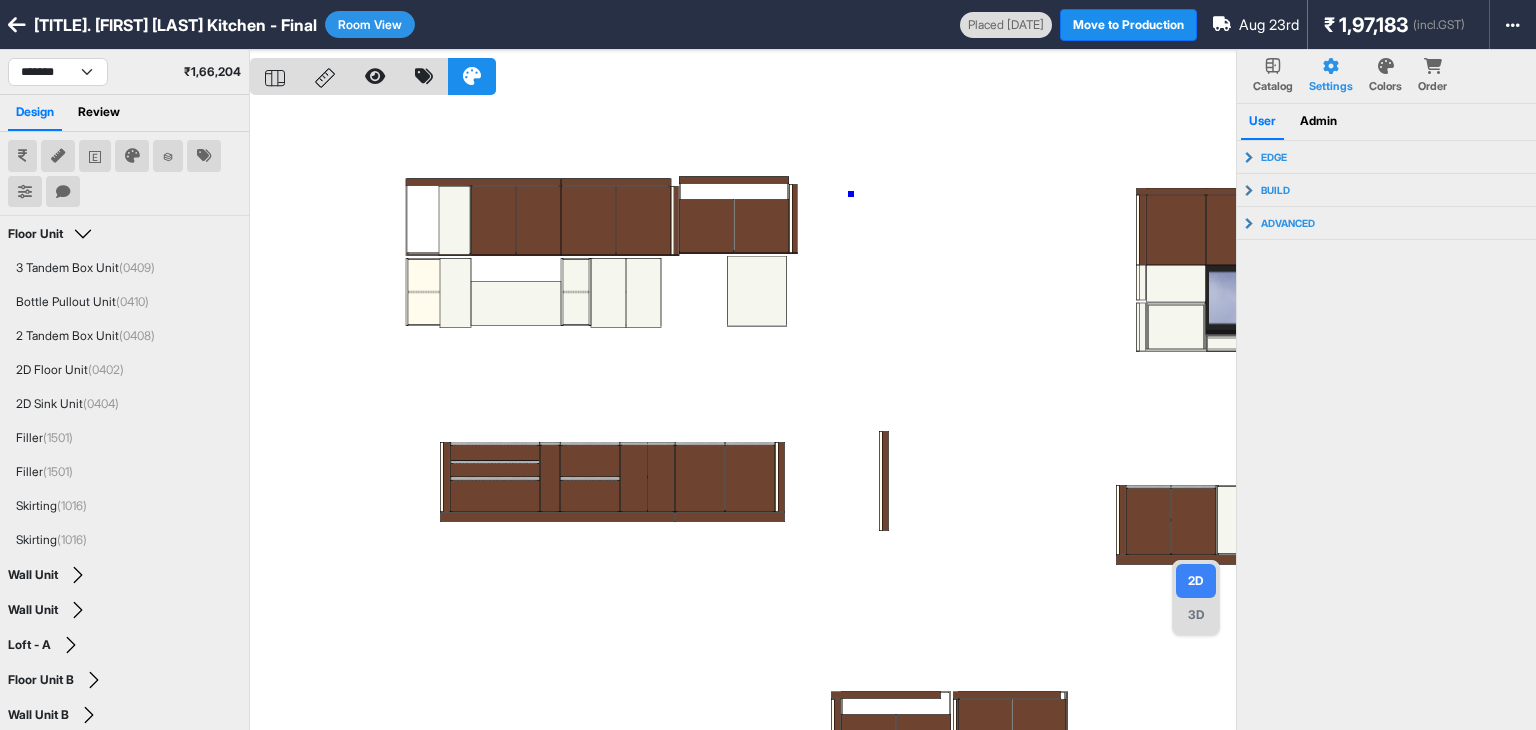 click at bounding box center (743, 415) 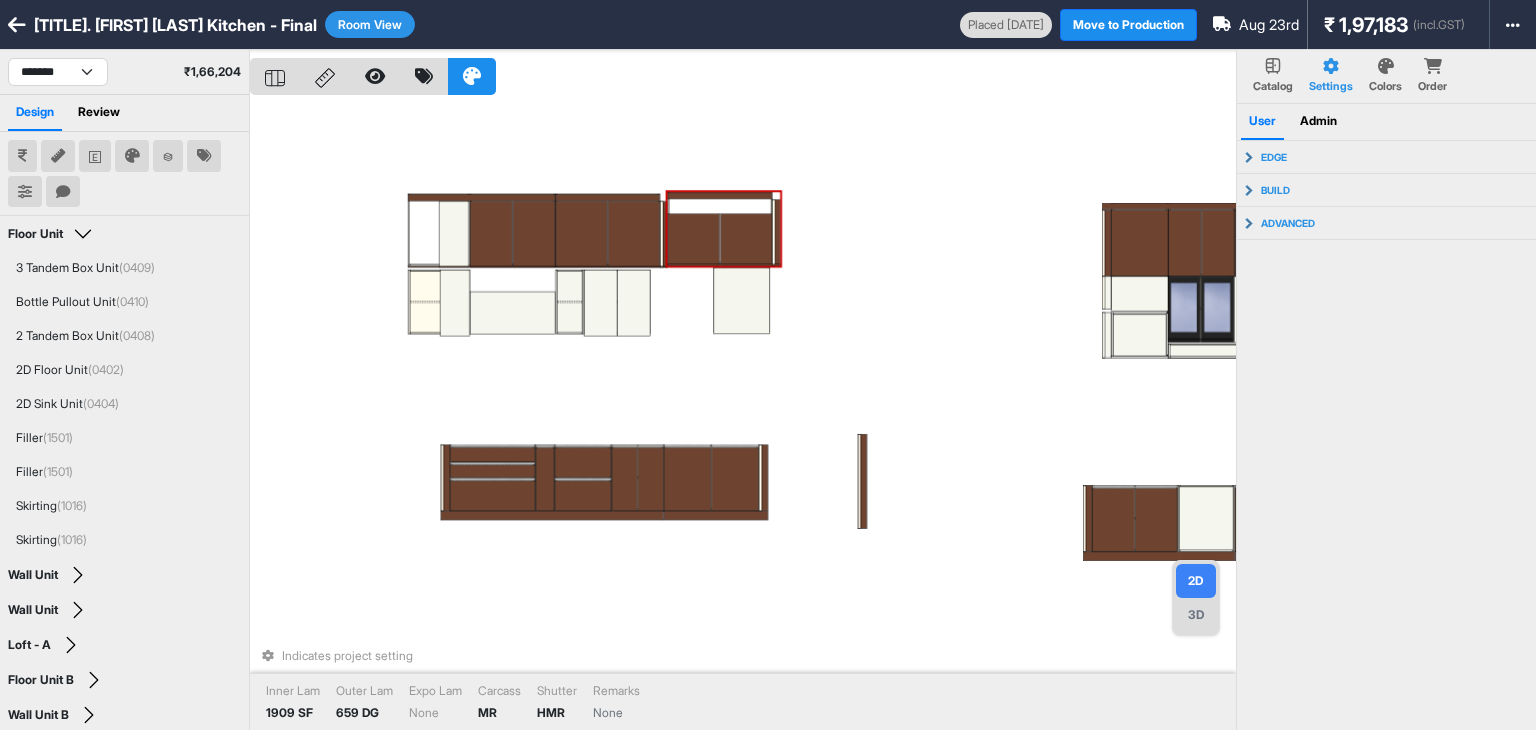 click on "Indicates project setting Inner Lam 1909 SF Outer Lam 659 DG Expo Lam None Carcass MR Shutter HMR Remarks None" at bounding box center [743, 415] 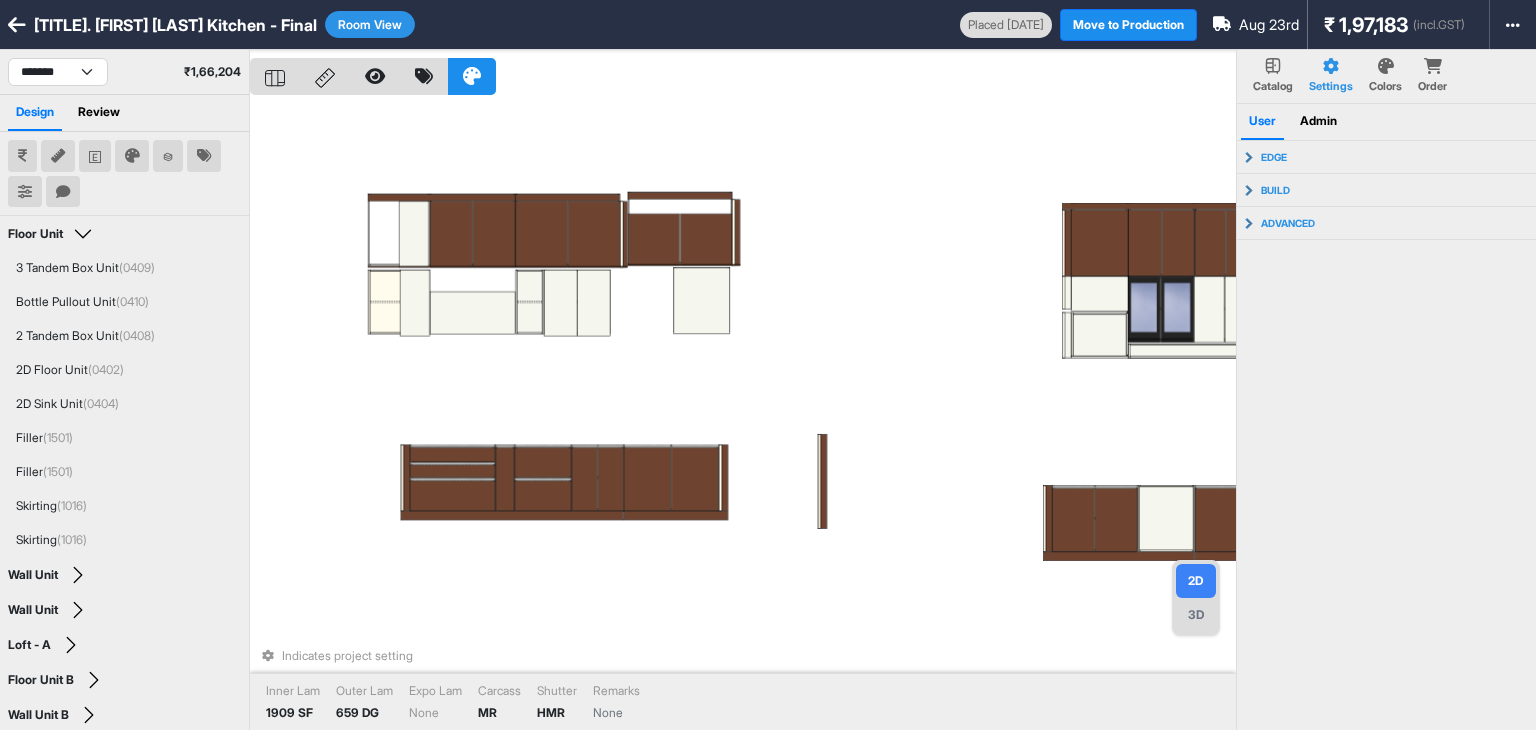 click on "Indicates project setting Inner Lam 1909 SF Outer Lam 659 DG Expo Lam None Carcass MR Shutter HMR Remarks None" at bounding box center [743, 415] 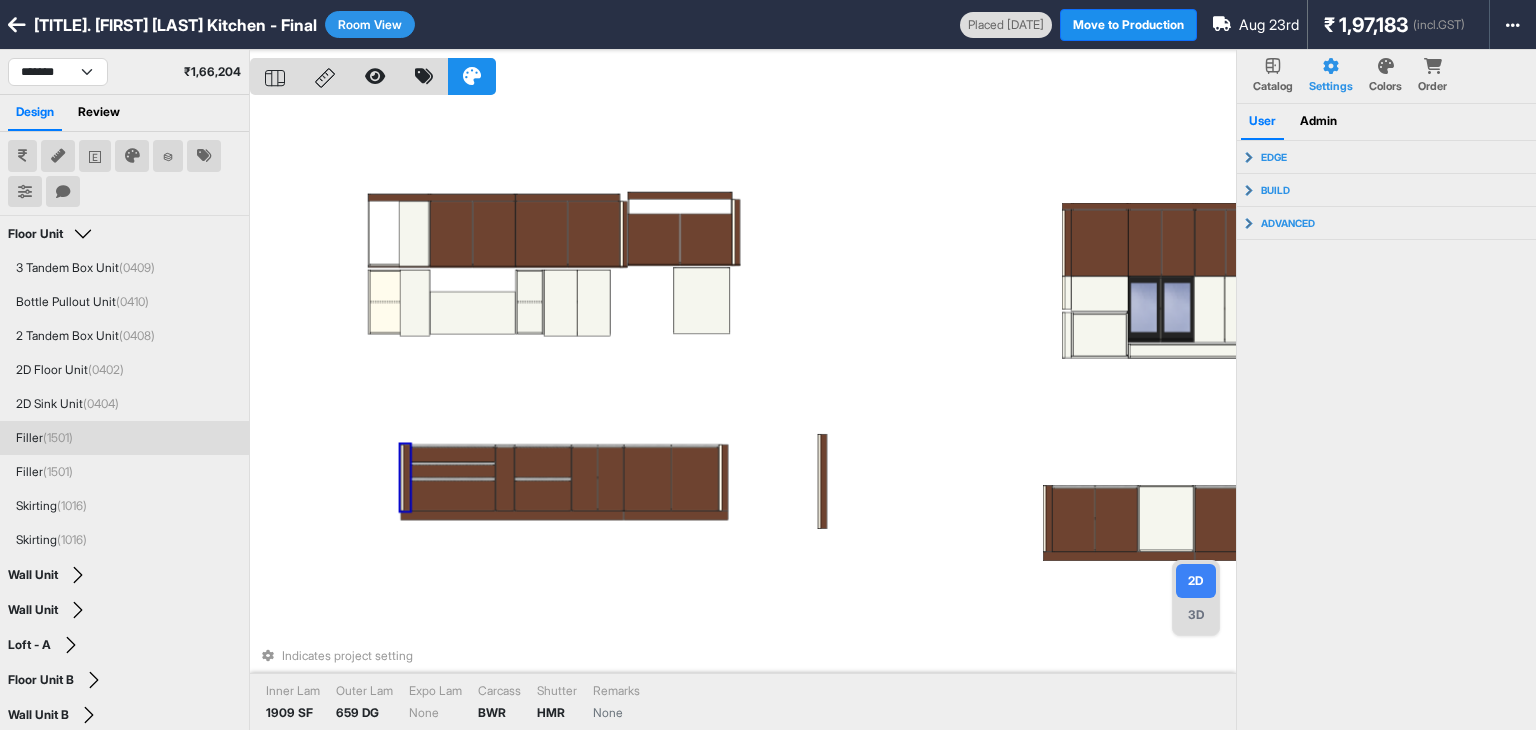 click on "Indicates project setting Inner Lam 1909 SF Outer Lam 659 DG Expo Lam None Carcass BWR Shutter HMR Remarks None" at bounding box center (743, 415) 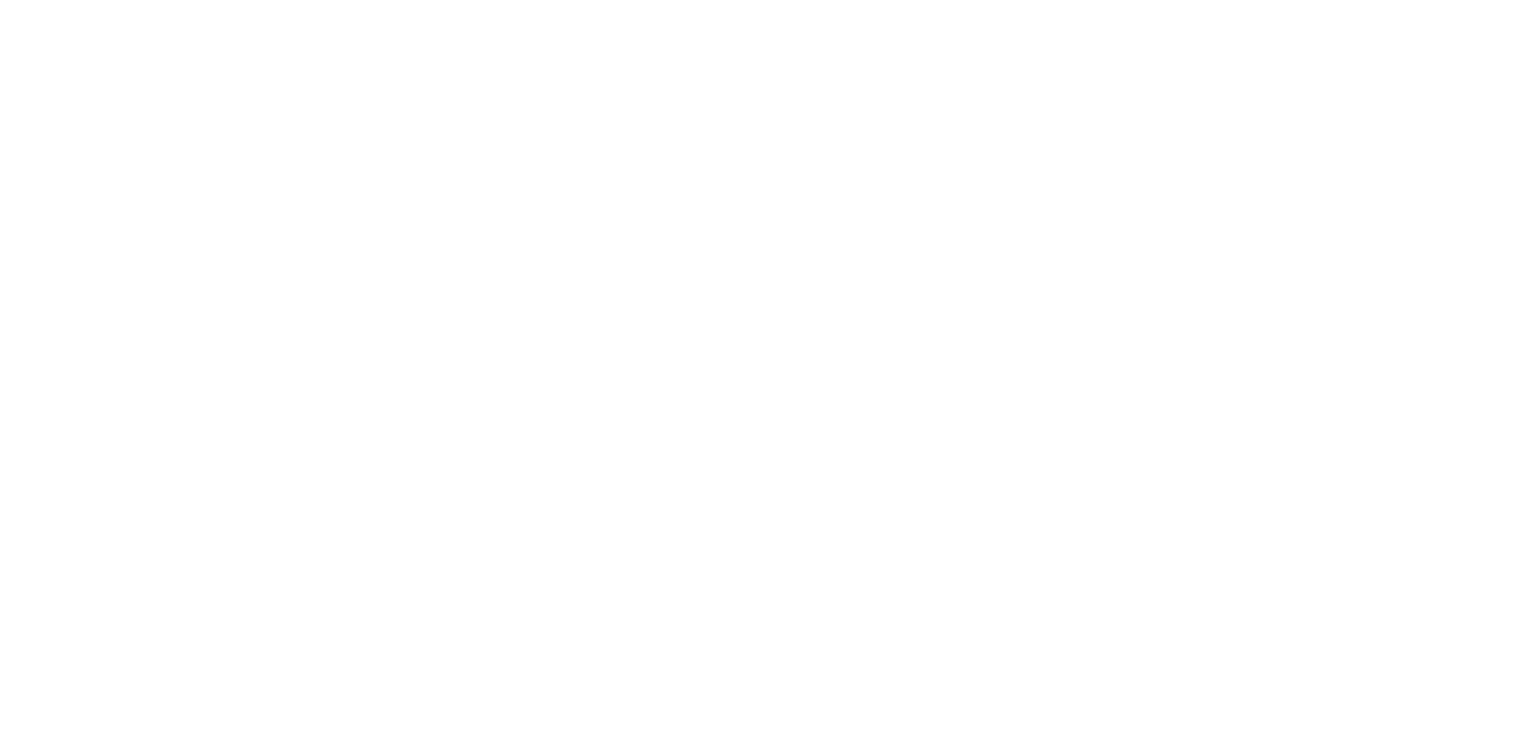 scroll, scrollTop: 0, scrollLeft: 0, axis: both 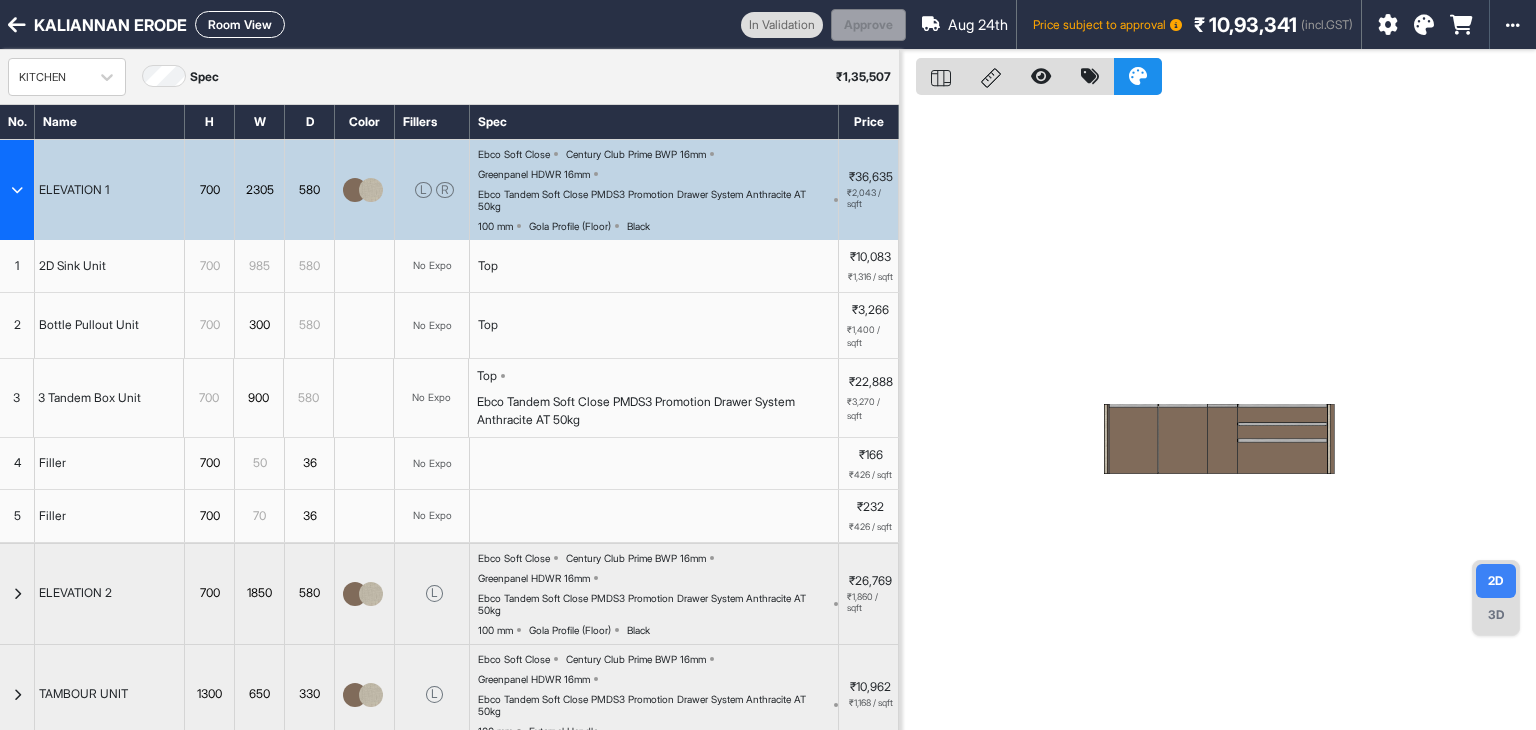 click at bounding box center (1424, 25) 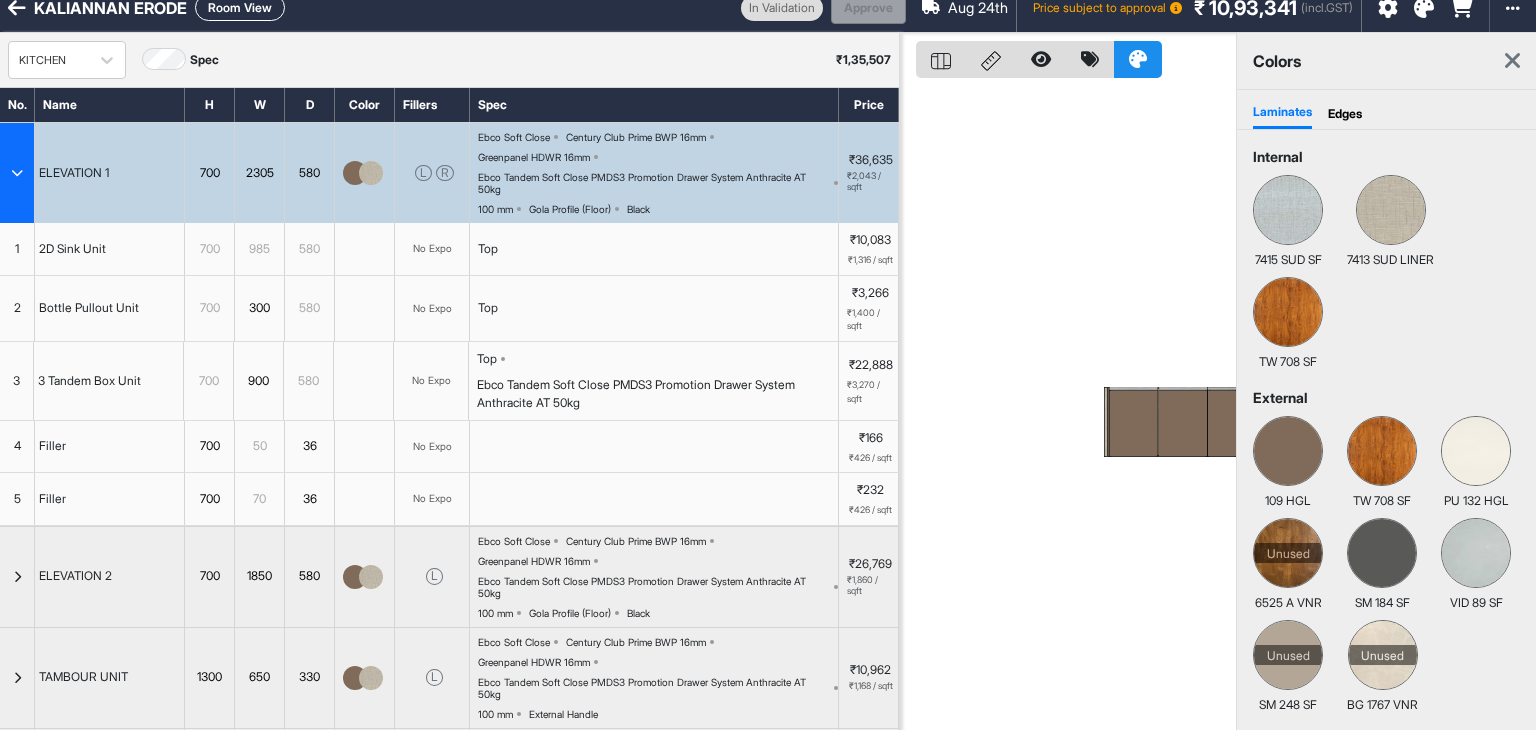 scroll, scrollTop: 0, scrollLeft: 0, axis: both 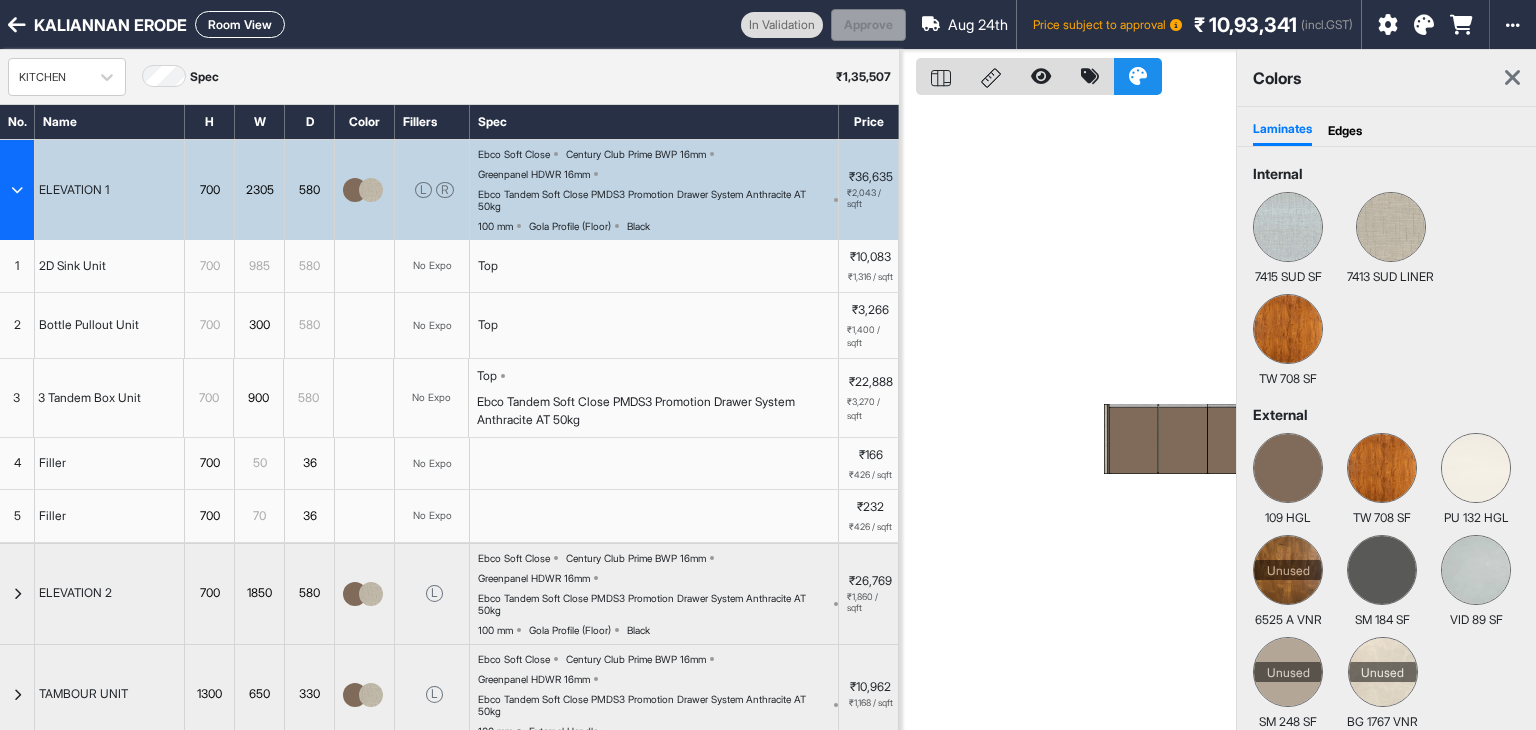 click on "TW 708 SF" at bounding box center (1288, 379) 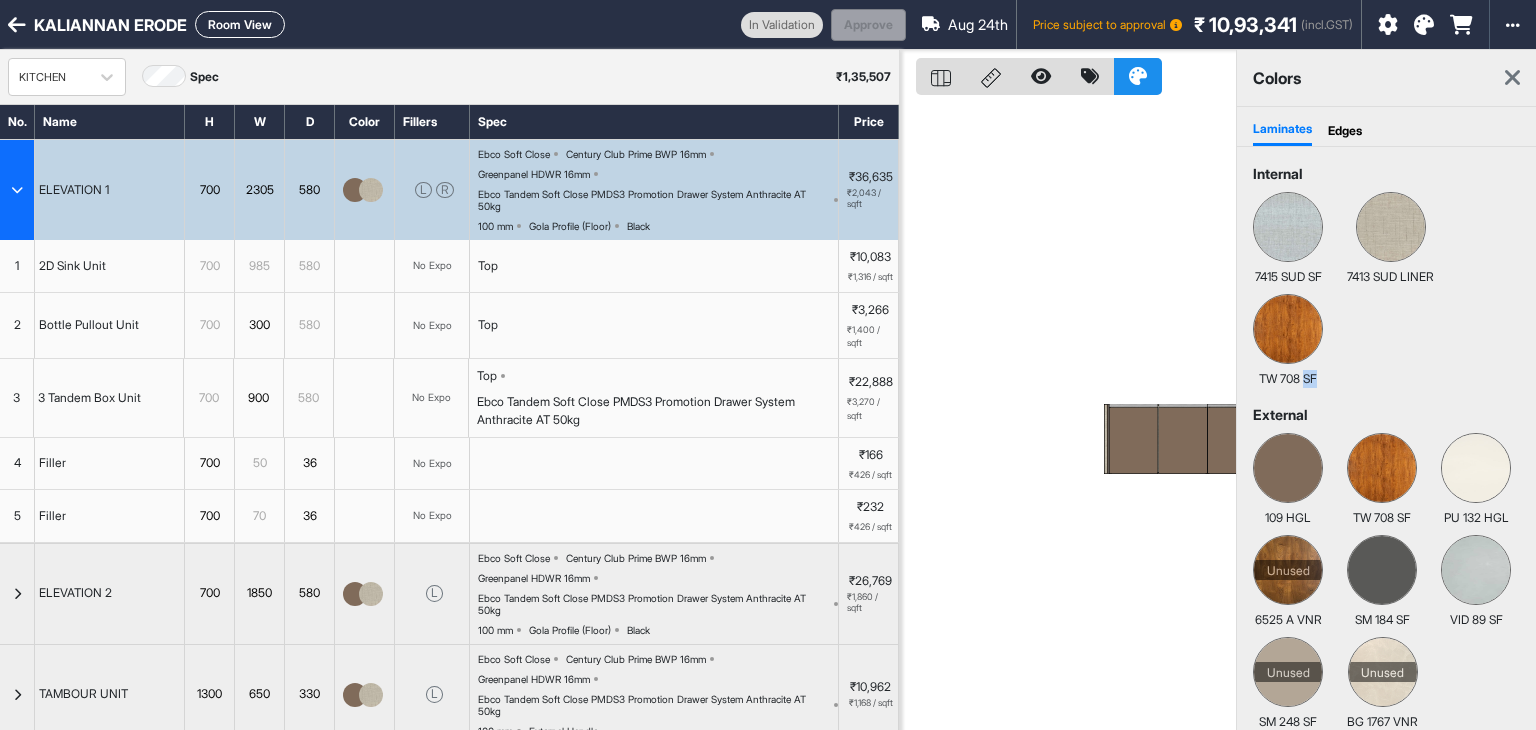 click on "TW 708 SF" at bounding box center [1288, 379] 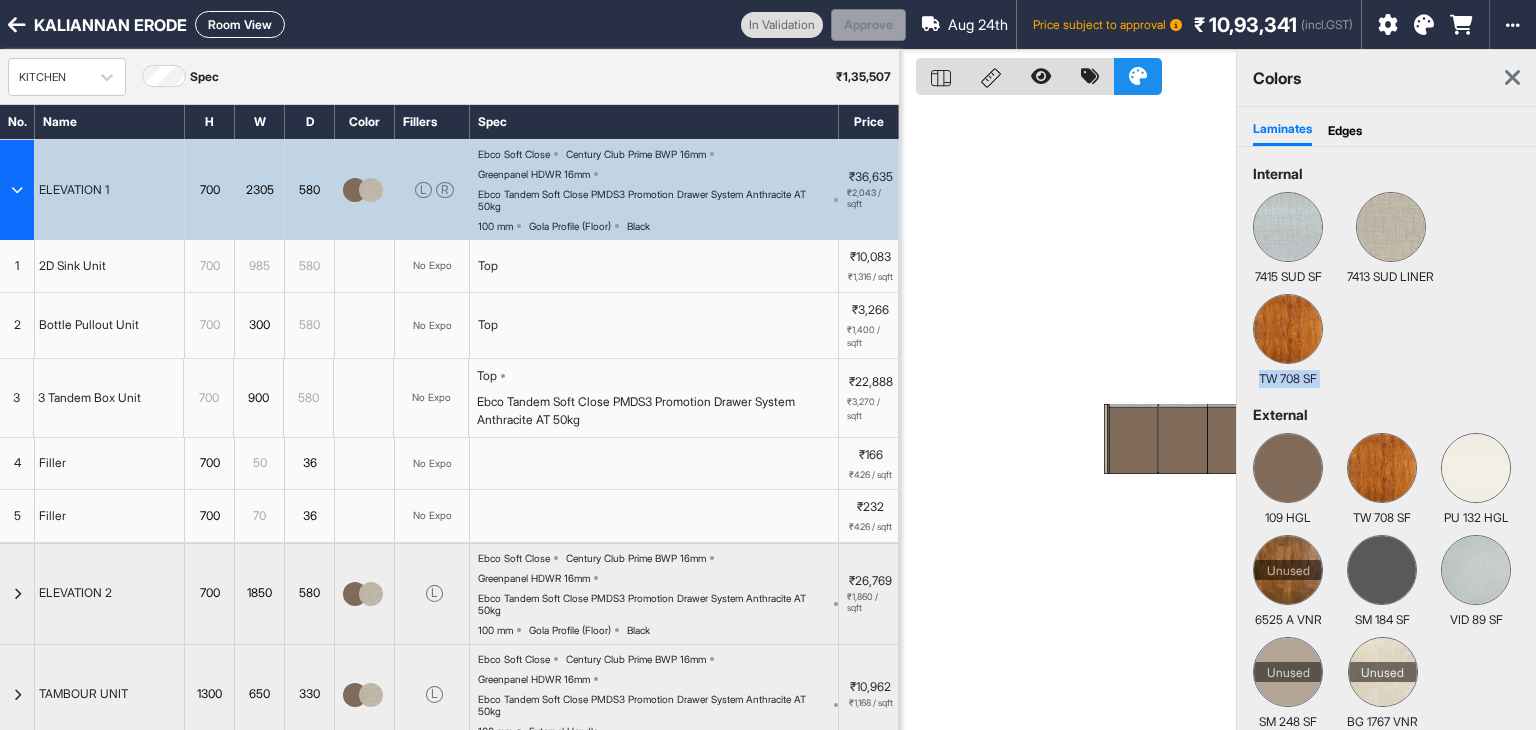 click on "TW 708 SF" at bounding box center [1288, 379] 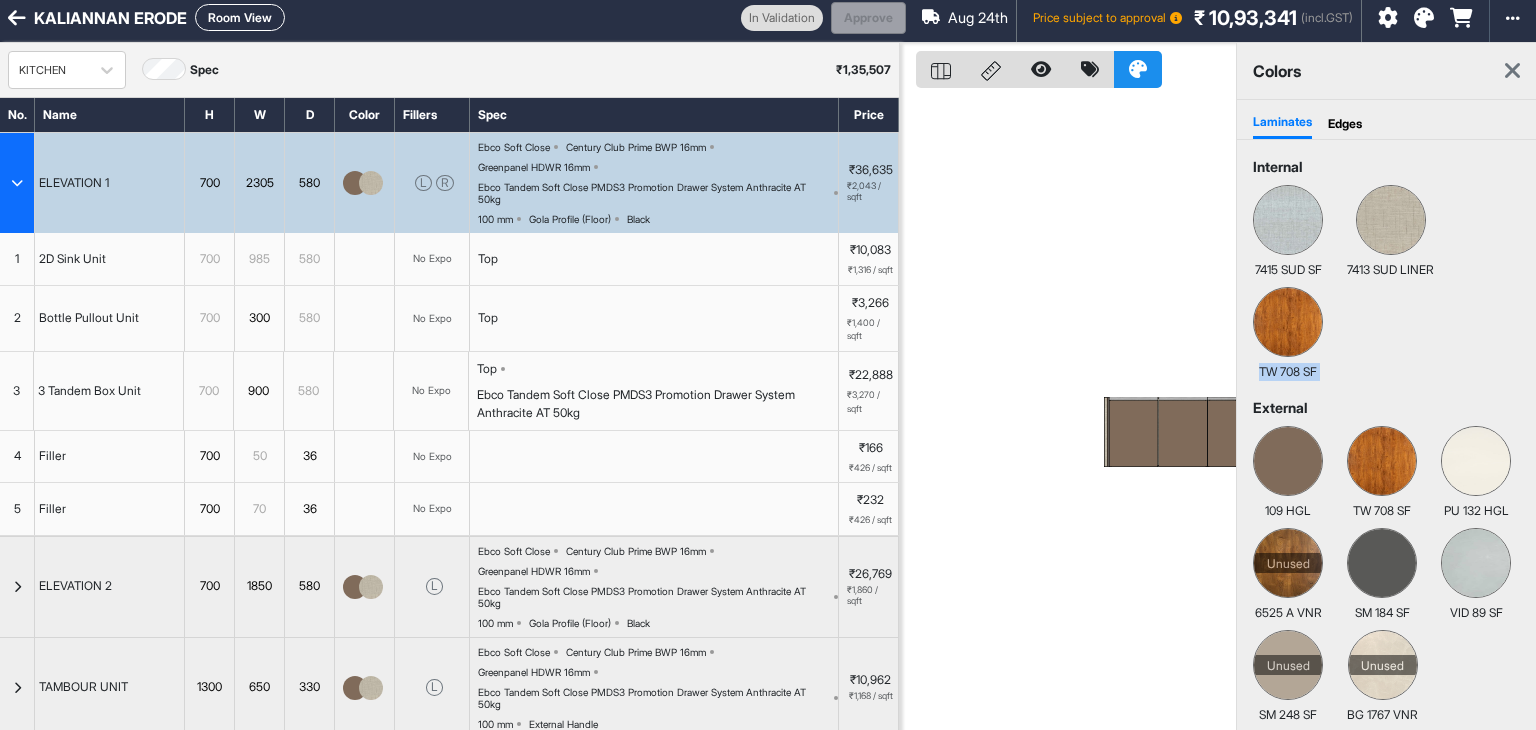 scroll, scrollTop: 0, scrollLeft: 0, axis: both 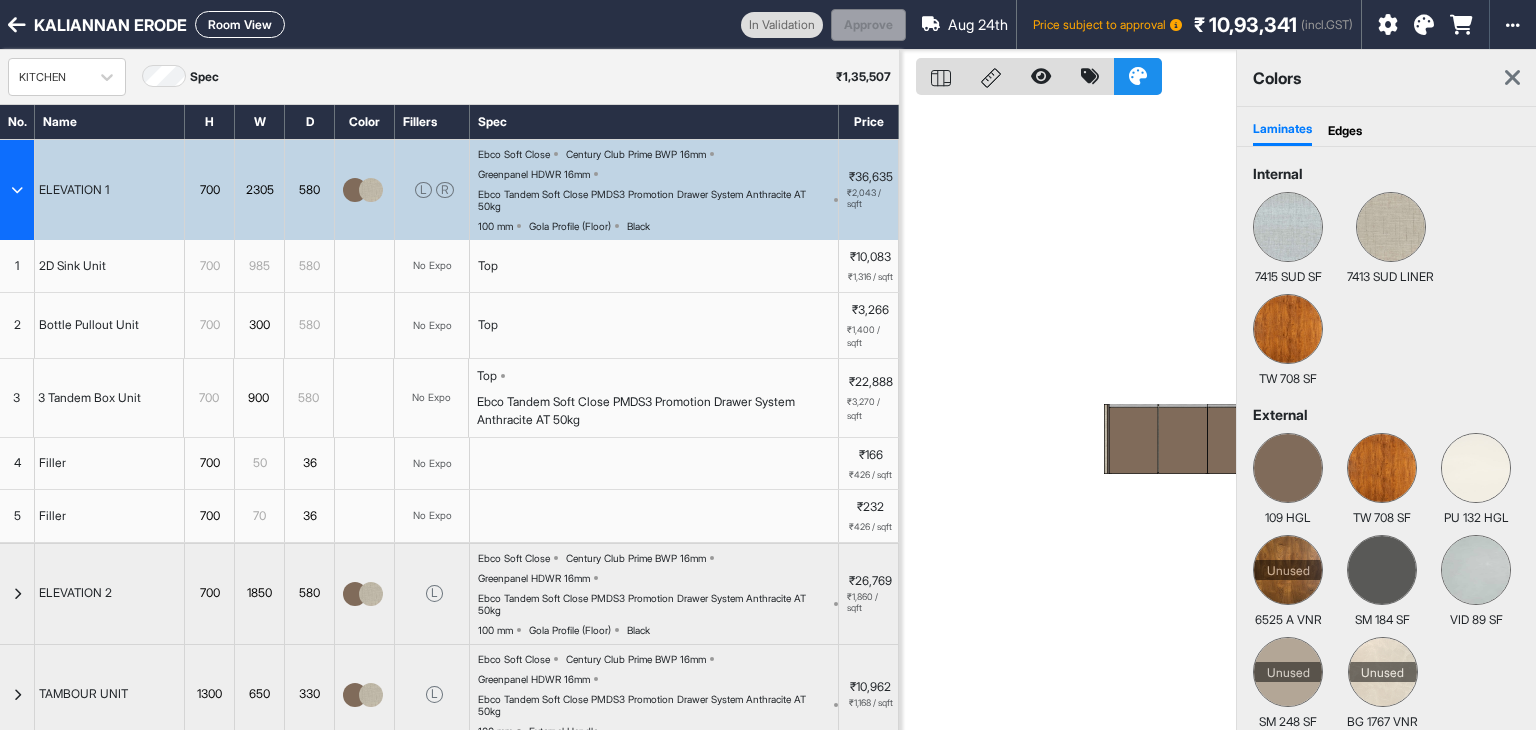 click on "PU 132 HGL" at bounding box center [1476, 518] 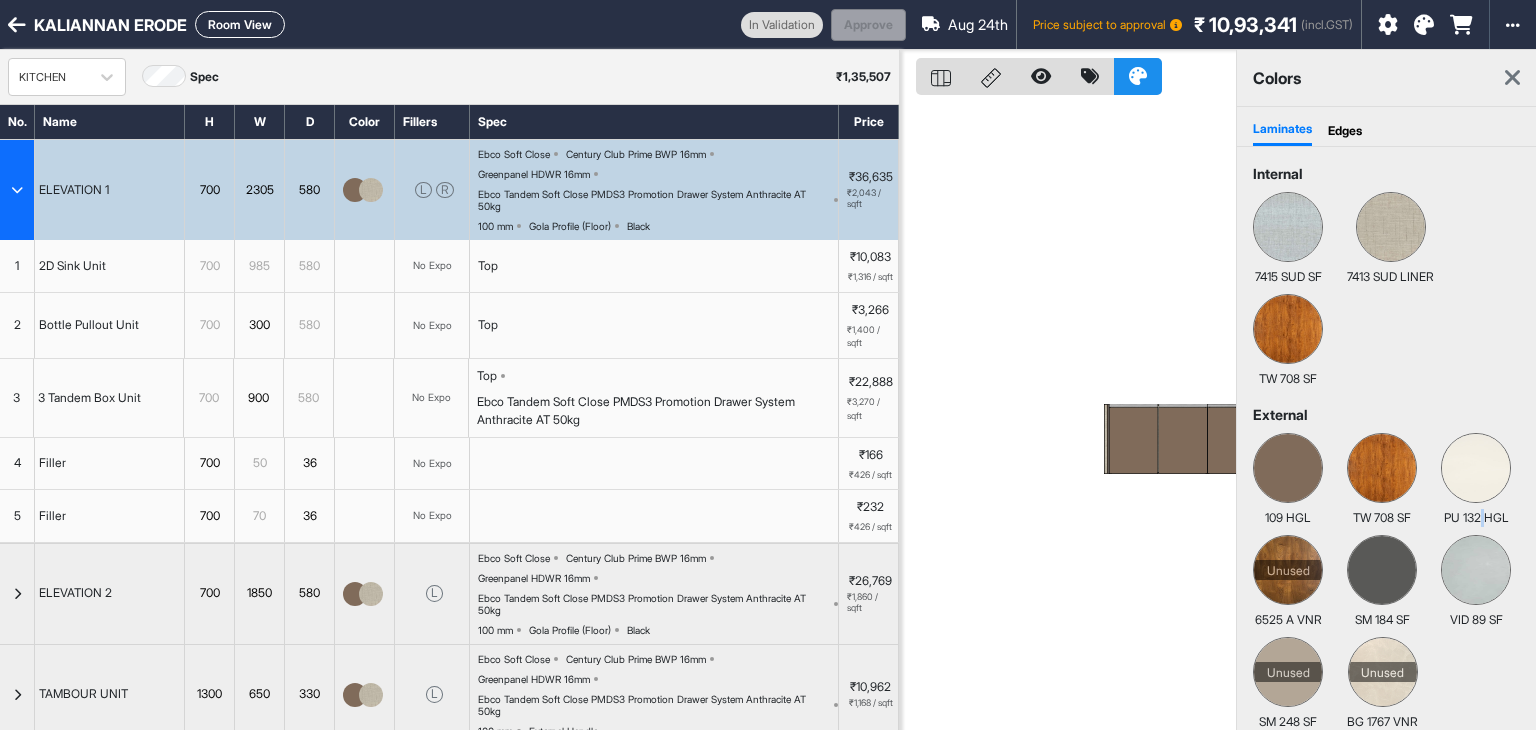 click on "PU 132 HGL" at bounding box center [1476, 518] 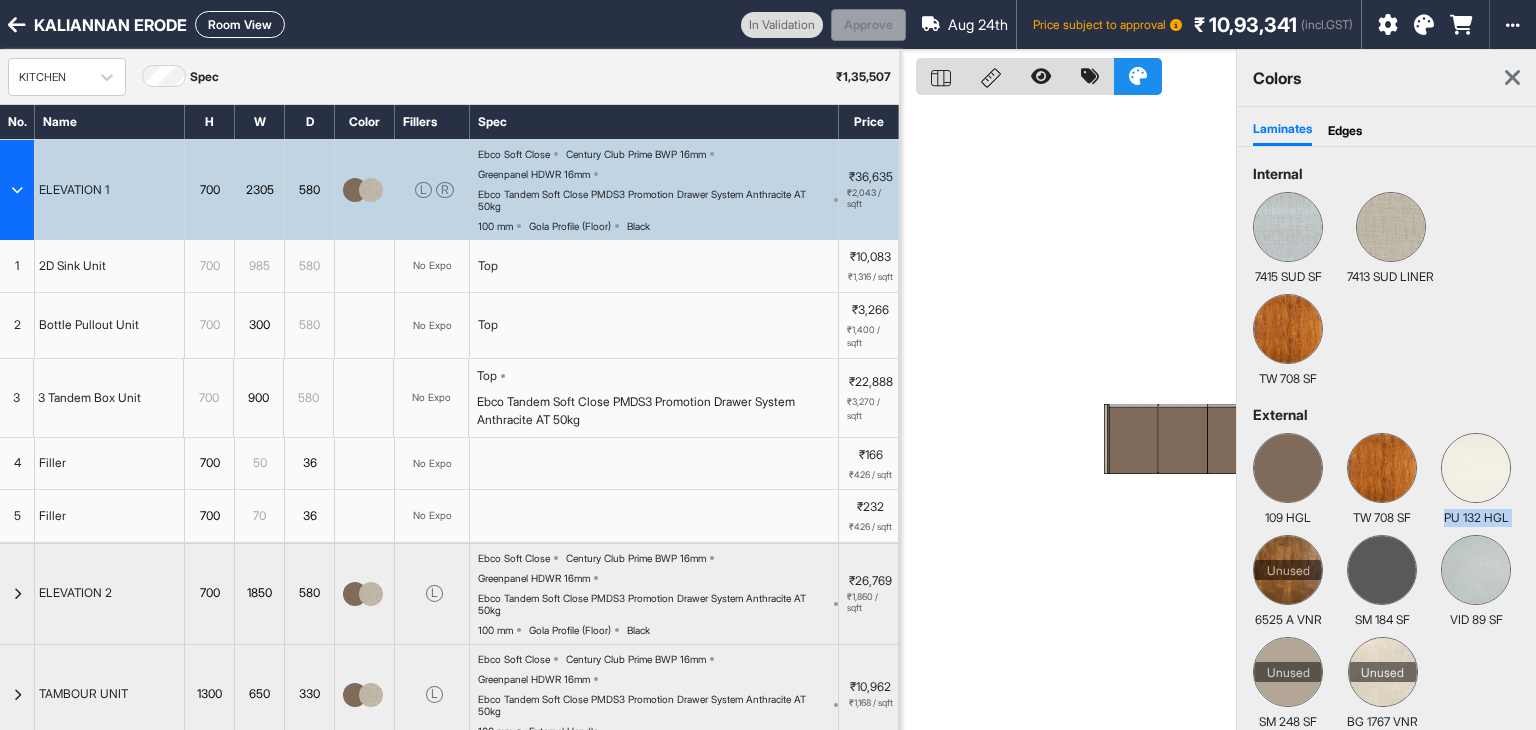 click on "PU 132 HGL" at bounding box center (1476, 518) 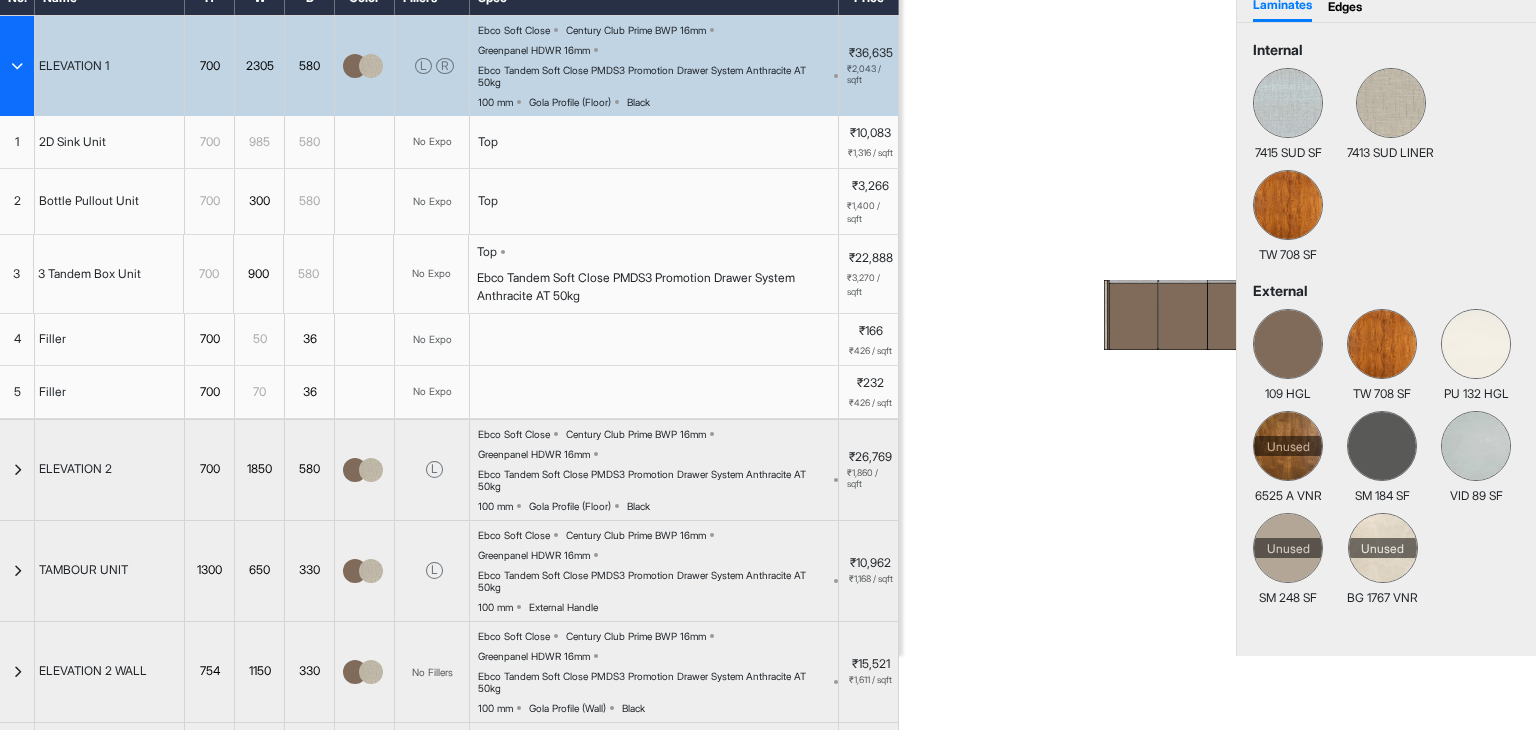 scroll, scrollTop: 0, scrollLeft: 0, axis: both 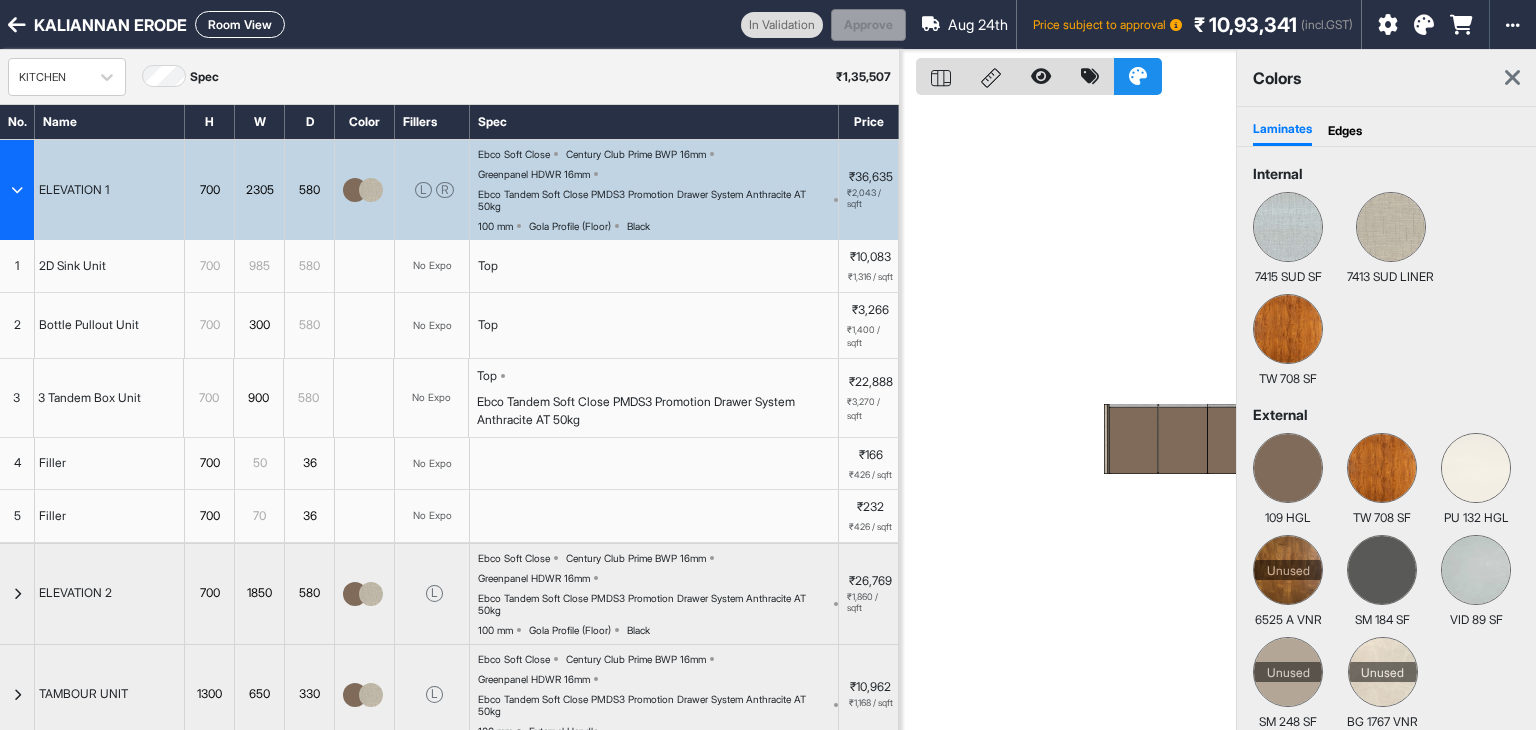 click on "Room View" at bounding box center [240, 24] 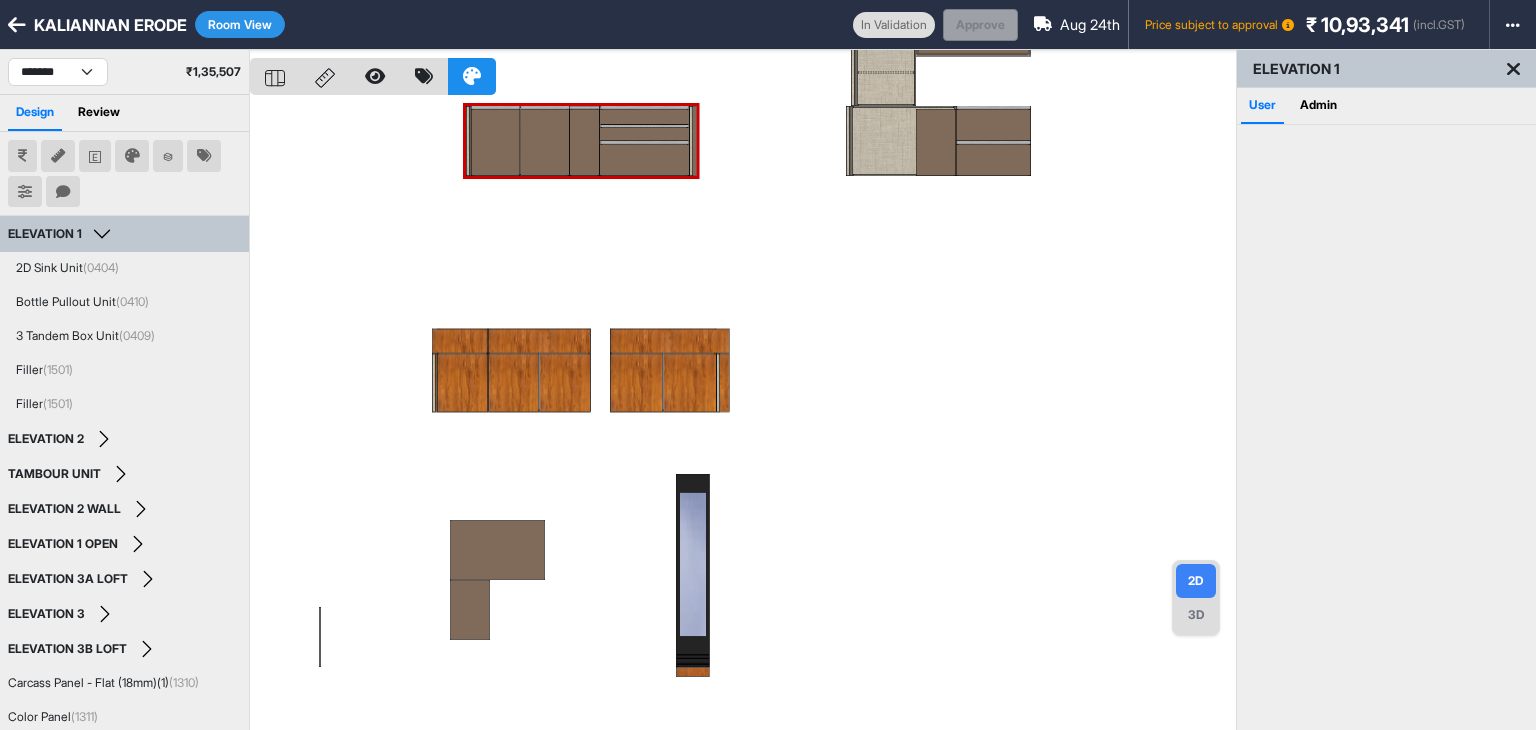 click at bounding box center [743, 415] 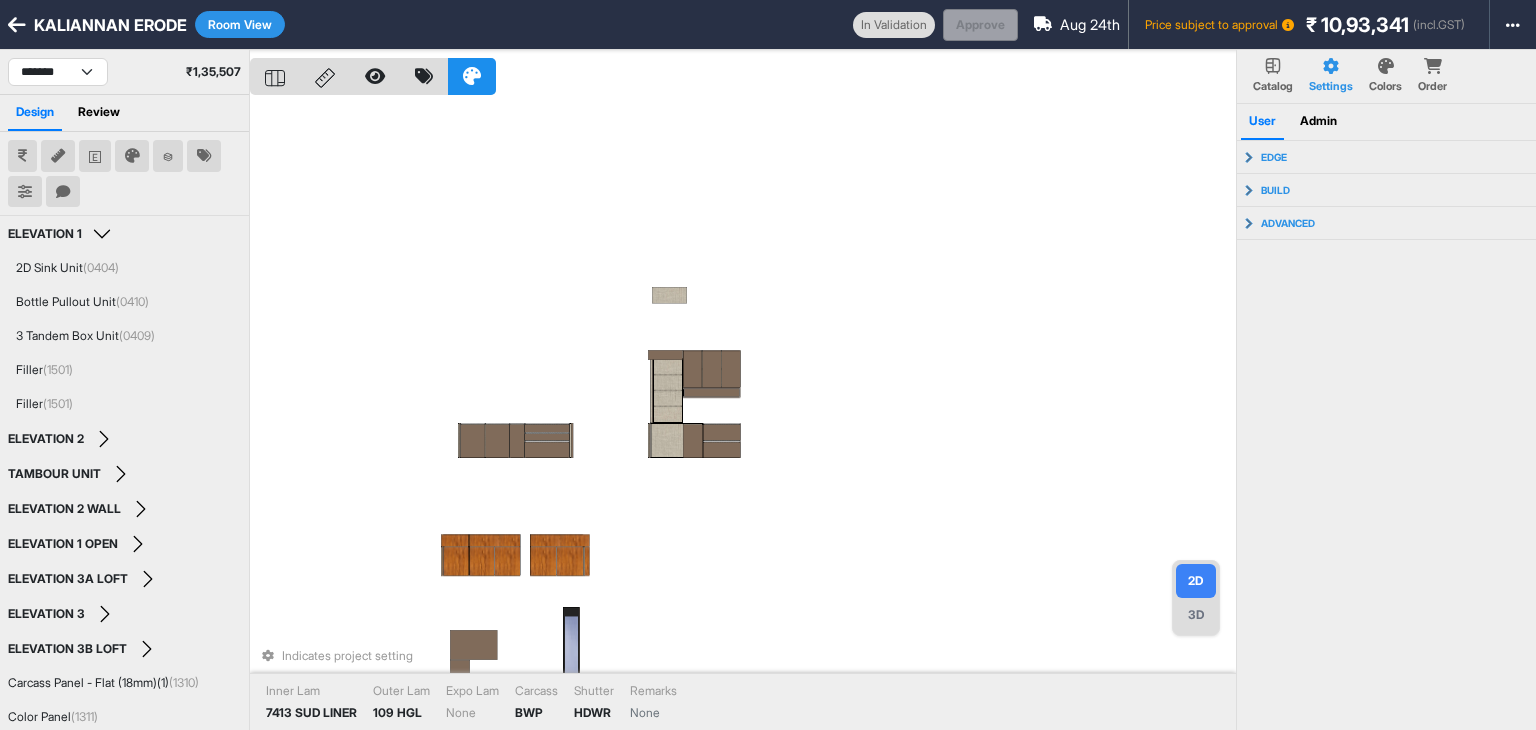 click at bounding box center (63, 192) 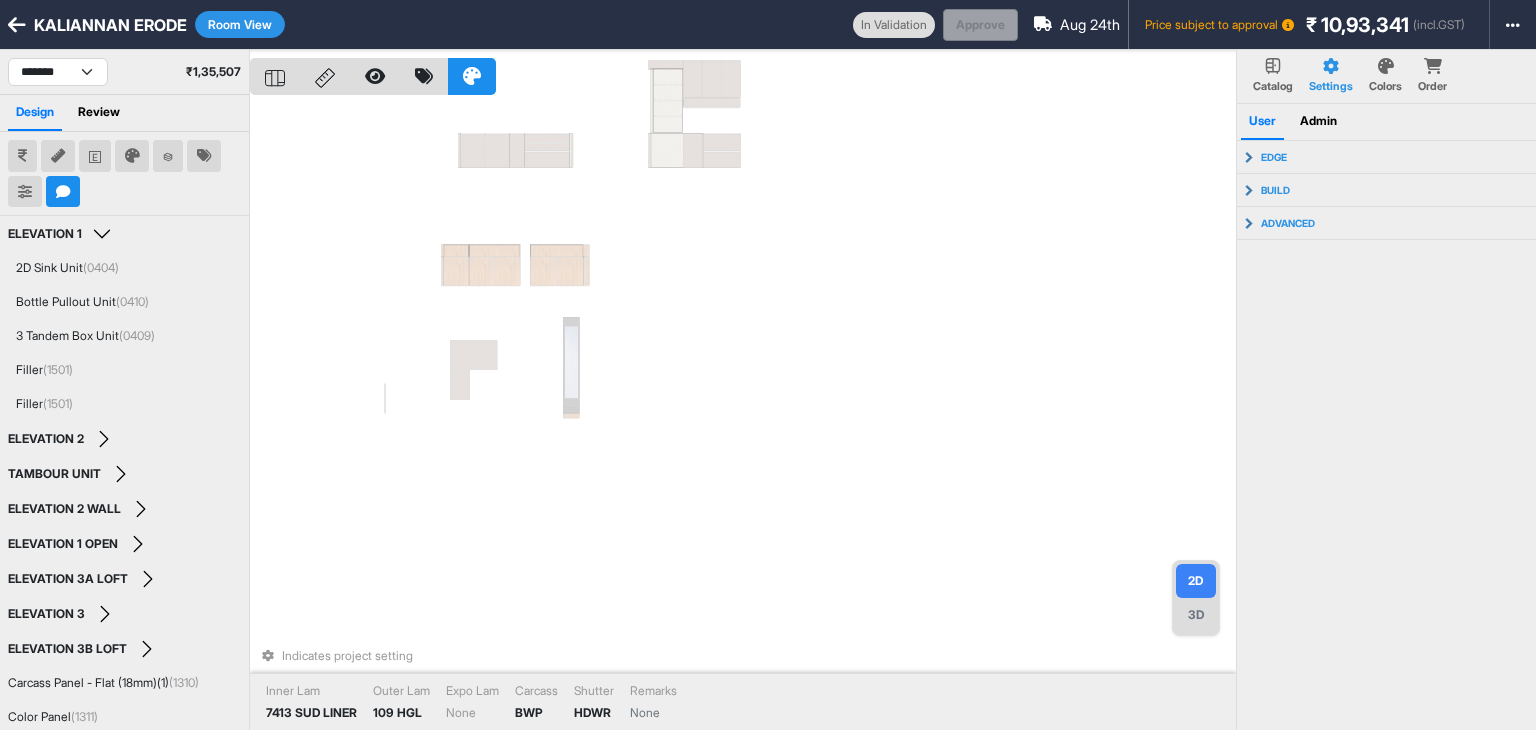 type 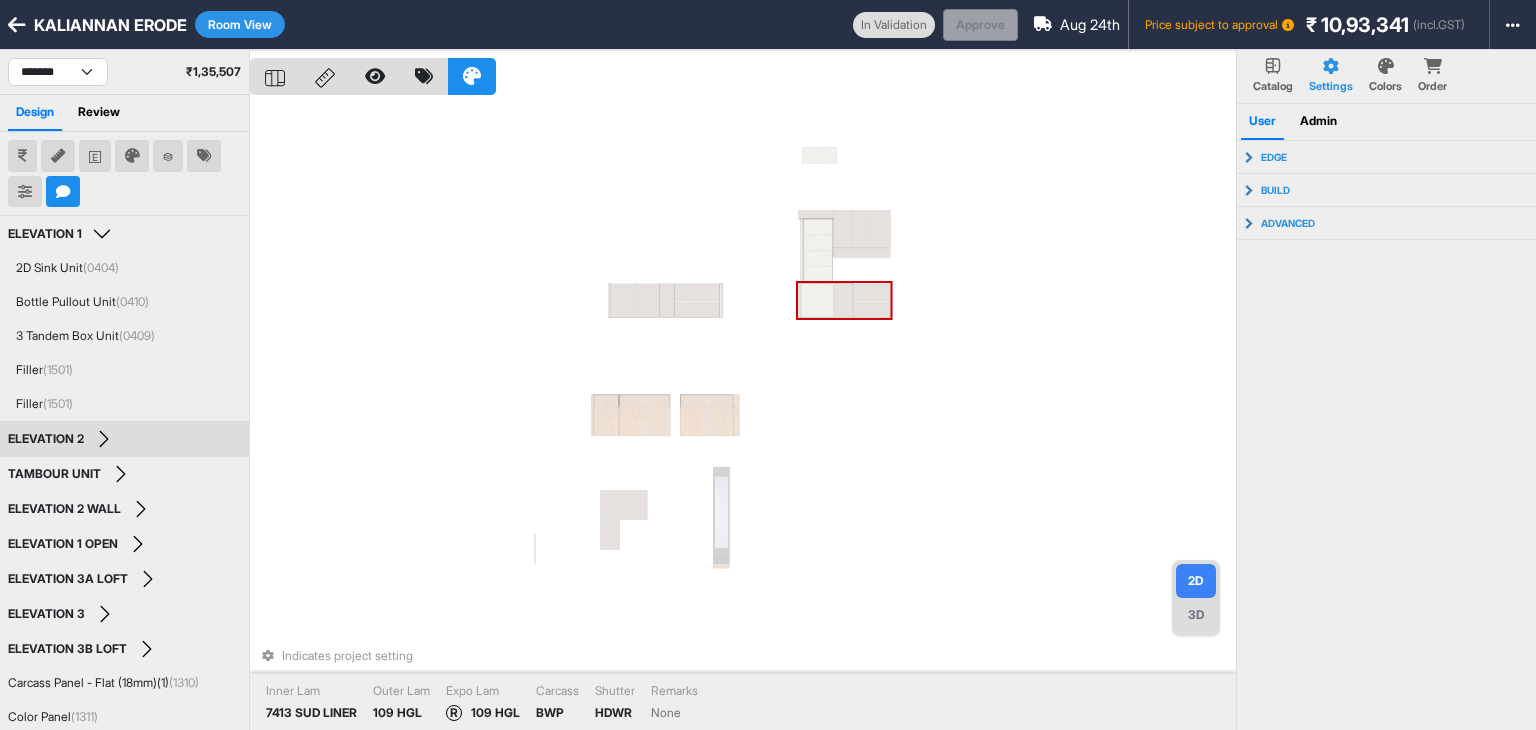click on "Indicates project setting Inner Lam 7413 SUD LINER Outer Lam 109 HGL Expo Lam R 109 HGL Carcass BWP Shutter HDWR Remarks None" at bounding box center (743, 415) 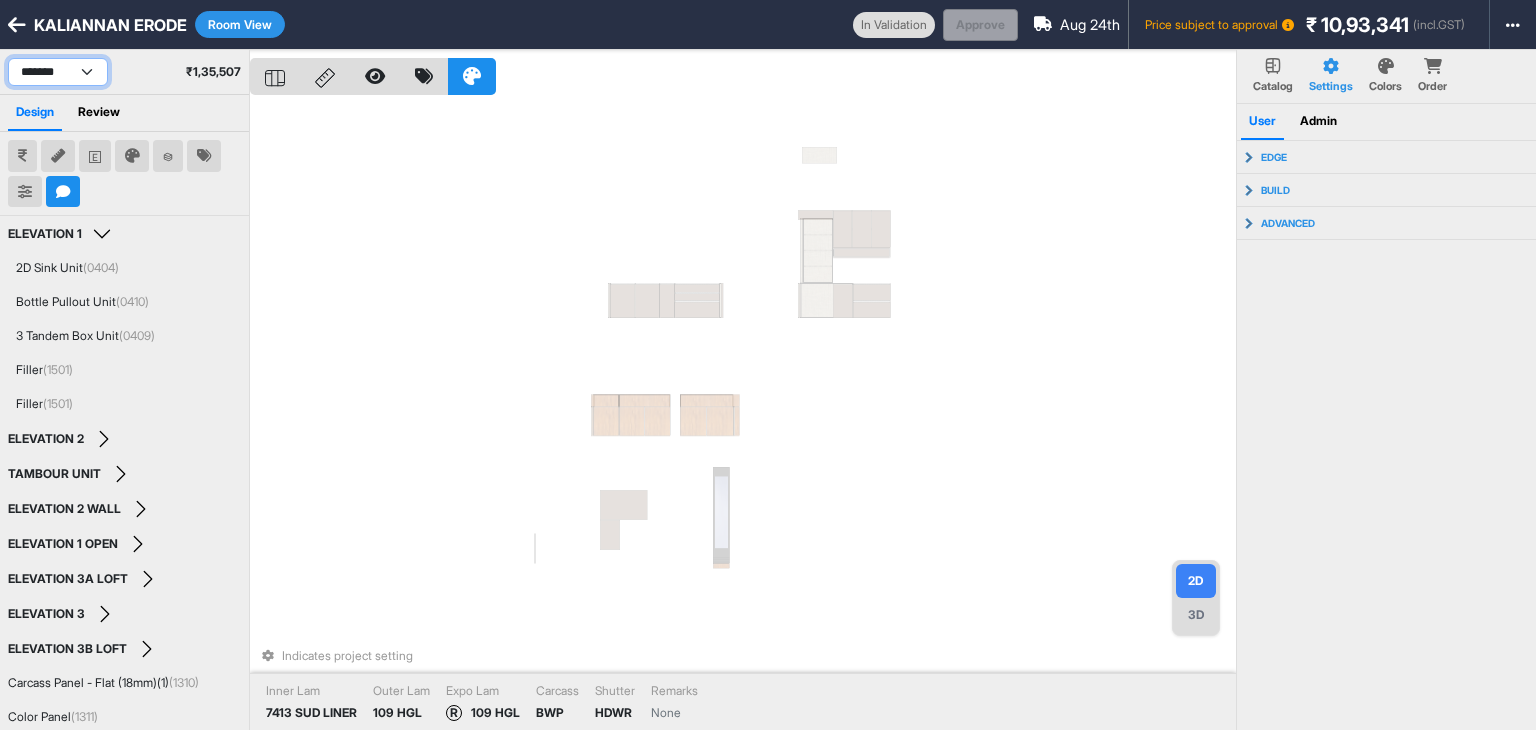 click on "**********" at bounding box center [58, 72] 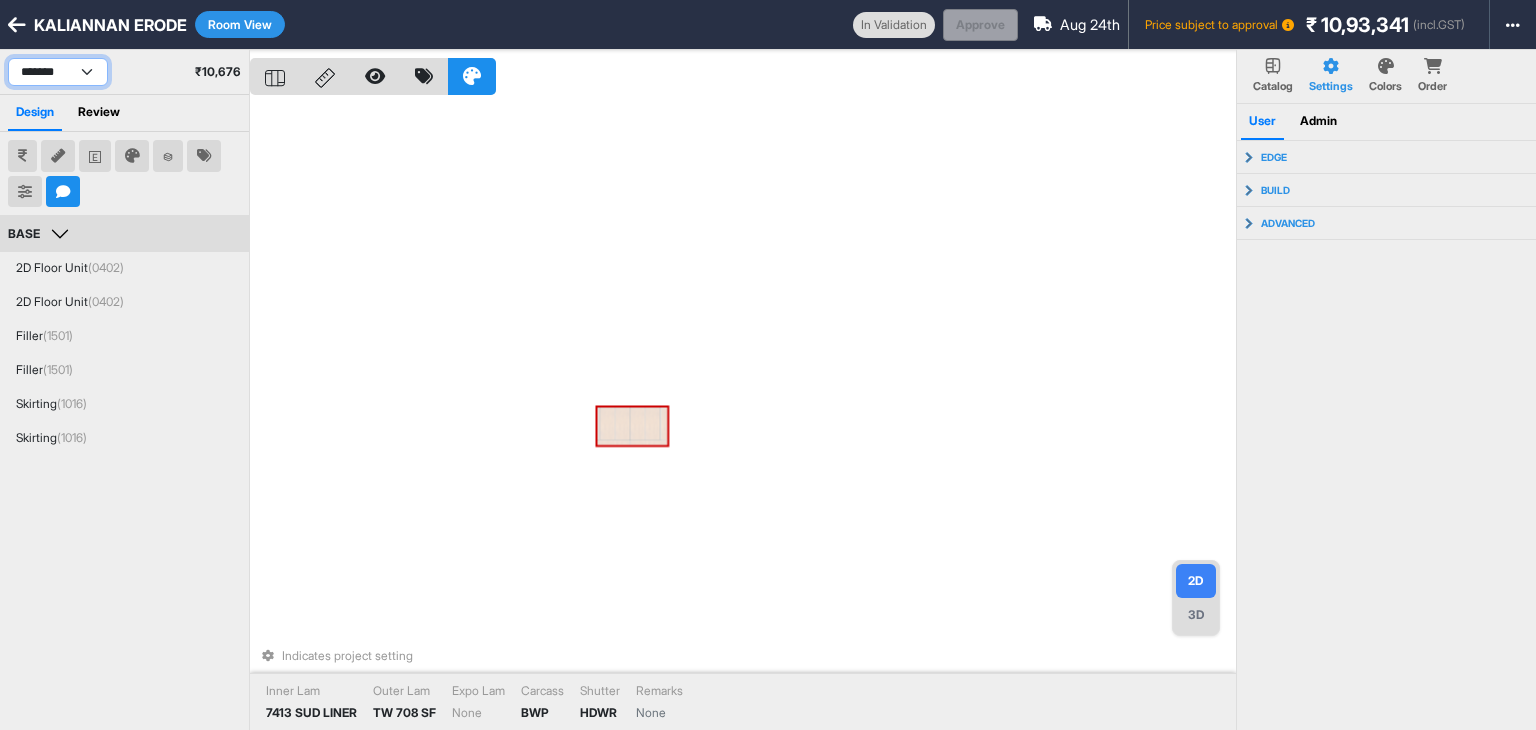 click on "**********" at bounding box center (58, 72) 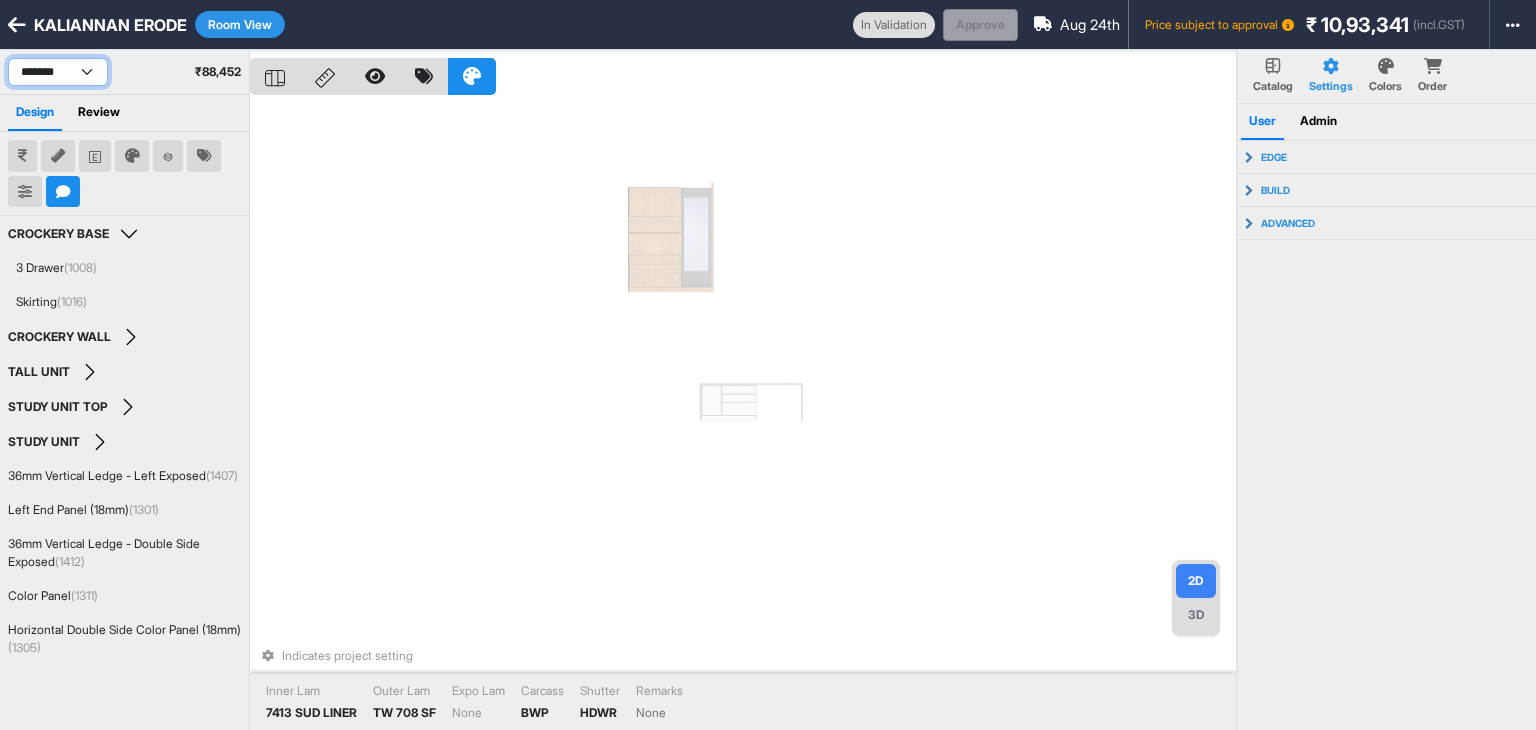 click on "**********" at bounding box center [58, 72] 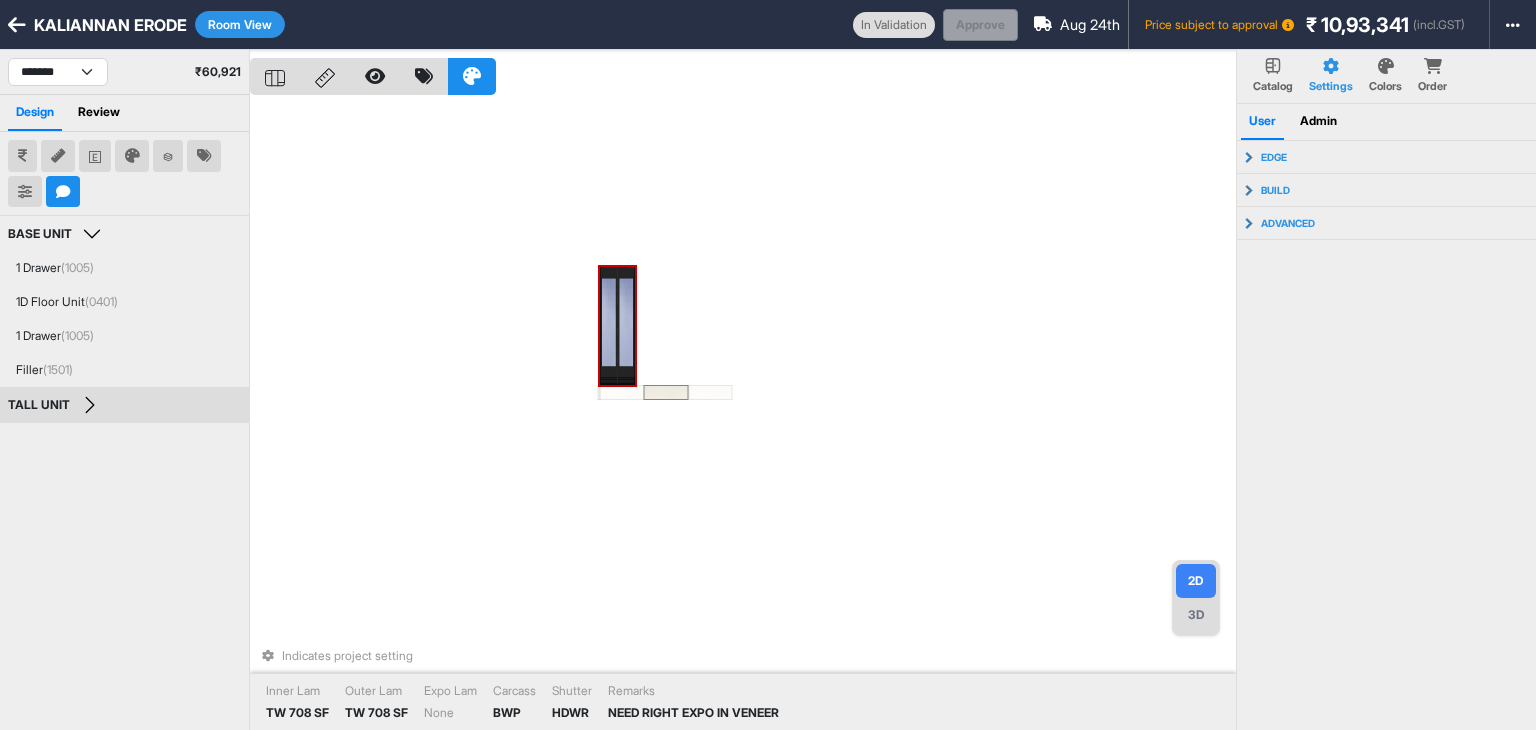 click at bounding box center (626, 326) 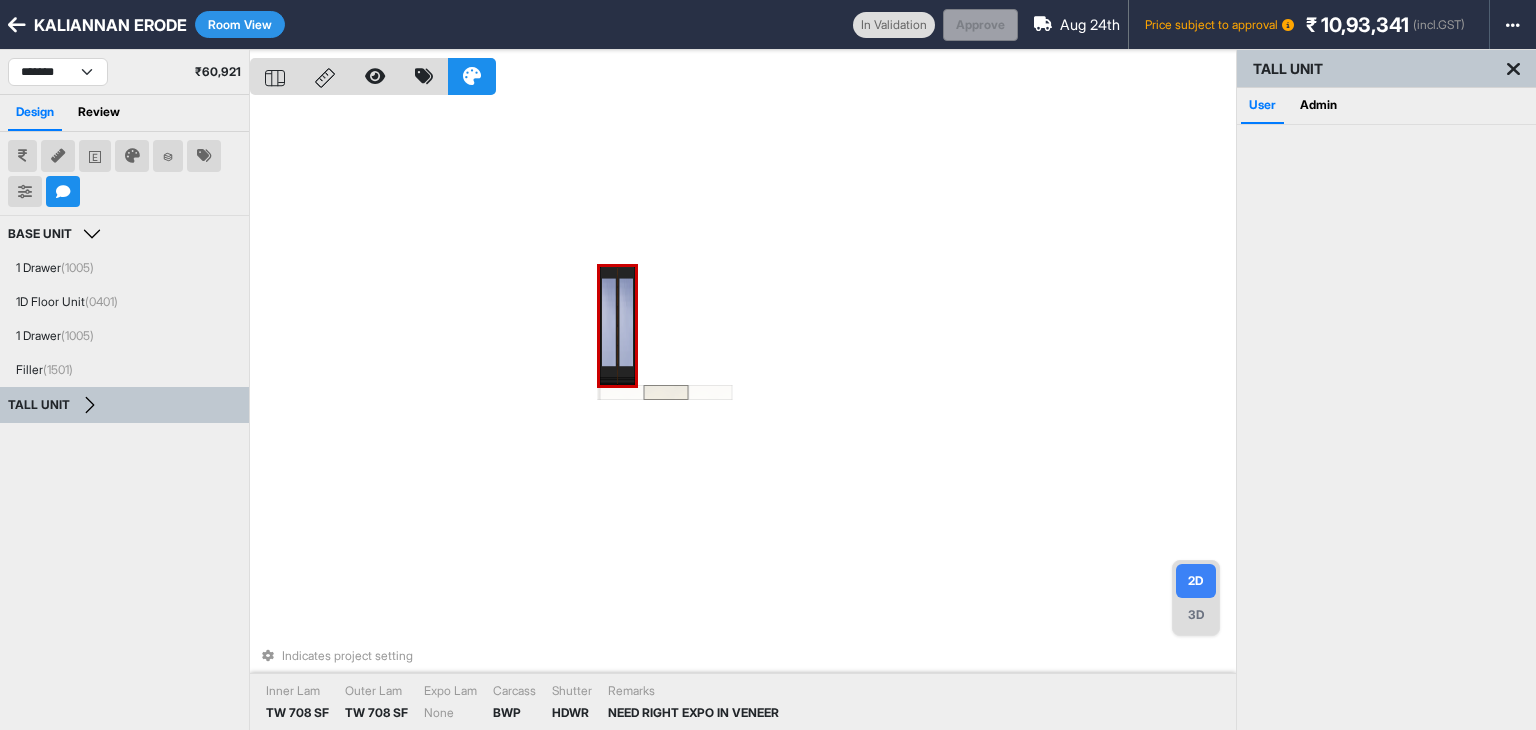 click at bounding box center (626, 326) 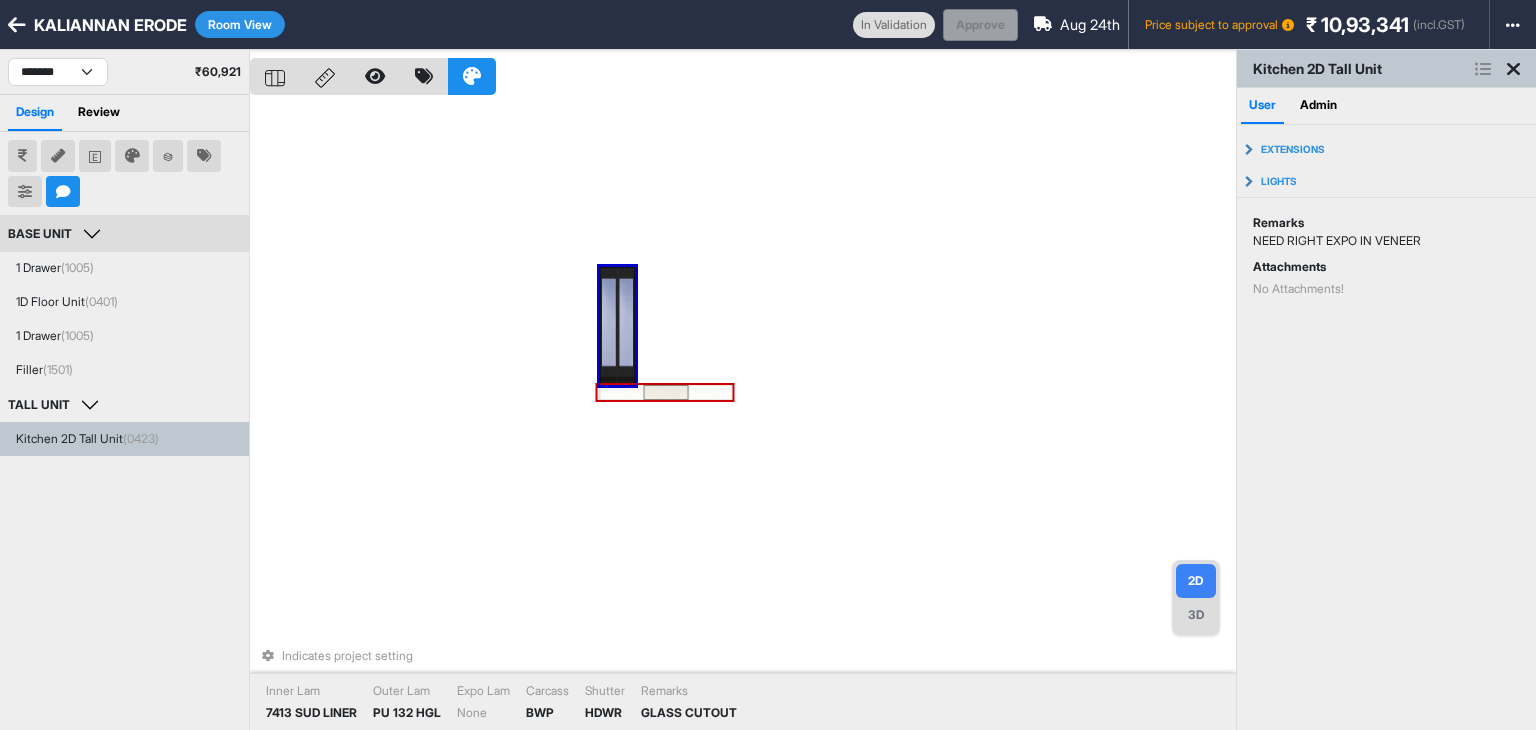 drag, startPoint x: 634, startPoint y: 316, endPoint x: 678, endPoint y: 385, distance: 81.8352 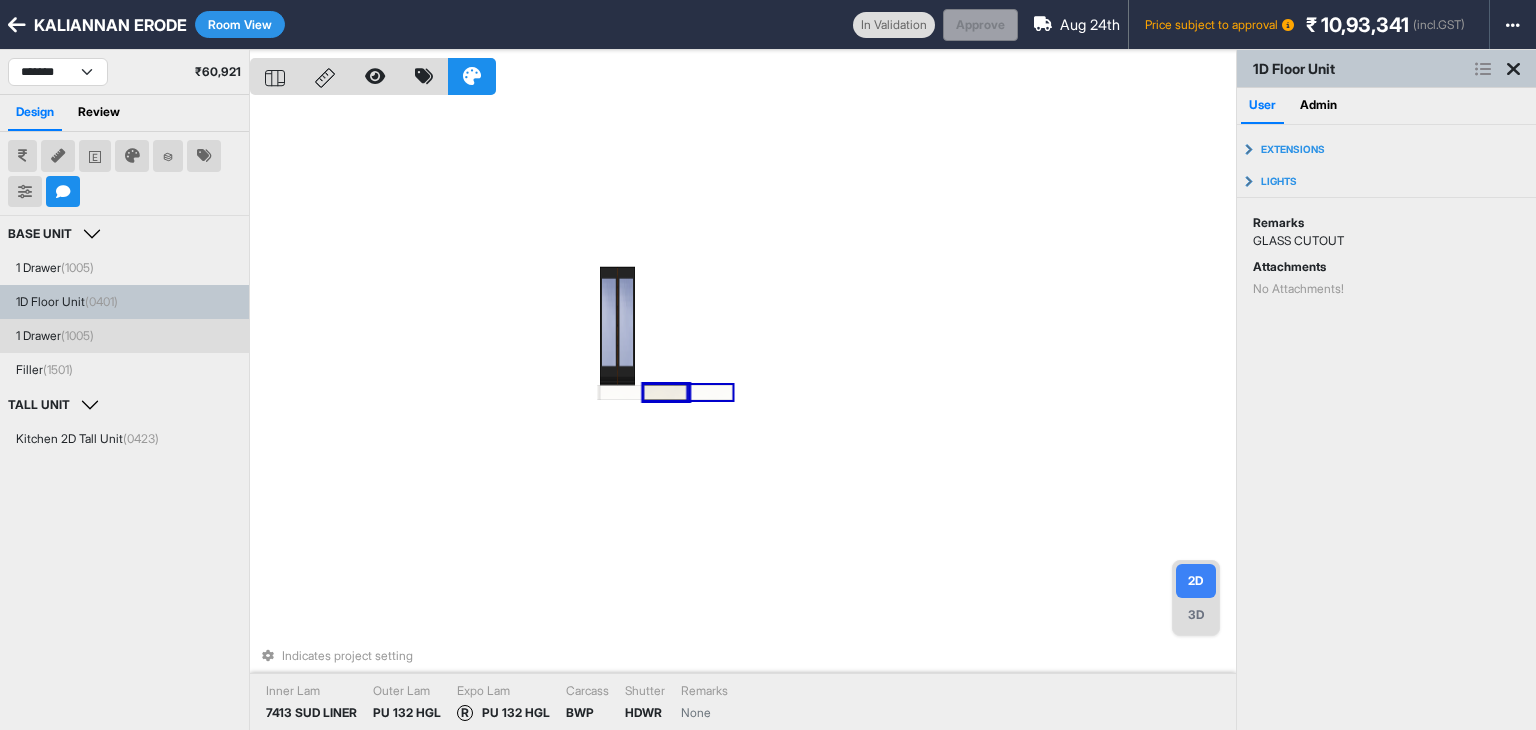 click on "Indicates project setting Inner Lam 7413 SUD LINER Outer Lam PU 132 HGL Expo Lam R PU 132 HGL Carcass BWP Shutter HDWR Remarks None" at bounding box center (743, 415) 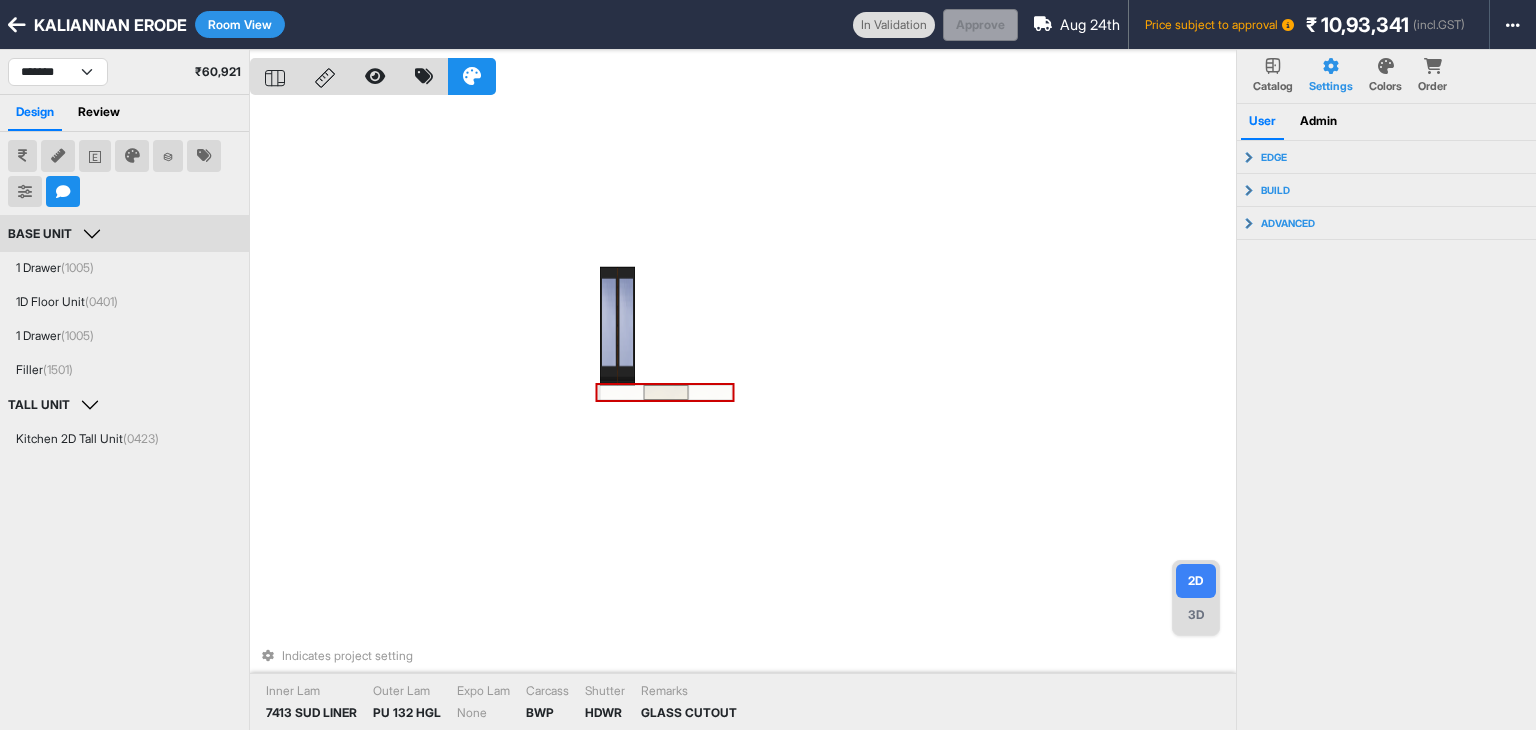 click at bounding box center (666, 392) 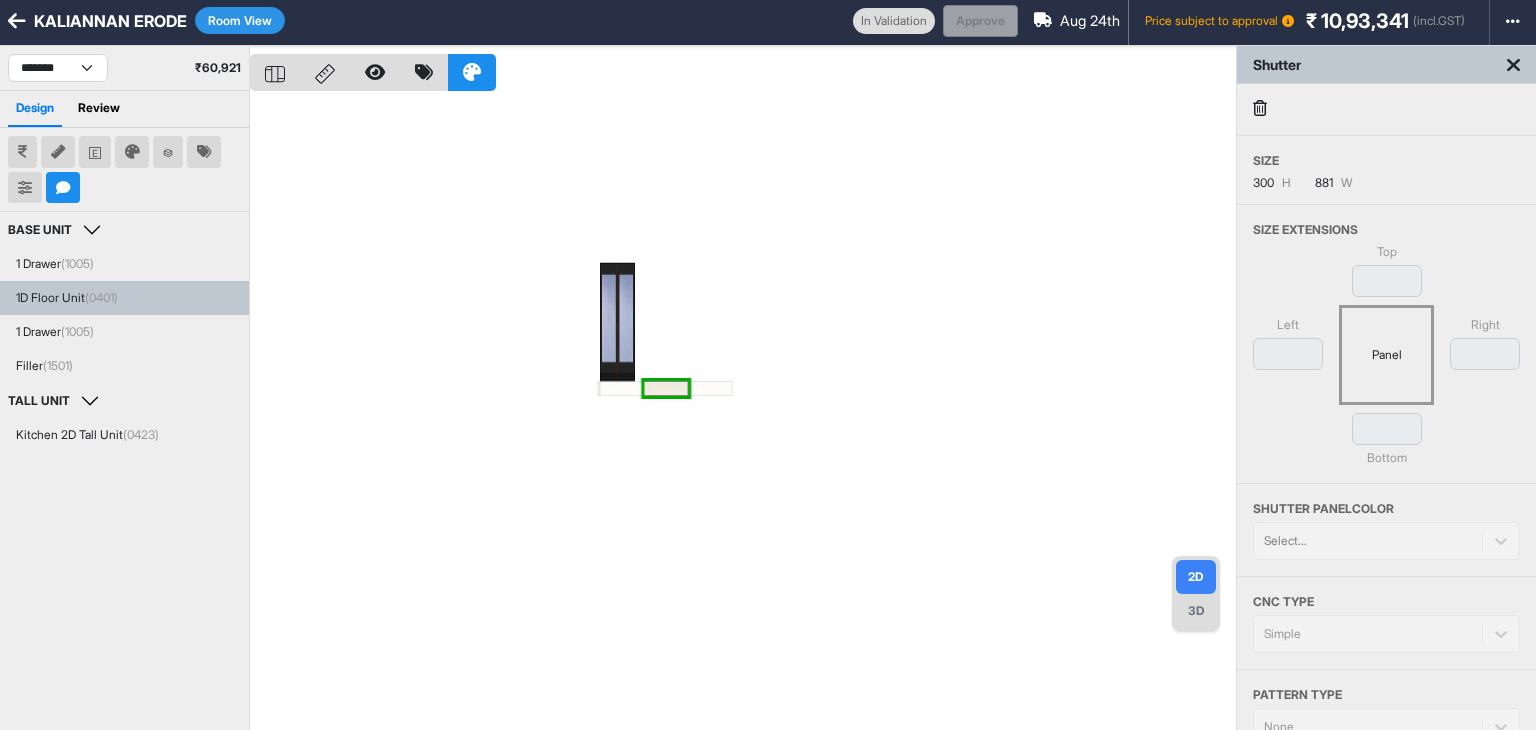 scroll, scrollTop: 0, scrollLeft: 0, axis: both 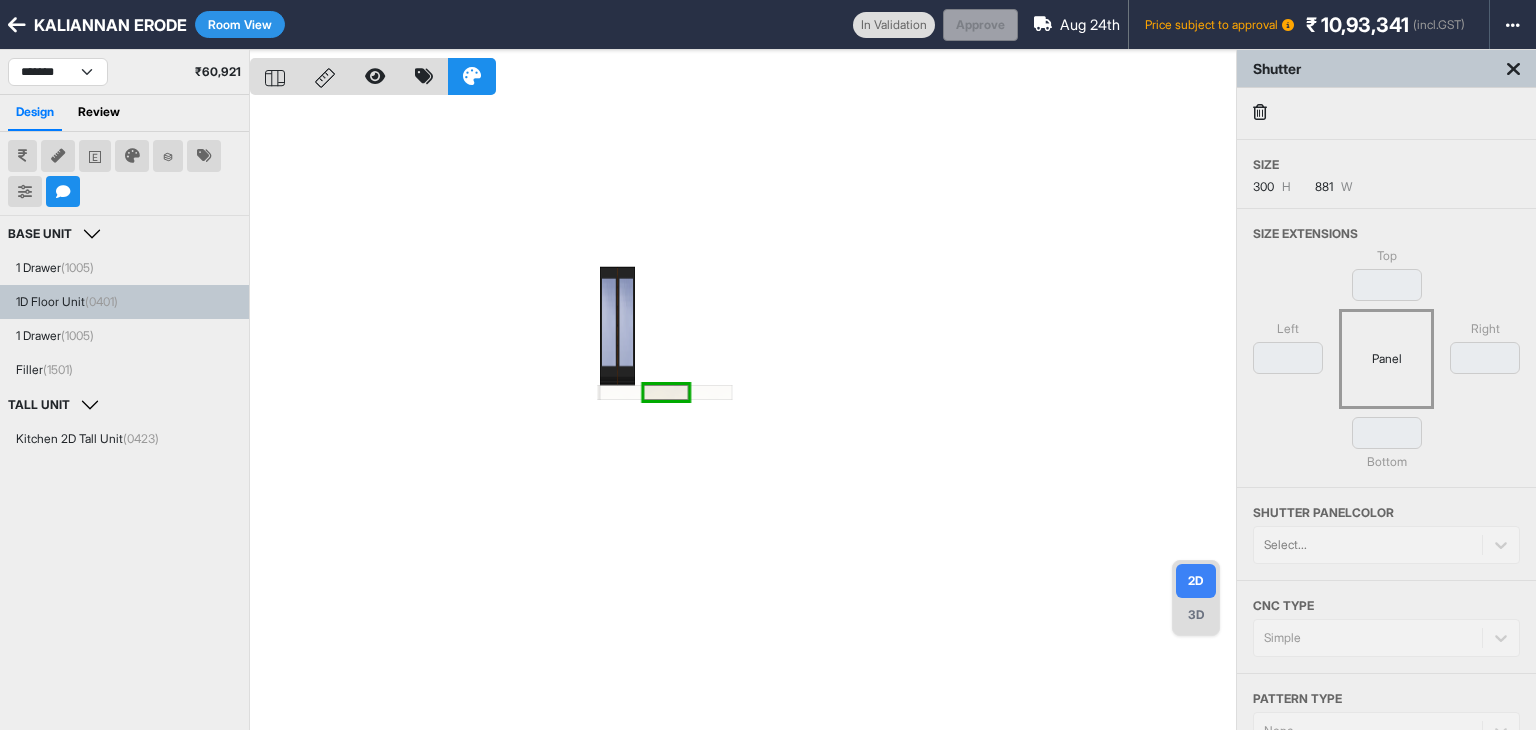 click at bounding box center [743, 415] 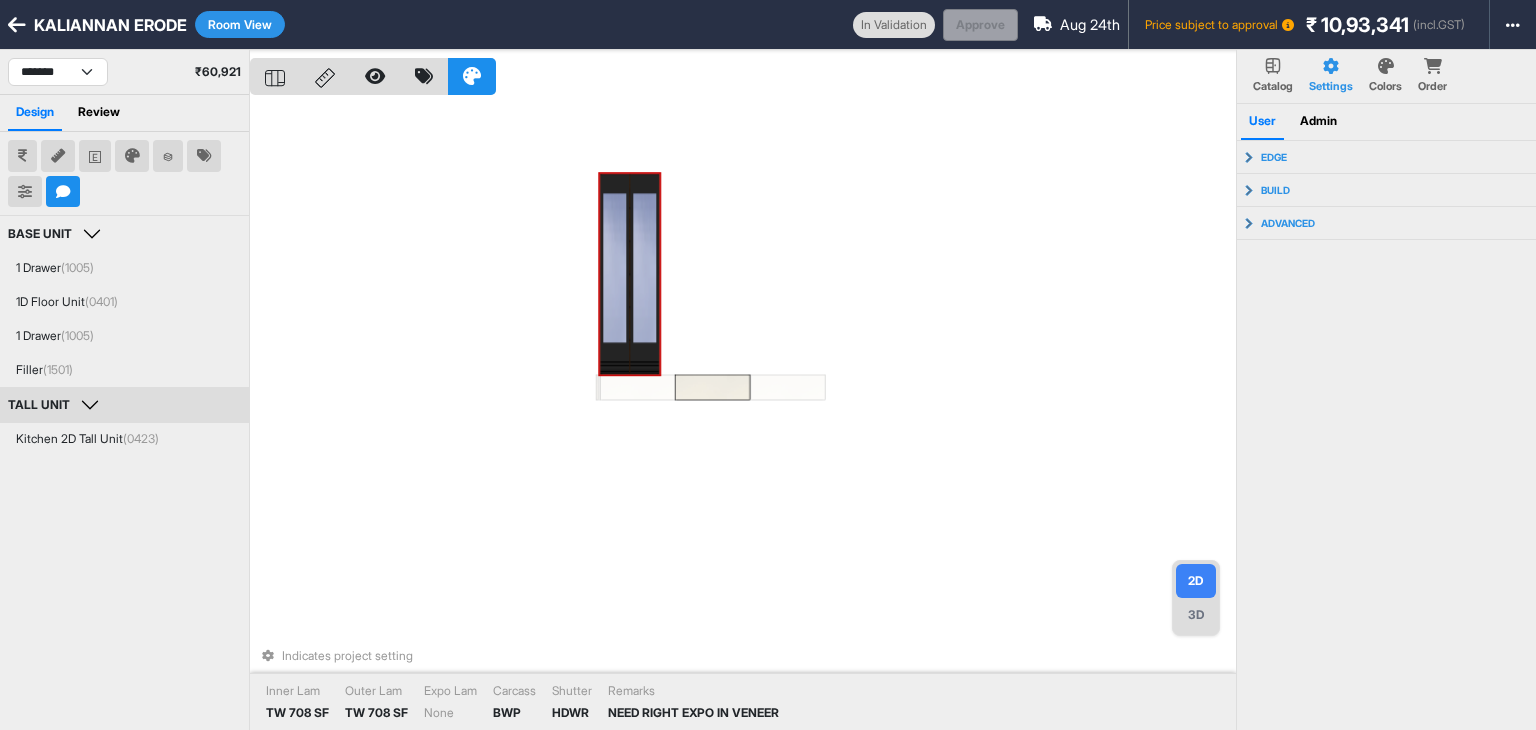 click at bounding box center [645, 274] 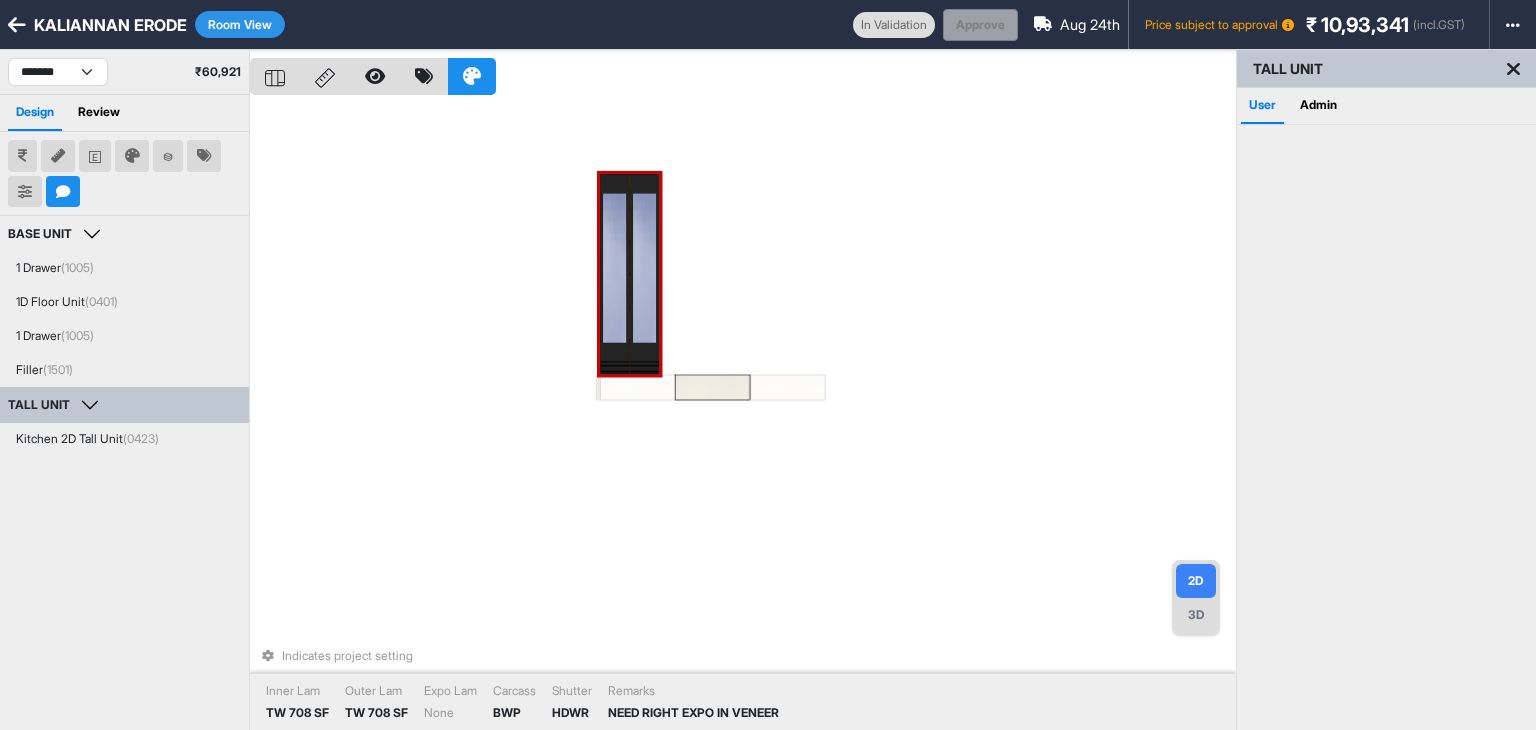 click at bounding box center (645, 274) 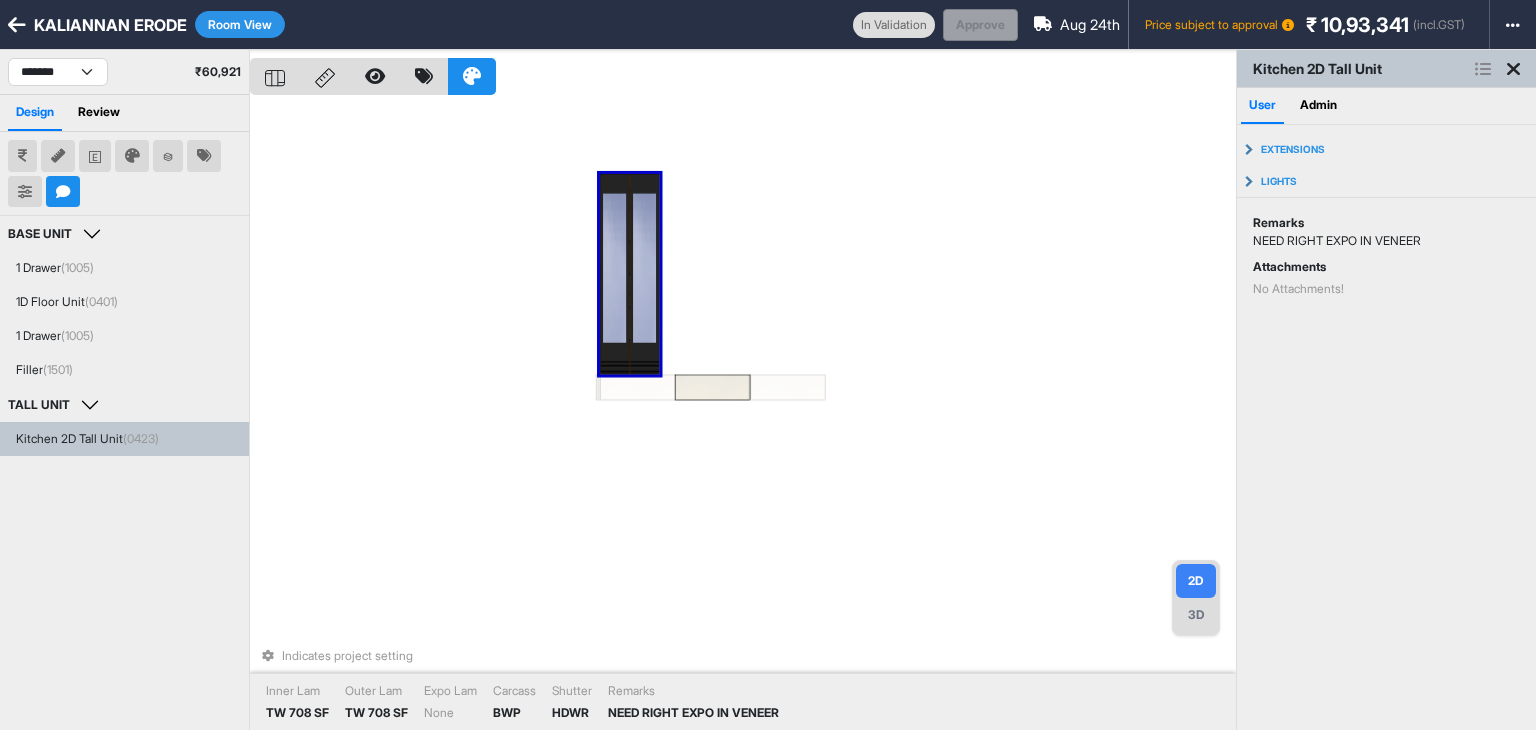 click on "Indicates project setting Inner Lam TW 708 SF Outer Lam TW 708 SF Expo Lam None Carcass BWP Shutter HDWR Remarks NEED RIGHT EXPO IN VENEER" at bounding box center (743, 415) 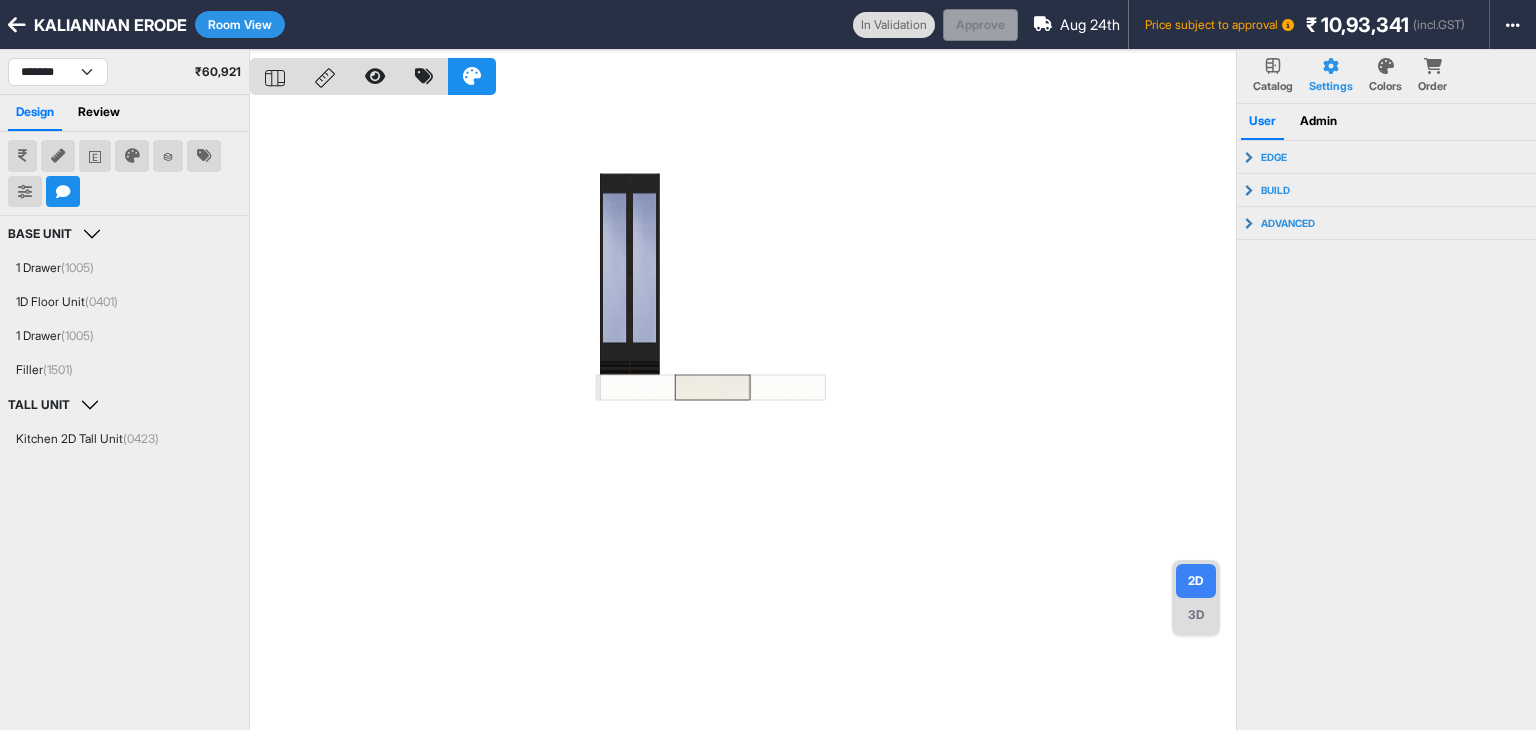 click on "3D" at bounding box center (1196, 615) 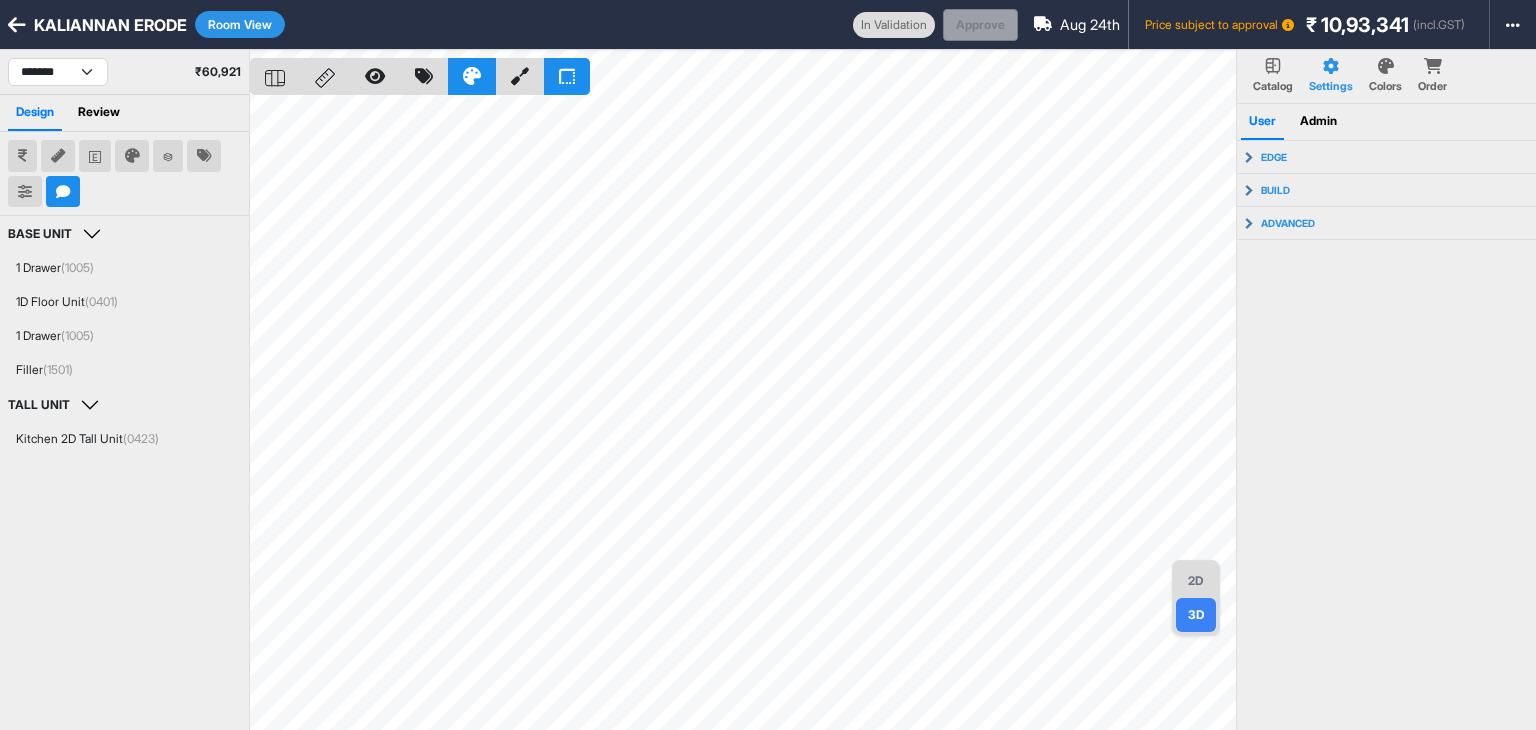 drag, startPoint x: 1200, startPoint y: 569, endPoint x: 1056, endPoint y: 471, distance: 174.1838 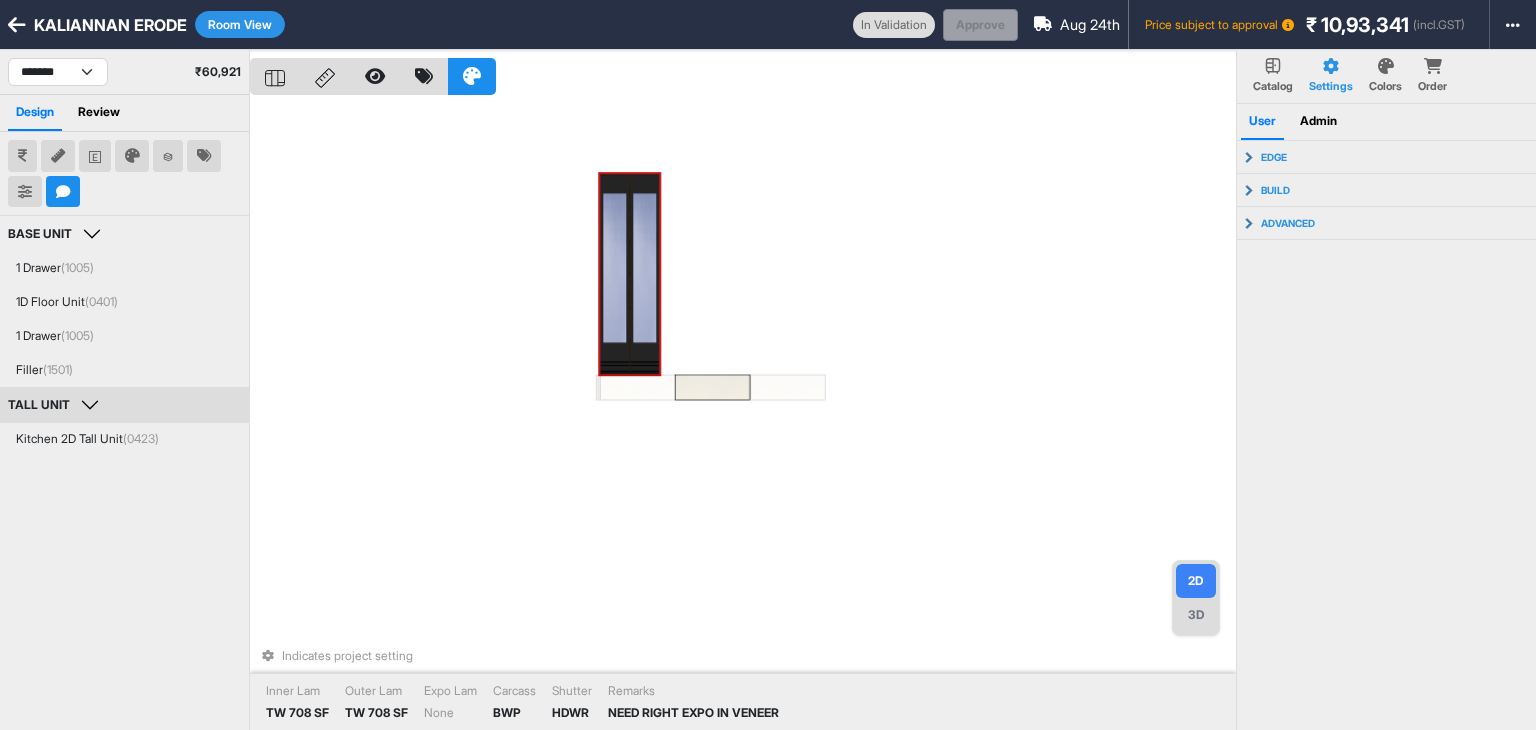 click at bounding box center [645, 274] 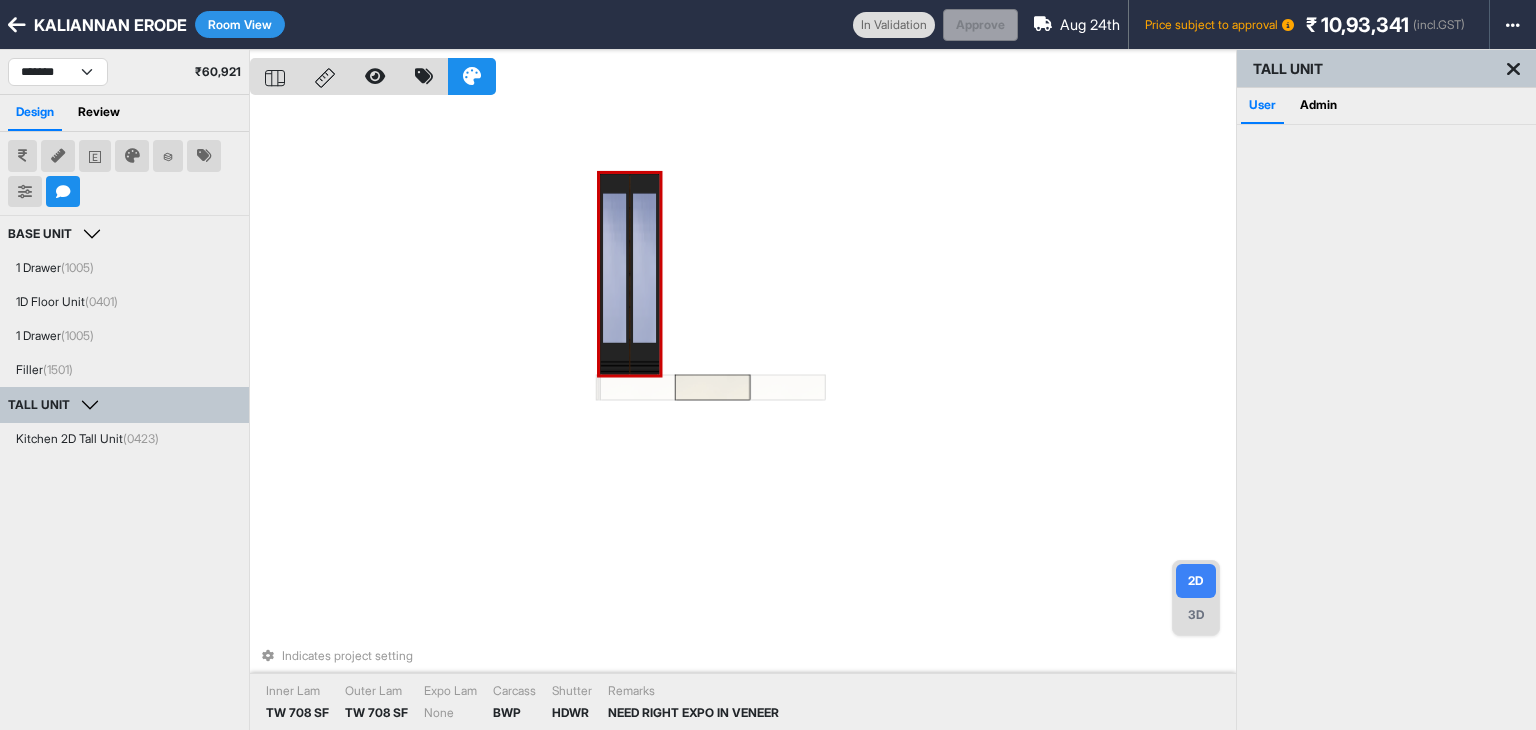 click at bounding box center (645, 274) 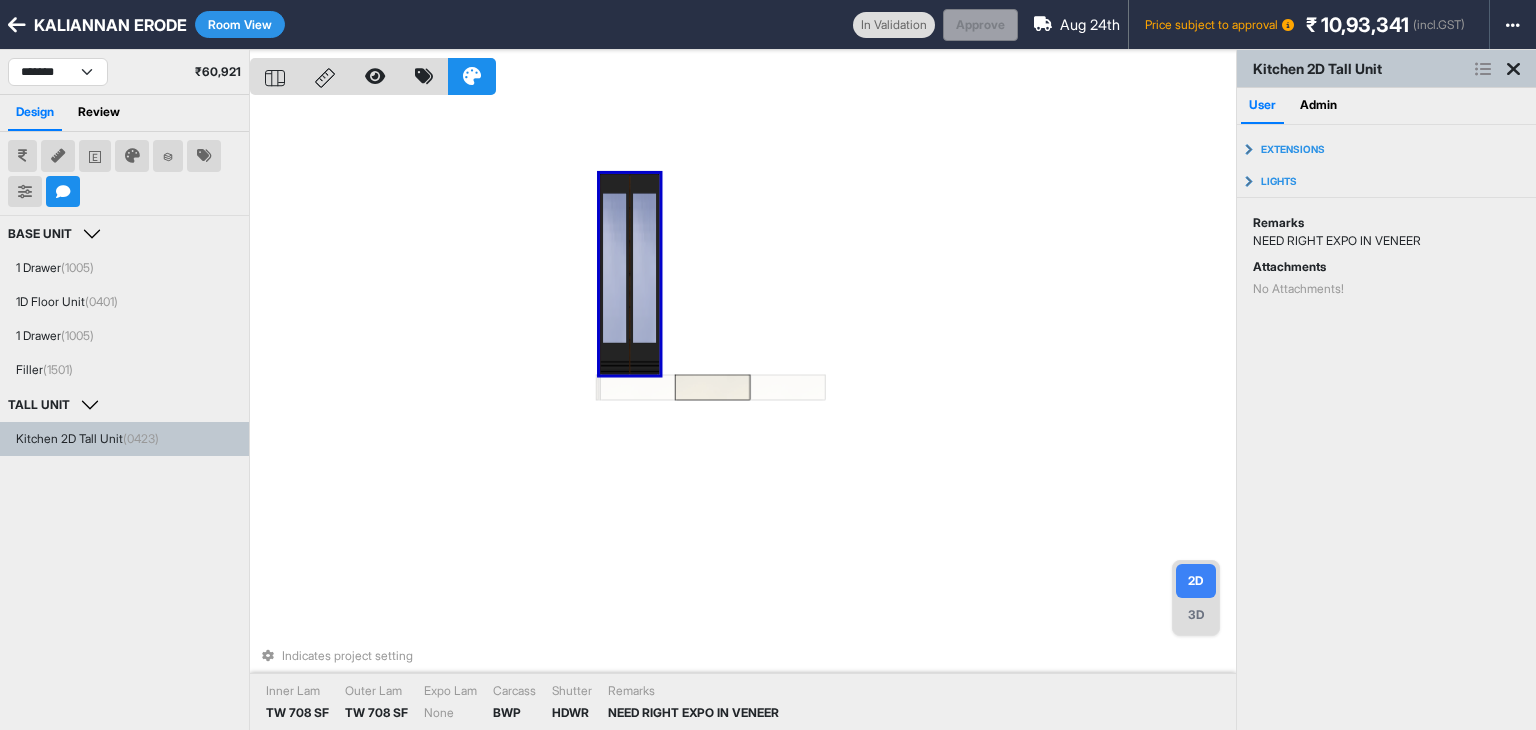 click on "Room View" at bounding box center [240, 24] 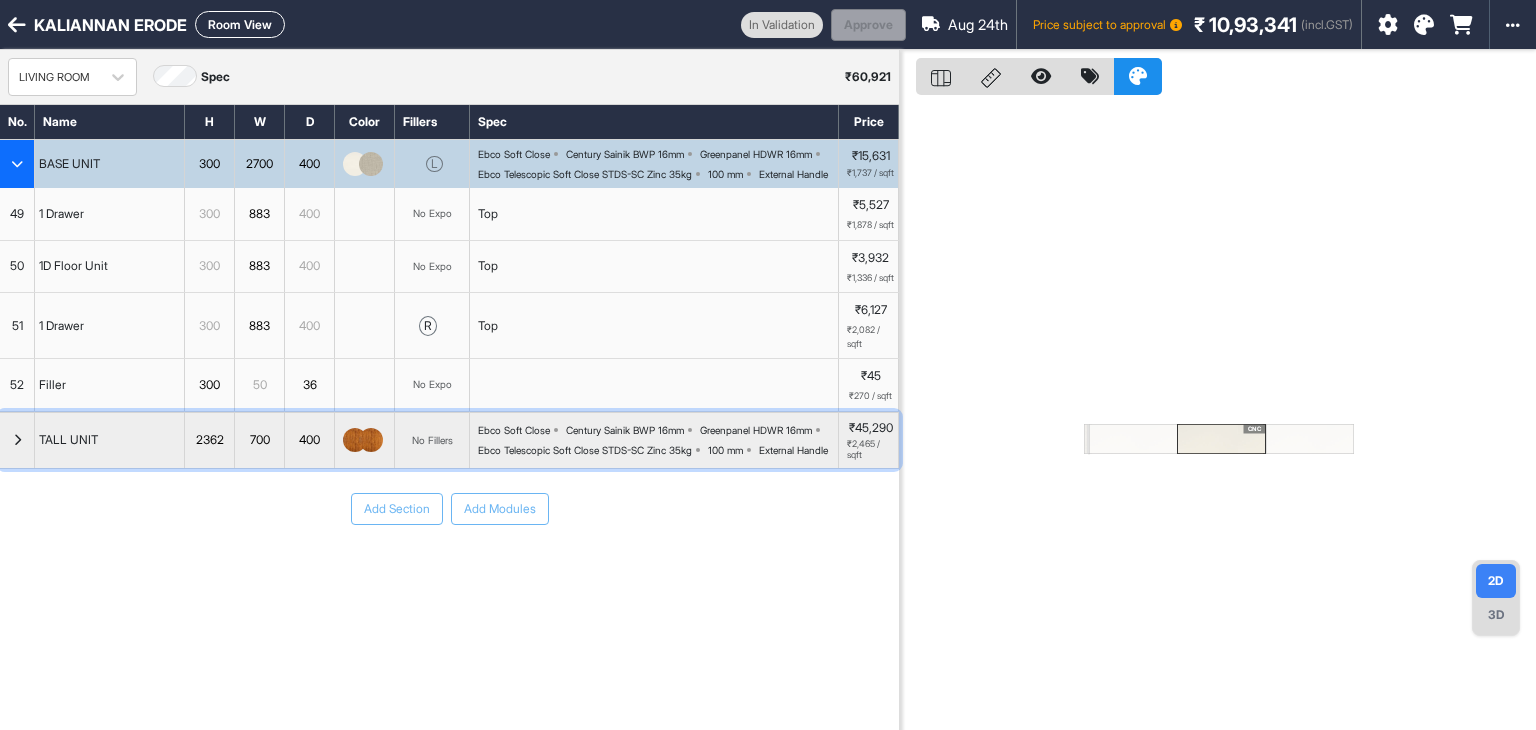 click at bounding box center [17, 441] 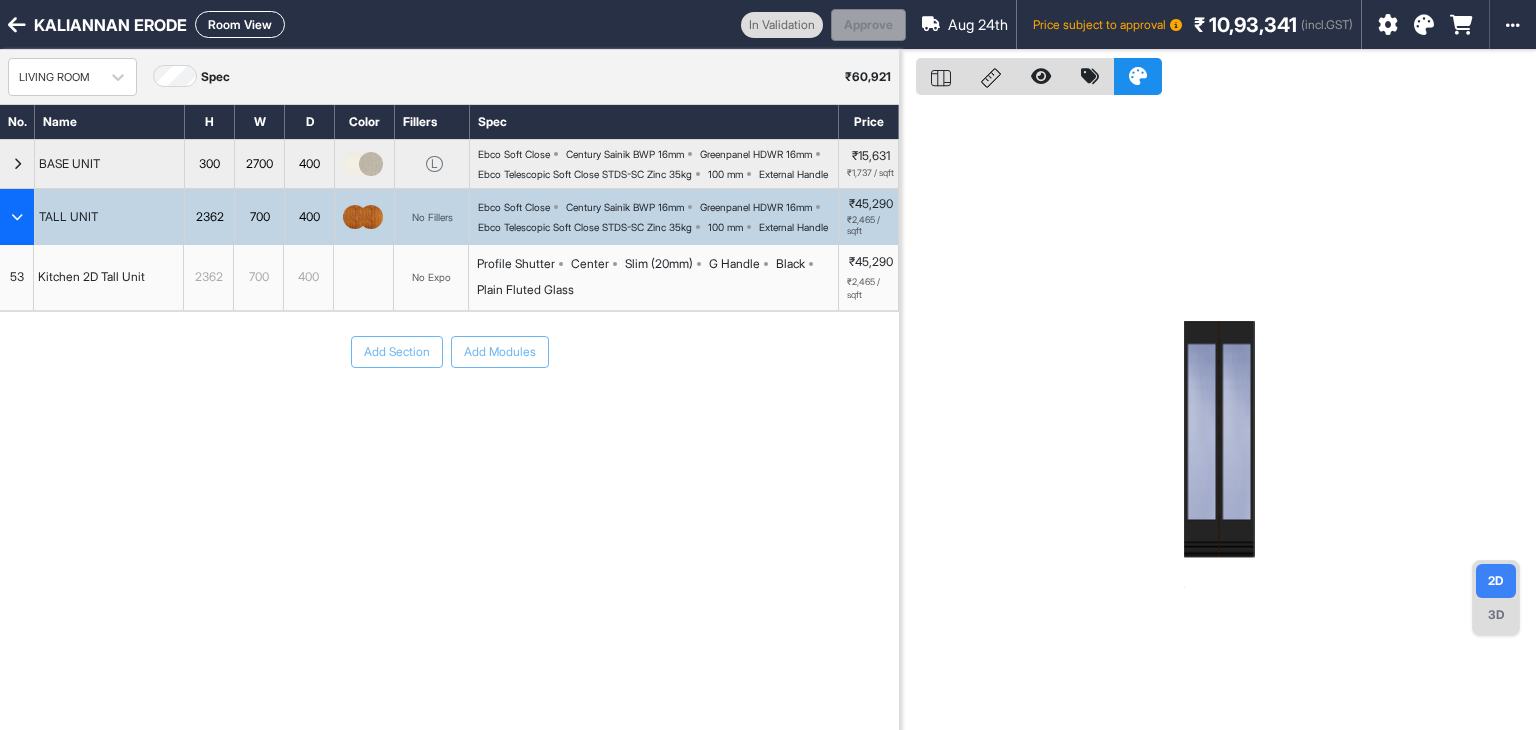 click on "No Expo" at bounding box center [431, 277] 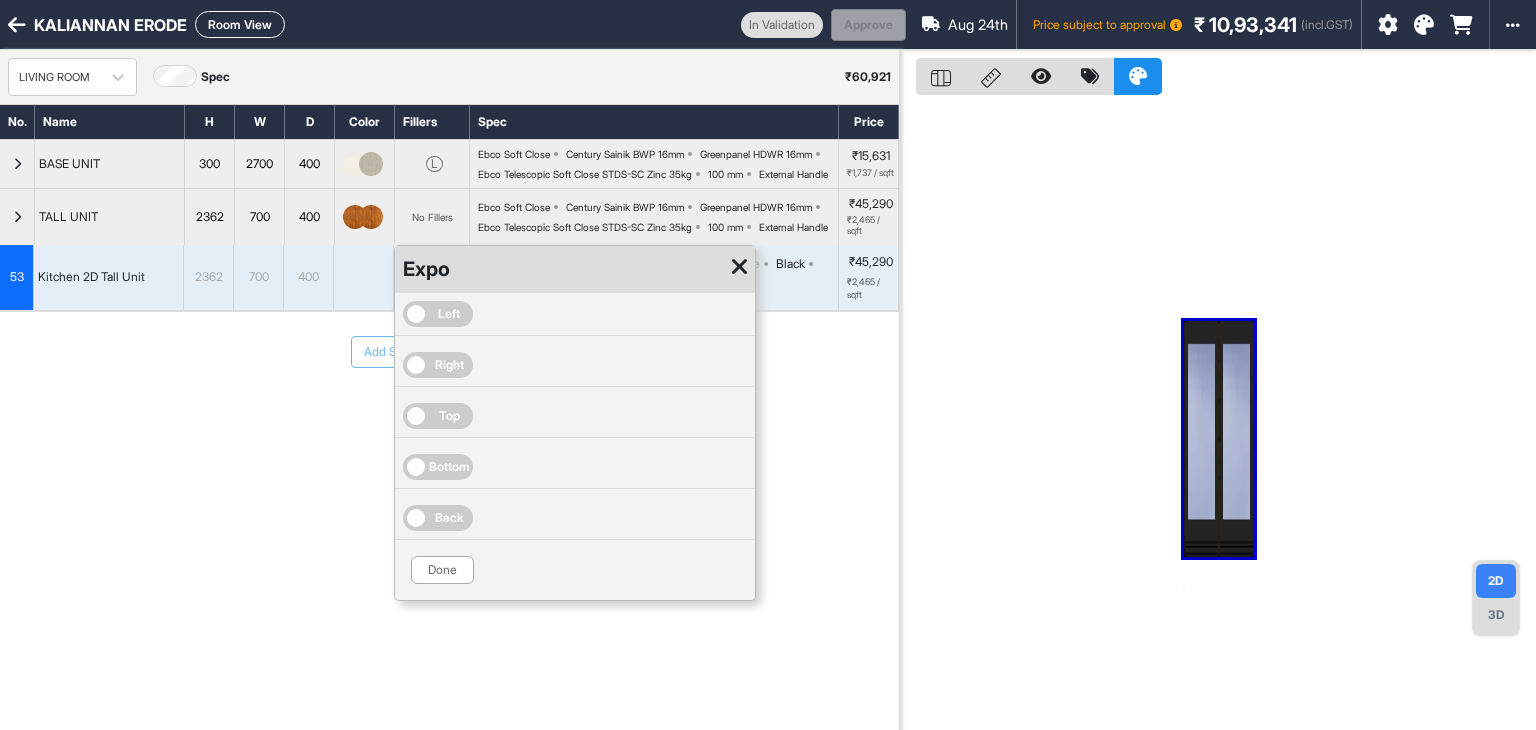 click on "Right" at bounding box center (438, 365) 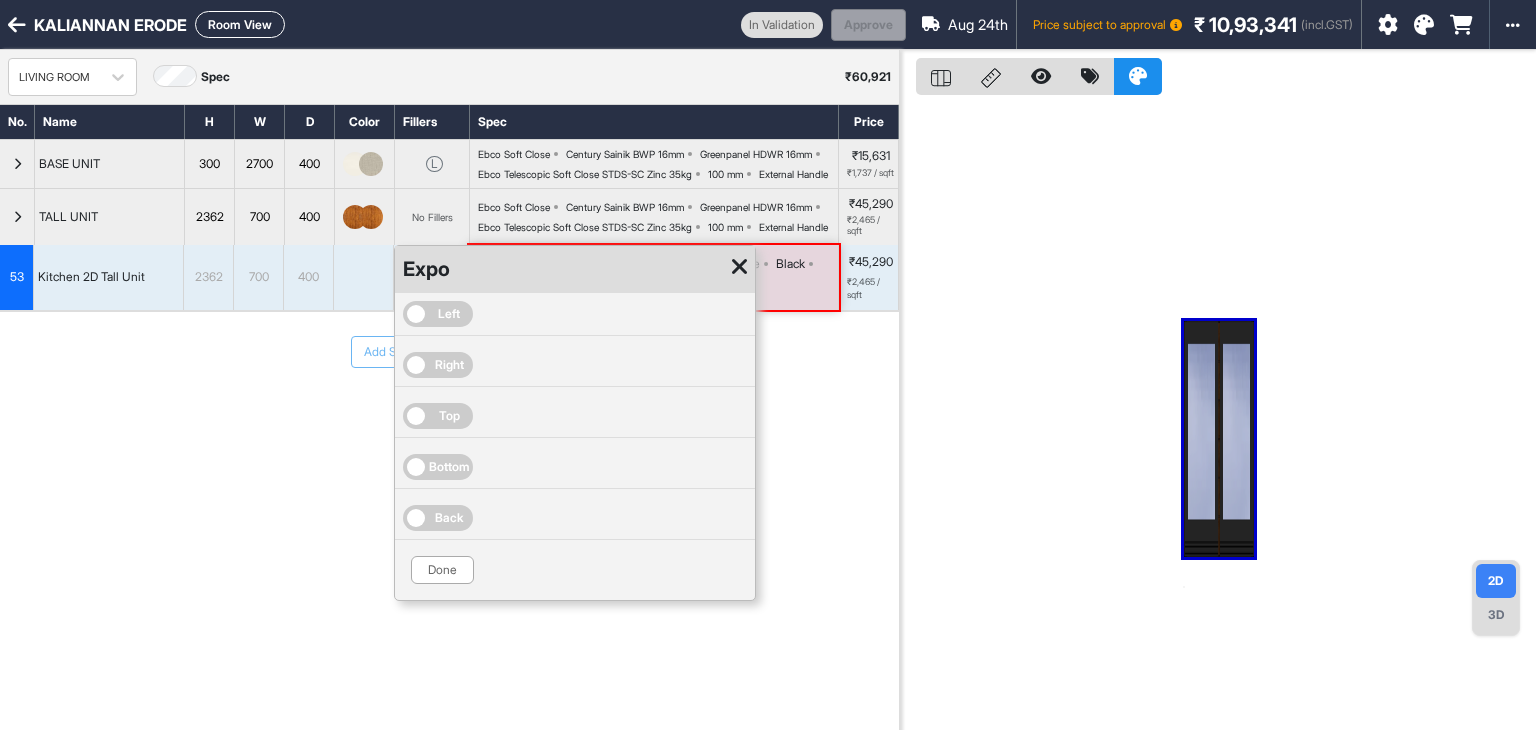 click at bounding box center [739, 267] 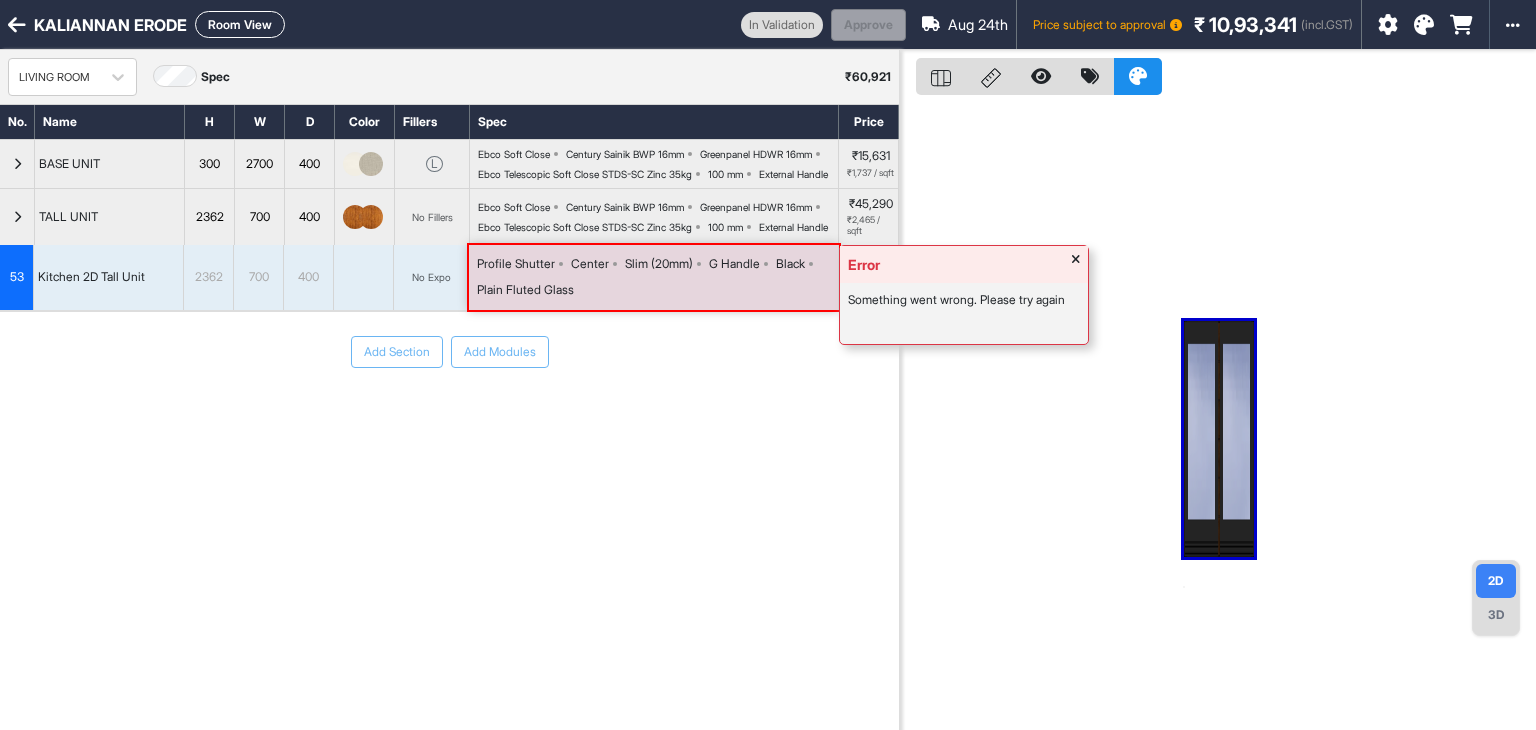 click at bounding box center [1076, 264] 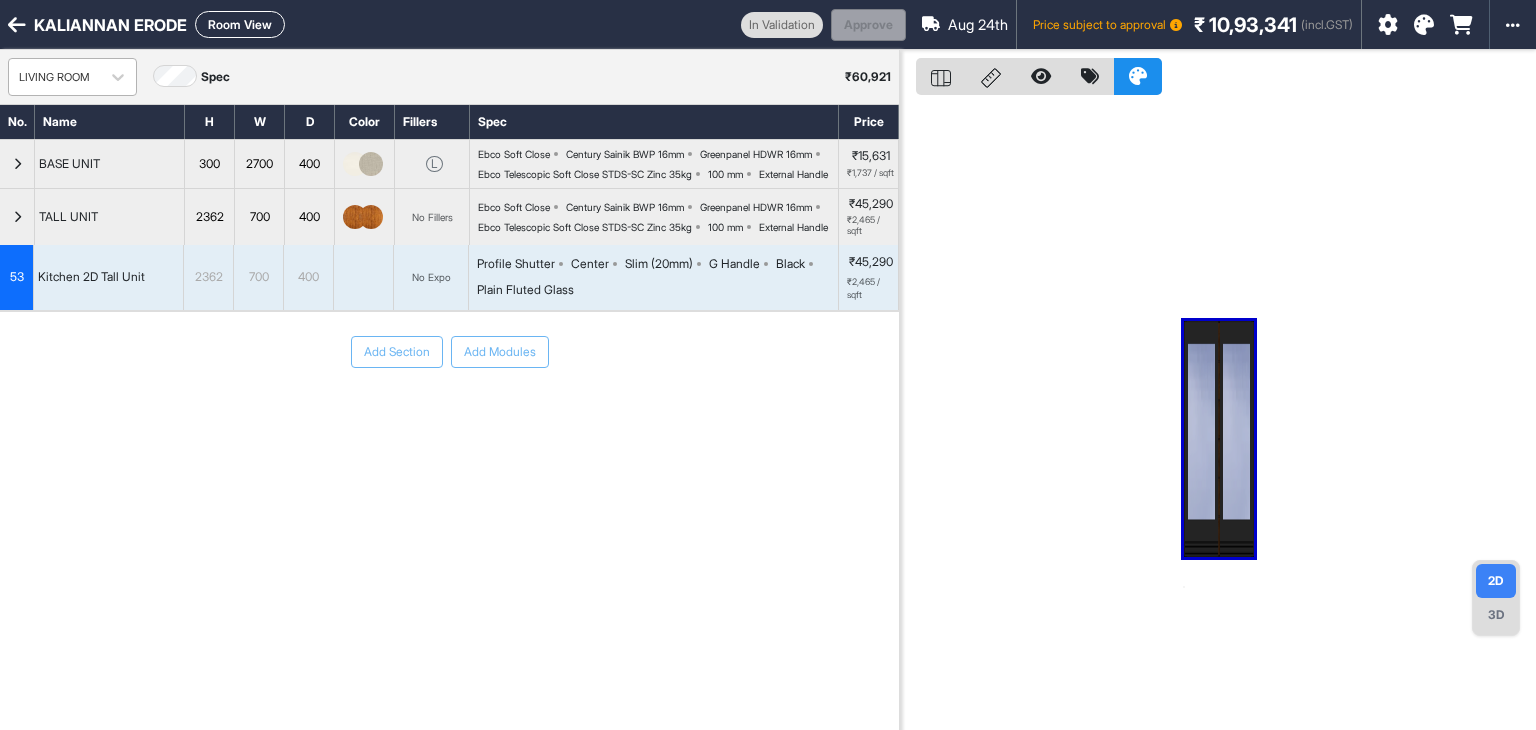 click on "LIVING ROOM" at bounding box center (54, 77) 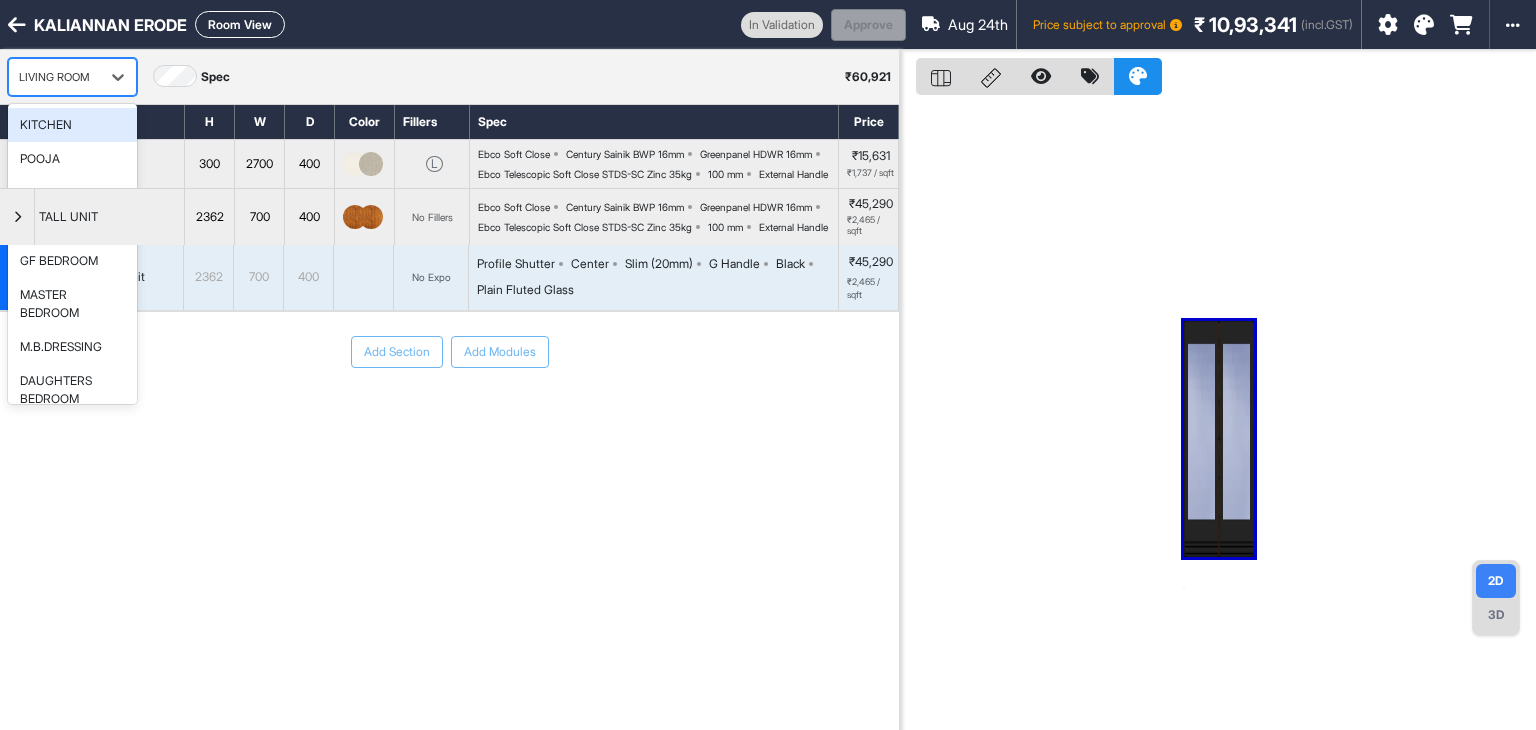 click at bounding box center [365, 217] 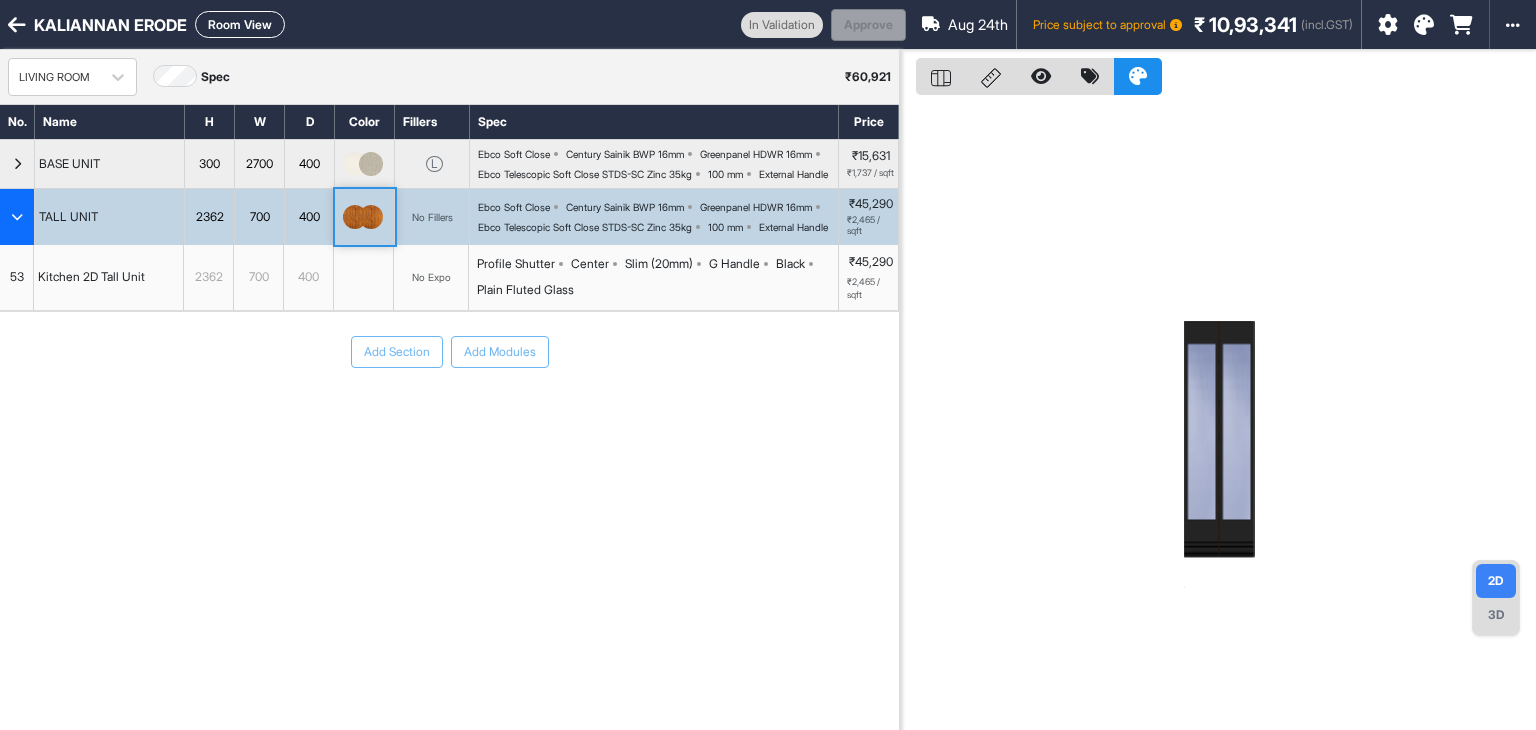 click at bounding box center [371, 217] 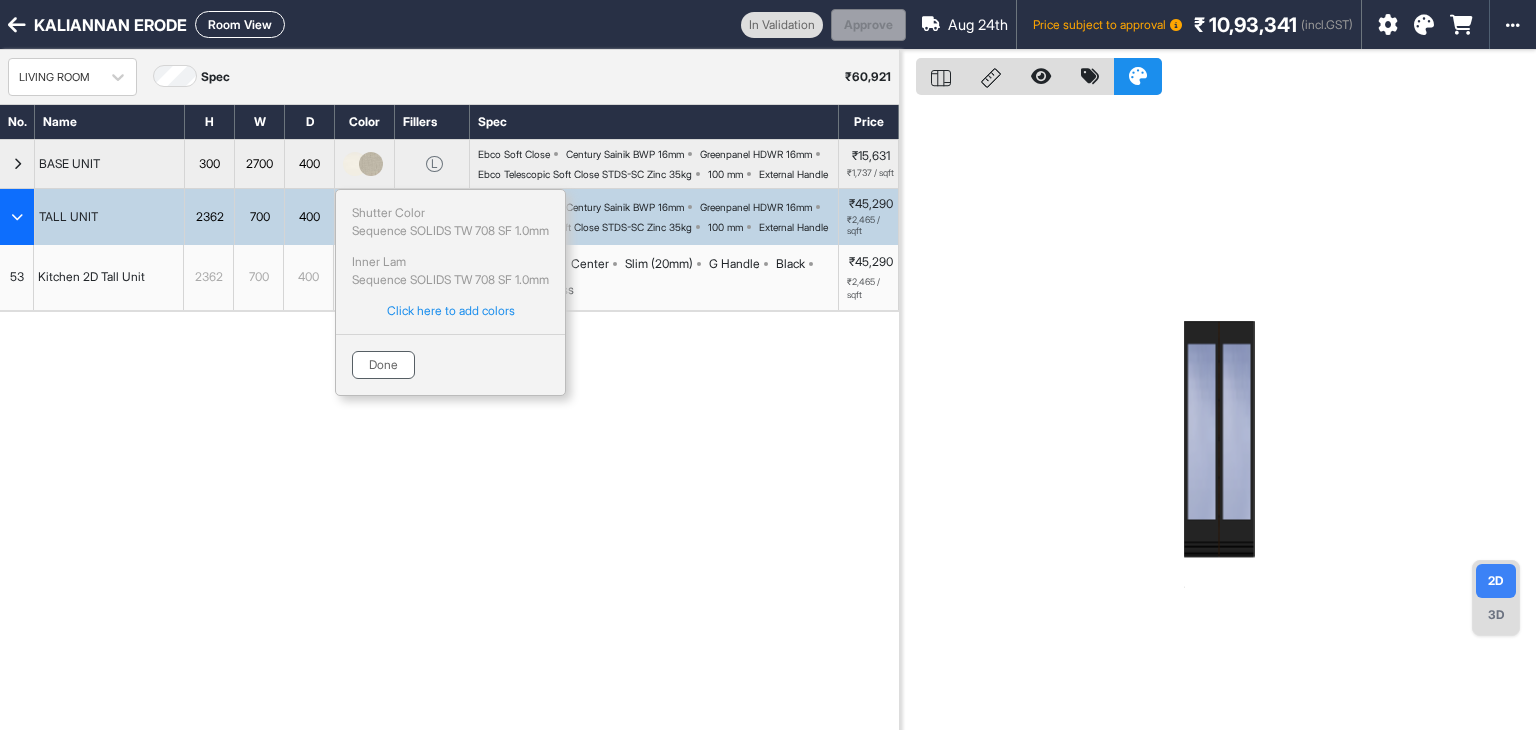 click on "Done" at bounding box center (383, 365) 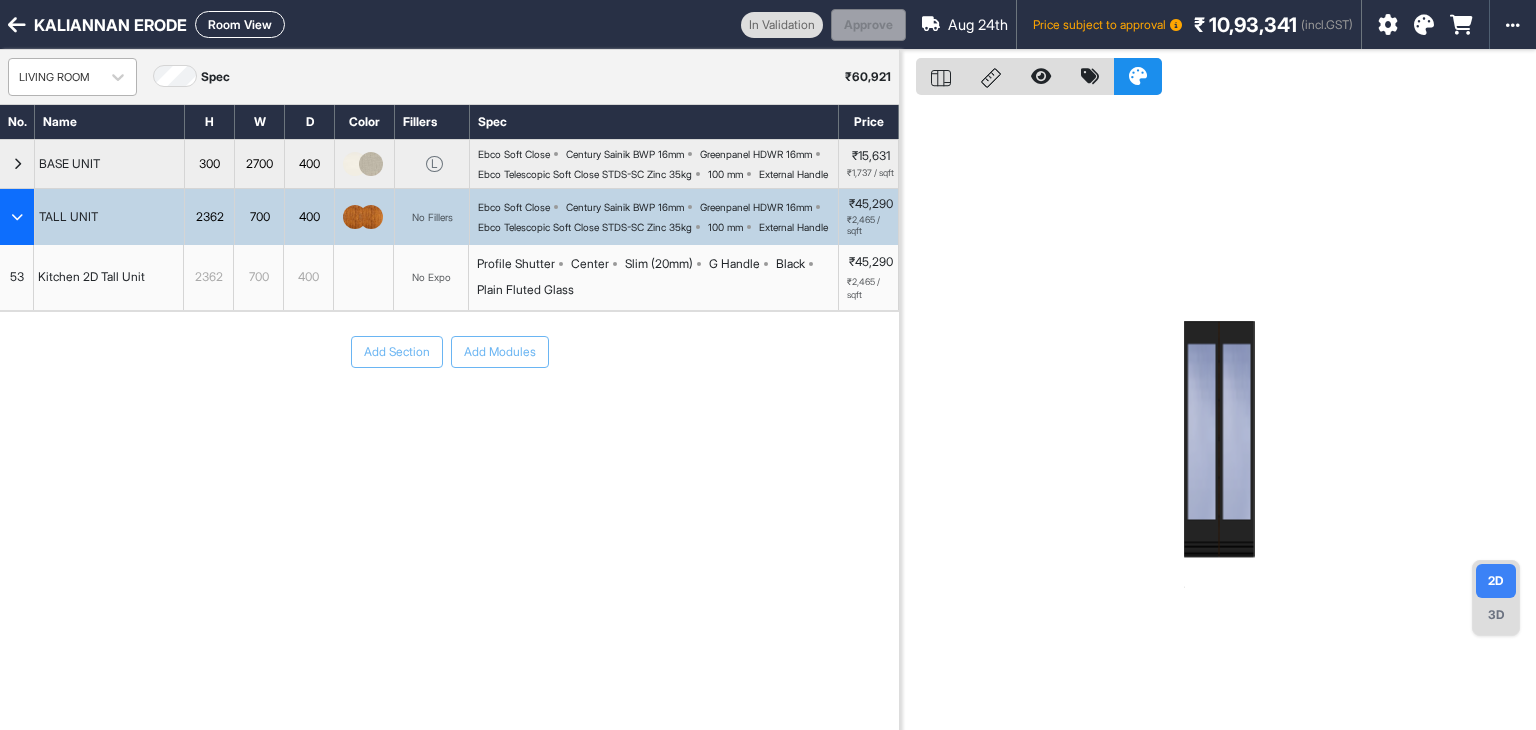 click on "LIVING ROOM" at bounding box center [54, 77] 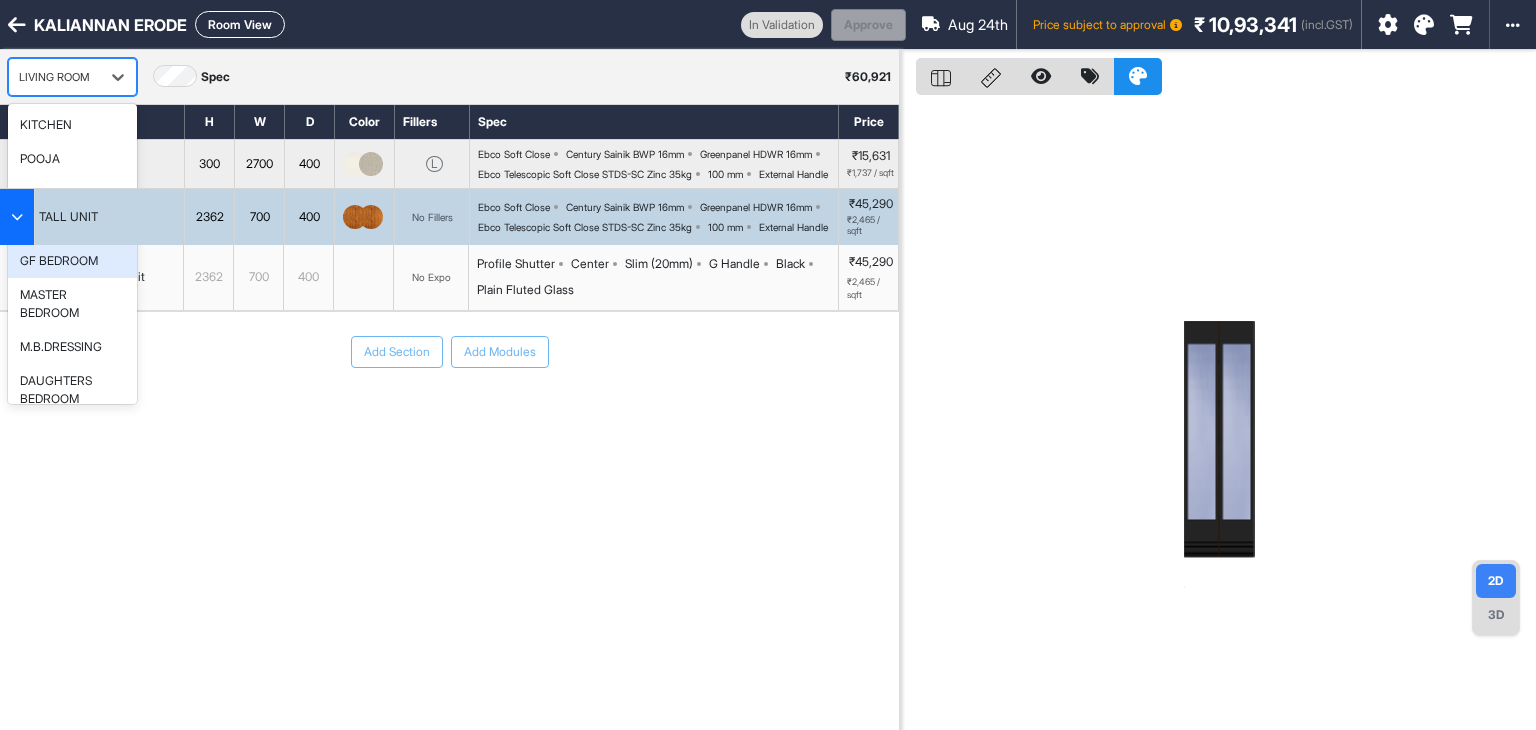 click on "GF BEDROOM" at bounding box center [72, 261] 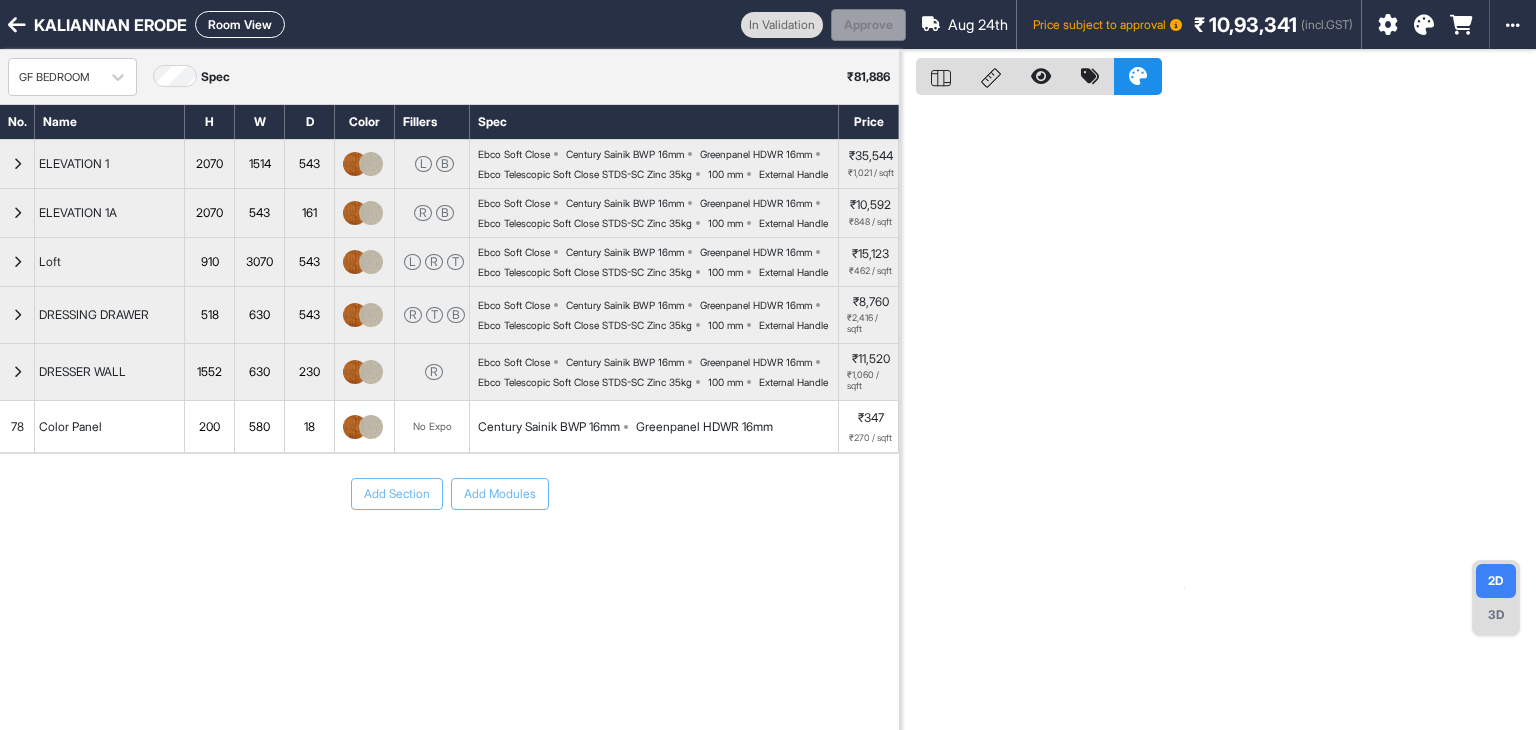 click on "Room View" at bounding box center (240, 24) 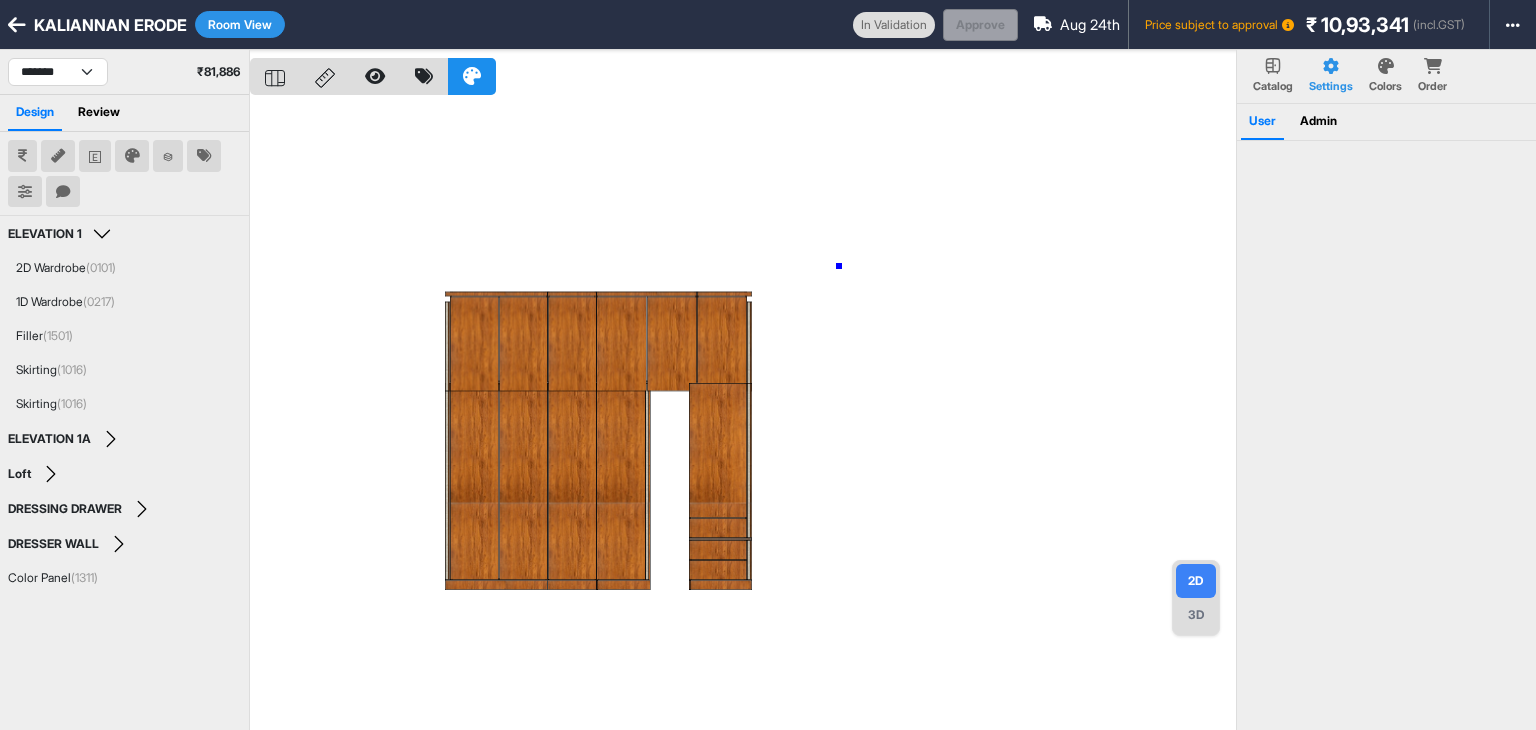 click at bounding box center (743, 415) 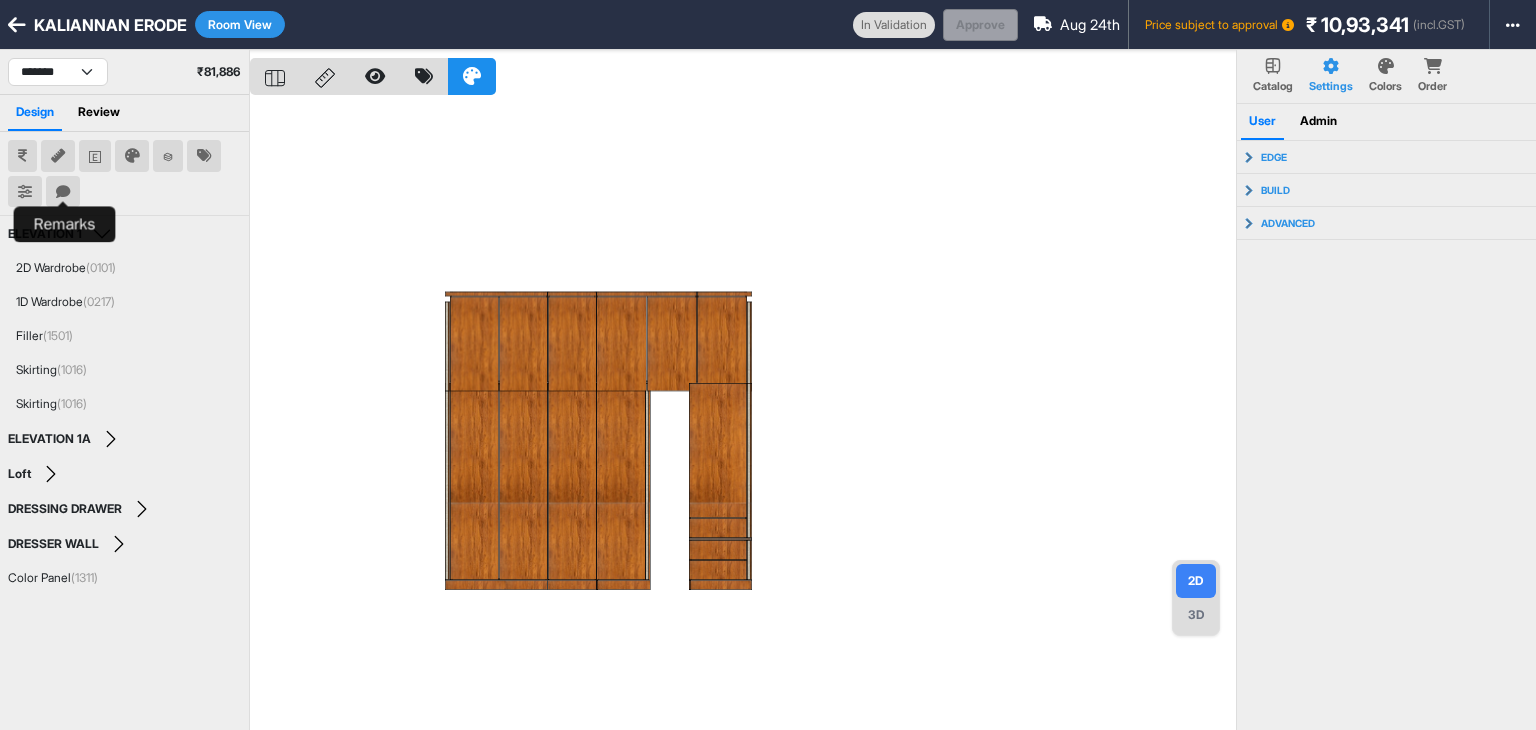 click at bounding box center (63, 192) 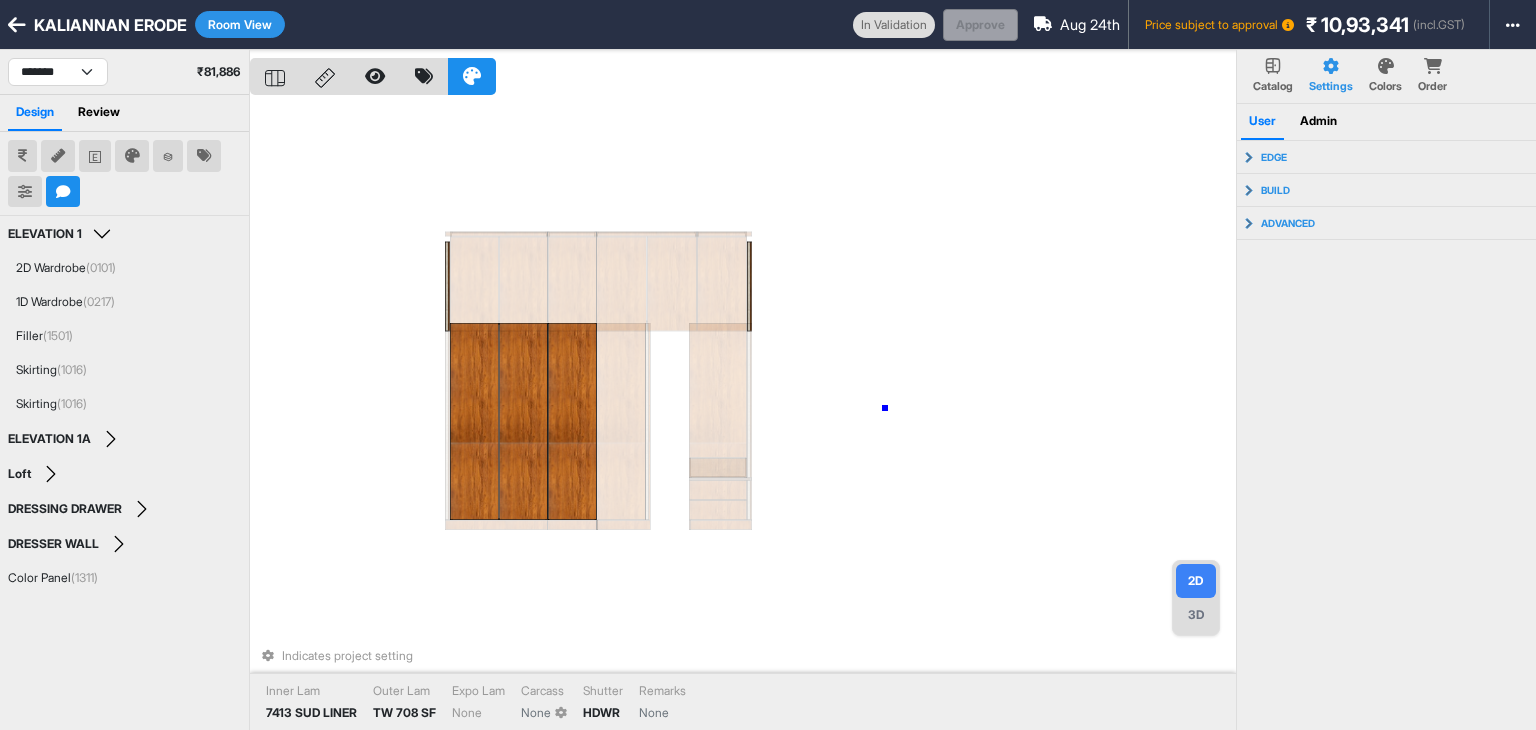 click on "Indicates project setting Inner Lam 7413 SUD LINER Outer Lam TW 708 SF Expo Lam None Carcass None Shutter HDWR Remarks None" at bounding box center (743, 415) 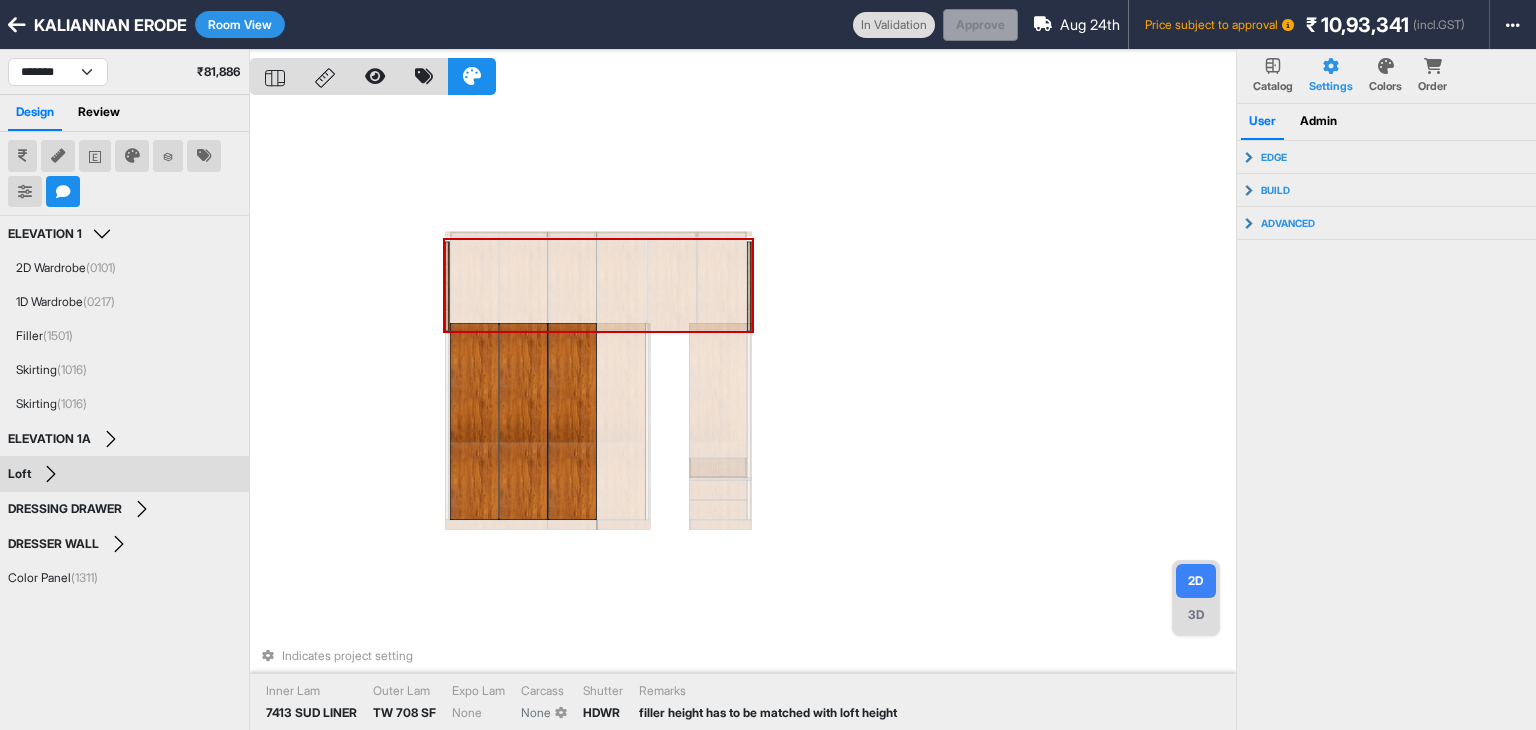 click at bounding box center [447, 287] 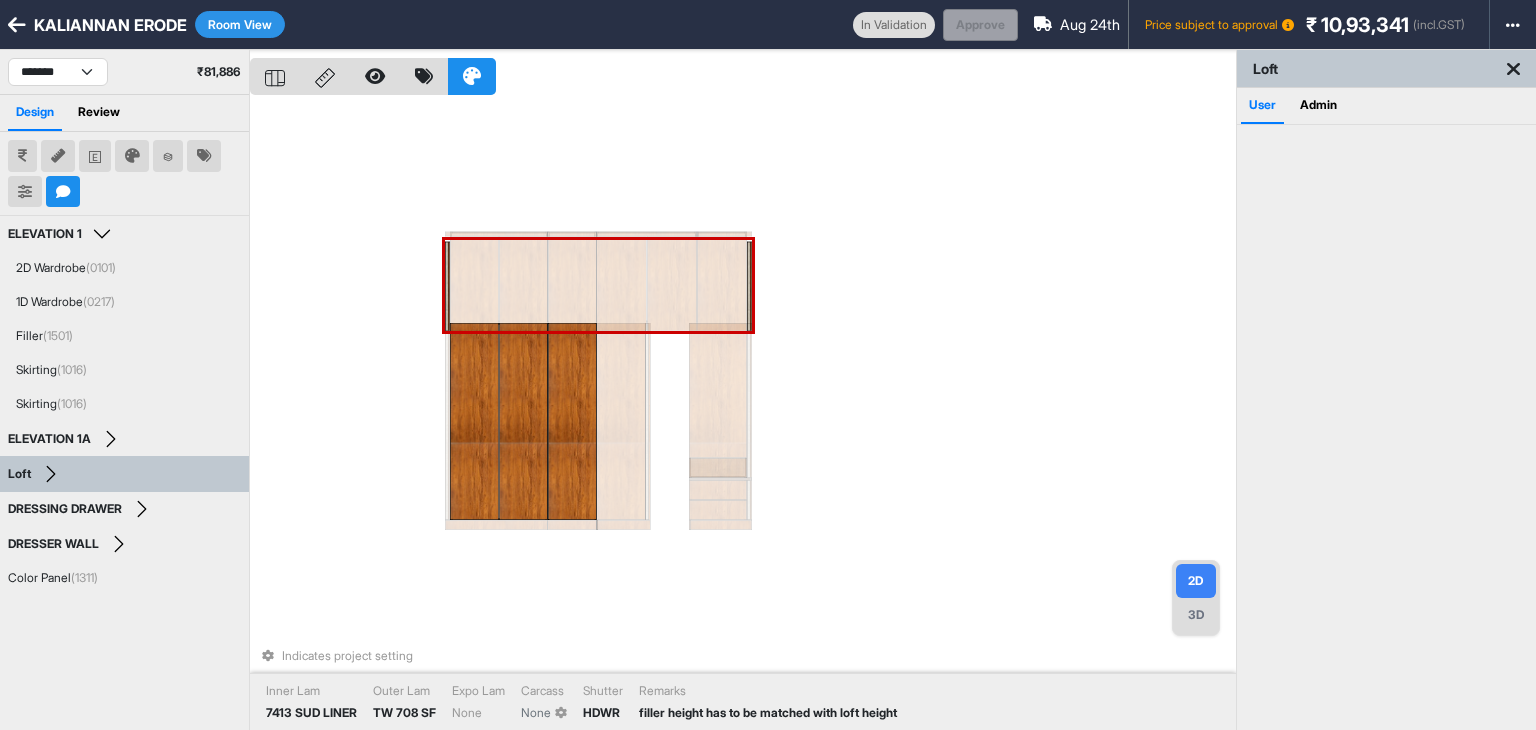click at bounding box center [447, 287] 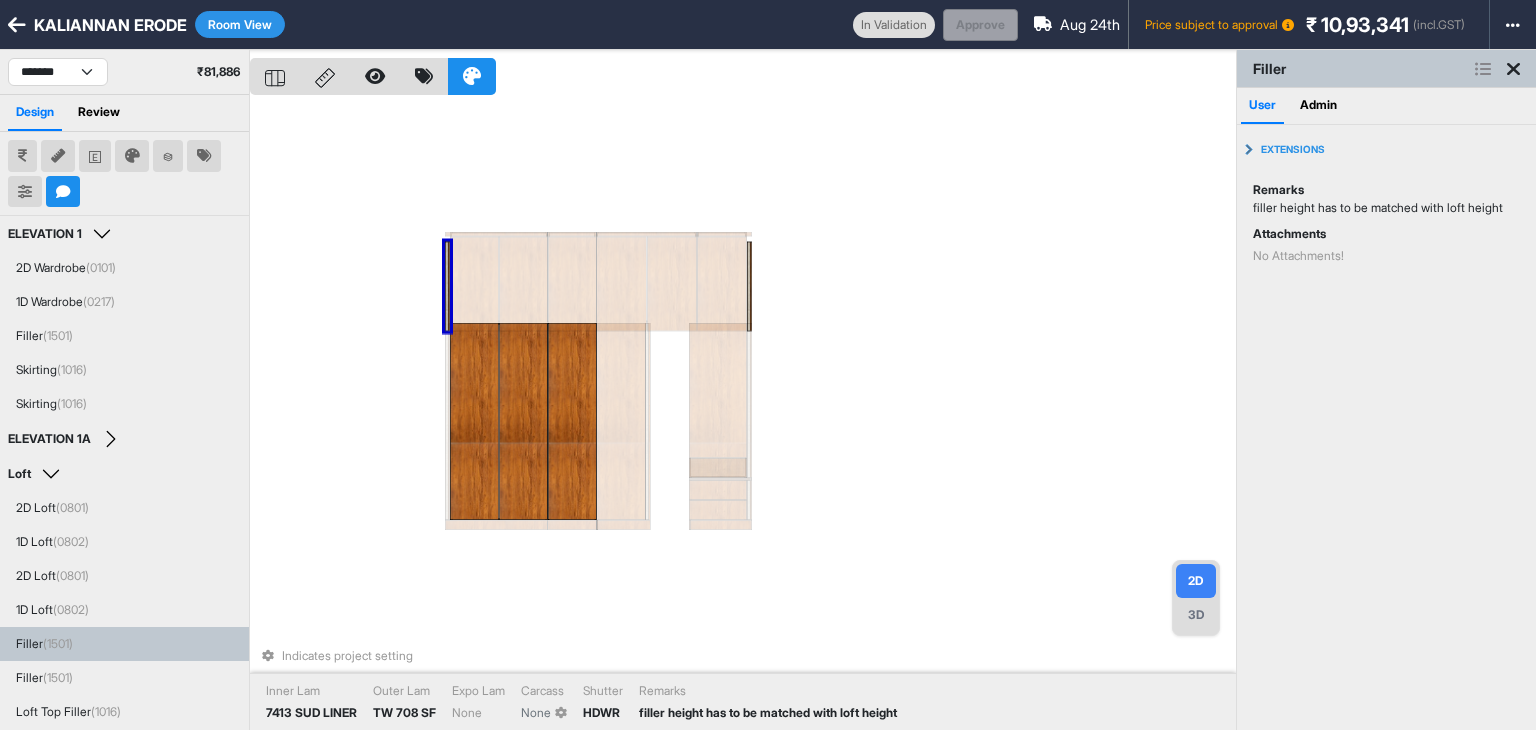 click at bounding box center (447, 287) 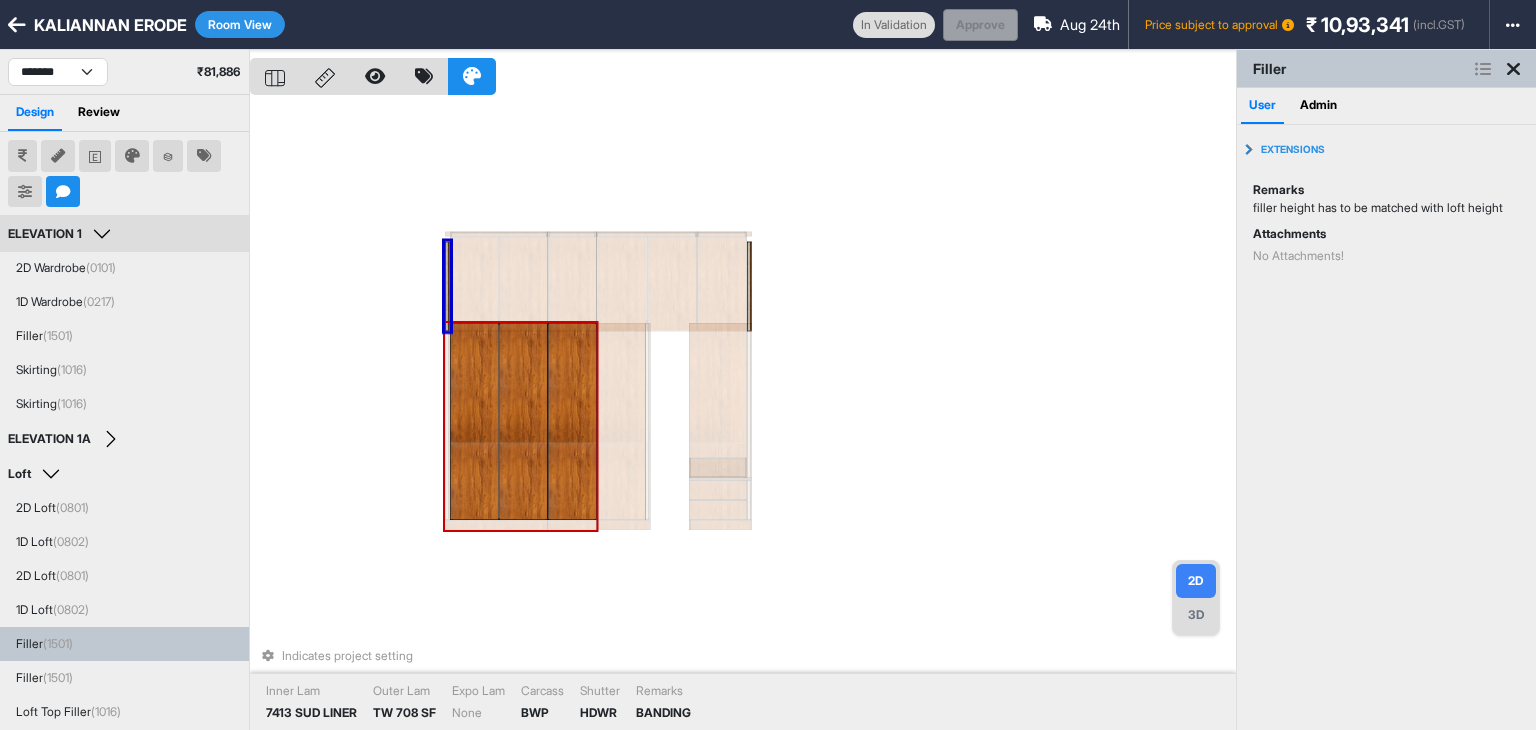click at bounding box center [474, 421] 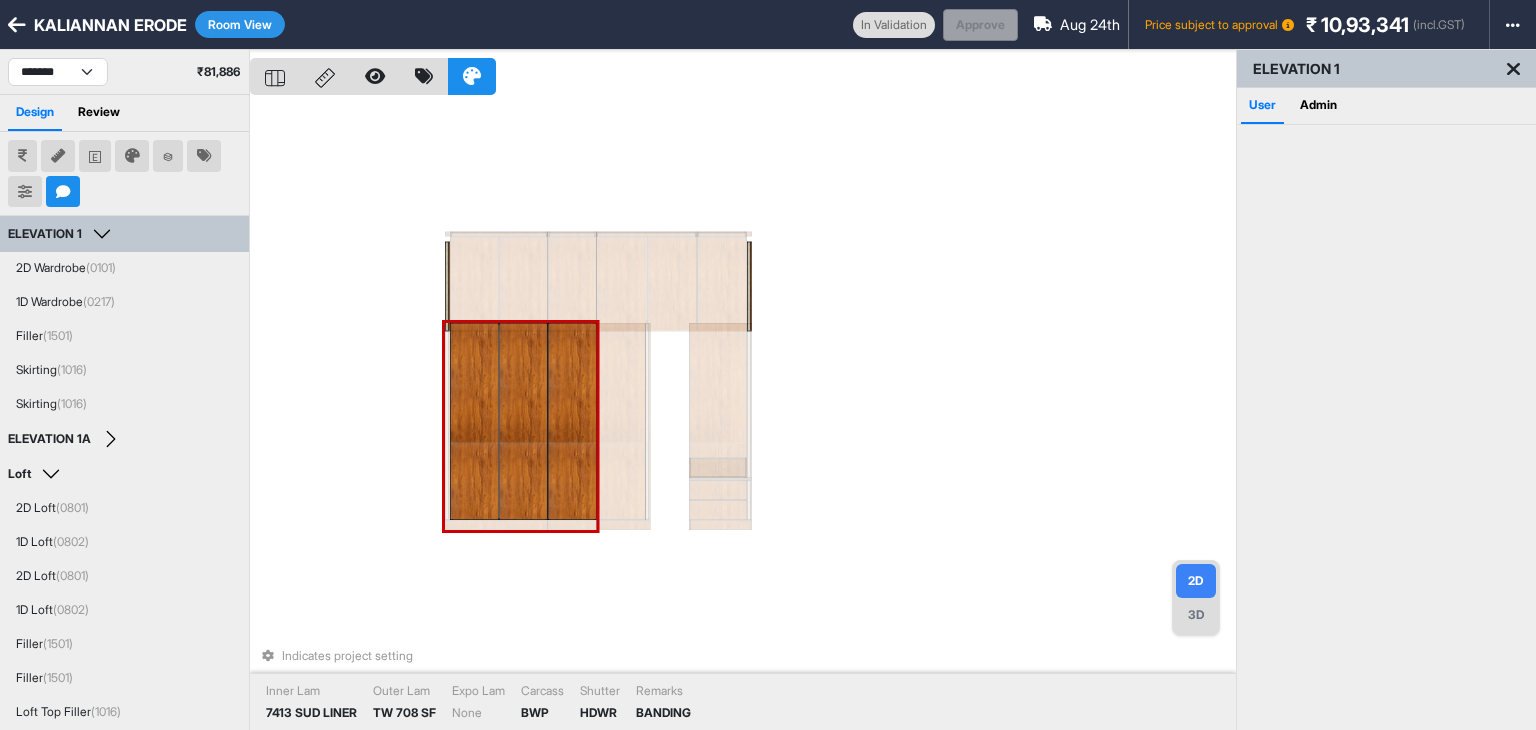 click at bounding box center [474, 421] 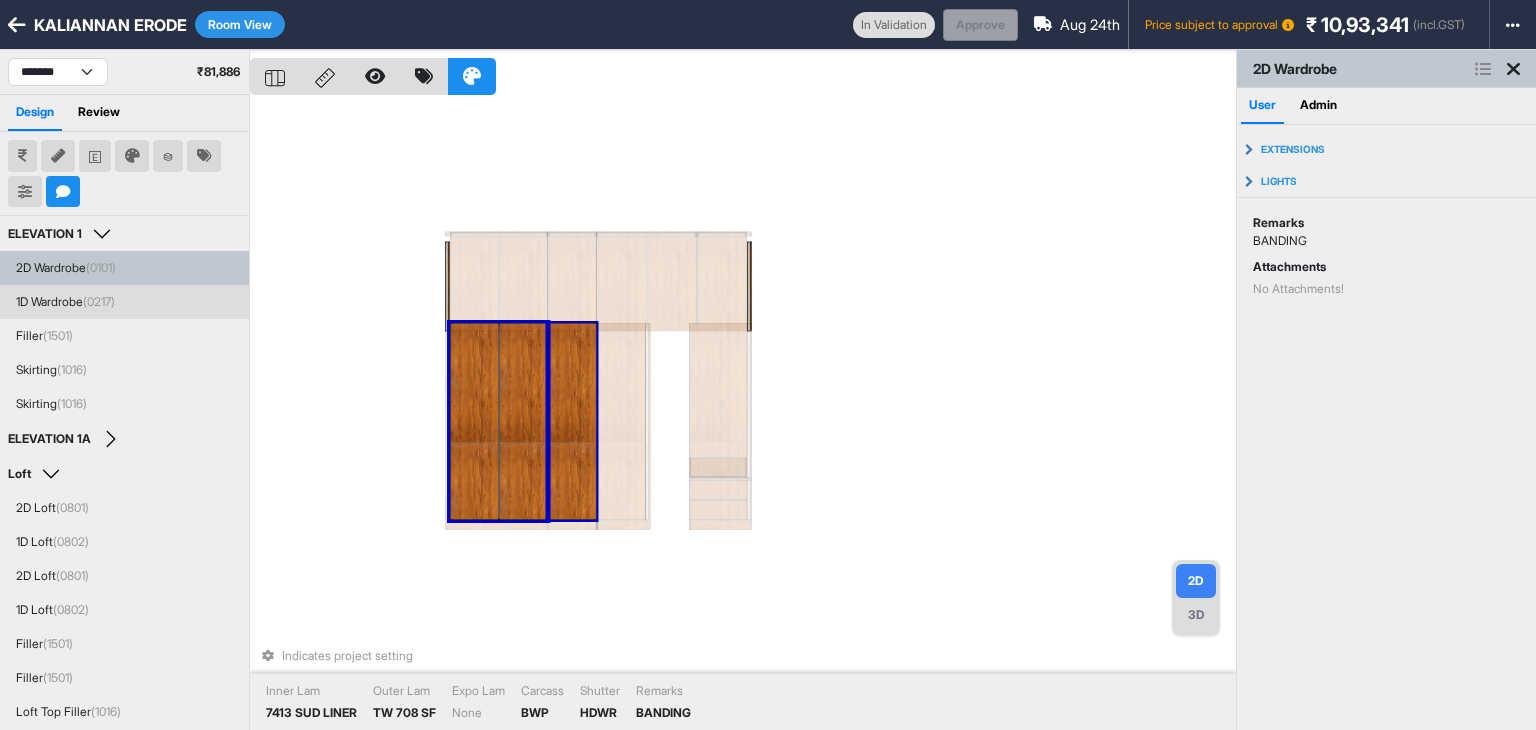 click at bounding box center (572, 421) 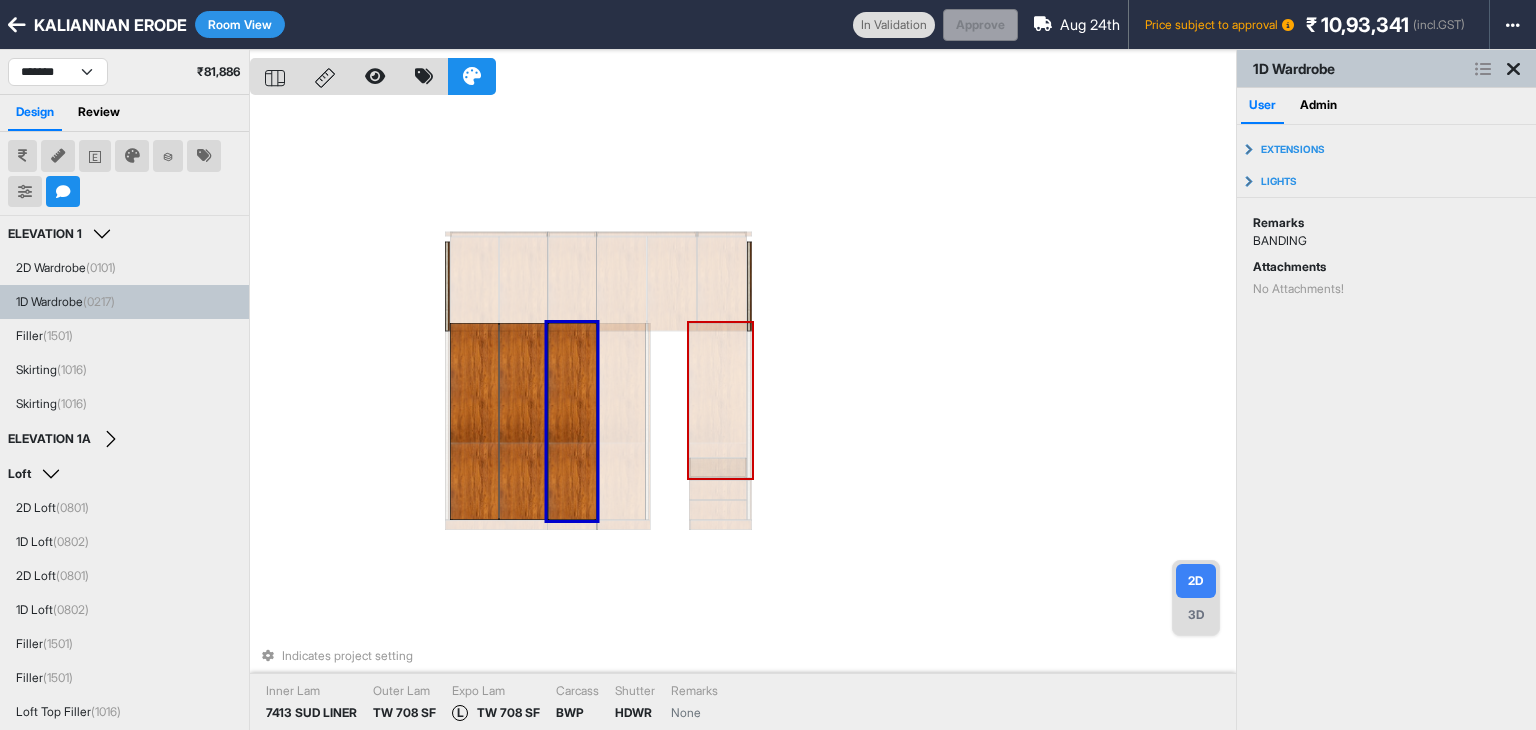 click on "Indicates project setting Inner Lam 7413 SUD LINER Outer Lam TW 708 SF Expo Lam L TW 708 SF Carcass BWP Shutter HDWR Remarks None" at bounding box center (743, 415) 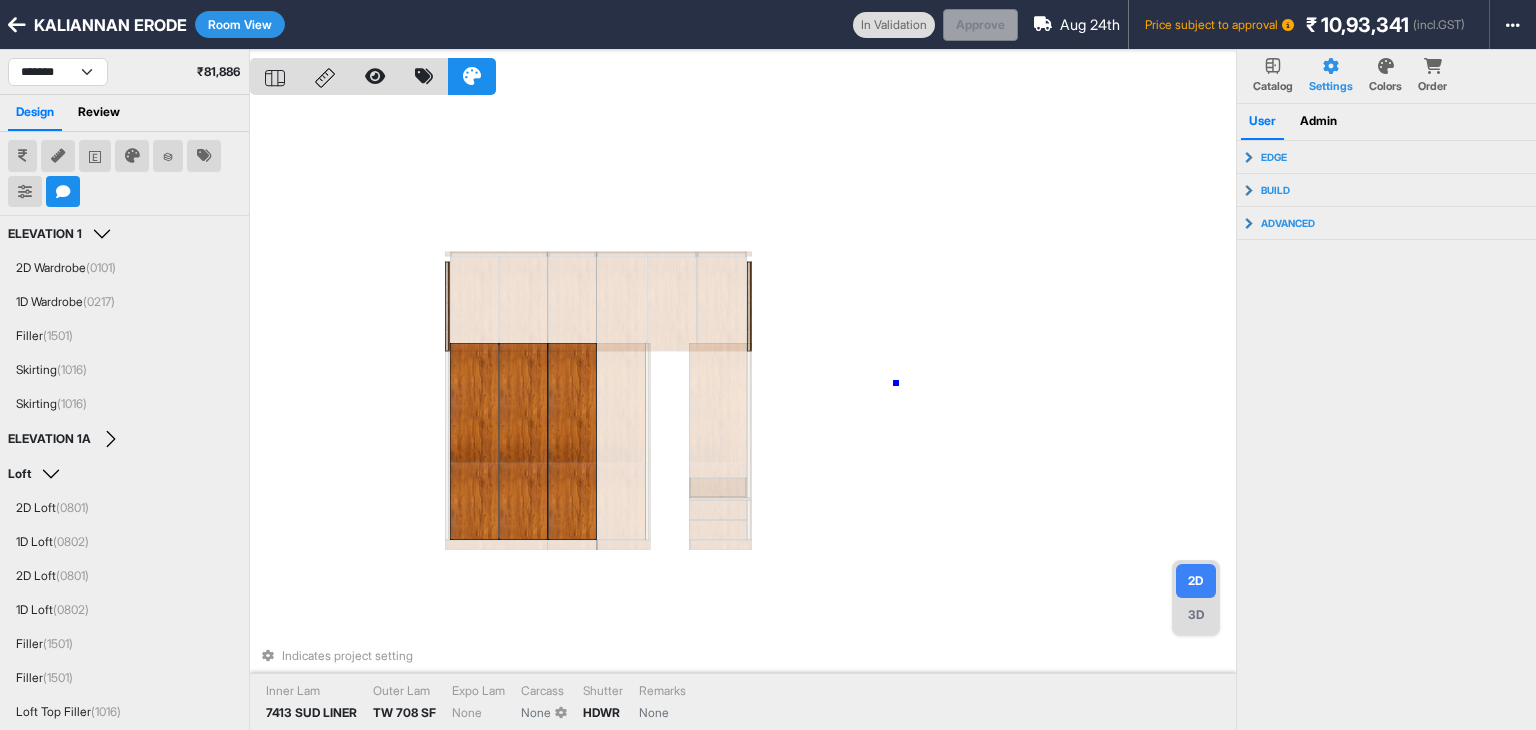 click on "Indicates project setting Inner Lam 7413 SUD LINER Outer Lam TW 708 SF Expo Lam None Carcass None Shutter HDWR Remarks None" at bounding box center (743, 415) 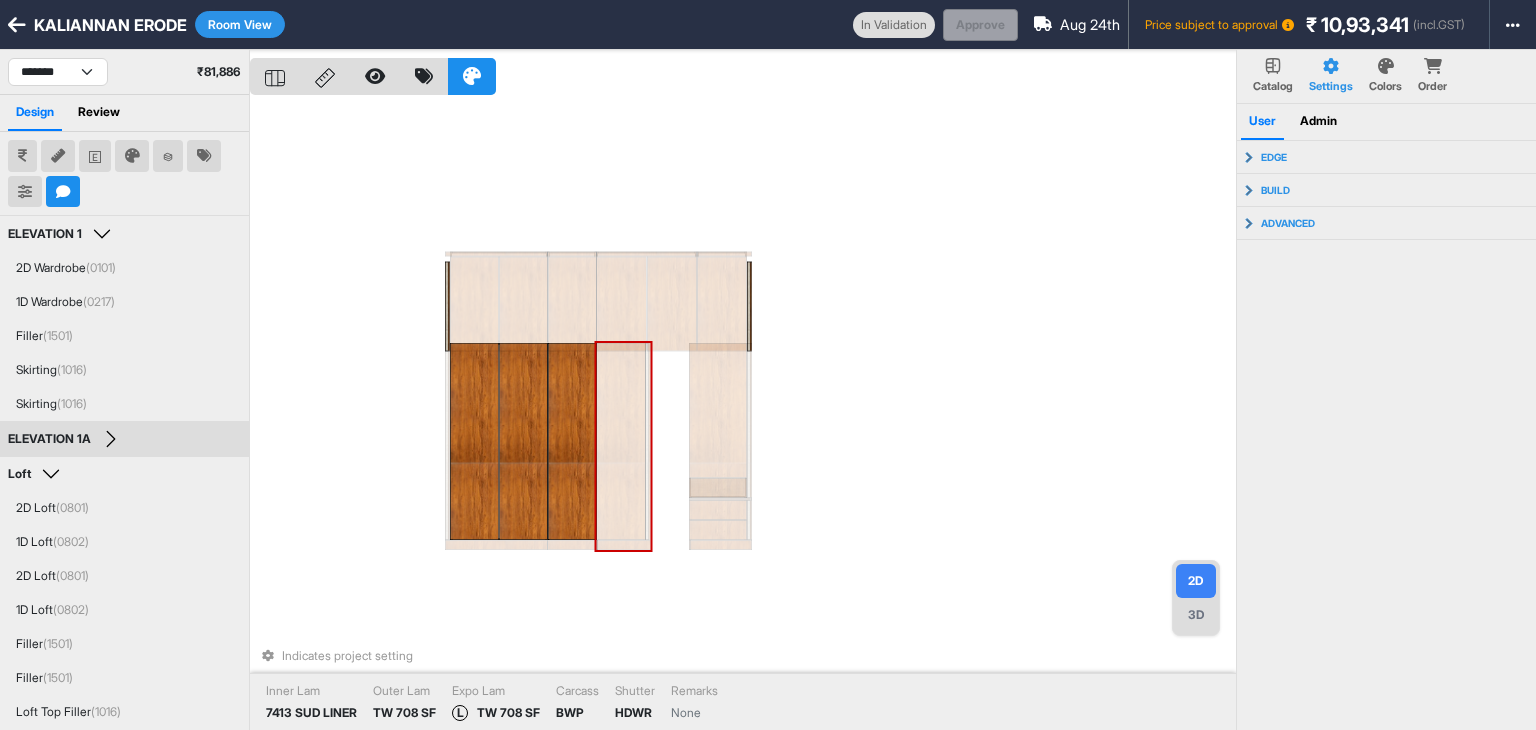 click at bounding box center [621, 441] 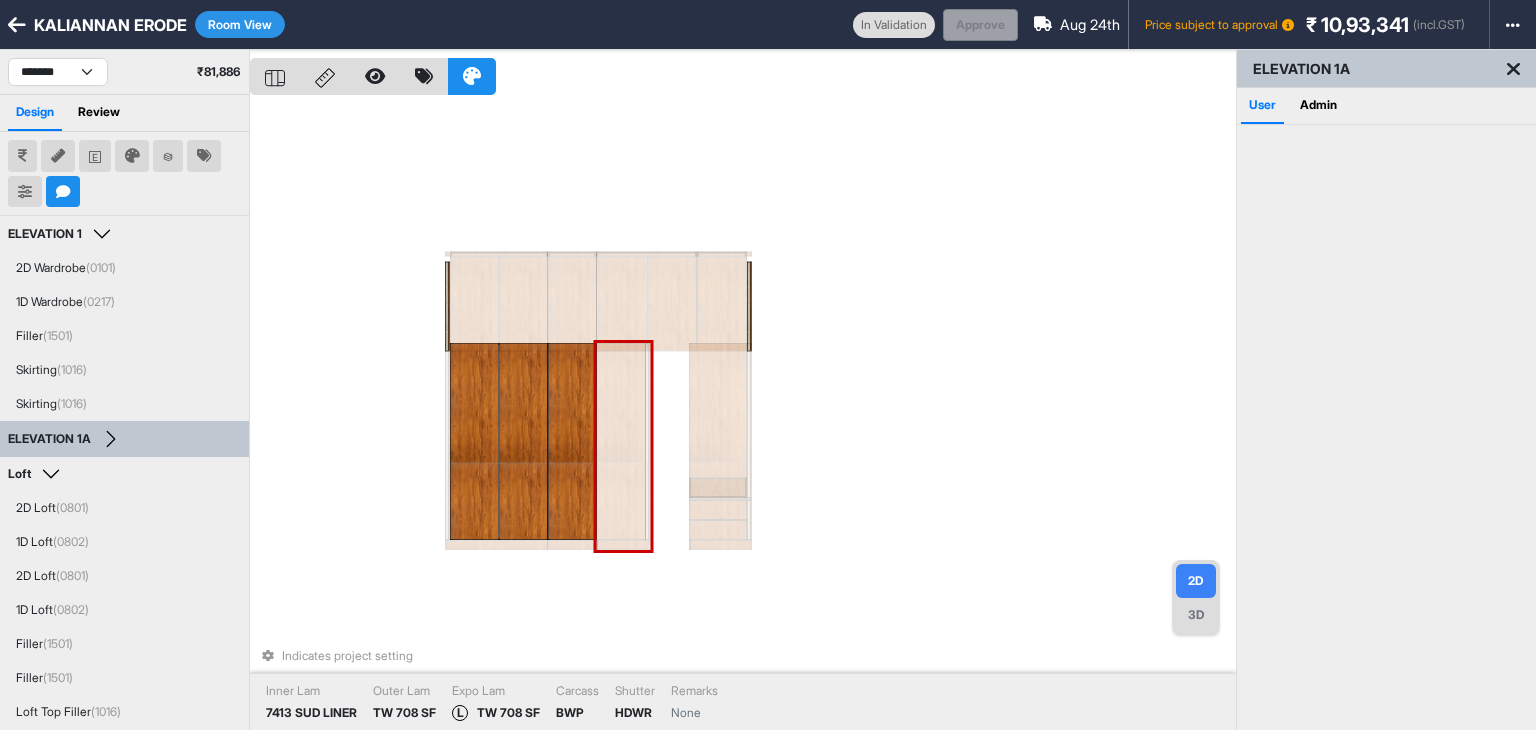click at bounding box center [621, 441] 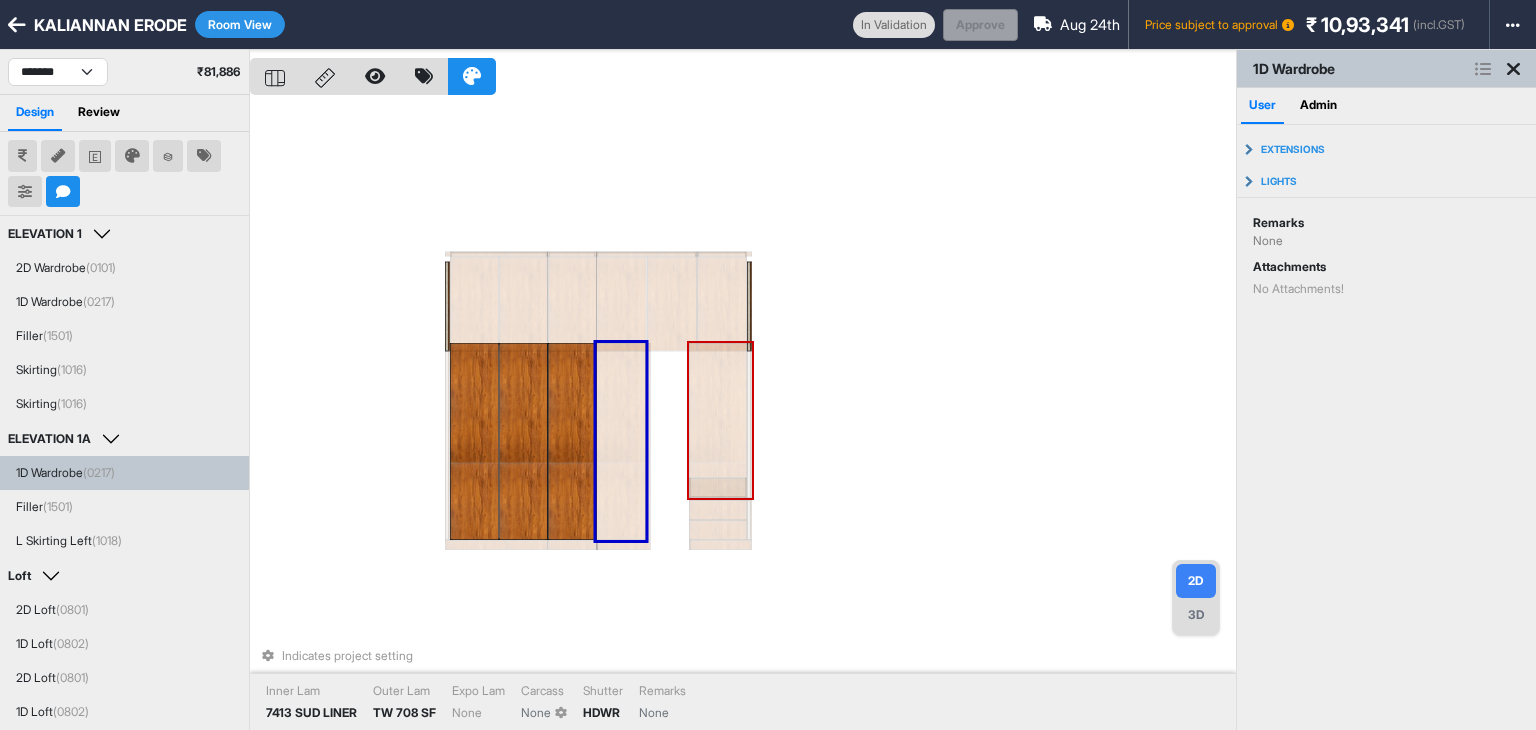 click on "Indicates project setting Inner Lam 7413 SUD LINER Outer Lam TW 708 SF Expo Lam None Carcass None Shutter HDWR Remarks None" at bounding box center [743, 415] 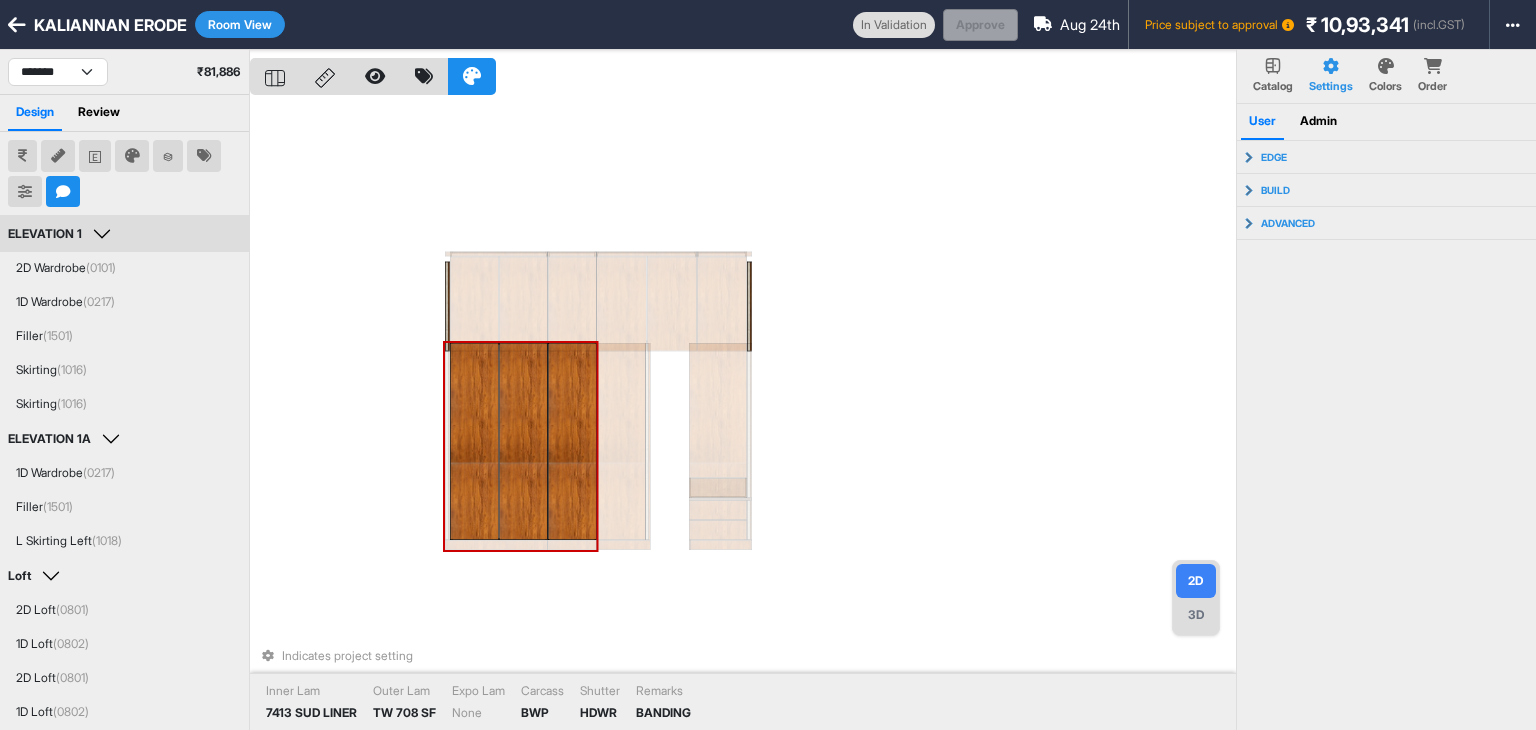 click at bounding box center (474, 441) 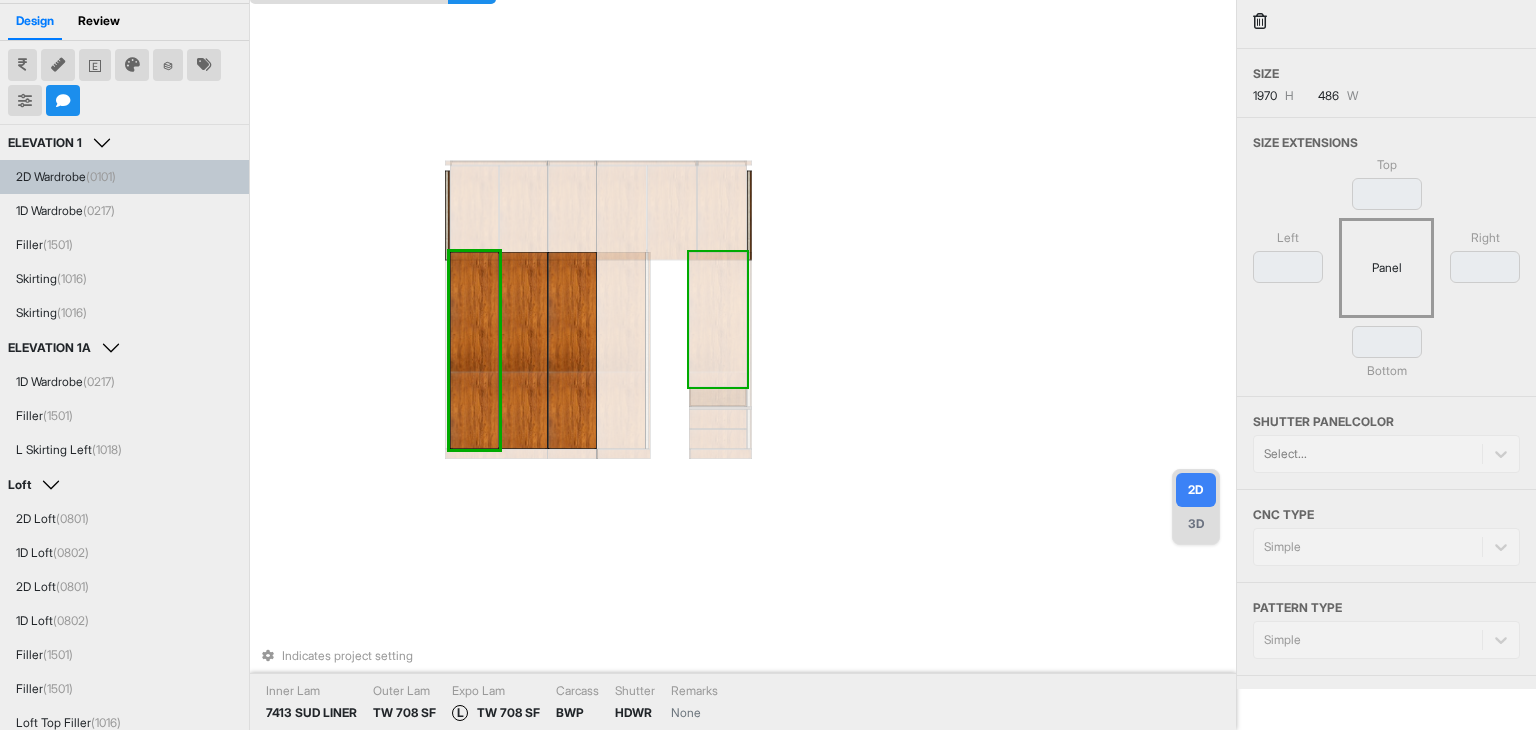 scroll, scrollTop: 100, scrollLeft: 0, axis: vertical 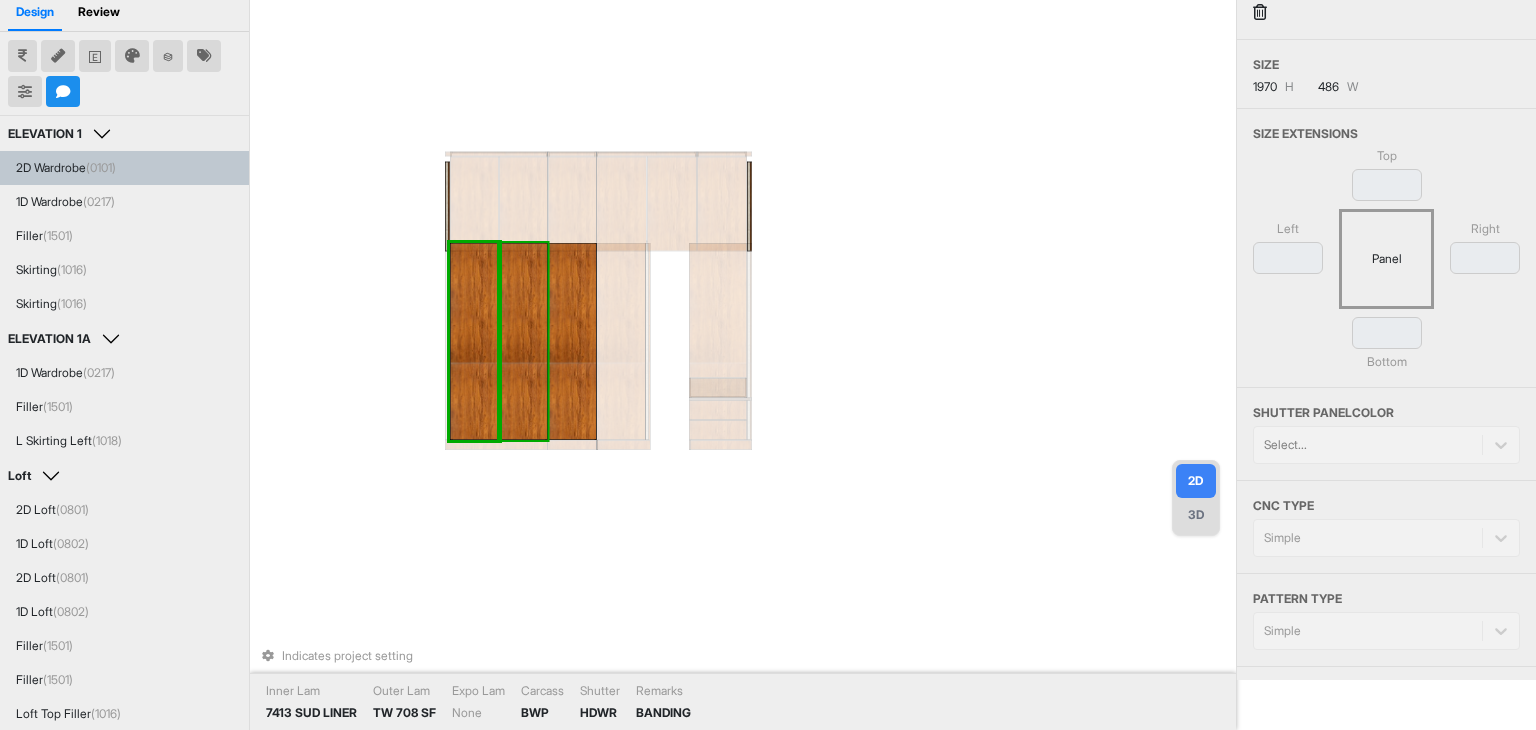 click at bounding box center (523, 341) 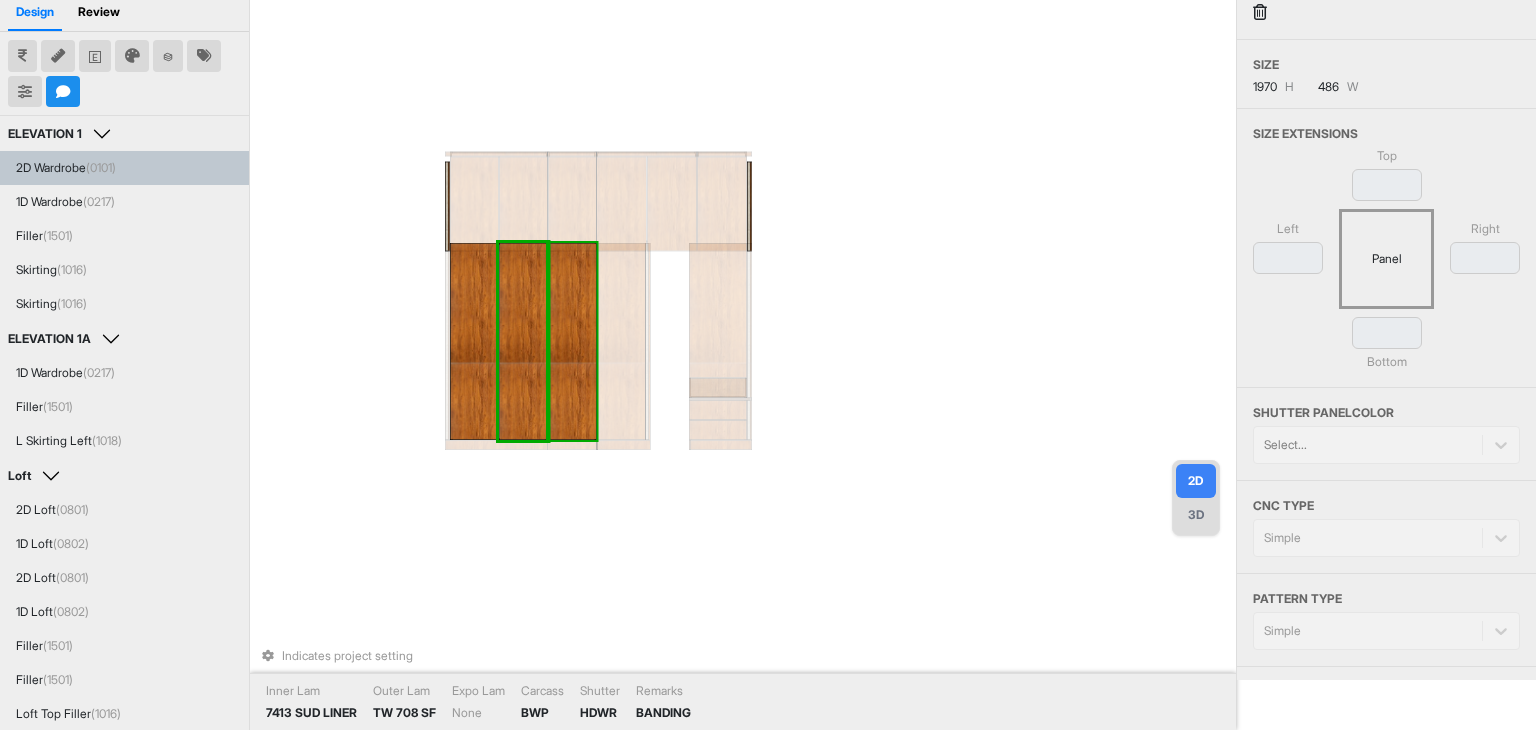 click at bounding box center (572, 341) 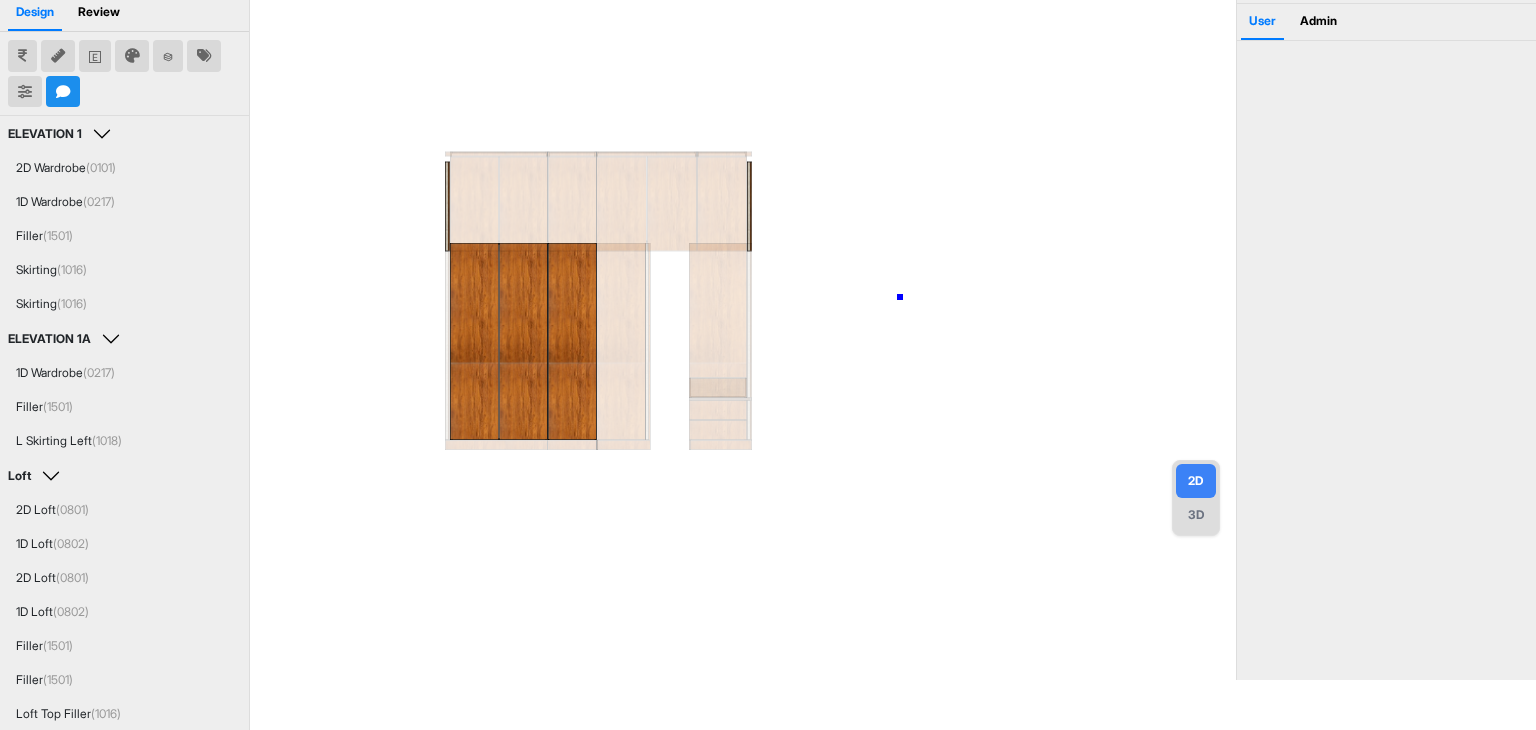 click at bounding box center (743, 315) 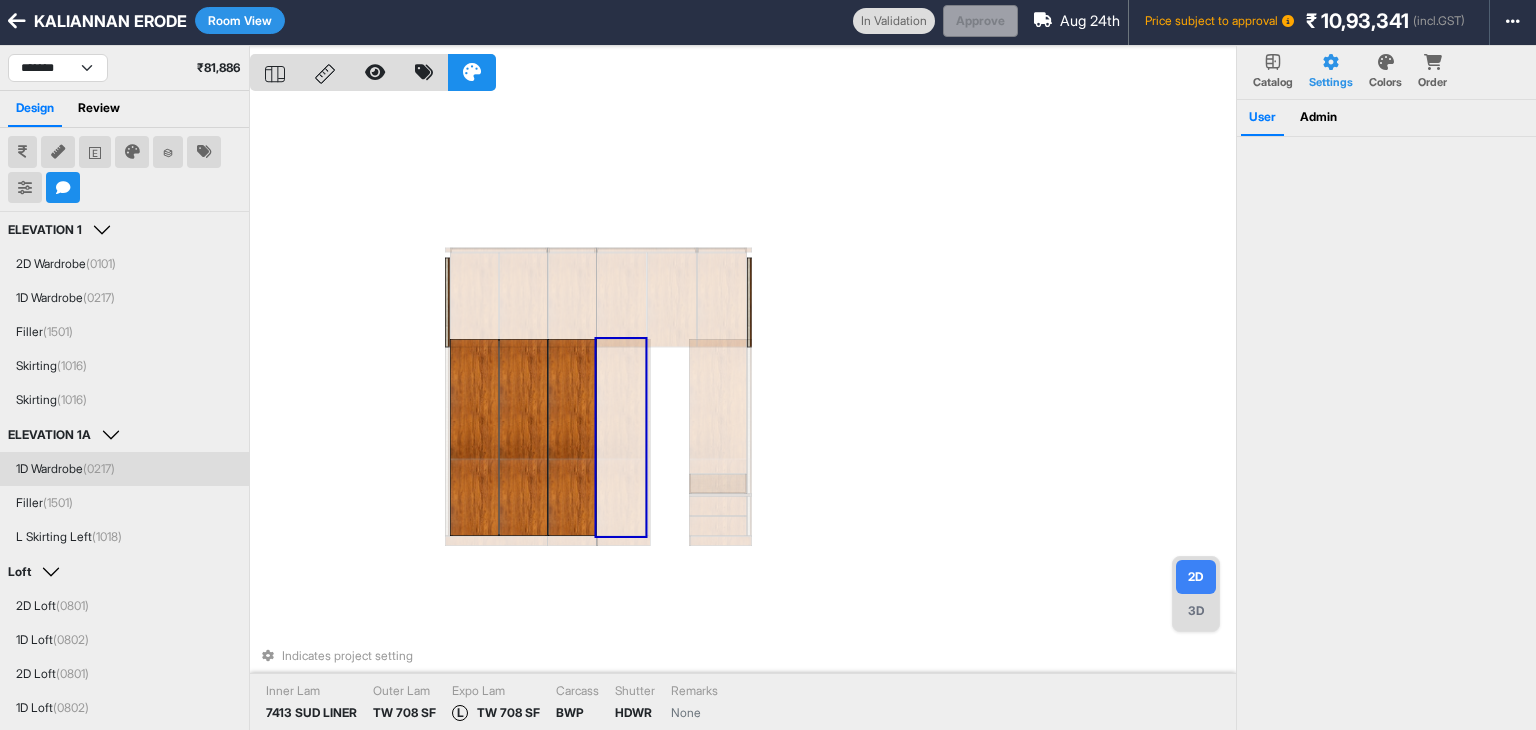 scroll, scrollTop: 0, scrollLeft: 0, axis: both 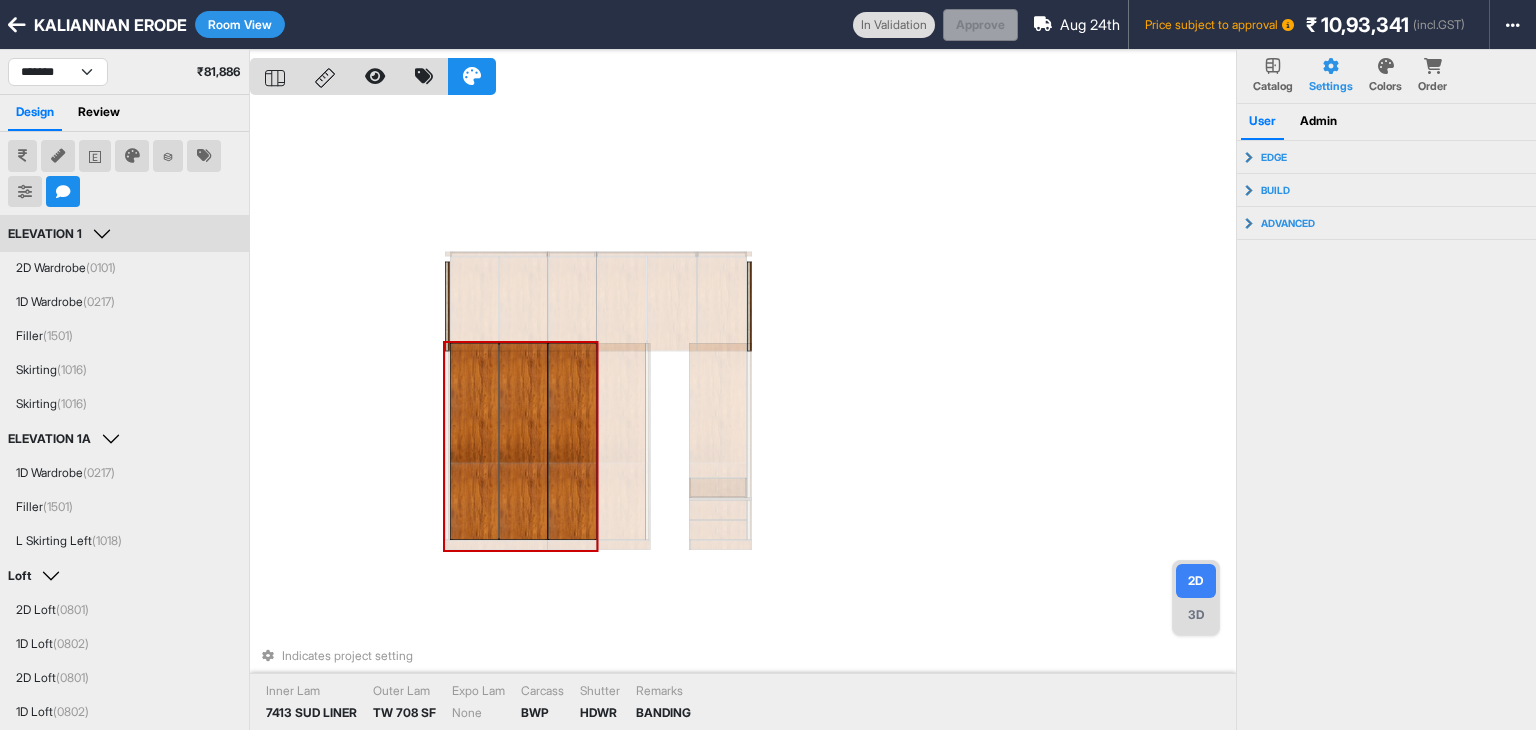 click at bounding box center (474, 441) 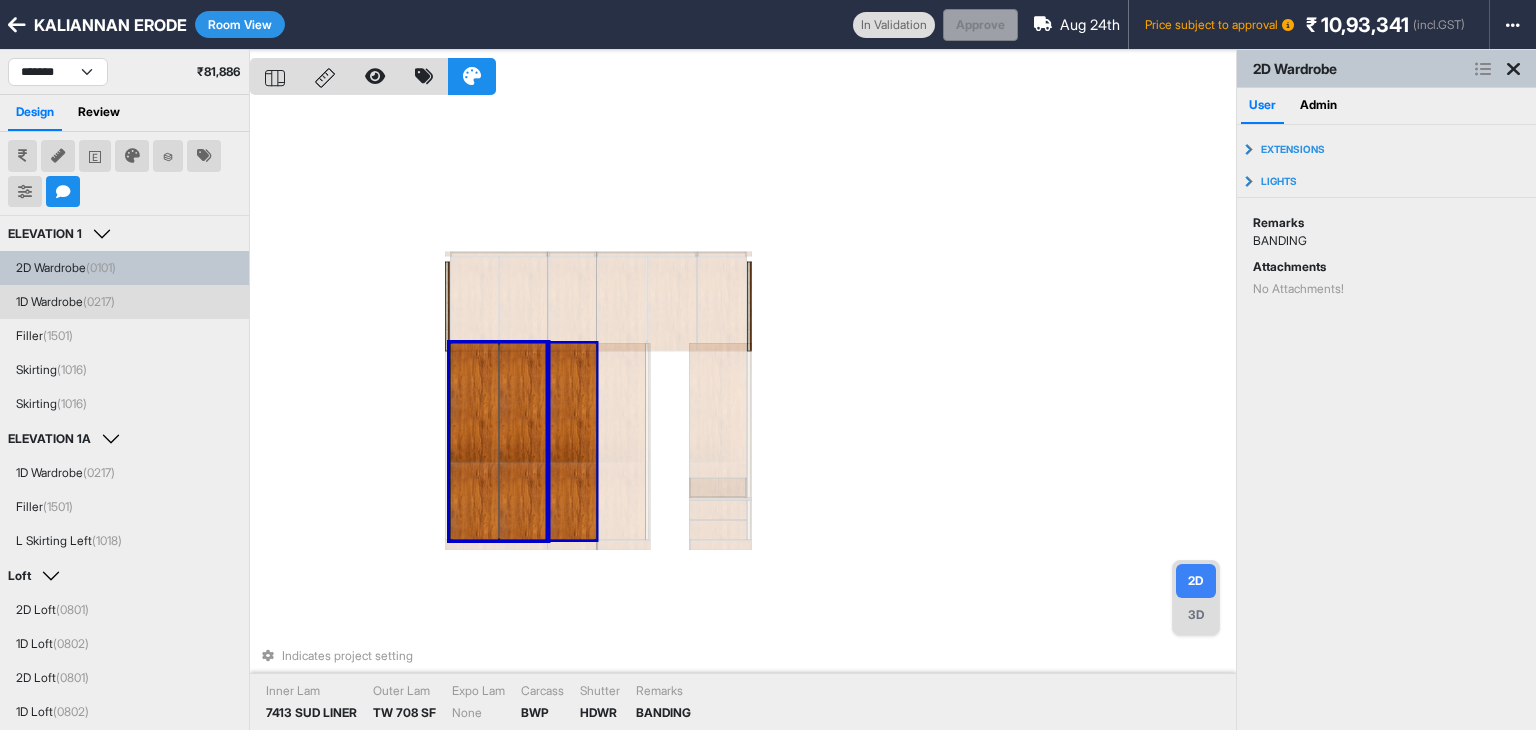 click at bounding box center (572, 441) 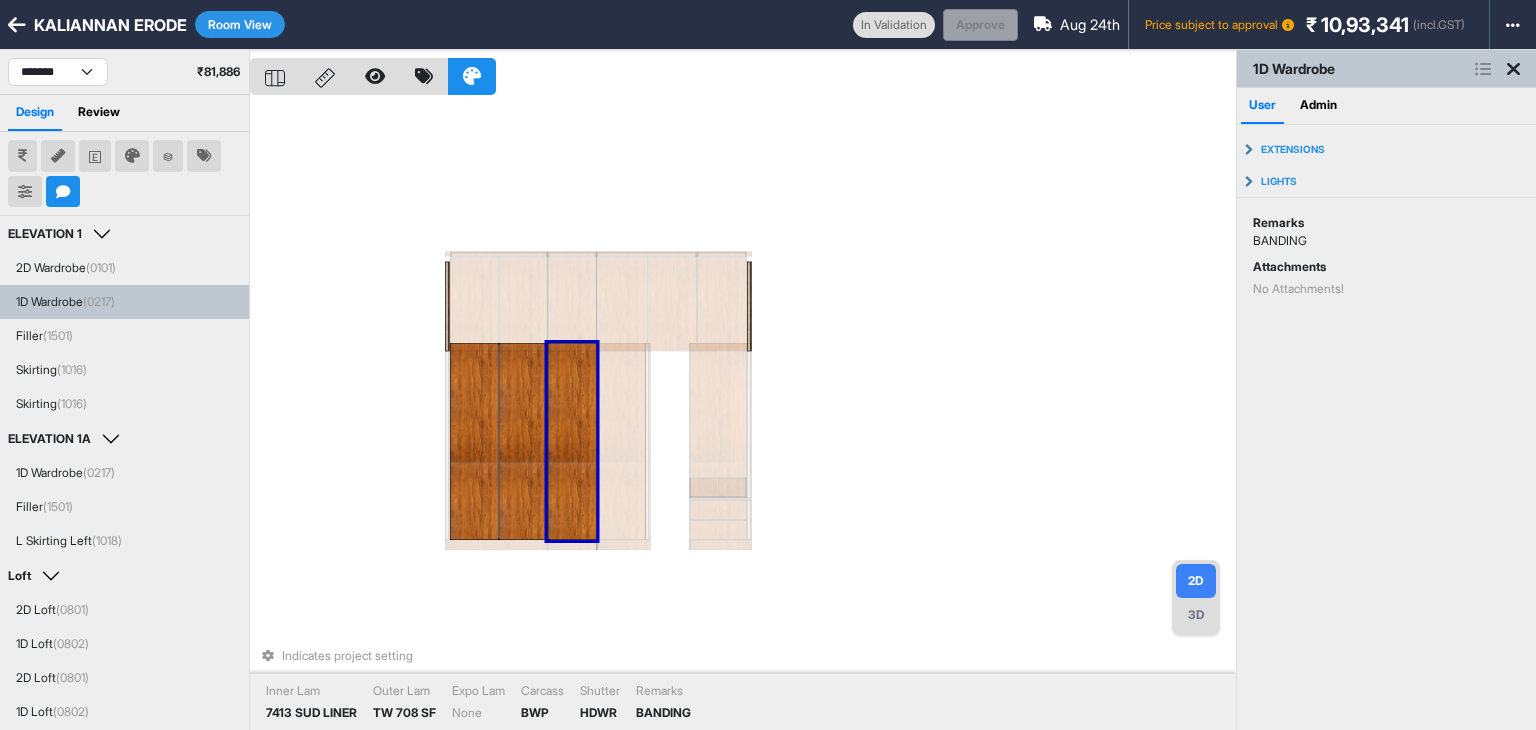 click at bounding box center (621, 441) 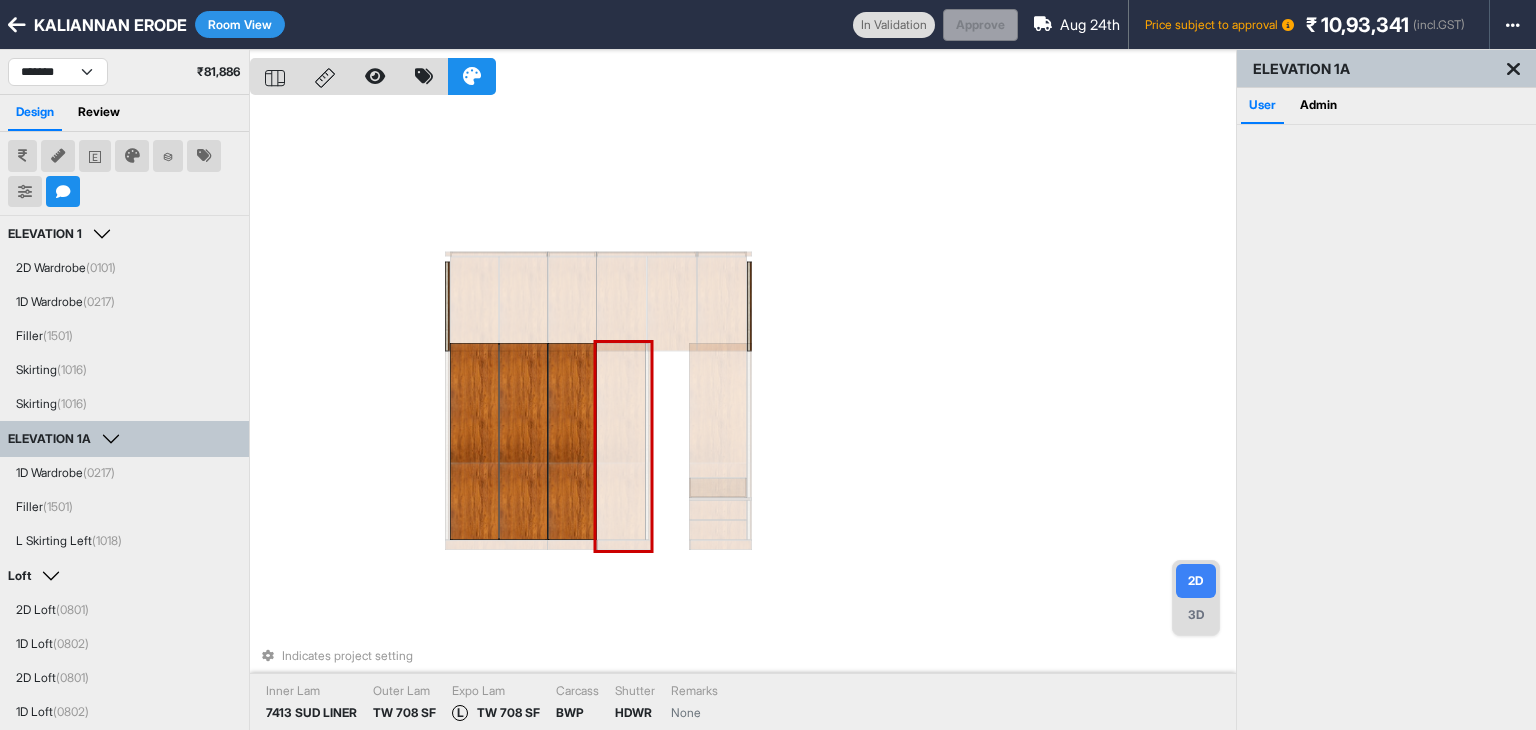 click at bounding box center [621, 441] 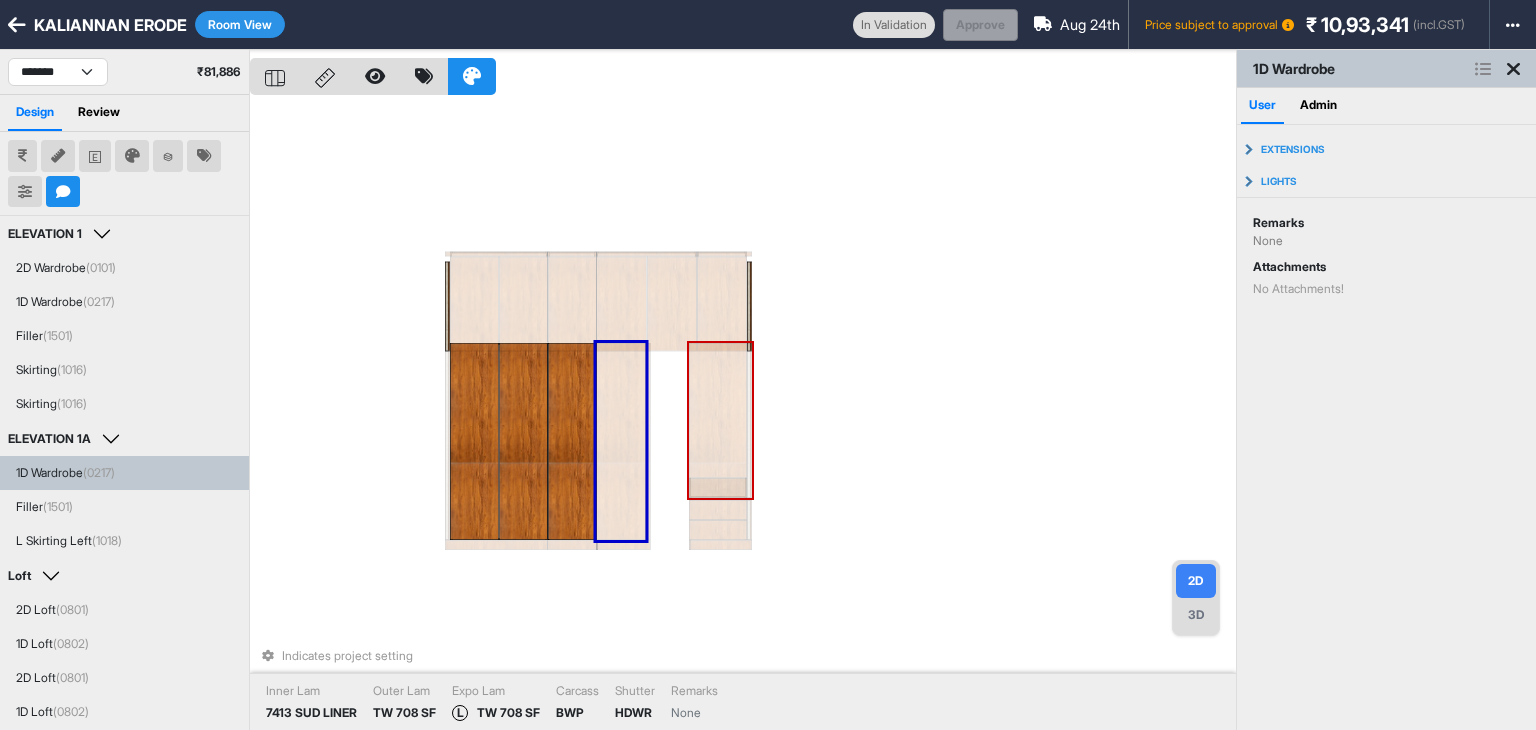 click at bounding box center [718, 410] 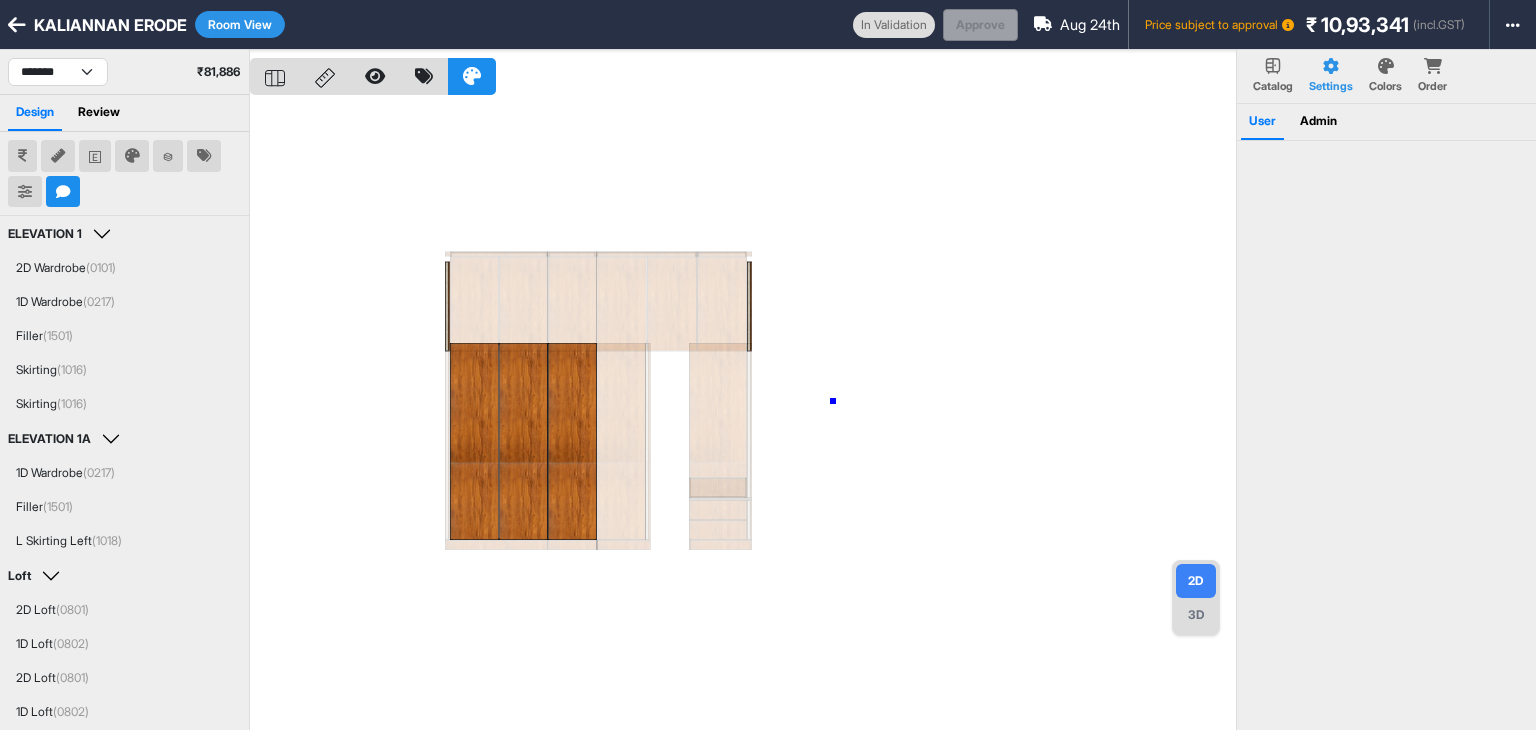 click at bounding box center [743, 415] 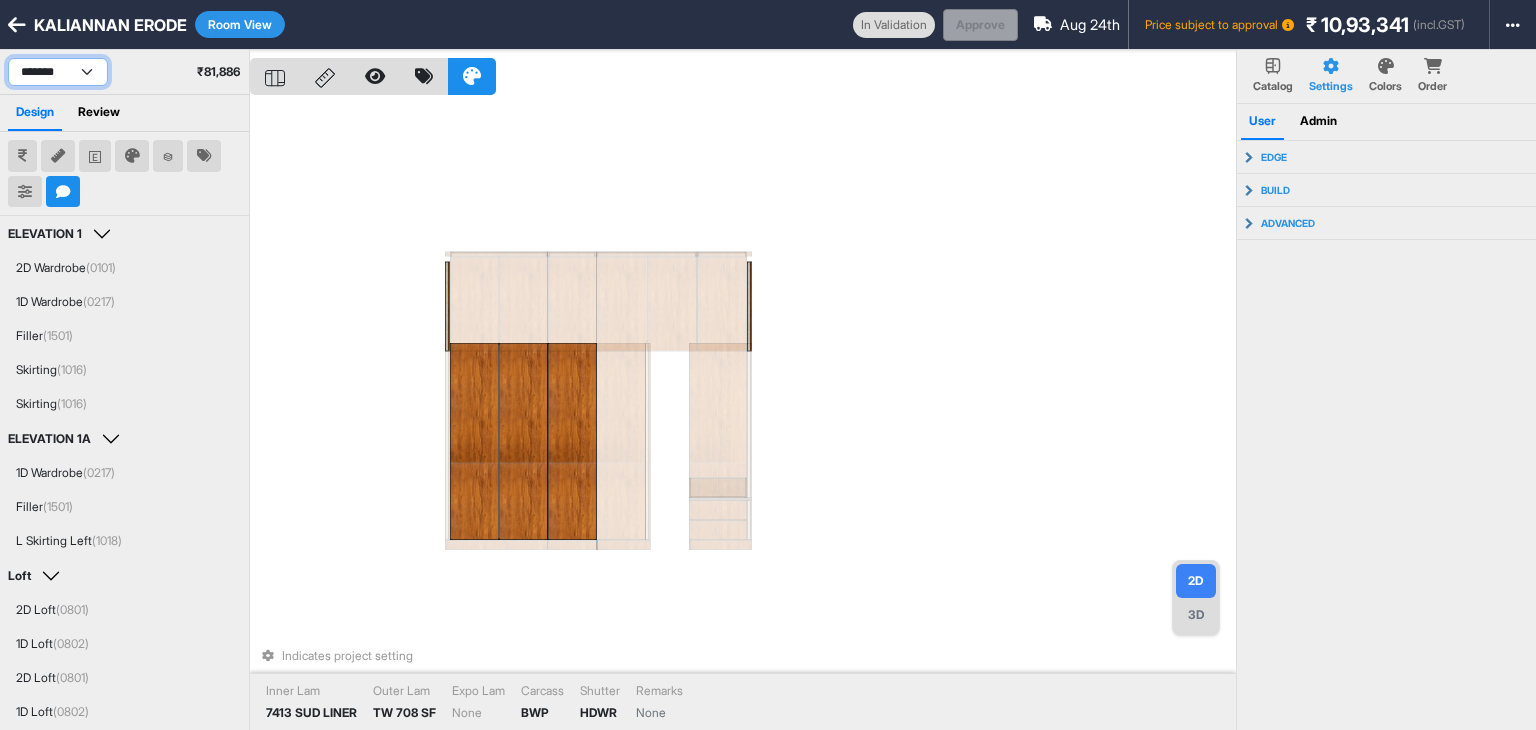 click on "**********" at bounding box center (58, 72) 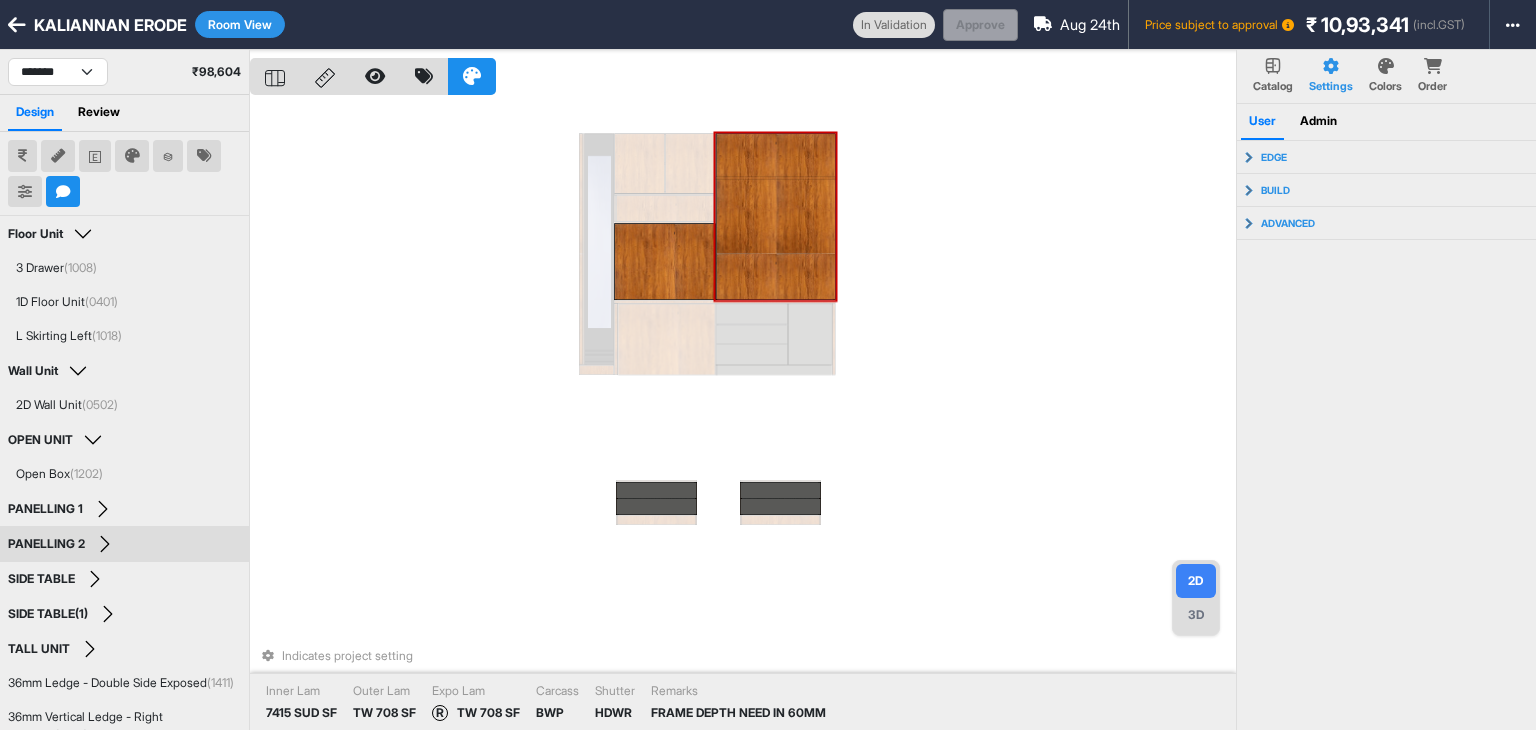click at bounding box center [776, 216] 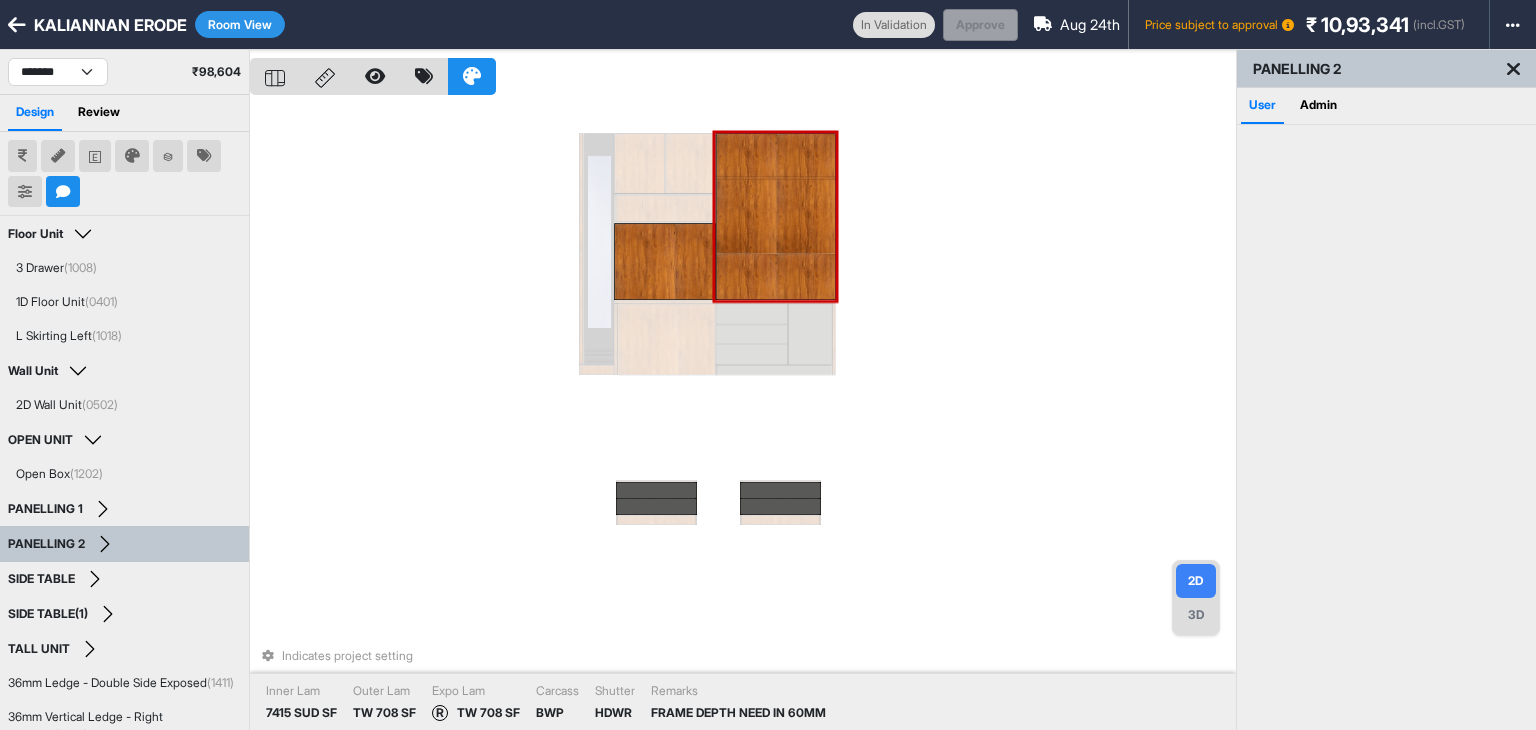 click at bounding box center [776, 216] 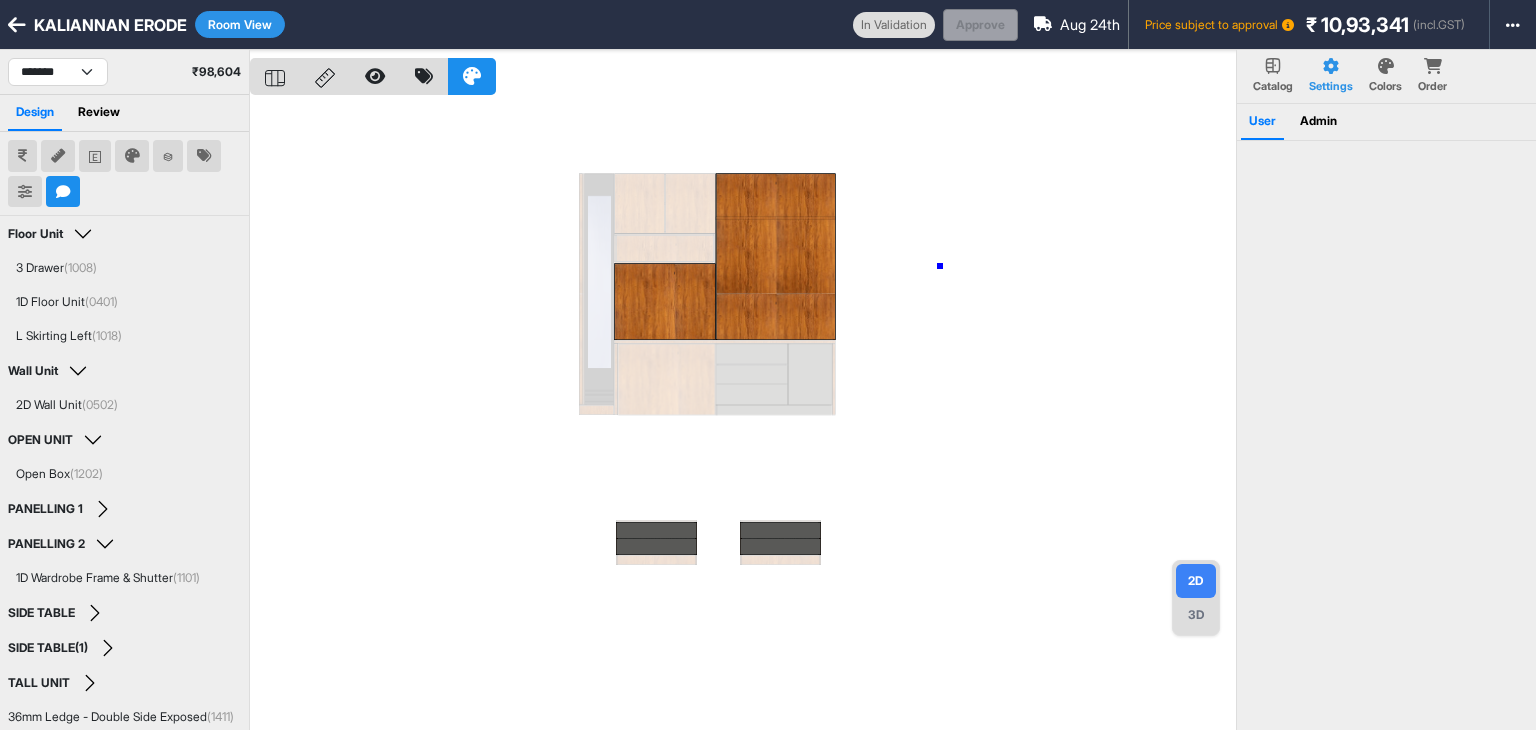 click at bounding box center [743, 415] 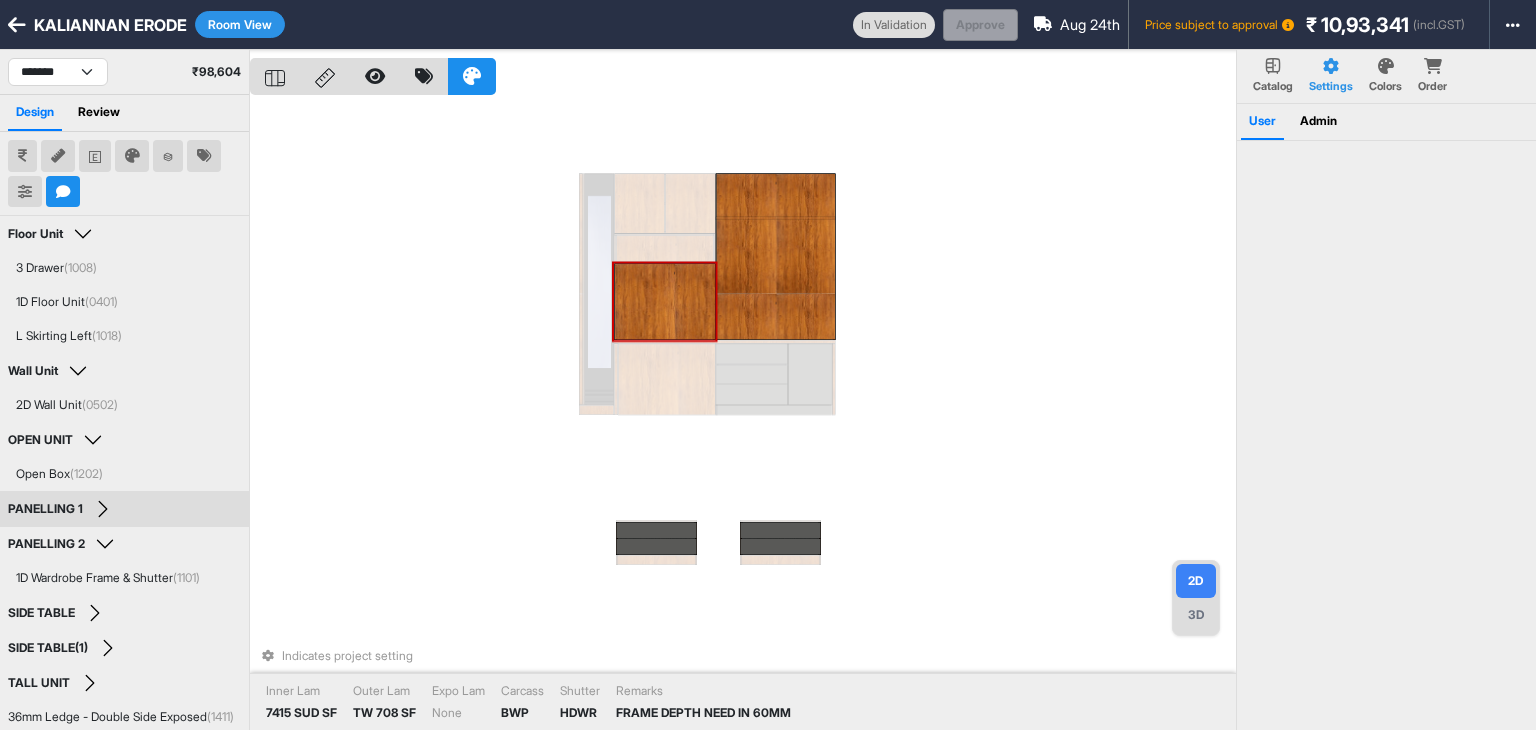 click at bounding box center (664, 301) 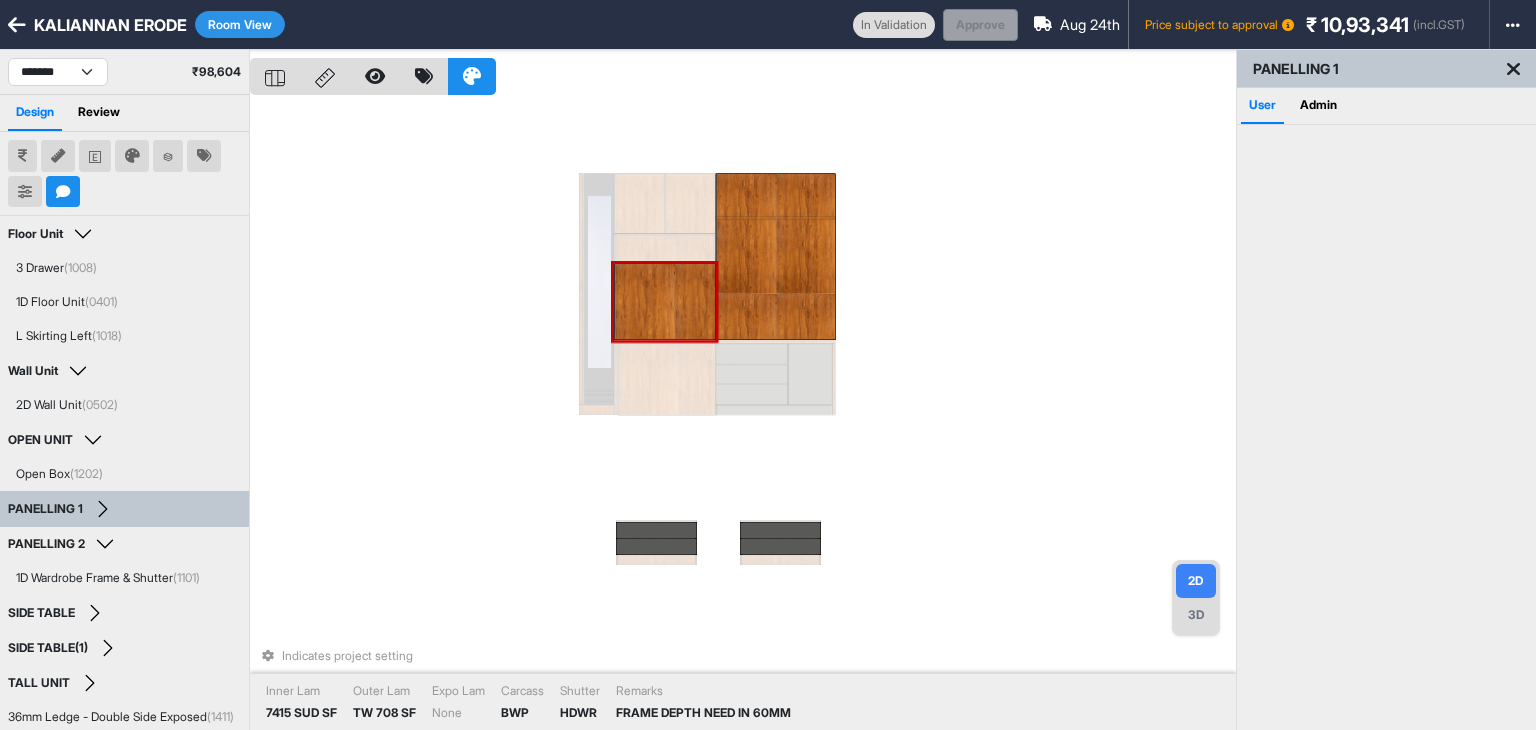 click at bounding box center [664, 301] 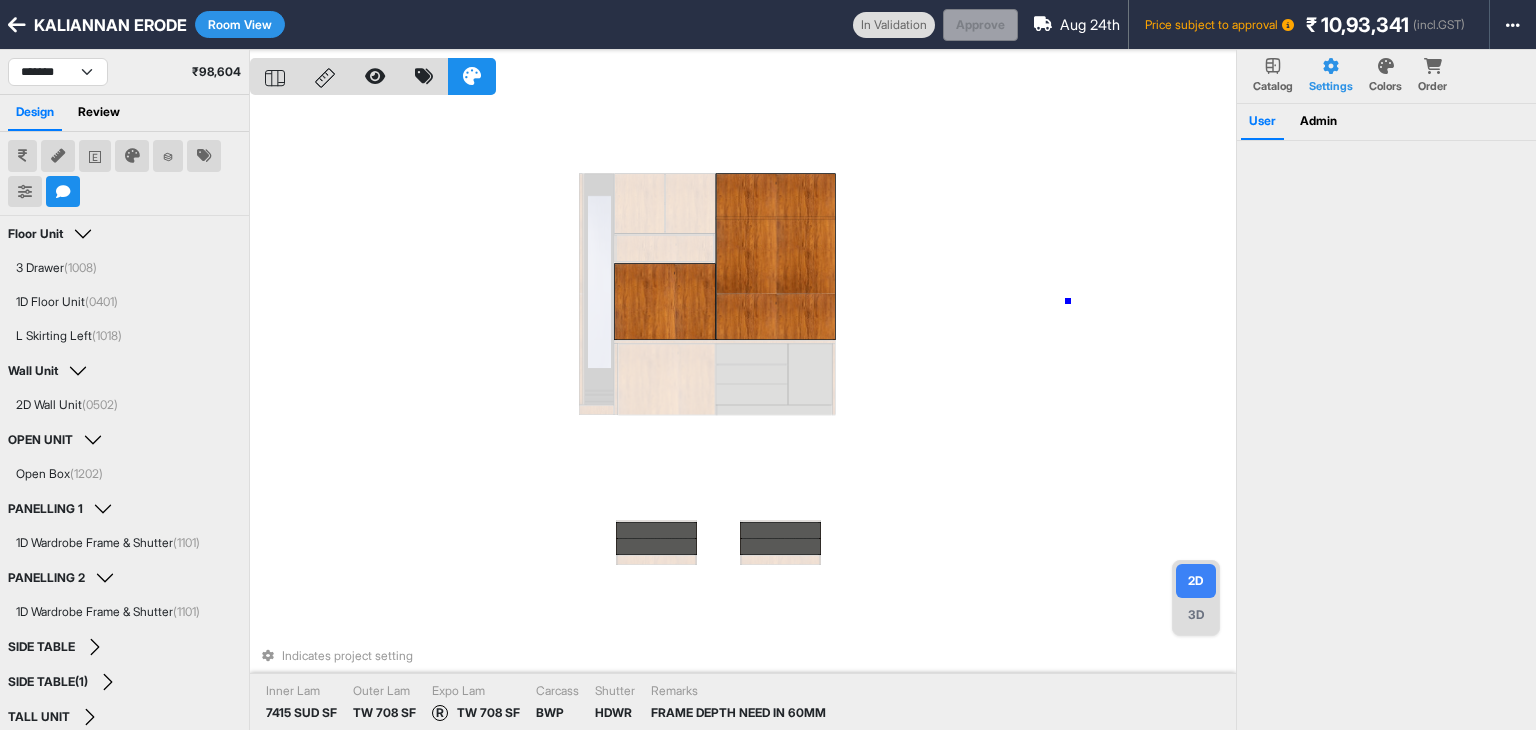 click on "Indicates project setting Inner Lam 7415 SUD SF Outer Lam TW 708 SF Expo Lam R TW 708 SF Carcass BWP Shutter HDWR Remarks FRAME DEPTH NEED IN 60MM" at bounding box center (743, 415) 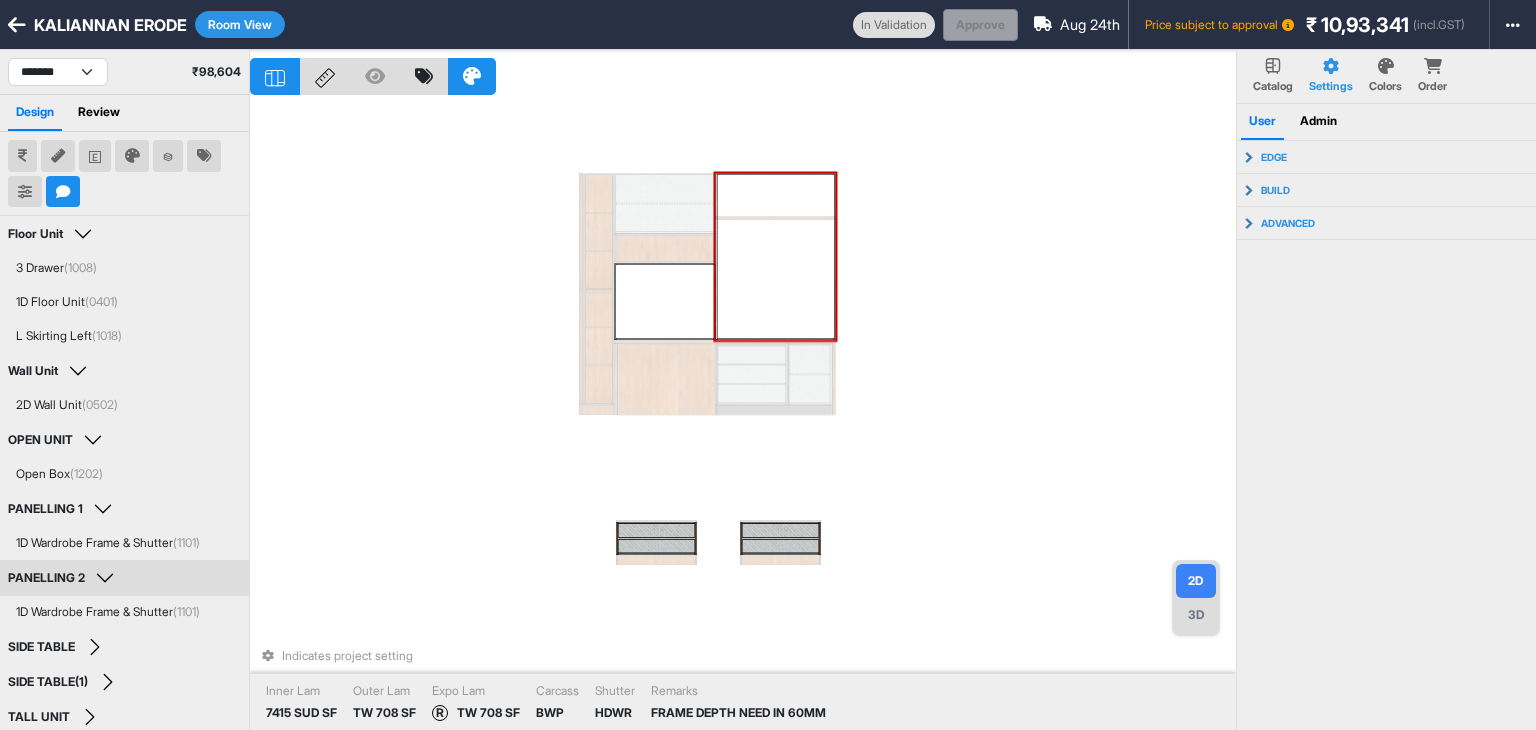 click at bounding box center [775, 256] 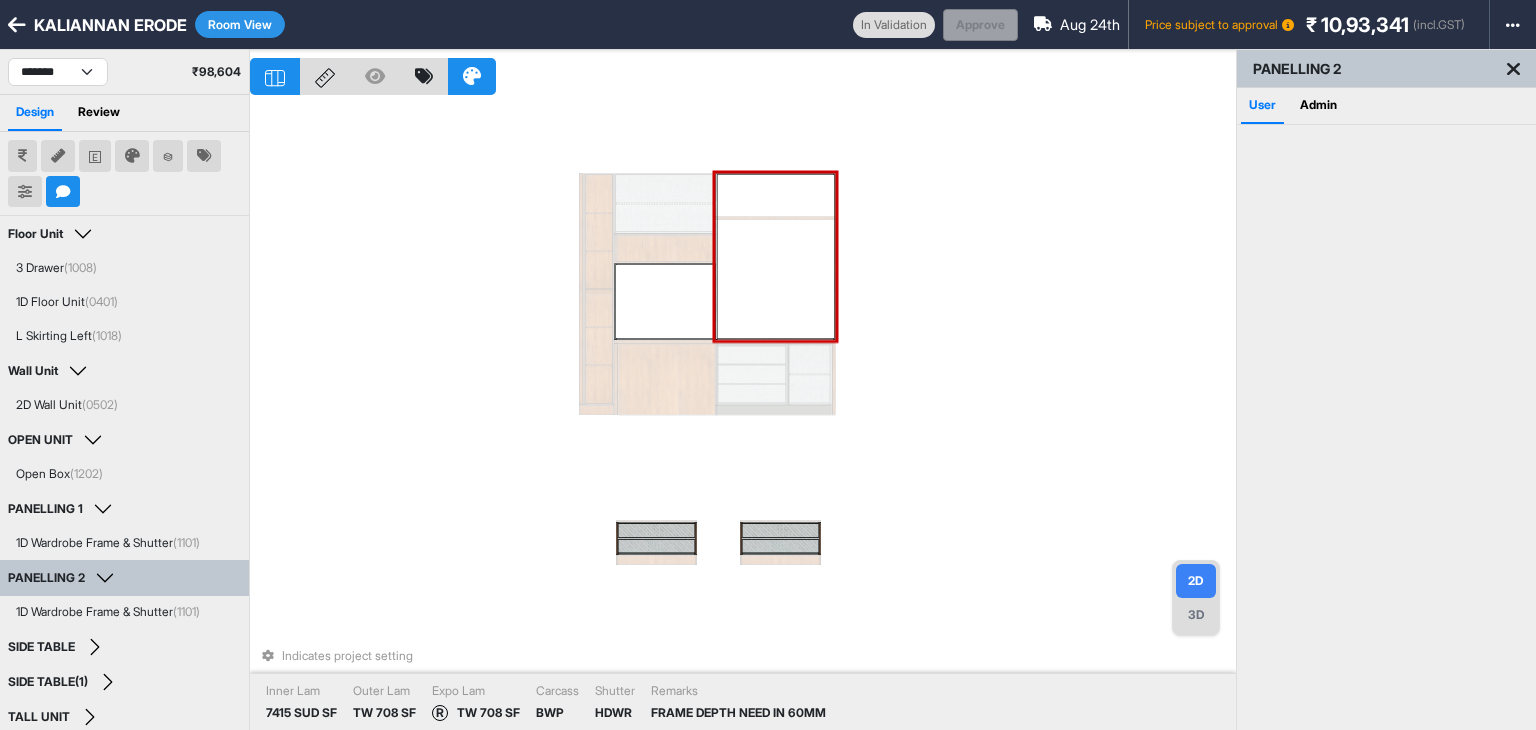 click at bounding box center [775, 256] 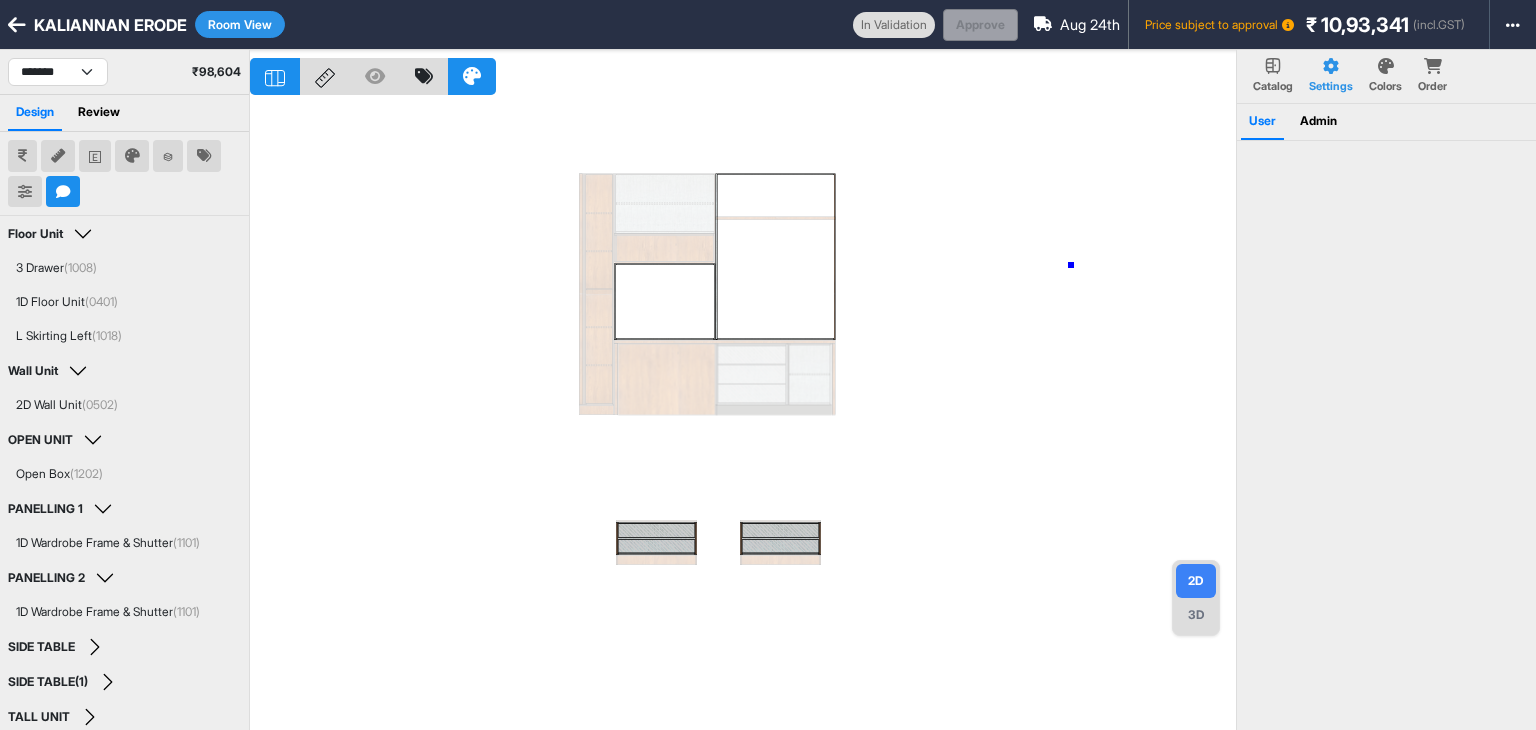 click at bounding box center [743, 415] 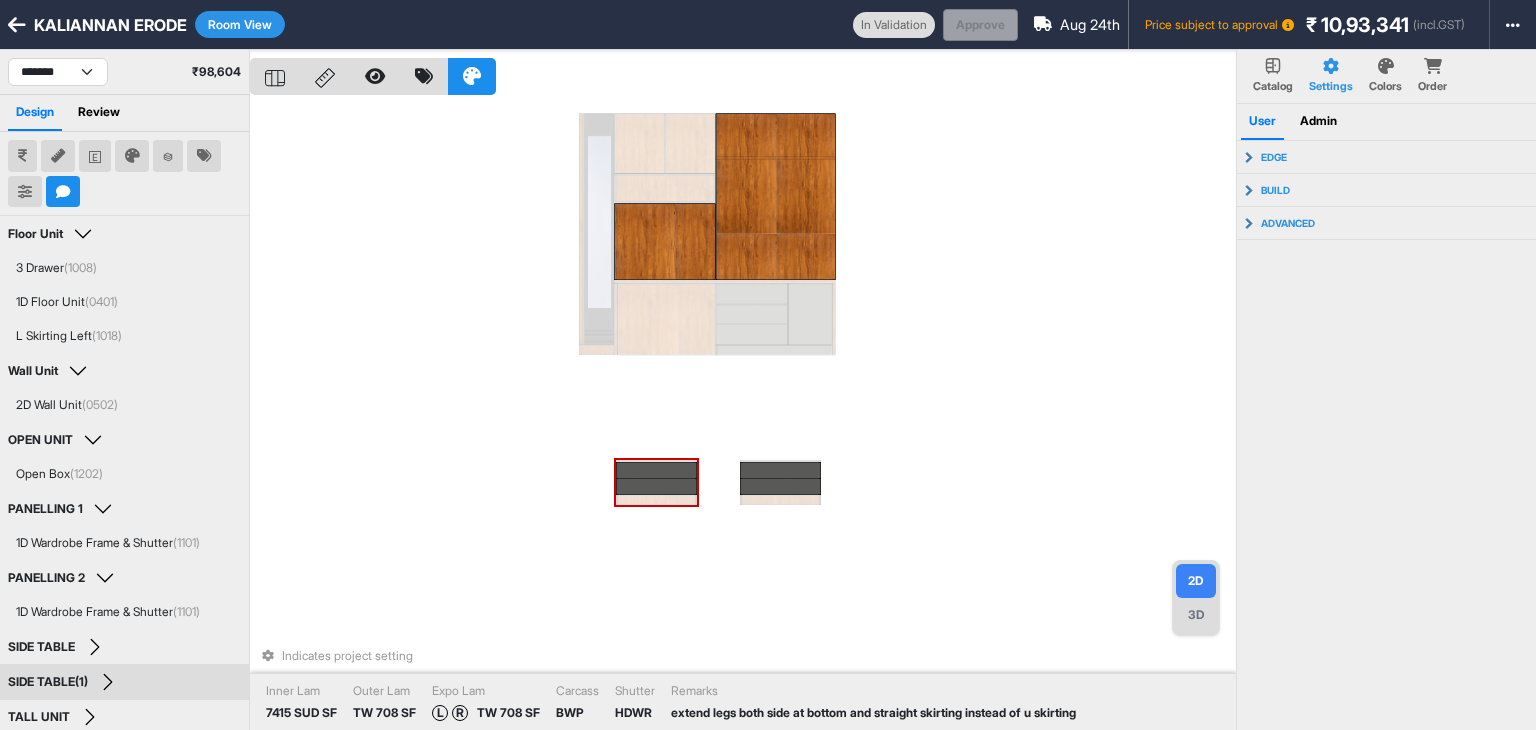 click at bounding box center [656, 486] 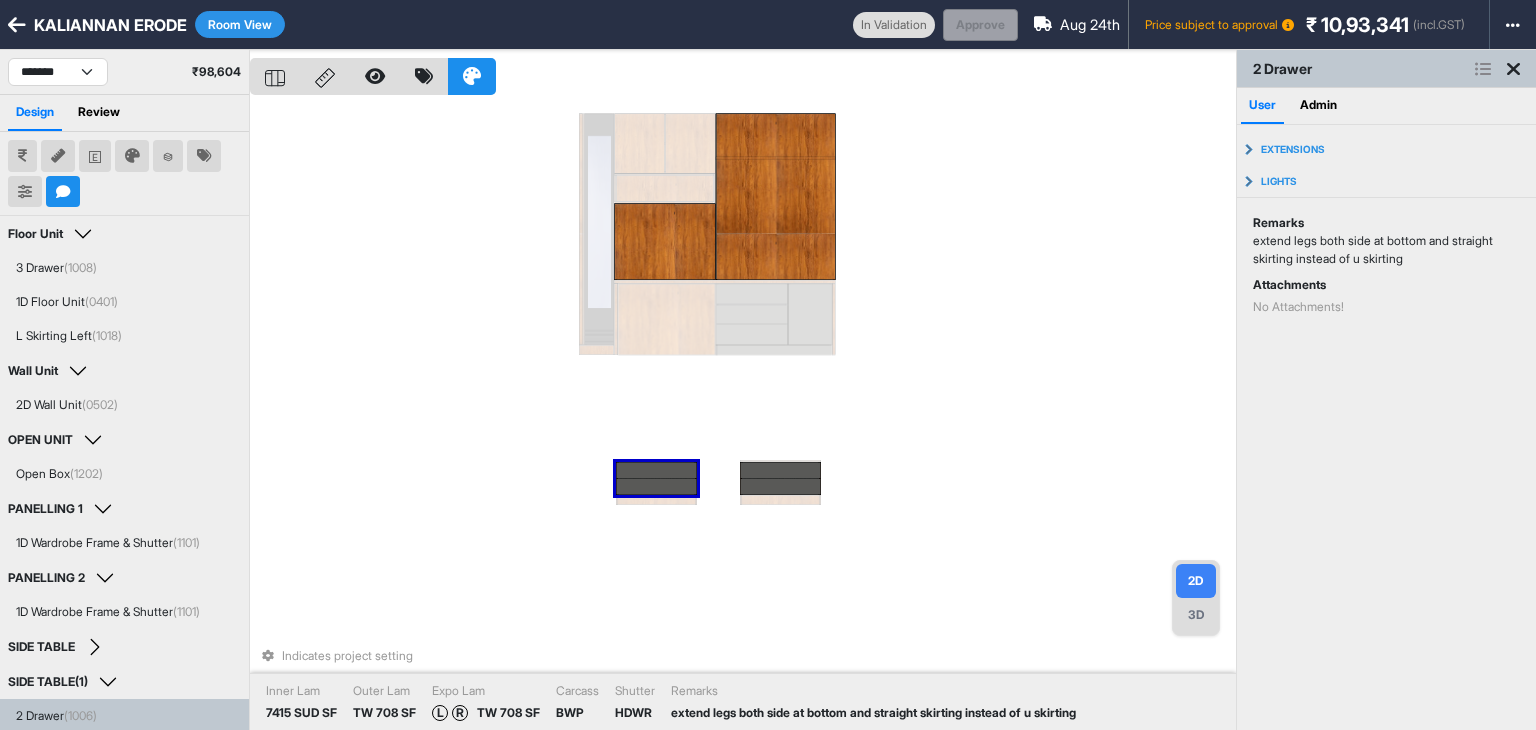 click at bounding box center [656, 486] 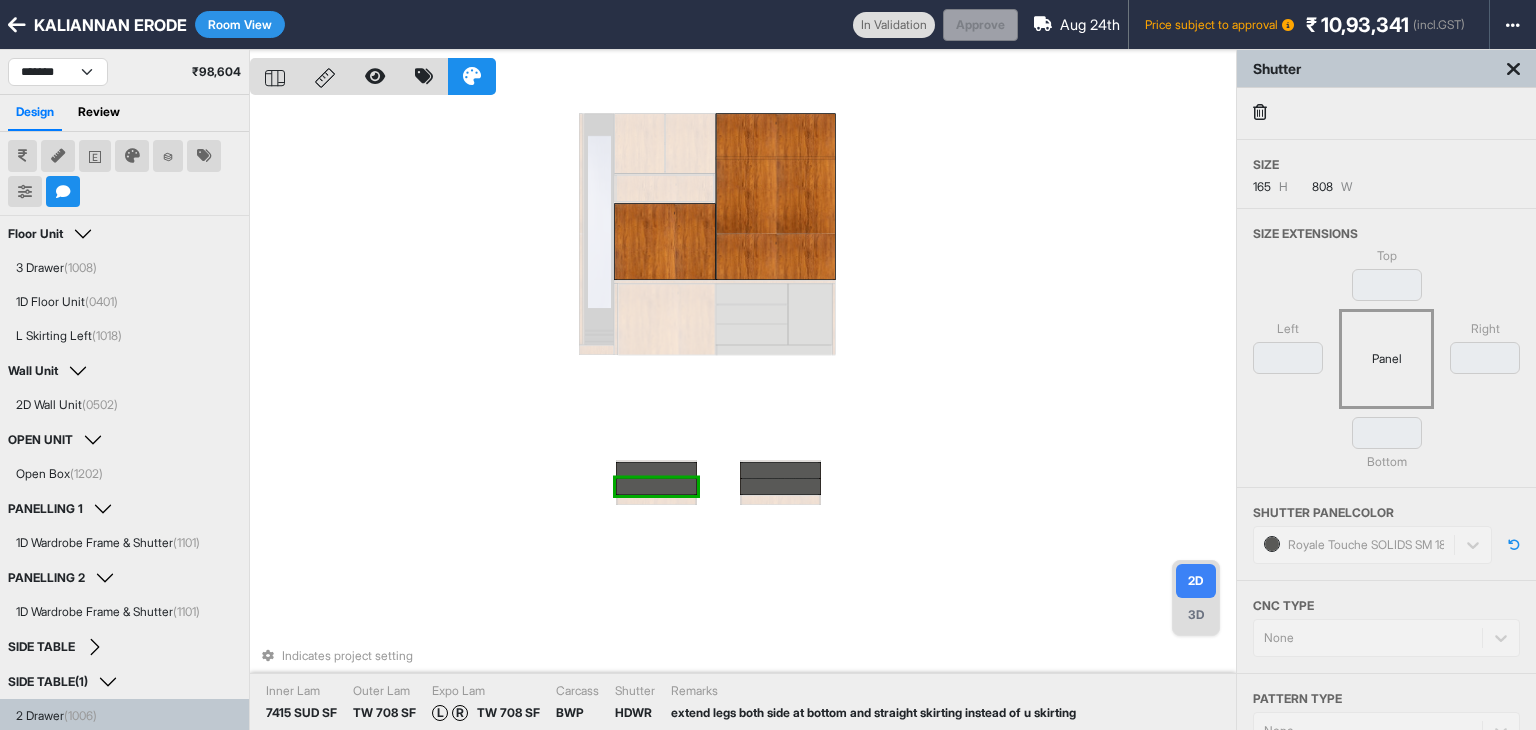 click at bounding box center (656, 486) 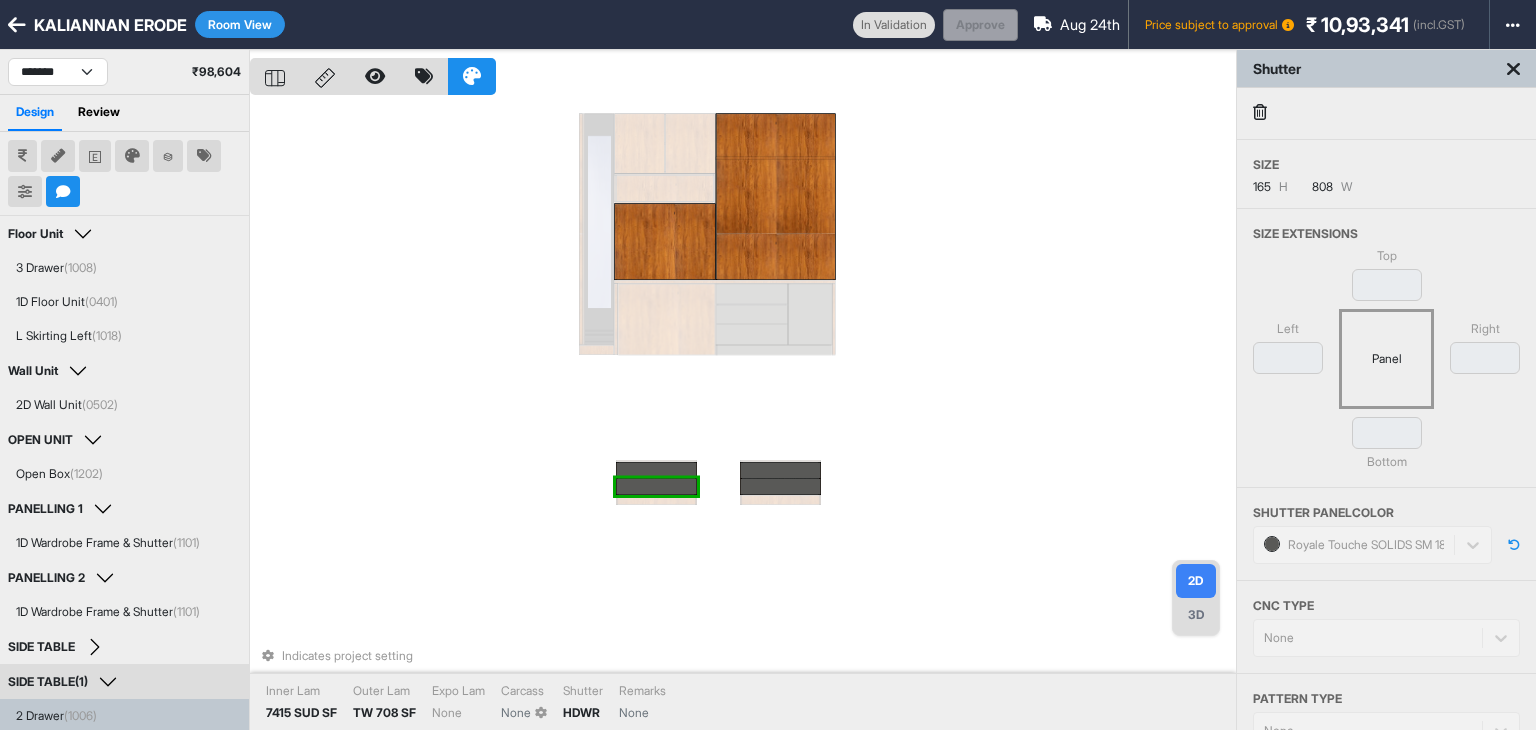 click on "Indicates project setting Inner Lam 7415 SUD SF Outer Lam TW 708 SF Expo Lam None Carcass None Shutter HDWR Remarks None" at bounding box center (743, 415) 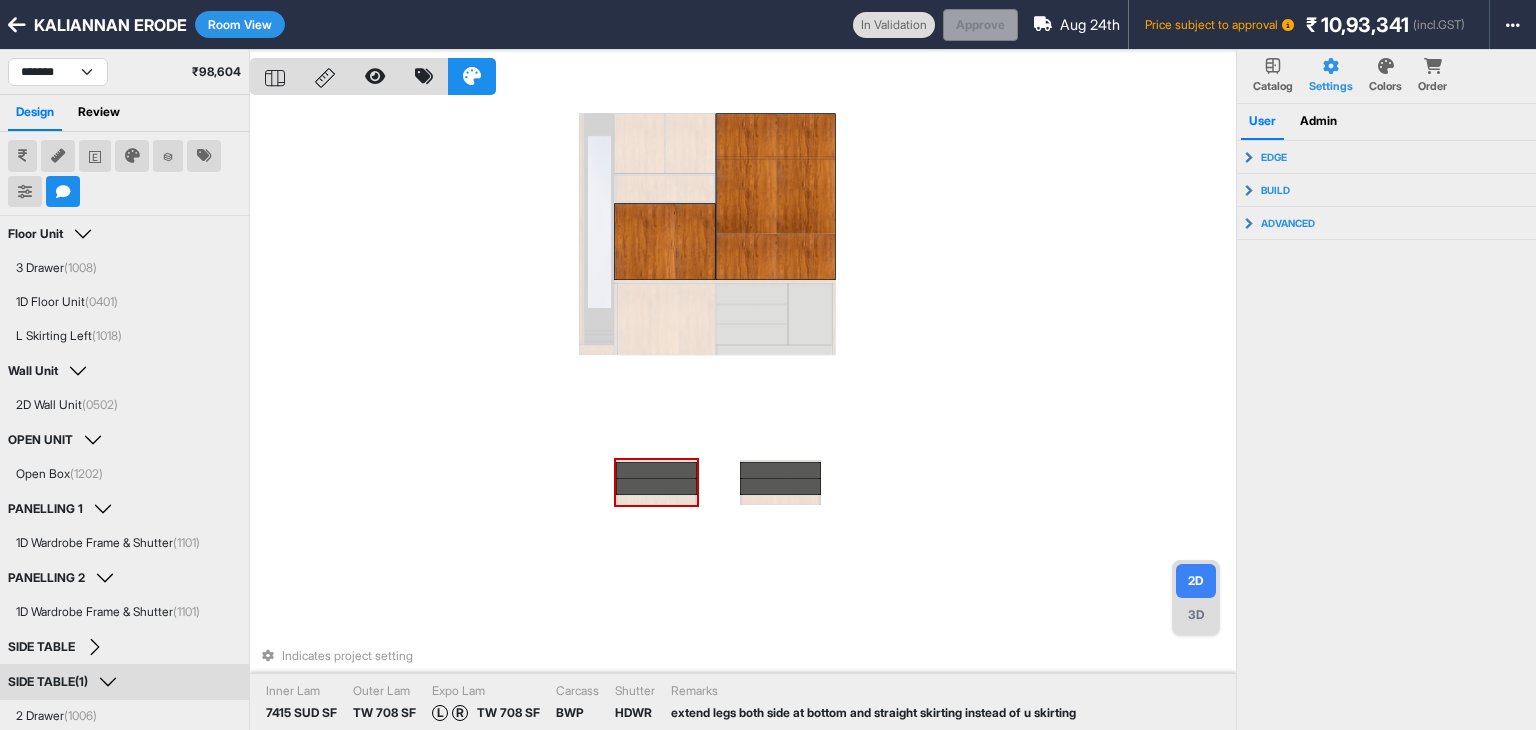 click at bounding box center (656, 470) 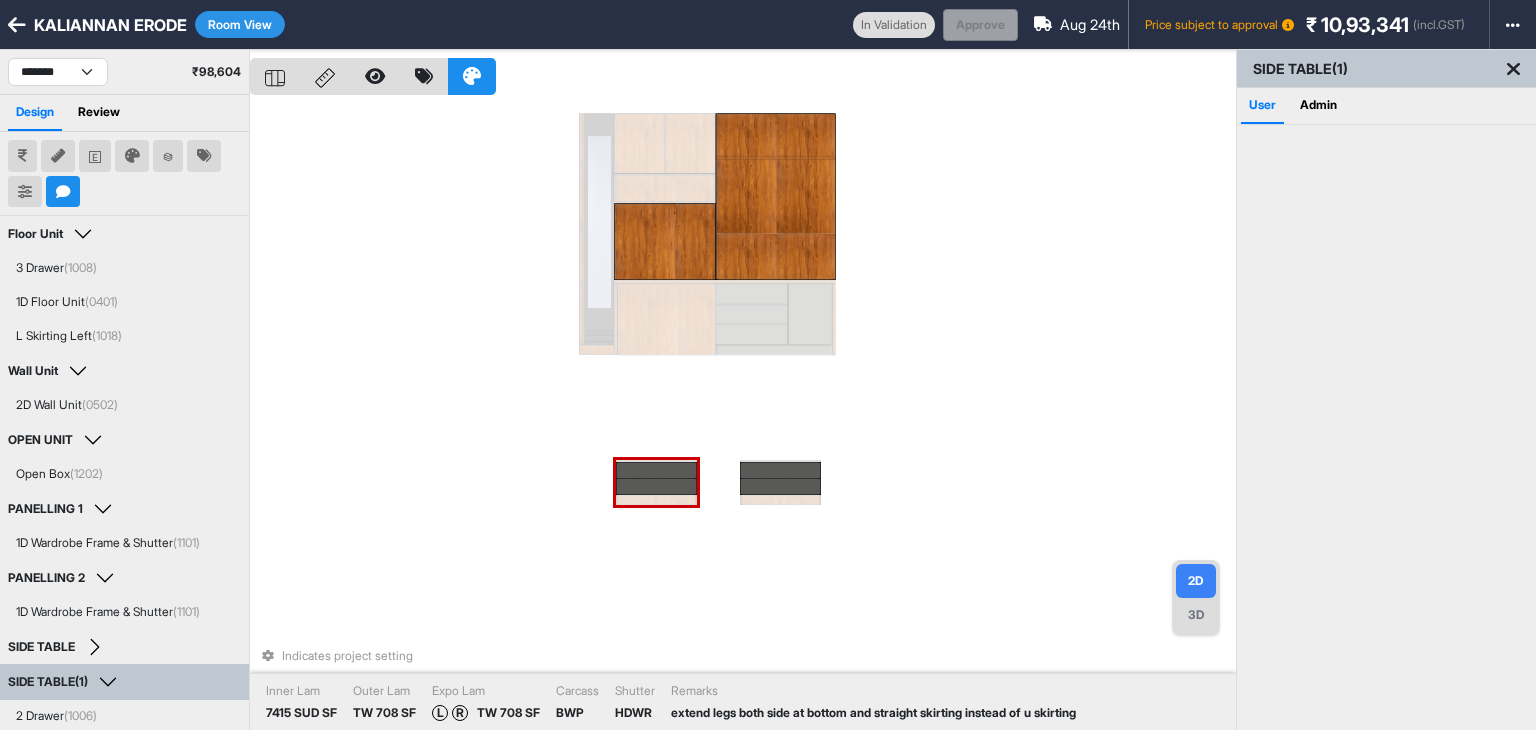 click at bounding box center [656, 470] 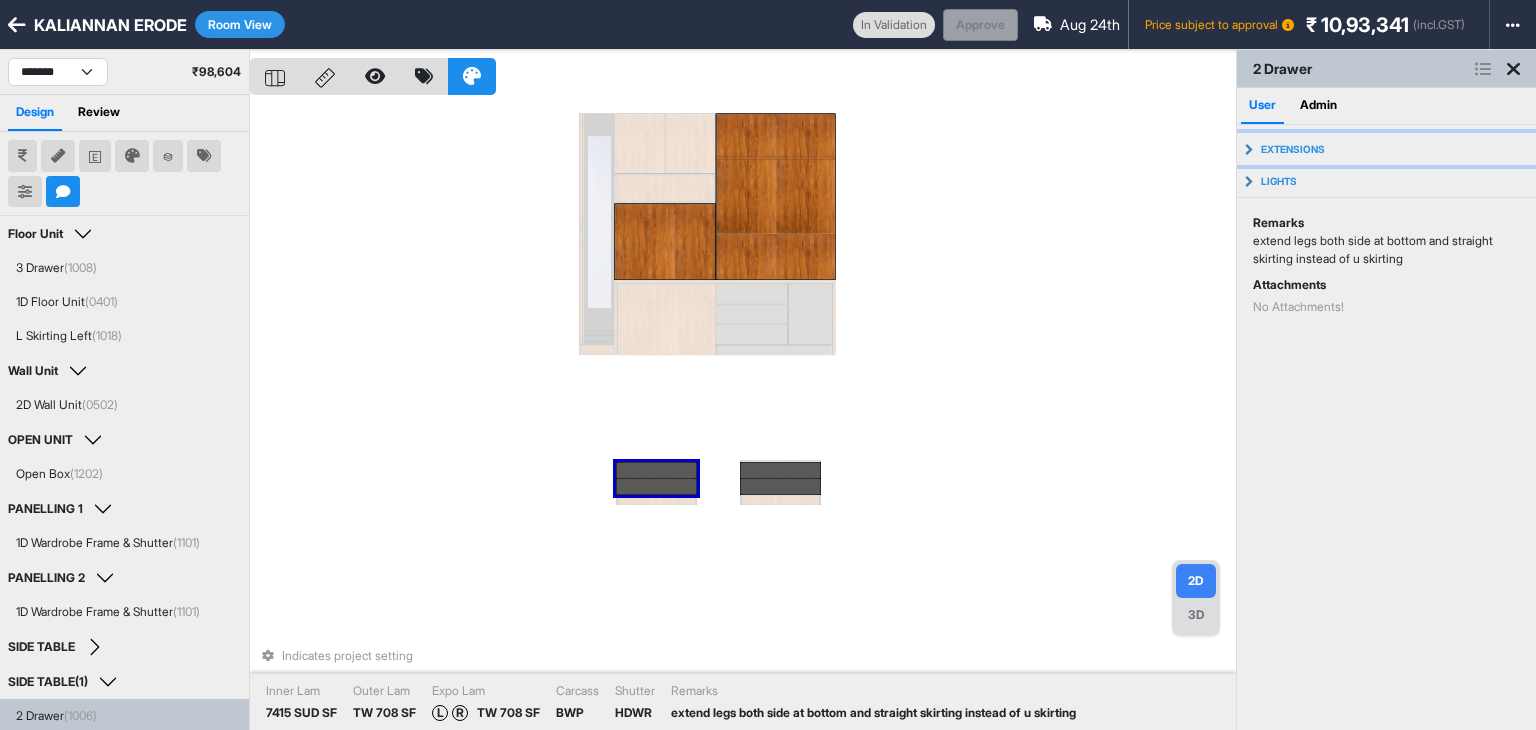 click on "Extensions" at bounding box center (1293, 149) 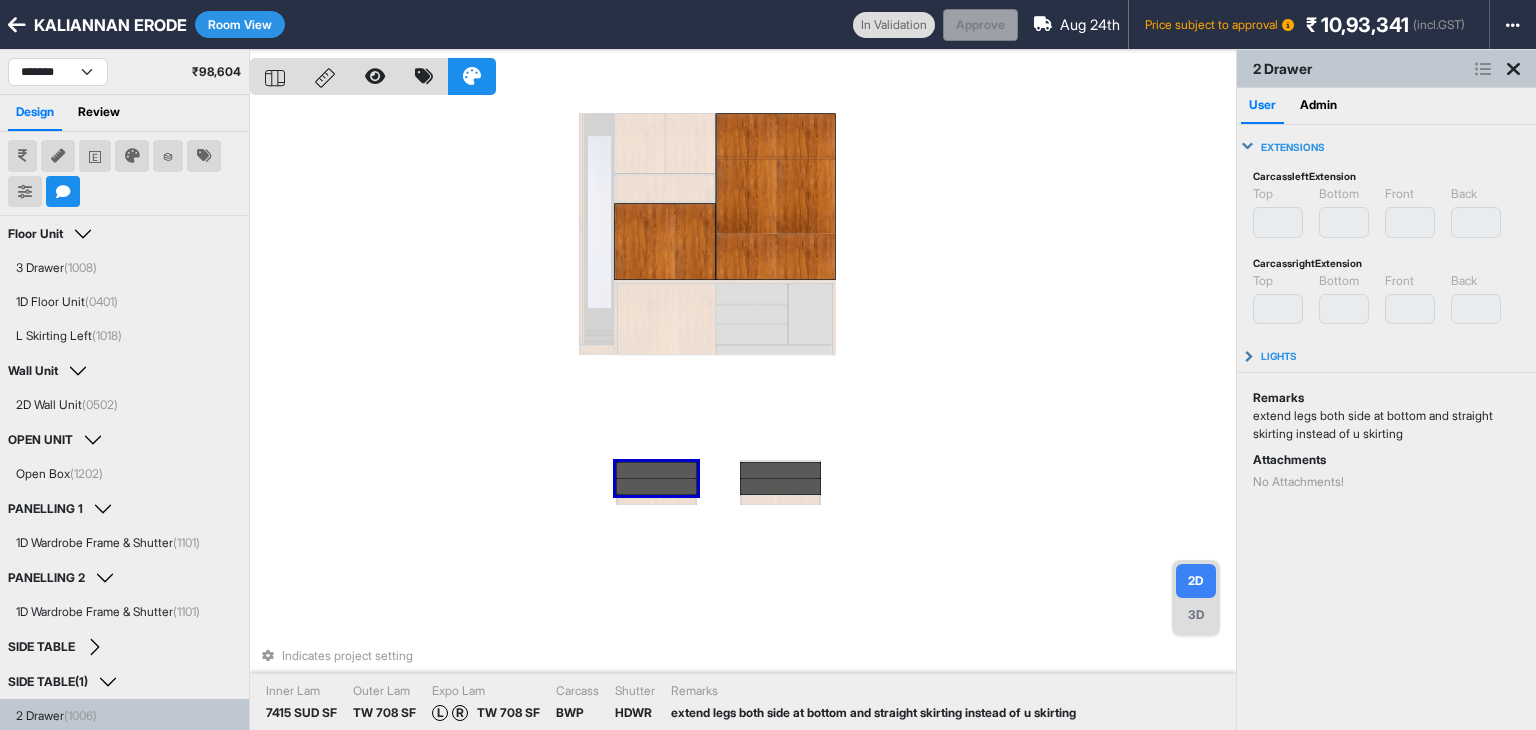 click on "Extensions" at bounding box center [1293, 147] 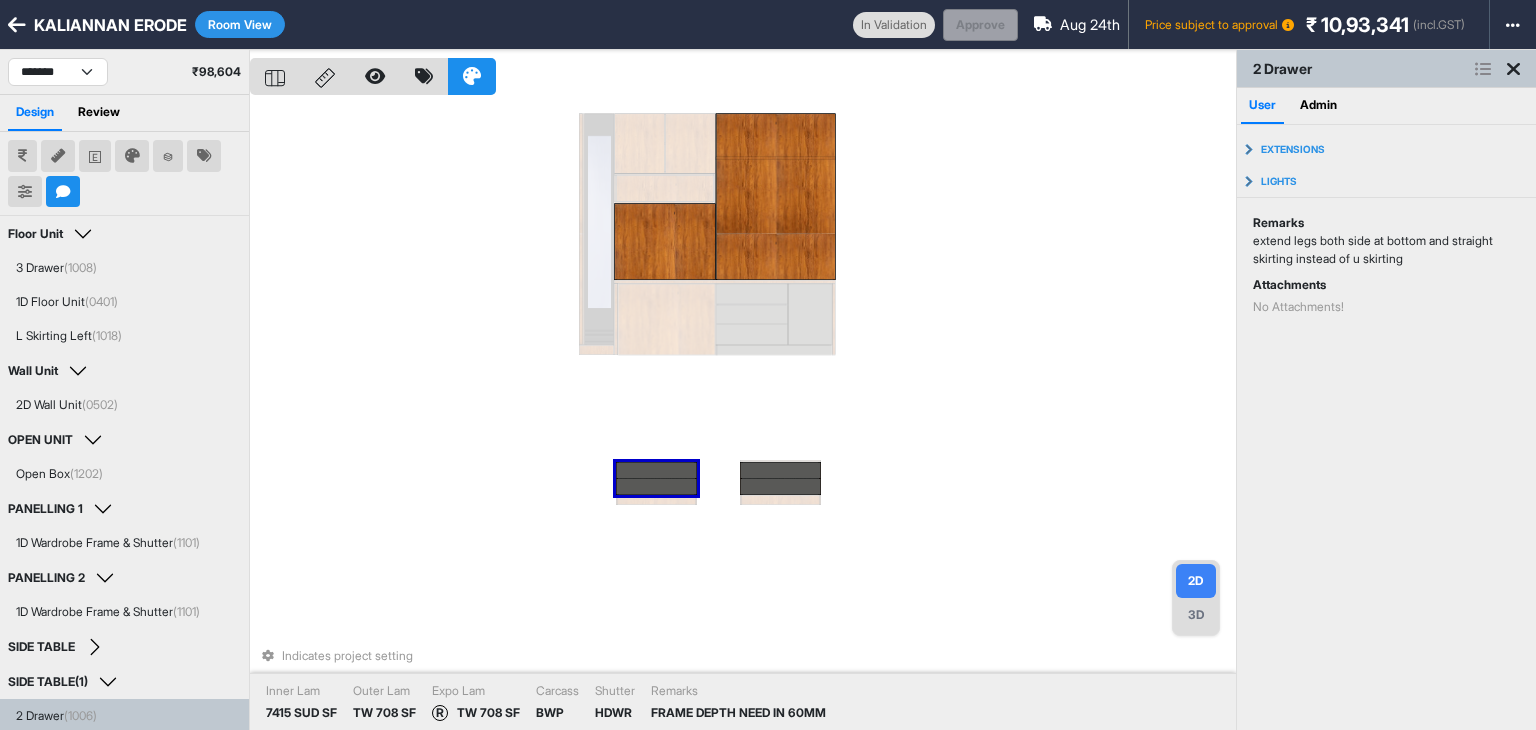 click on "Room View" at bounding box center (240, 24) 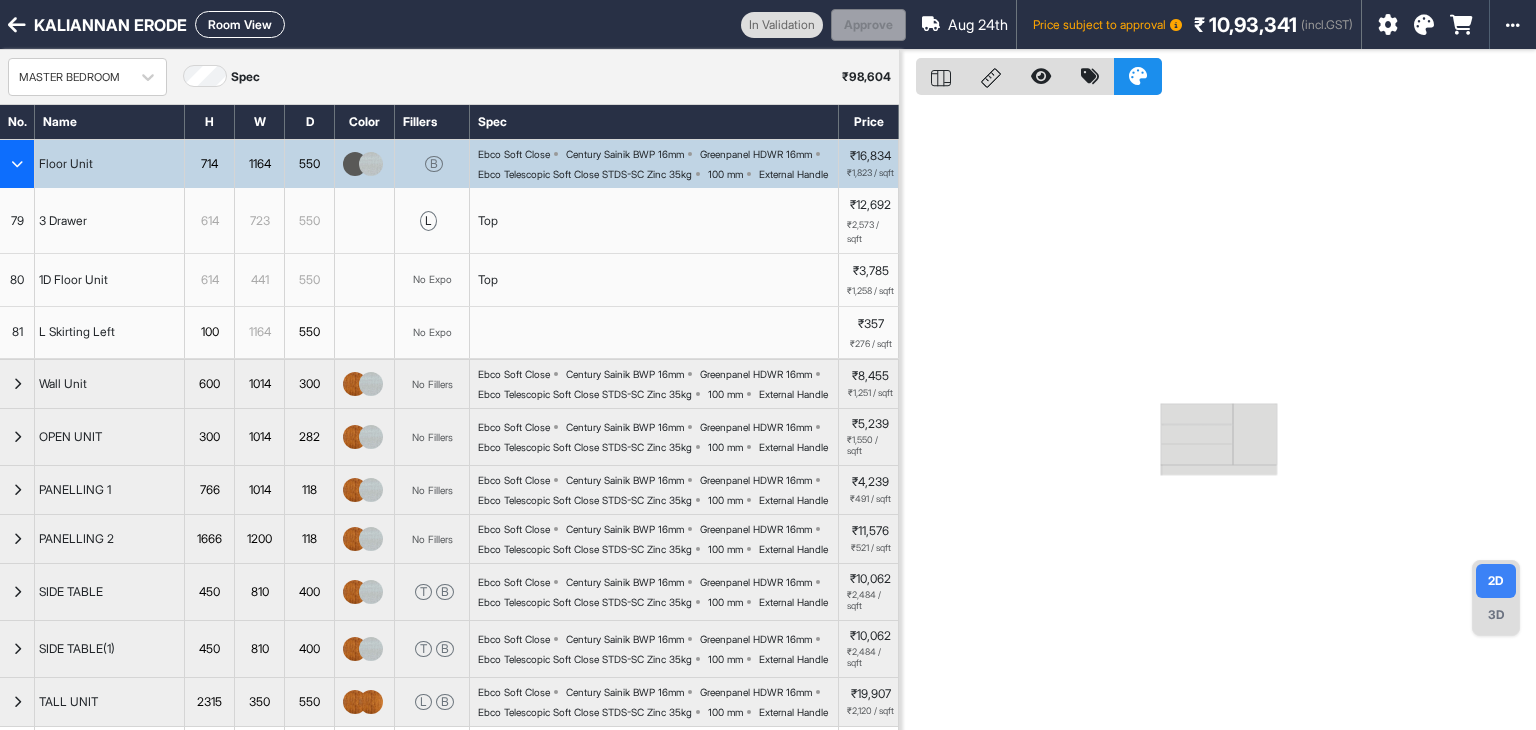 click at bounding box center [17, 164] 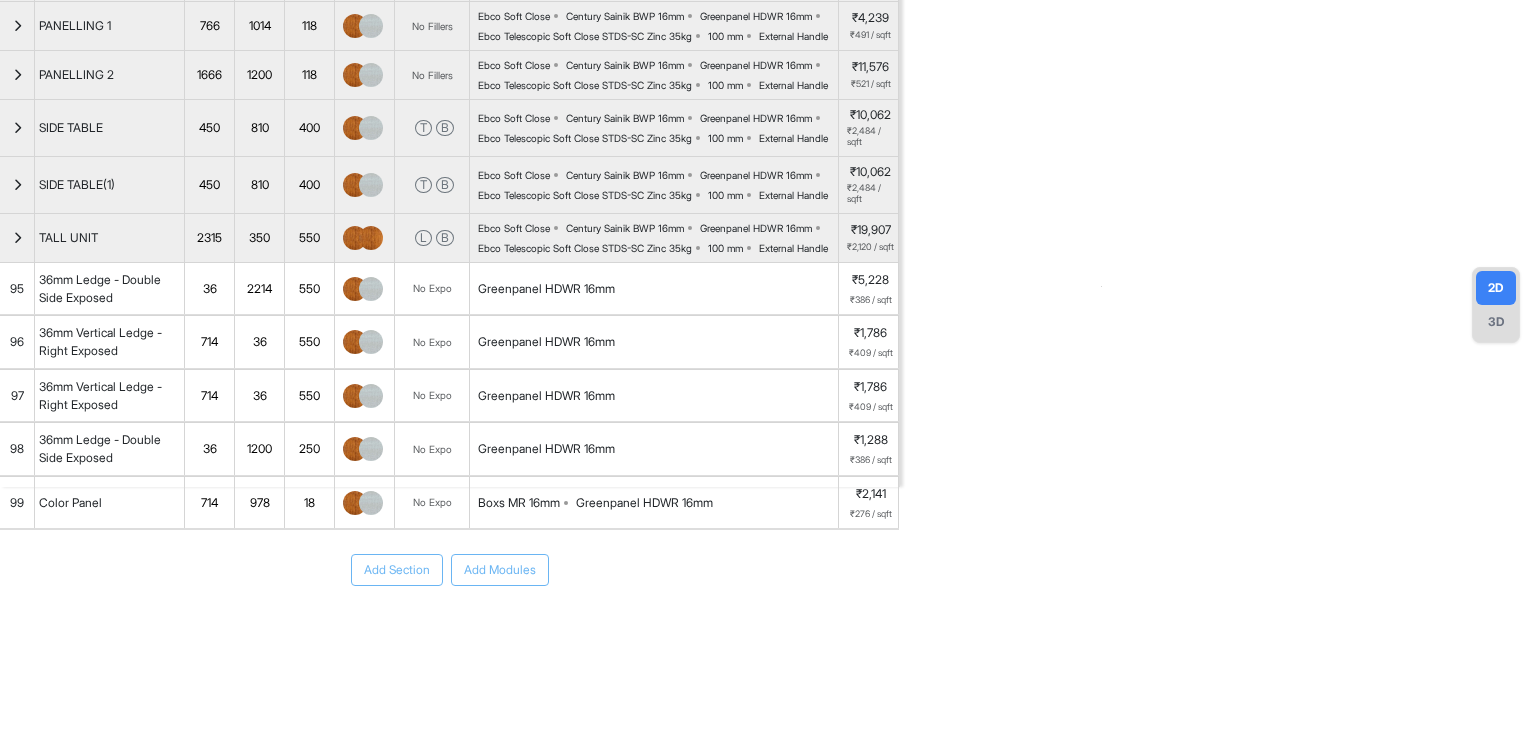 scroll, scrollTop: 425, scrollLeft: 0, axis: vertical 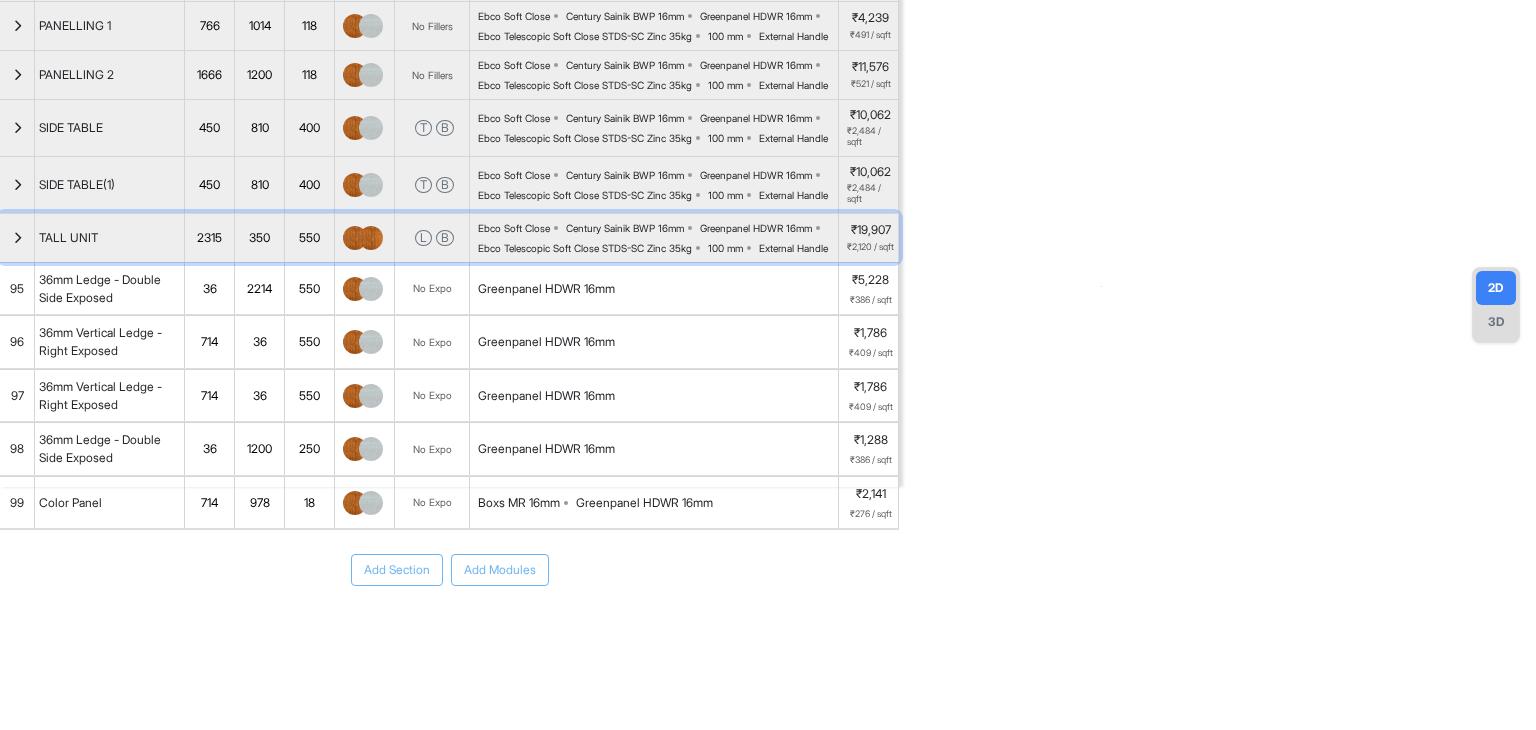 click at bounding box center (17, 238) 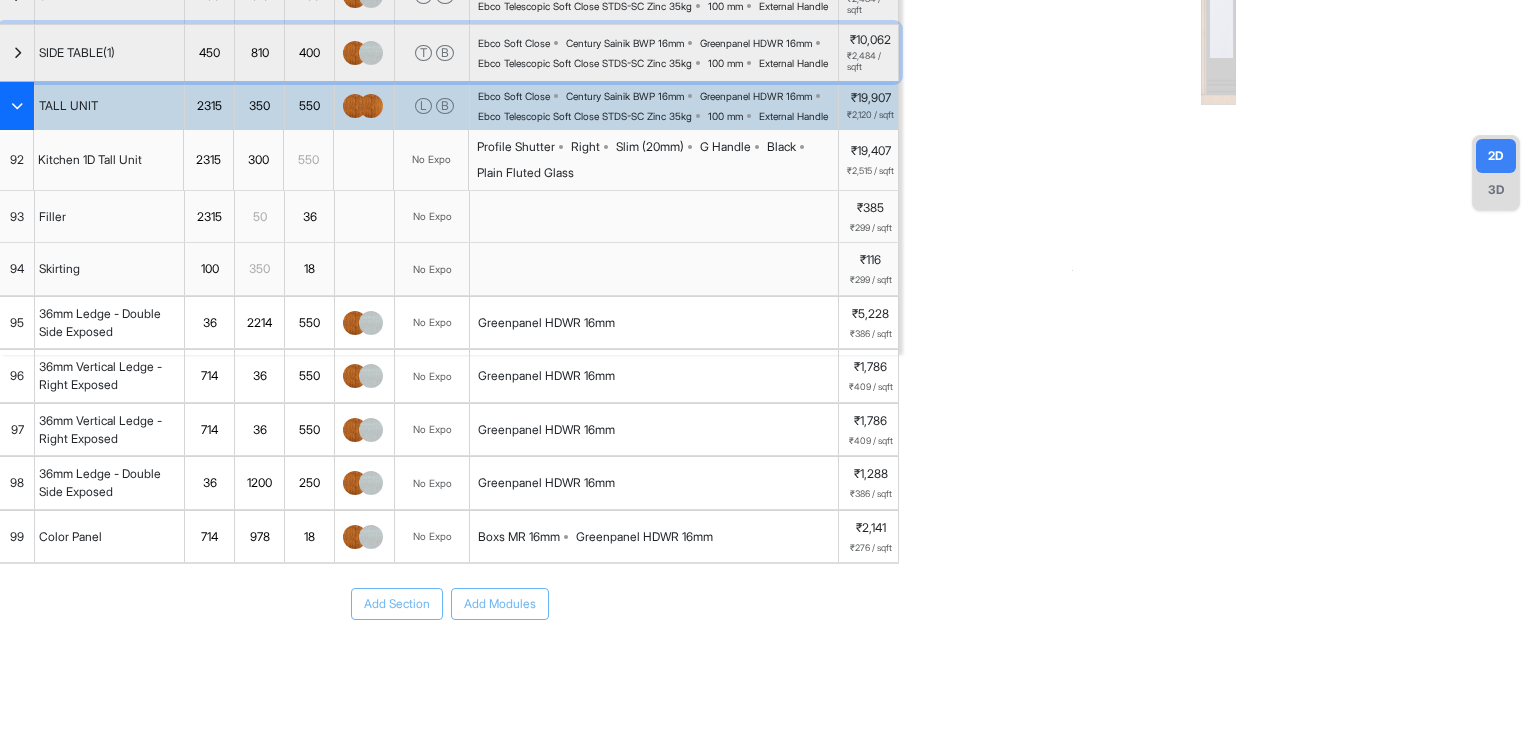 click at bounding box center (17, 53) 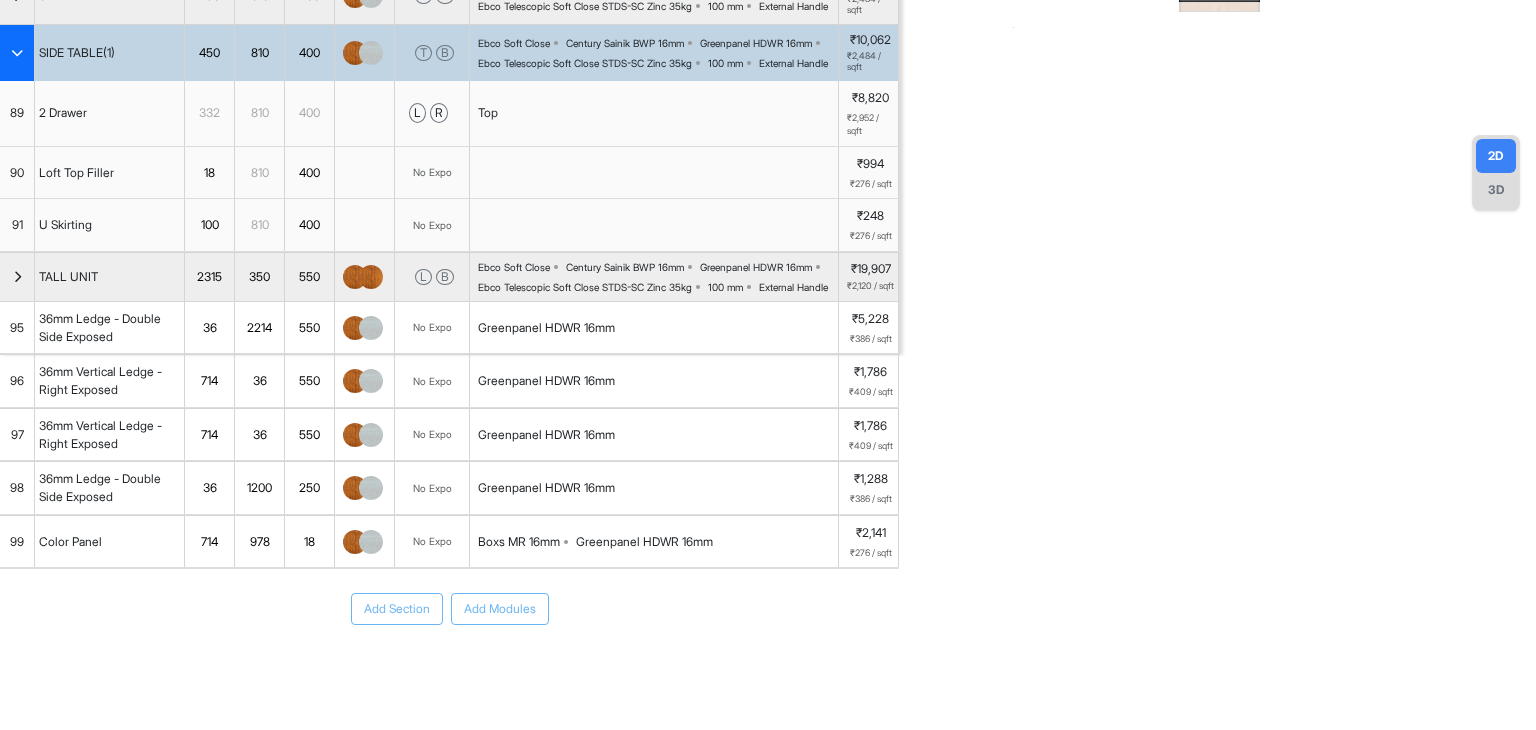 click on "Top" at bounding box center [654, 113] 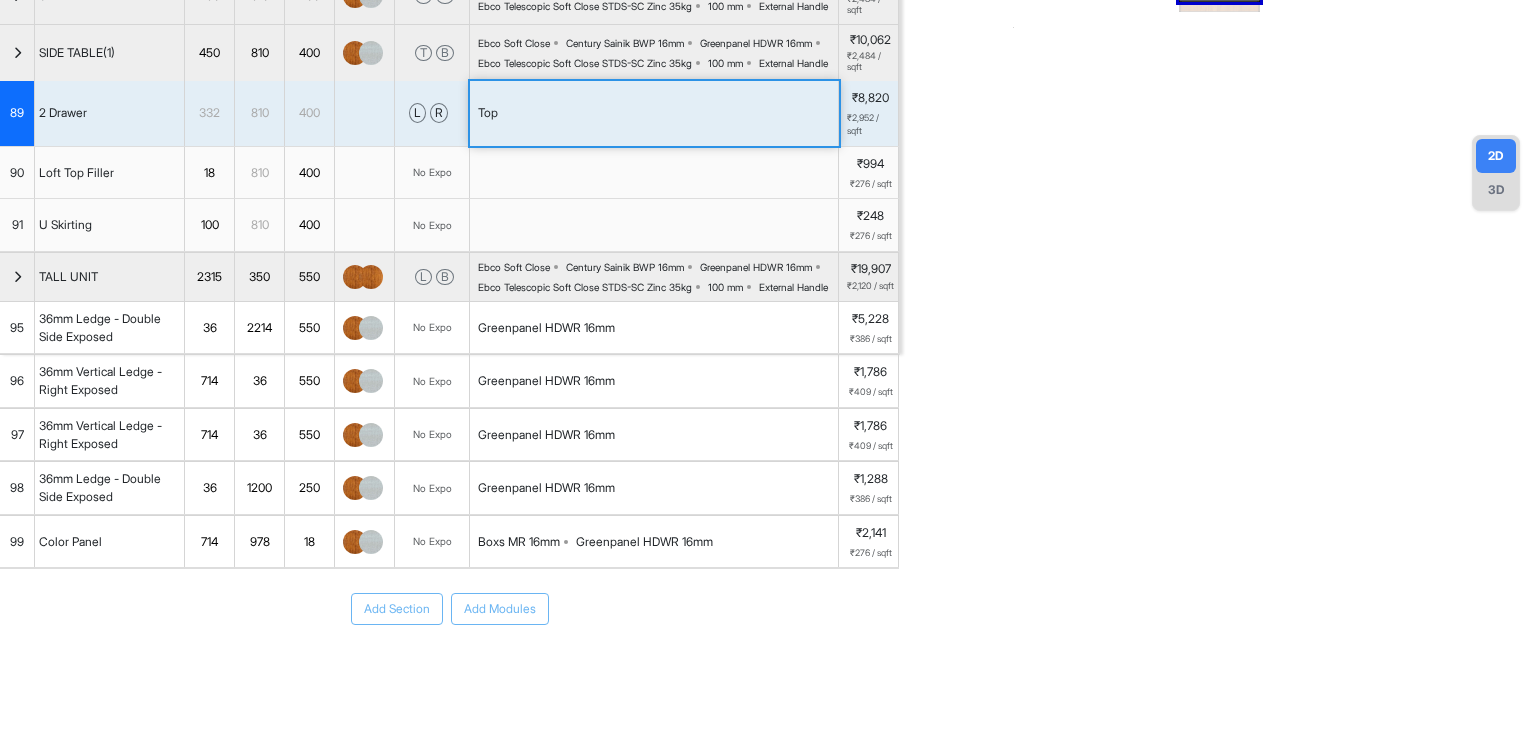 click on "Top" at bounding box center [654, 113] 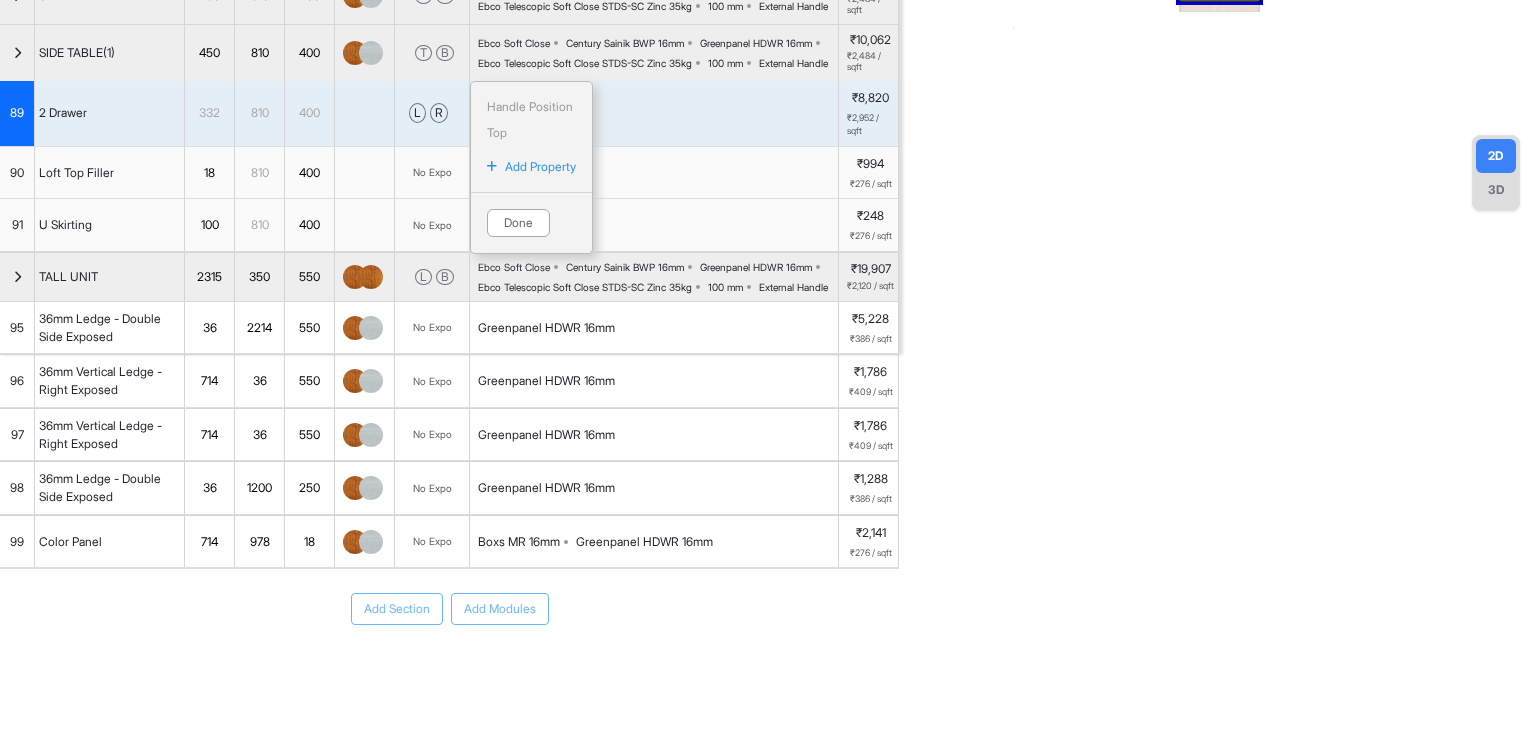 click on "Add Property" at bounding box center [540, 167] 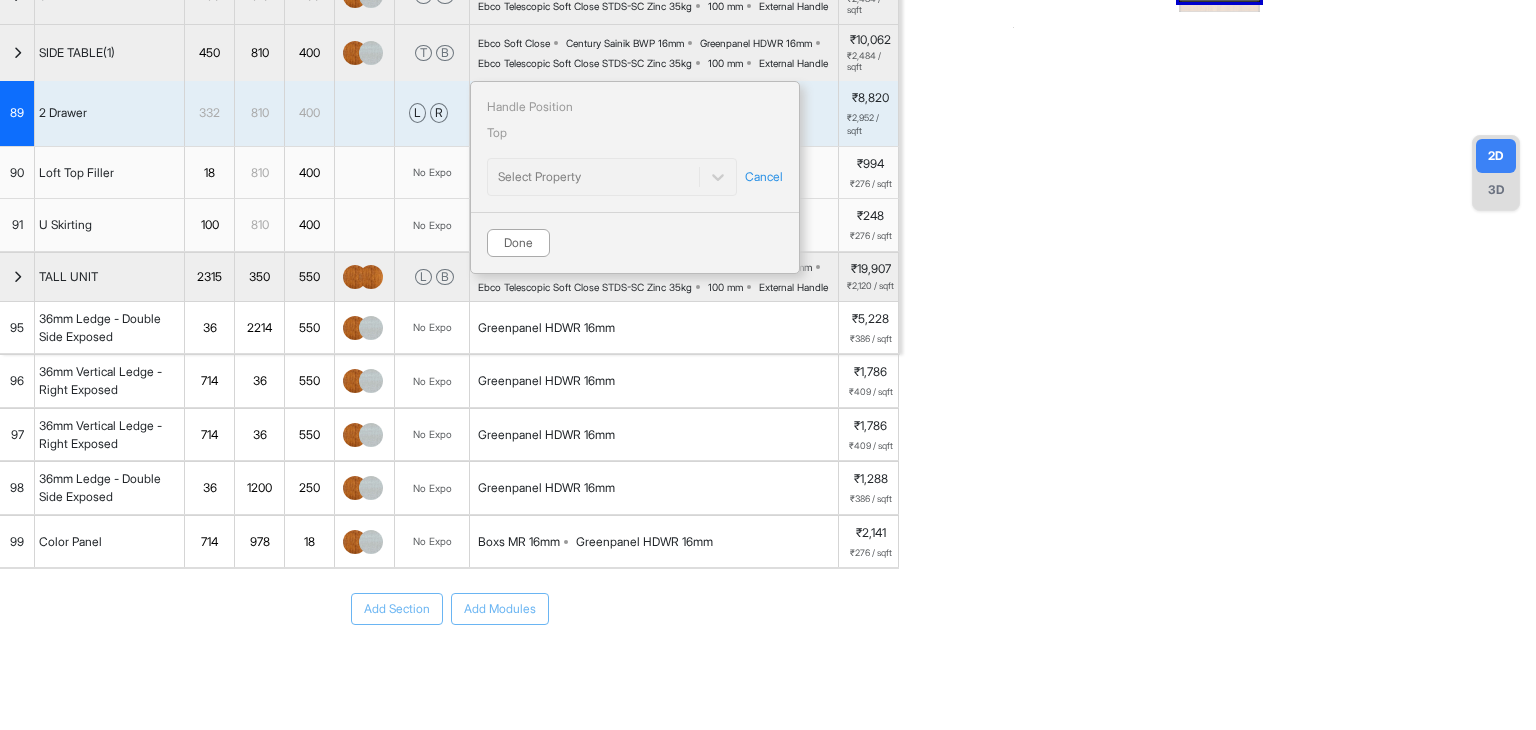 click on "Cancel" at bounding box center (764, 177) 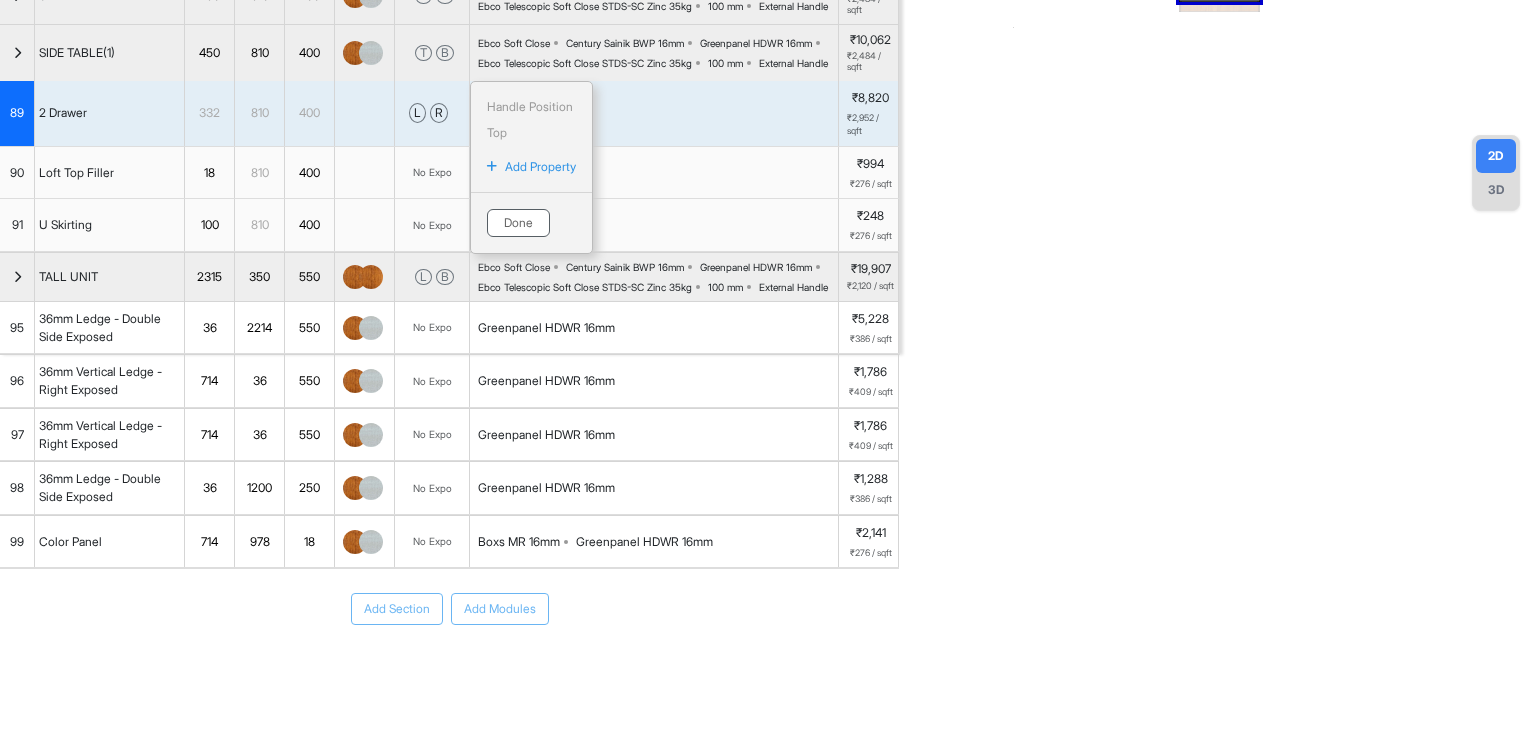 click on "Done" at bounding box center [518, 223] 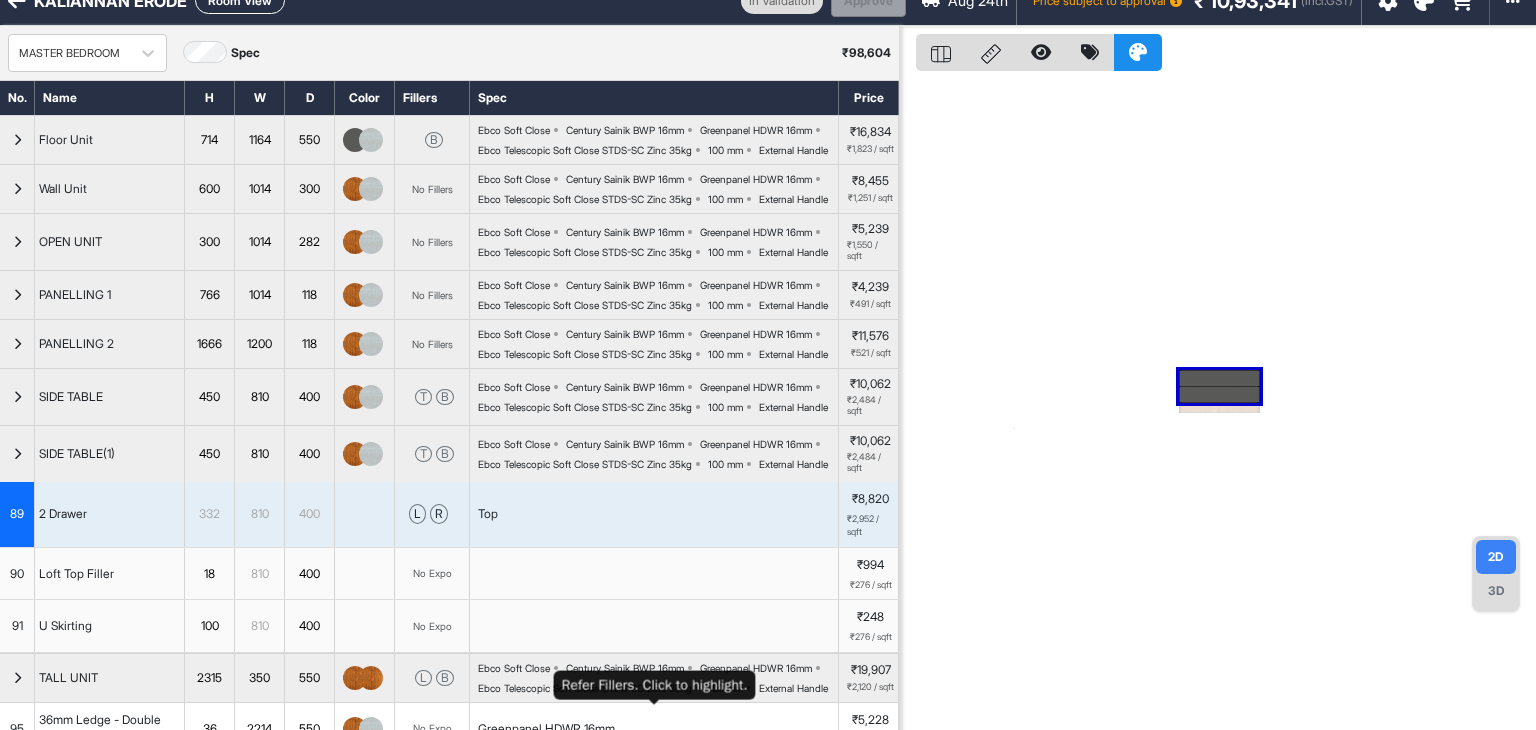 scroll, scrollTop: 0, scrollLeft: 0, axis: both 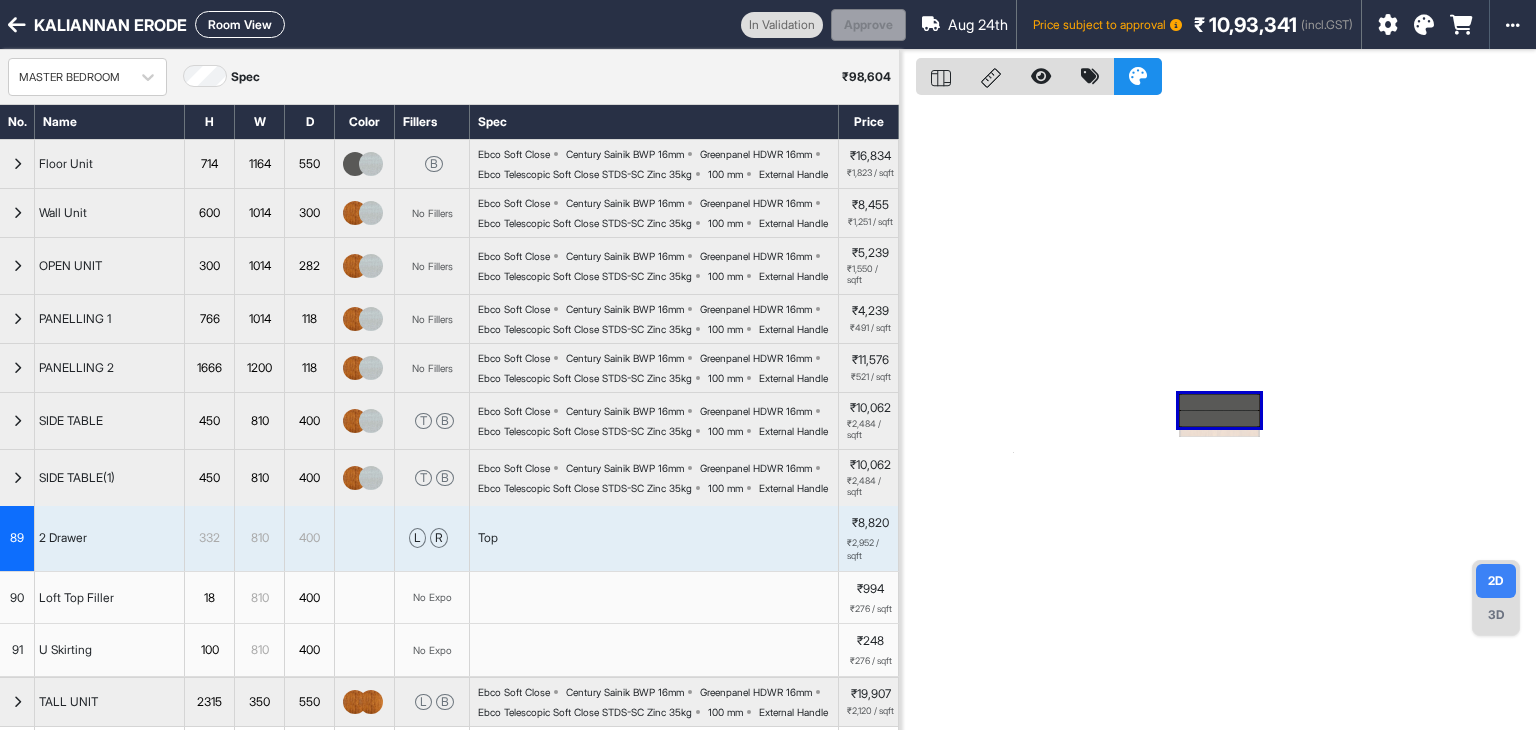 click on "Room View" at bounding box center [240, 24] 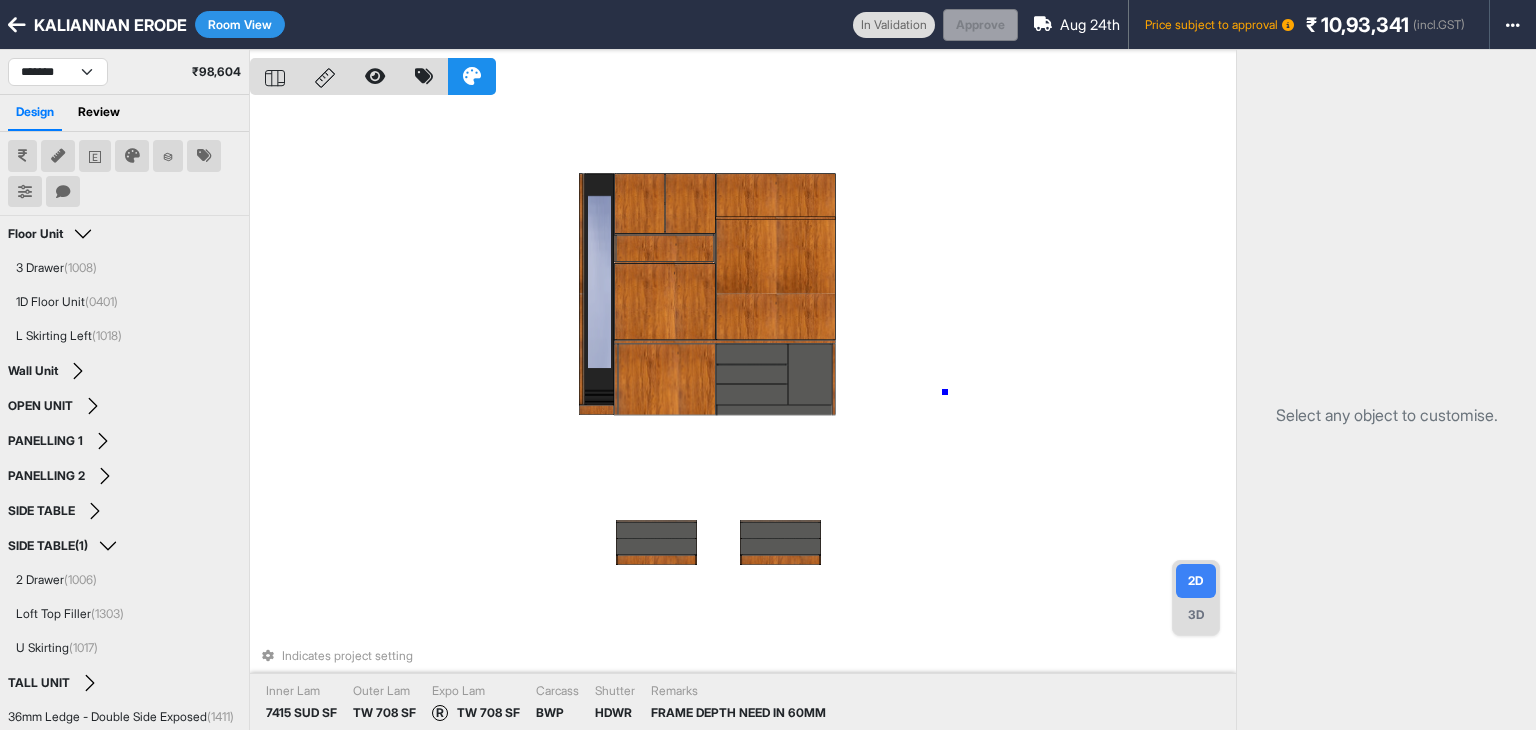 click on "Indicates project setting Inner Lam 7415 SUD SF Outer Lam TW 708 SF Expo Lam R TW 708 SF Carcass BWP Shutter HDWR Remarks FRAME DEPTH NEED IN 60MM" at bounding box center [743, 415] 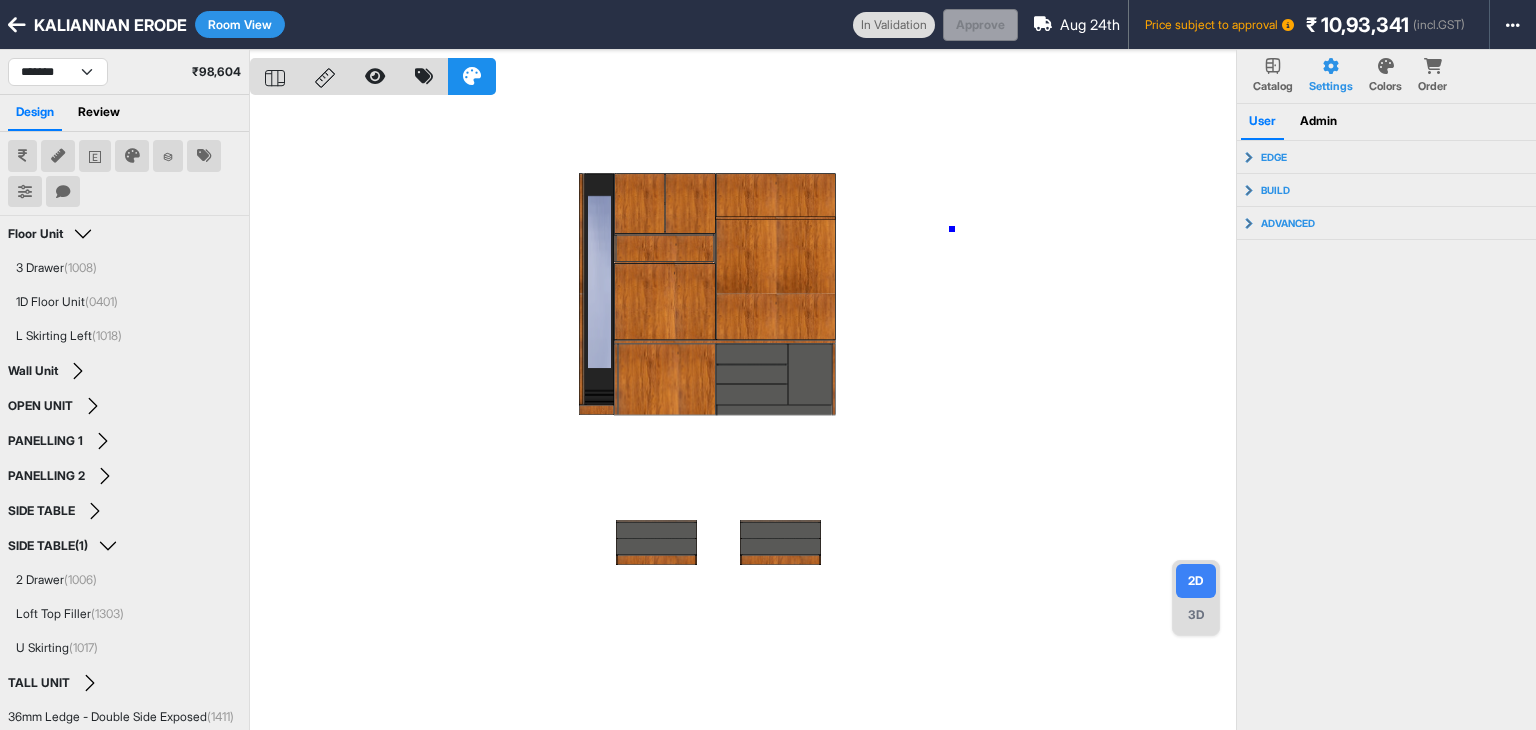 click at bounding box center (743, 415) 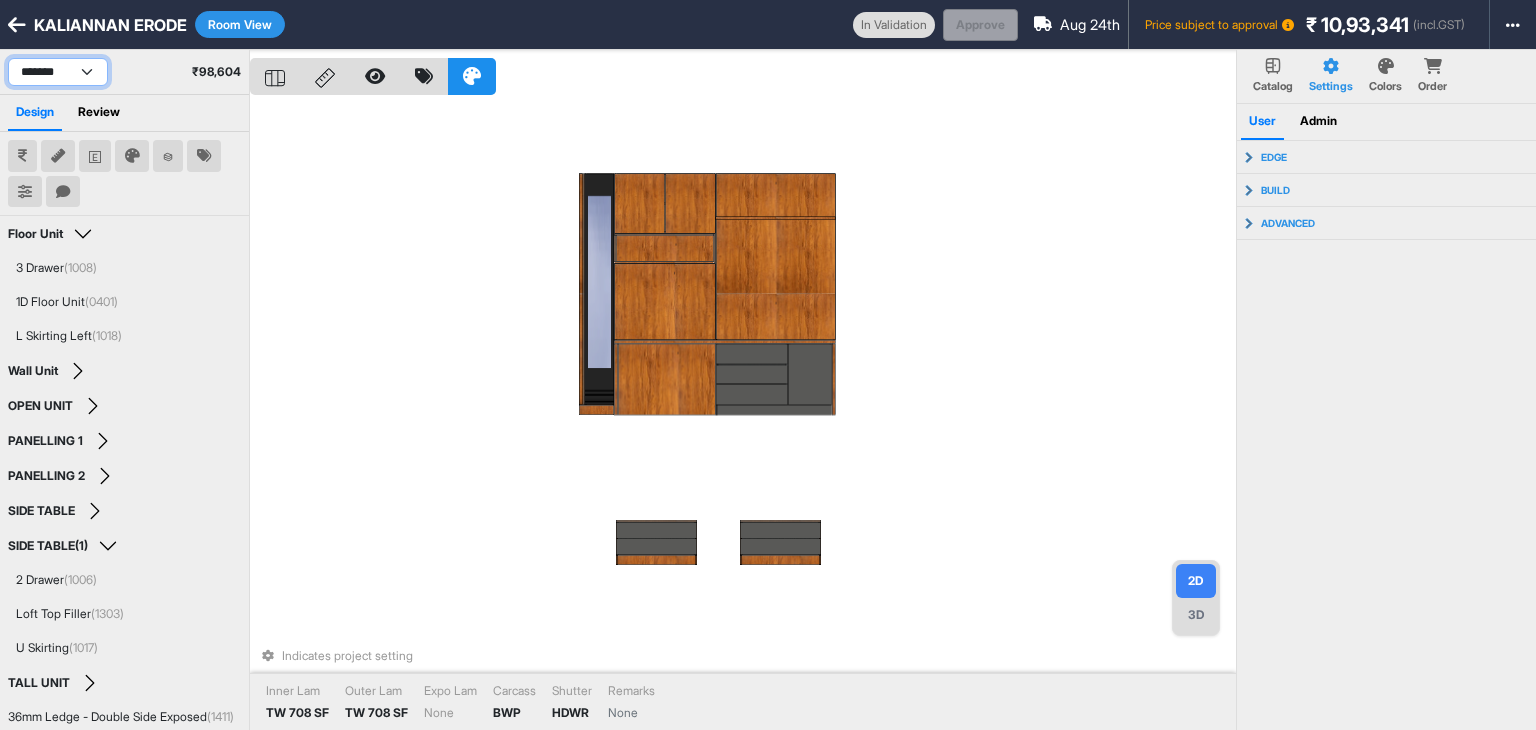 click on "**********" at bounding box center (58, 72) 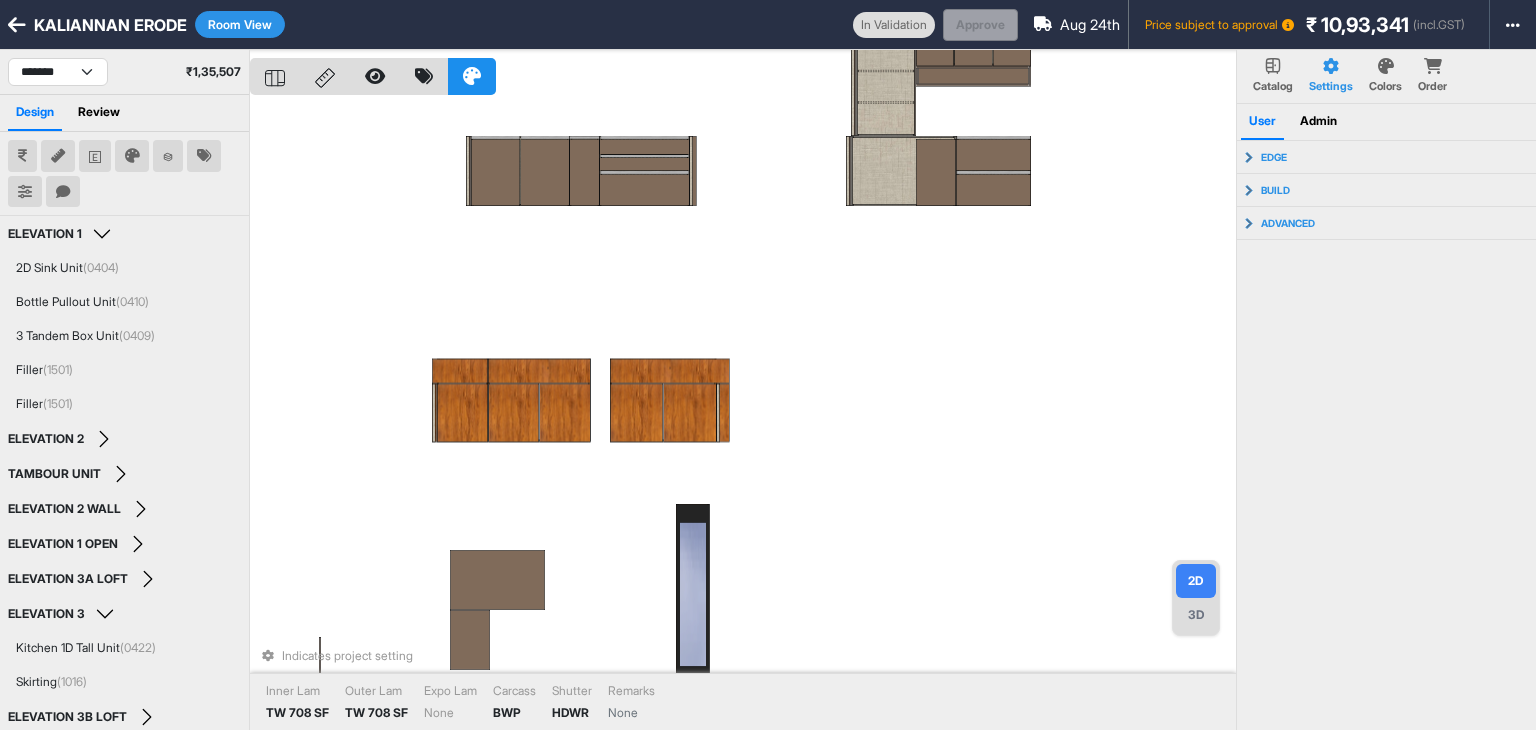 click at bounding box center [63, 192] 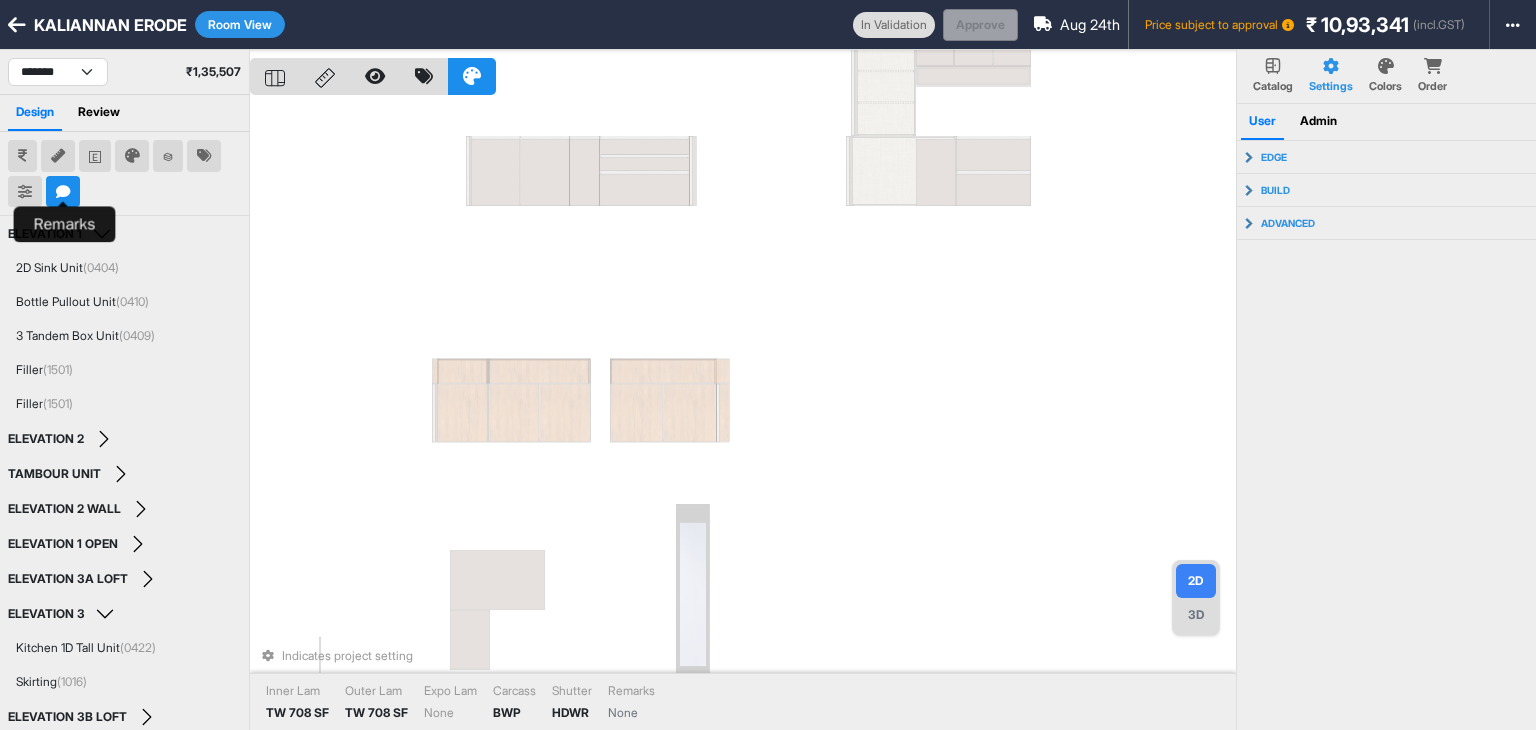 type 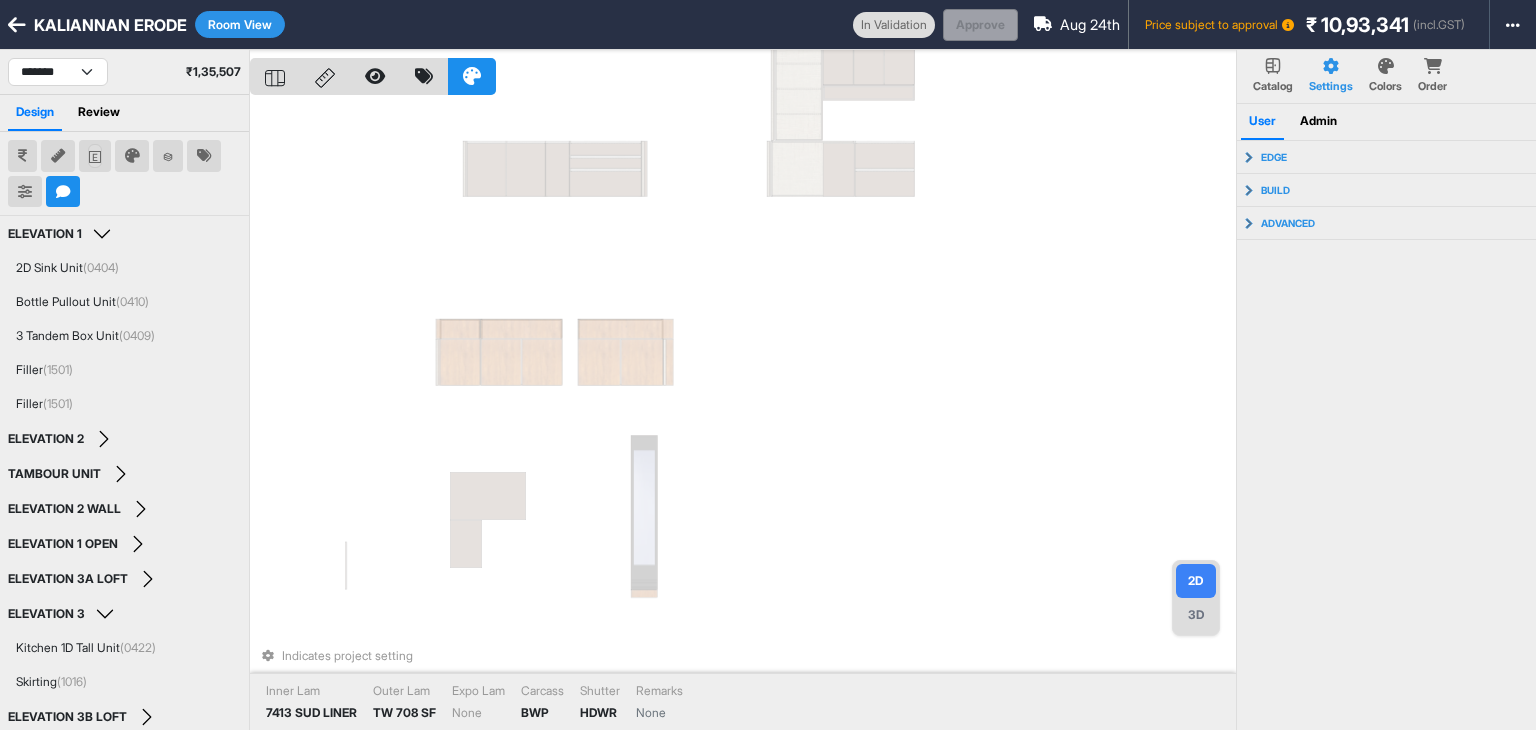 click 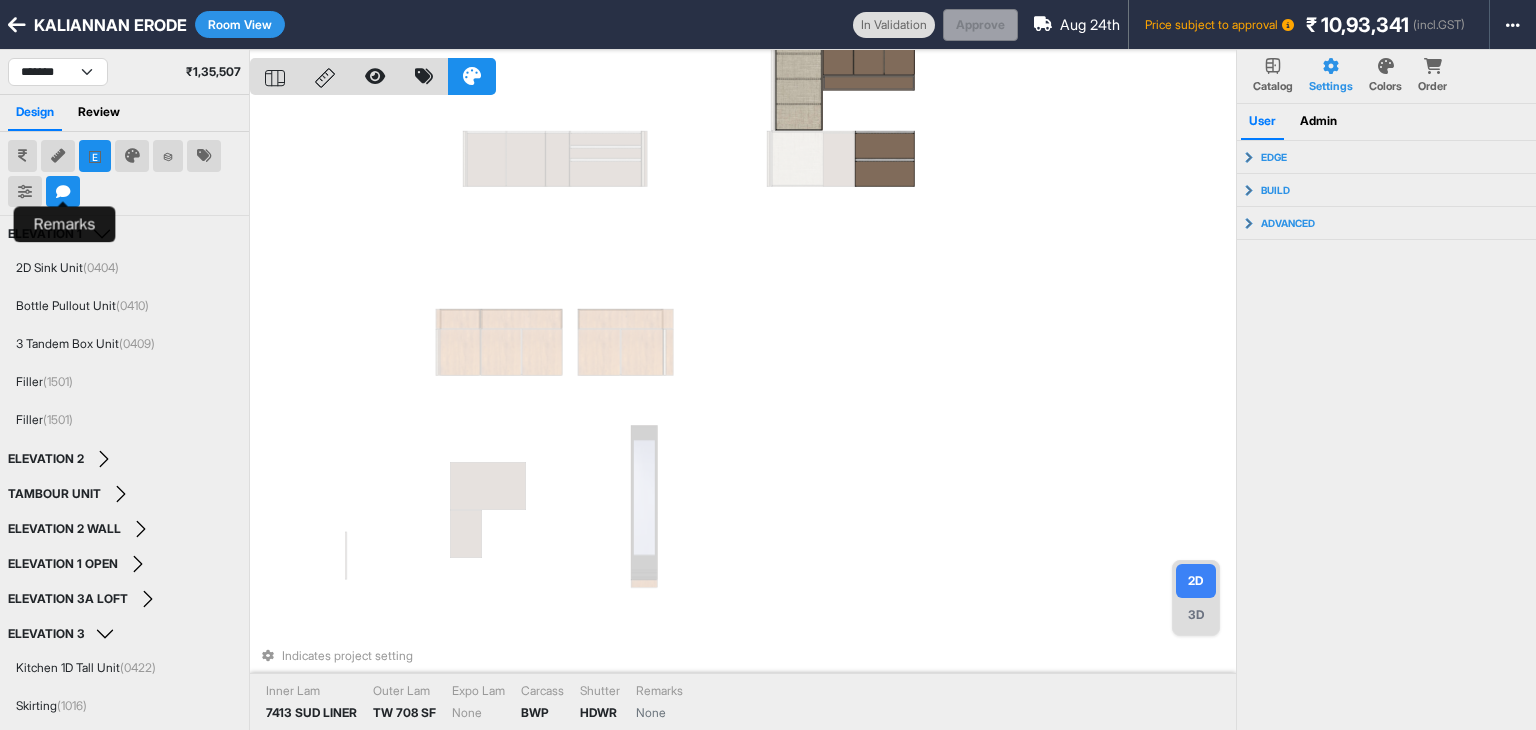 click at bounding box center [63, 192] 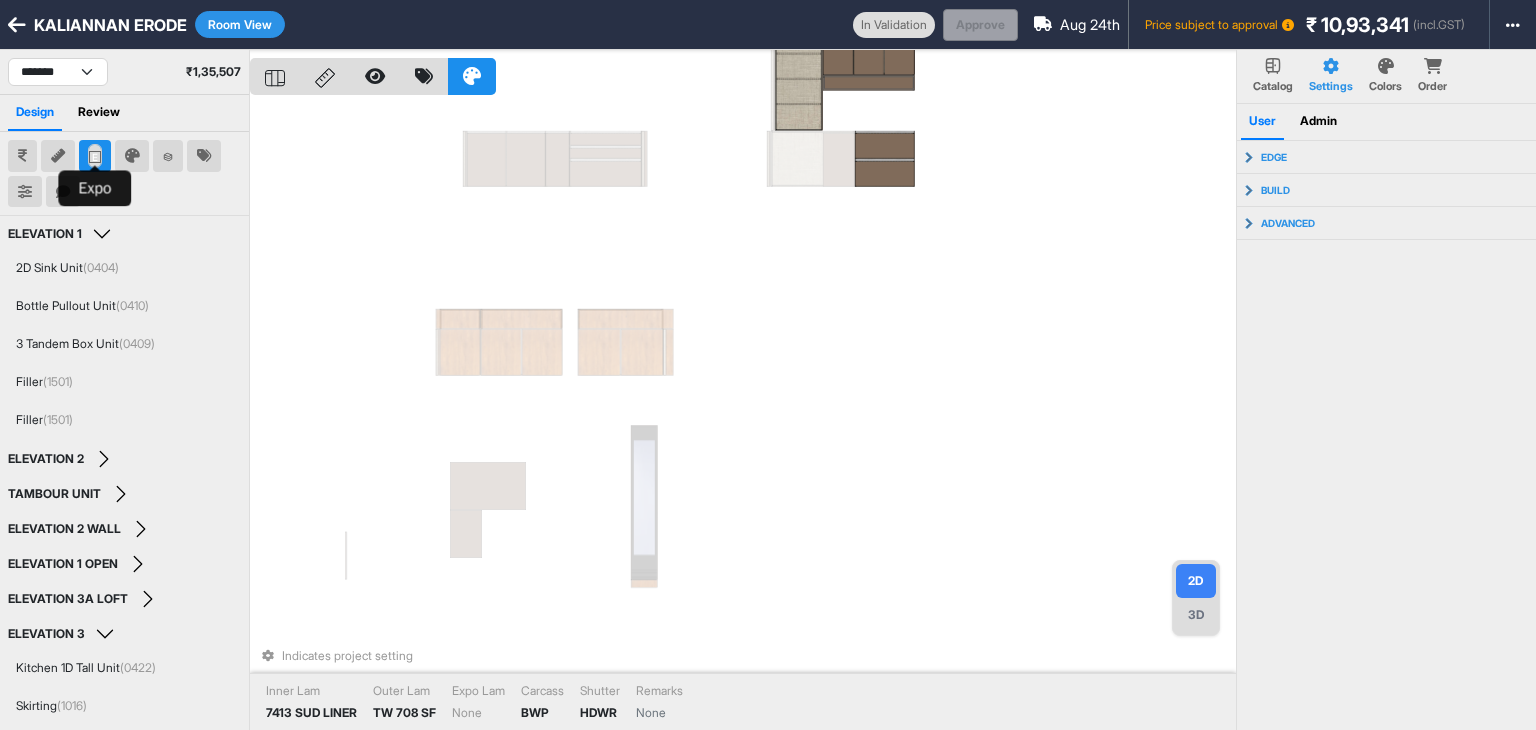 click at bounding box center (95, 156) 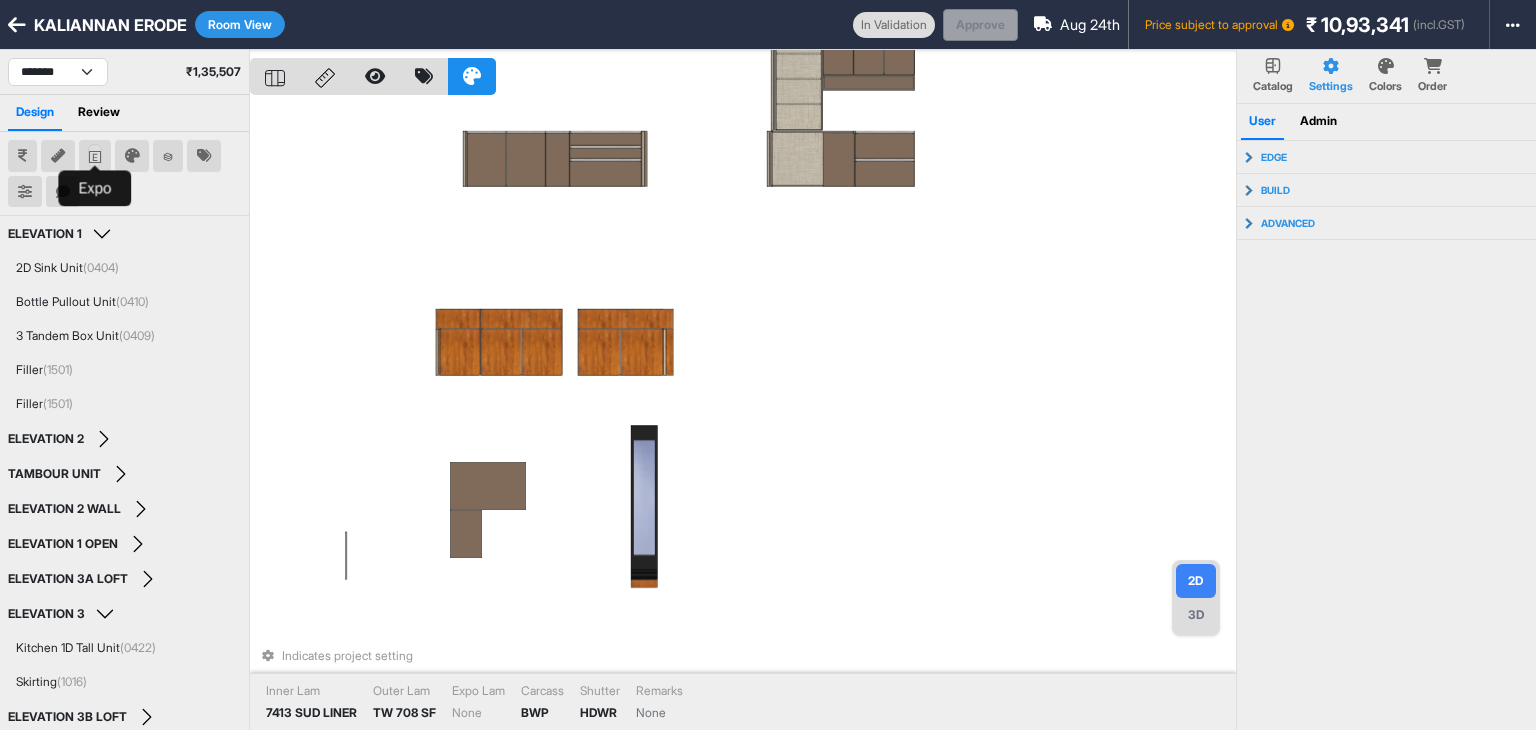 click at bounding box center (95, 156) 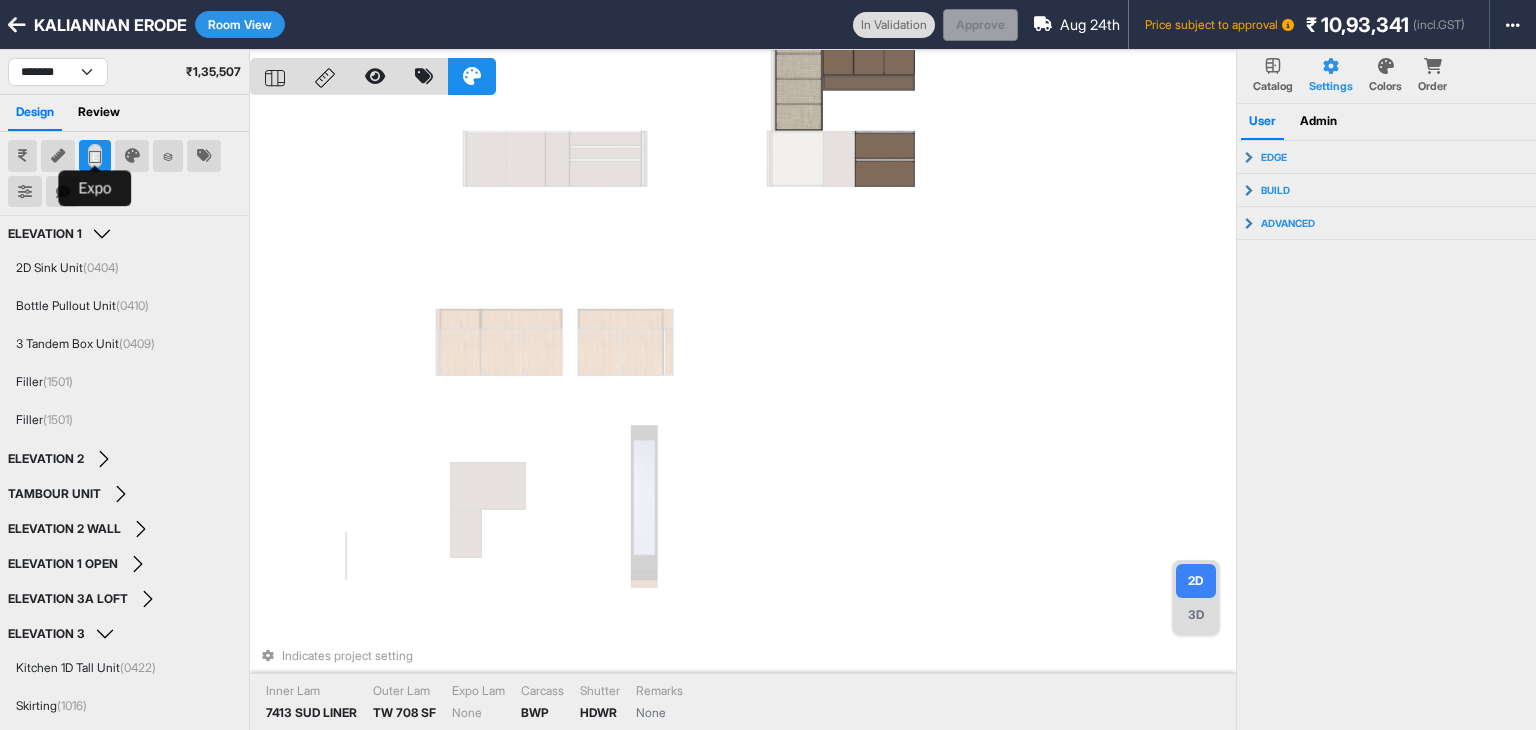 click at bounding box center (95, 156) 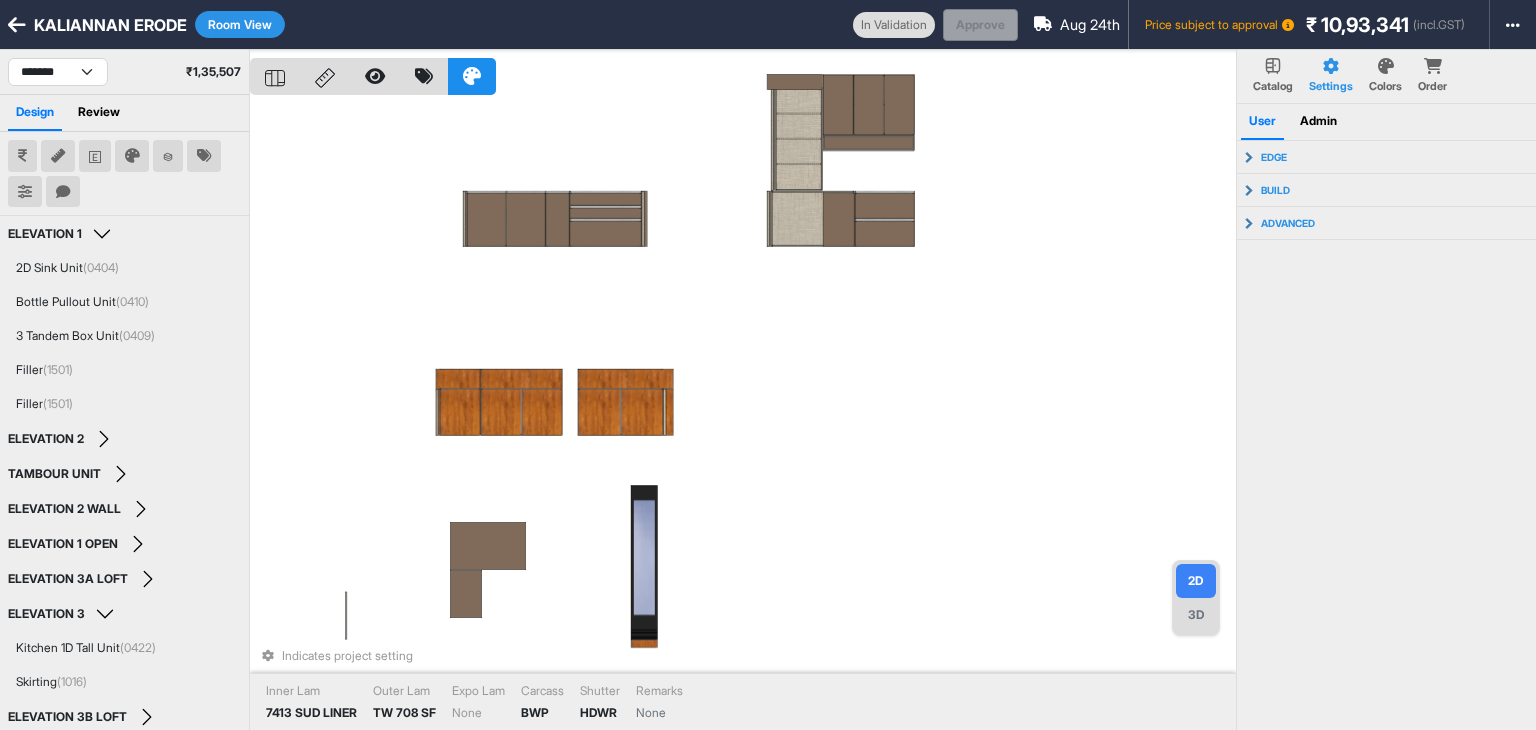 type 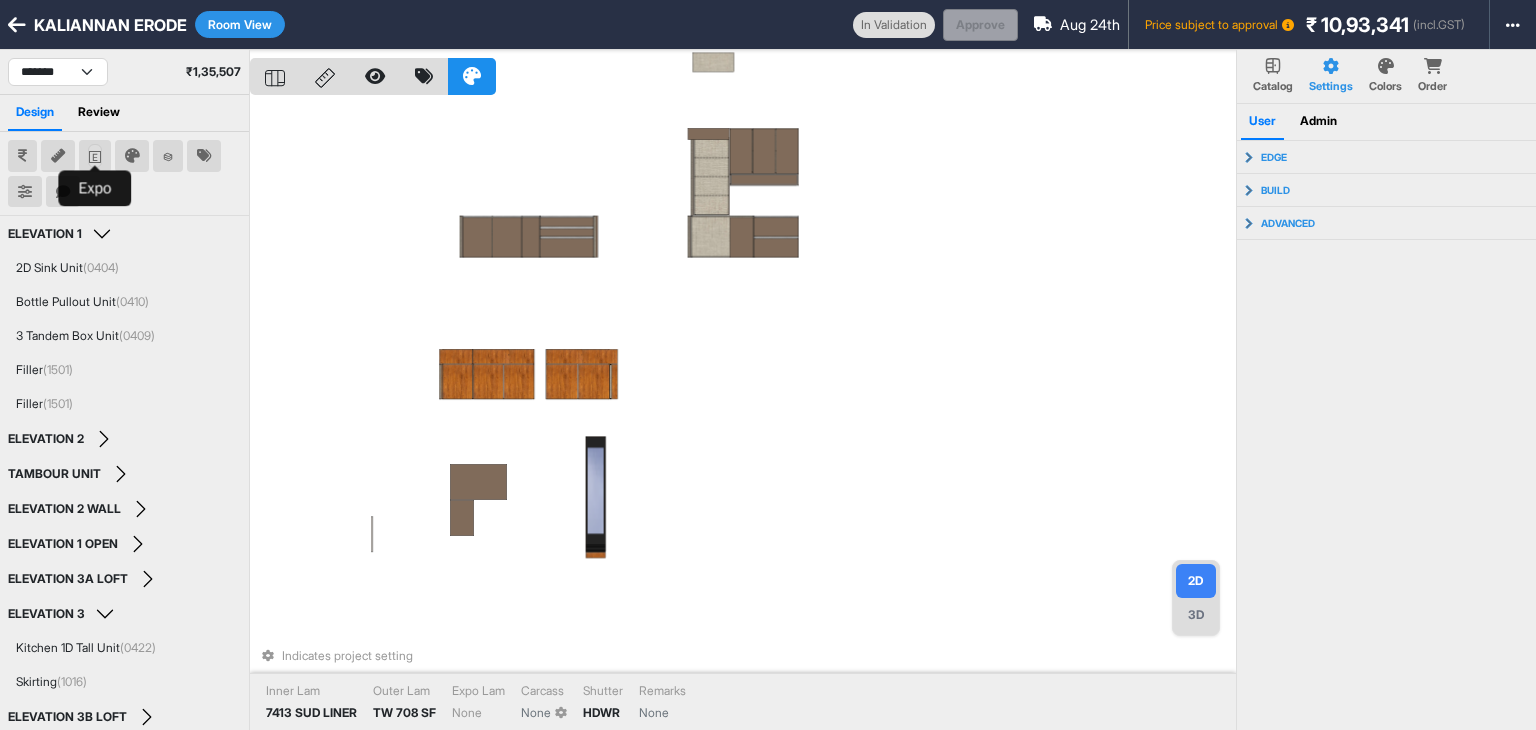 click 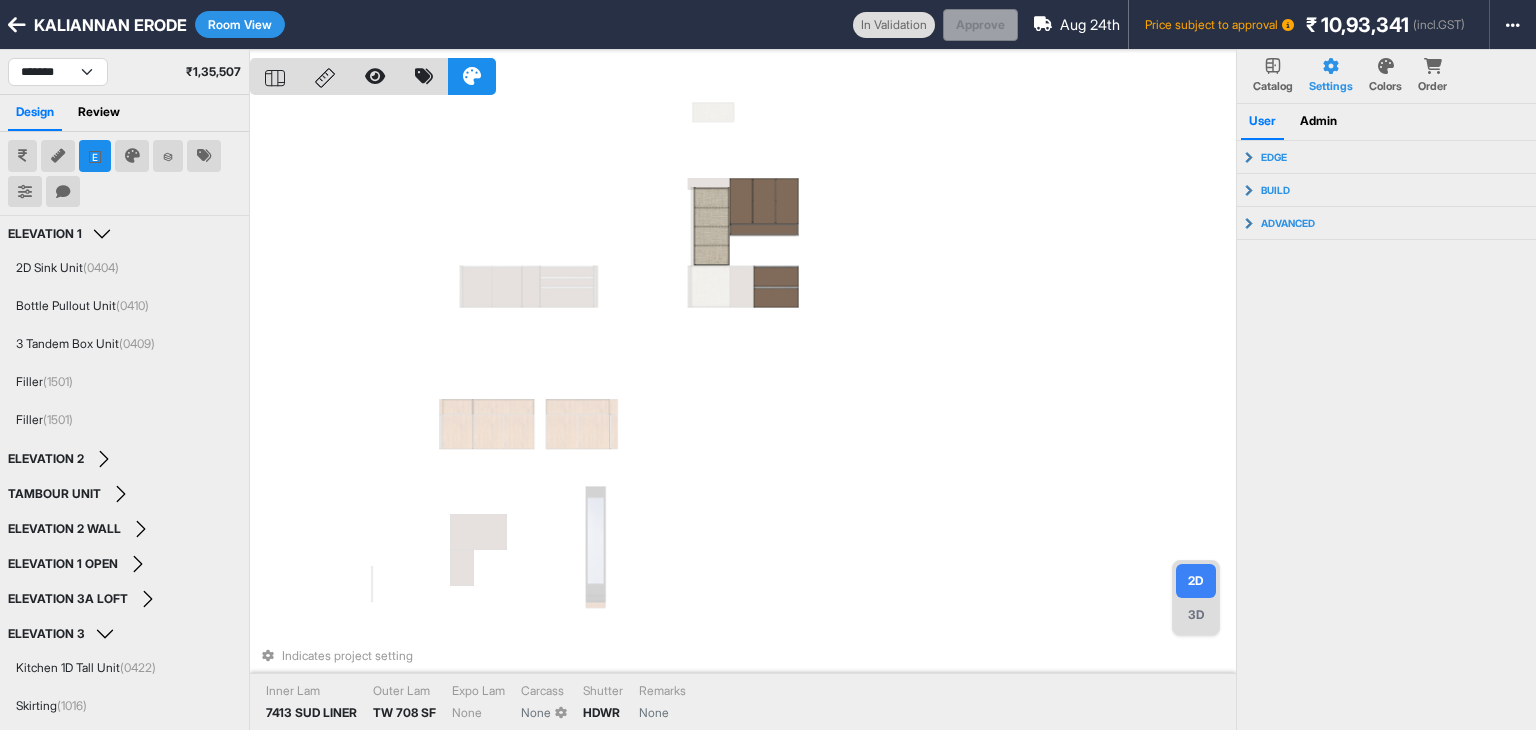 click at bounding box center [124, 173] 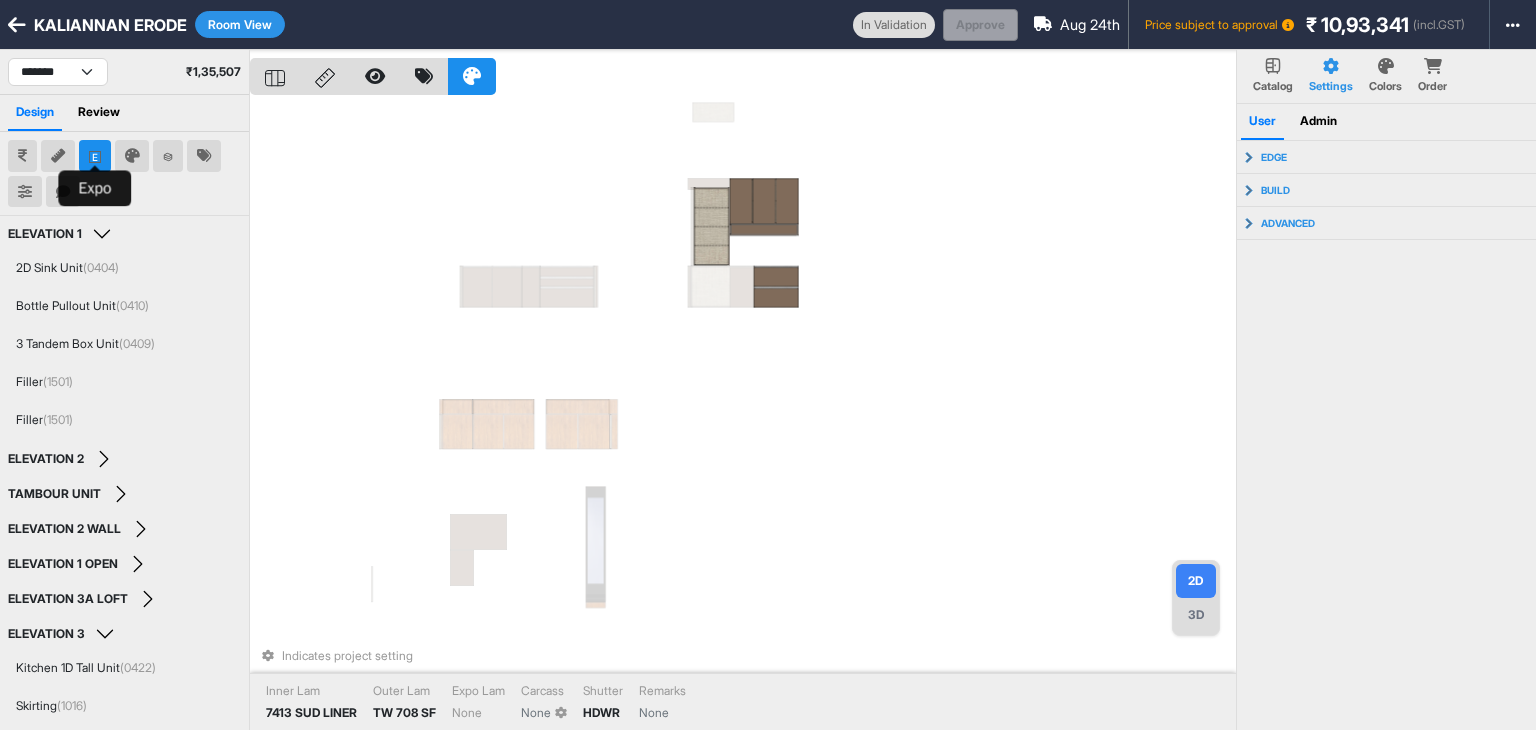click at bounding box center [95, 156] 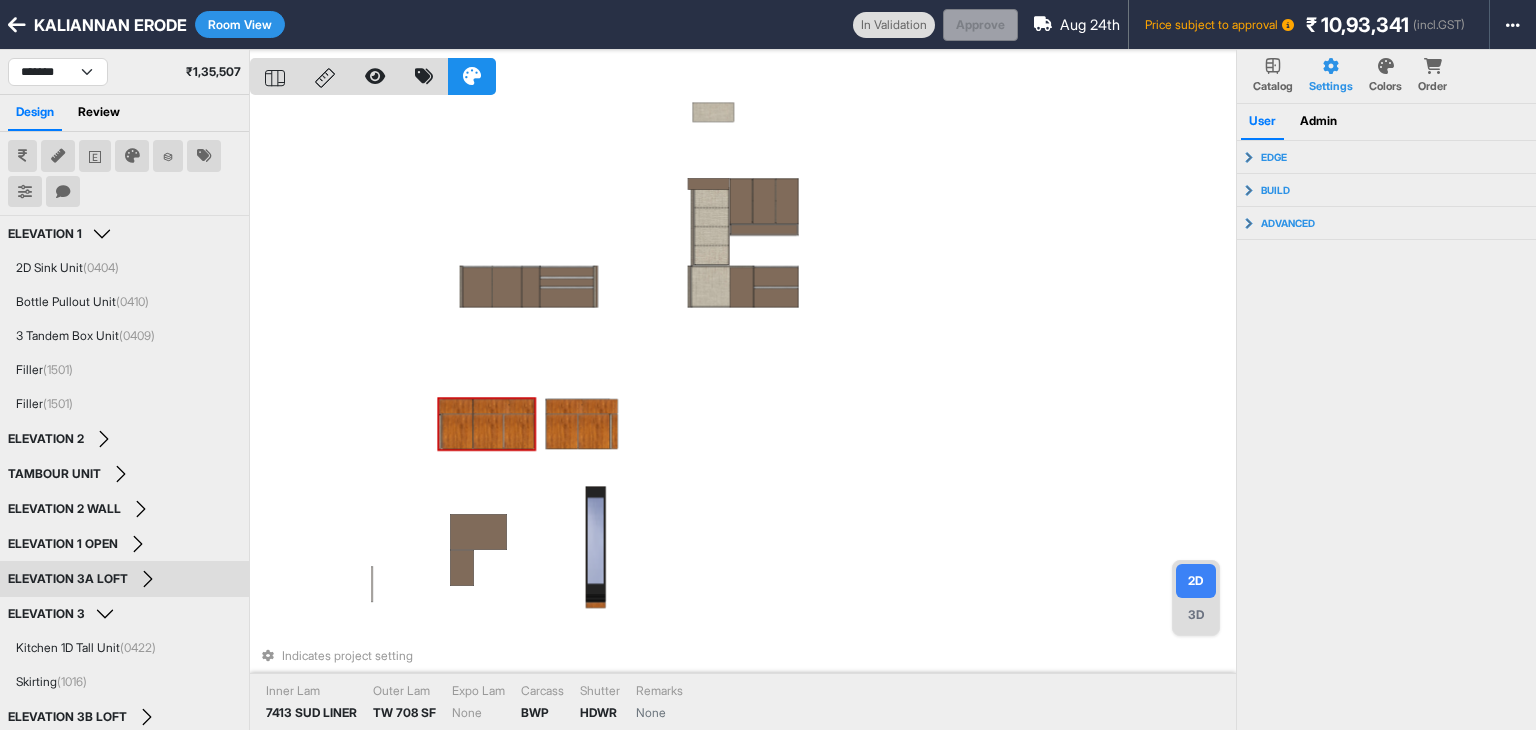 click at bounding box center (519, 431) 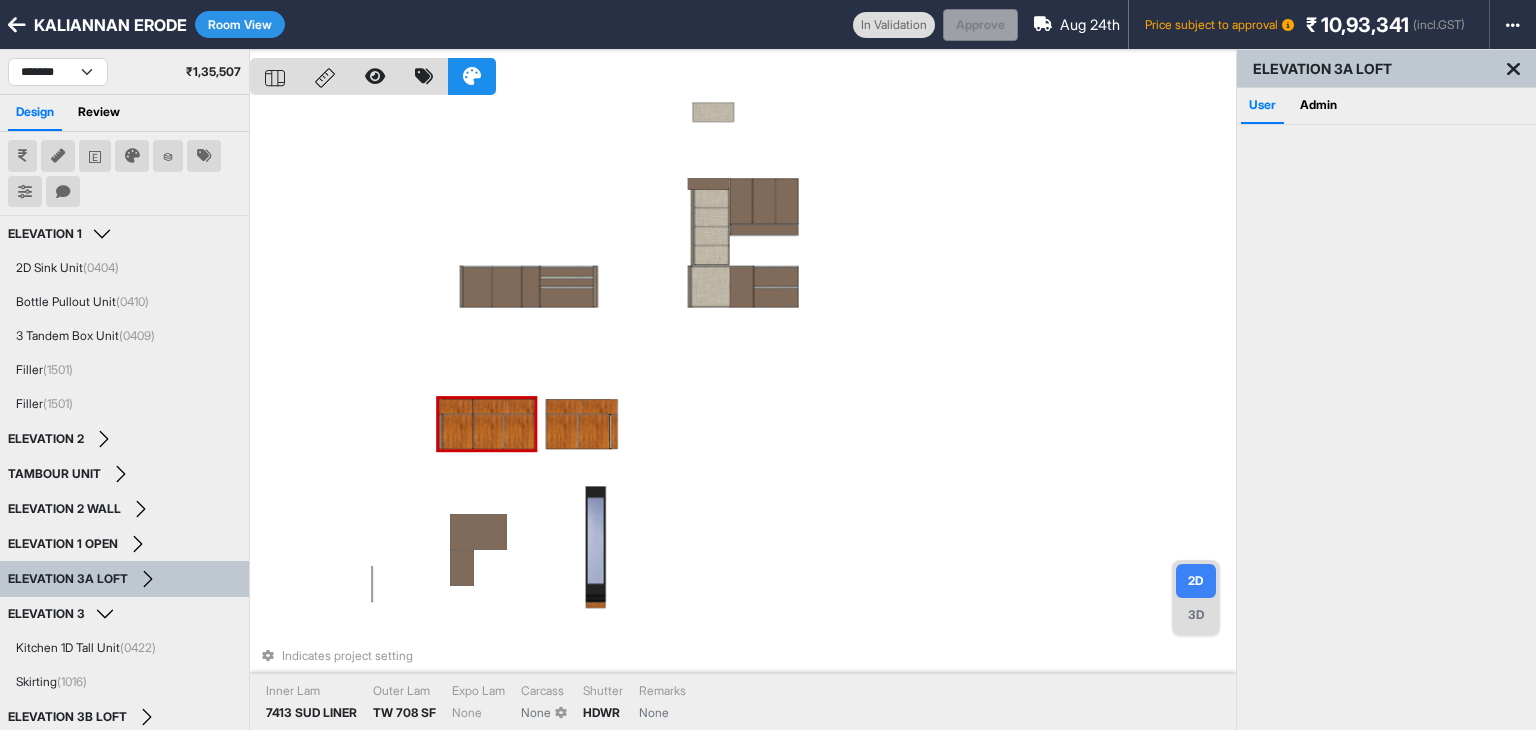 click at bounding box center [503, 406] 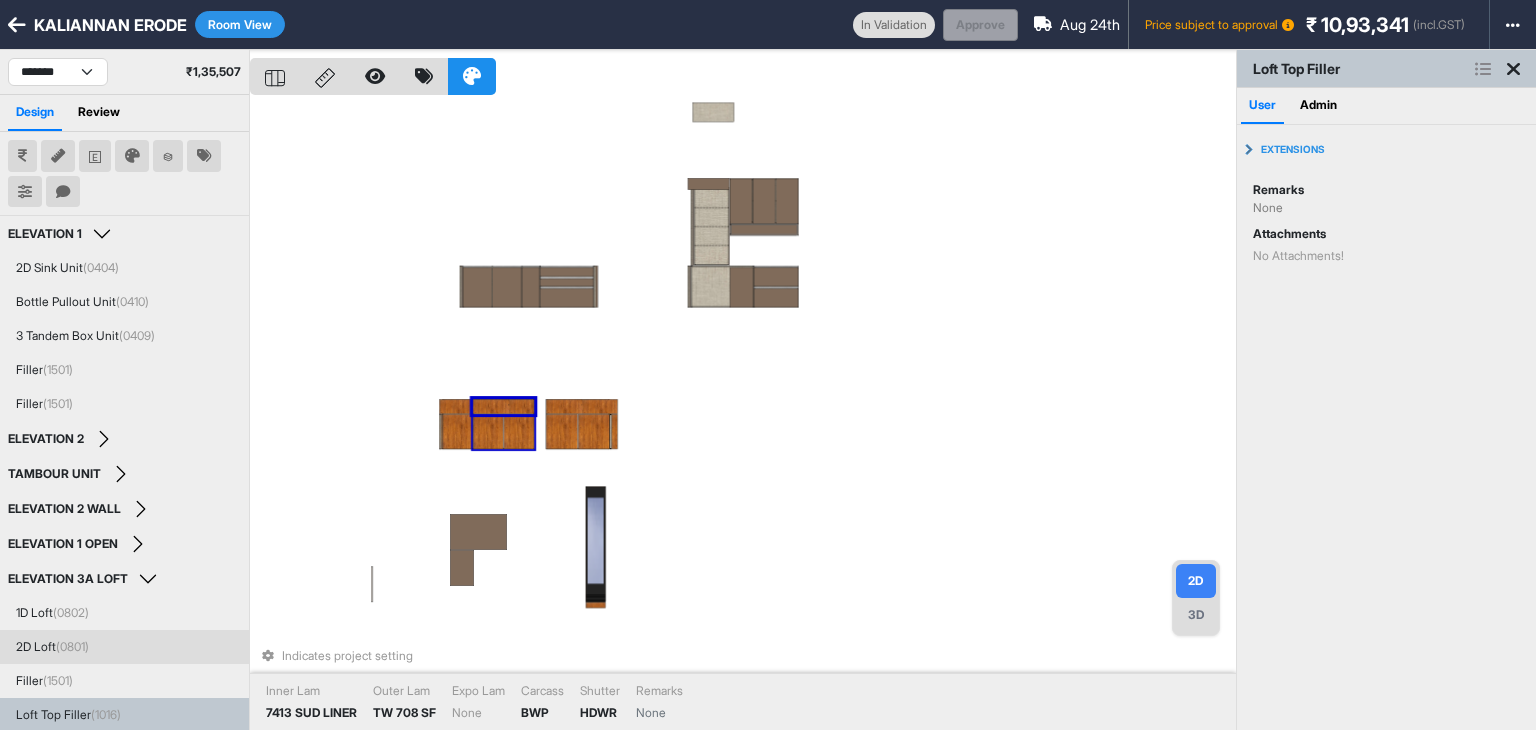 click at bounding box center [519, 431] 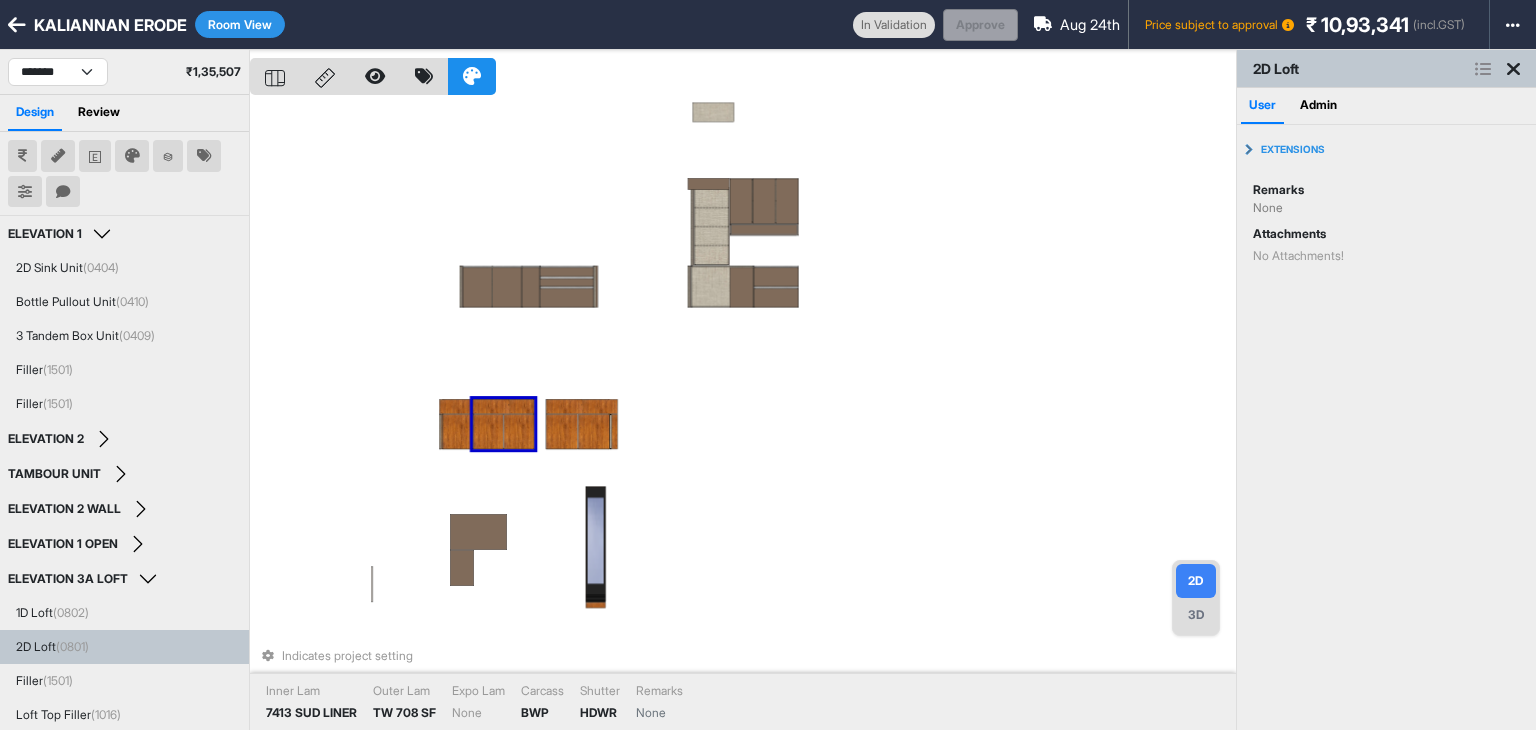 click on "Indicates project setting Inner Lam 7413 SUD LINER Outer Lam TW 708 SF Expo Lam None Carcass BWP Shutter HDWR Remarks None" at bounding box center [743, 415] 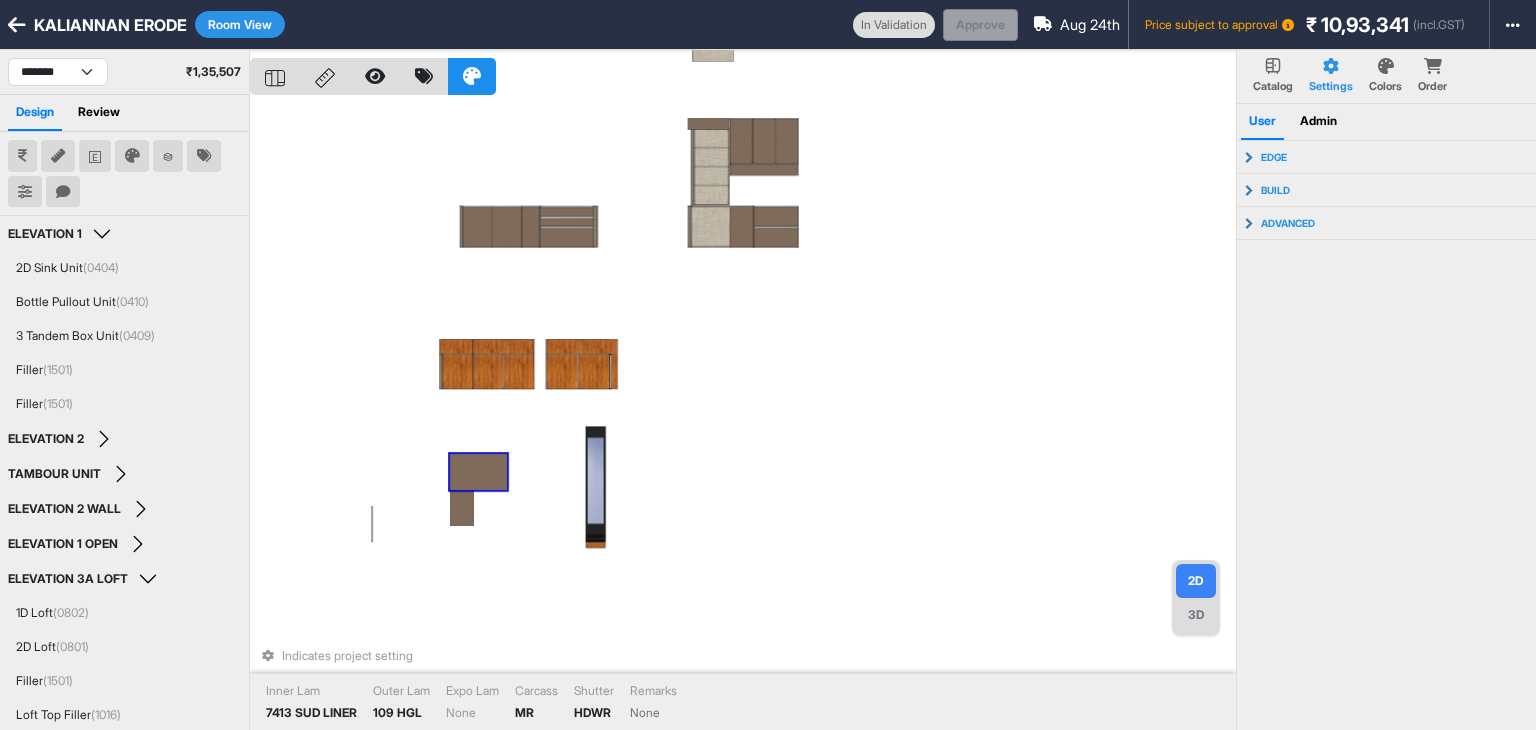 click at bounding box center [478, 472] 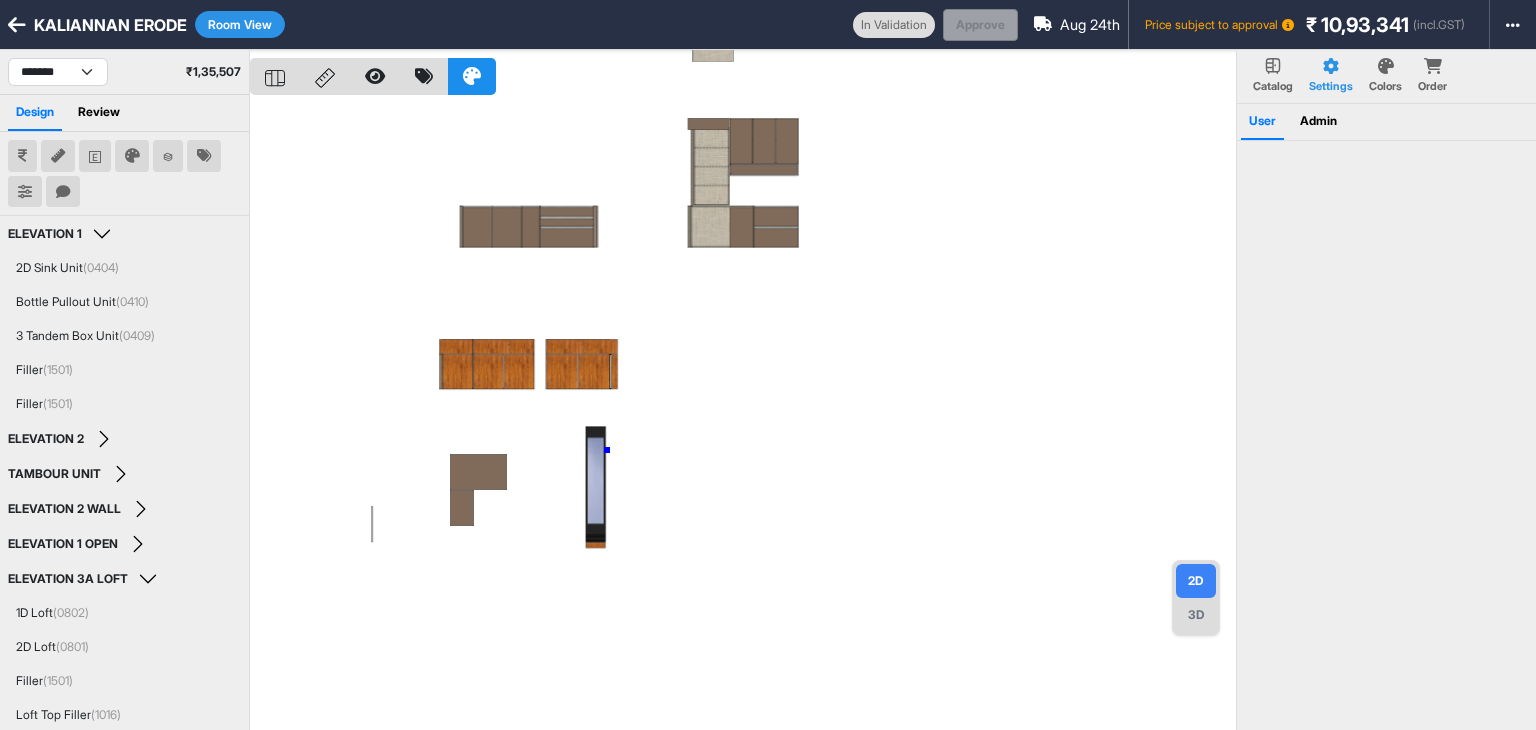 click at bounding box center [743, 415] 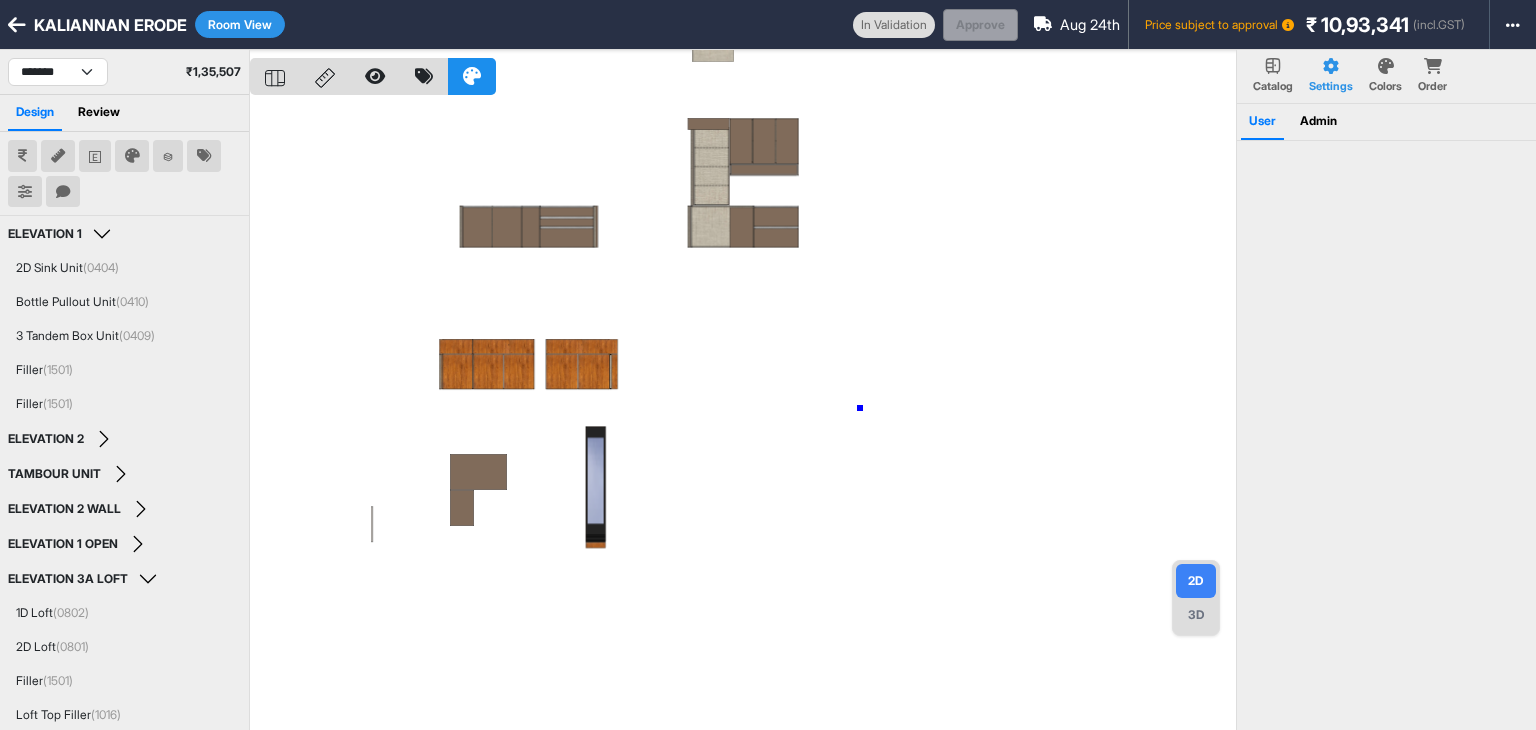 click at bounding box center [743, 415] 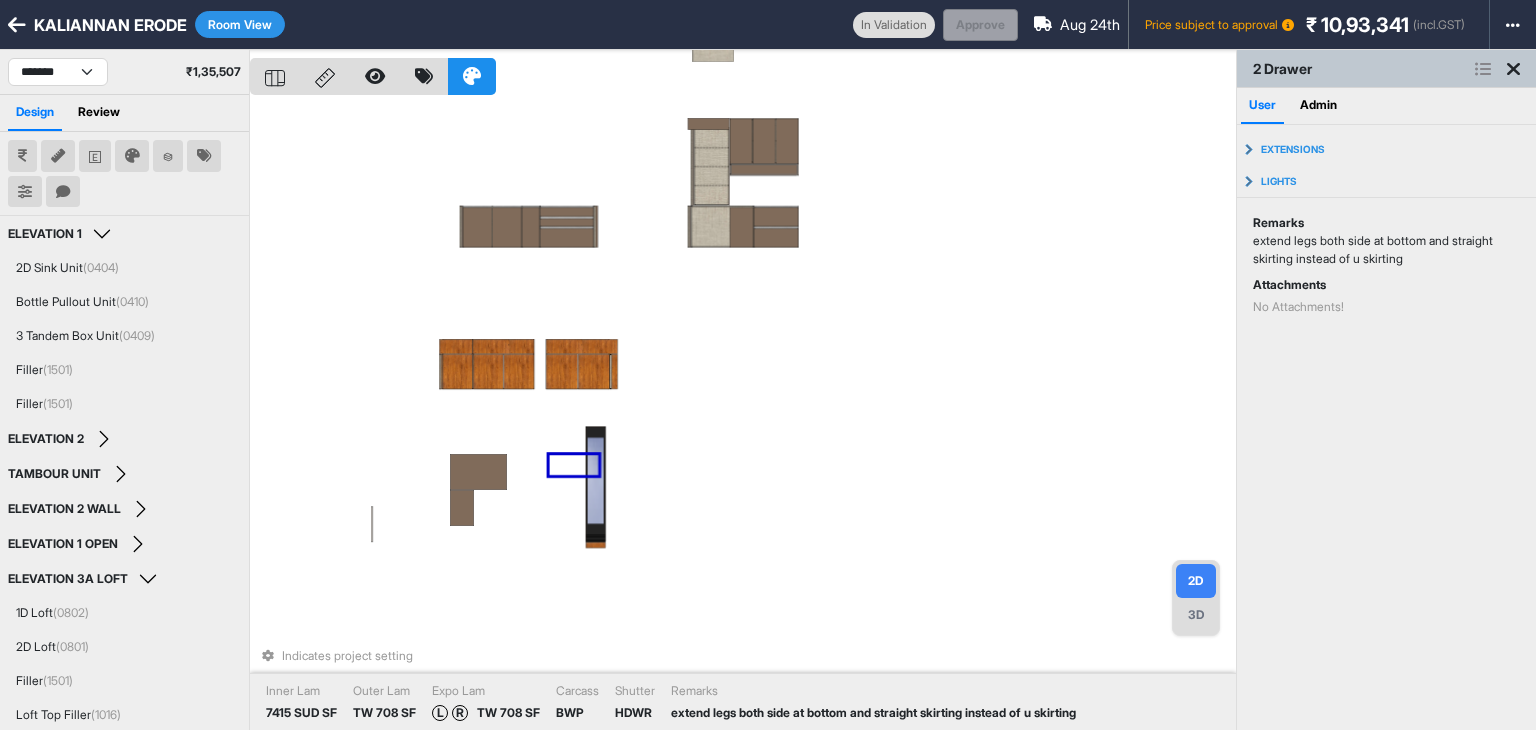click on "Indicates project setting Inner Lam 7415 SUD SF Outer Lam TW 708 SF Expo Lam L R TW 708 SF Carcass BWP Shutter HDWR Remarks extend legs both side at bottom and straight skirting instead of u skirting" at bounding box center [743, 415] 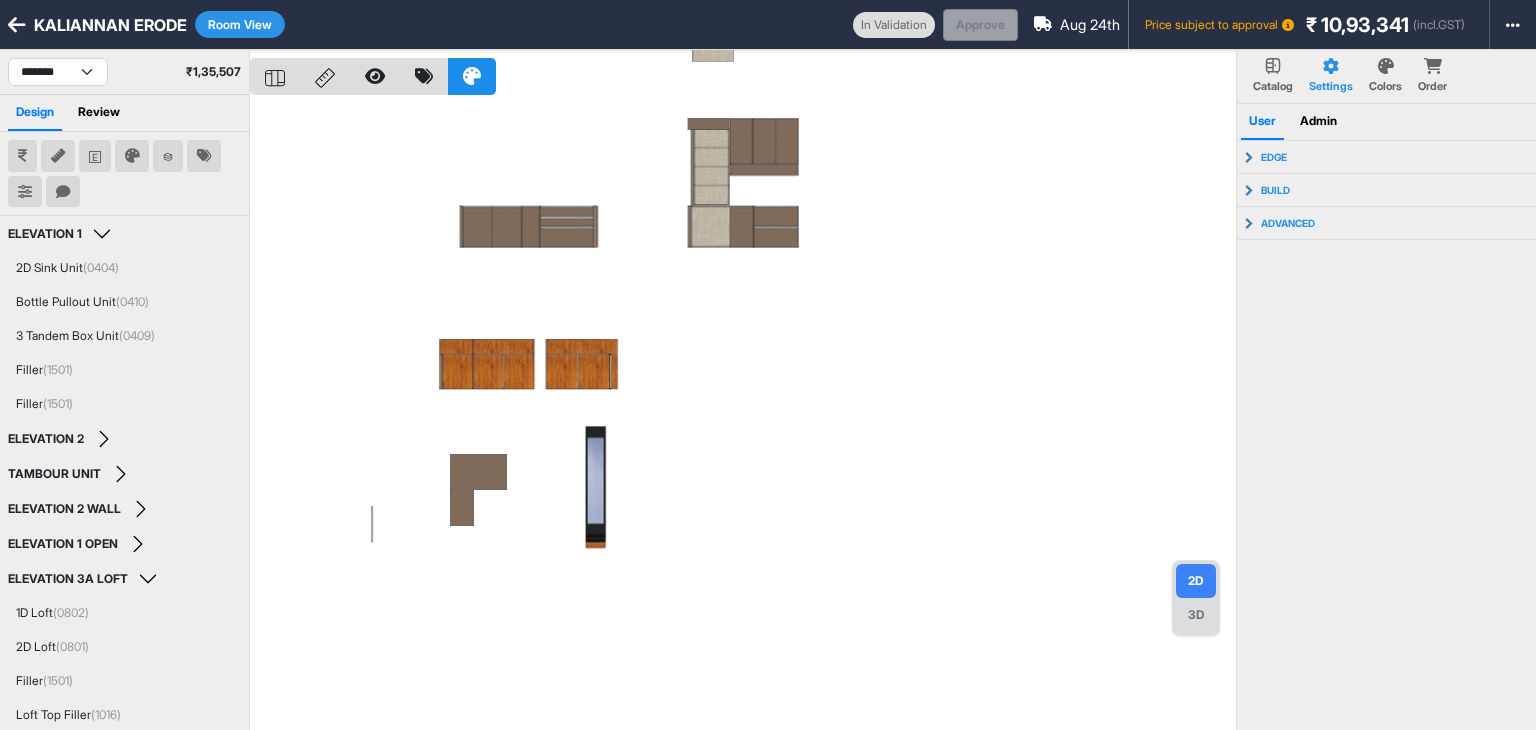 click on "3D" at bounding box center (1196, 615) 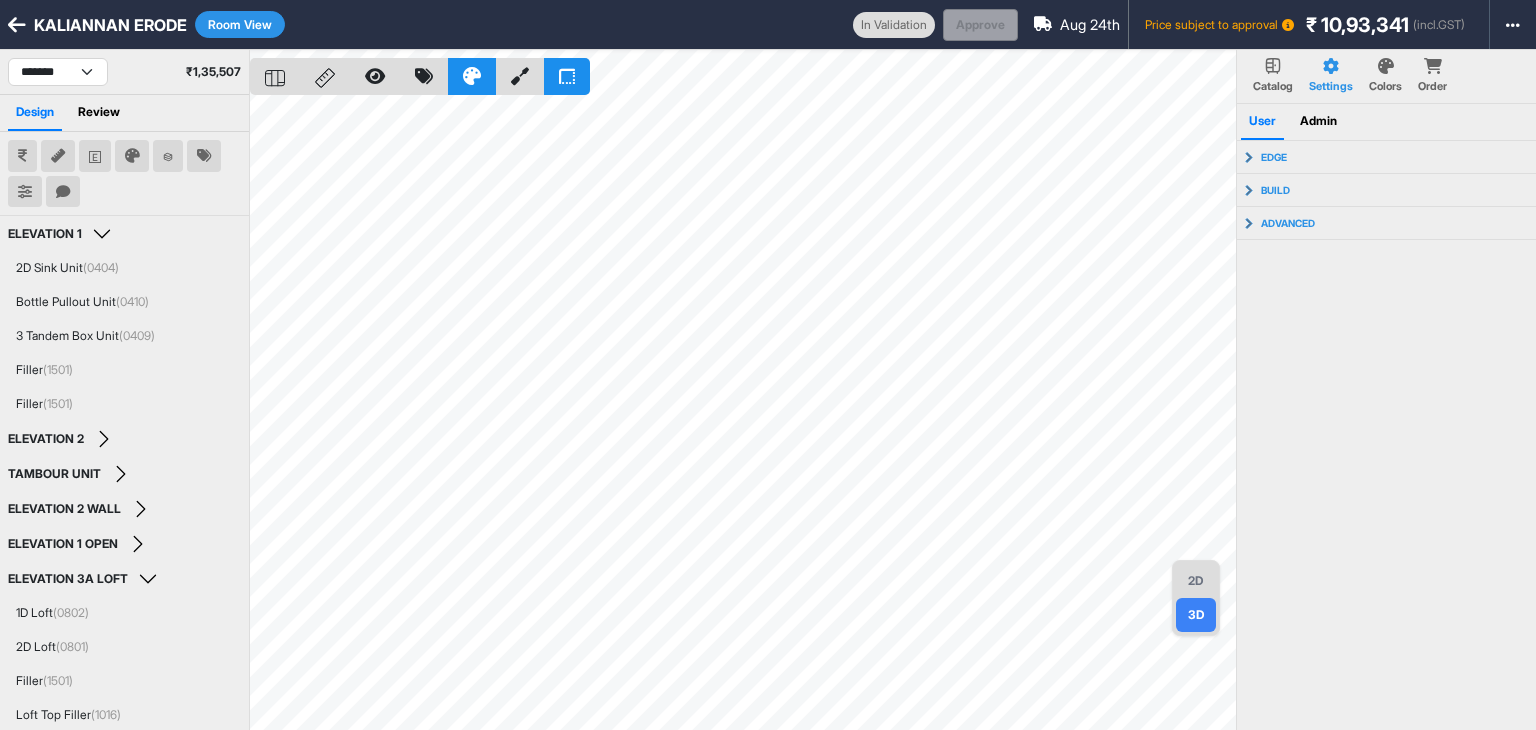click on "2D" at bounding box center [1196, 581] 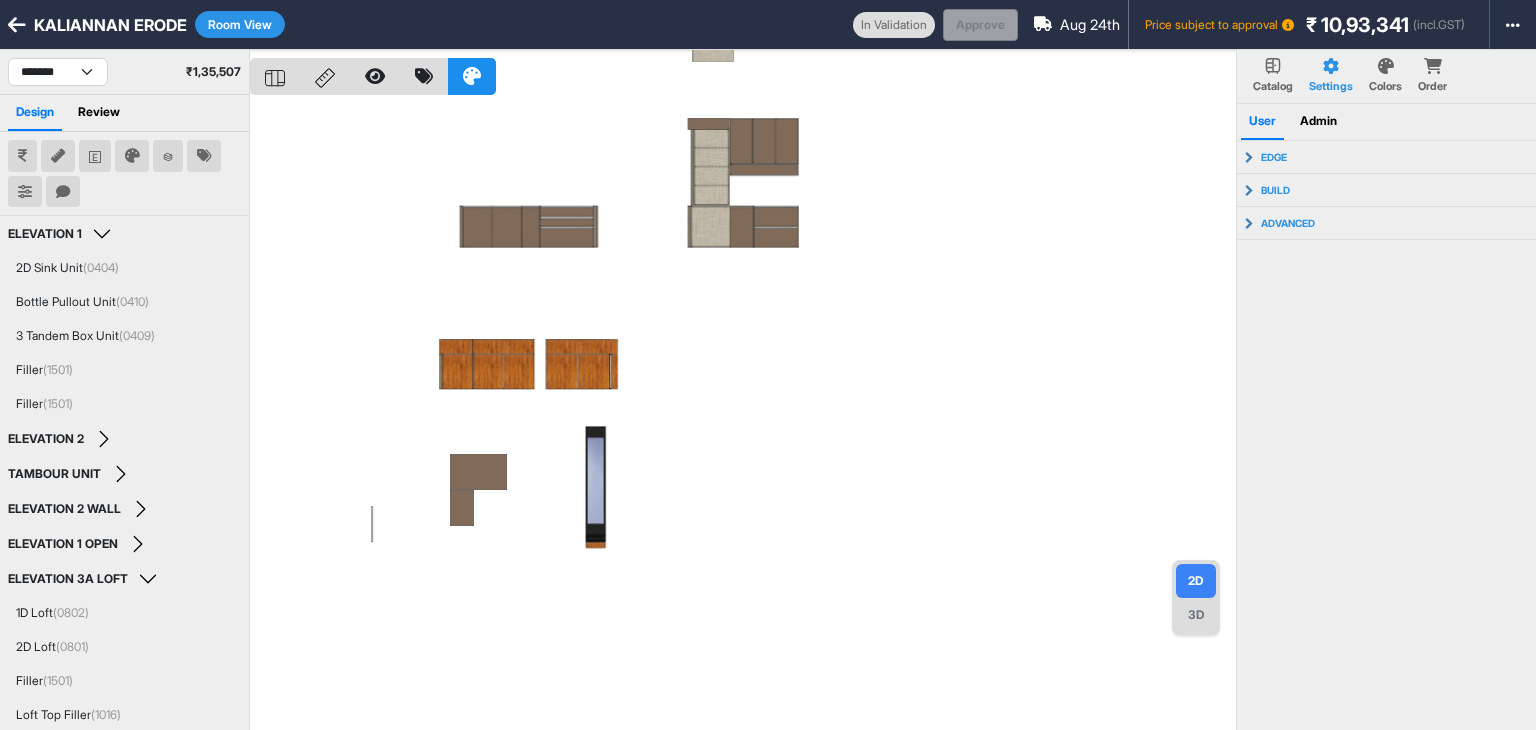 click at bounding box center (743, 415) 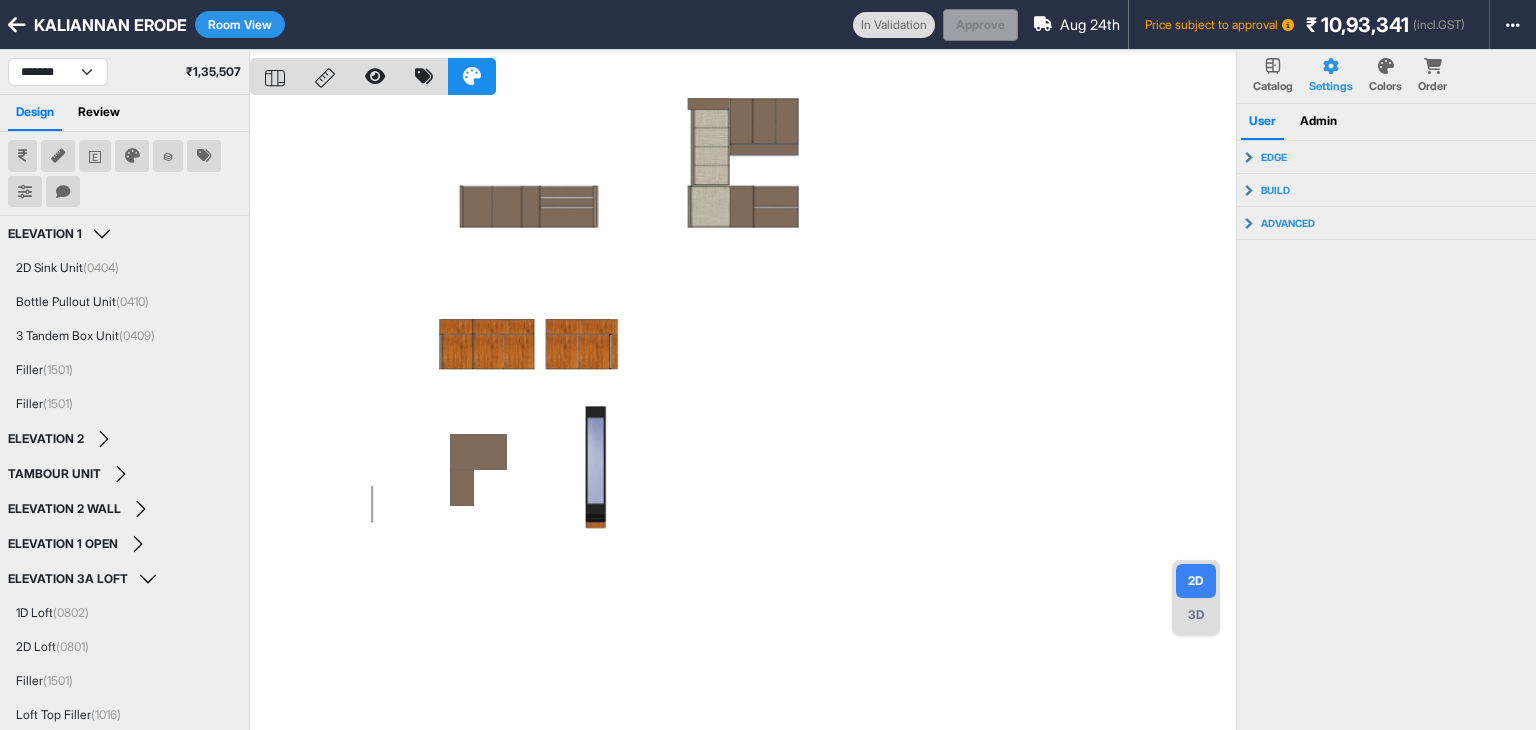 click at bounding box center [743, 415] 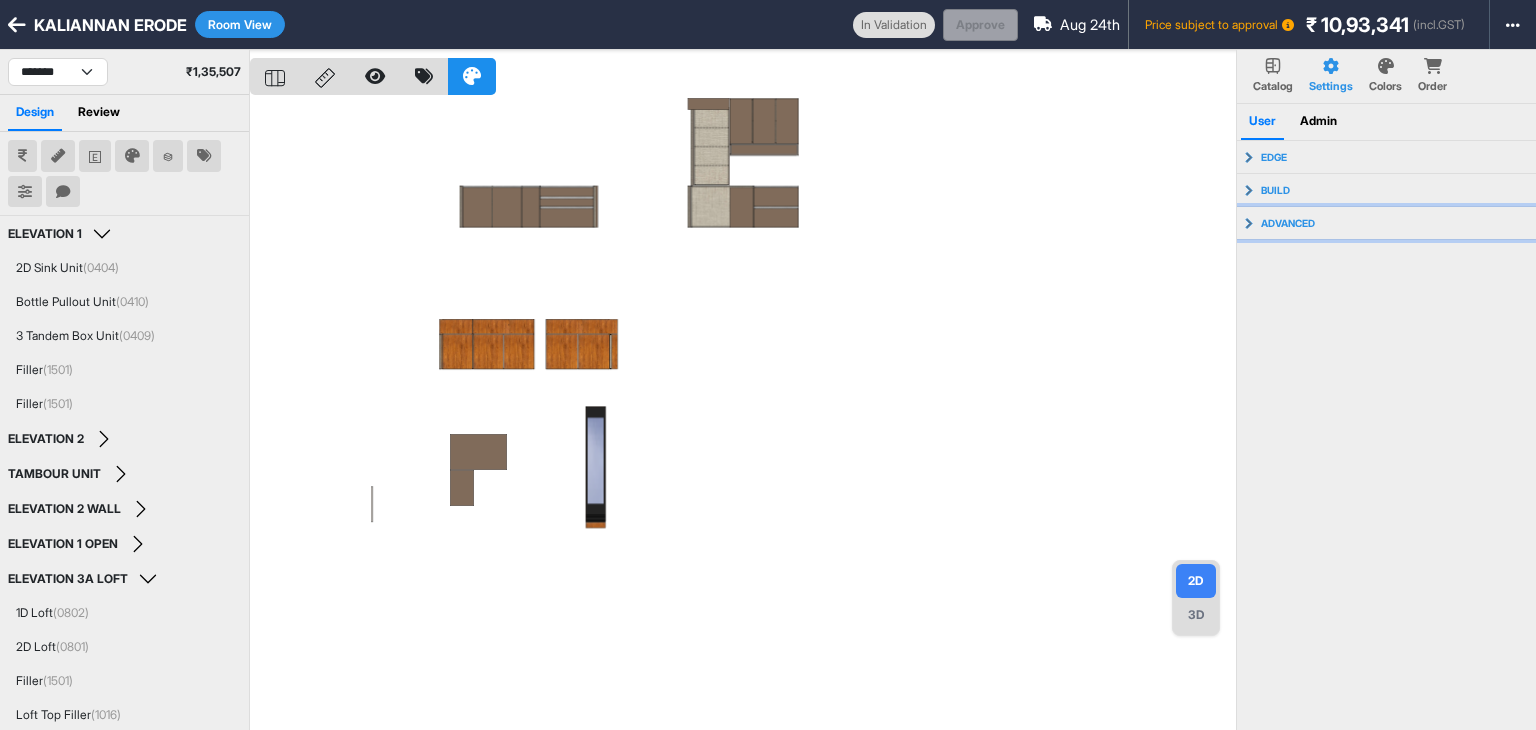 click on "advanced" at bounding box center [1387, 223] 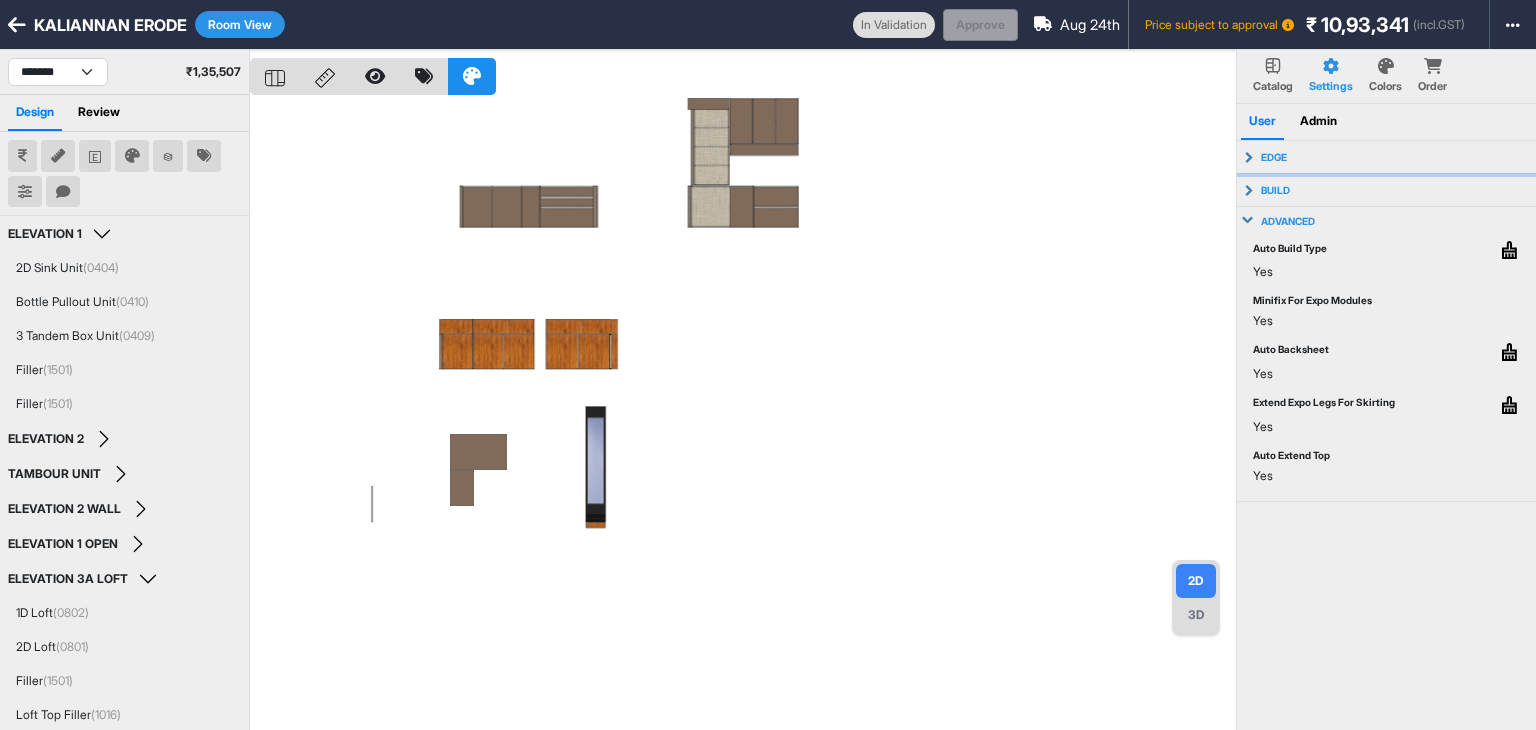 click on "edge" at bounding box center [1387, 157] 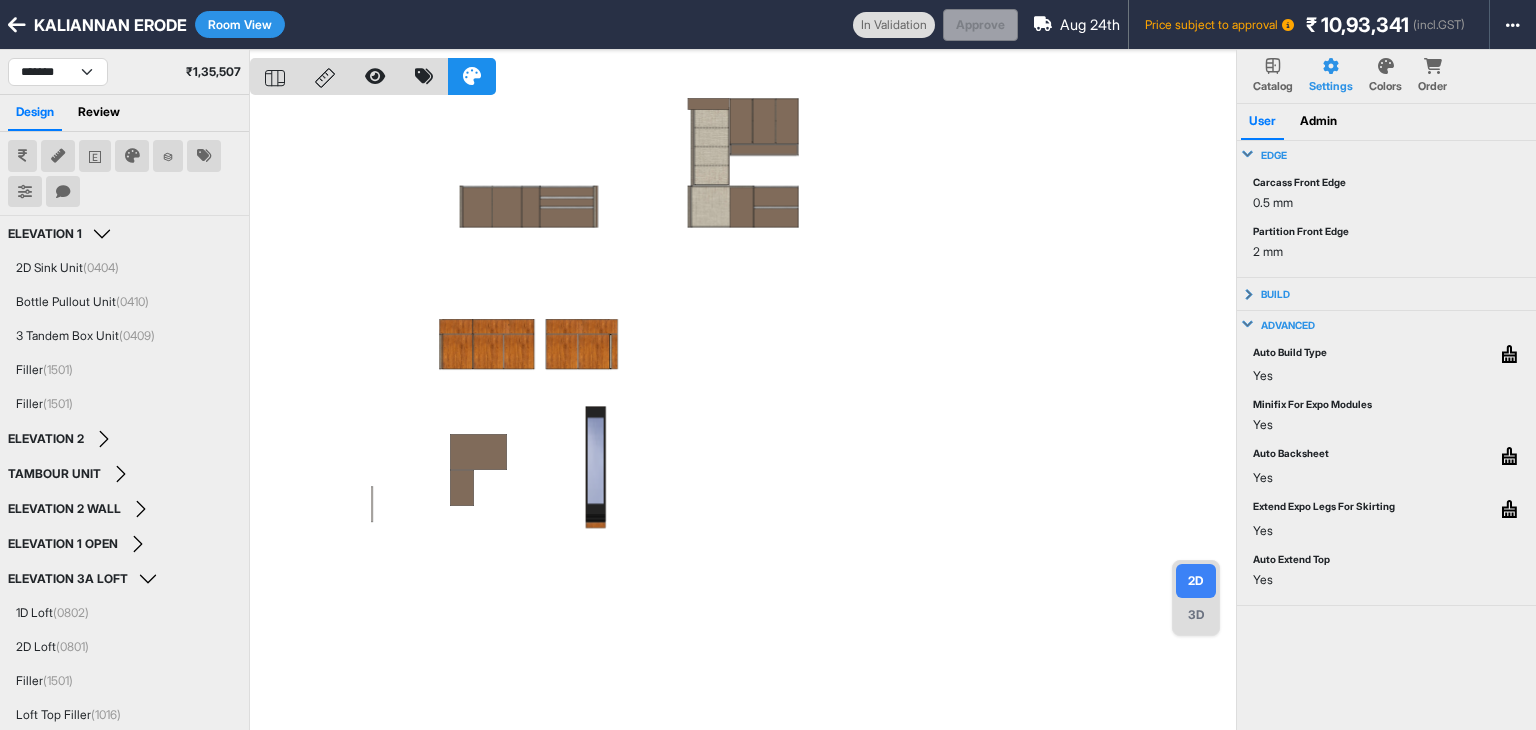 click on "edge" at bounding box center (1387, 155) 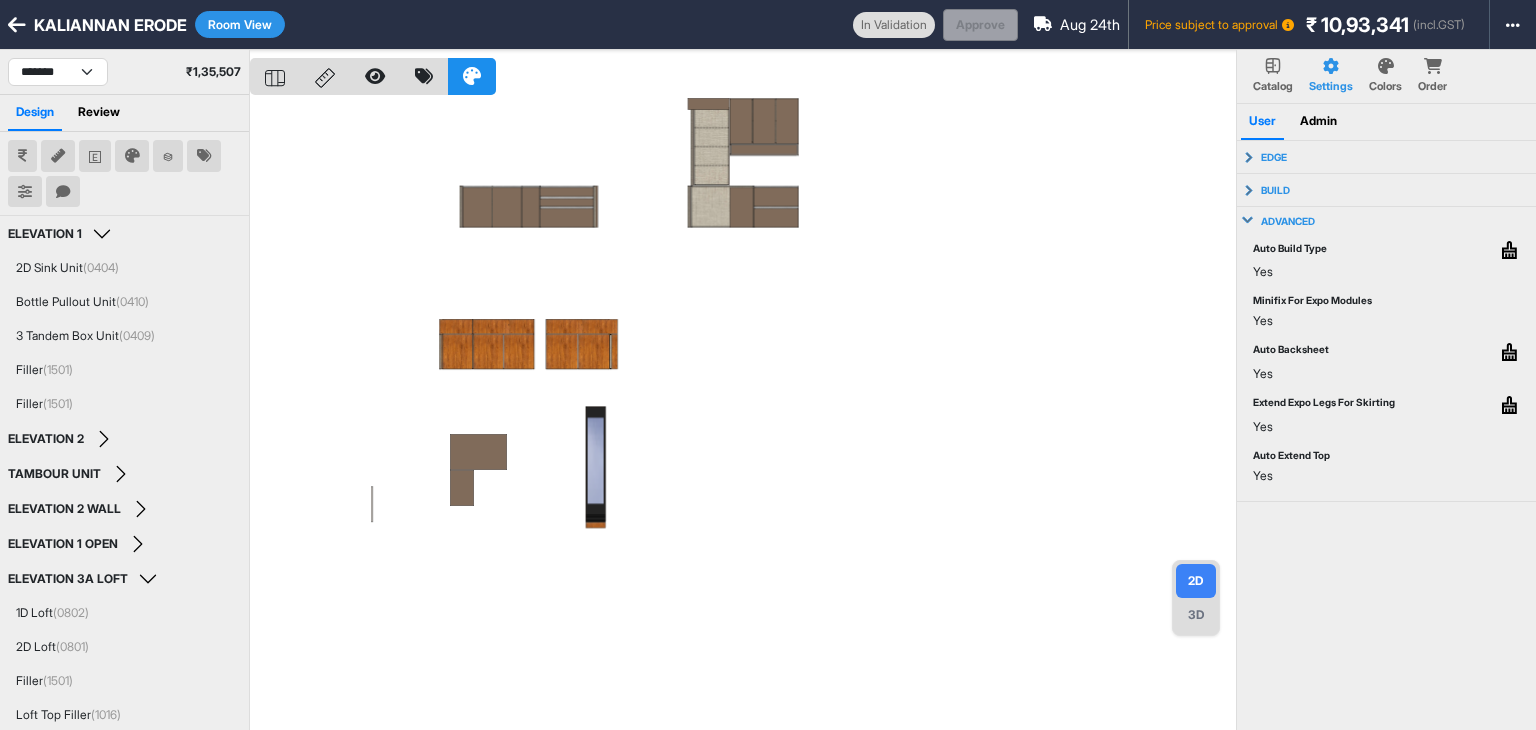 click at bounding box center (743, 415) 